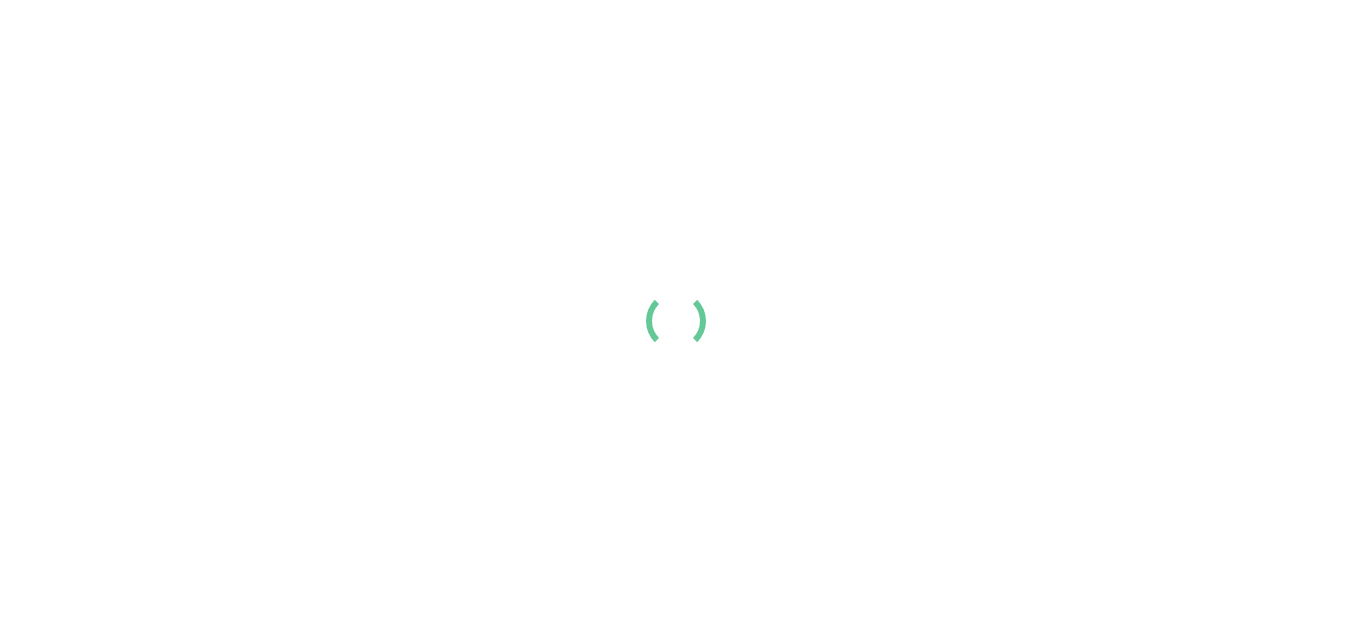 scroll, scrollTop: 0, scrollLeft: 0, axis: both 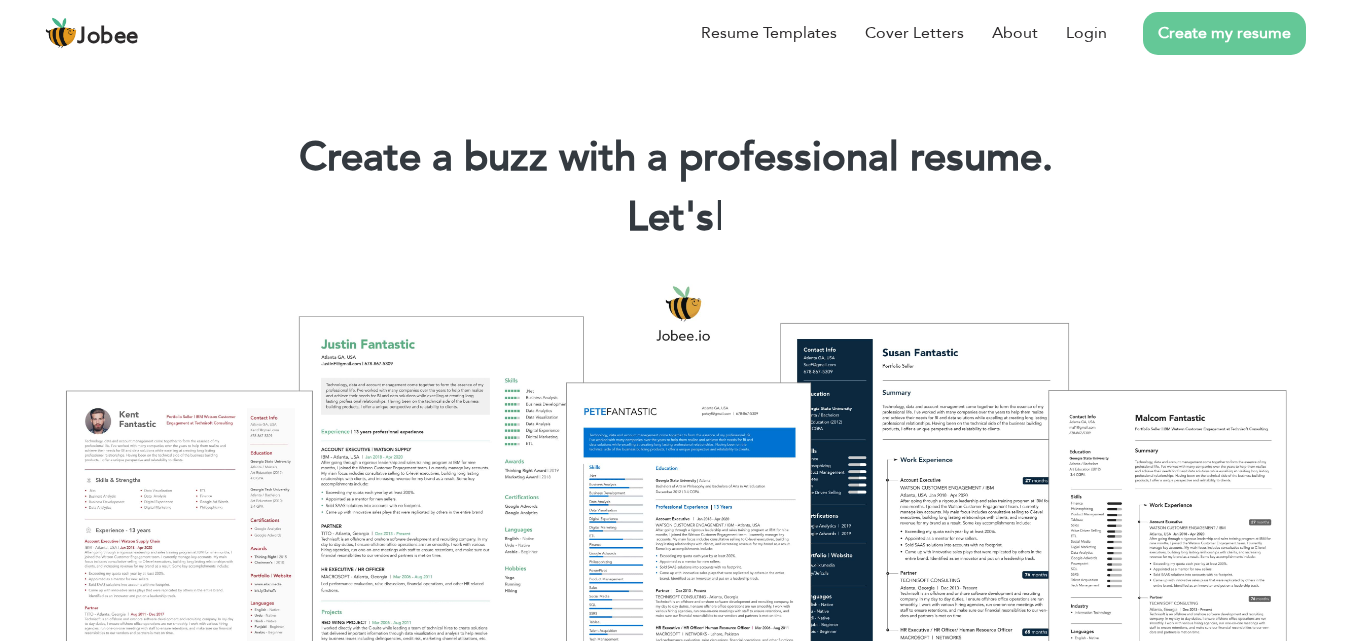 drag, startPoint x: 0, startPoint y: 0, endPoint x: 198, endPoint y: 176, distance: 264.91507 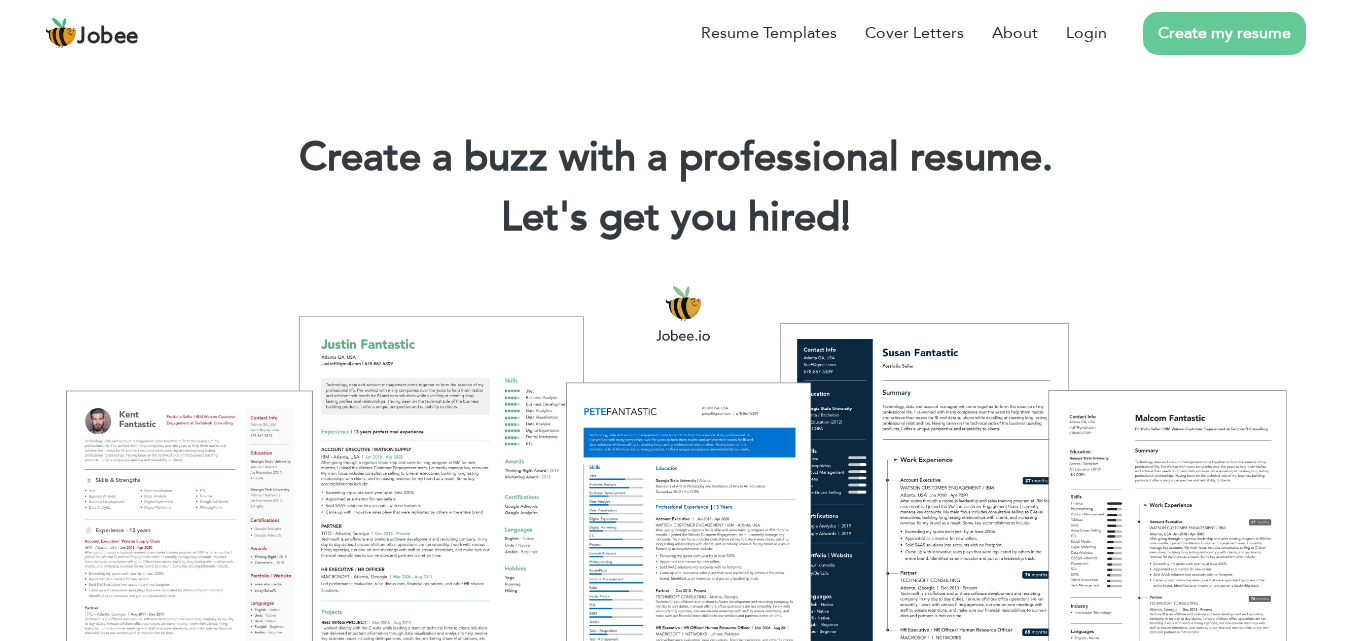 click on "Create my resume" at bounding box center (1224, 33) 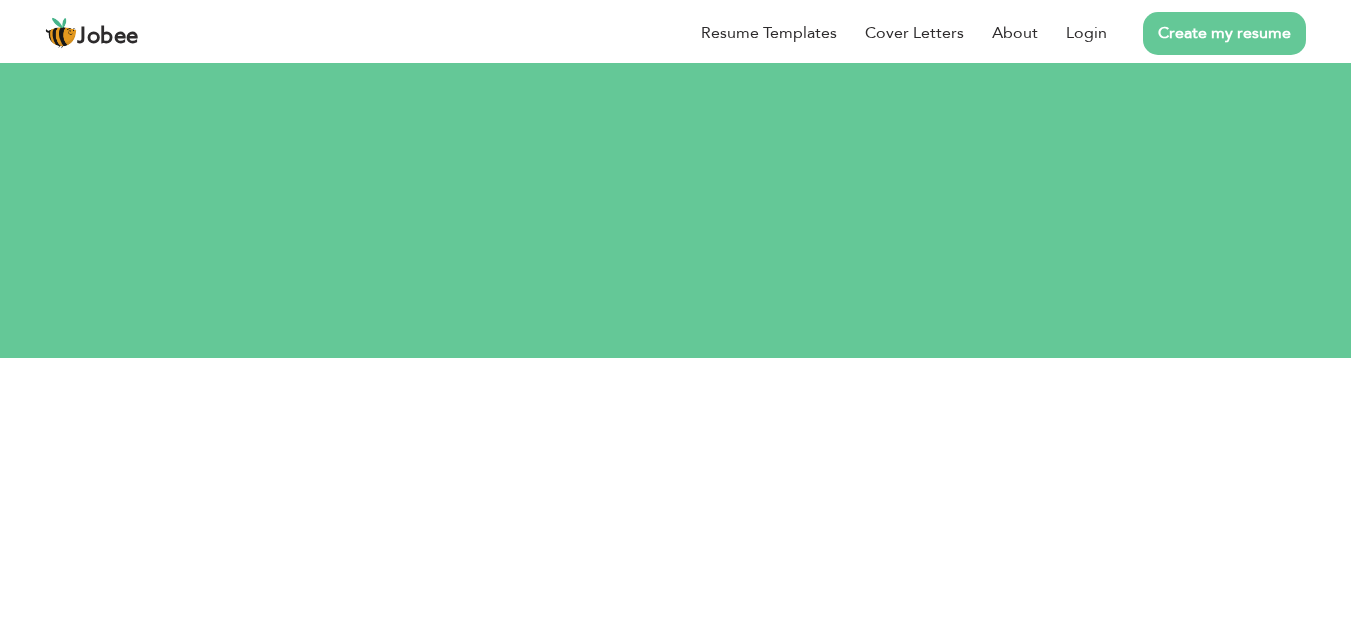 scroll, scrollTop: 0, scrollLeft: 0, axis: both 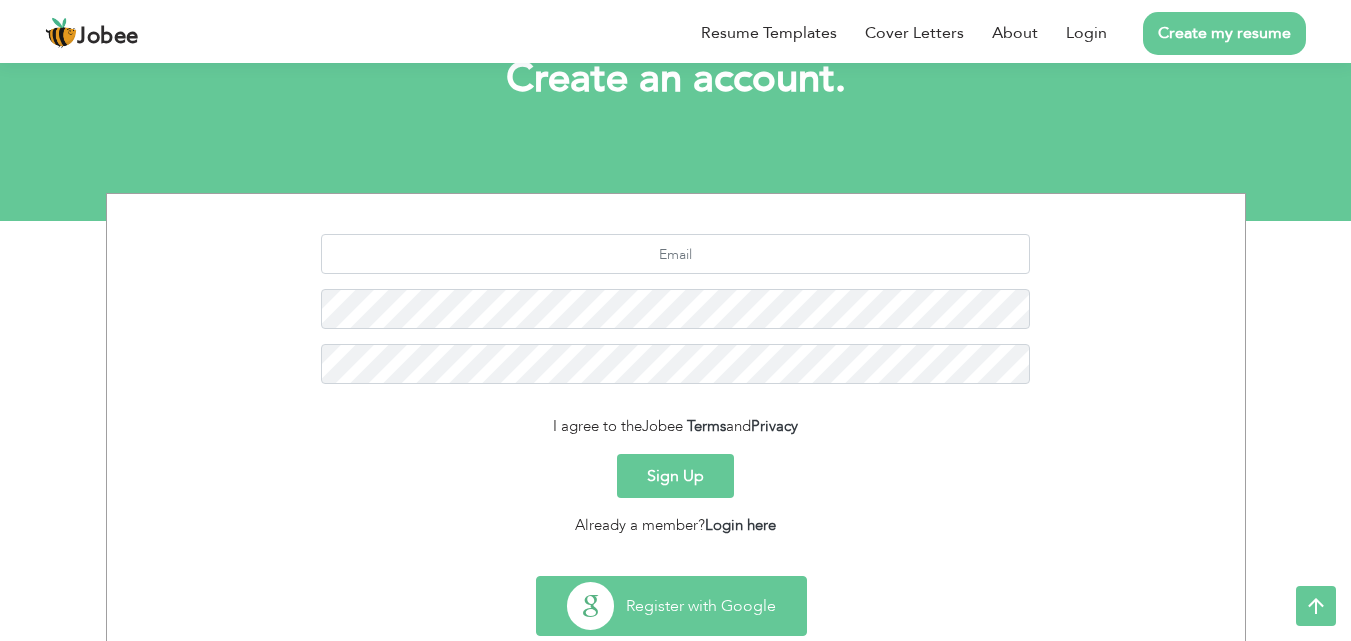 click on "Register with Google" at bounding box center (671, 606) 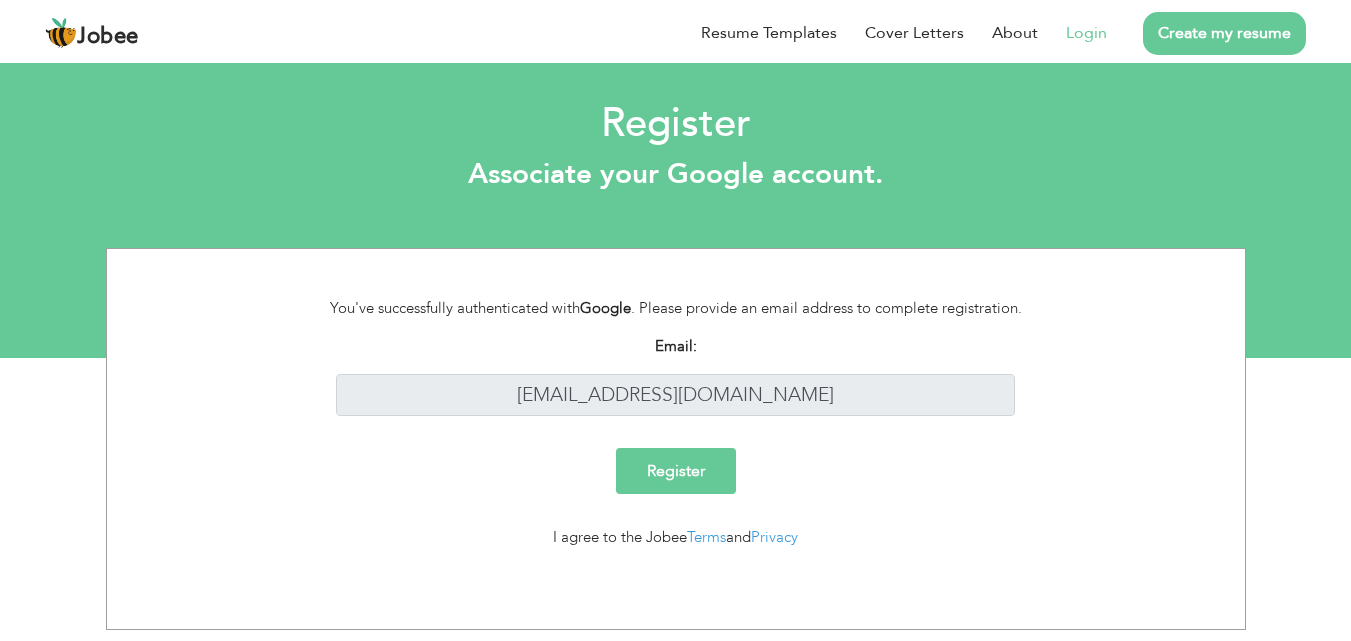 scroll, scrollTop: 0, scrollLeft: 0, axis: both 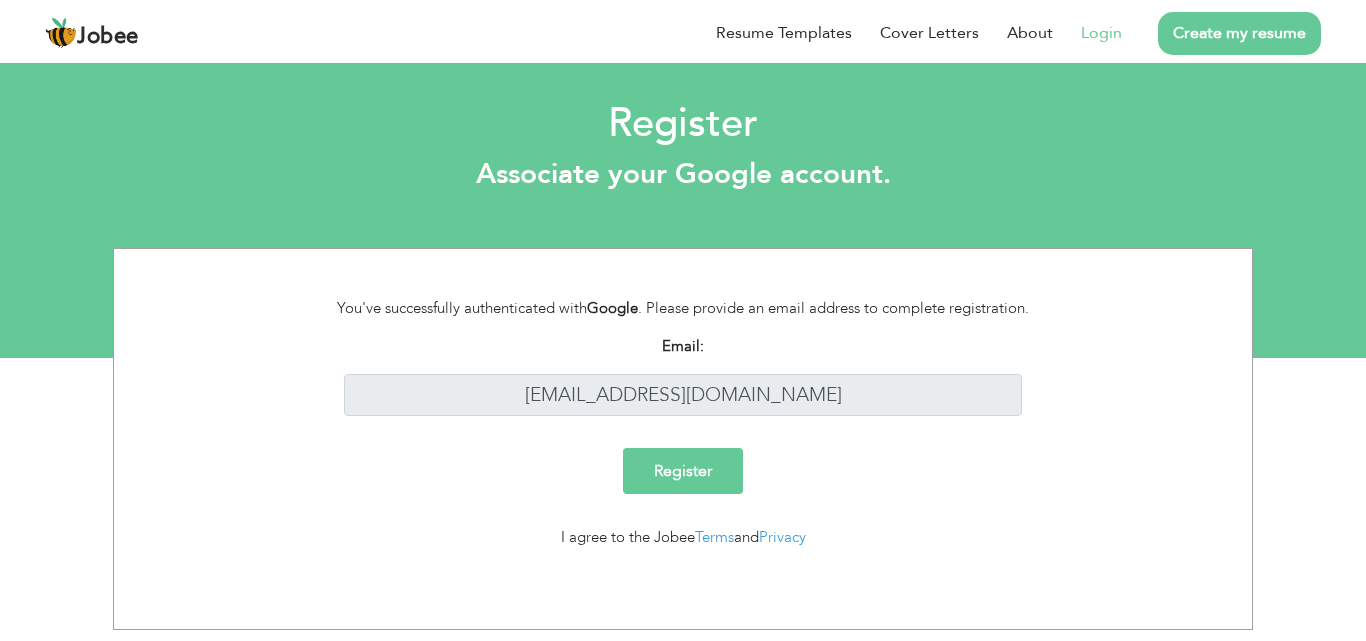 click on "Register" at bounding box center (683, 471) 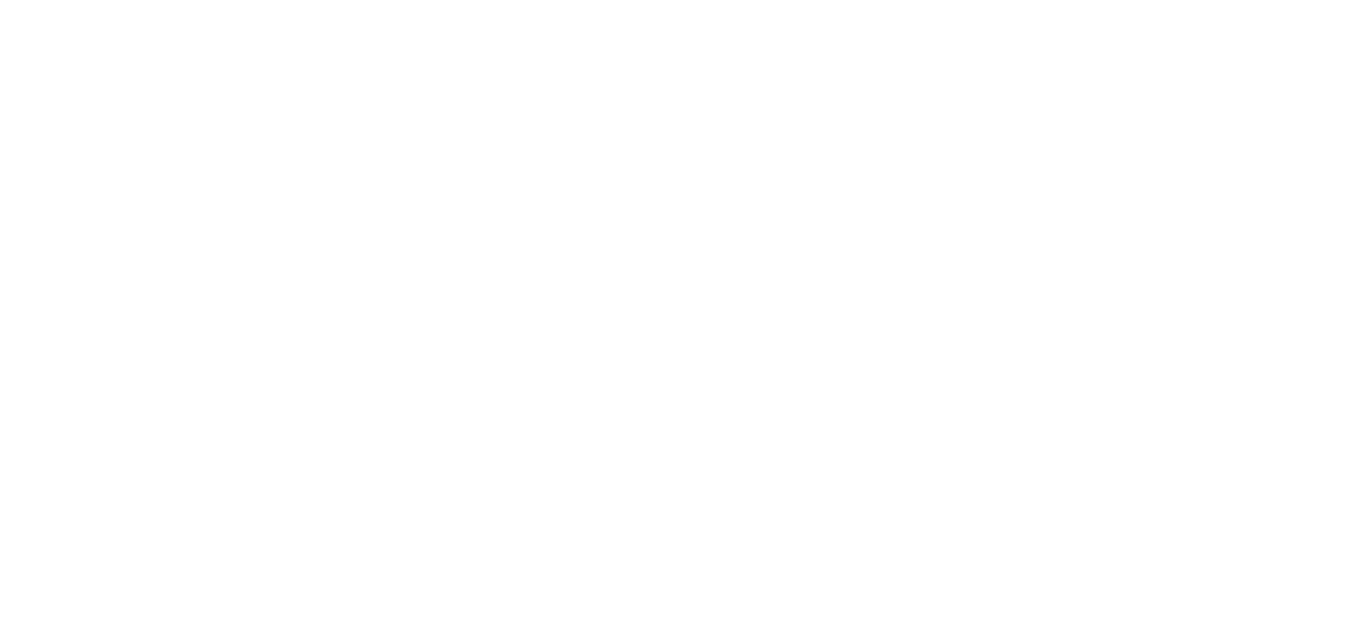 scroll, scrollTop: 0, scrollLeft: 0, axis: both 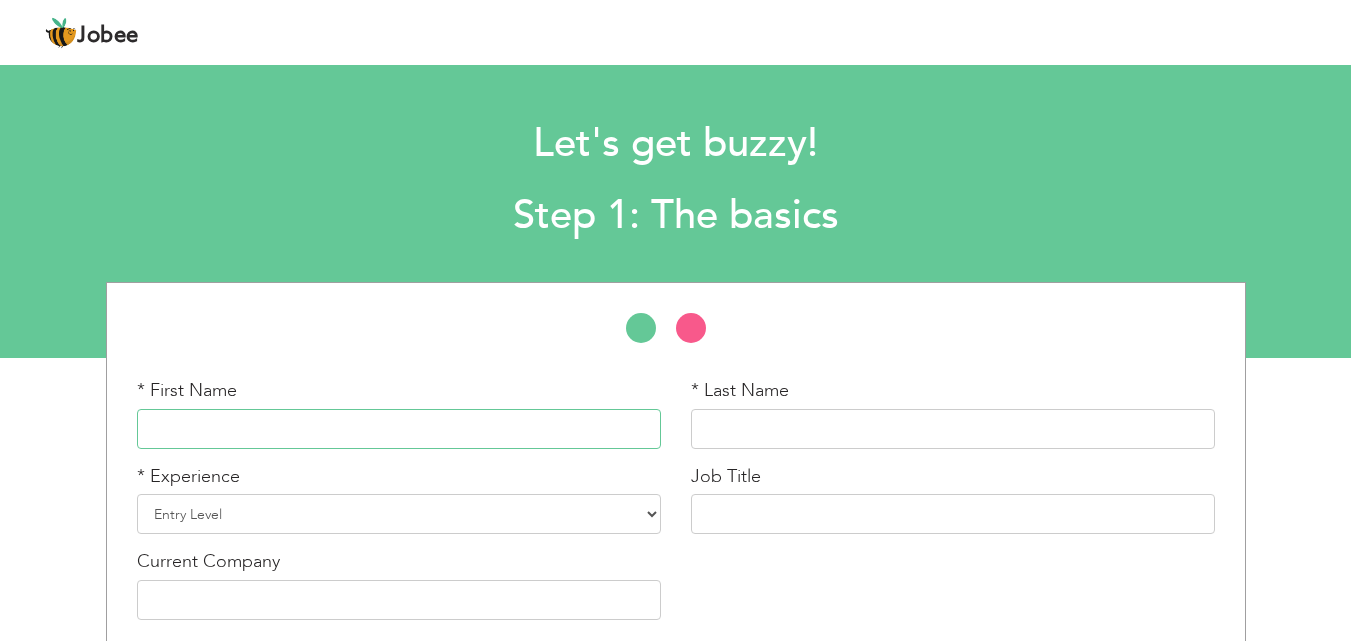 click at bounding box center (399, 429) 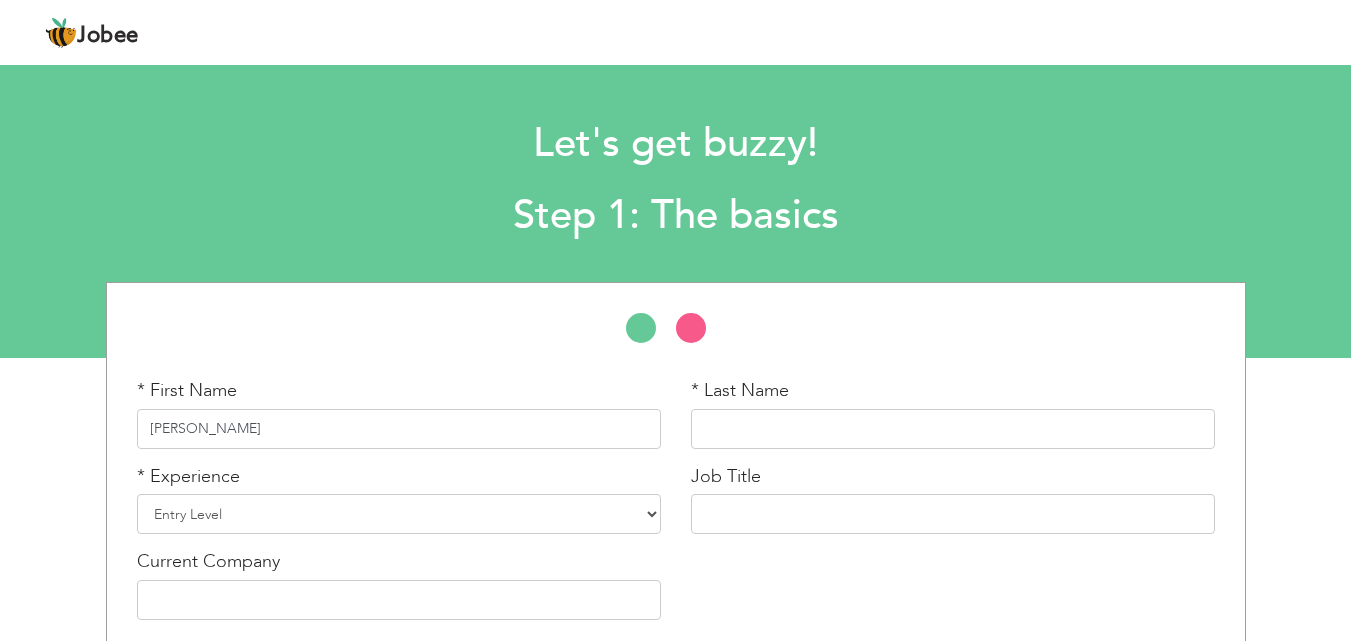 click on "Hassan Ali Khan" at bounding box center (399, 429) 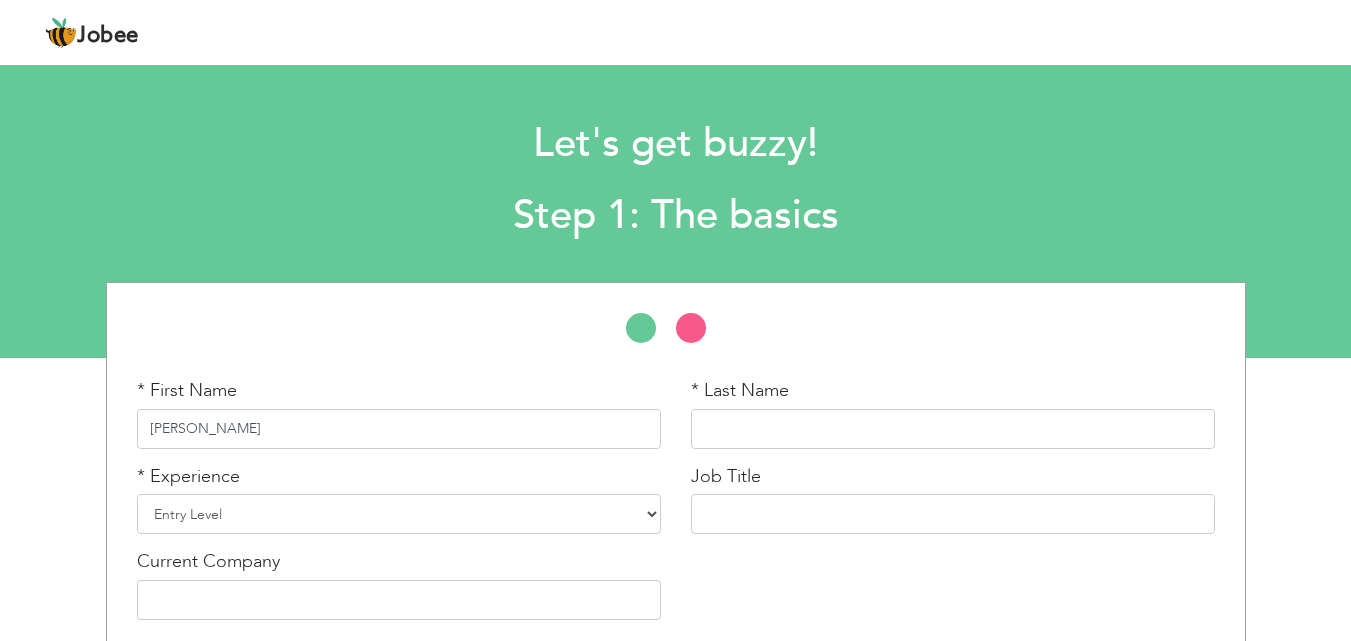 type on "Hassan Ali" 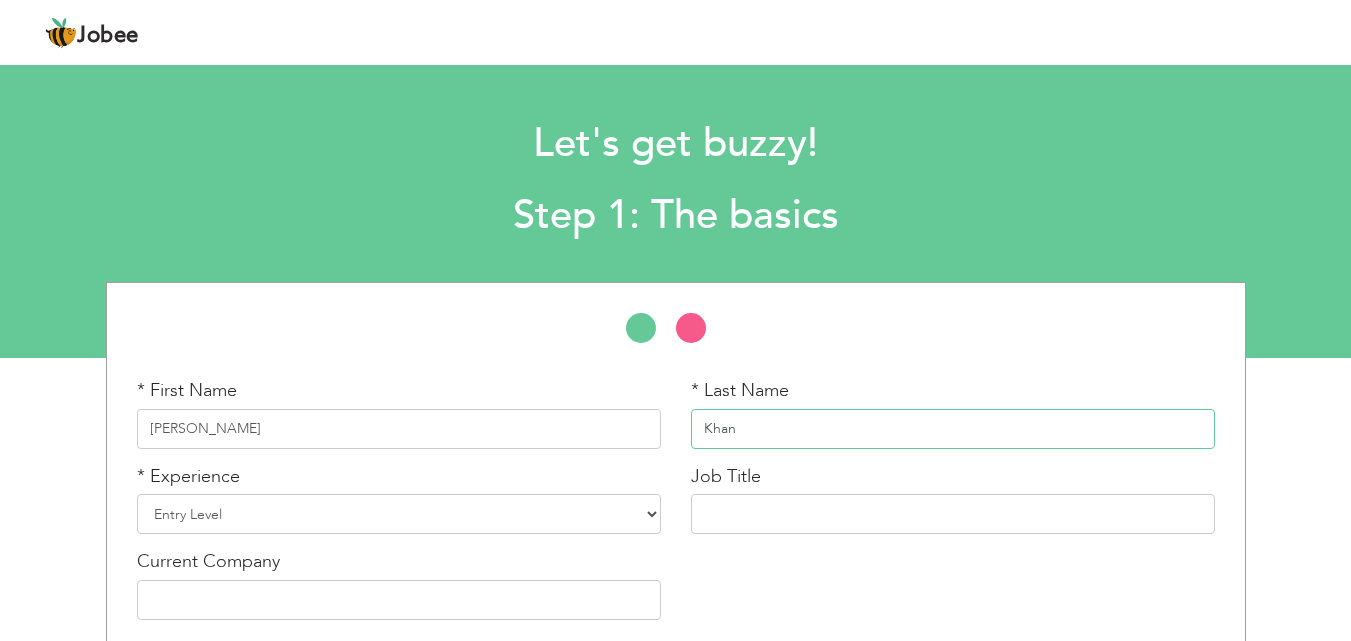 type on "Khan" 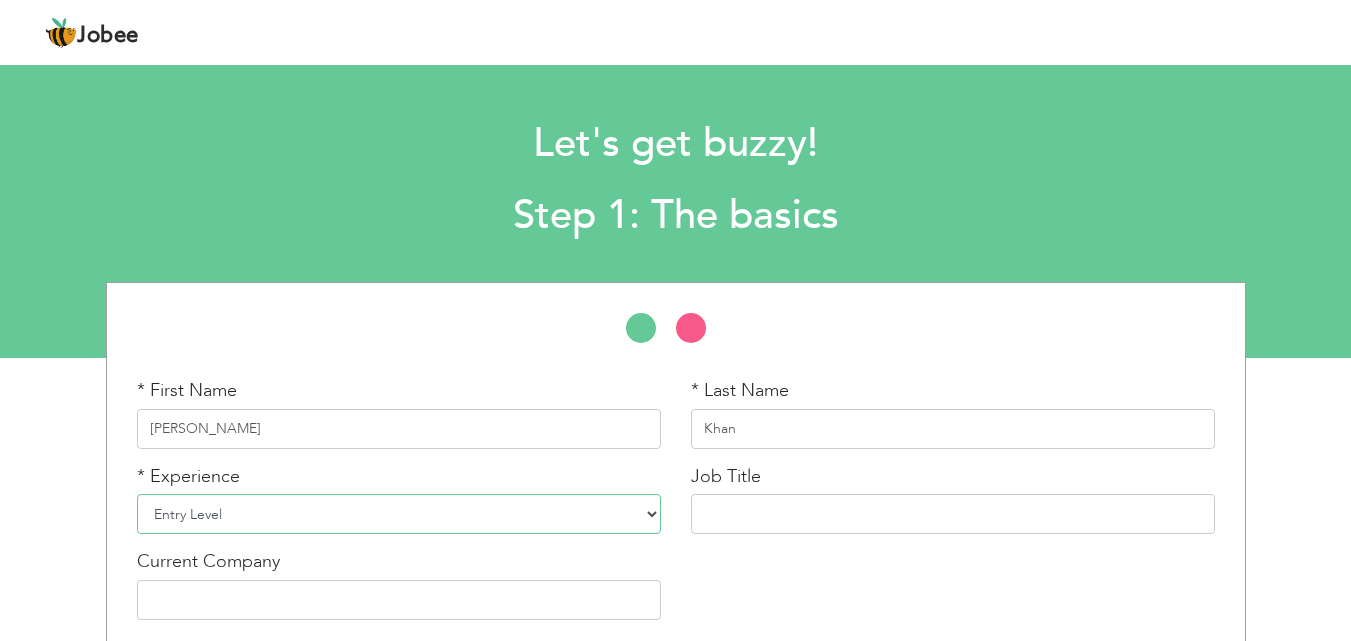 click on "Entry Level
Less than 1 Year
1 Year
2 Years
3 Years
4 Years
5 Years
6 Years
7 Years
8 Years
9 Years
10 Years
11 Years
12 Years
13 Years
14 Years
15 Years
16 Years
17 Years
18 Years
19 Years
20 Years
21 Years
22 Years
23 Years
24 Years
25 Years
26 Years
27 Years
28 Years
29 Years
30 Years
31 Years
32 Years
33 Years
34 Years
35 Years
More than 35 Years" at bounding box center [399, 514] 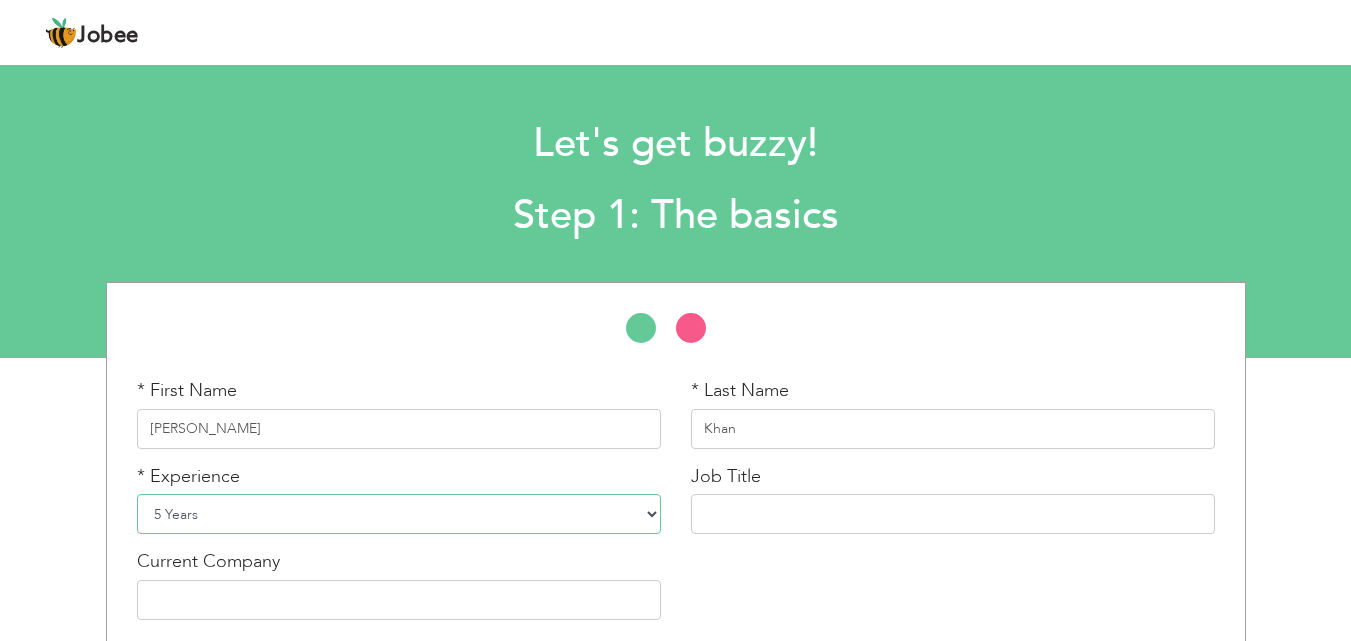 click on "Entry Level
Less than 1 Year
1 Year
2 Years
3 Years
4 Years
5 Years
6 Years
7 Years
8 Years
9 Years
10 Years
11 Years
12 Years
13 Years
14 Years
15 Years
16 Years
17 Years
18 Years
19 Years
20 Years
21 Years
22 Years
23 Years
24 Years
25 Years
26 Years
27 Years
28 Years
29 Years
30 Years
31 Years
32 Years
33 Years
34 Years
35 Years
More than 35 Years" at bounding box center [399, 514] 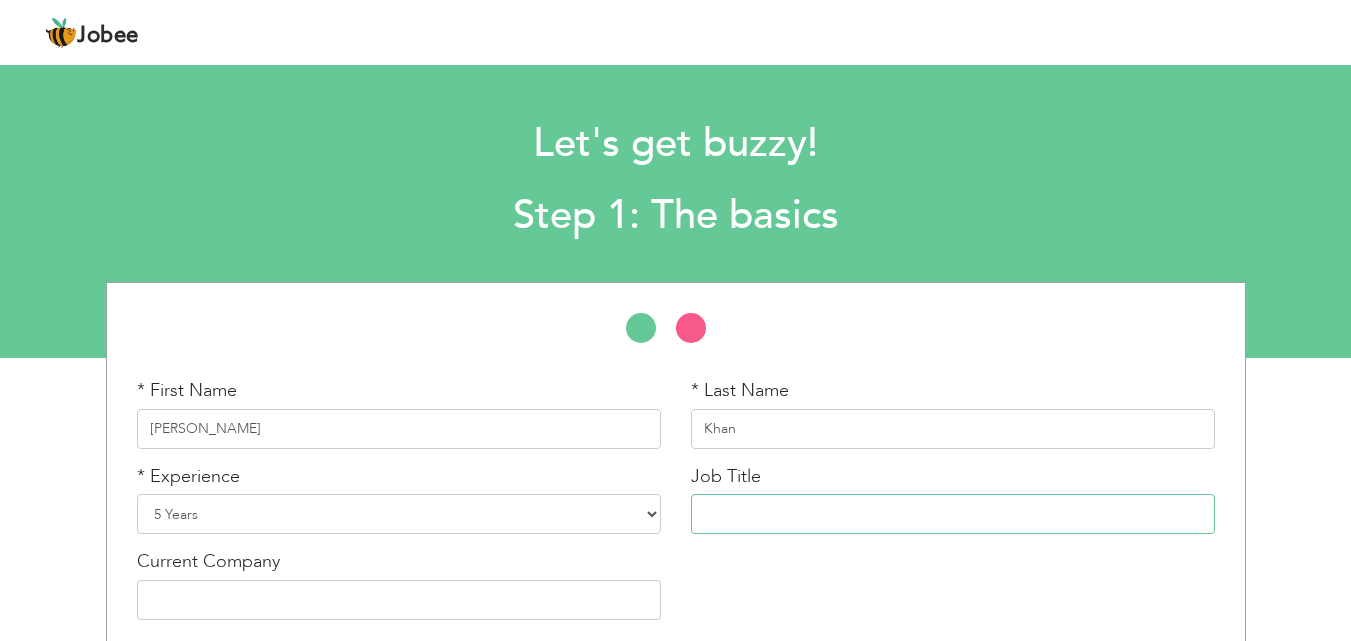 click at bounding box center [953, 514] 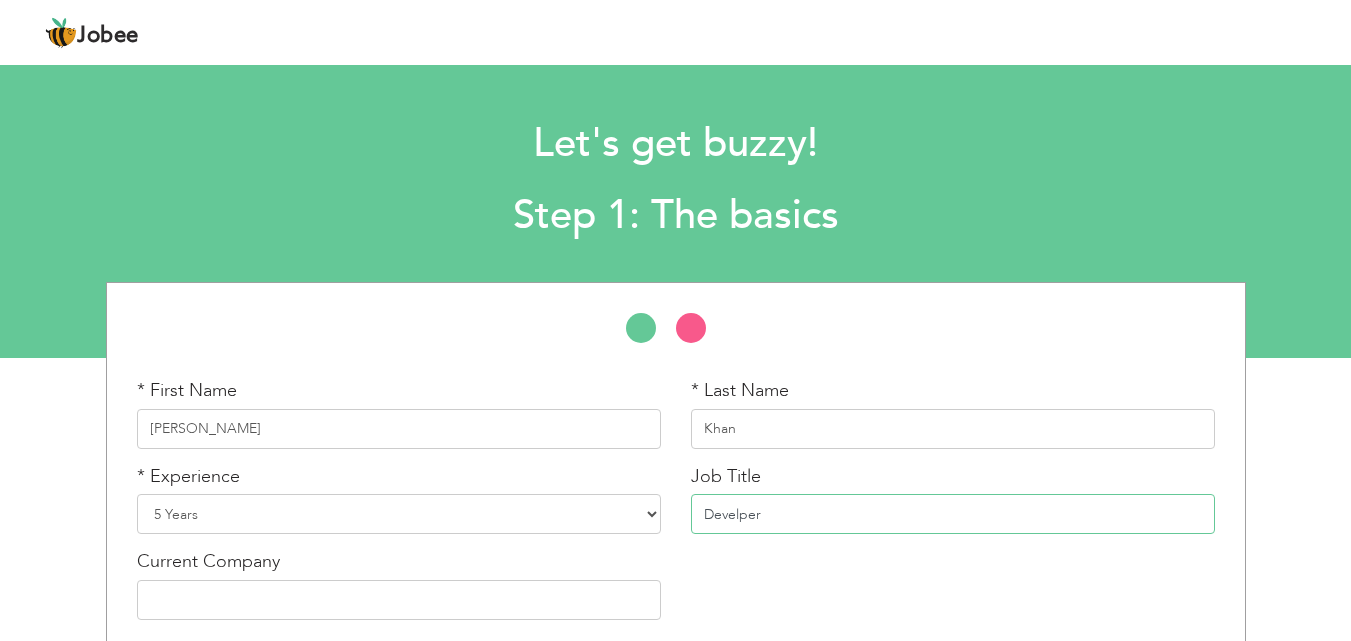 click on "Develper" at bounding box center [953, 514] 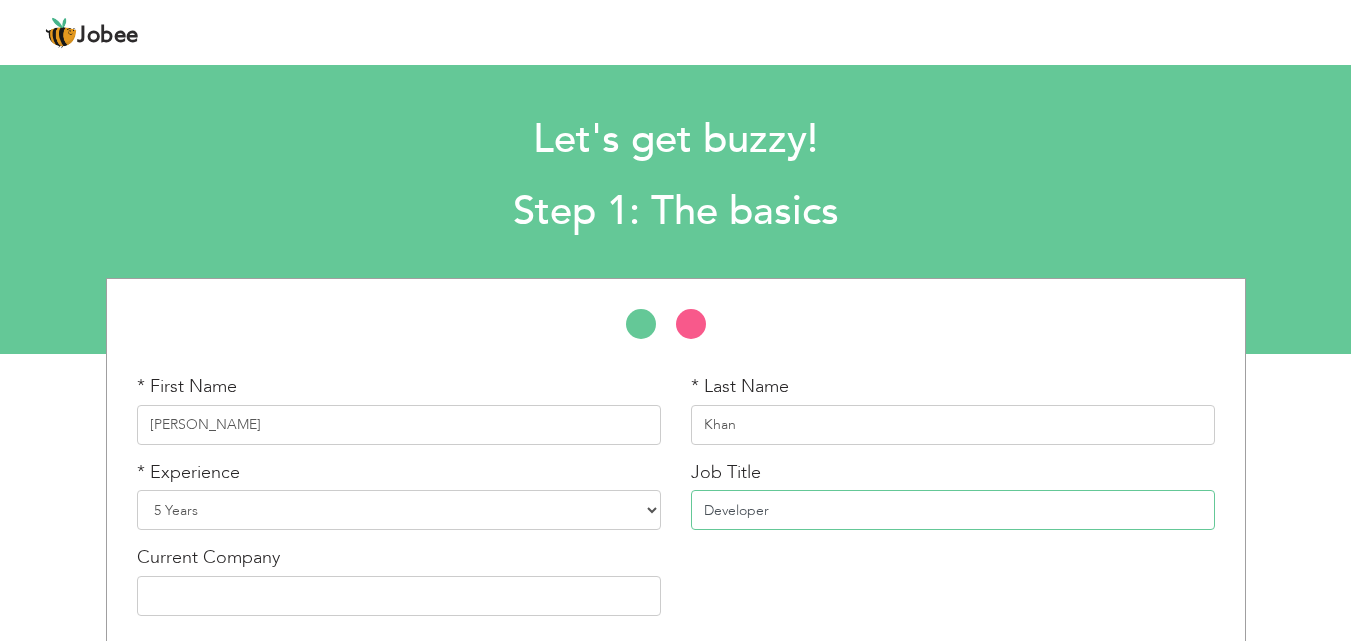 scroll, scrollTop: 85, scrollLeft: 0, axis: vertical 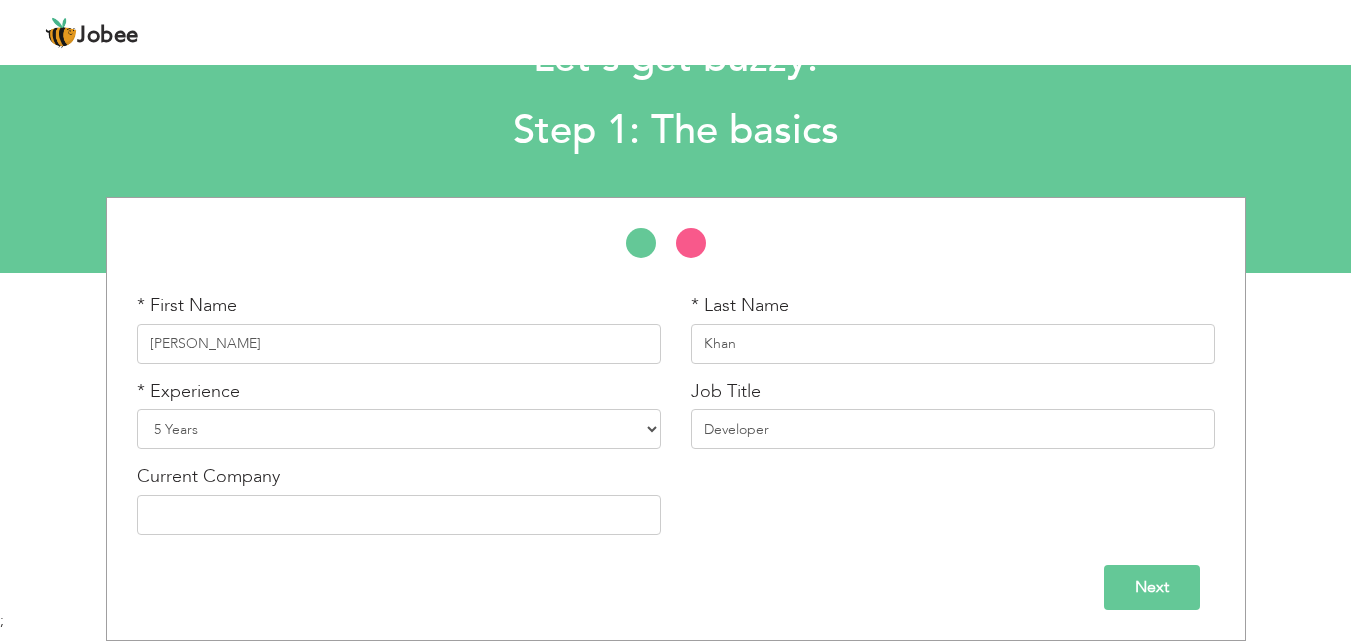 click on "Next" at bounding box center (1152, 587) 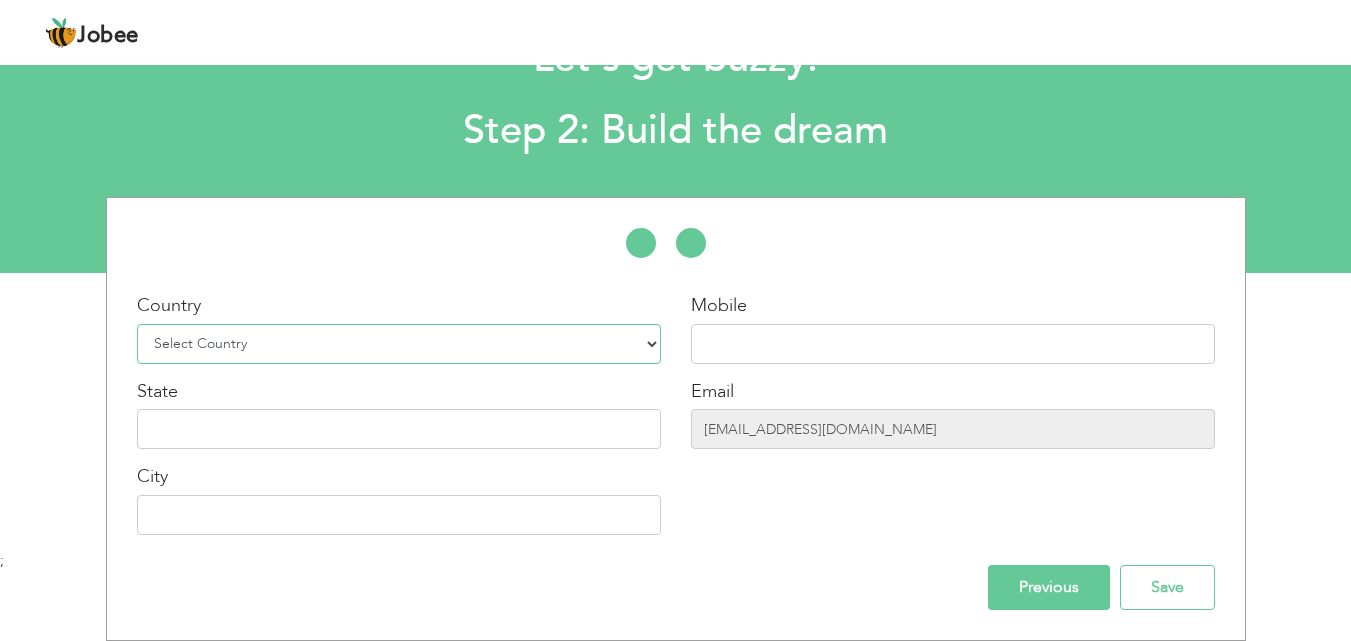 click on "Select Country
Afghanistan
Albania
Algeria
American Samoa
Andorra
Angola
Anguilla
Antarctica
Antigua and Barbuda
Argentina
Armenia
Aruba
Australia
Austria
Azerbaijan
Bahamas
Bahrain
Bangladesh
Barbados
Belarus
Belgium
Belize
Benin
Bermuda
Bhutan
Bolivia
Bosnia-Herzegovina
Botswana
Bouvet Island
Brazil
British Indian Ocean Territory
Brunei Darussalam
Bulgaria
Burkina Faso
Burundi
Cambodia
Cameroon
Canada
Cape Verde
Cayman Islands
Central African Republic
Chad
Chile
China
Christmas Island
Cocos (Keeling) Islands
Colombia
Comoros
Congo
Congo, Dem. Republic
Cook Islands
Costa Rica
Croatia
Cuba
Cyprus
Czech Rep
Denmark
Djibouti
Dominica
Dominican Republic
Ecuador
Egypt
El Salvador
Equatorial Guinea
Eritrea
Estonia
Ethiopia
European Union
Falkland Islands (Malvinas)
Faroe Islands
Fiji
Finland
France
French Guiana
French Southern Territories
Gabon
Gambia
Georgia" at bounding box center (399, 344) 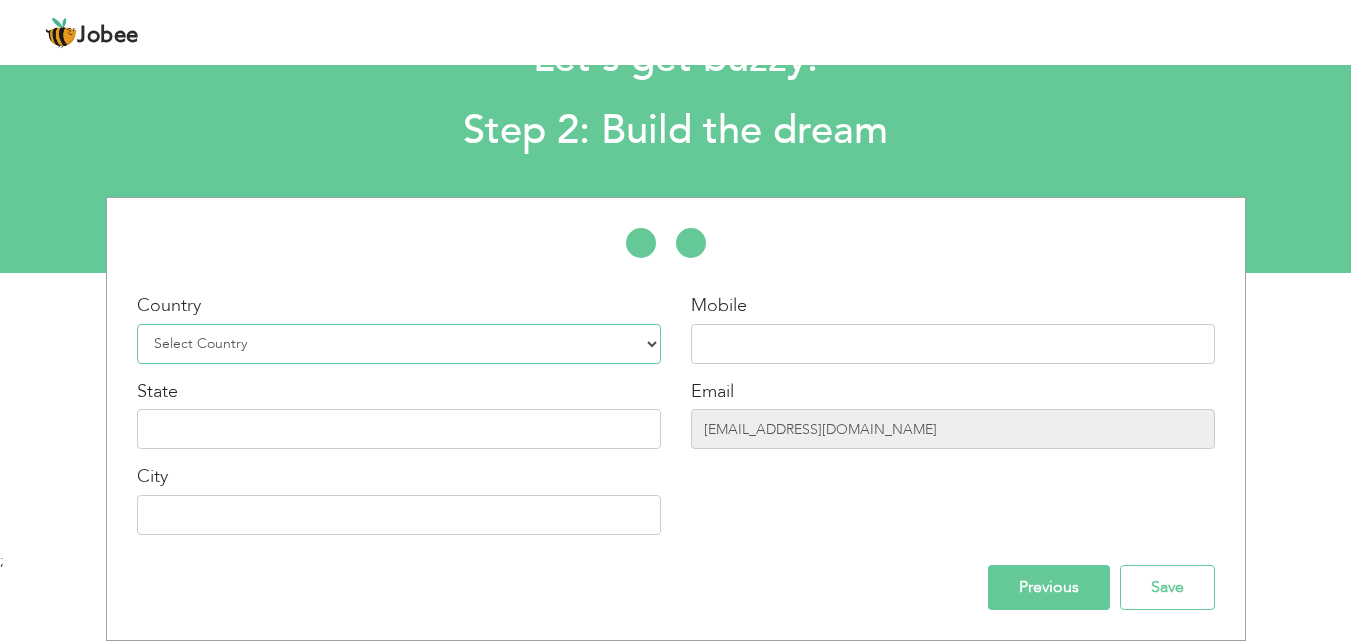 select on "166" 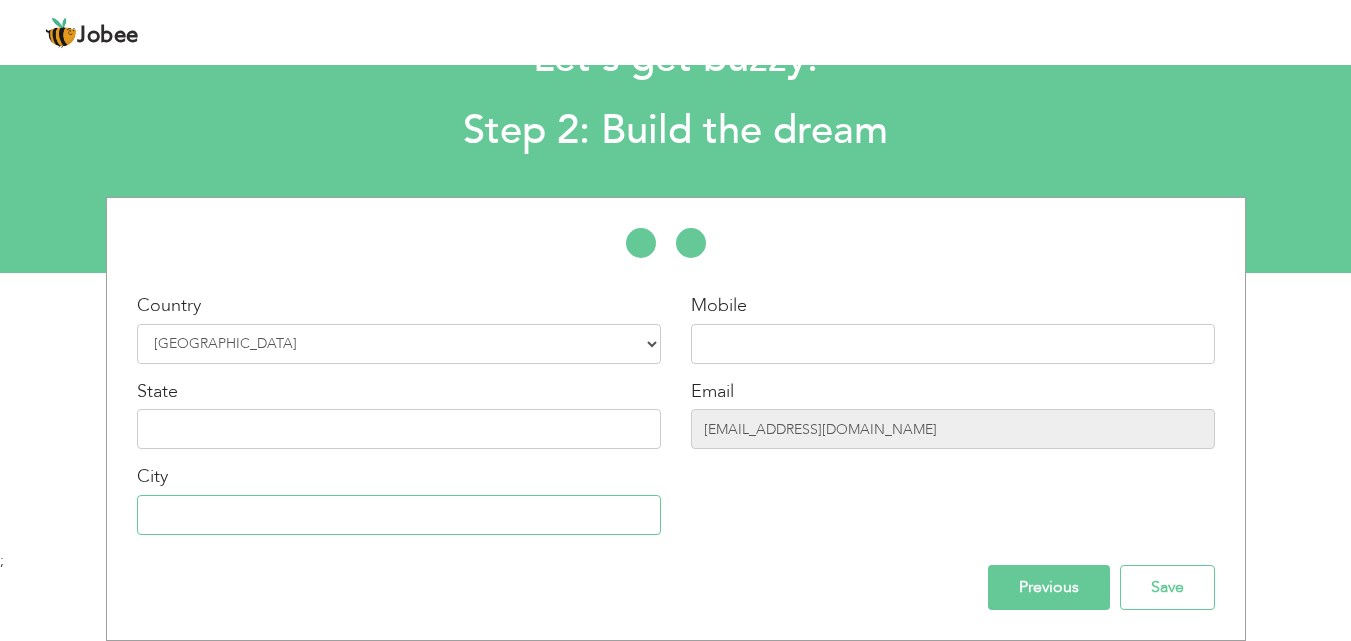 click at bounding box center (399, 515) 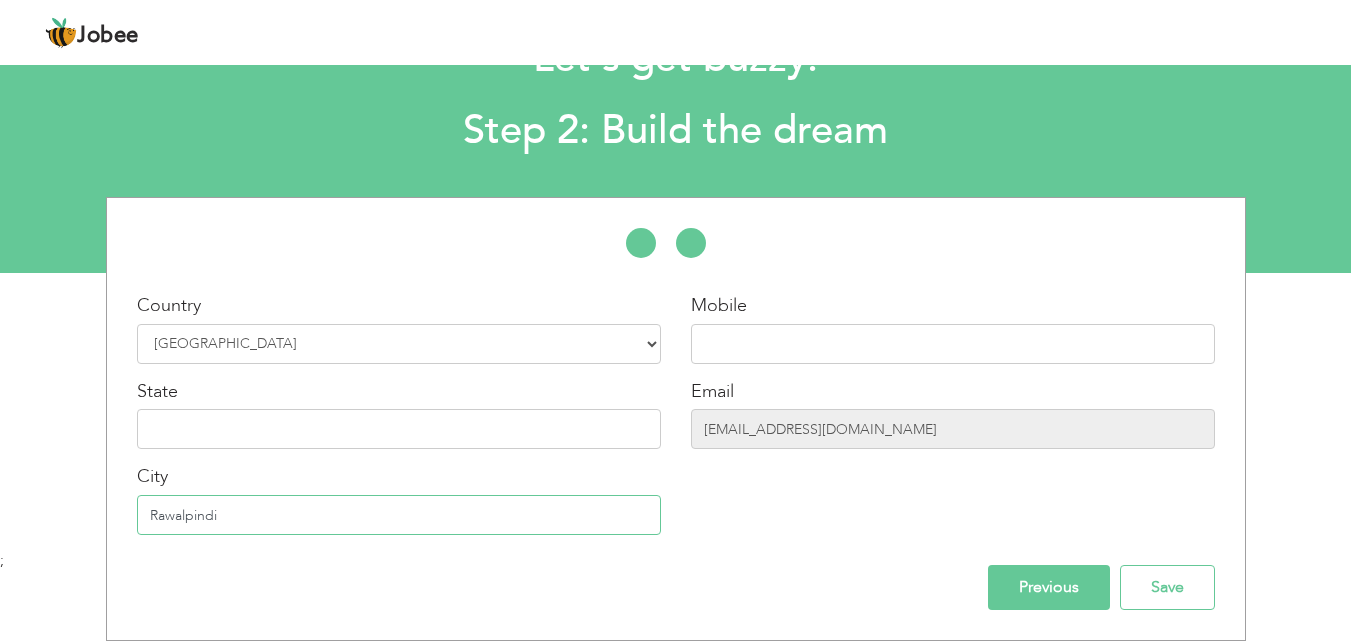 type on "Rawalpindi" 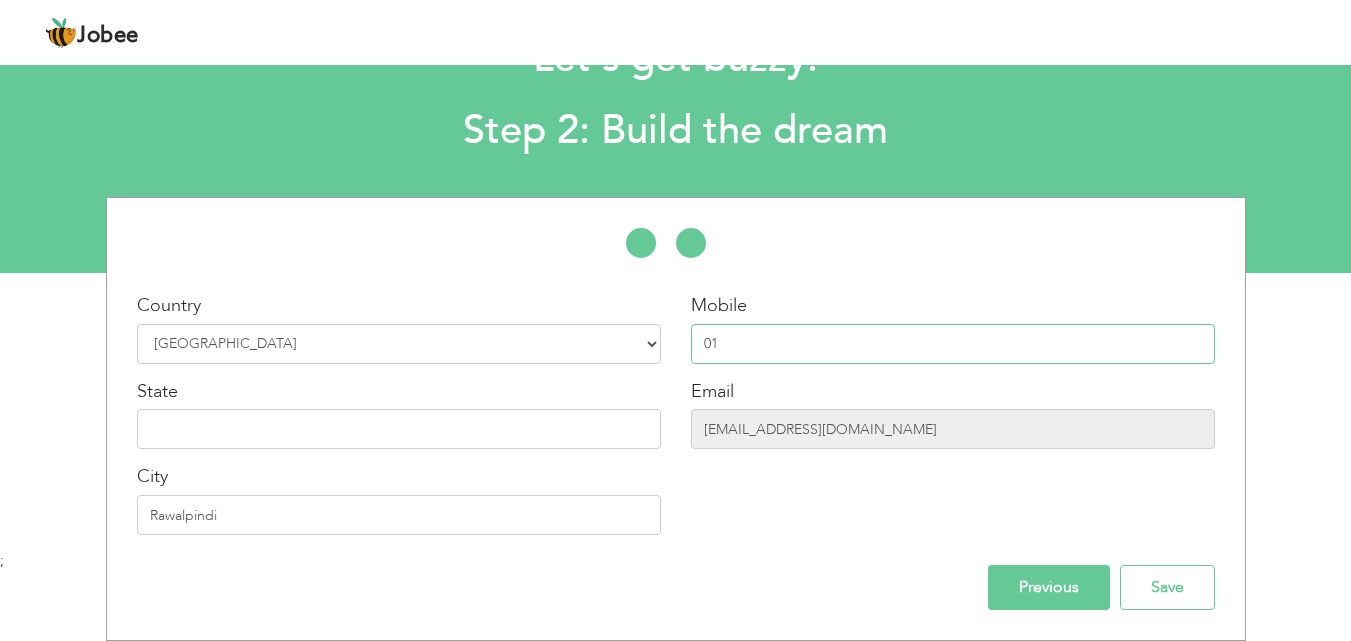 type on "0" 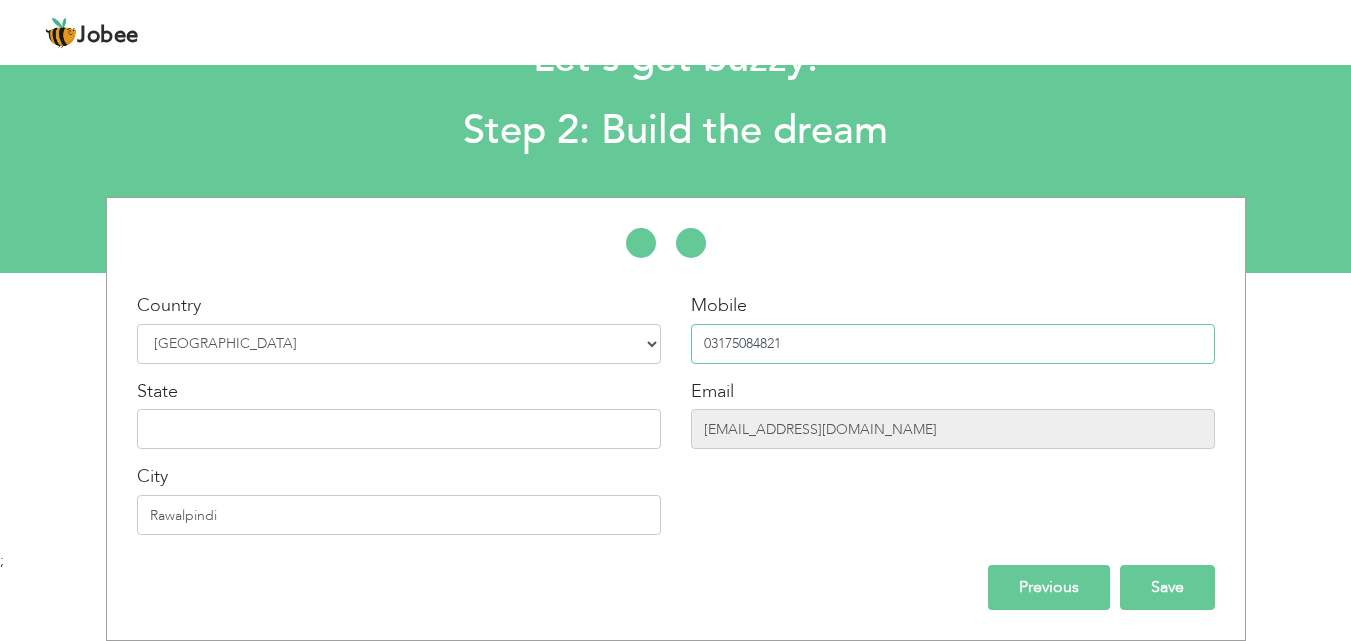 type on "03175084821" 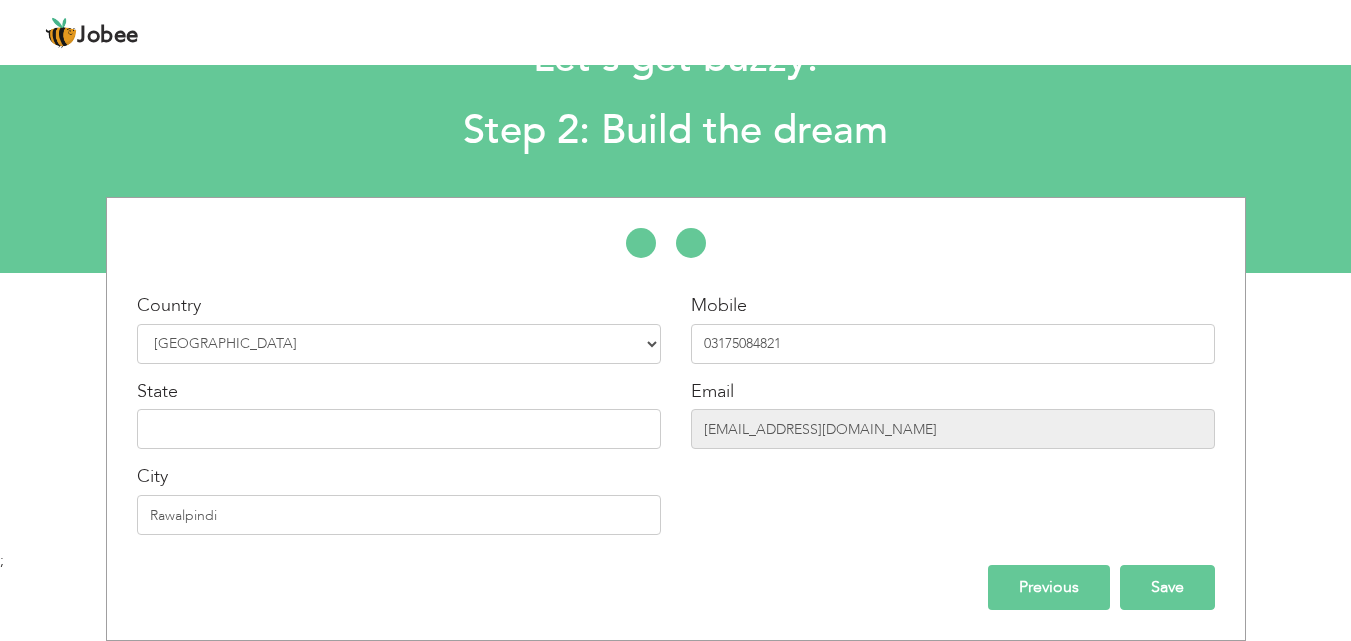click on "Save" at bounding box center [1167, 587] 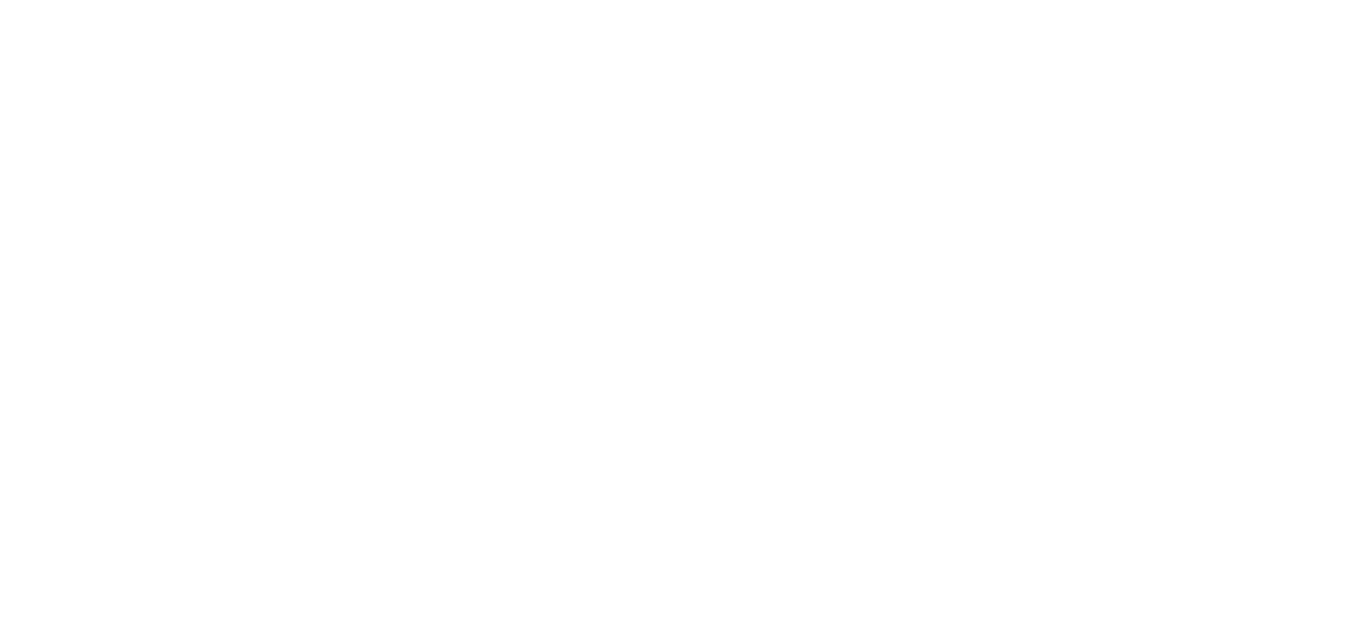 scroll, scrollTop: 0, scrollLeft: 0, axis: both 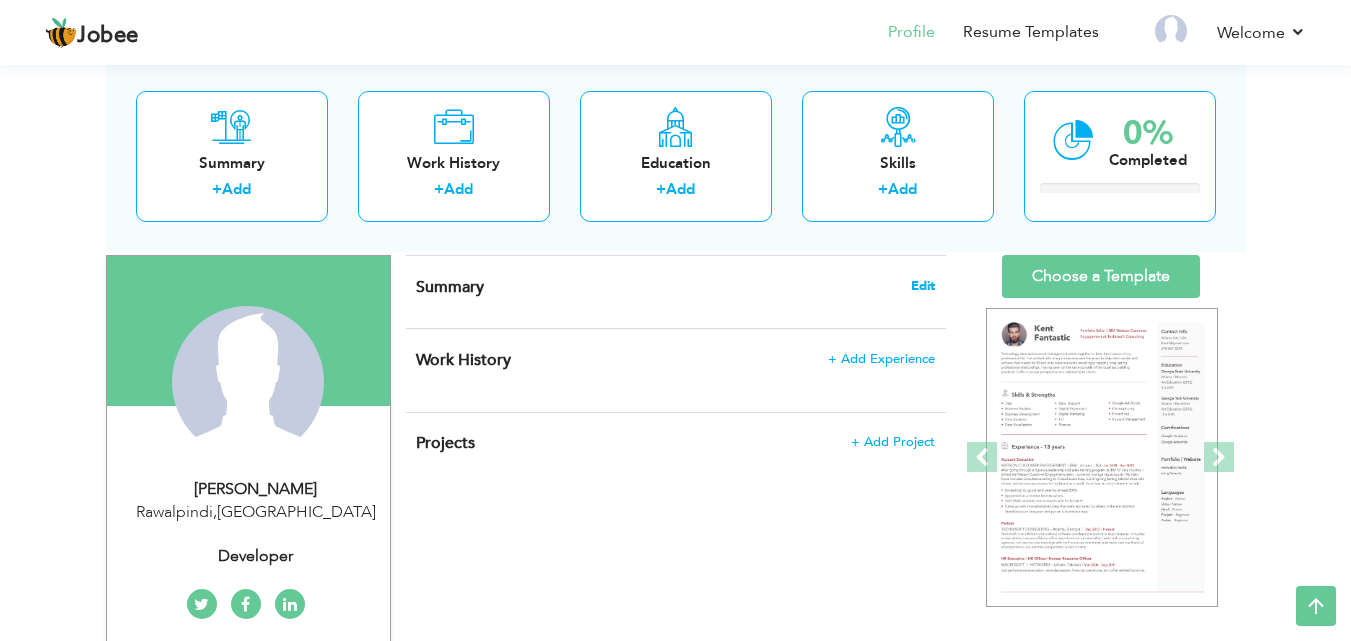 click on "Edit" at bounding box center [923, 286] 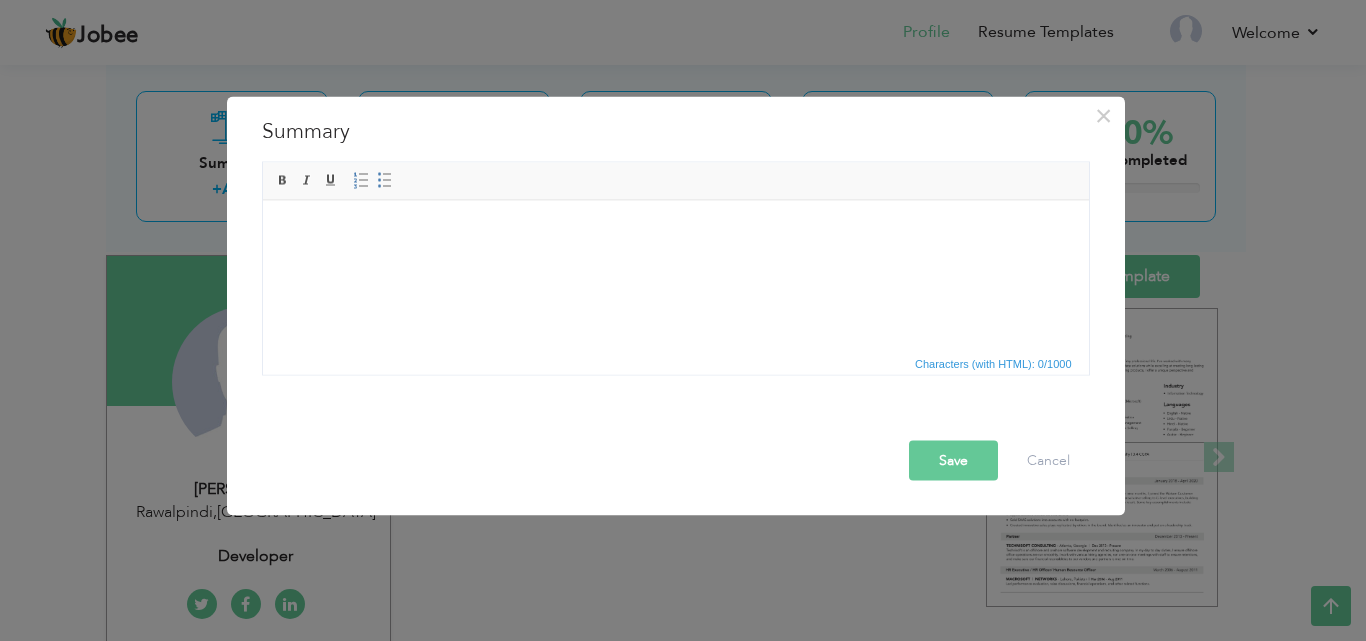 click on "×
Summary
Rich Text Editor, summaryEditor Editor toolbars Basic Styles   Bold   Italic   Underline Paragraph   Insert/Remove Numbered List   Insert/Remove Bulleted List Press ALT 0 for help Characters (with HTML): 0/1000
Save Cancel" at bounding box center (683, 320) 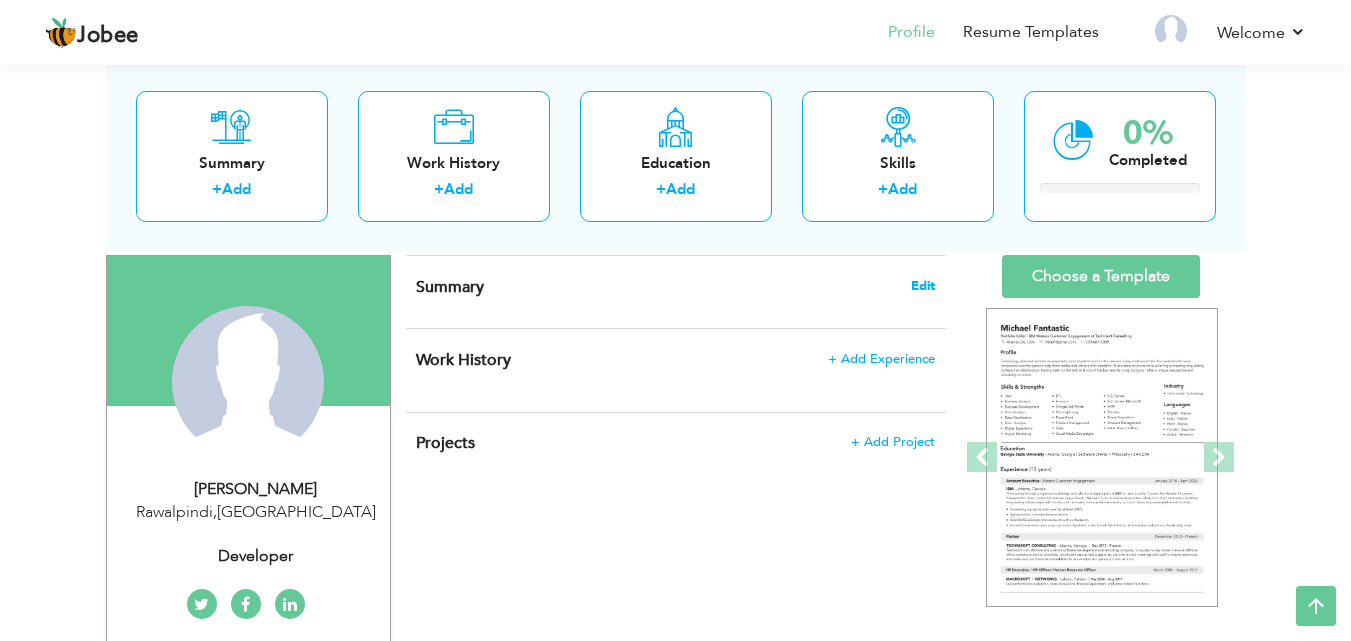 click on "Edit" at bounding box center (923, 286) 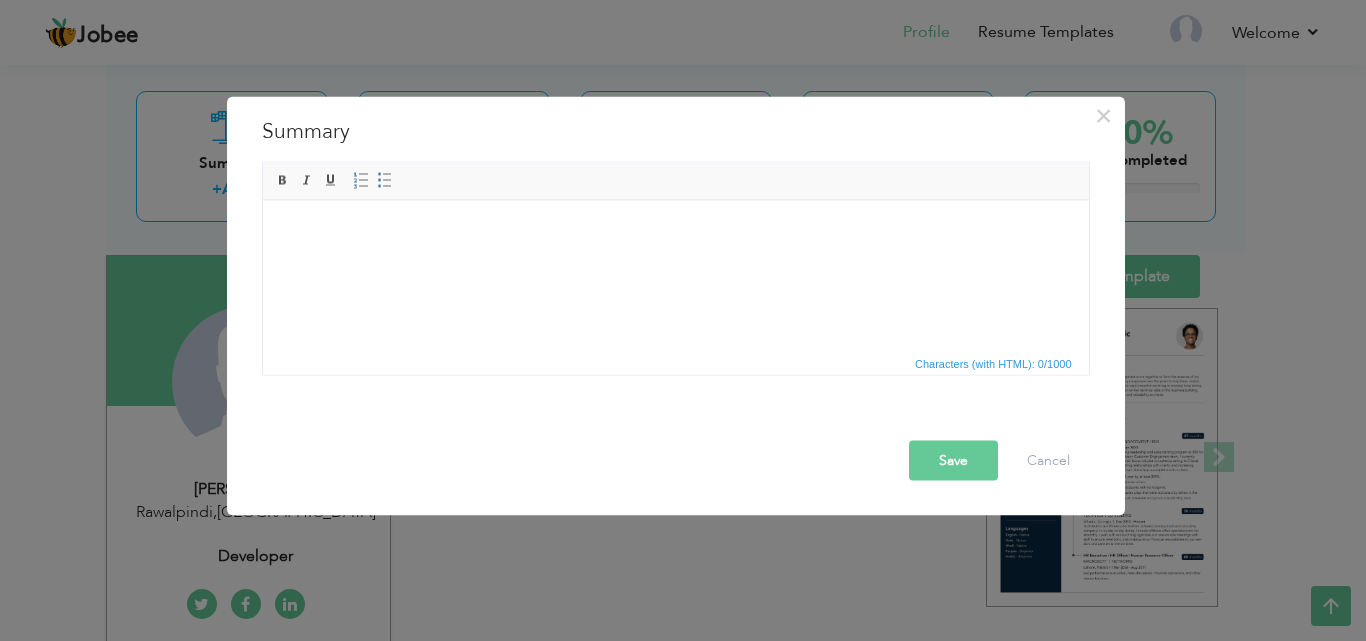 click at bounding box center [675, 230] 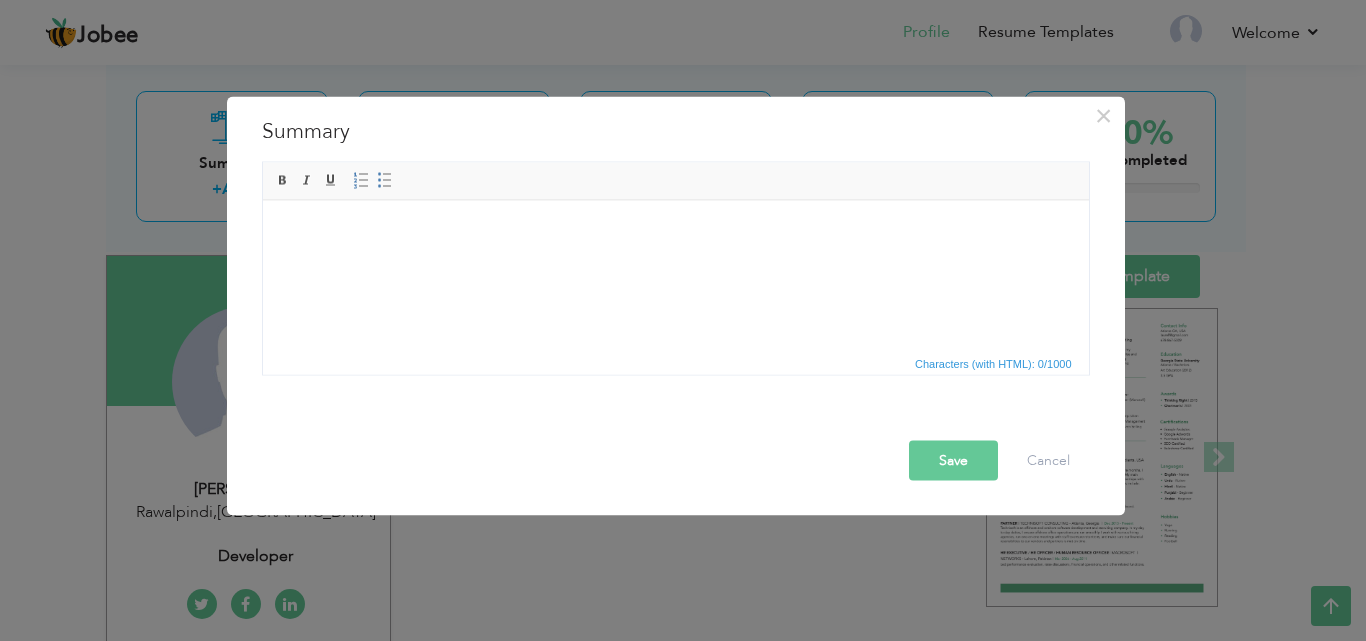 click at bounding box center (675, 230) 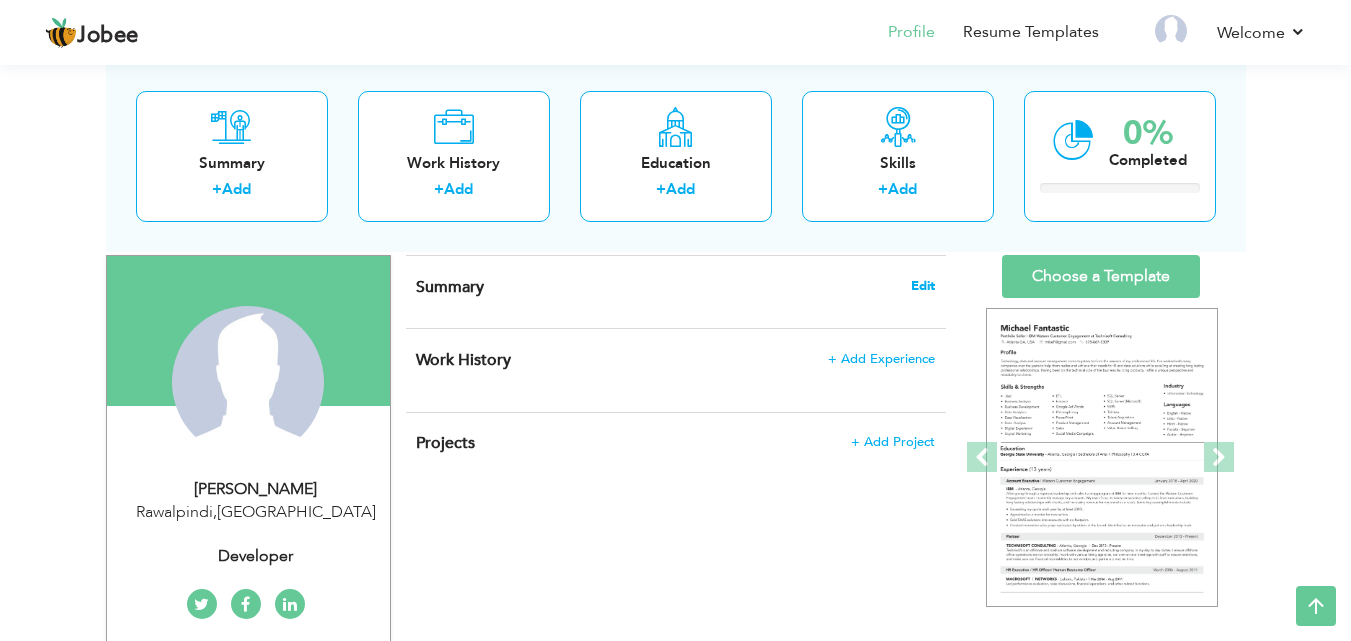 click on "Edit" at bounding box center [923, 286] 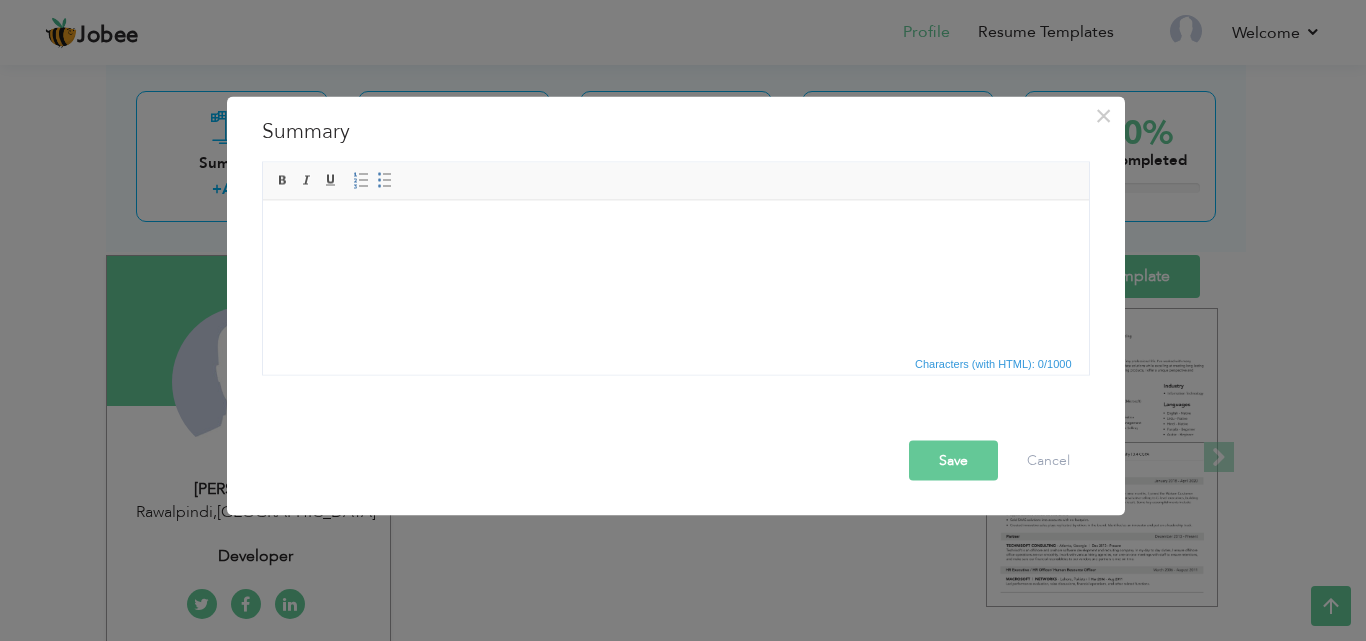 click at bounding box center [675, 230] 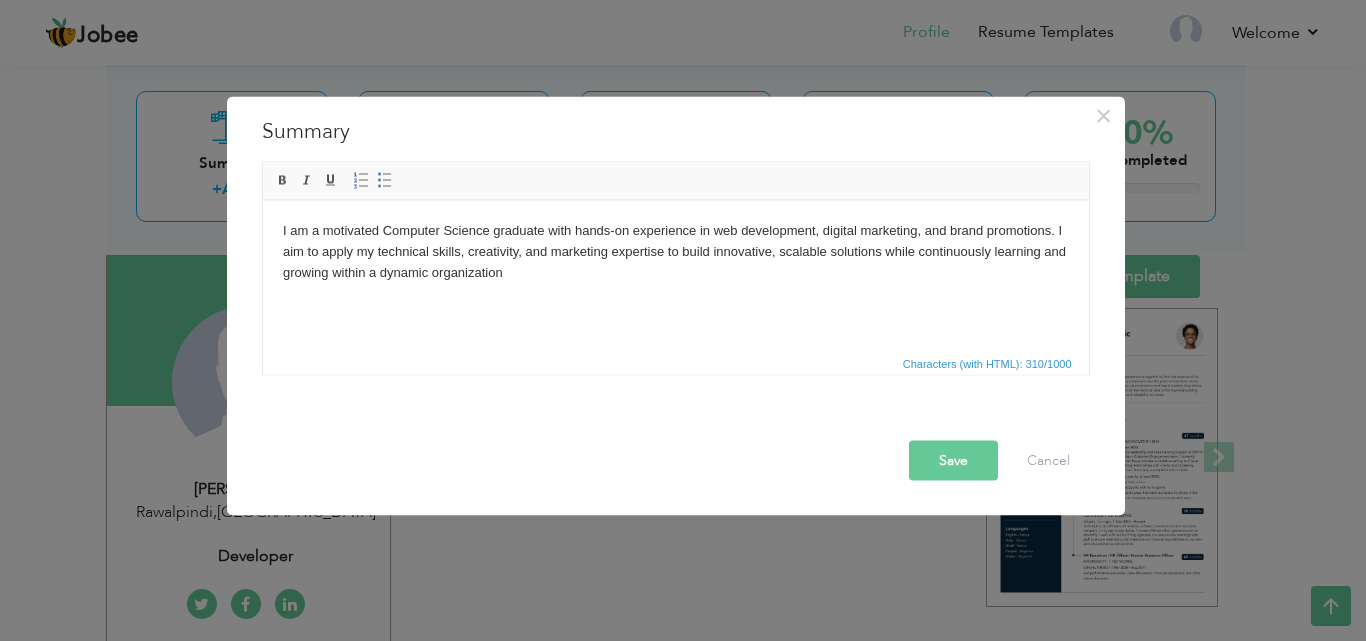 click on "I am a motivated Computer Science graduate with hands-on experience in web development, digital marketing, and brand promotions. I aim to apply my technical skills, creativity, and marketing expertise to build innovative, scalable solutions while continuously learning and growing within a dynamic organization" at bounding box center [675, 251] 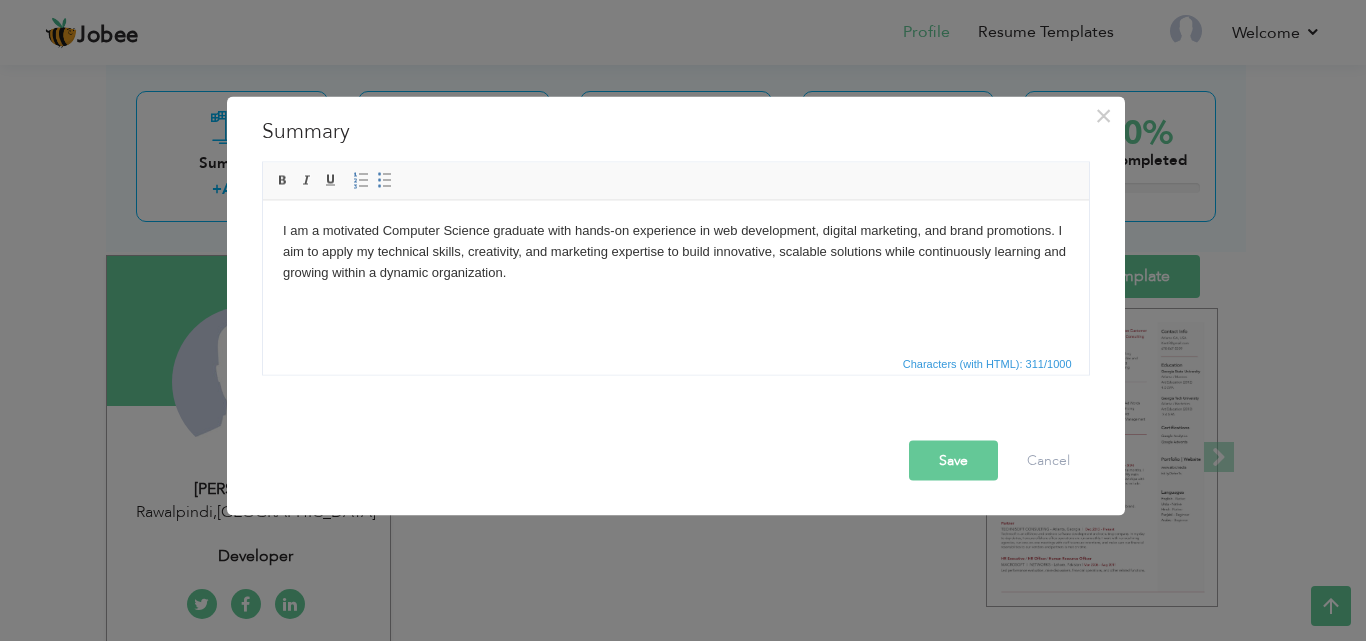 click on "Save" at bounding box center [953, 460] 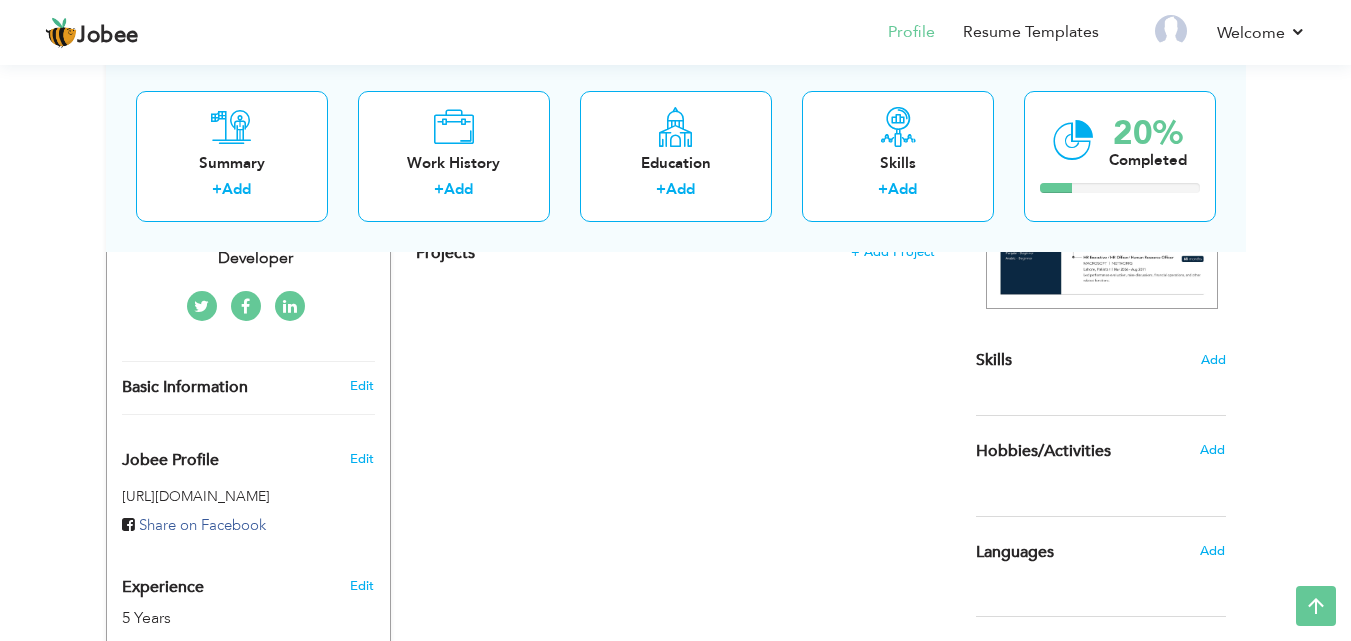 scroll, scrollTop: 439, scrollLeft: 0, axis: vertical 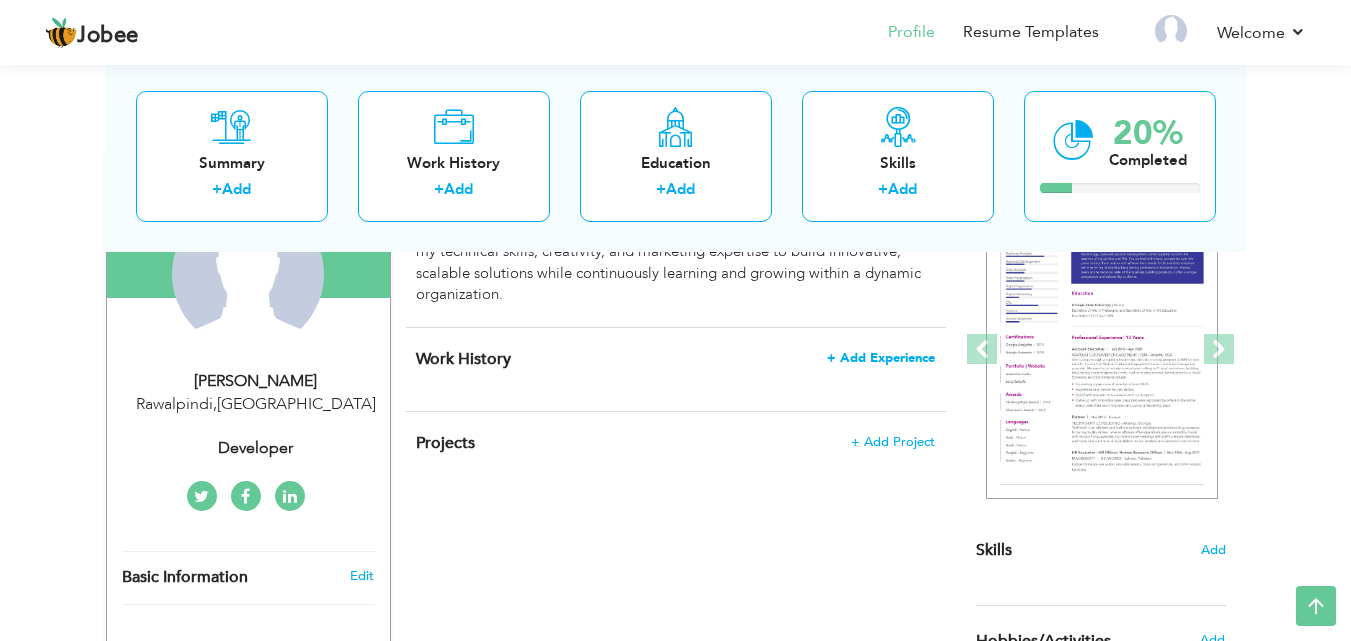 click on "+ Add Experience" at bounding box center [881, 358] 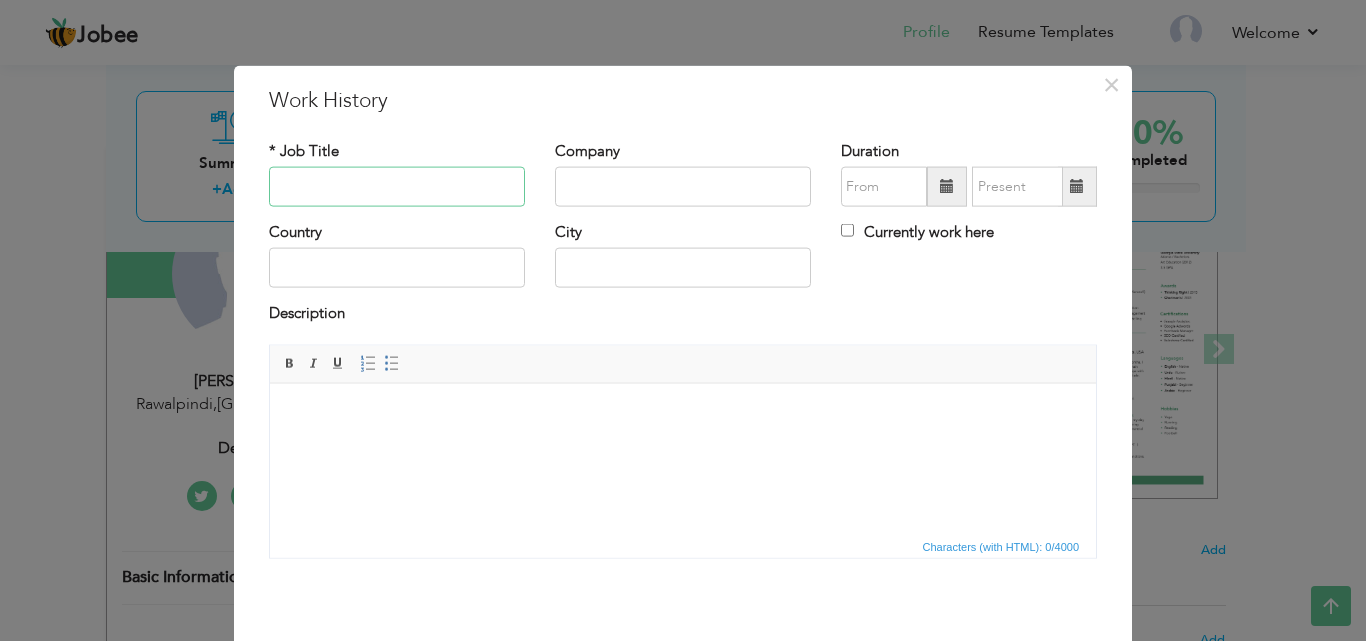 paste on "Manager" 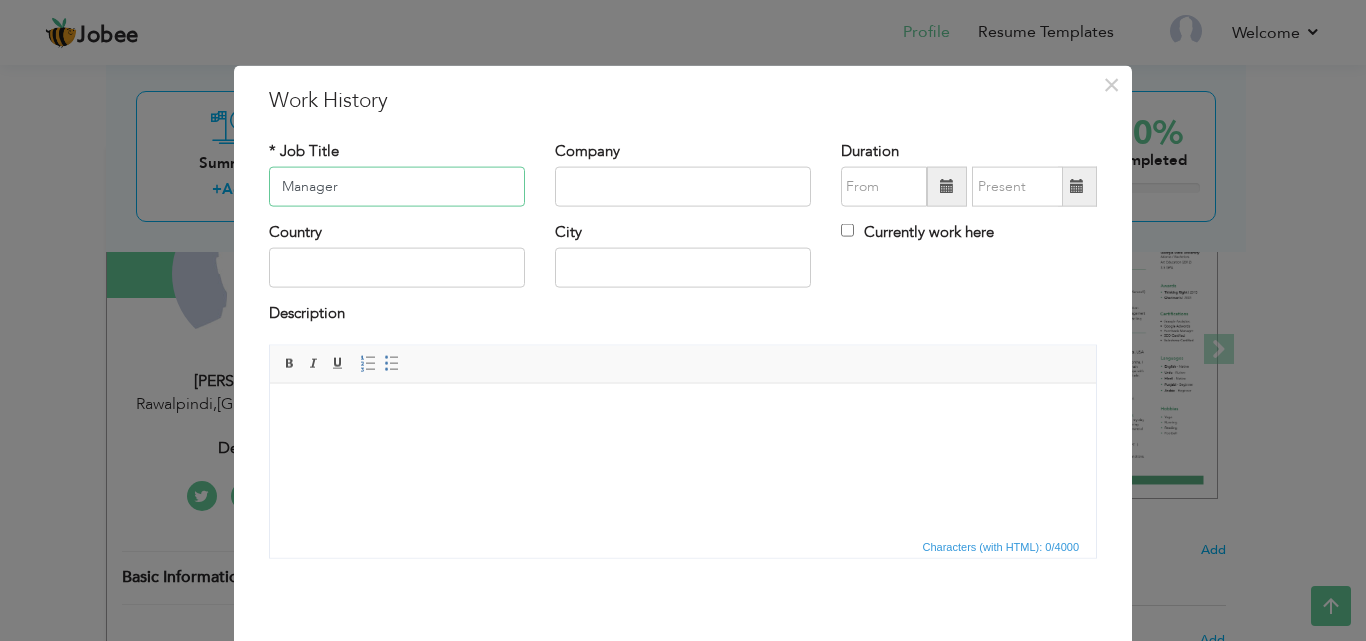 type on "Manager" 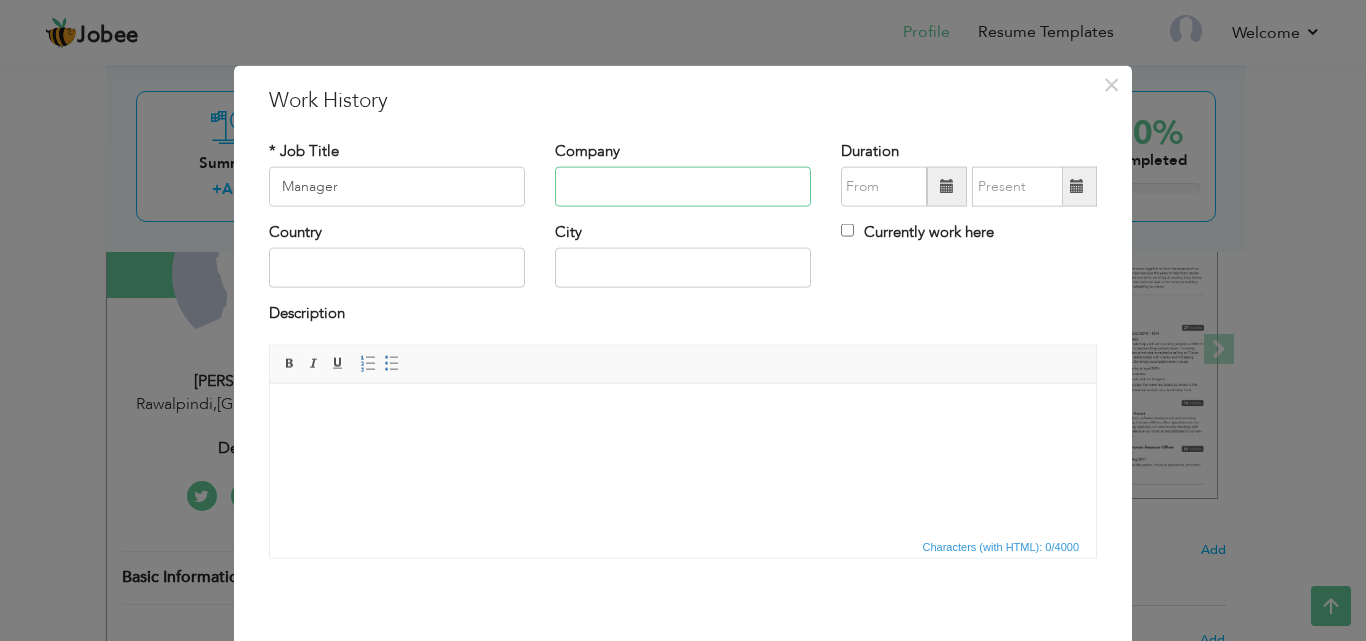 click at bounding box center [683, 187] 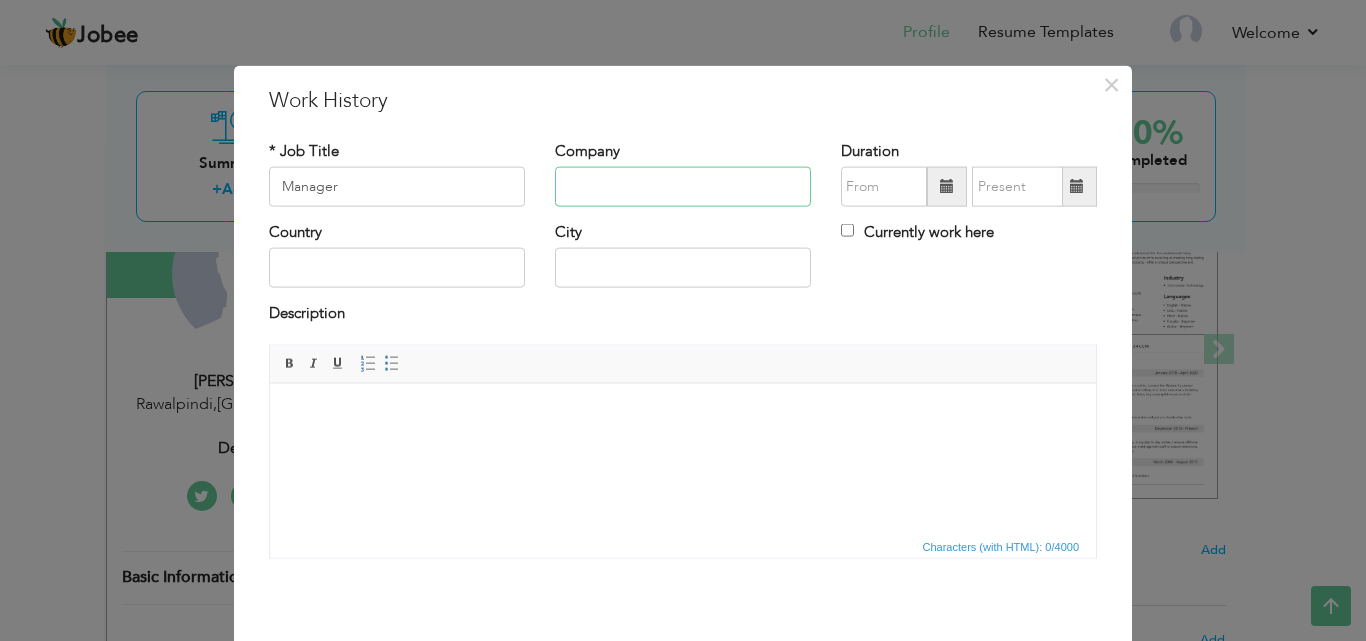 paste on "EAGLE HUBS" 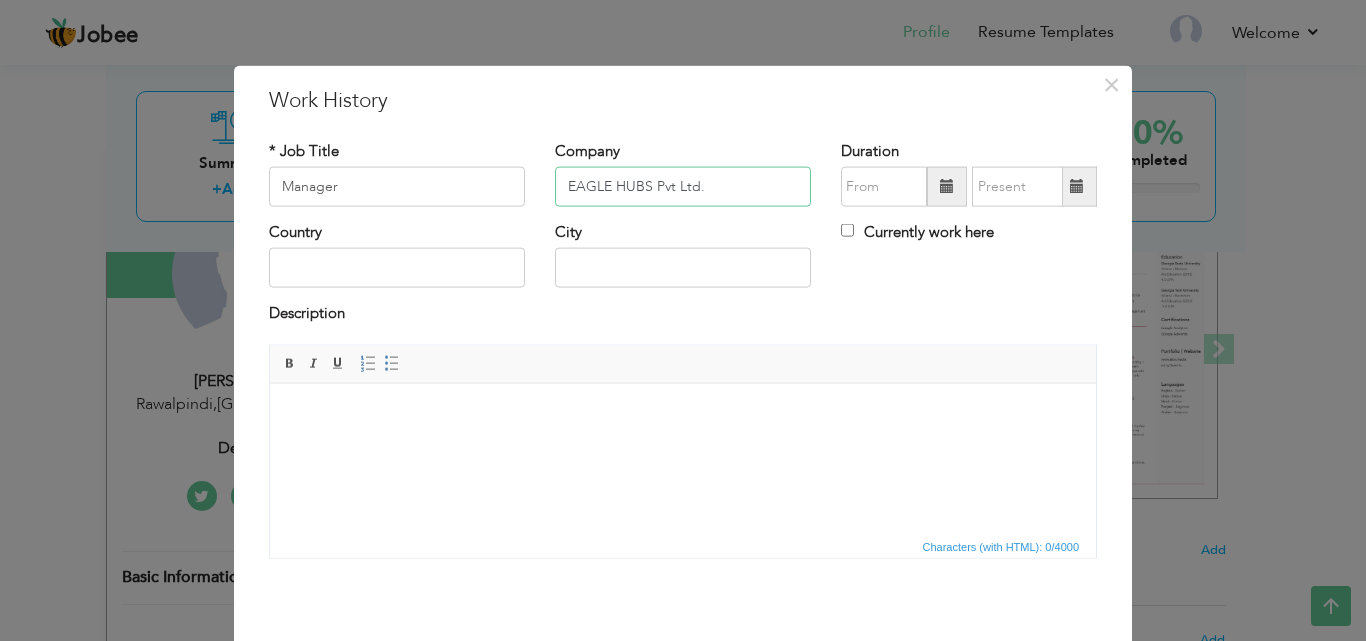 type on "EAGLE HUBS Pvt Ltd." 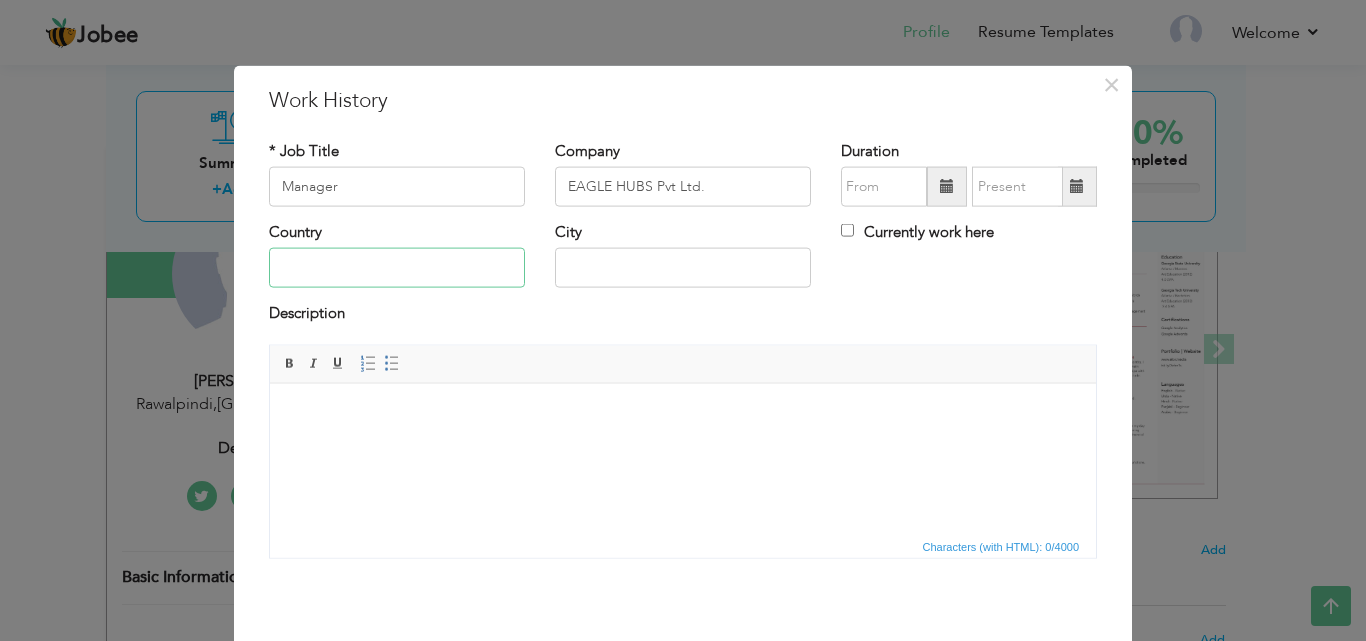 click at bounding box center (397, 268) 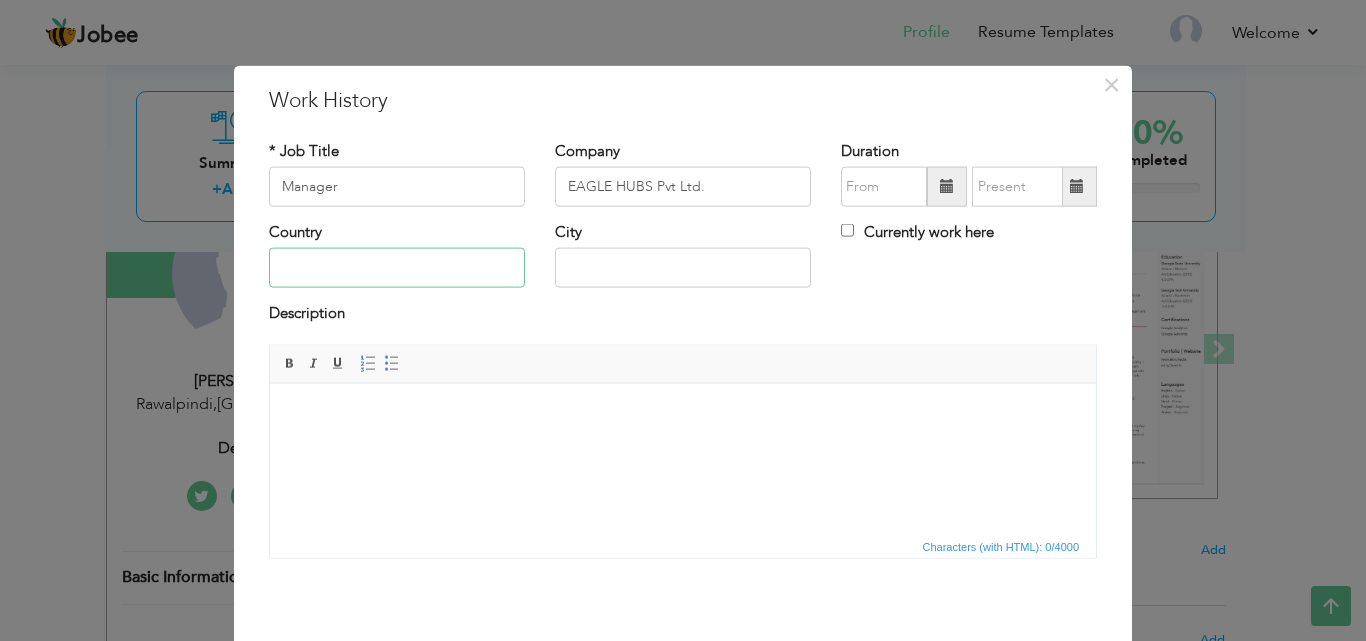 type on "p" 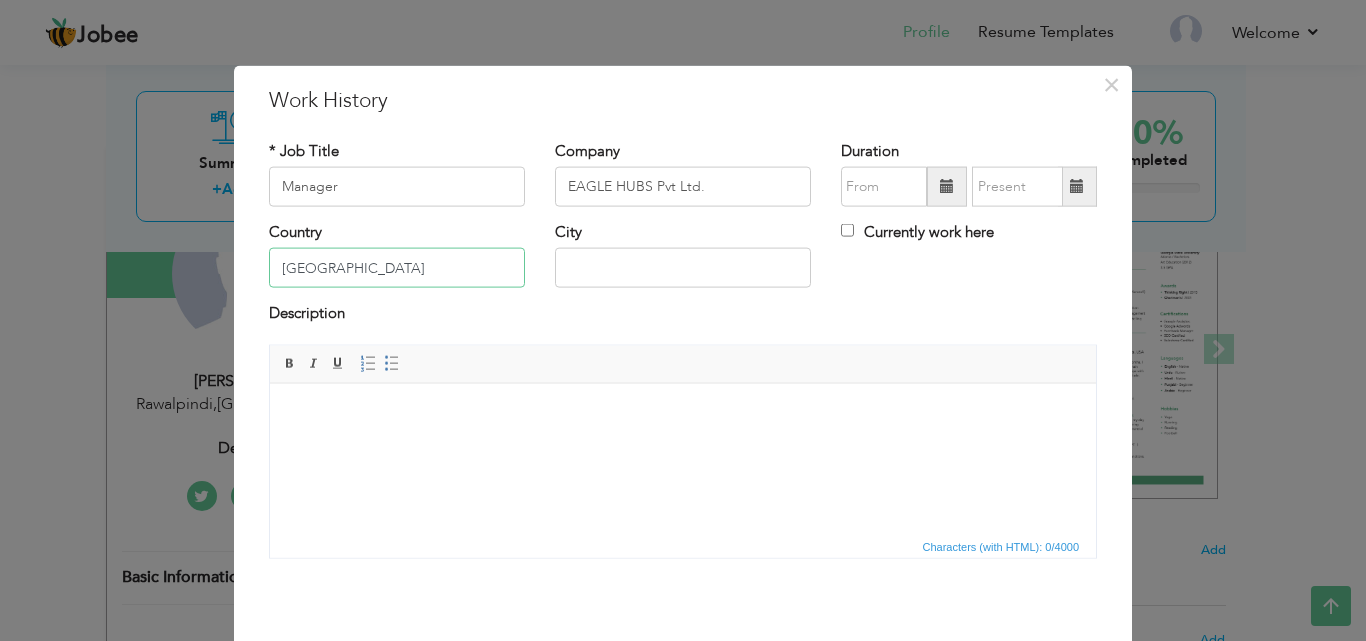 type on "[GEOGRAPHIC_DATA]" 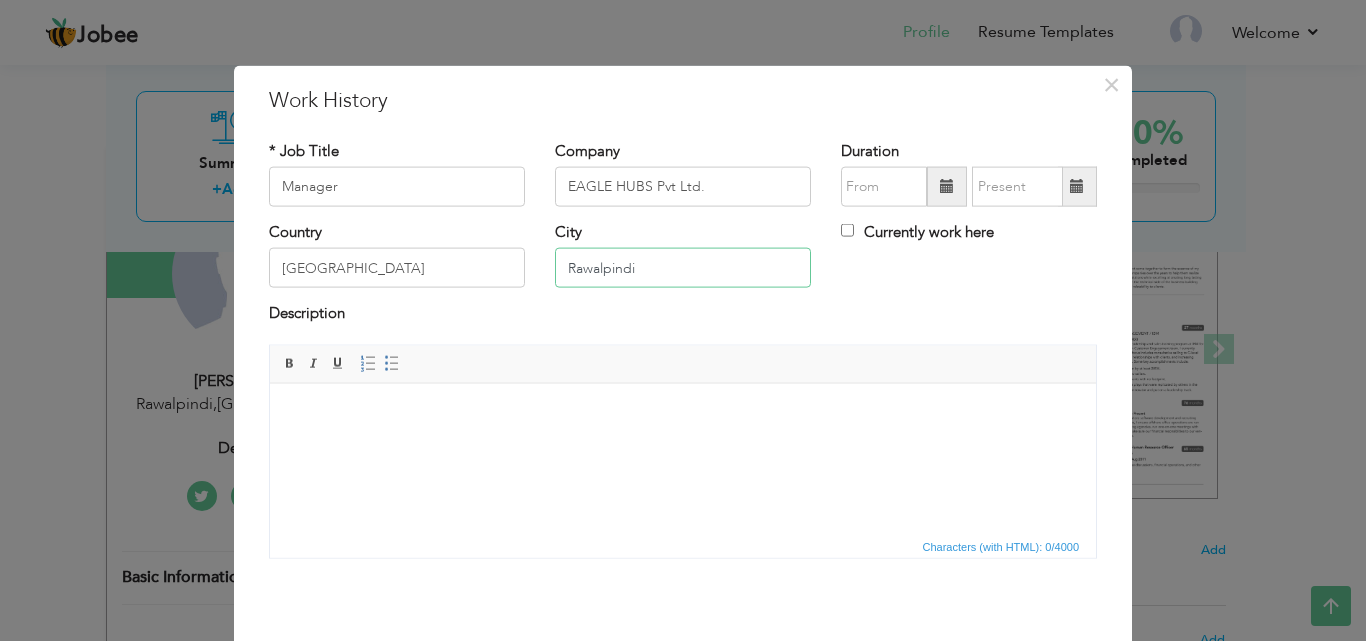 type on "Rawalpindi" 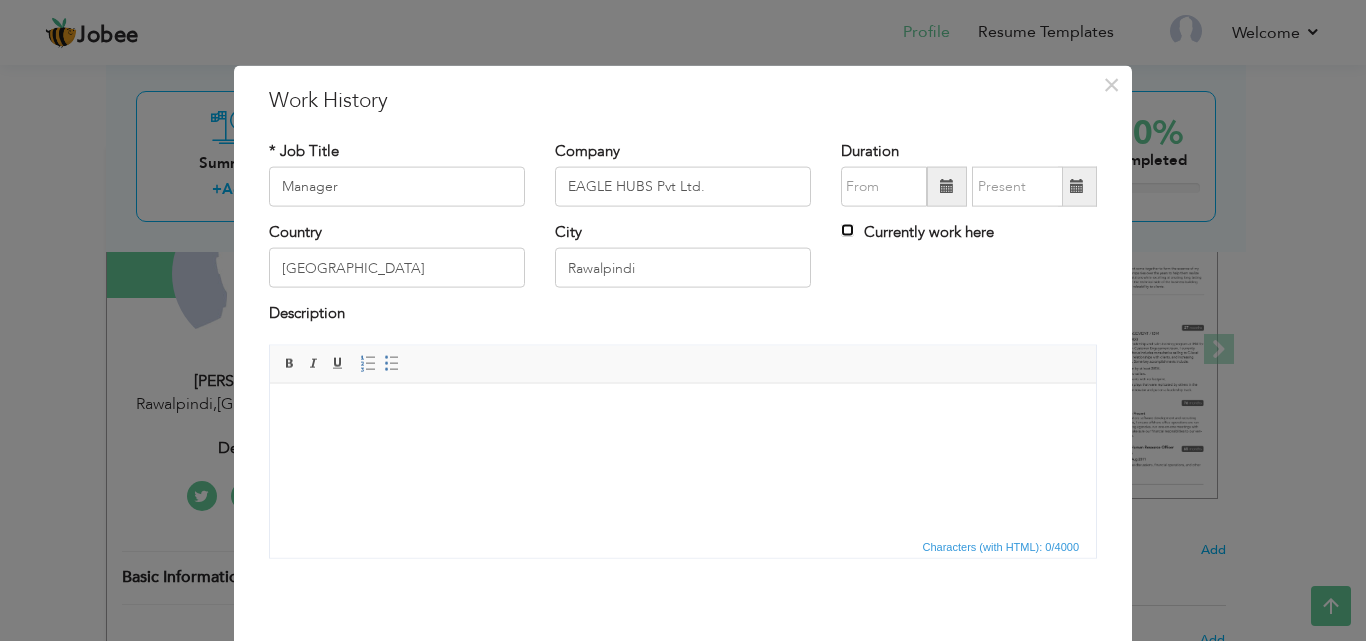 click on "Currently work here" at bounding box center [847, 230] 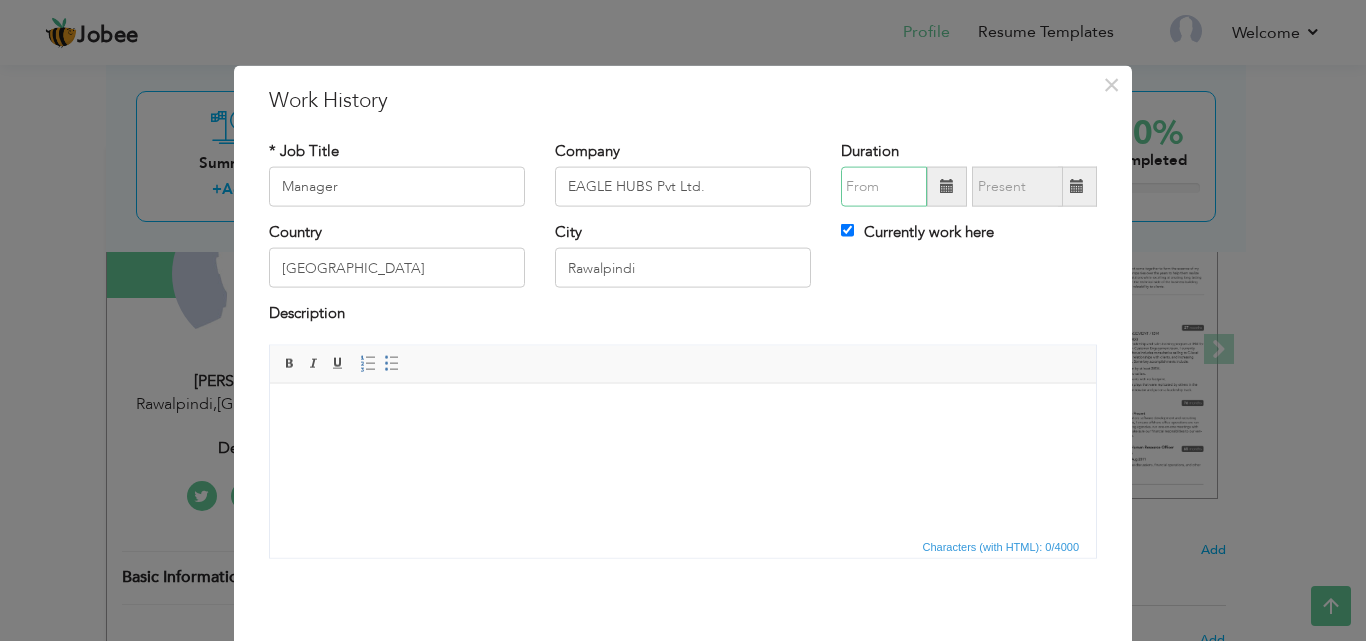 click at bounding box center (884, 187) 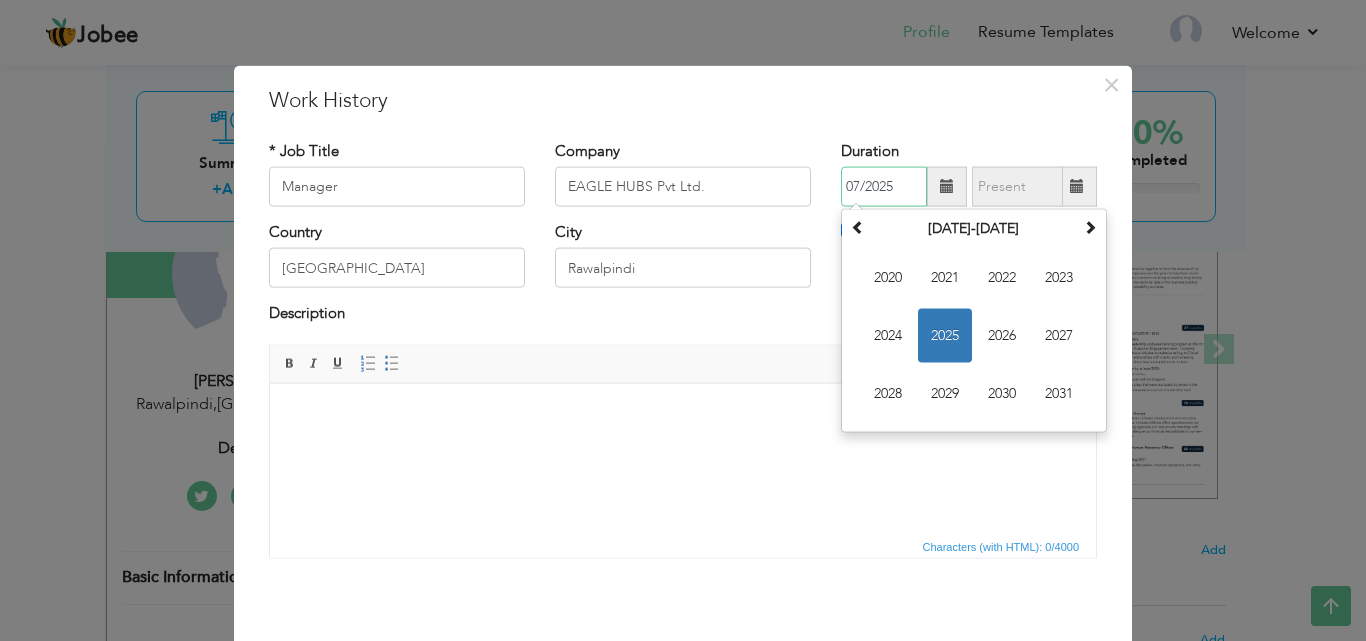 click on "07/2025" at bounding box center [884, 187] 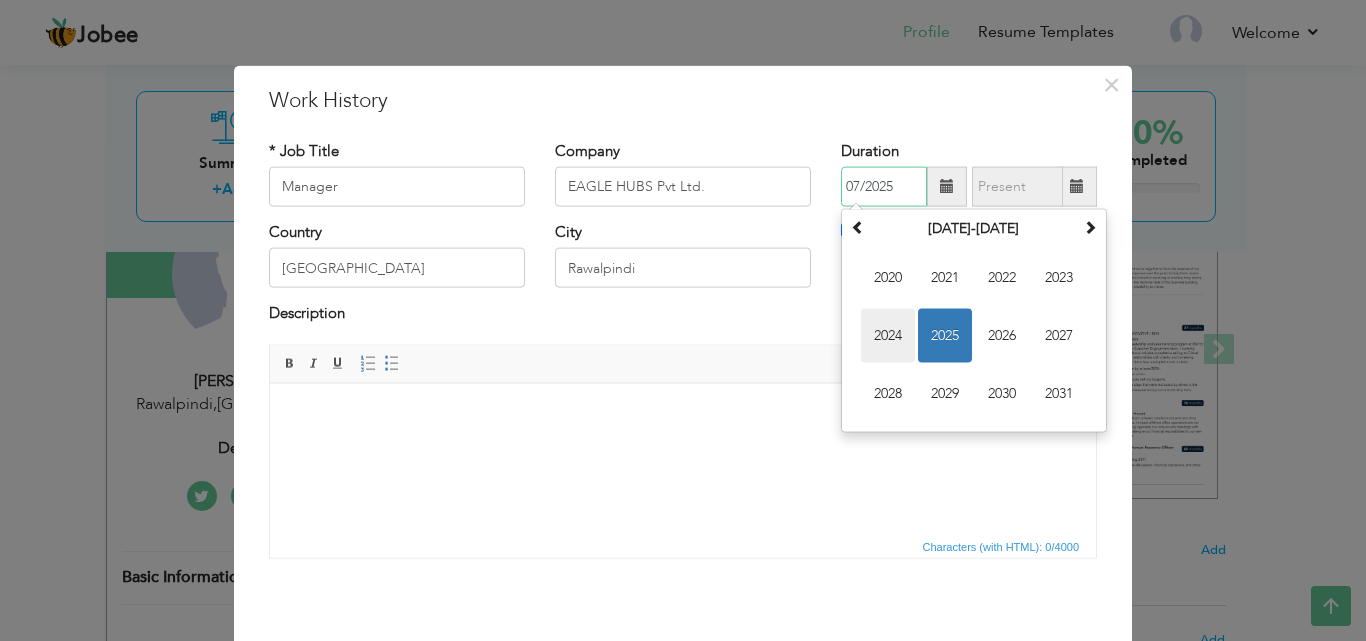 click on "2024" at bounding box center [888, 336] 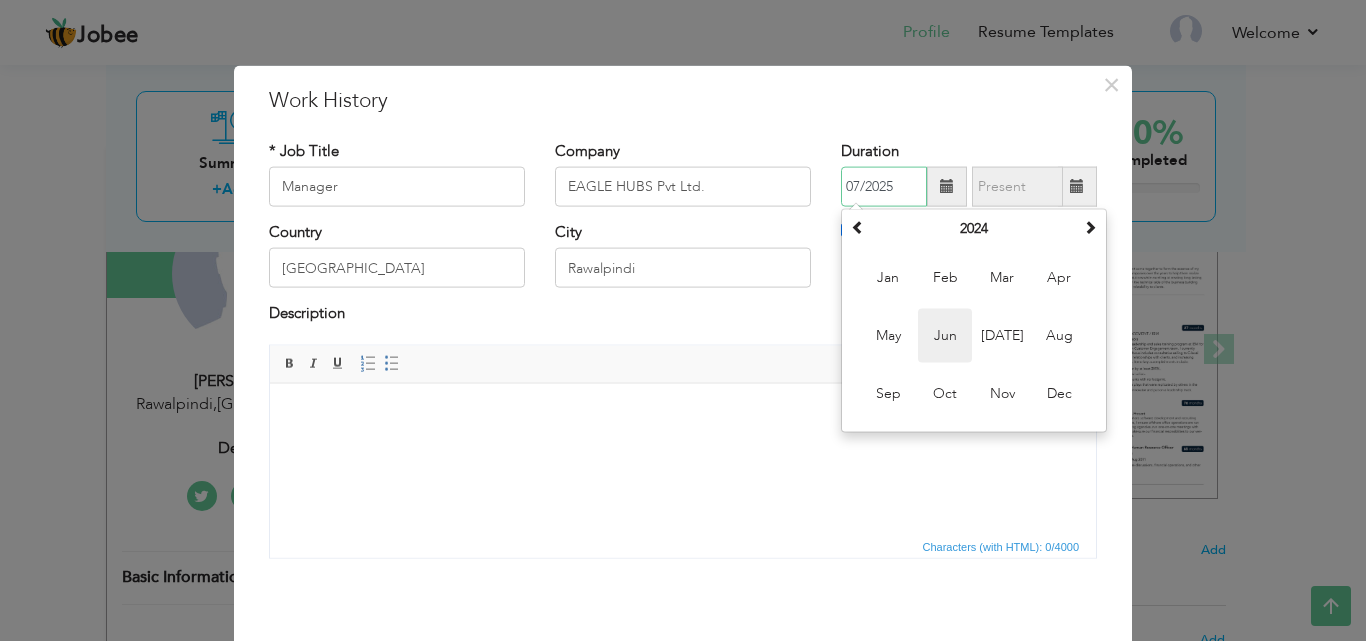 click on "Jun" at bounding box center [945, 336] 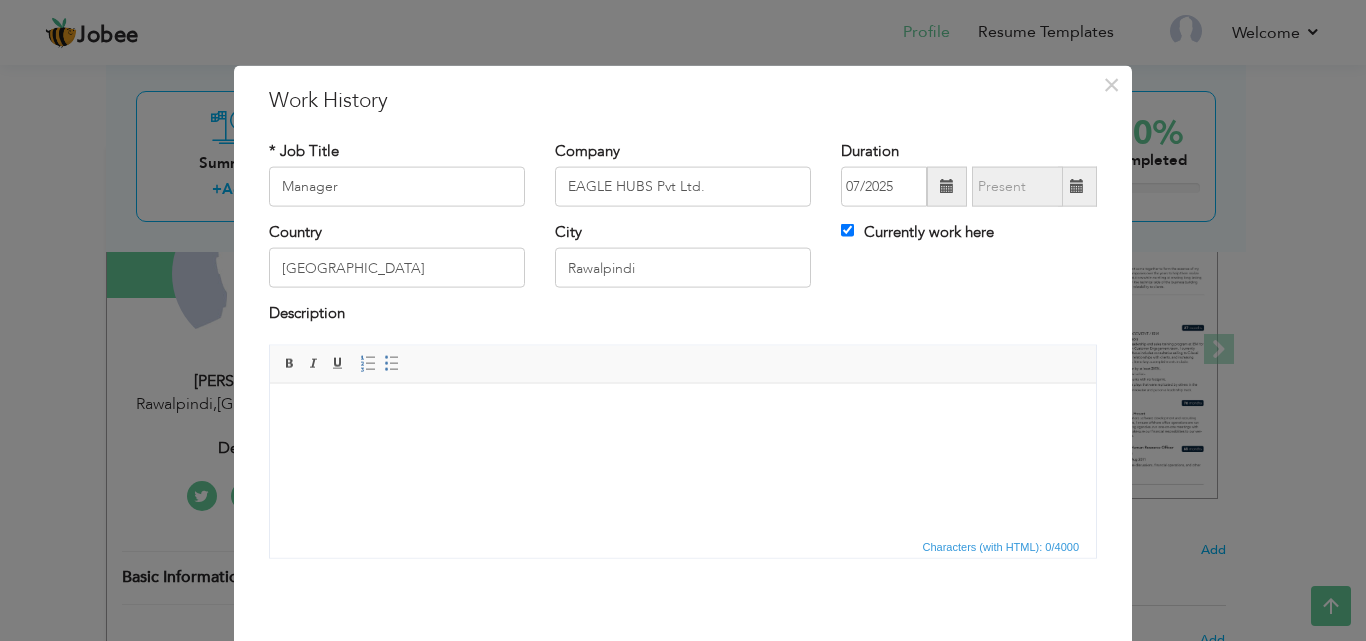 type on "06/2024" 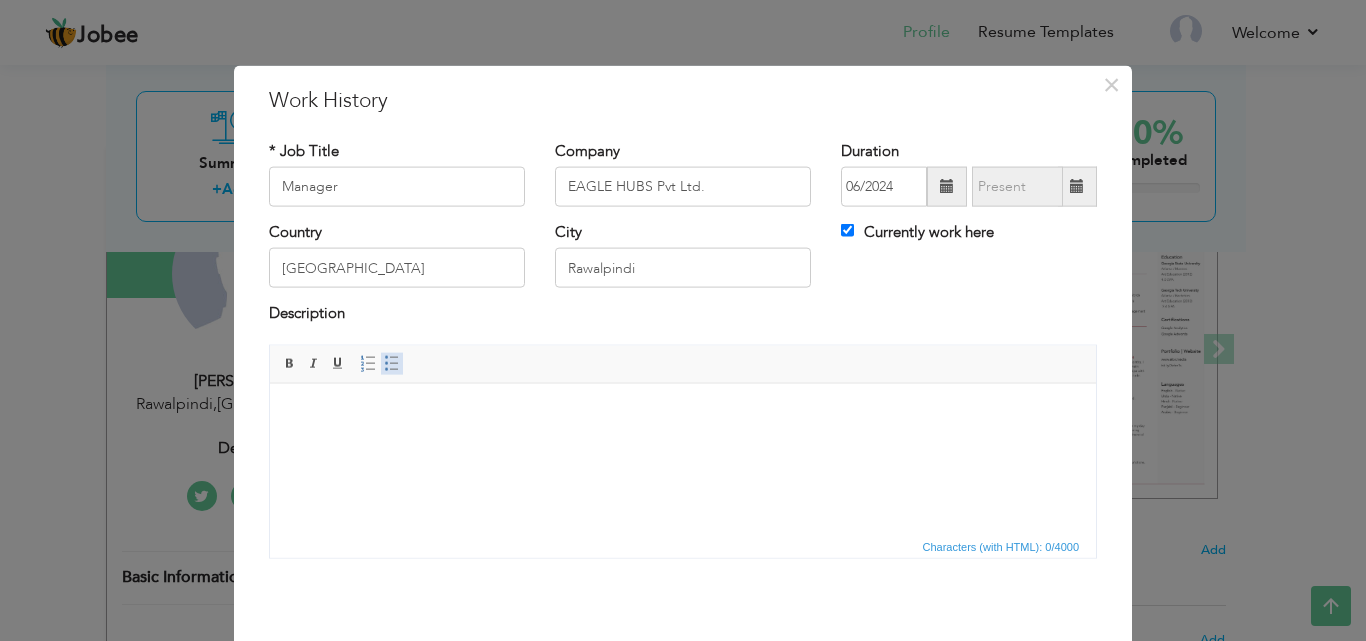 click at bounding box center (392, 363) 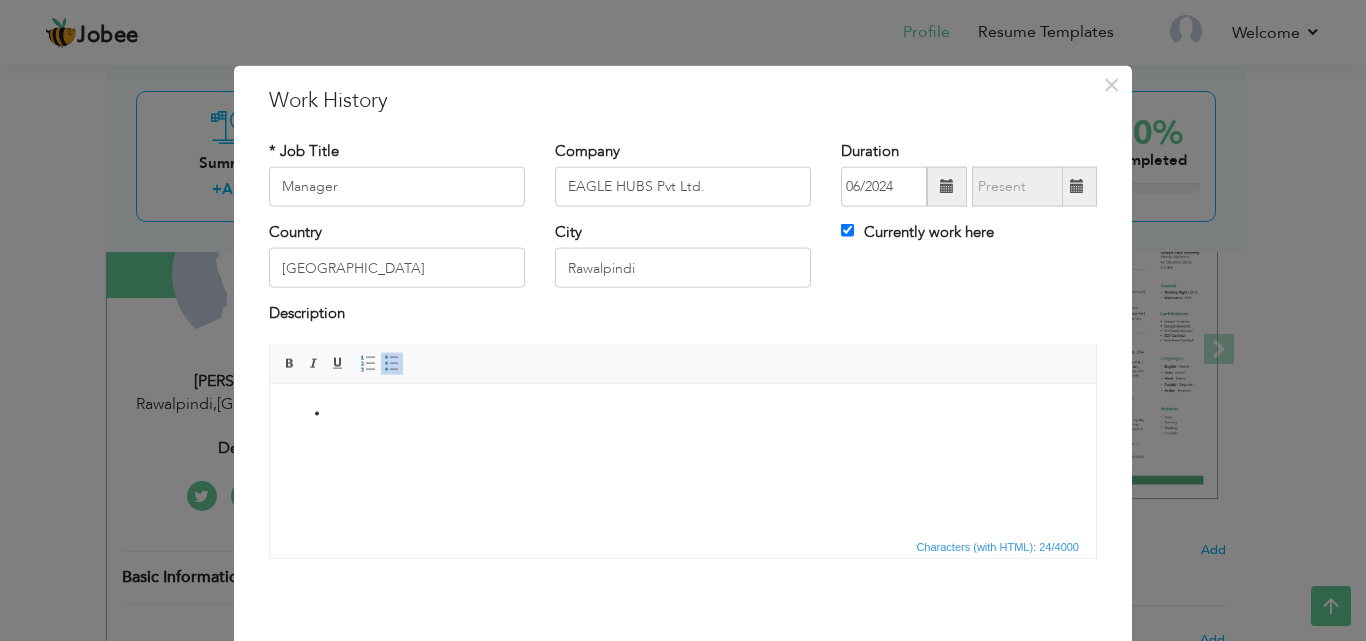 click at bounding box center [683, 413] 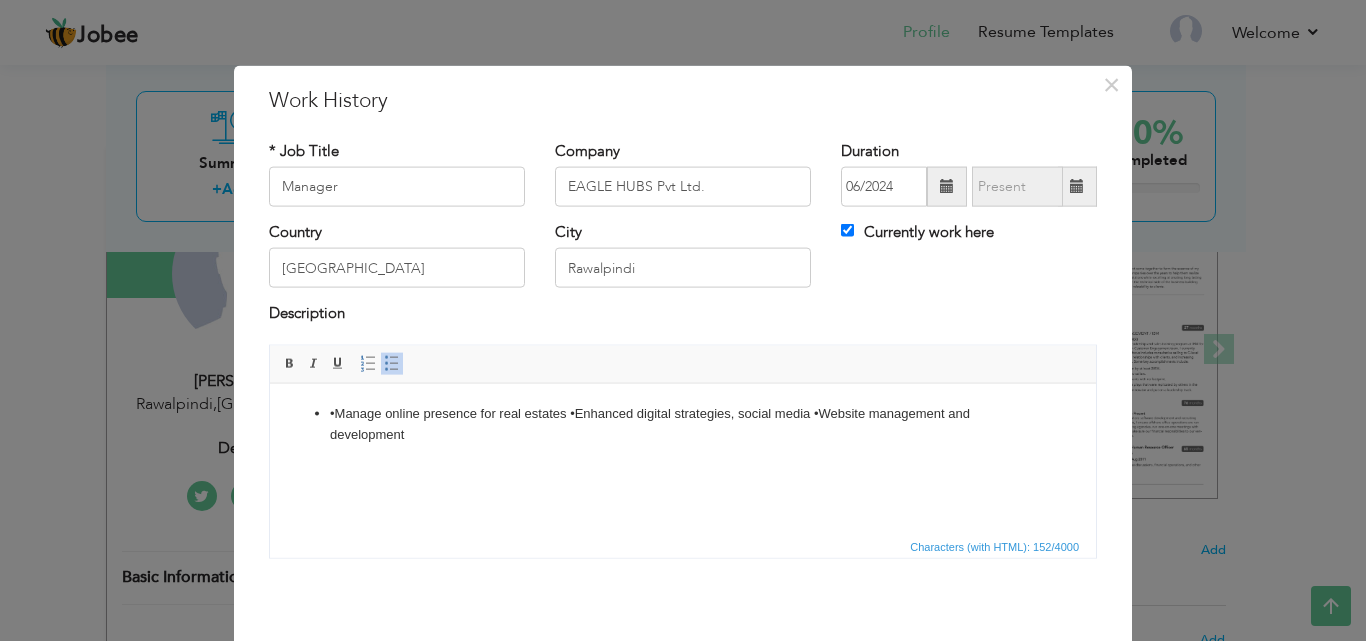 click on "•Manage online presence for real estates •Enhanced digital strategies, social media •Website management and development" at bounding box center (683, 424) 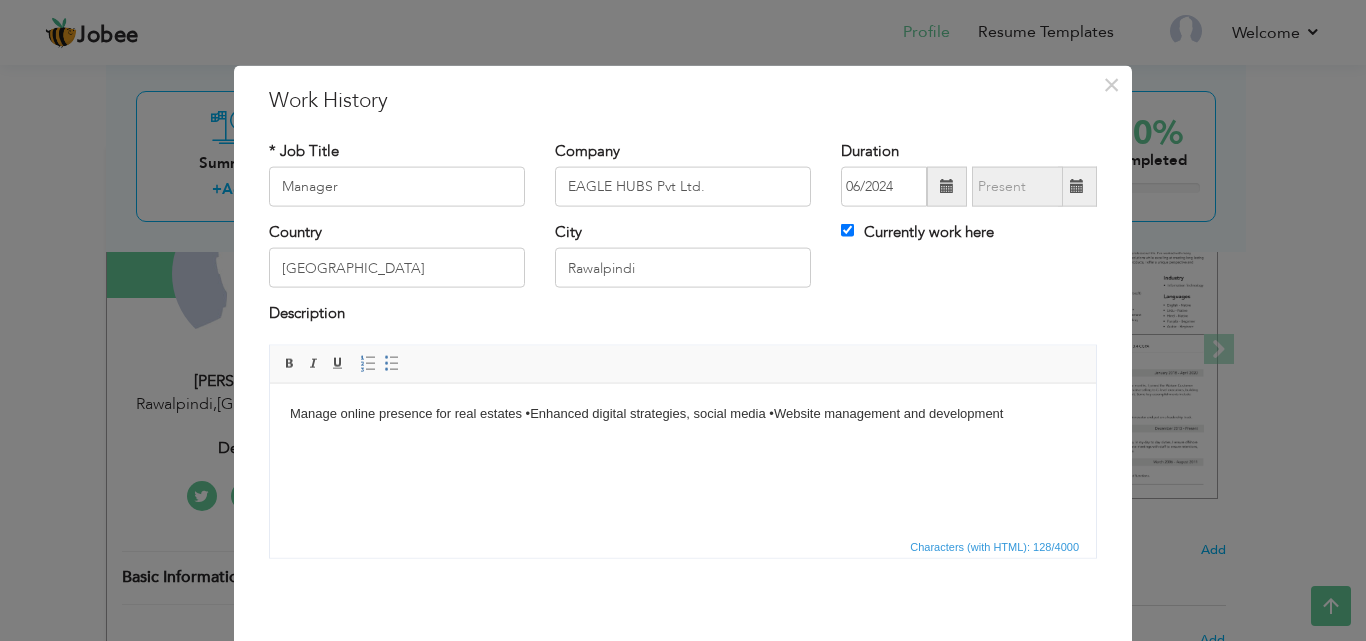 click on "Manage online presence for real estates •Enhanced digital strategies, social media •Website management and development" at bounding box center [683, 413] 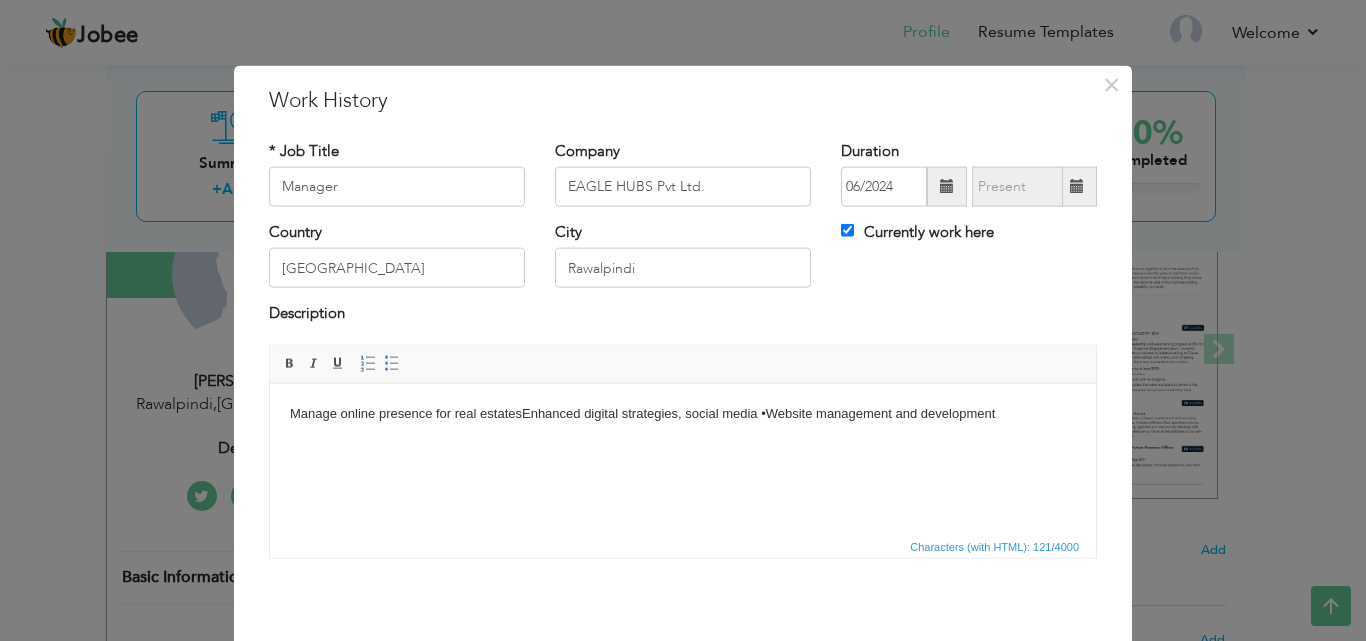 click on "Manage online presence for real estatesEnhanced digital strategies, social media •Website management and development" at bounding box center (683, 413) 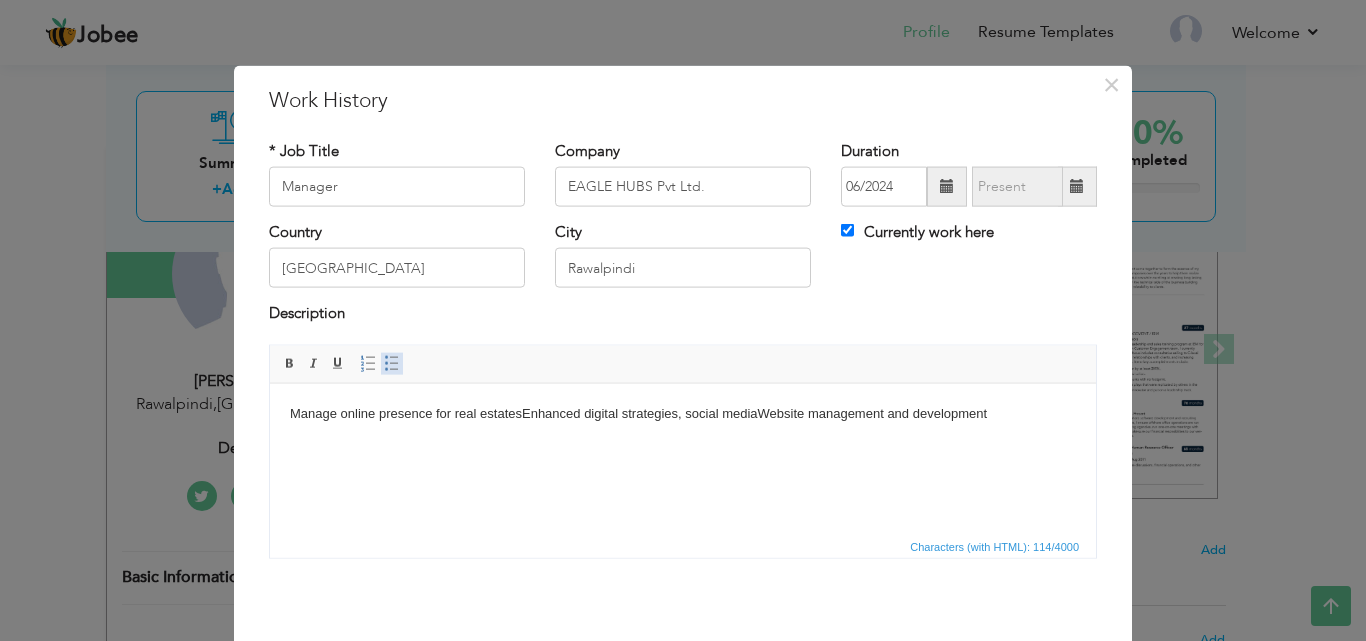 click at bounding box center [392, 363] 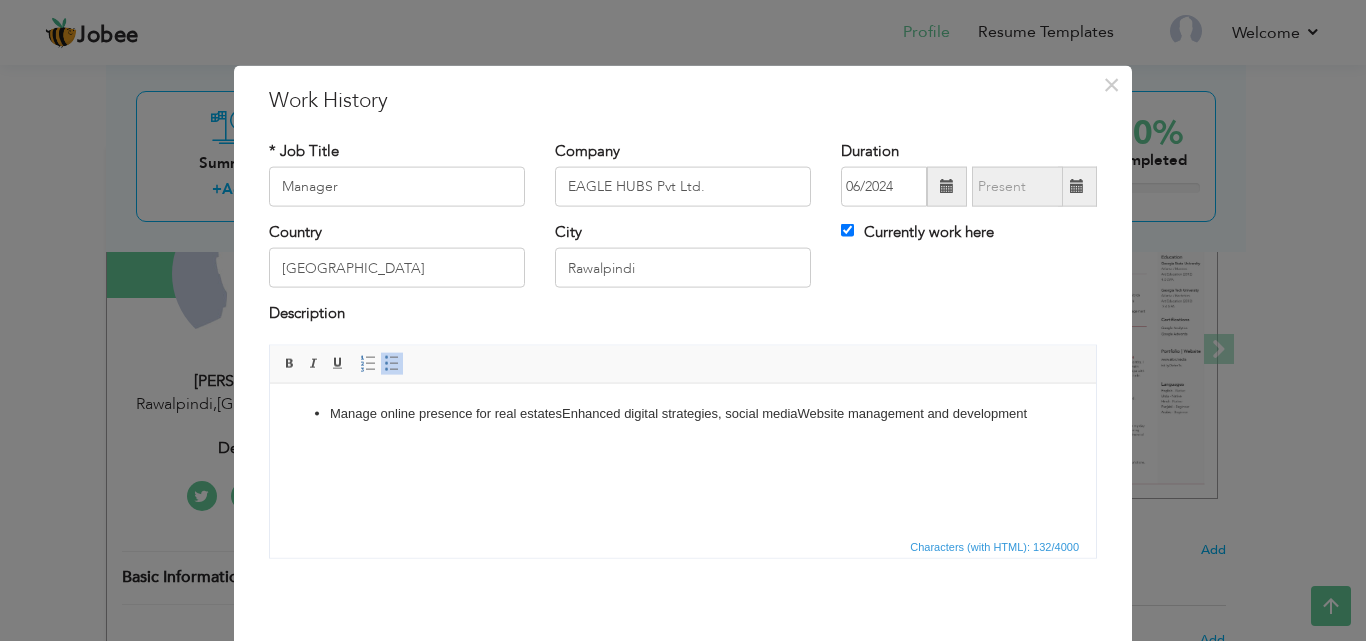 click on "Manage online presence for real estatesEnhanced digital strategies, social media Website management and development" at bounding box center [683, 413] 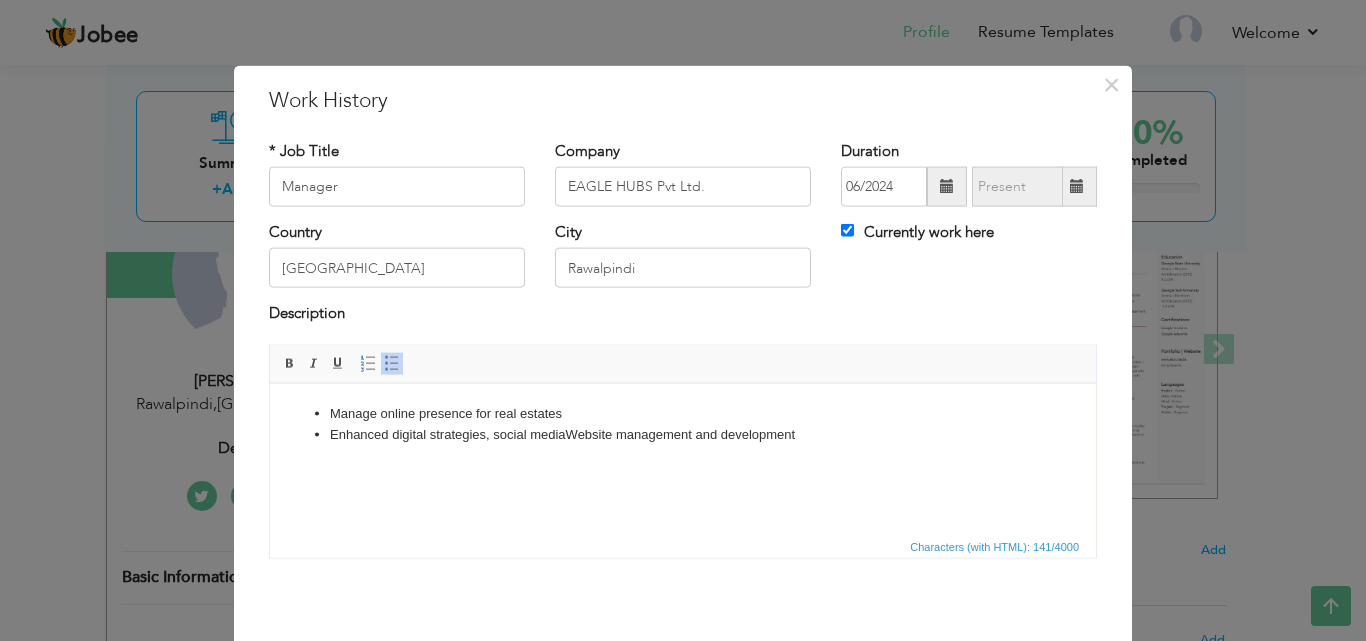 click on "Enhanced digital strategies, social media Website management and development" at bounding box center [683, 434] 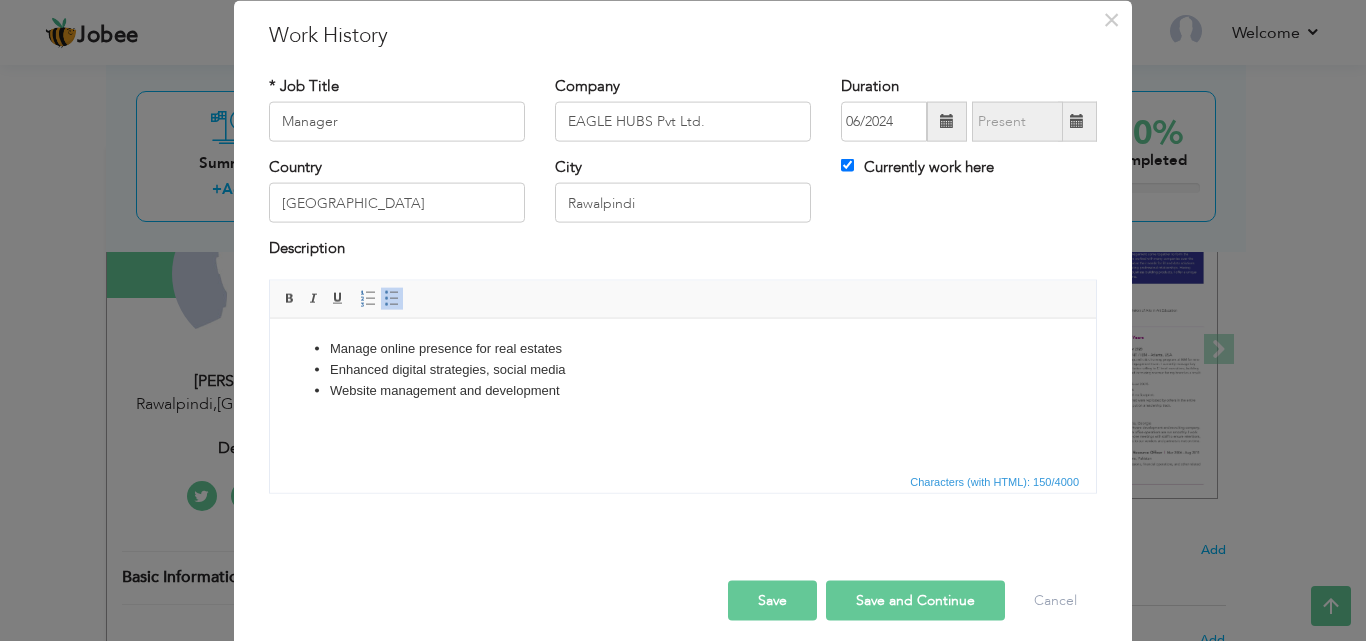 scroll, scrollTop: 79, scrollLeft: 0, axis: vertical 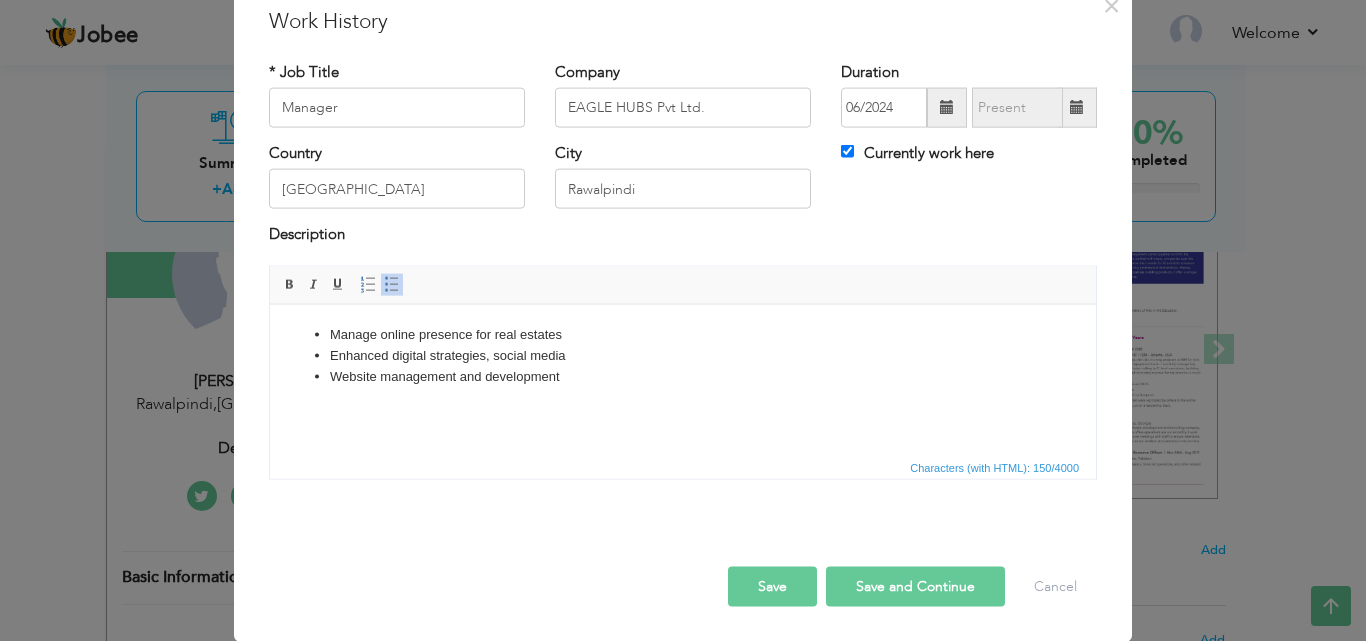 click on "Save and Continue" at bounding box center [915, 586] 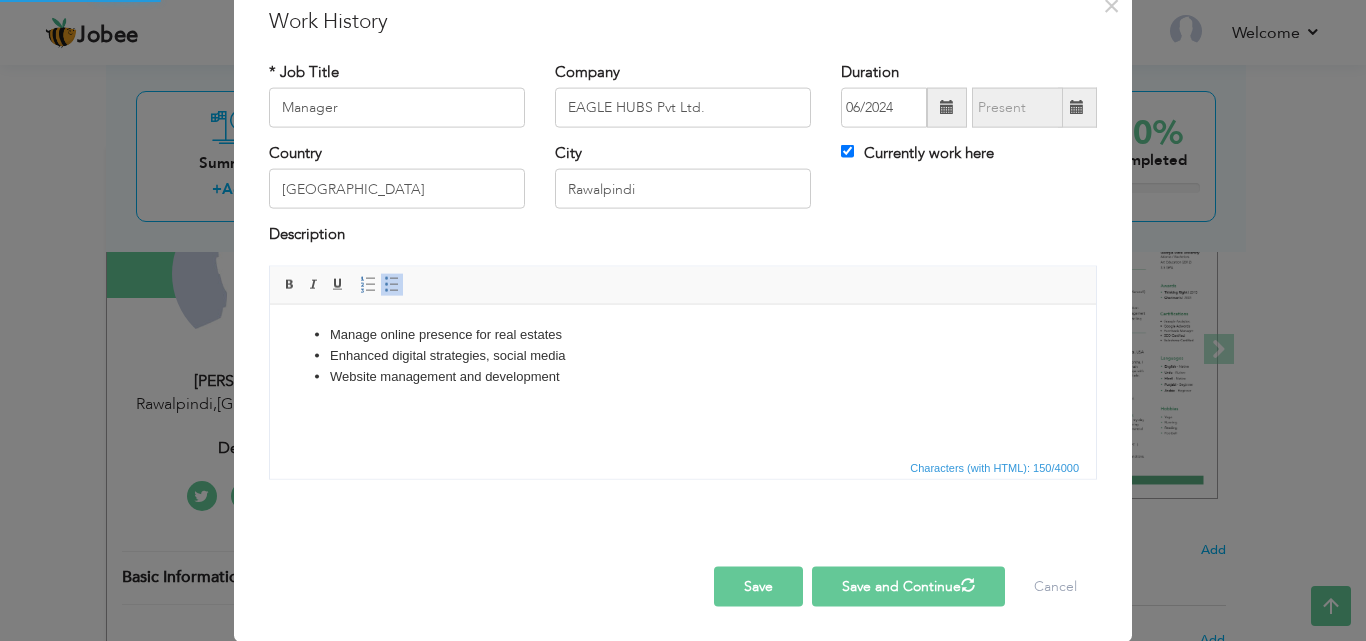 type 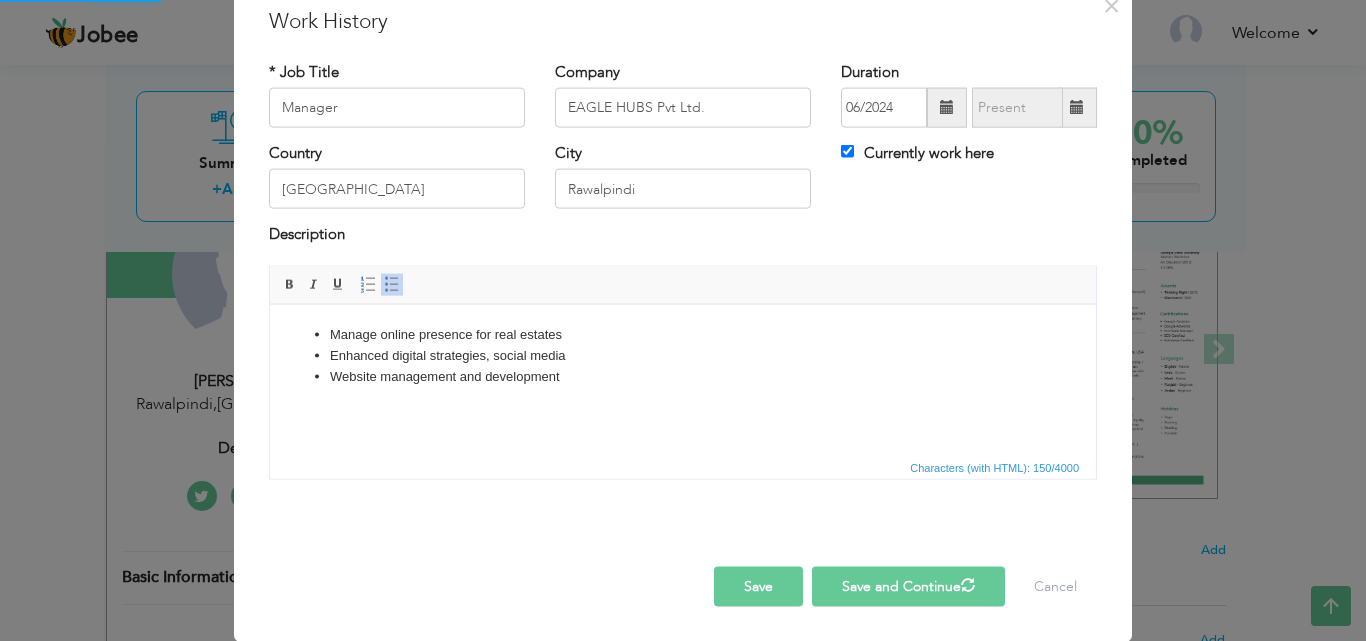 type 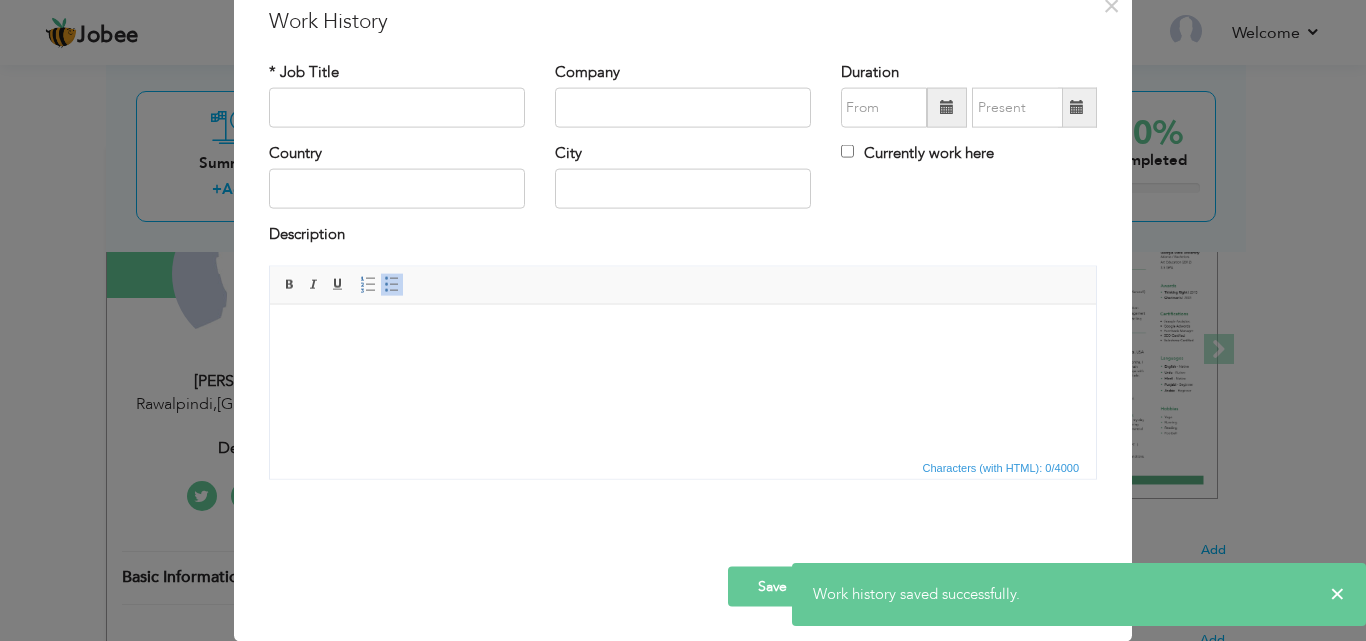 type 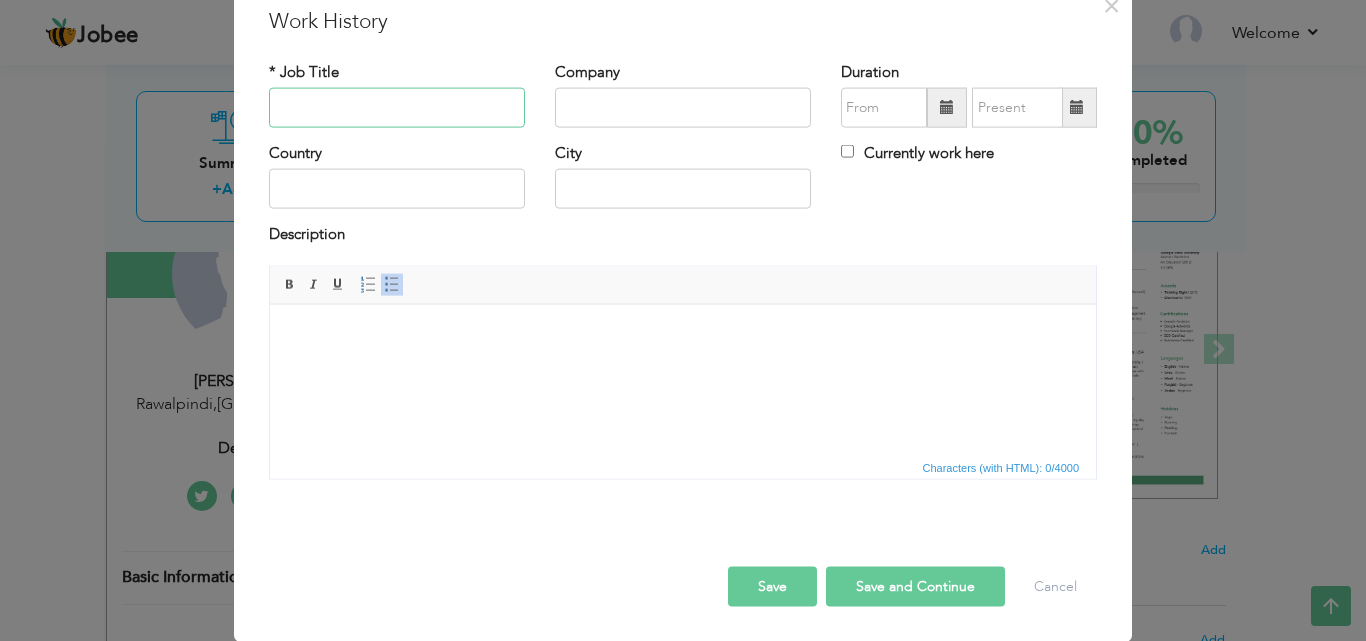click at bounding box center (397, 108) 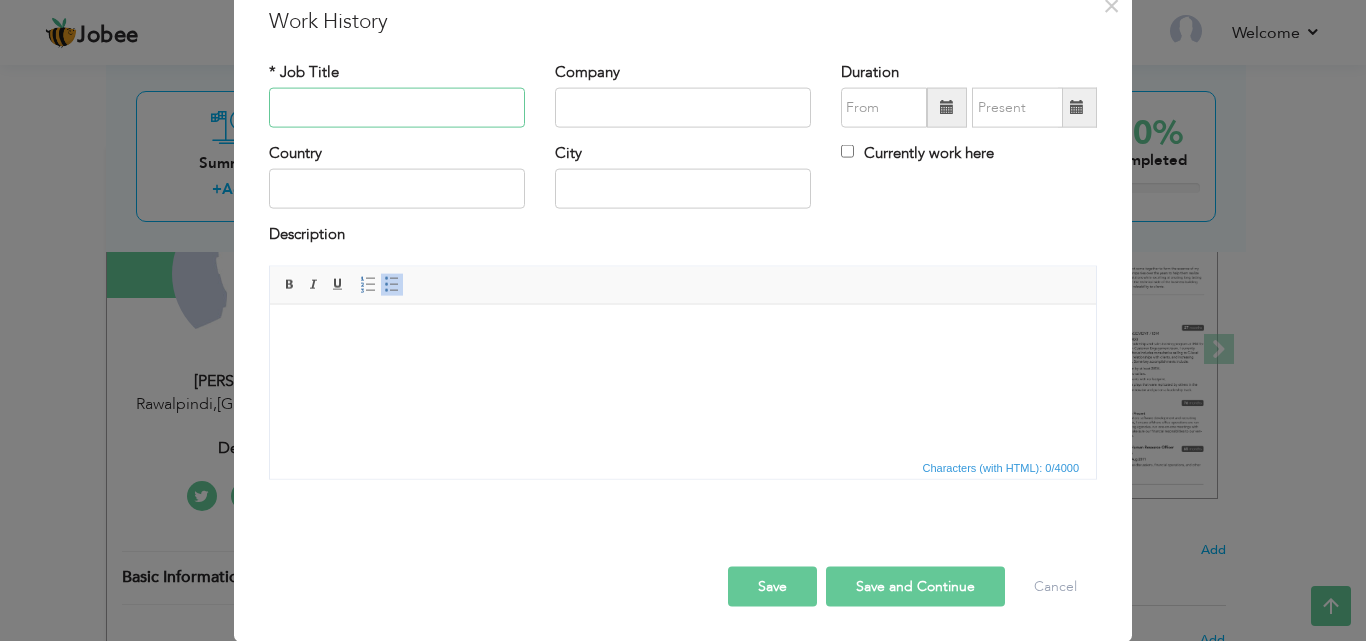 paste on "Web development intern" 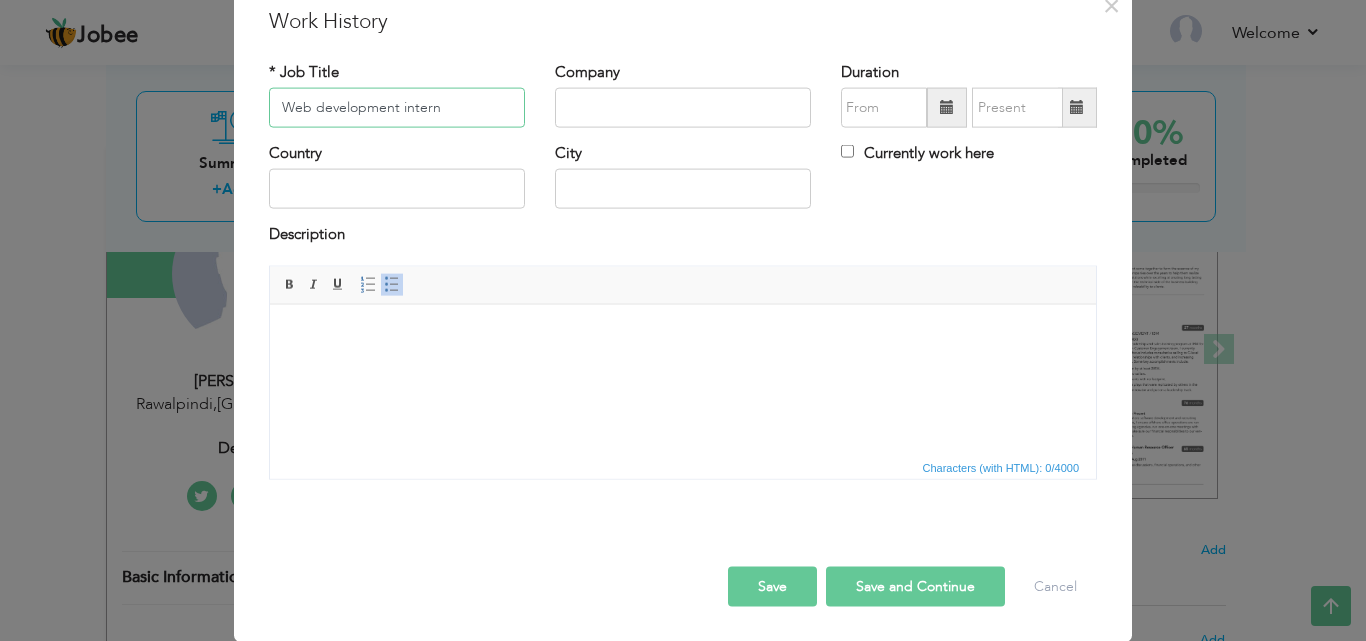 type on "Web development intern" 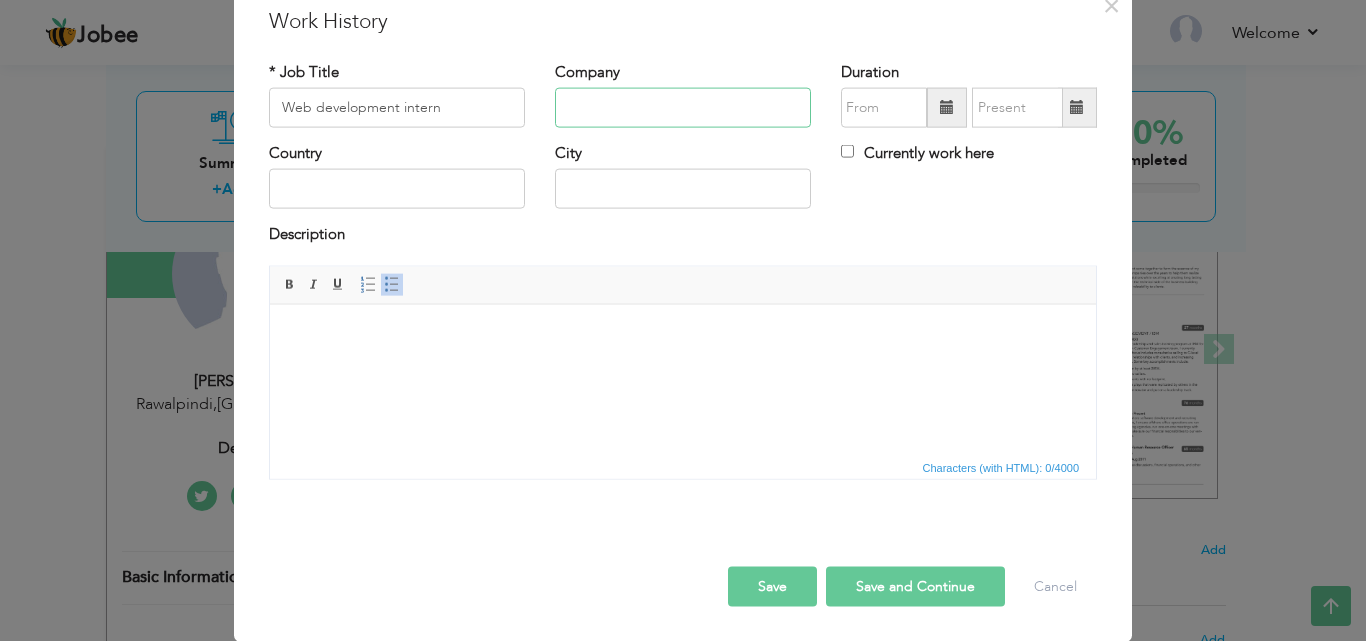 click at bounding box center [683, 108] 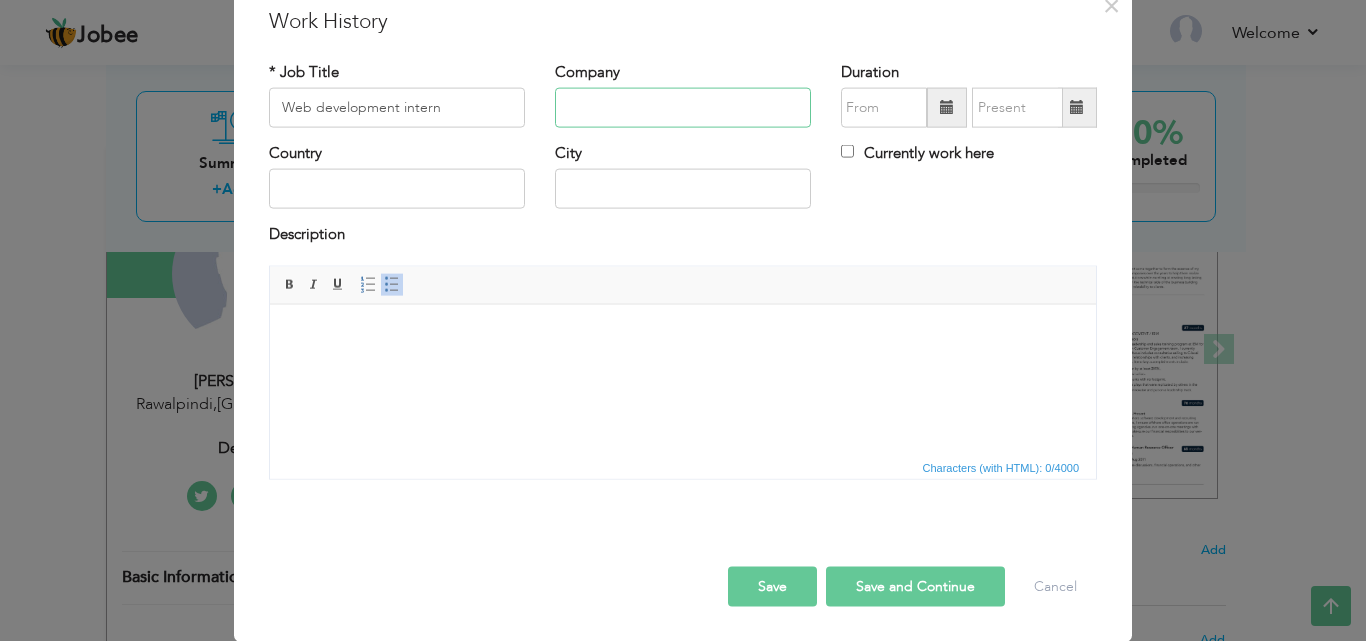 click at bounding box center (683, 108) 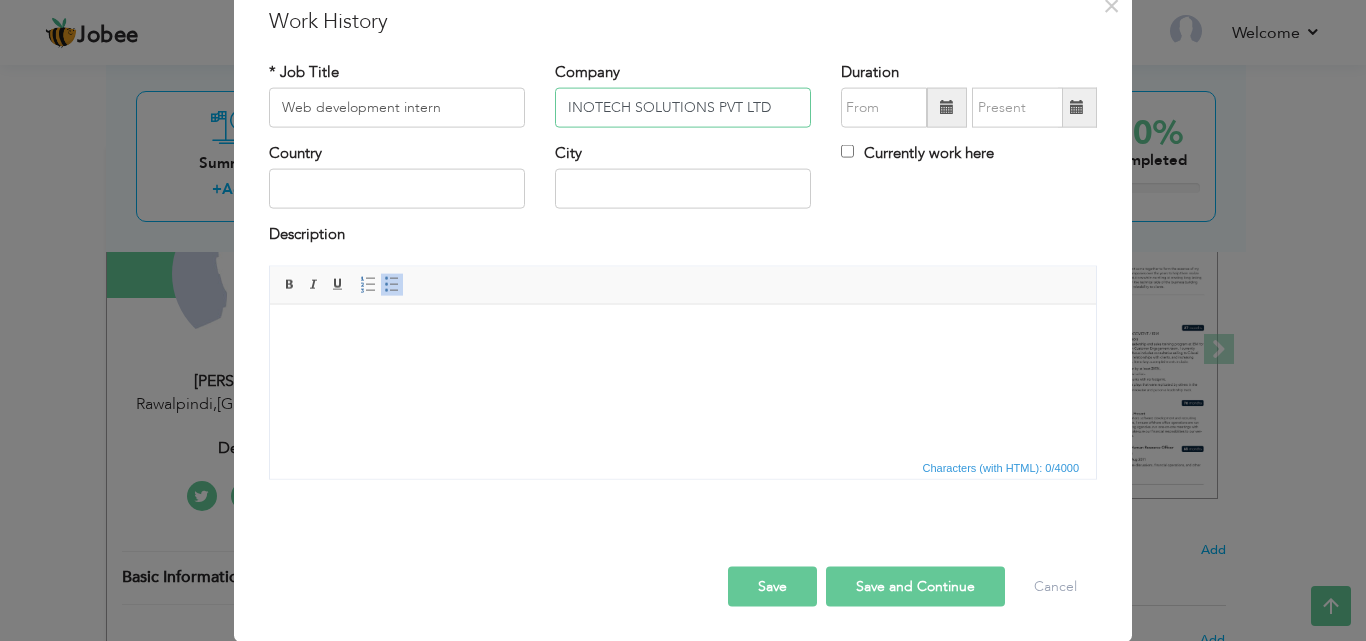 type on "INOTECH SOLUTIONS PVT LTD" 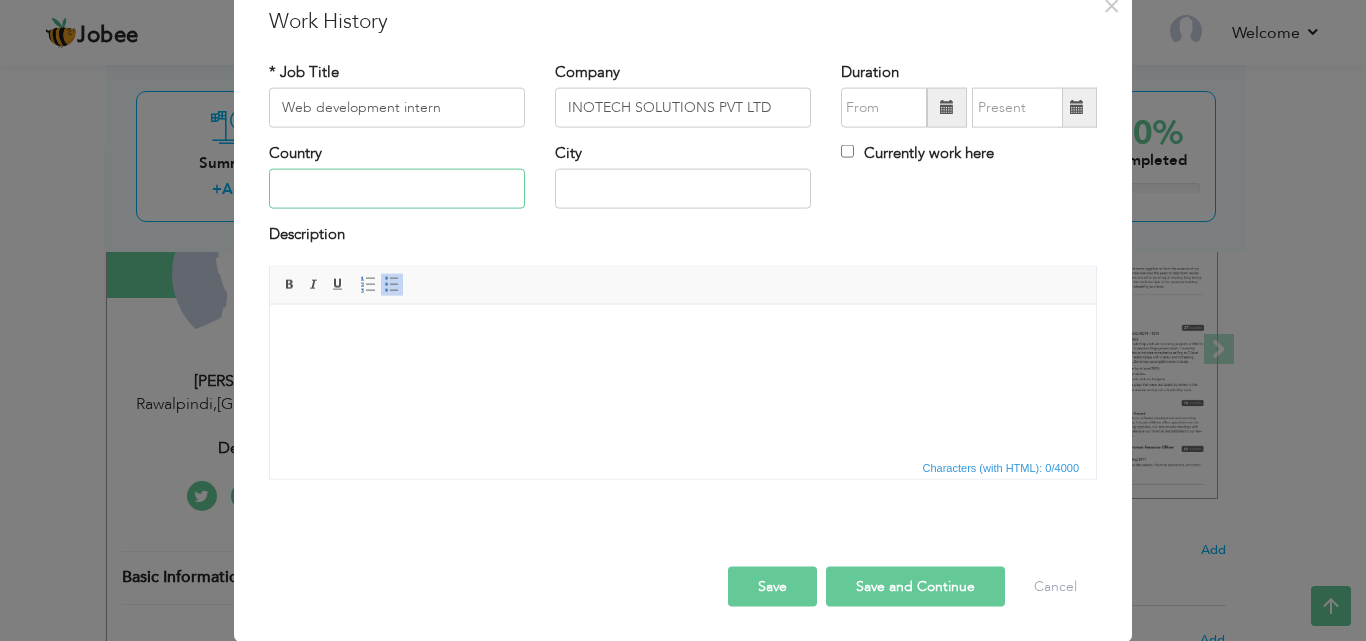 click at bounding box center (397, 189) 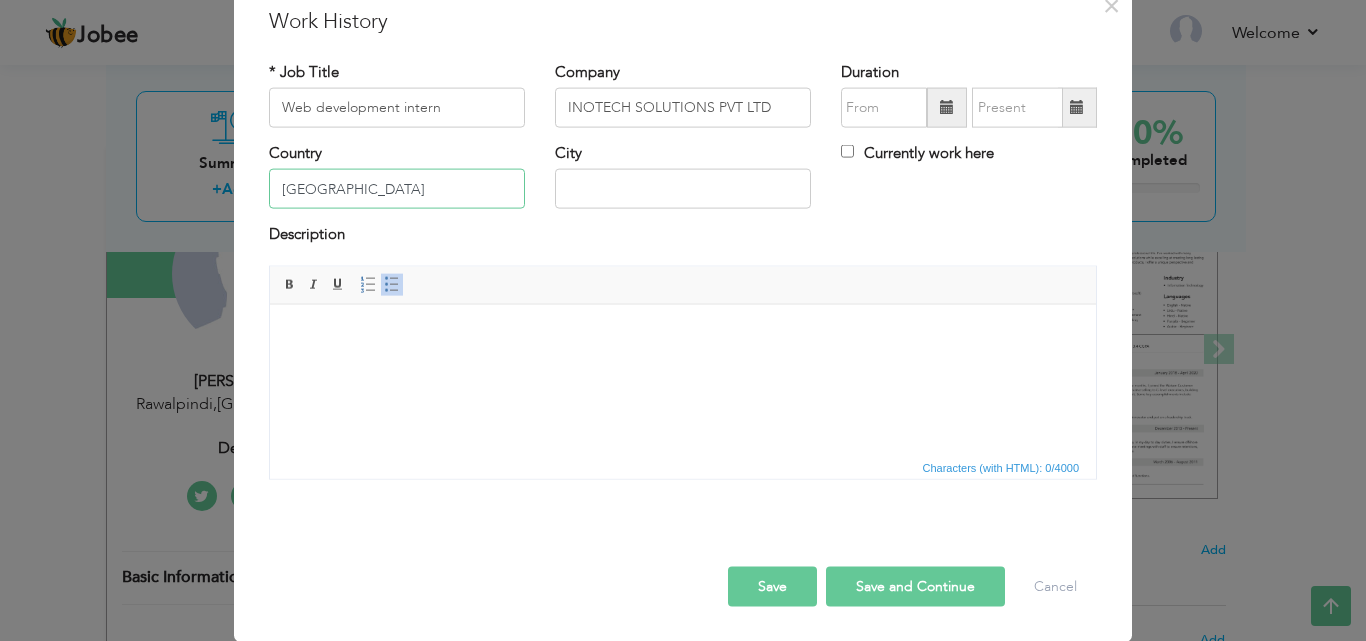 type on "[GEOGRAPHIC_DATA]" 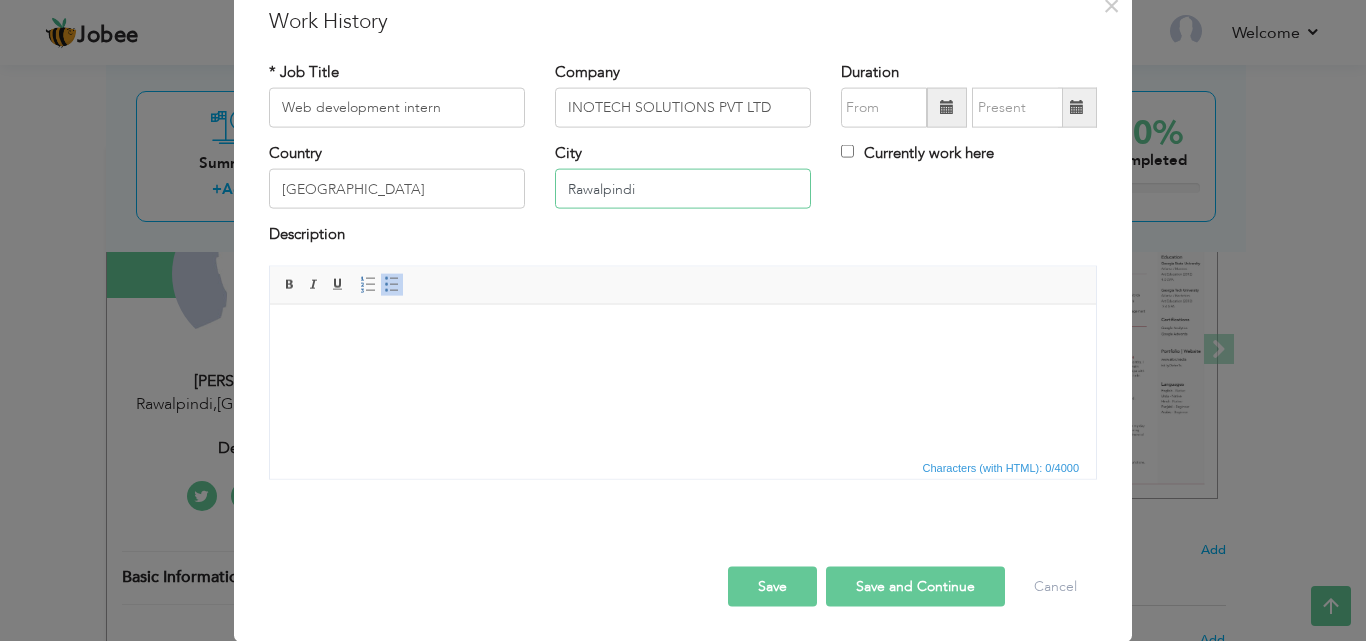 type on "Rawalpindi" 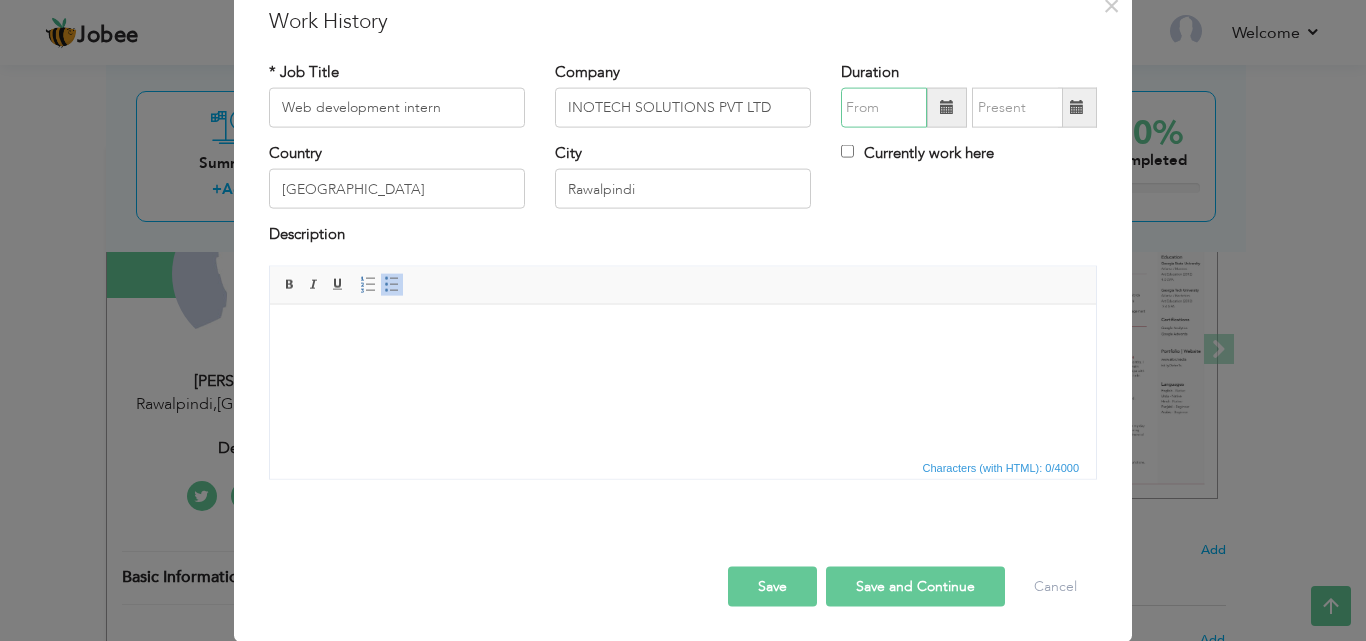 click at bounding box center [884, 108] 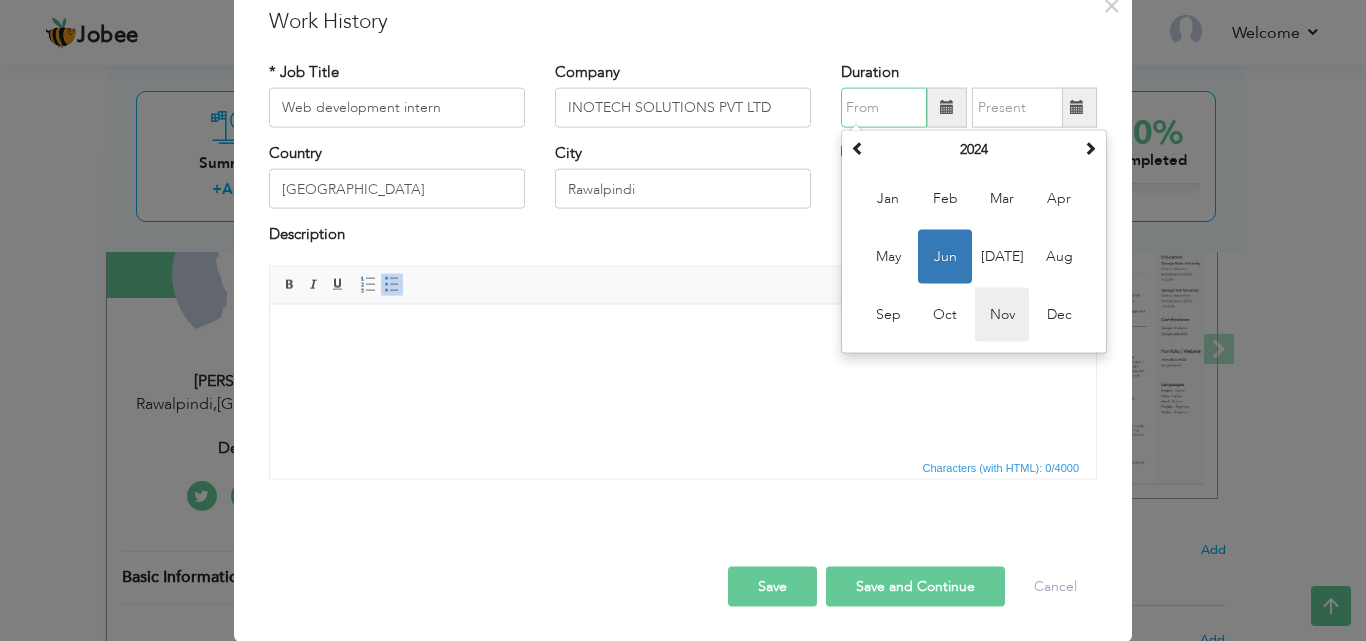 click on "Nov" at bounding box center (1002, 315) 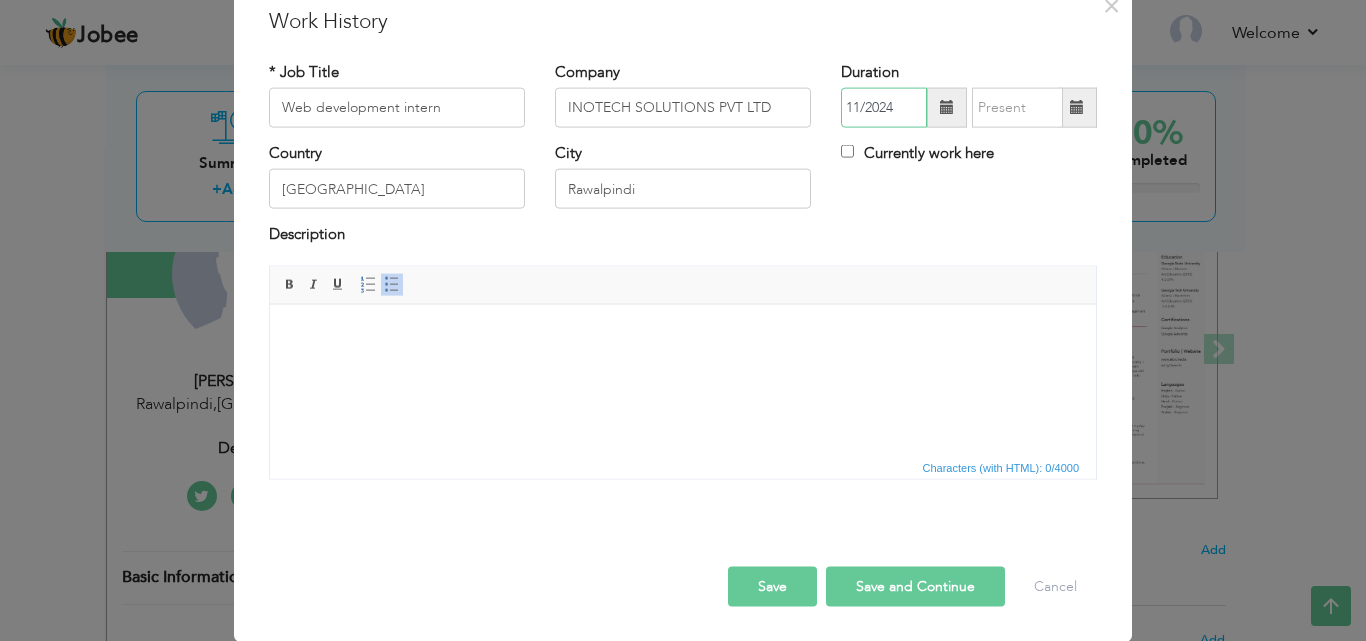 click on "11/2024" at bounding box center [884, 108] 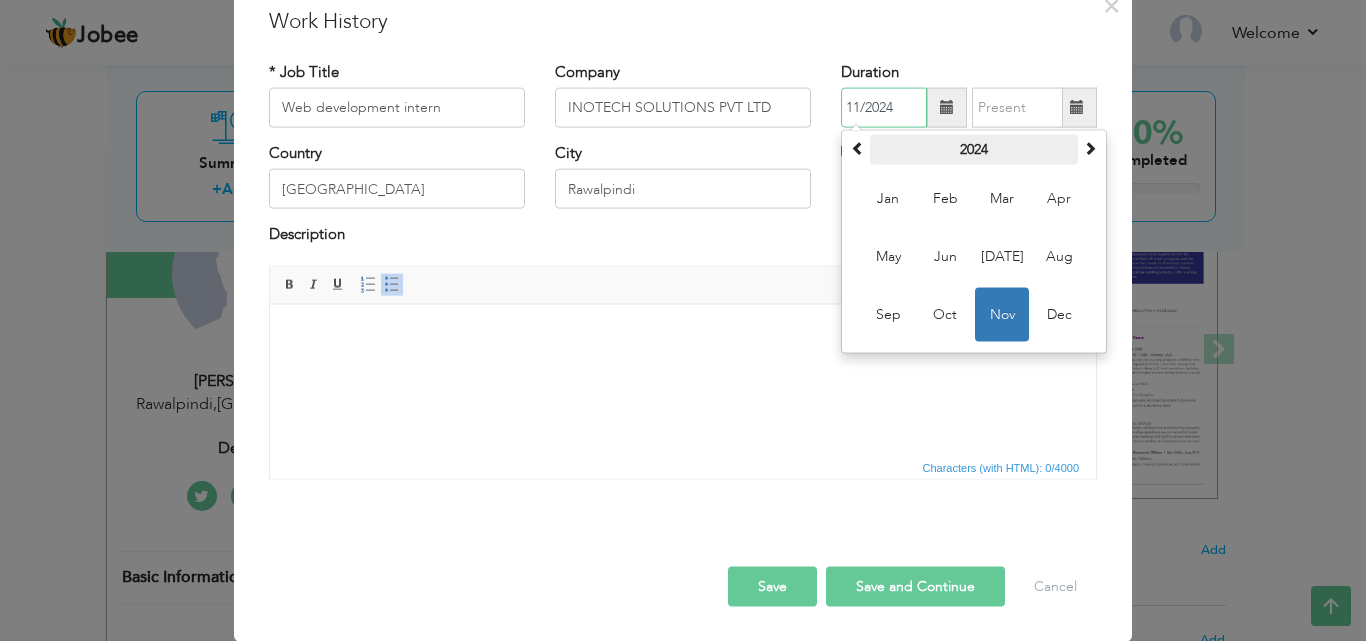 click on "2024" at bounding box center (974, 150) 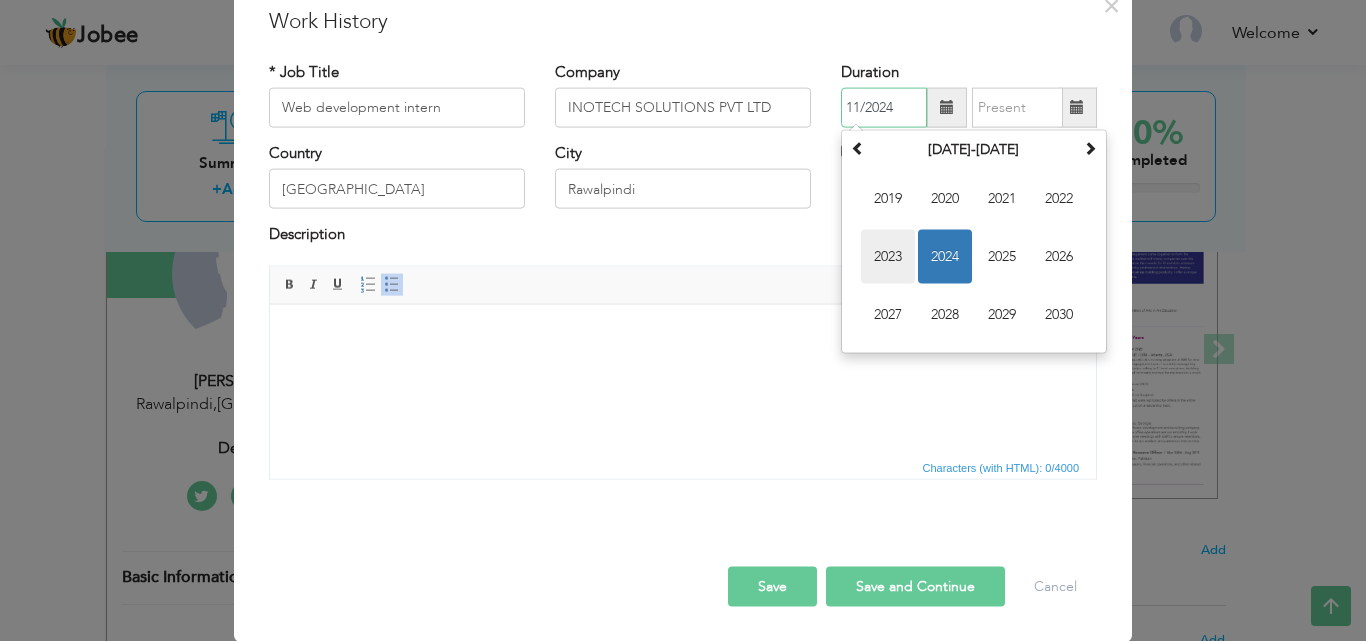 click on "2023" at bounding box center (888, 257) 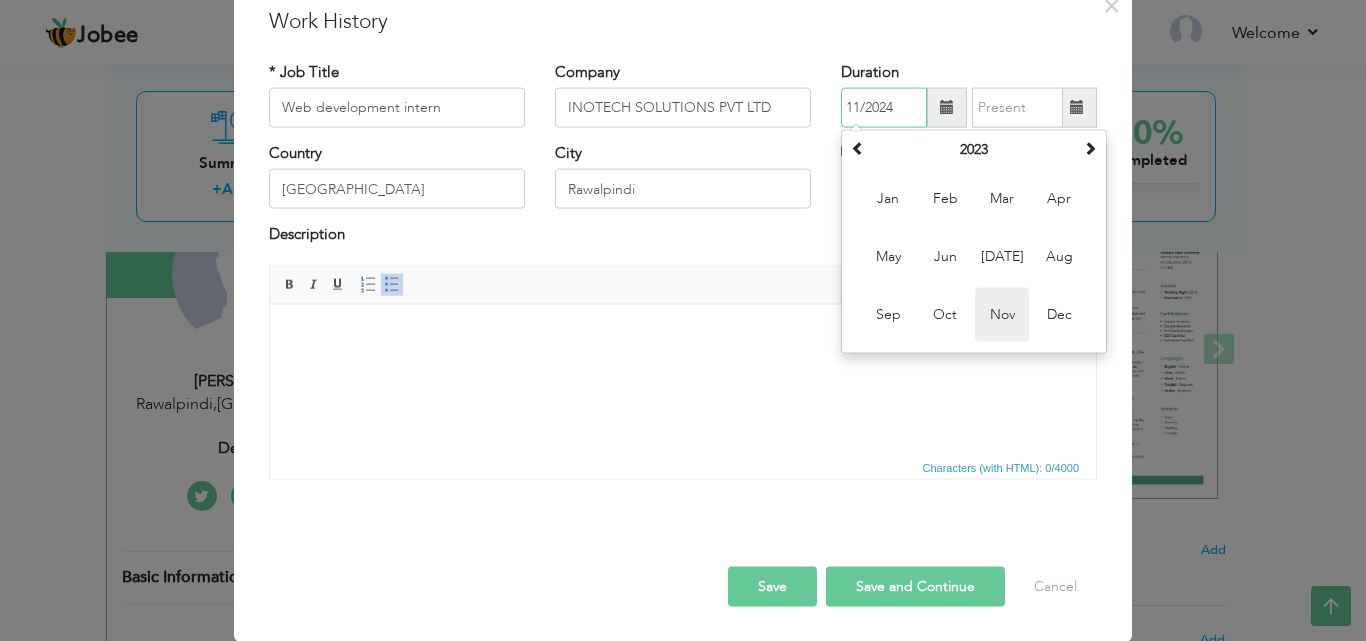 click on "Nov" at bounding box center [1002, 315] 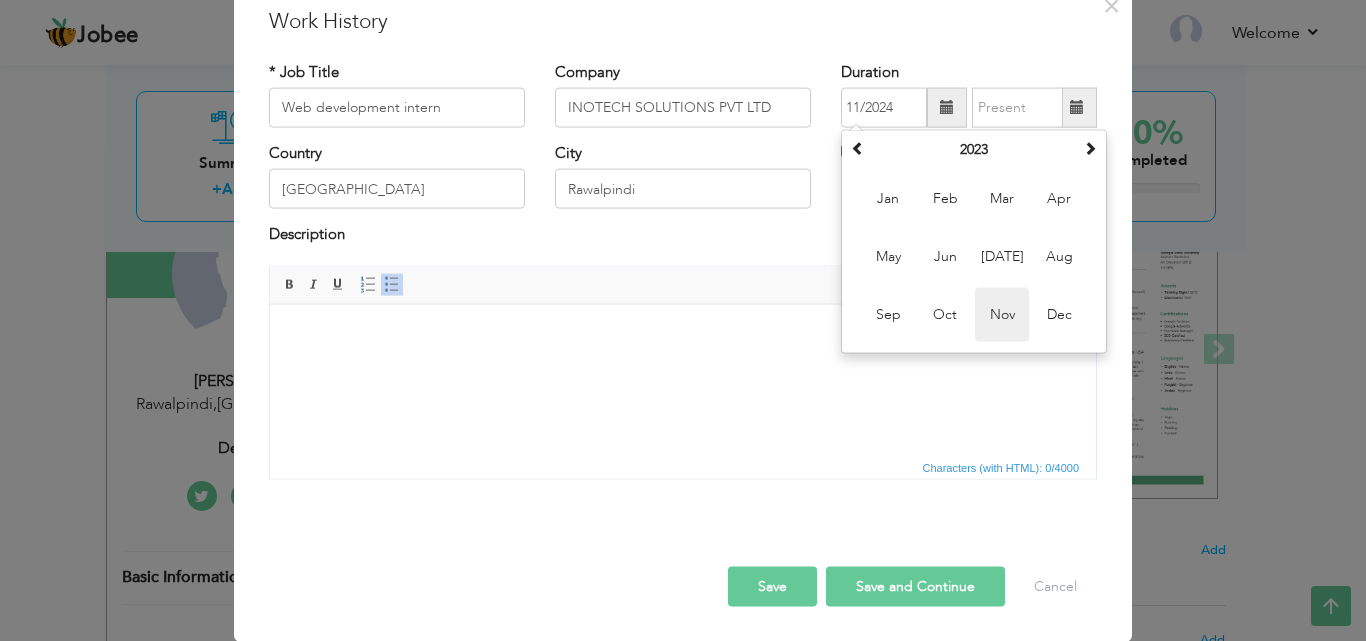 type on "11/2023" 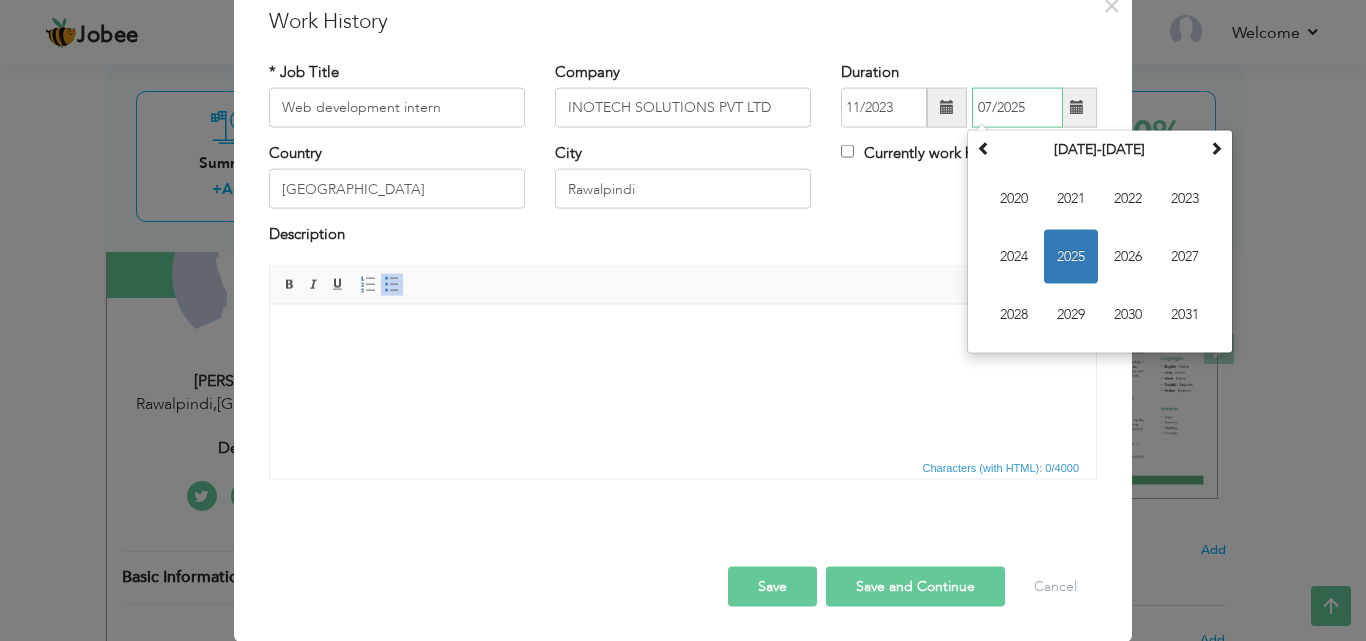 click on "07/2025" at bounding box center [1017, 108] 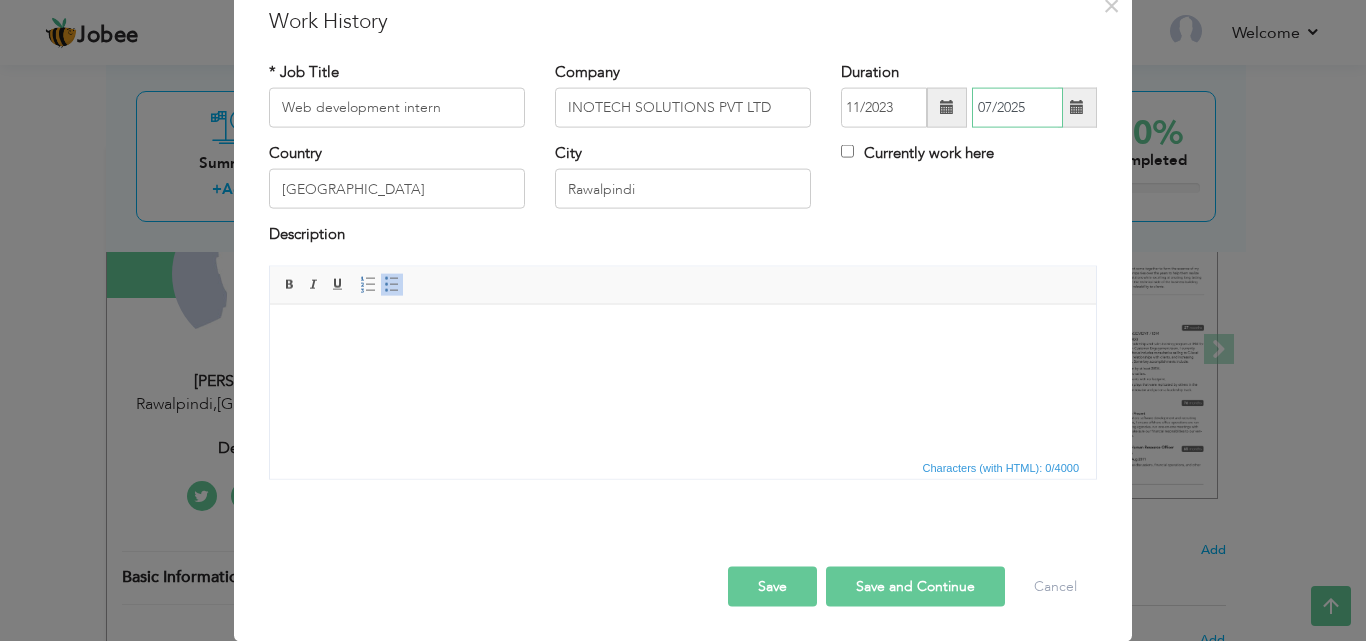 click on "07/2025" at bounding box center [1017, 108] 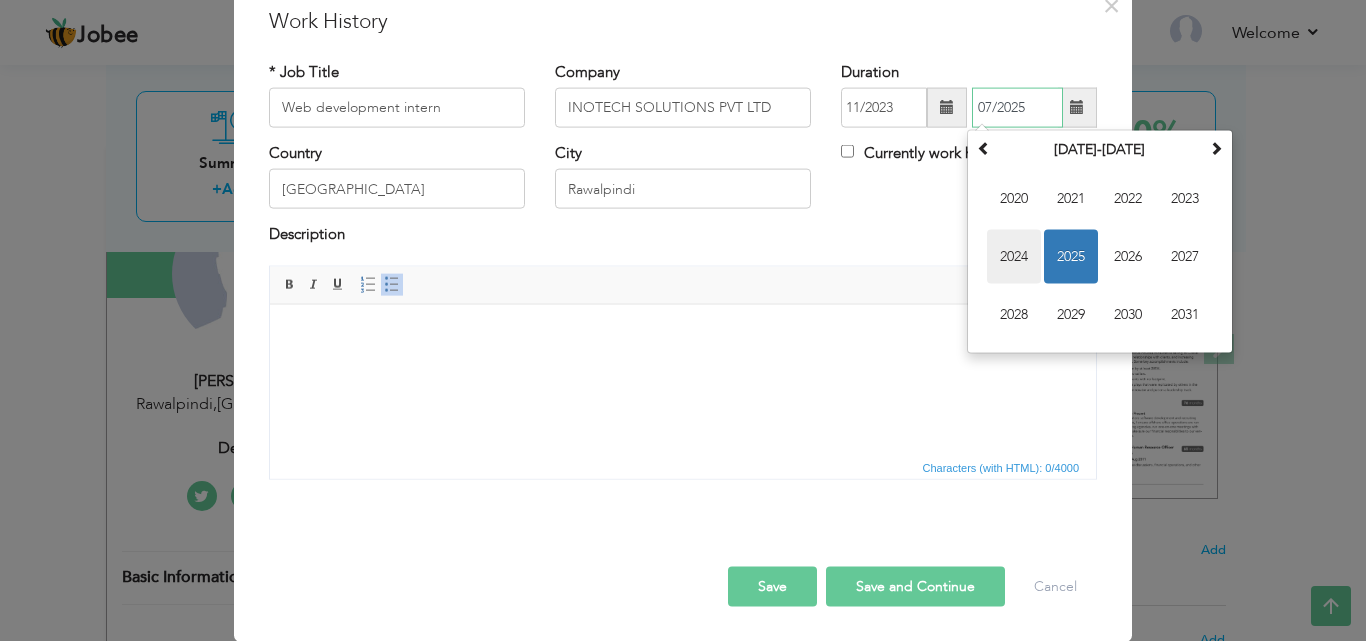 click on "2024" at bounding box center (1014, 257) 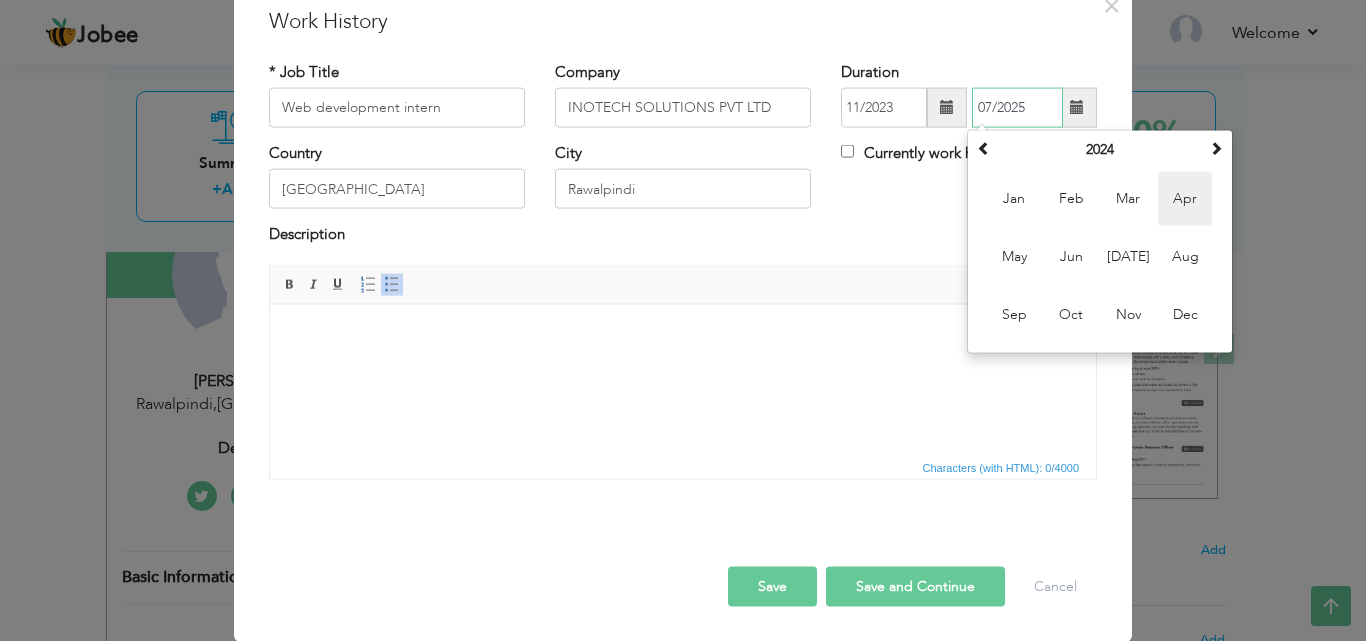 click on "Apr" at bounding box center (1185, 199) 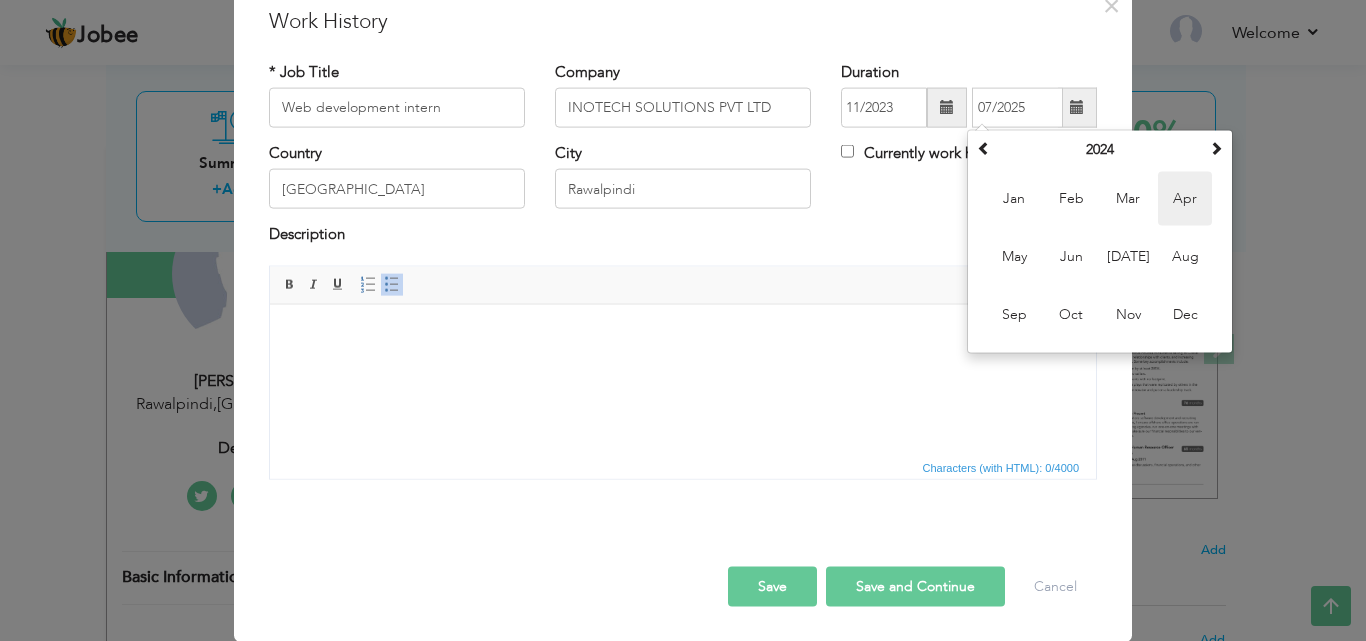 type on "04/2024" 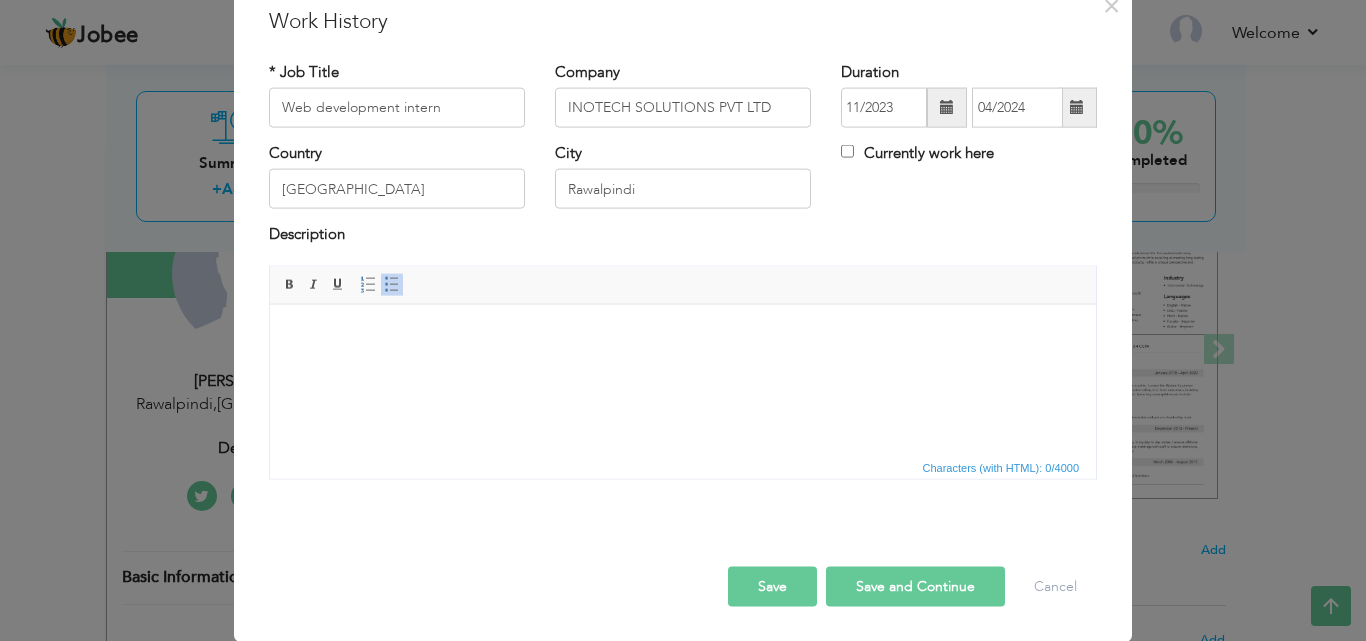 click at bounding box center (683, 334) 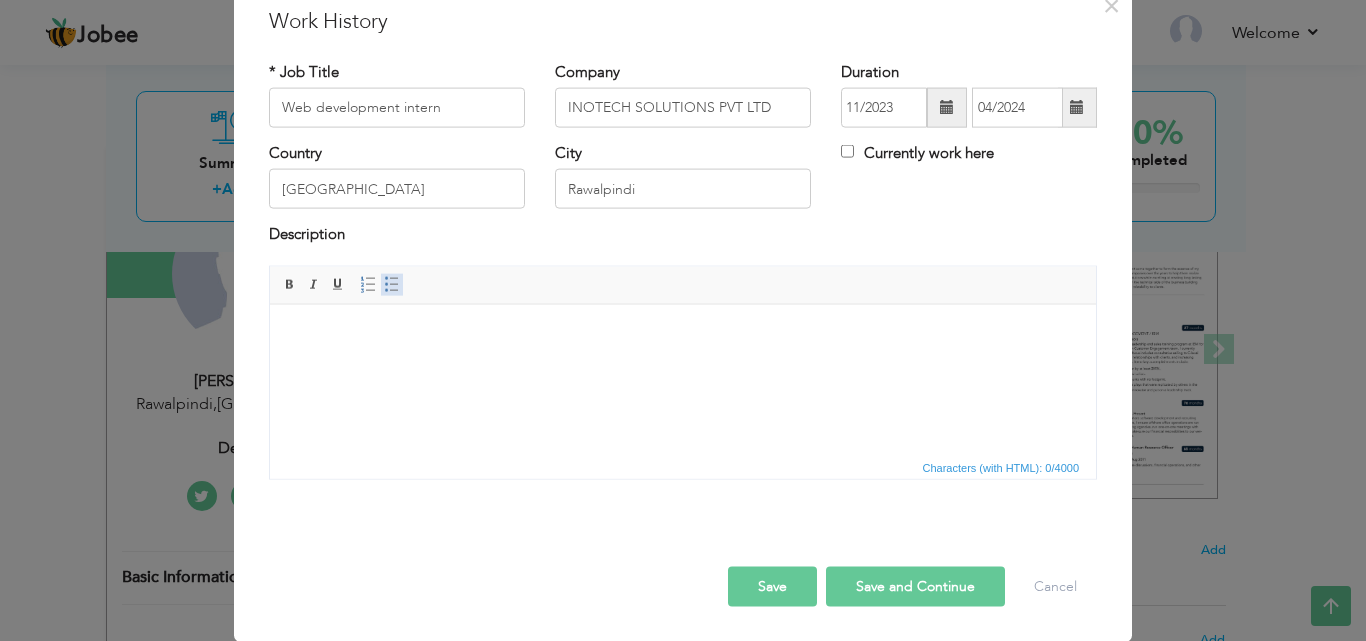 click at bounding box center (392, 284) 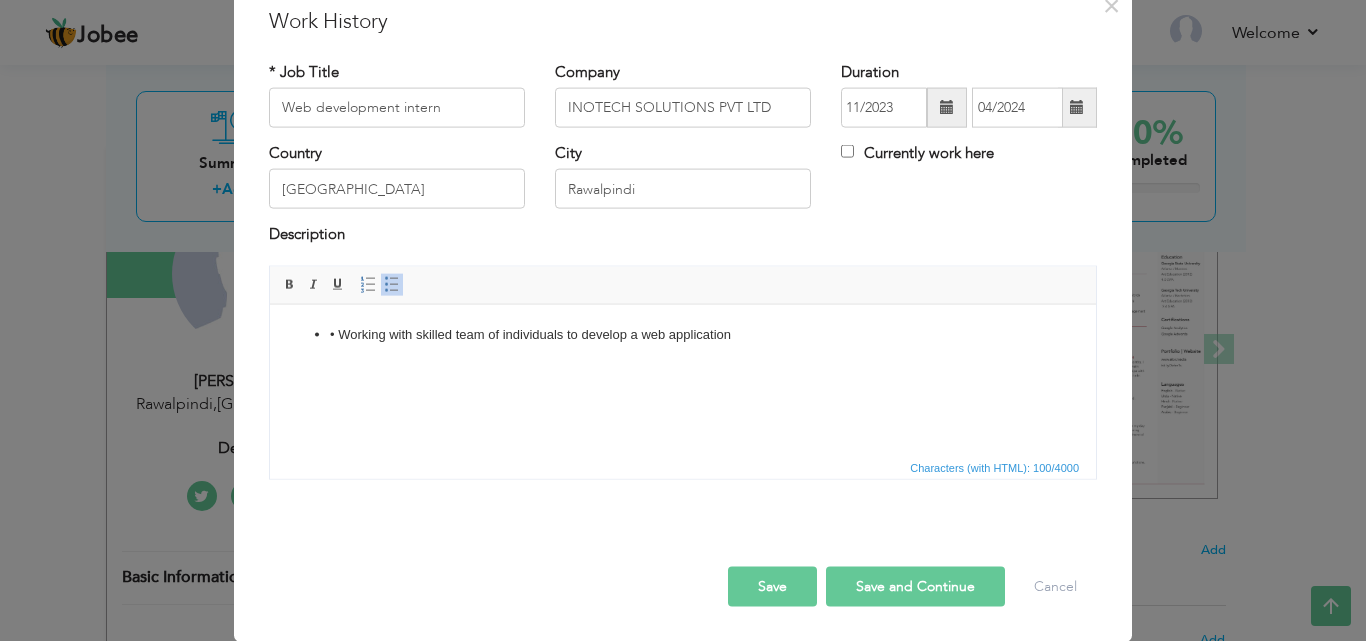 click on "• Working with skilled team of individuals to develop a web application" at bounding box center [683, 334] 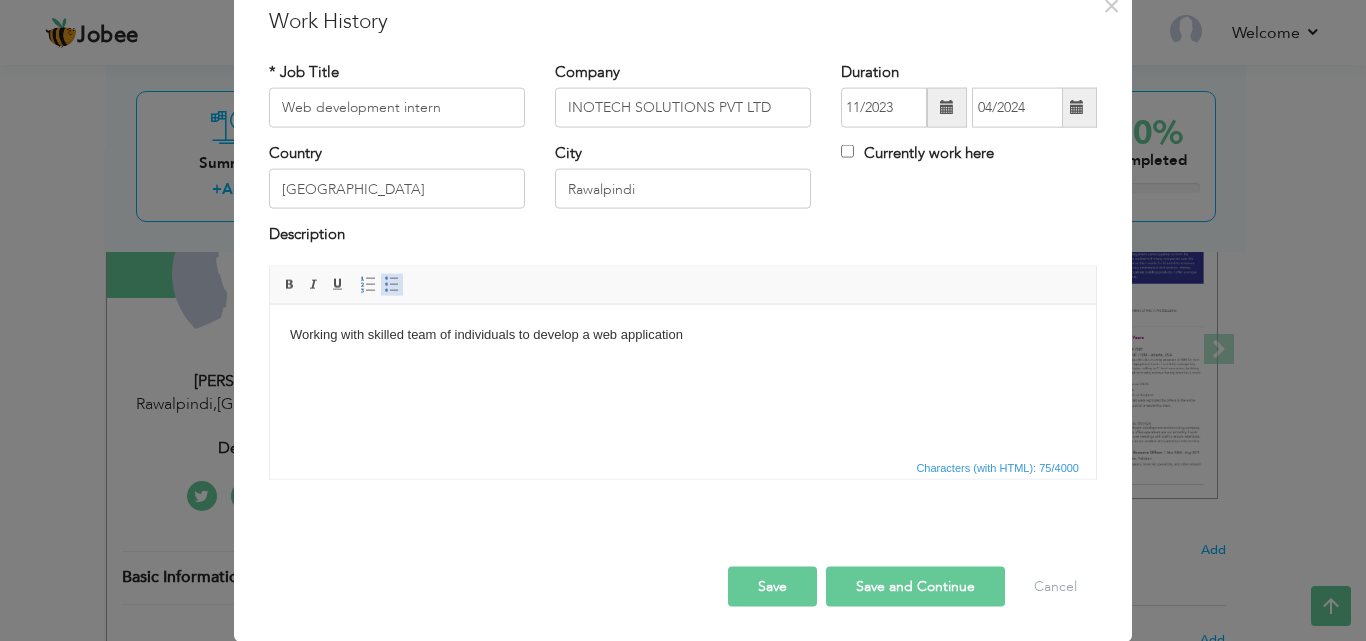 click on "Insert/Remove Bulleted List" at bounding box center [392, 284] 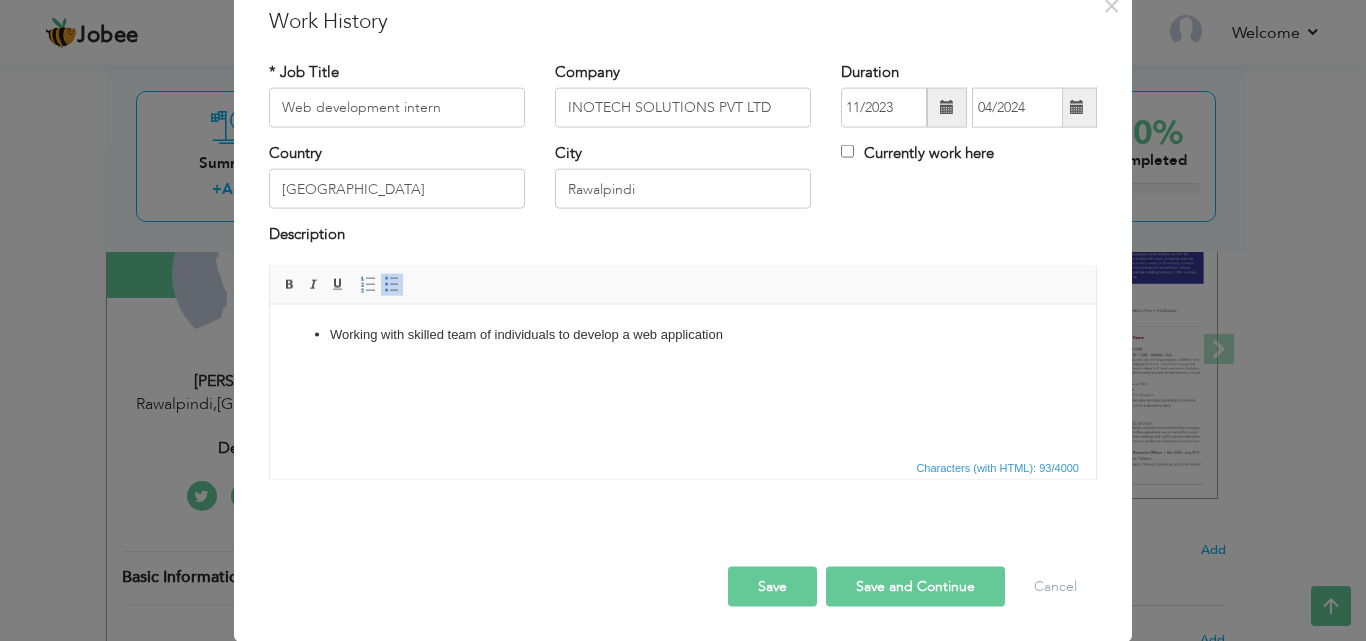 click on "Save and Continue" at bounding box center (915, 586) 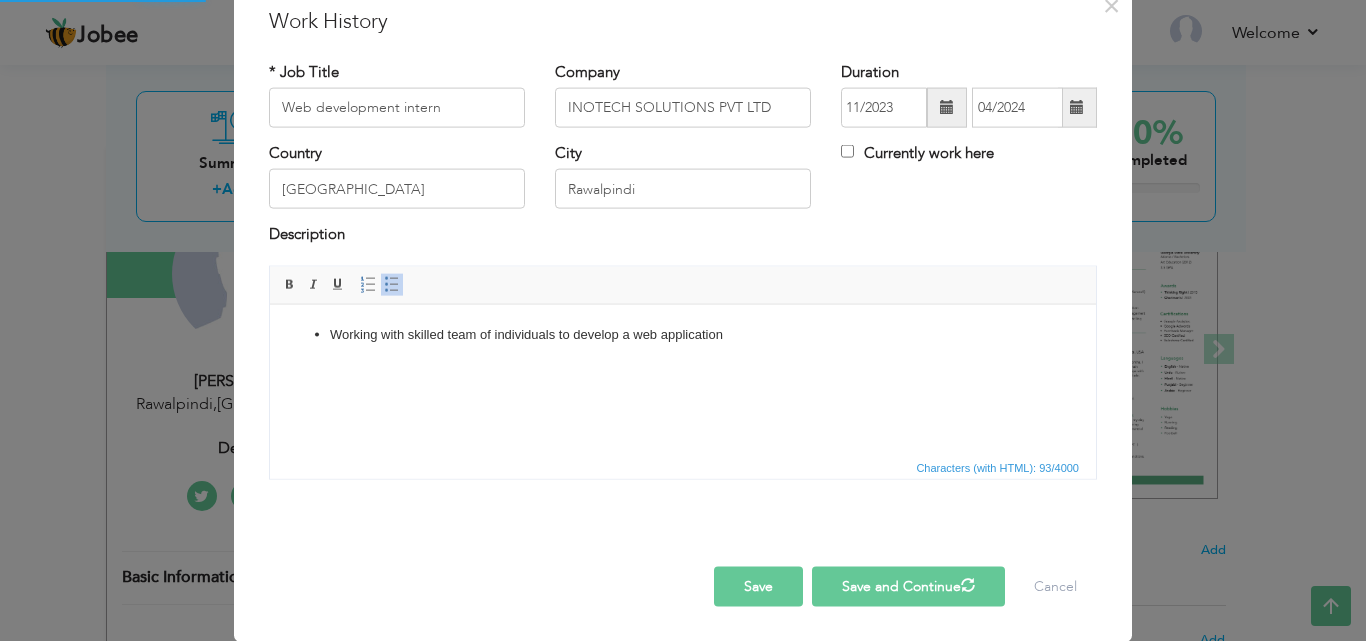 type 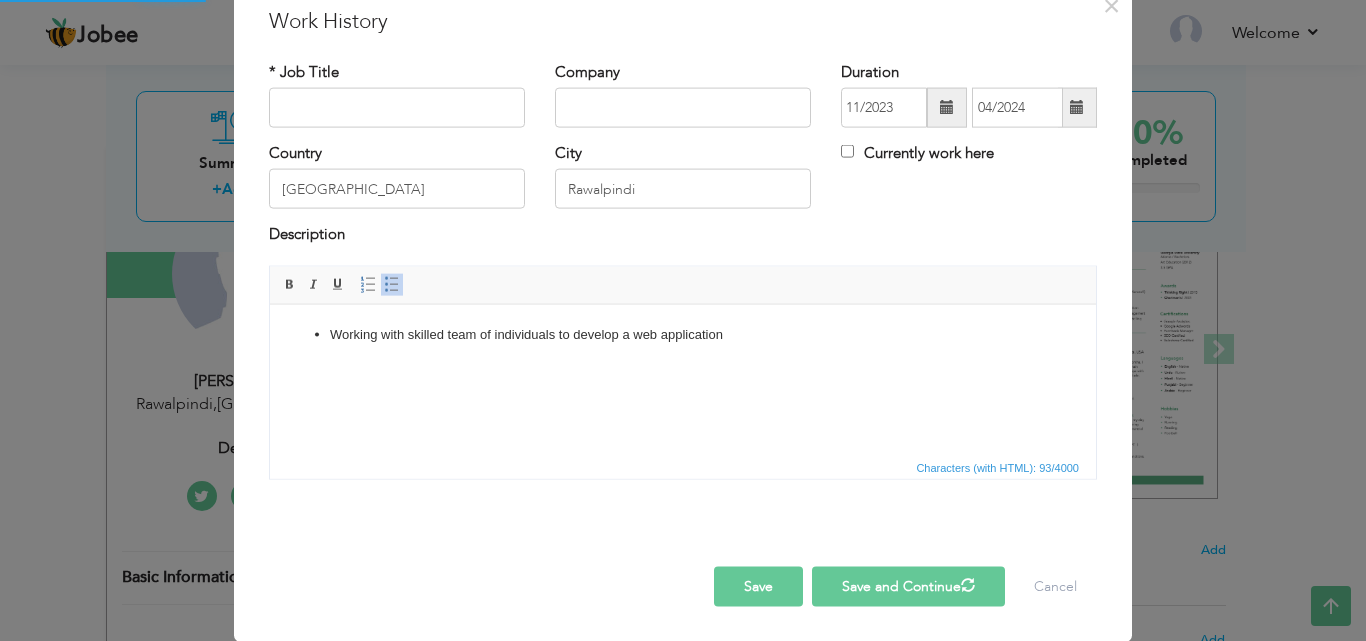 type 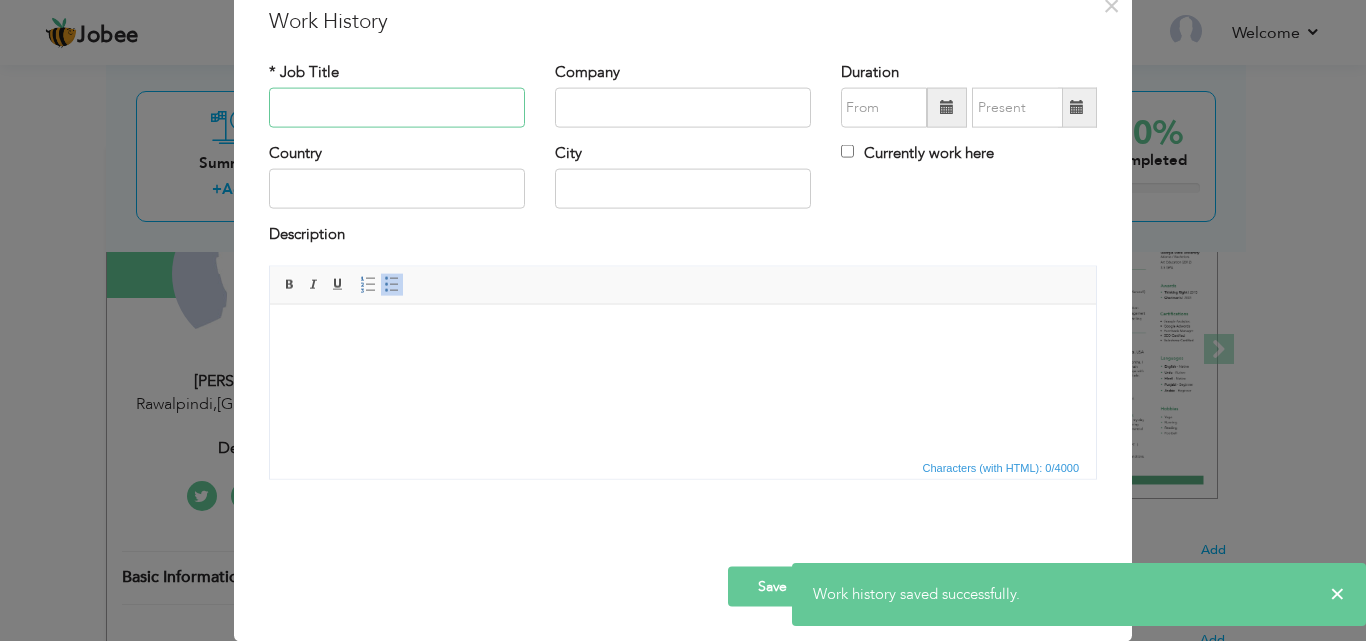 click at bounding box center (397, 108) 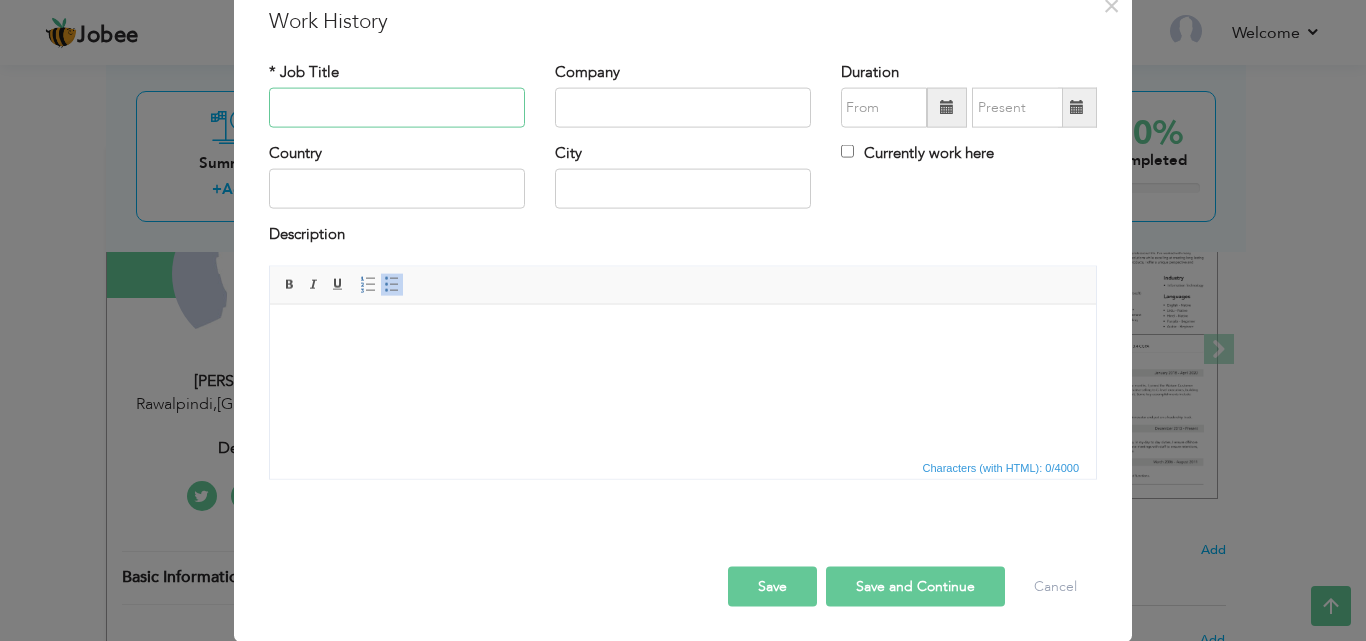 paste on "Brands Ambassador & Event Management" 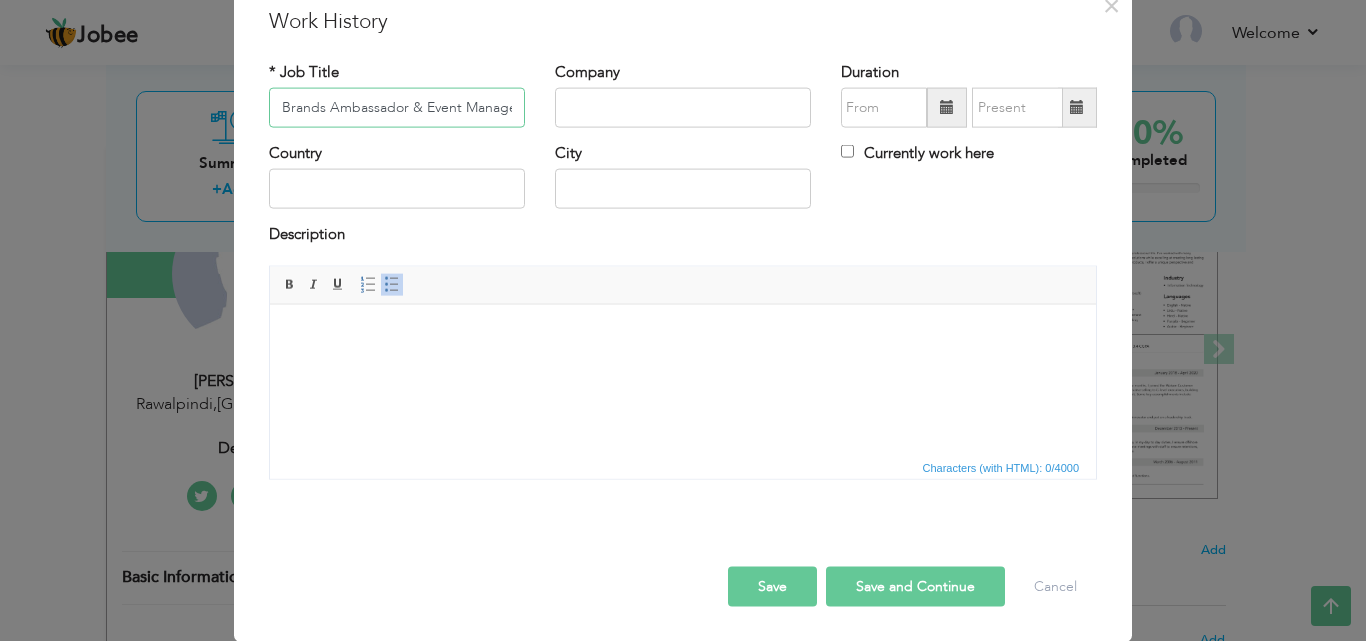 scroll, scrollTop: 0, scrollLeft: 34, axis: horizontal 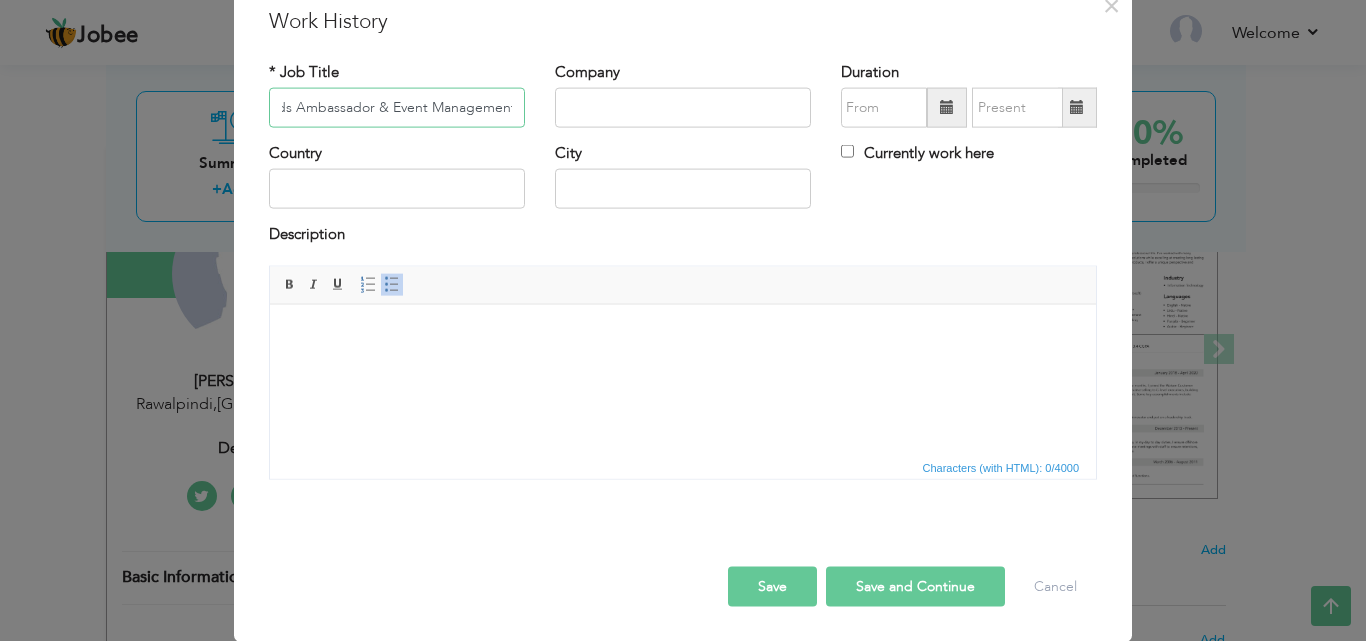 type on "Brands Ambassador & Event Management" 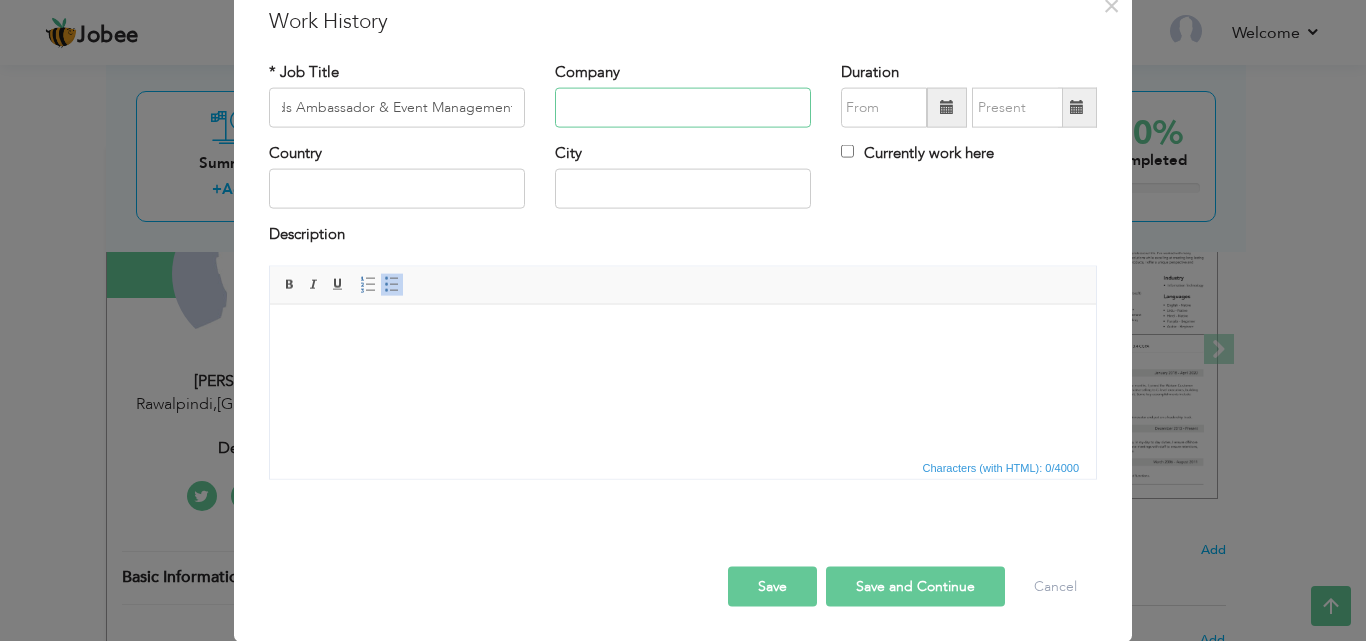 scroll, scrollTop: 0, scrollLeft: 0, axis: both 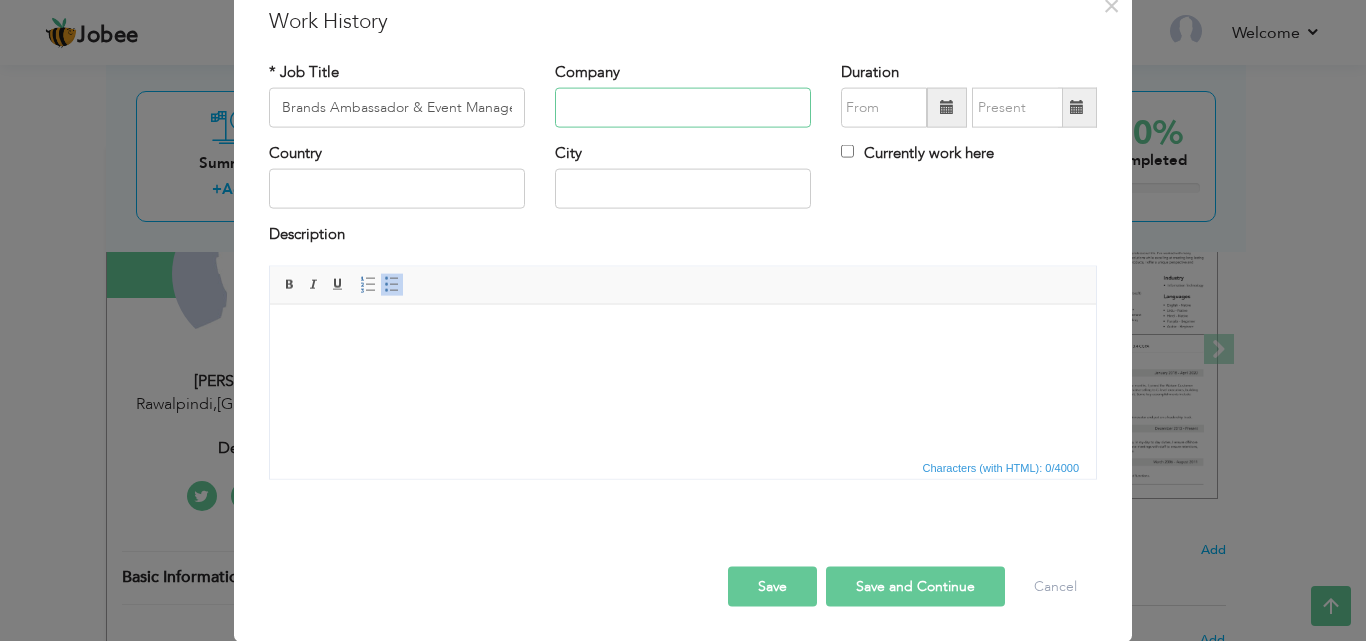 click at bounding box center (683, 108) 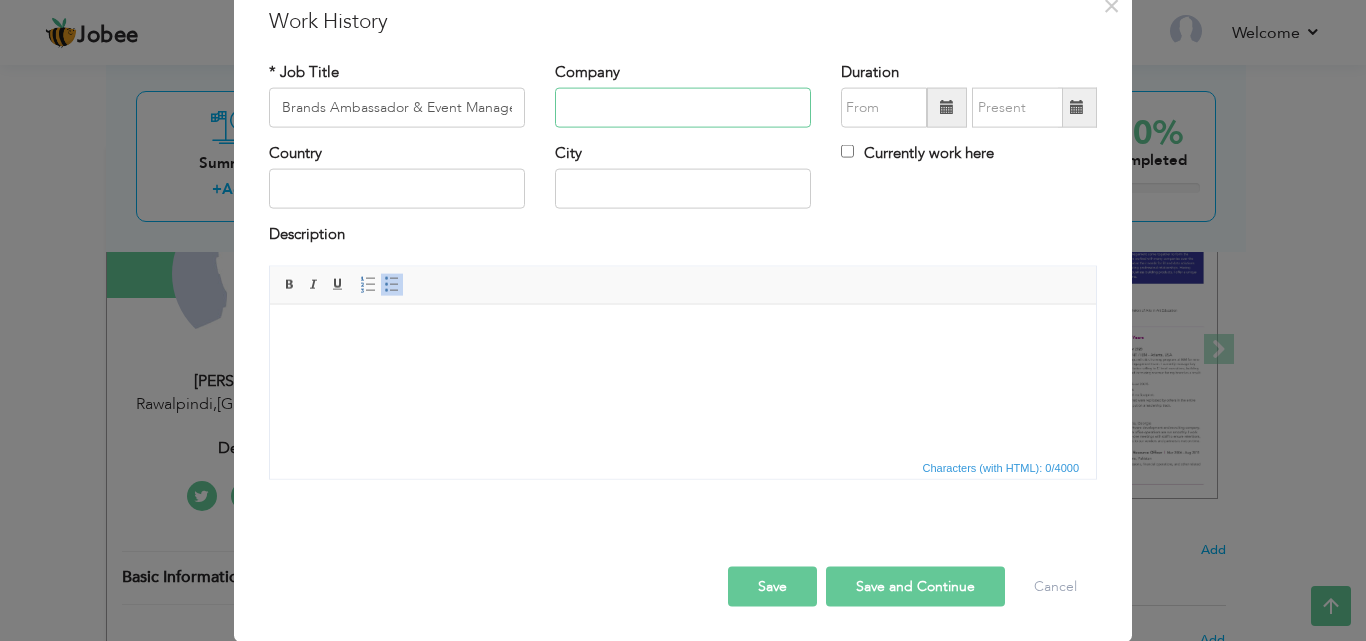 click at bounding box center [683, 108] 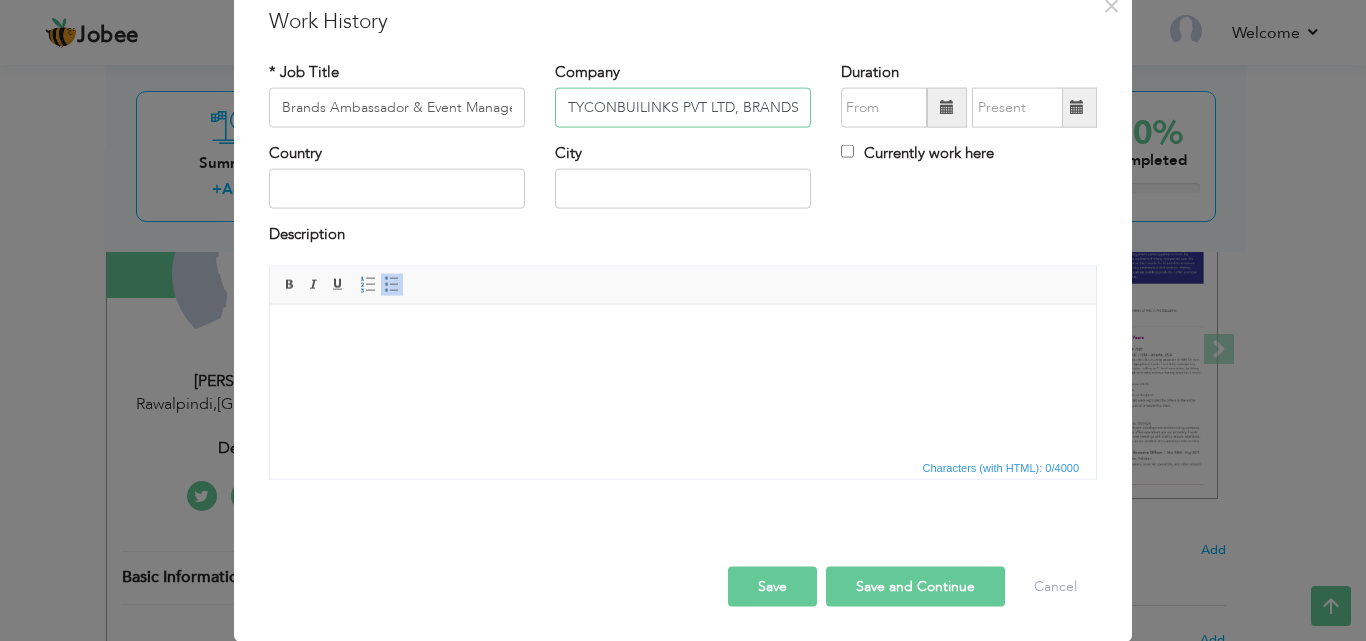 scroll, scrollTop: 0, scrollLeft: 450, axis: horizontal 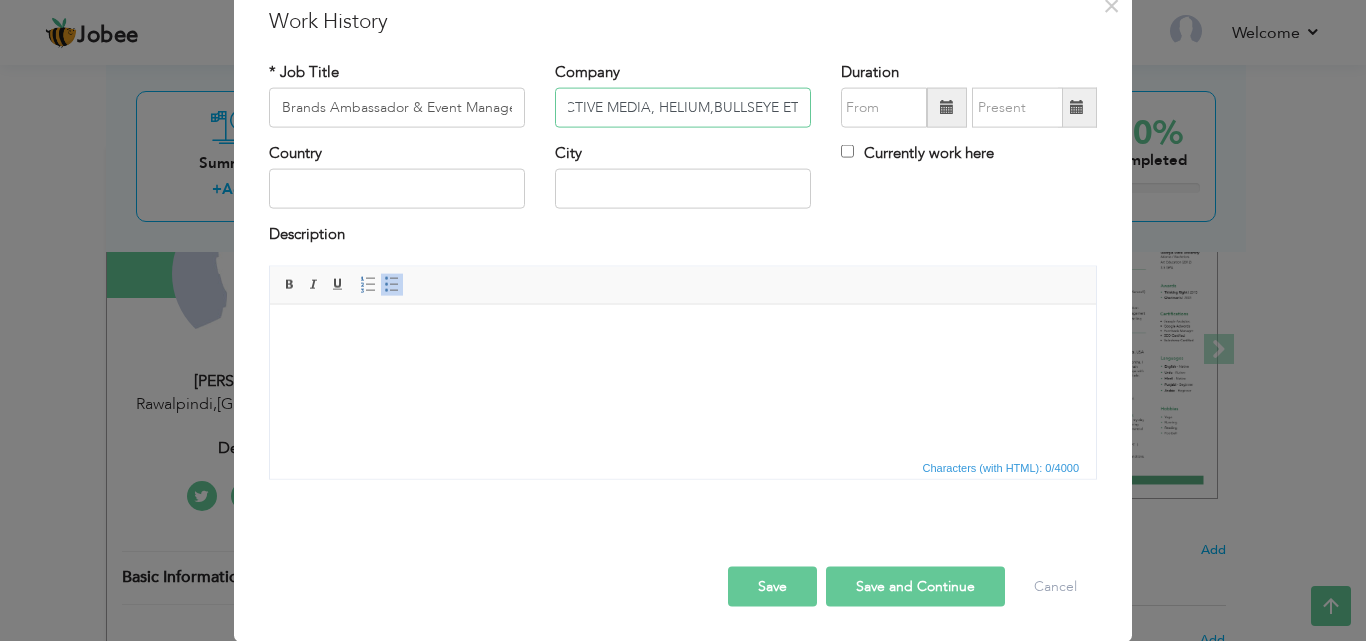 click on "TYCONBUILINKS PVT LTD, BRANDS LOGICS, QUBE ACTIVATIONS, ACTIVE MEDIA, HELIUM,BULLSEYE ETC" at bounding box center (683, 108) 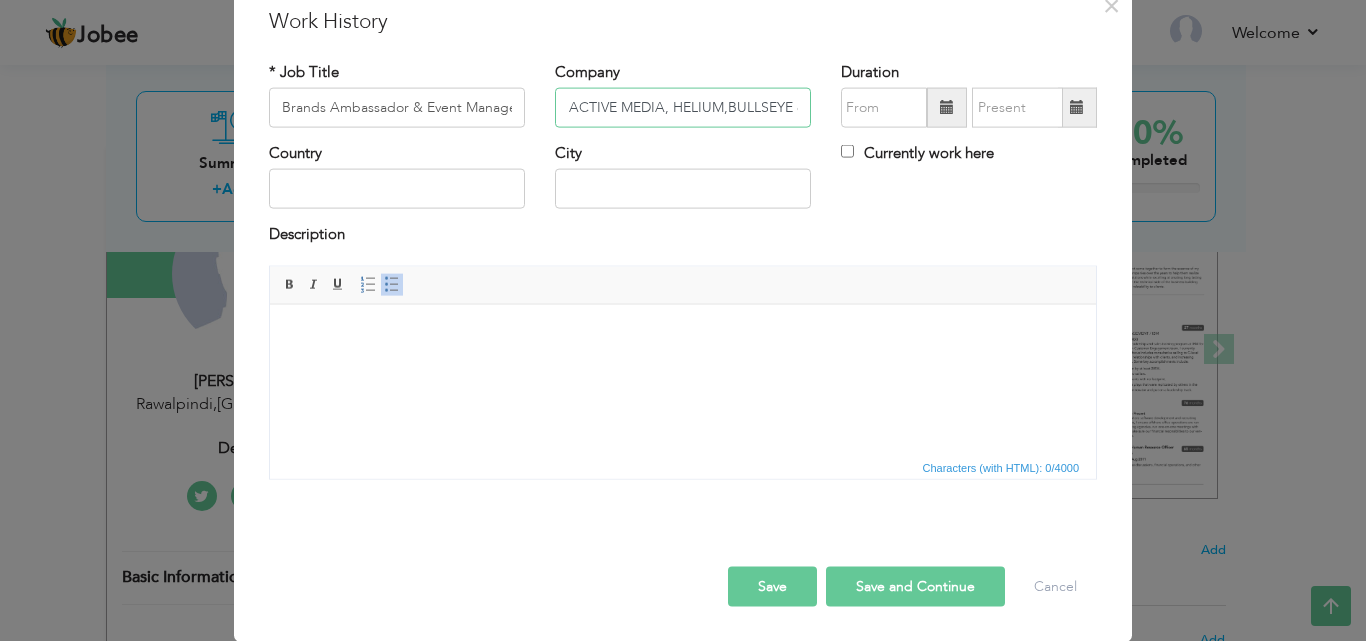 scroll, scrollTop: 0, scrollLeft: 443, axis: horizontal 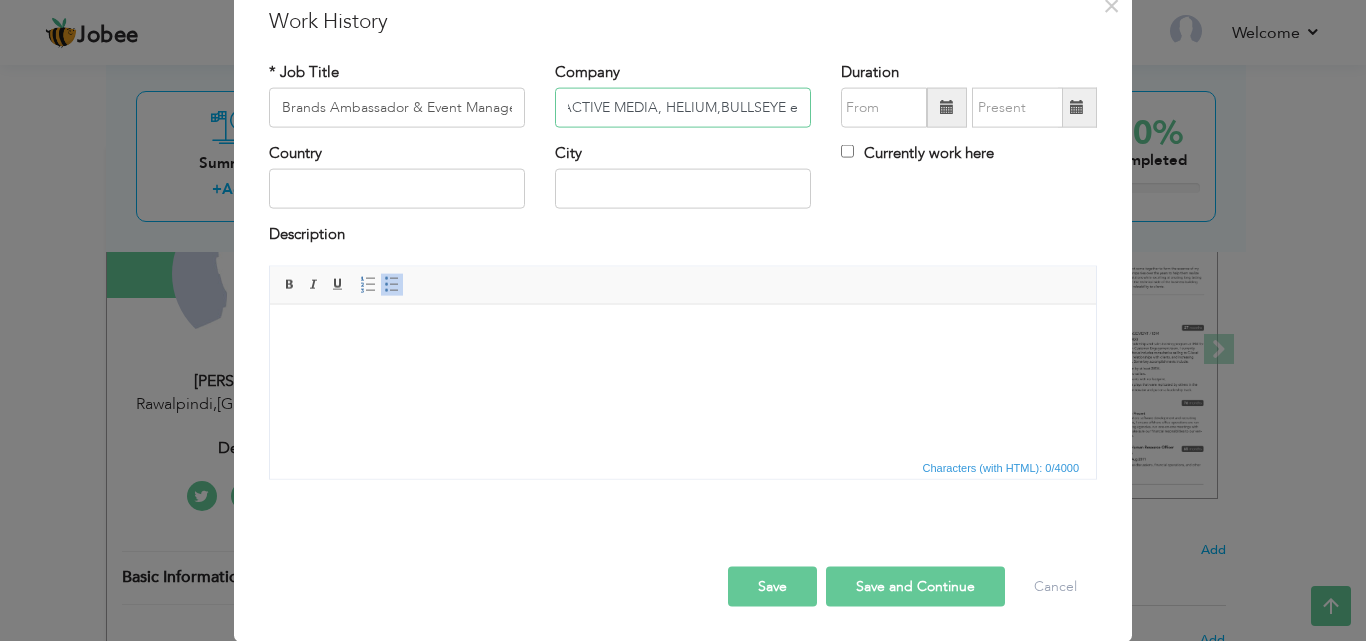 type on "TYCONBUILINKS PVT LTD, BRANDS LOGICS, QUBE ACTIVATIONS, ACTIVE MEDIA, HELIUM,BULLSEYE etc" 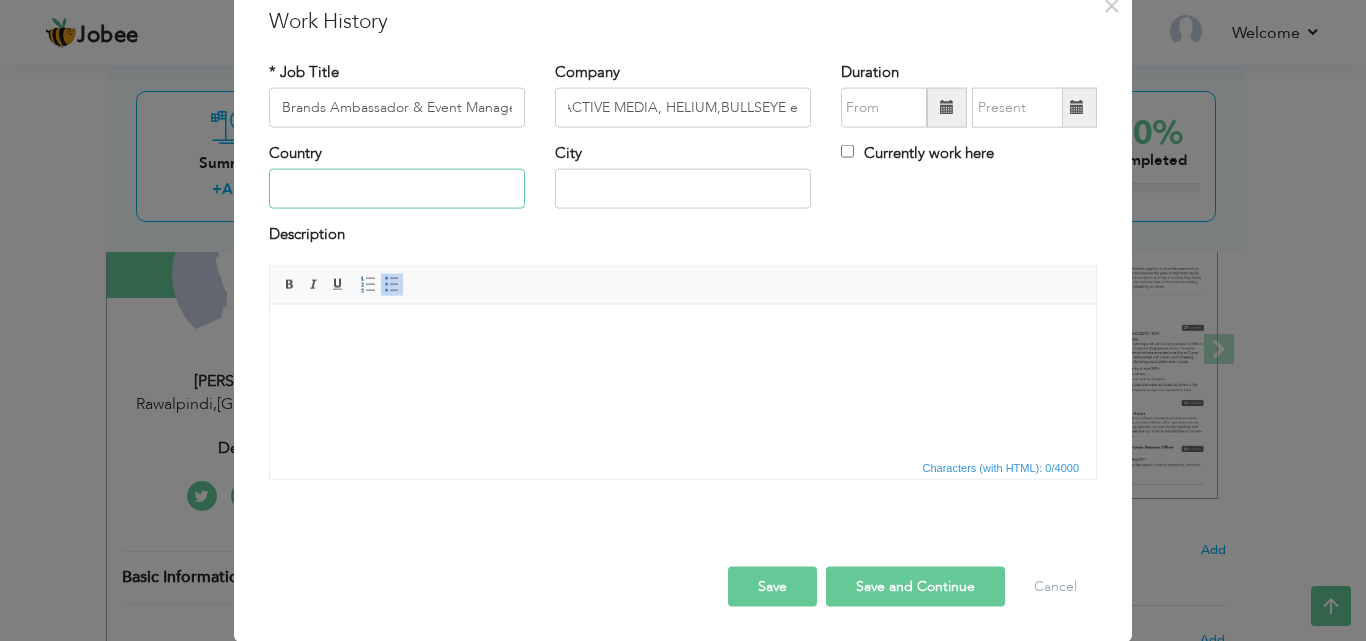 click at bounding box center (397, 189) 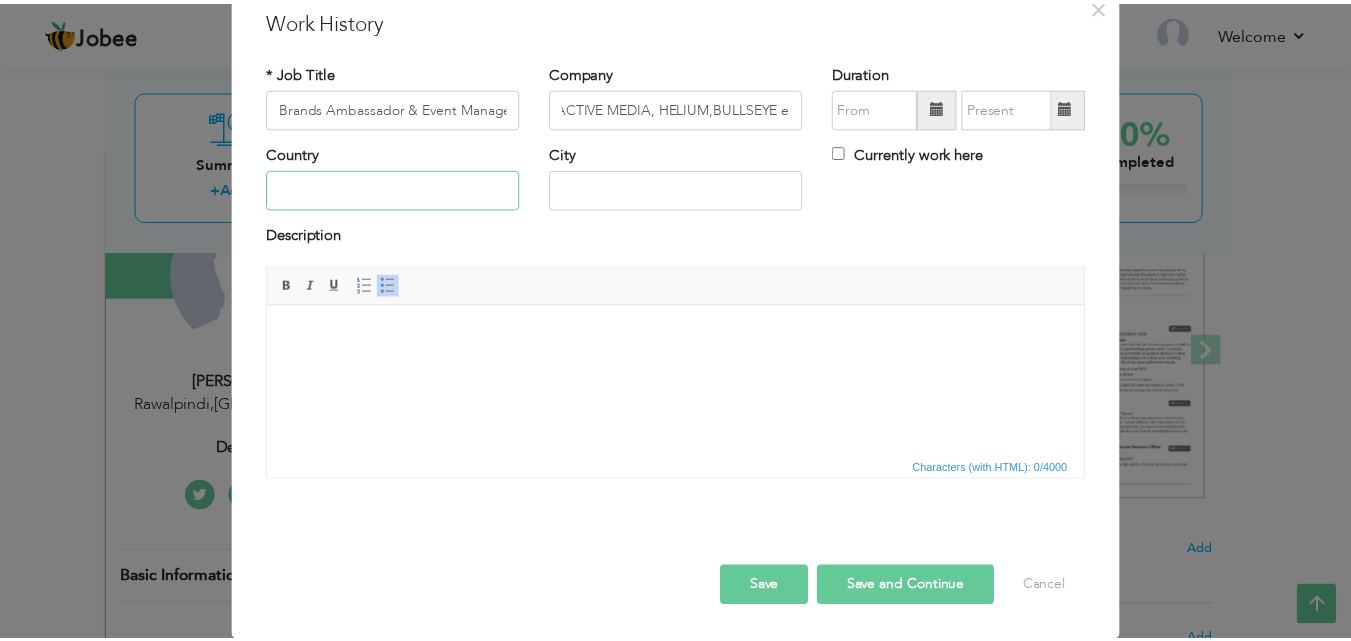 scroll, scrollTop: 0, scrollLeft: 0, axis: both 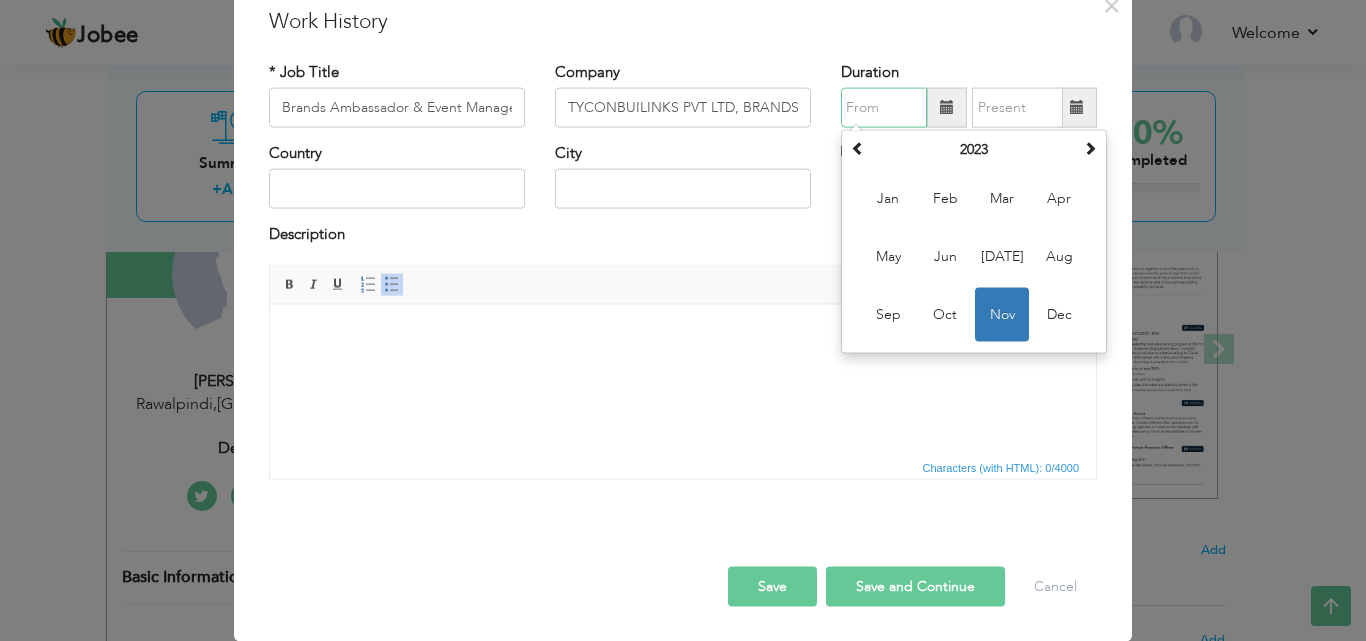 click at bounding box center [884, 108] 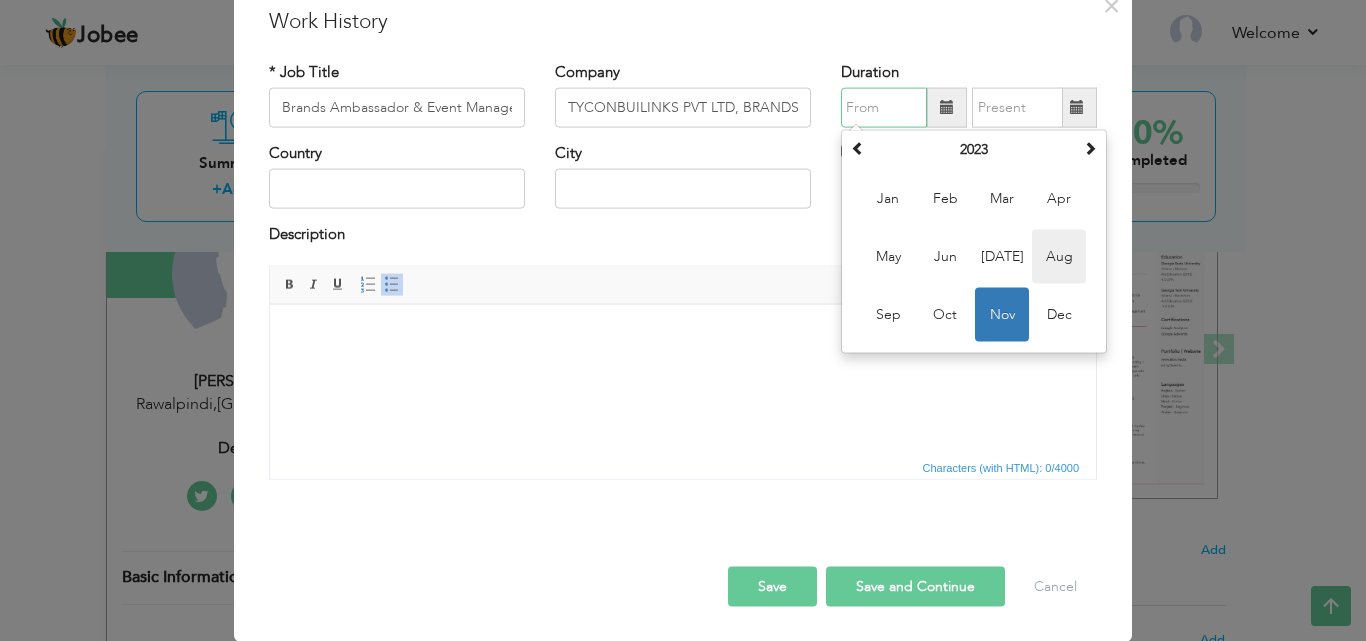 click on "Aug" at bounding box center [1059, 257] 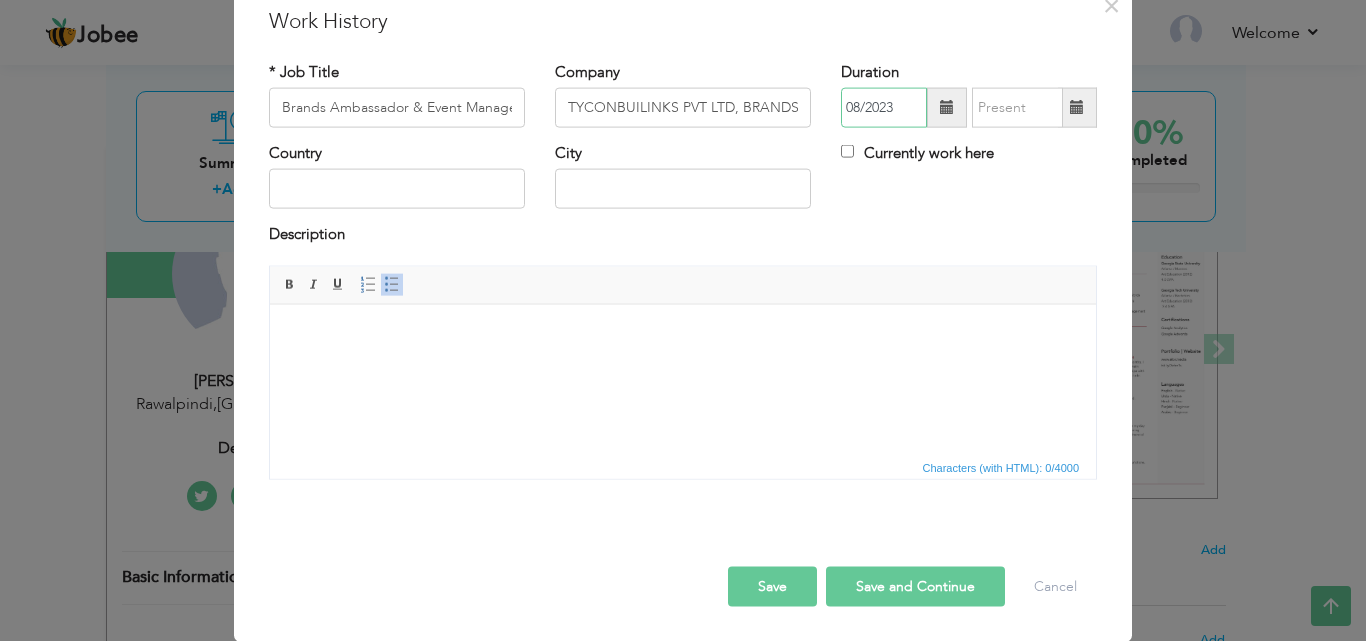 click on "08/2023" at bounding box center [884, 108] 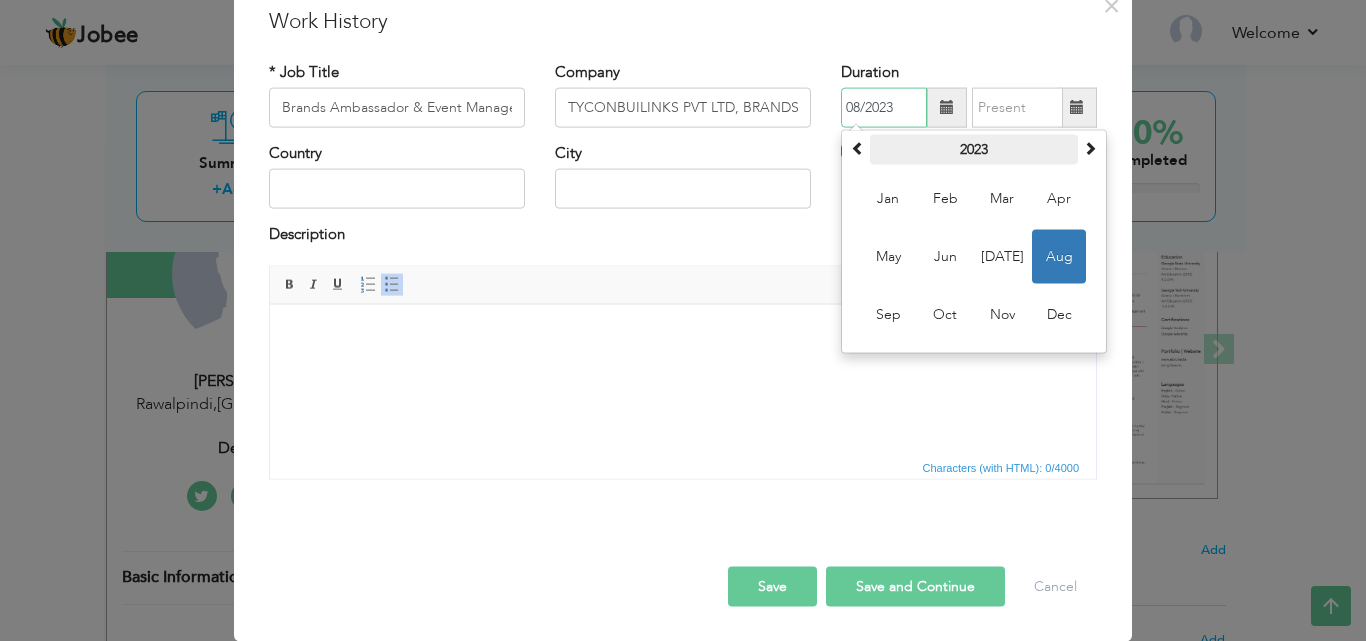 click on "2023" at bounding box center (974, 150) 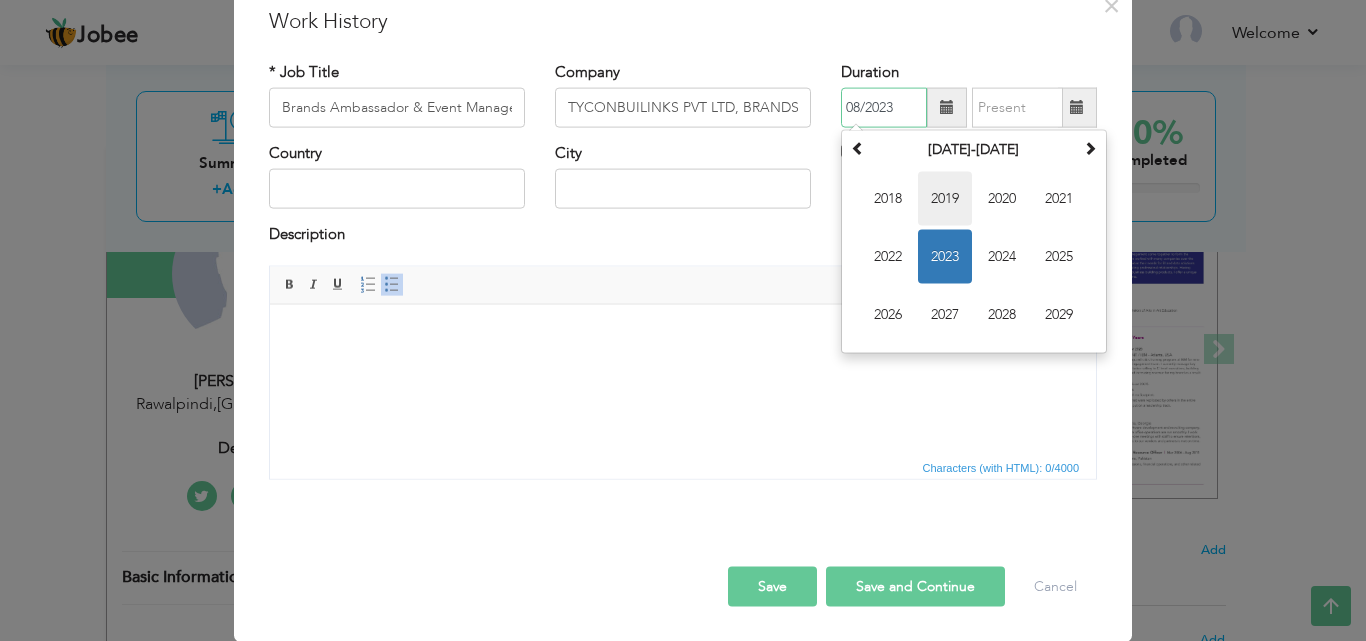 click on "2019" at bounding box center (945, 199) 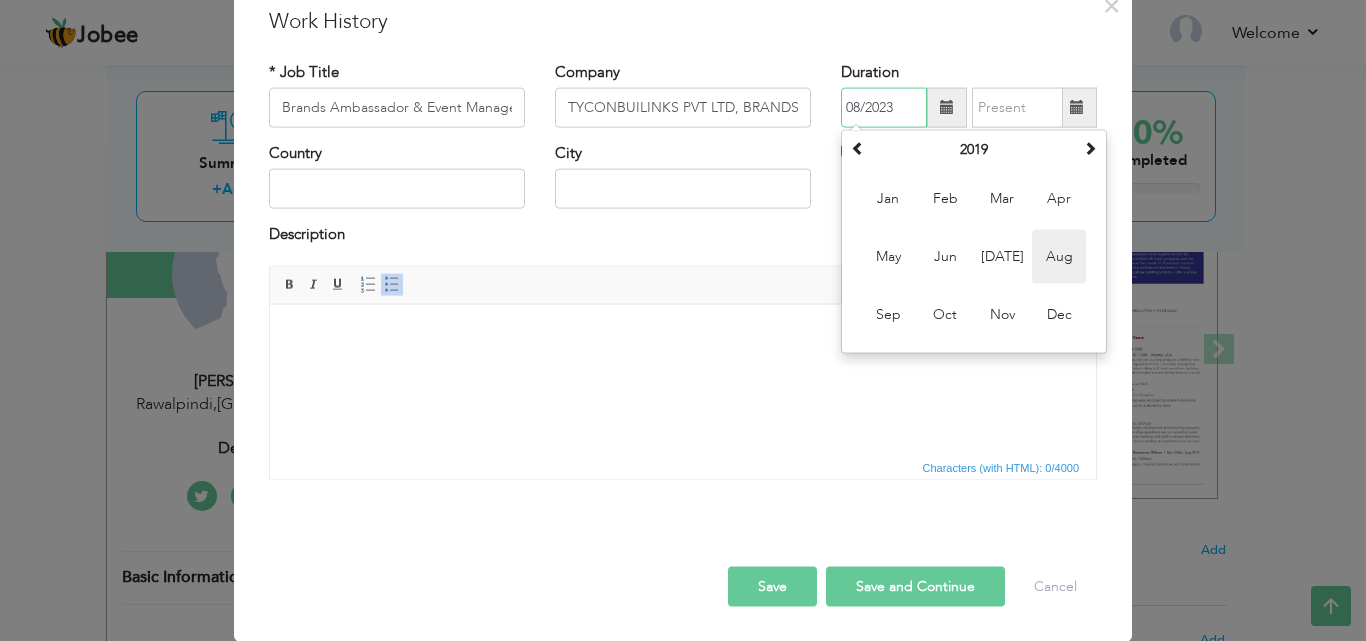 click on "Aug" at bounding box center (1059, 257) 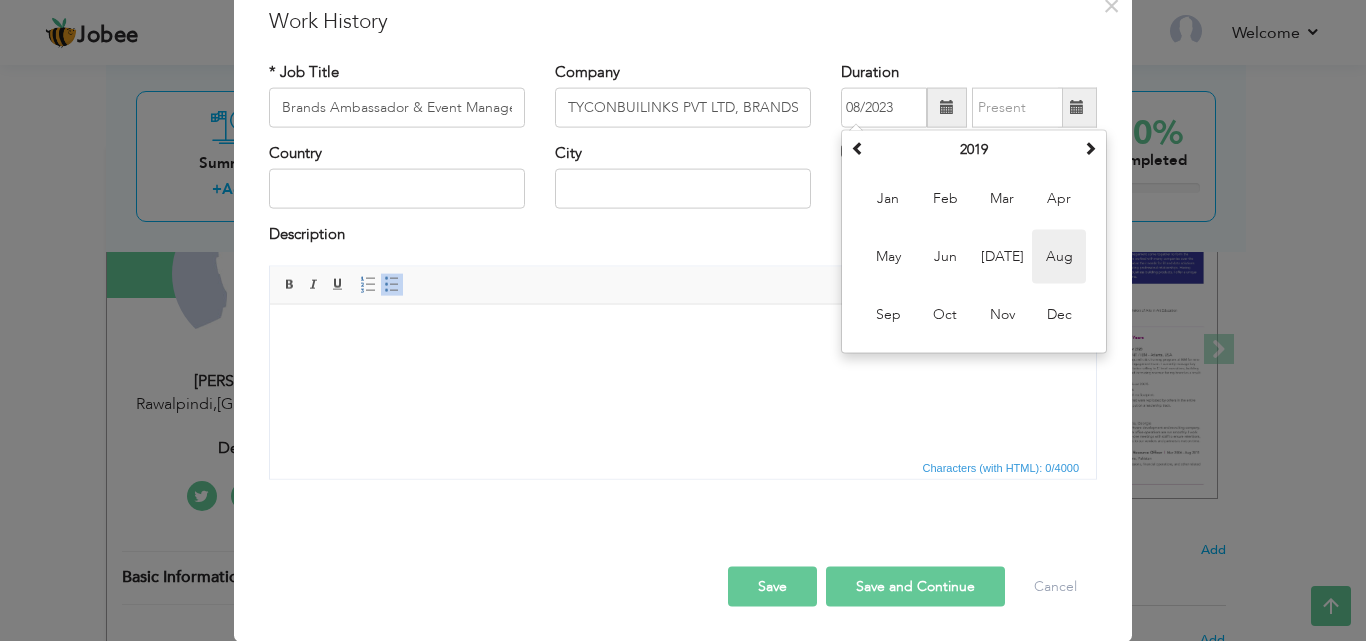 type on "08/2019" 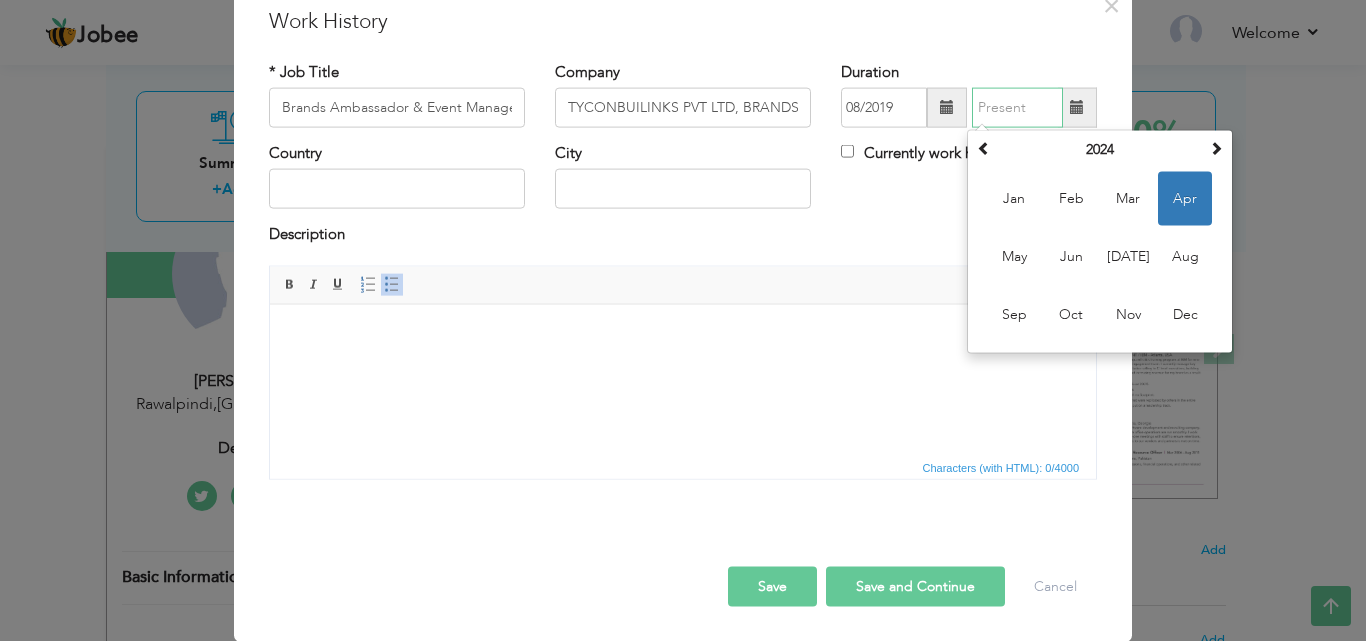 click at bounding box center [1017, 108] 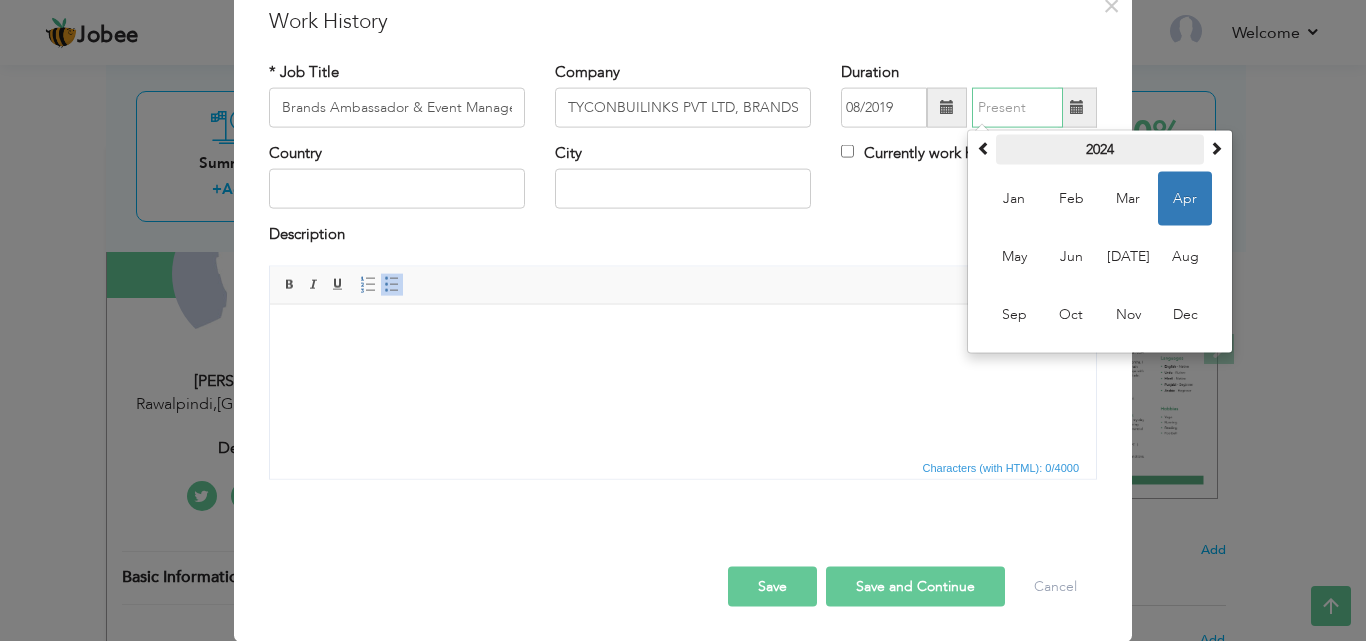 click on "2024" at bounding box center (1100, 150) 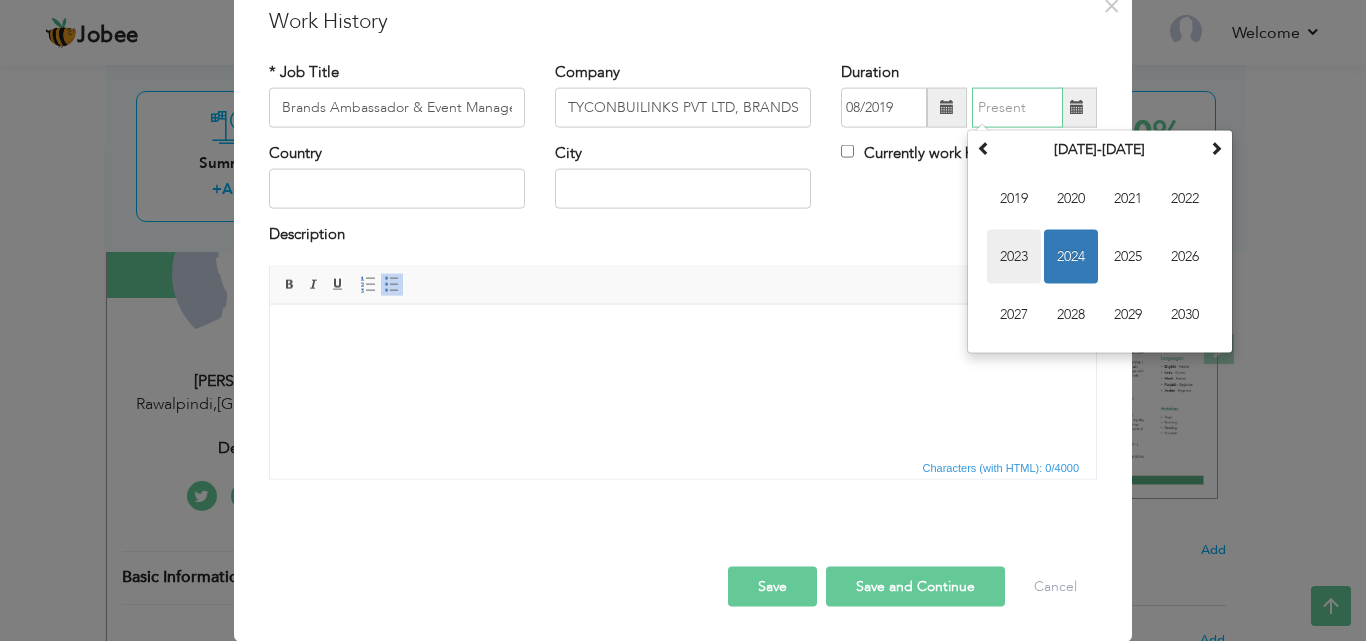 click on "2023" at bounding box center [1014, 257] 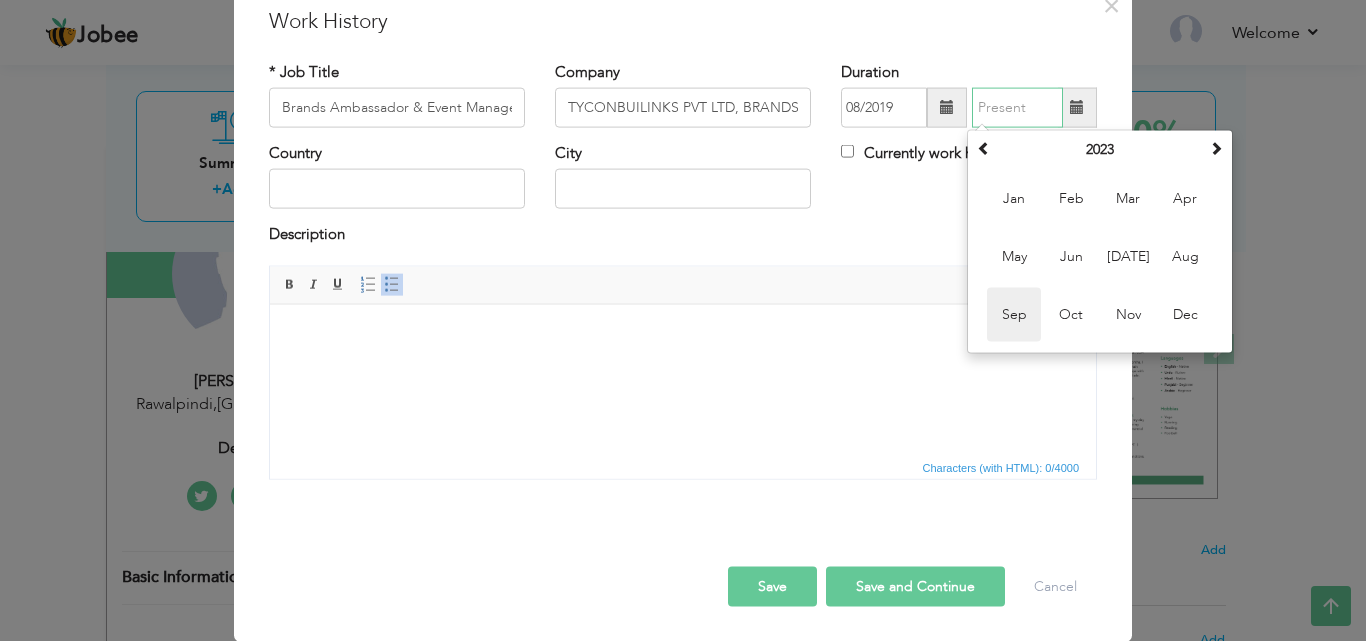 click on "Sep" at bounding box center (1014, 315) 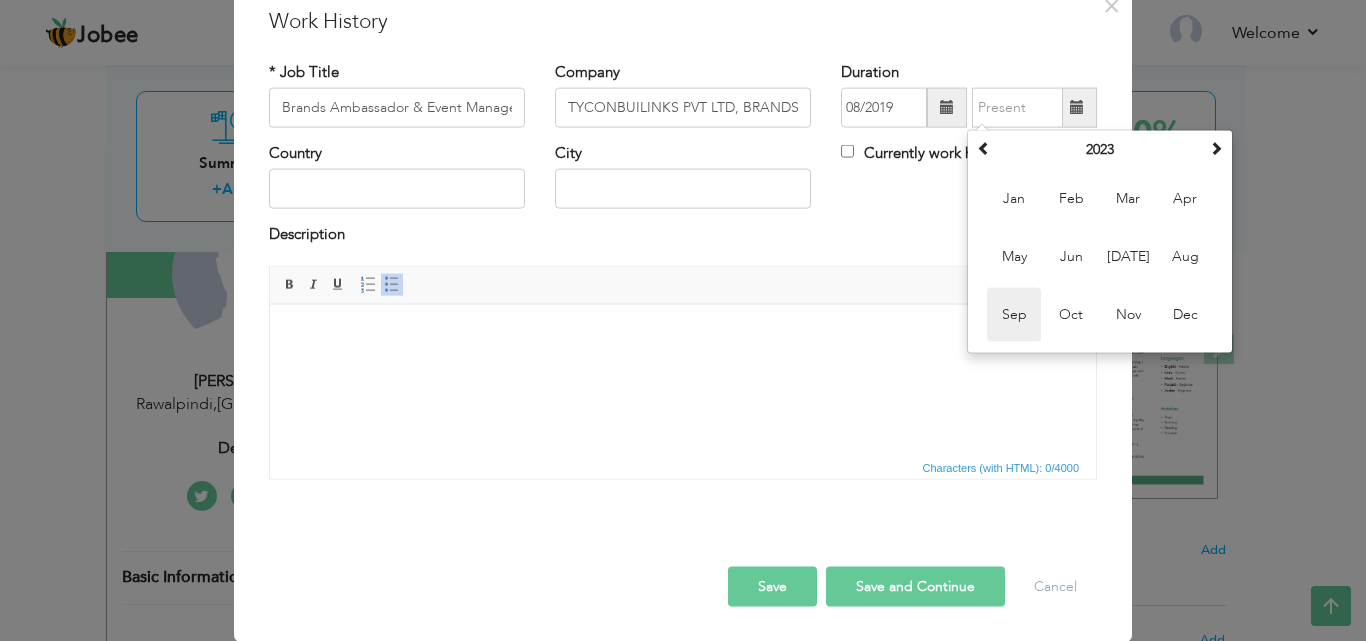 type on "09/2023" 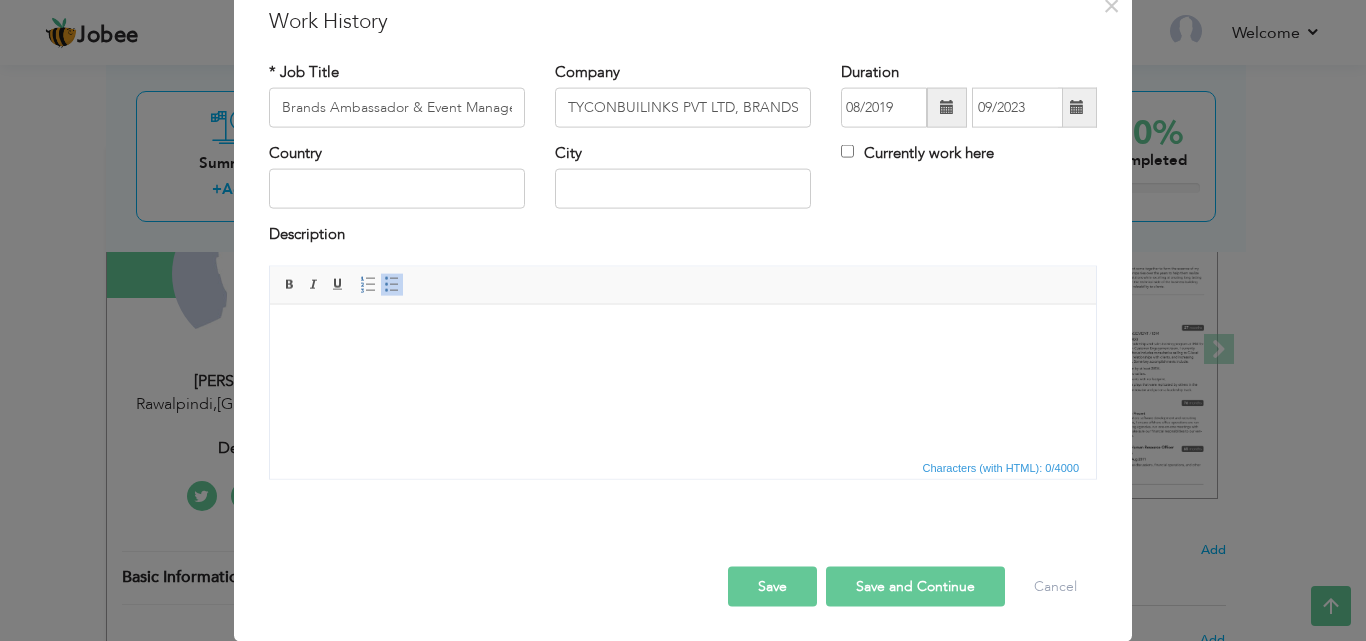 click at bounding box center [683, 334] 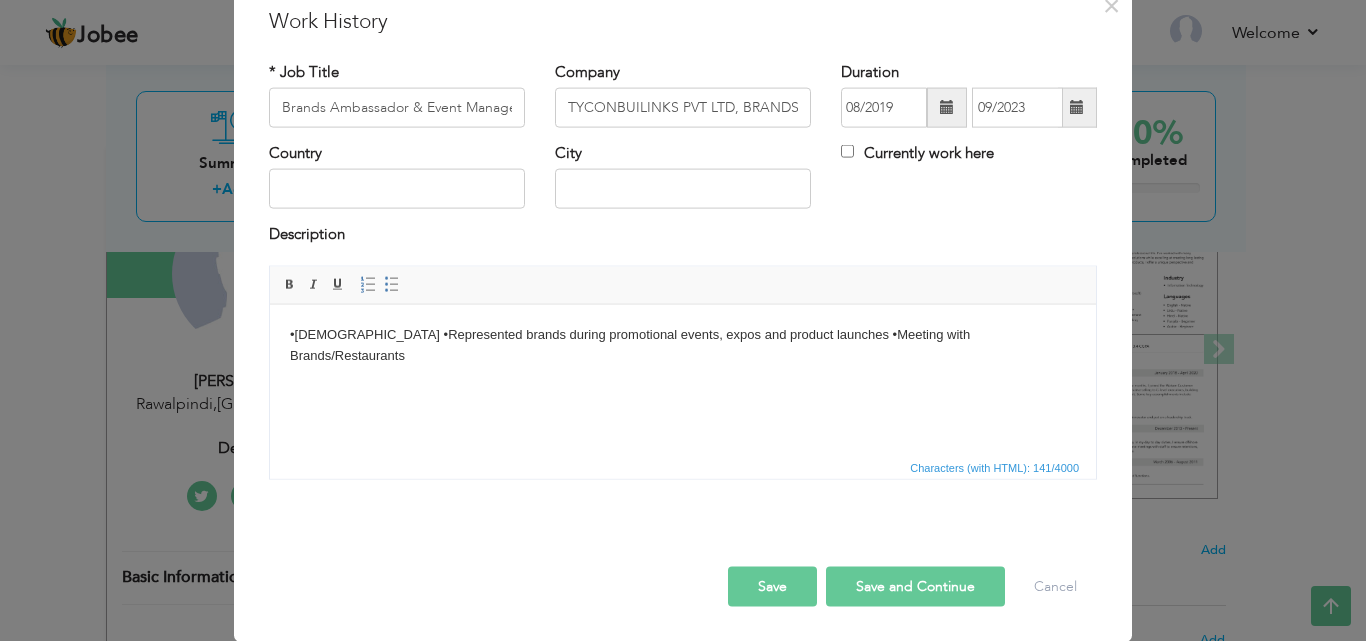 click on "•Part time employee •Represented brands during promotional events, expos and product launches •Meeting with Brands/Restaurants" at bounding box center (683, 345) 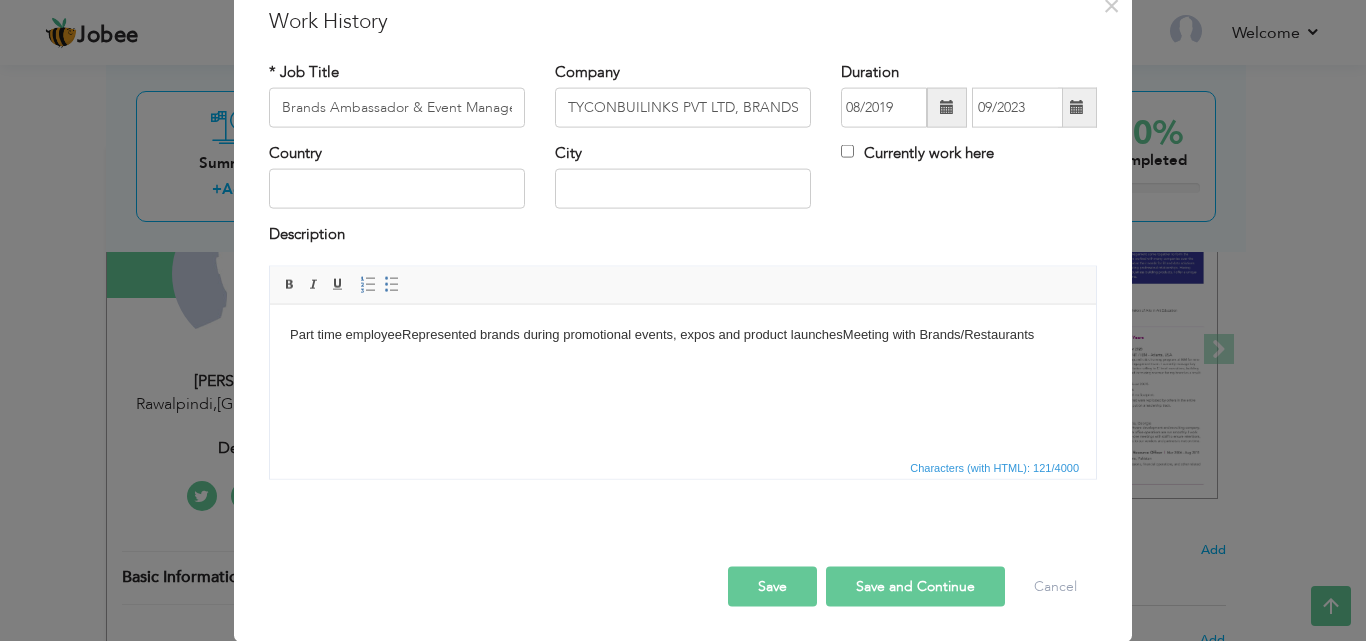 click on "Insert/Remove Numbered List   Insert/Remove Bulleted List" at bounding box center (380, 284) 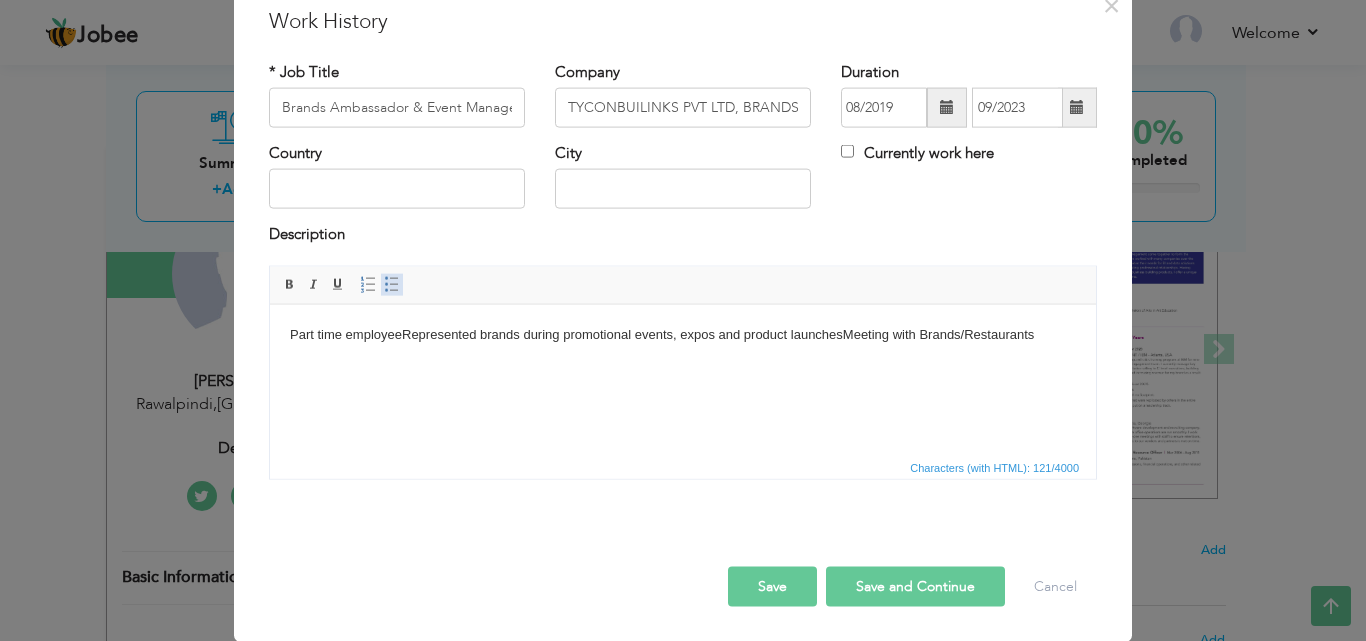 click at bounding box center (392, 284) 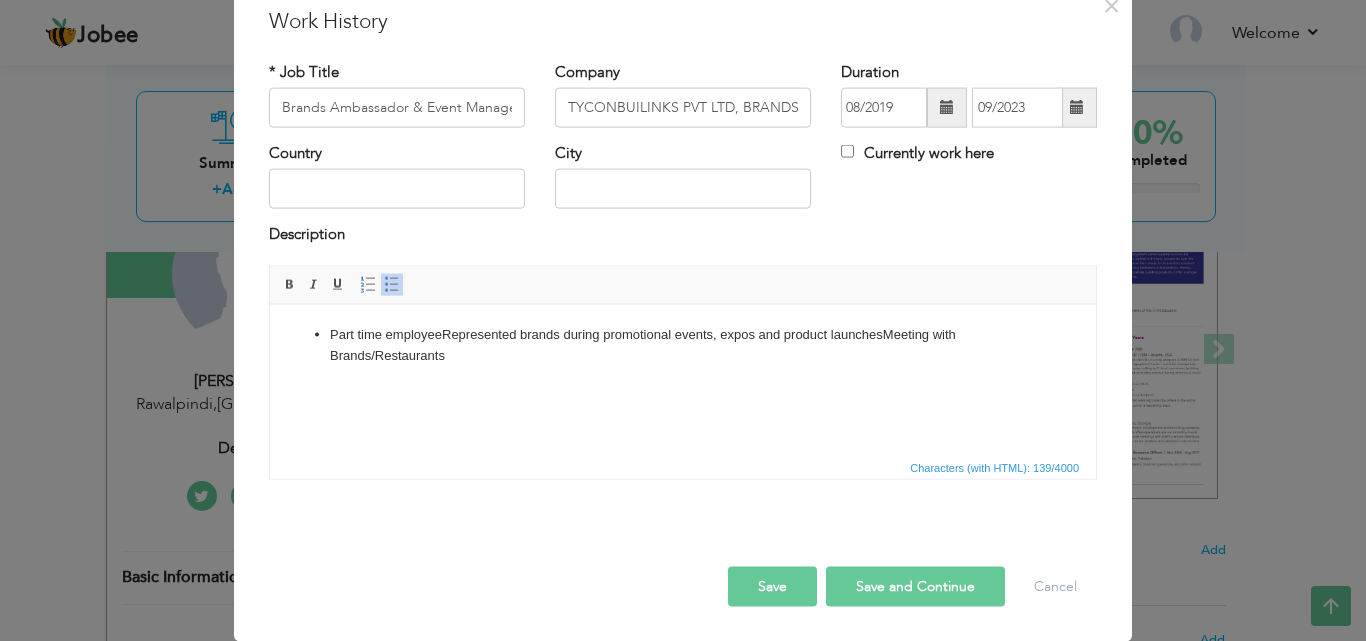 click on "Part time employeeRepresented brands during promotional events, expos and product launches Meeting with Brands/Restaurants" at bounding box center (683, 345) 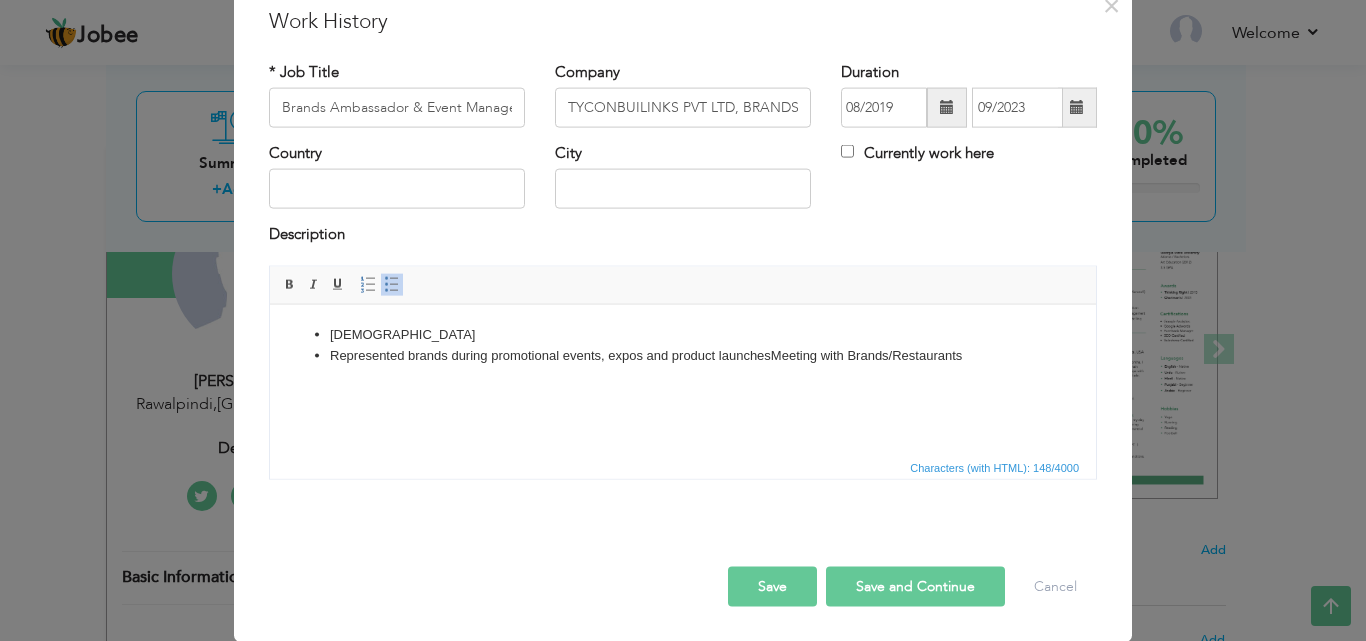 click on "Represented brands during promotional events, expos and product launches Meeting with Brands/Restaurants" at bounding box center [683, 355] 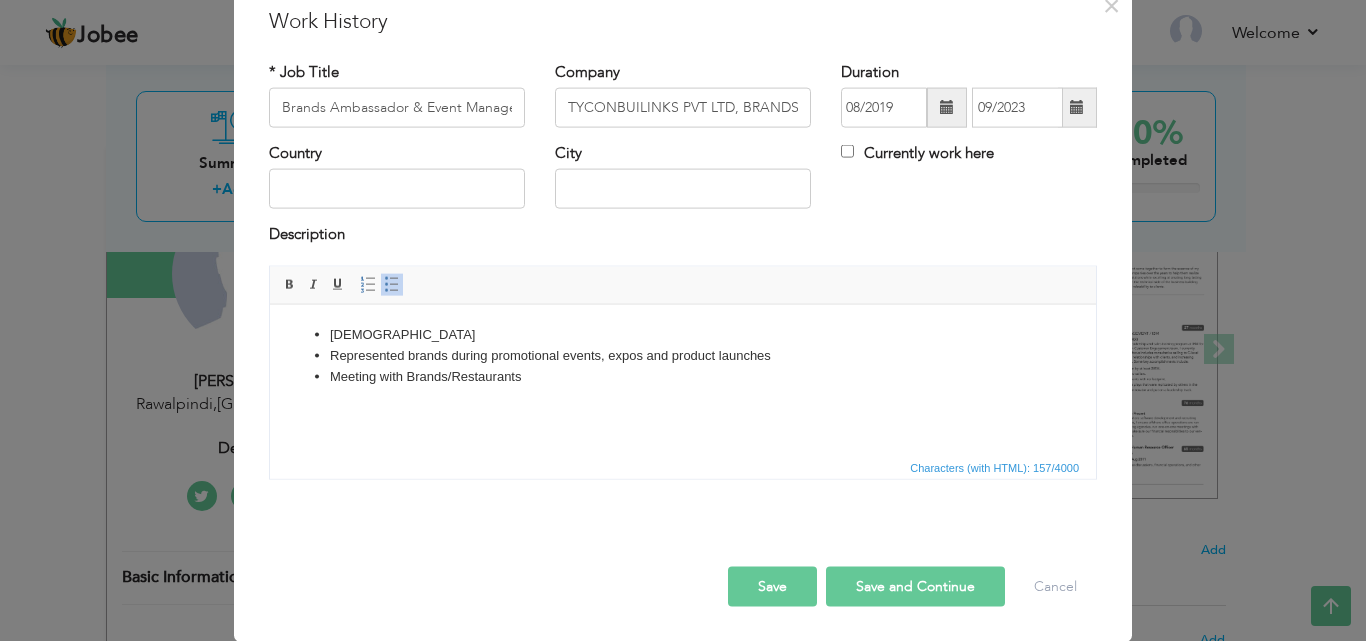 click on "Save" at bounding box center (772, 586) 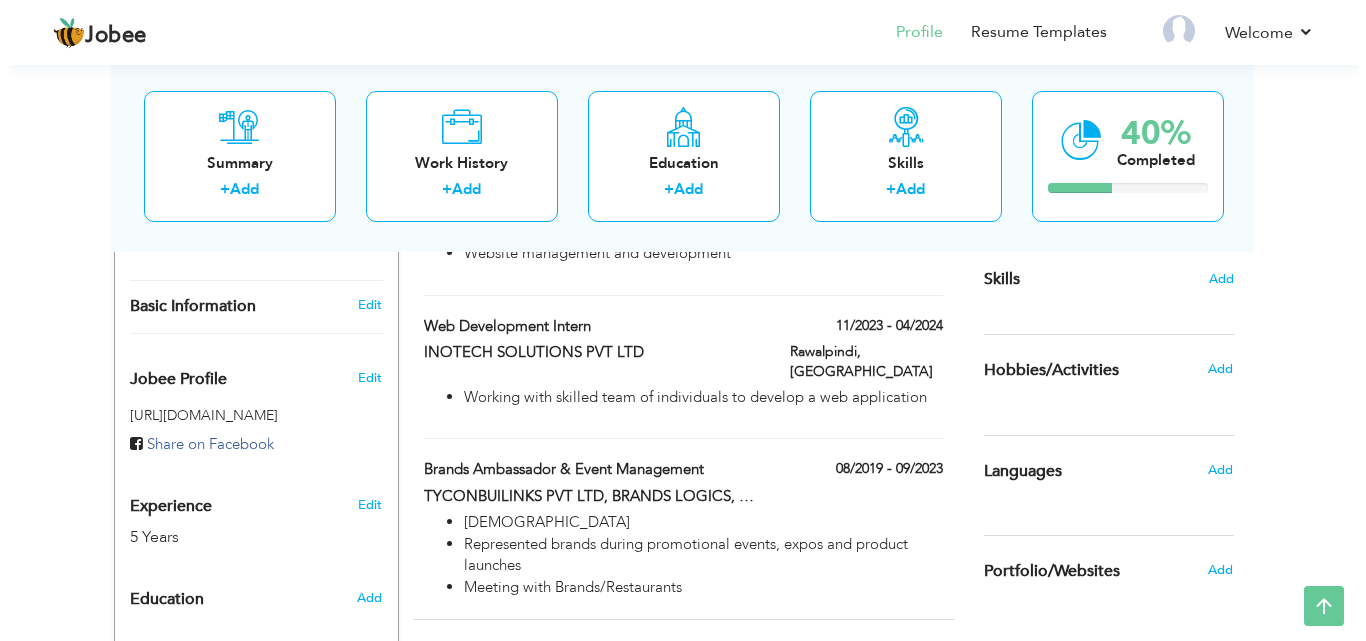 scroll, scrollTop: 567, scrollLeft: 0, axis: vertical 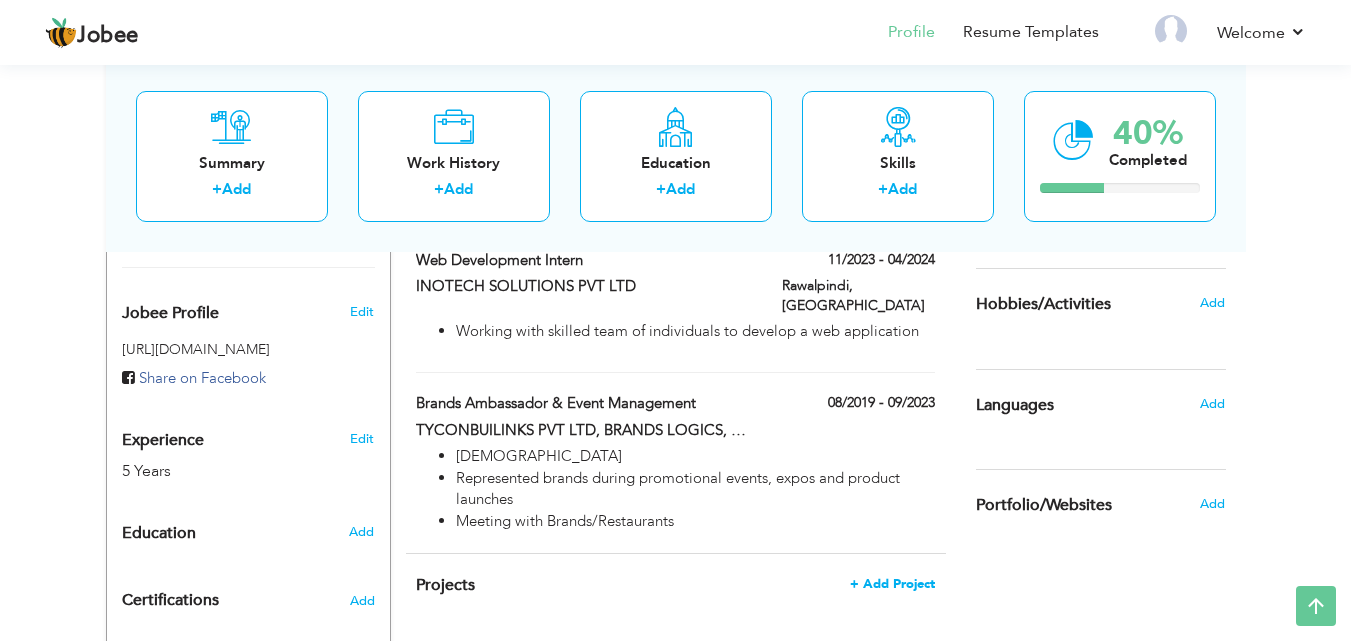 click on "+ Add Project" at bounding box center [892, 584] 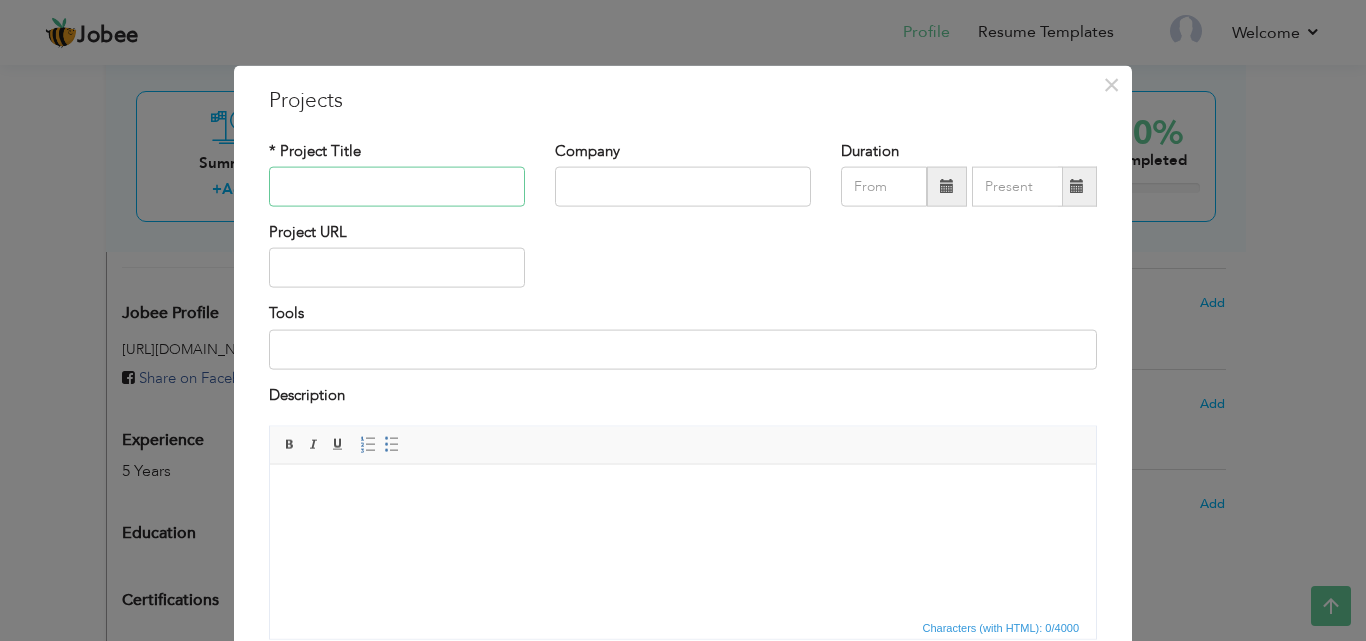 click at bounding box center [397, 187] 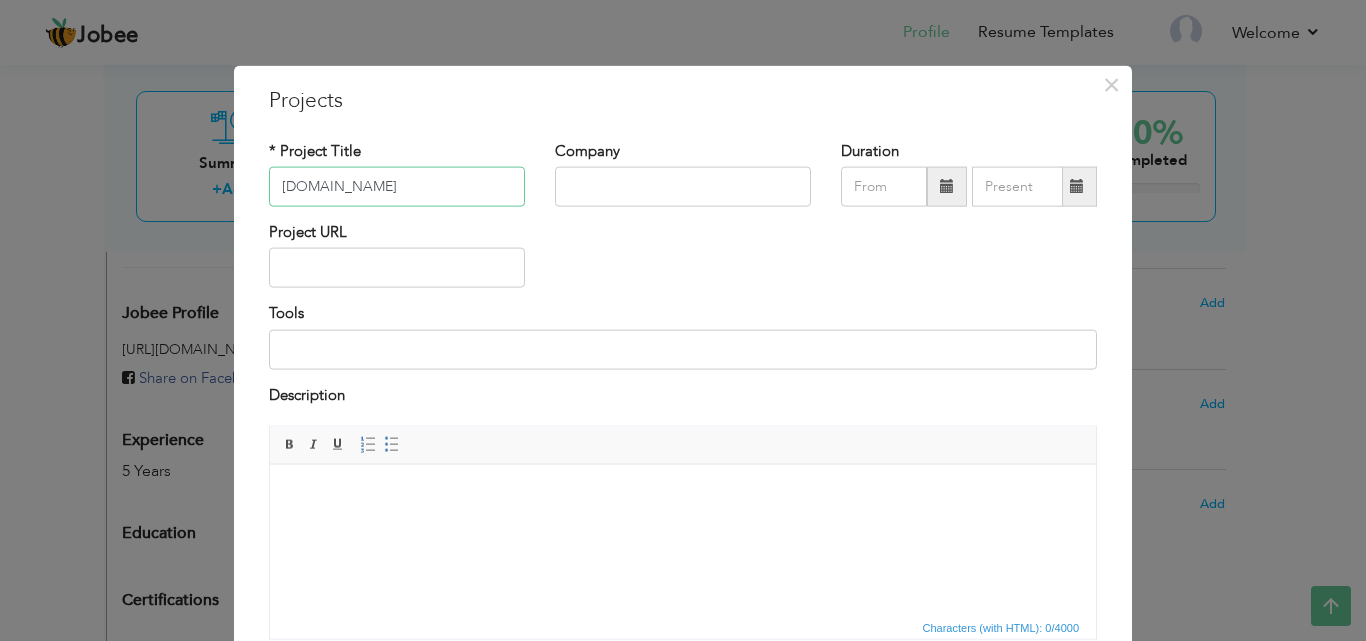 type on "[DOMAIN_NAME]" 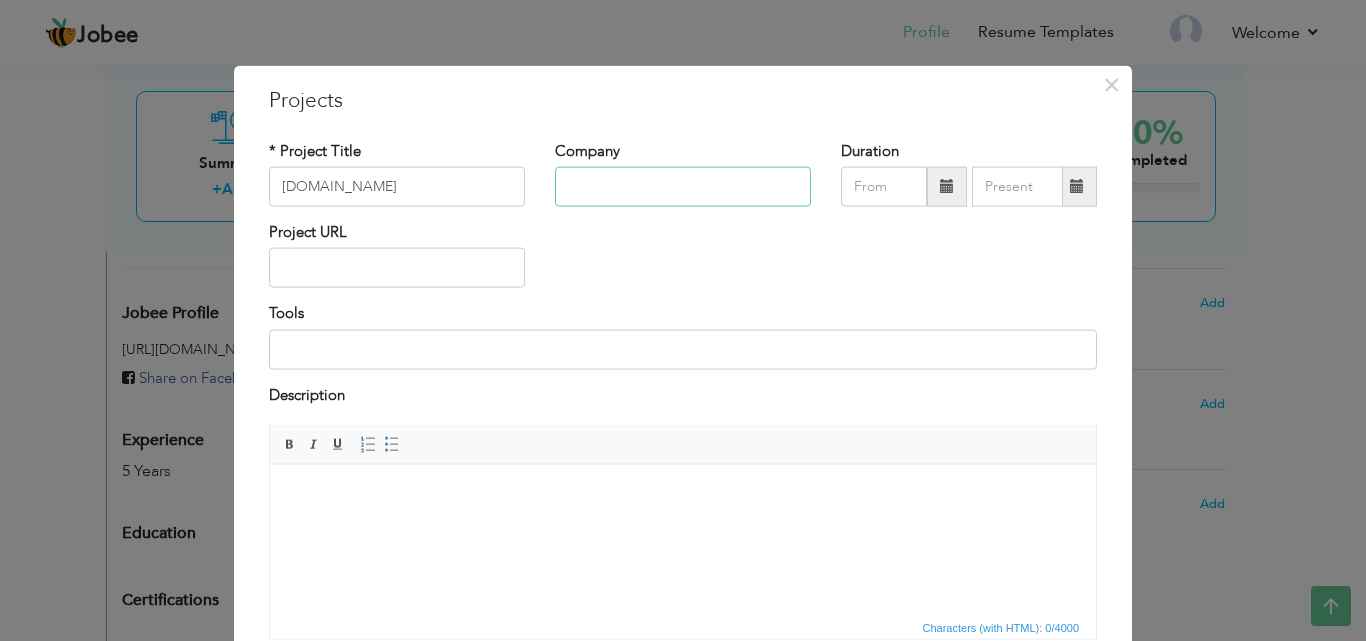 click at bounding box center [683, 187] 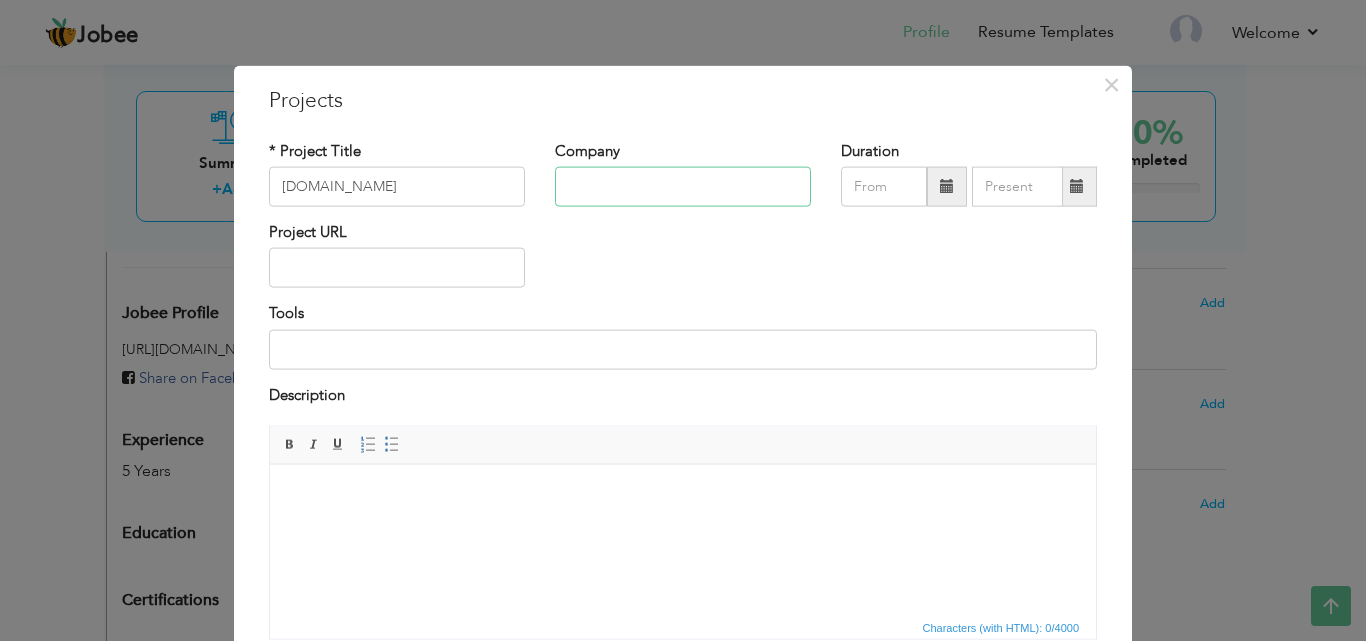 paste on "Final Year Project" 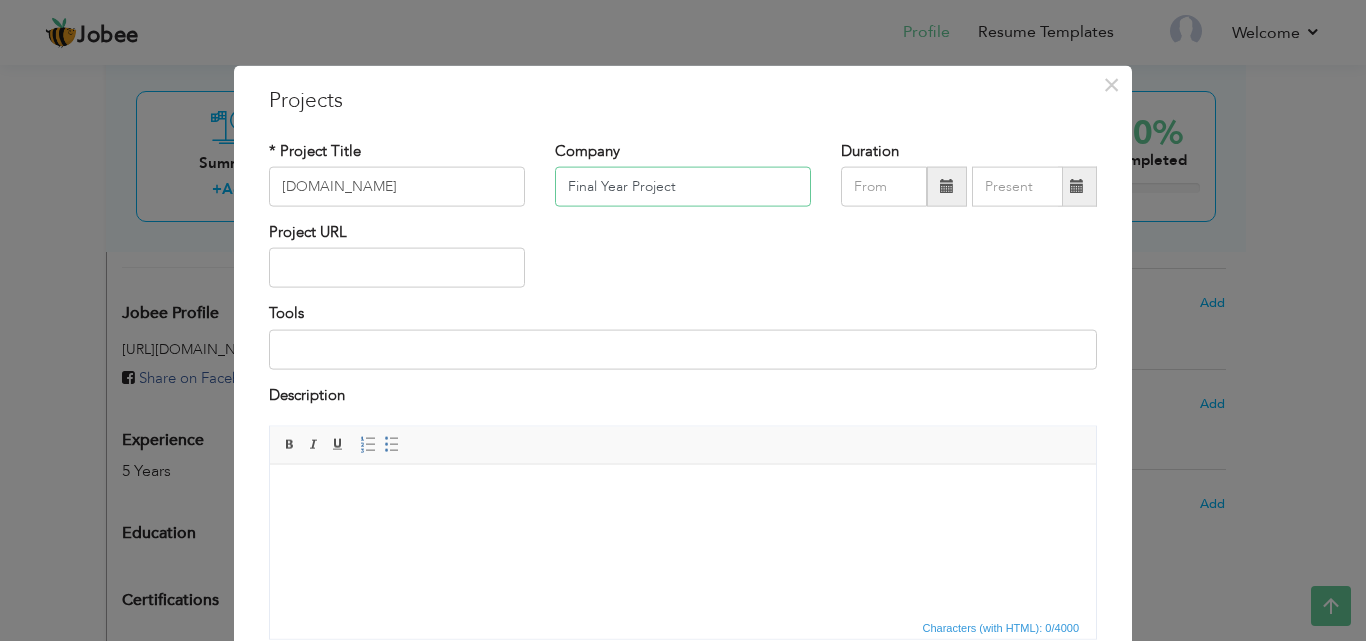 type on "Final Year Project" 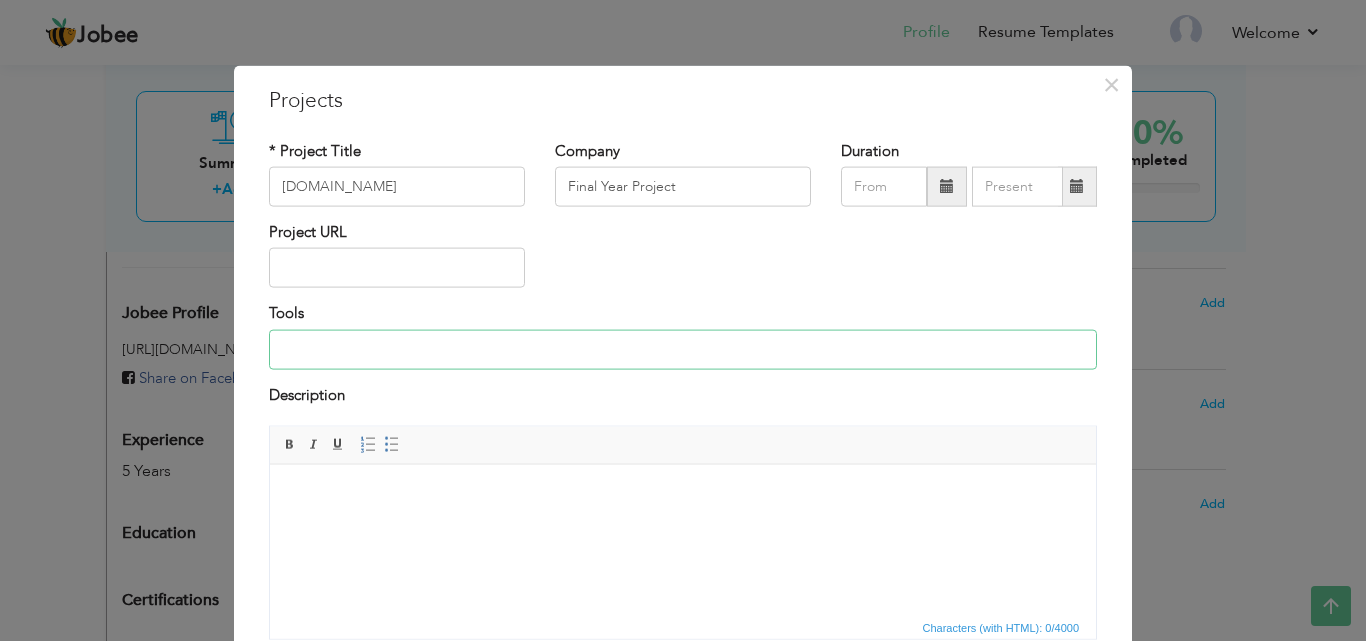 click at bounding box center (683, 349) 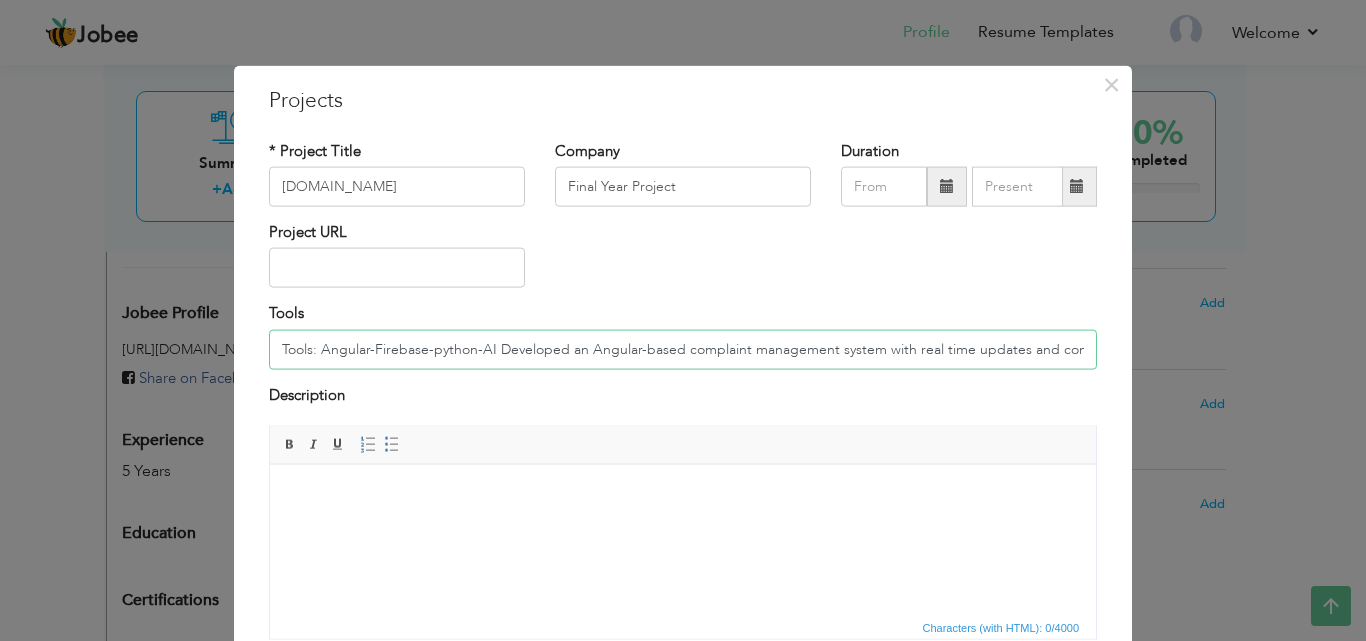 scroll, scrollTop: 0, scrollLeft: 82, axis: horizontal 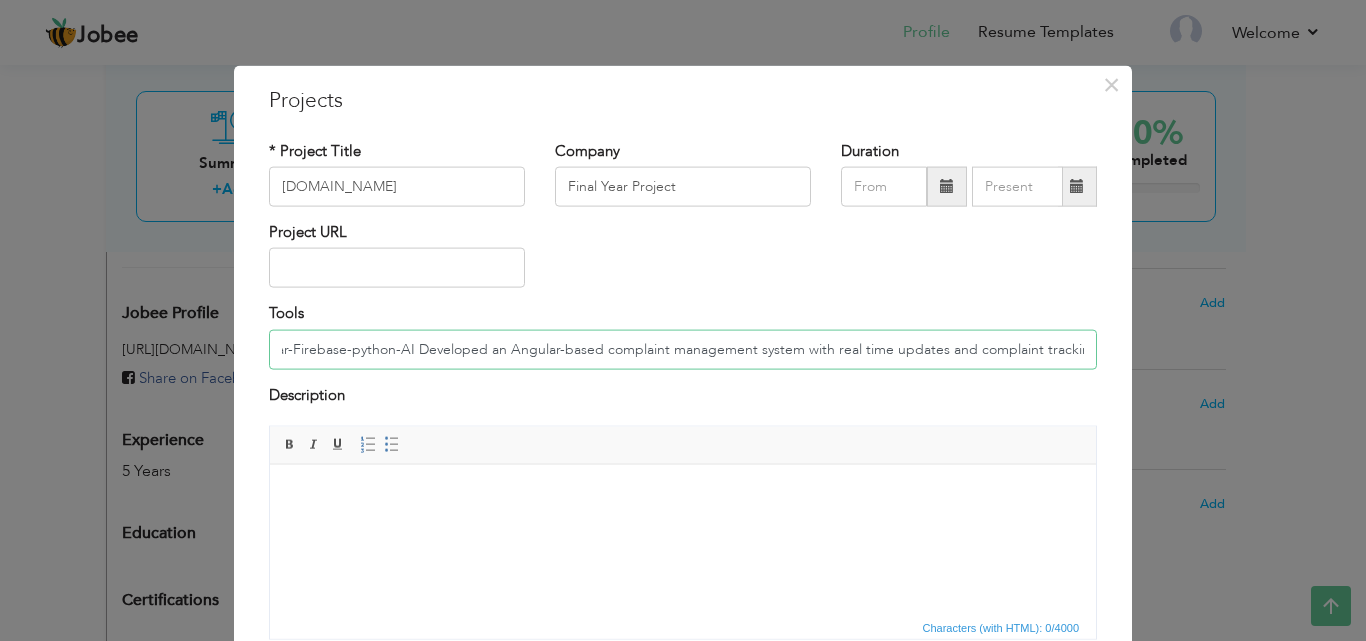 click on "Tools: Angular-Firebase-python-AI Developed an Angular-based complaint management system with real time updates and complaint tracking" at bounding box center (683, 349) 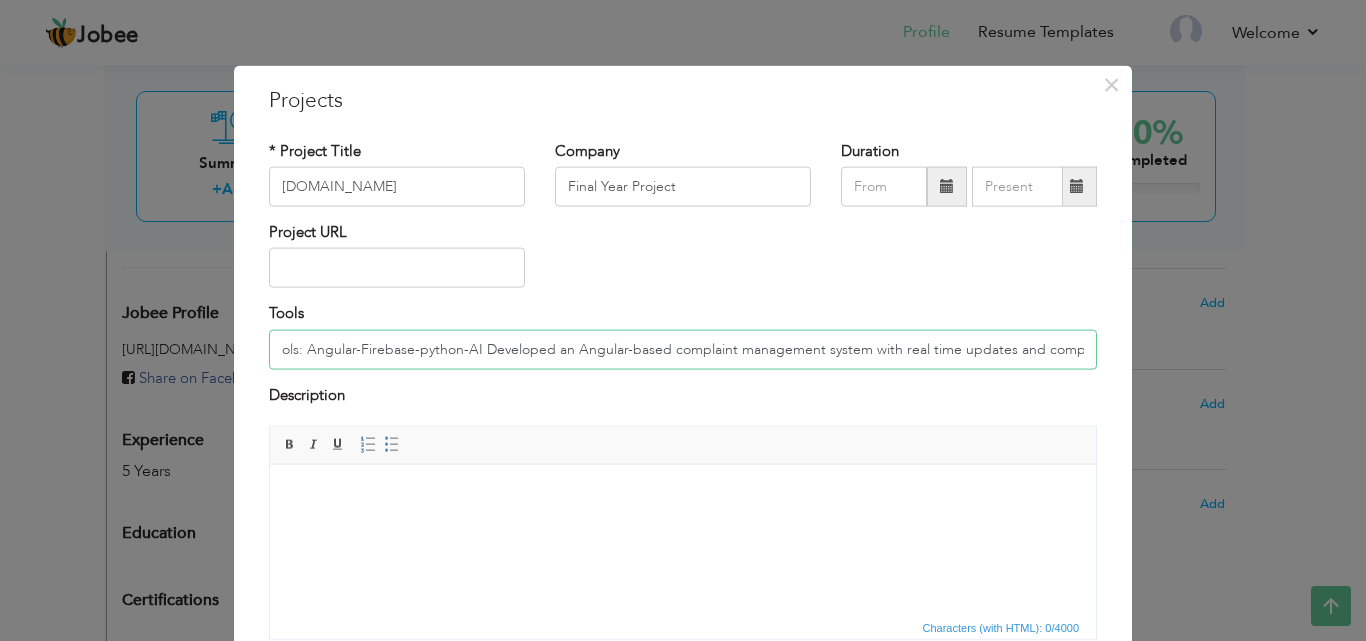 scroll, scrollTop: 0, scrollLeft: 0, axis: both 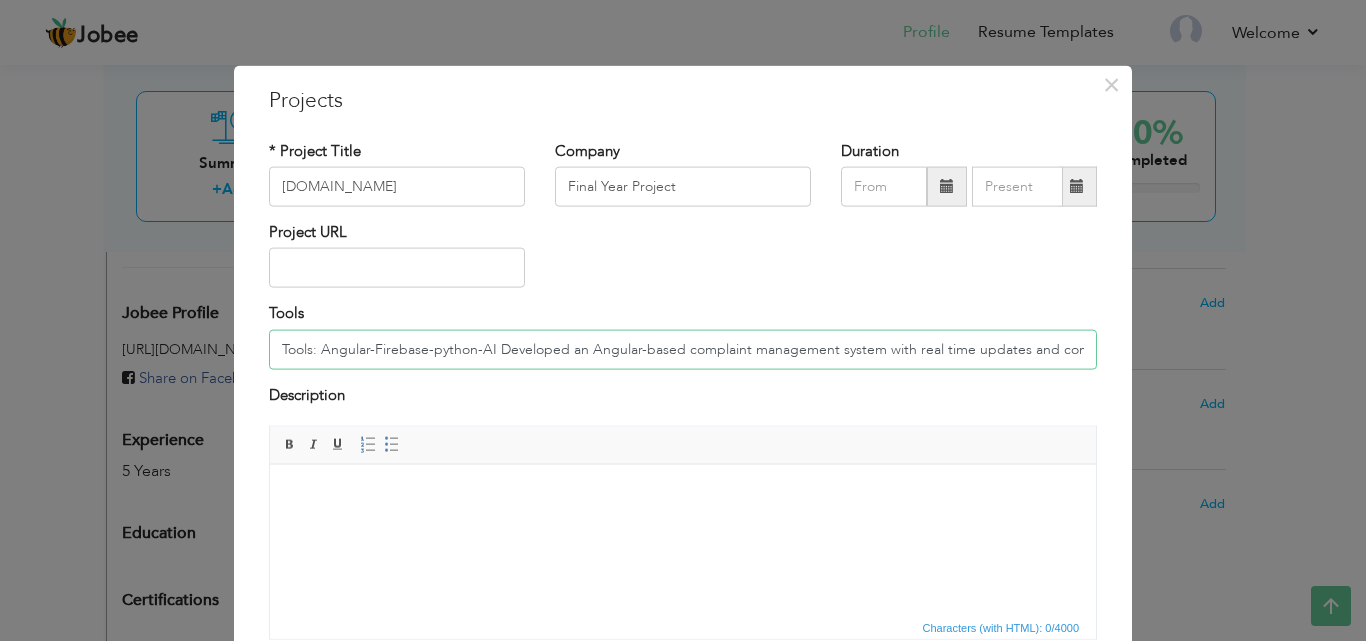 click on "Tools: Angular-Firebase-python-AI Developed an Angular-based complaint management system with real time updates and complaint tracking" at bounding box center [683, 349] 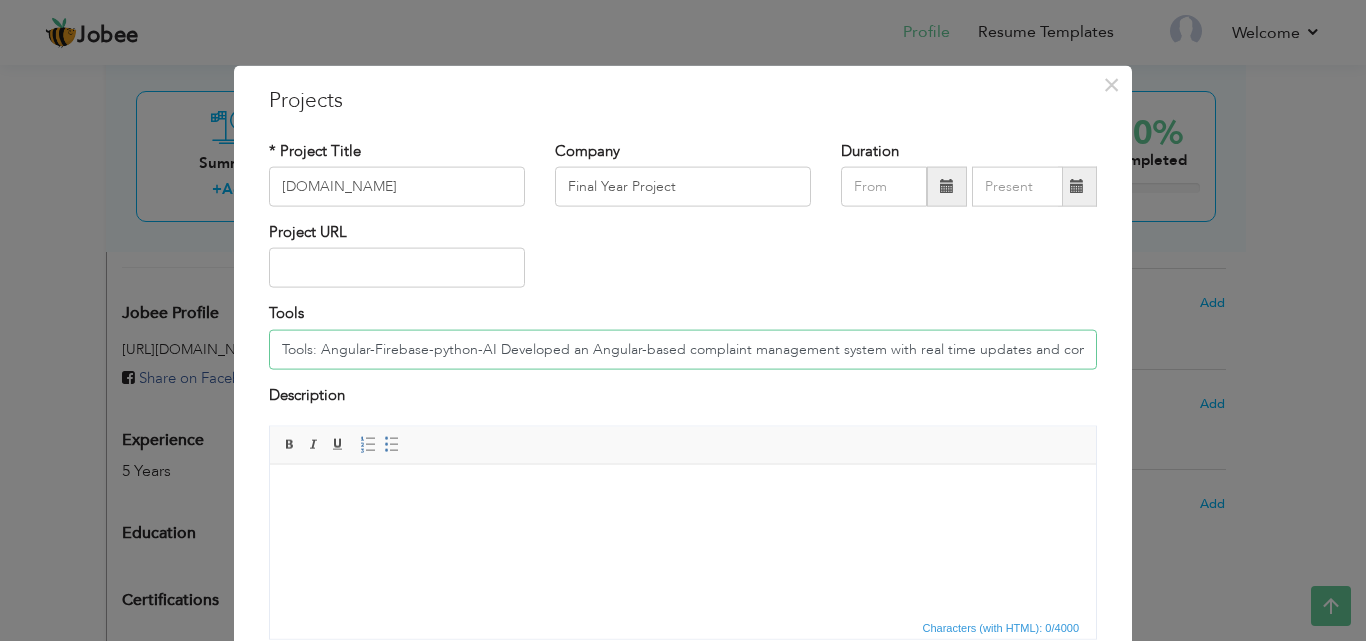 click on "Tools: Angular-Firebase-python-AI Developed an Angular-based complaint management system with real time updates and complaint tracking" at bounding box center (683, 349) 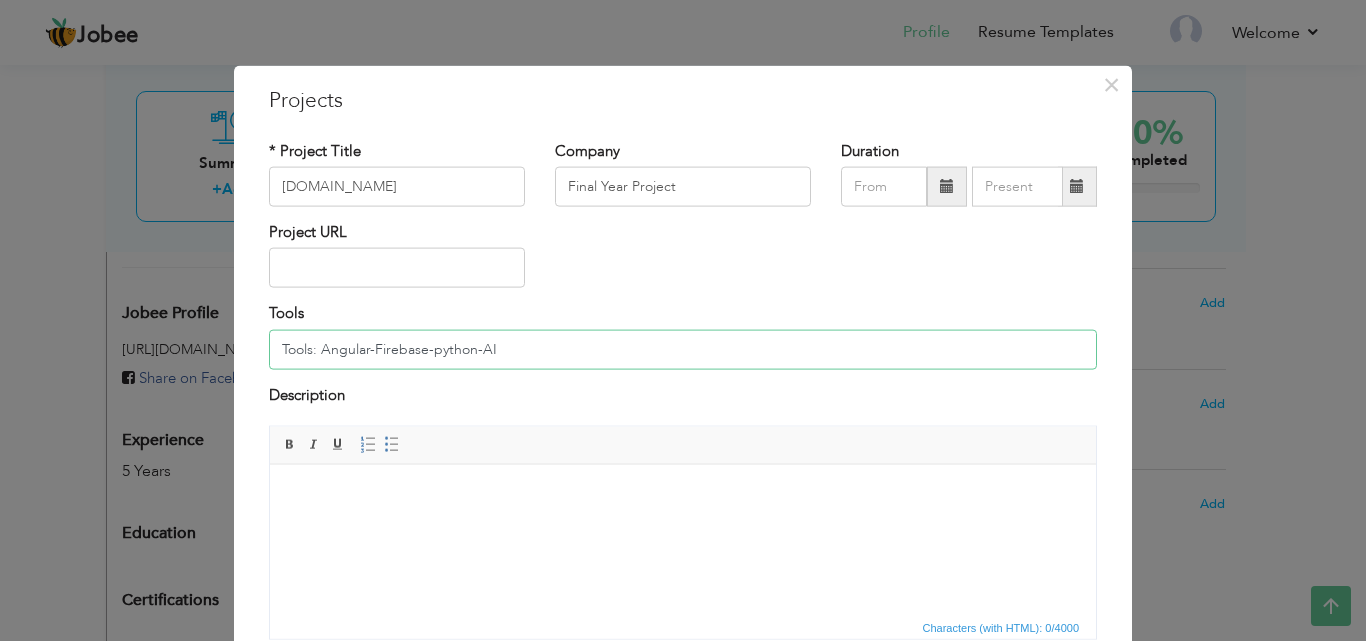 scroll, scrollTop: 0, scrollLeft: 0, axis: both 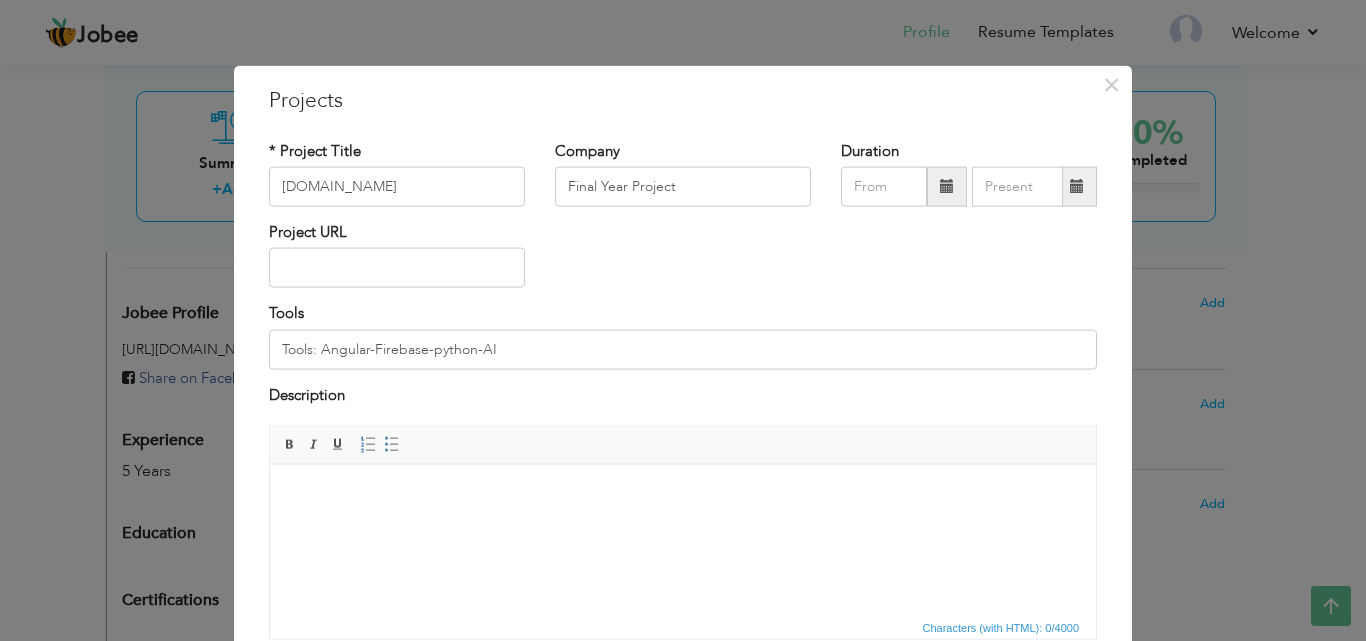 click at bounding box center [683, 494] 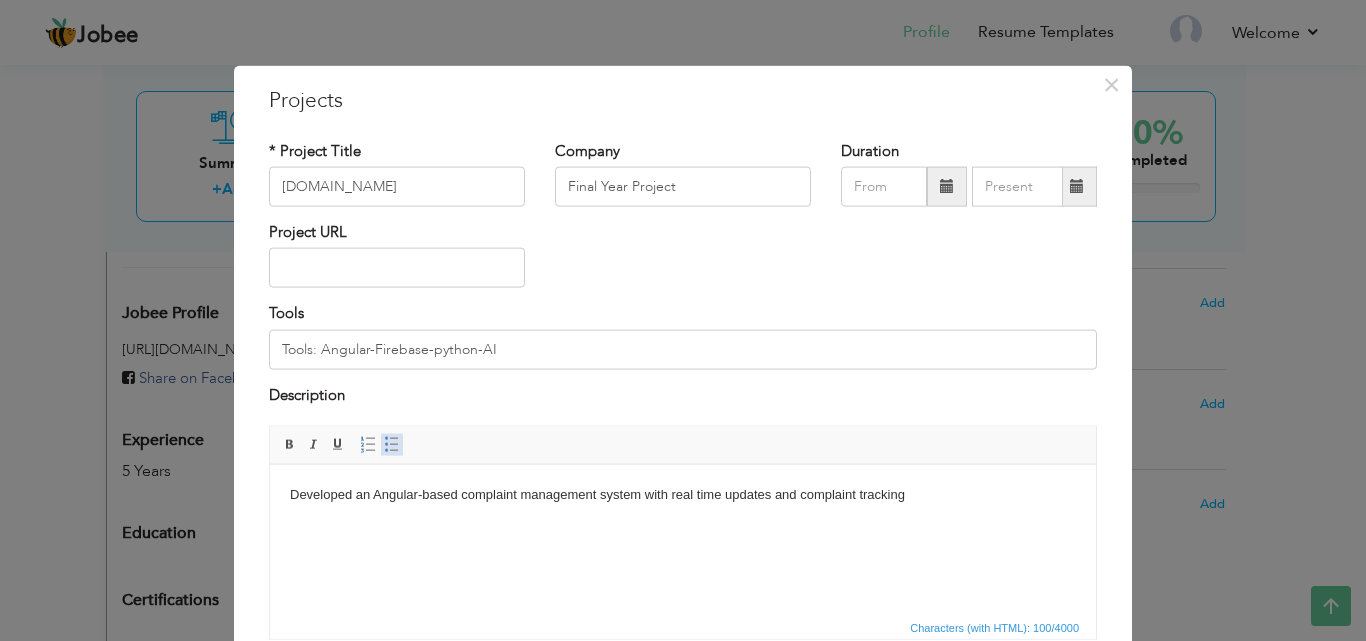 click at bounding box center (392, 445) 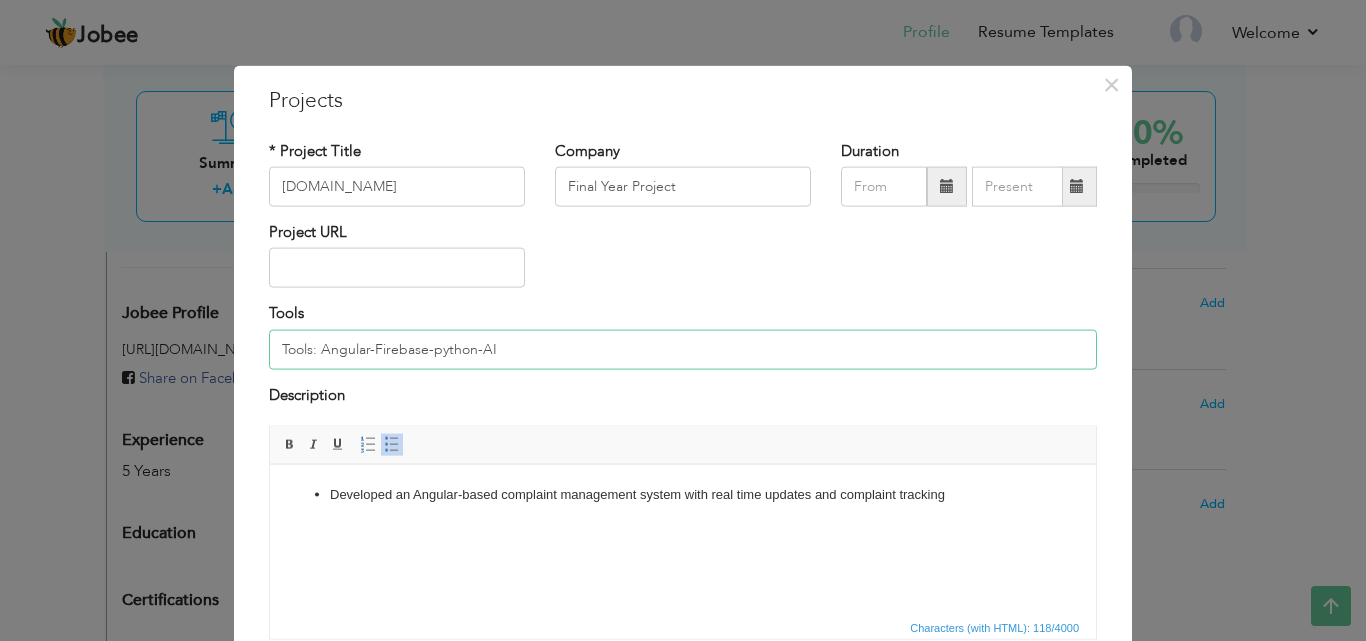 drag, startPoint x: 313, startPoint y: 349, endPoint x: 255, endPoint y: 349, distance: 58 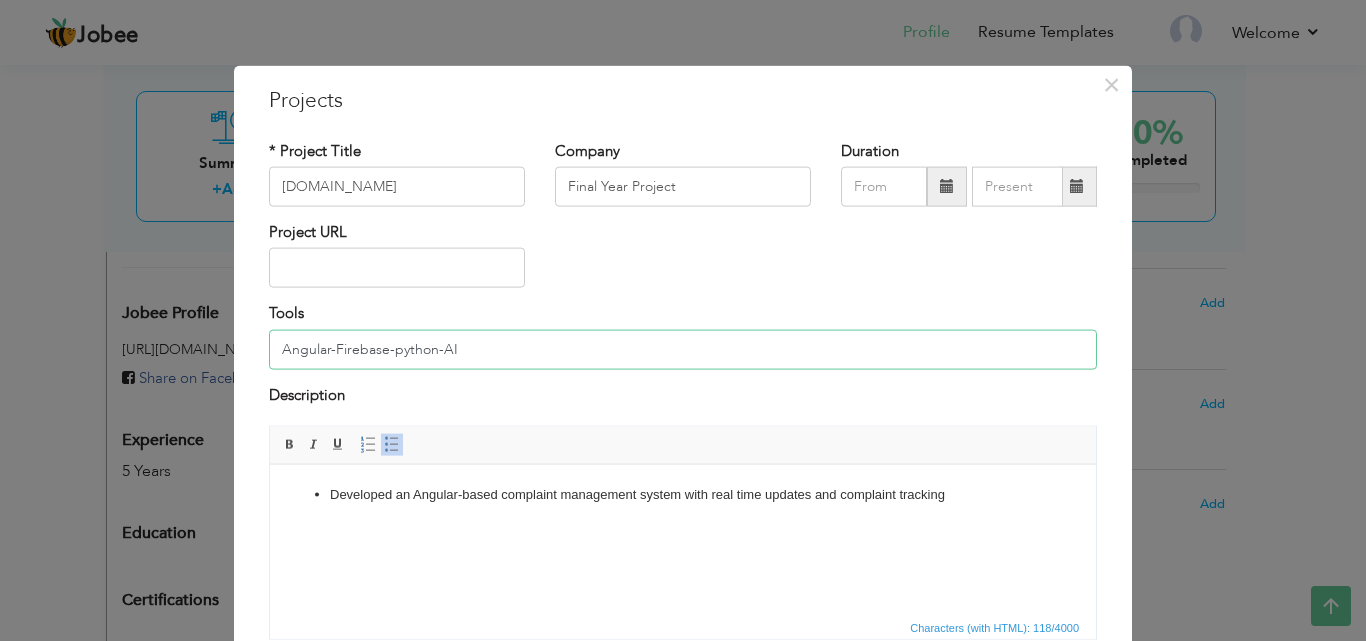 type on "Angular-Firebase-python-AI" 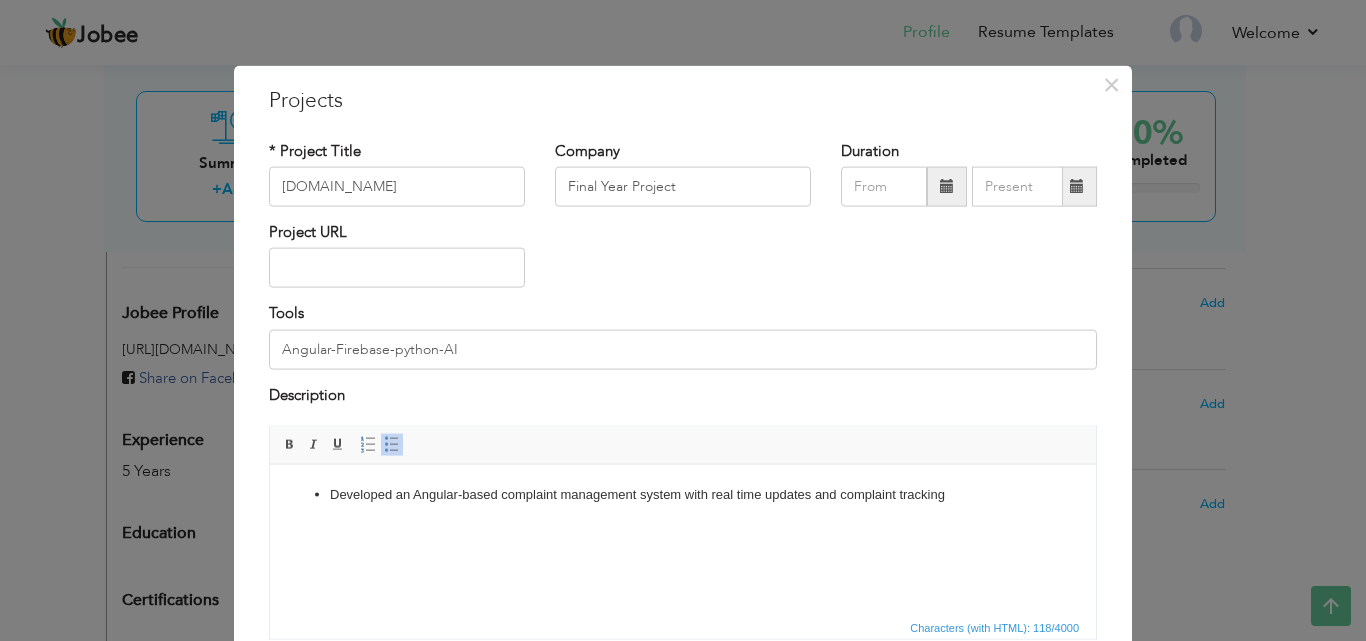 scroll, scrollTop: 161, scrollLeft: 0, axis: vertical 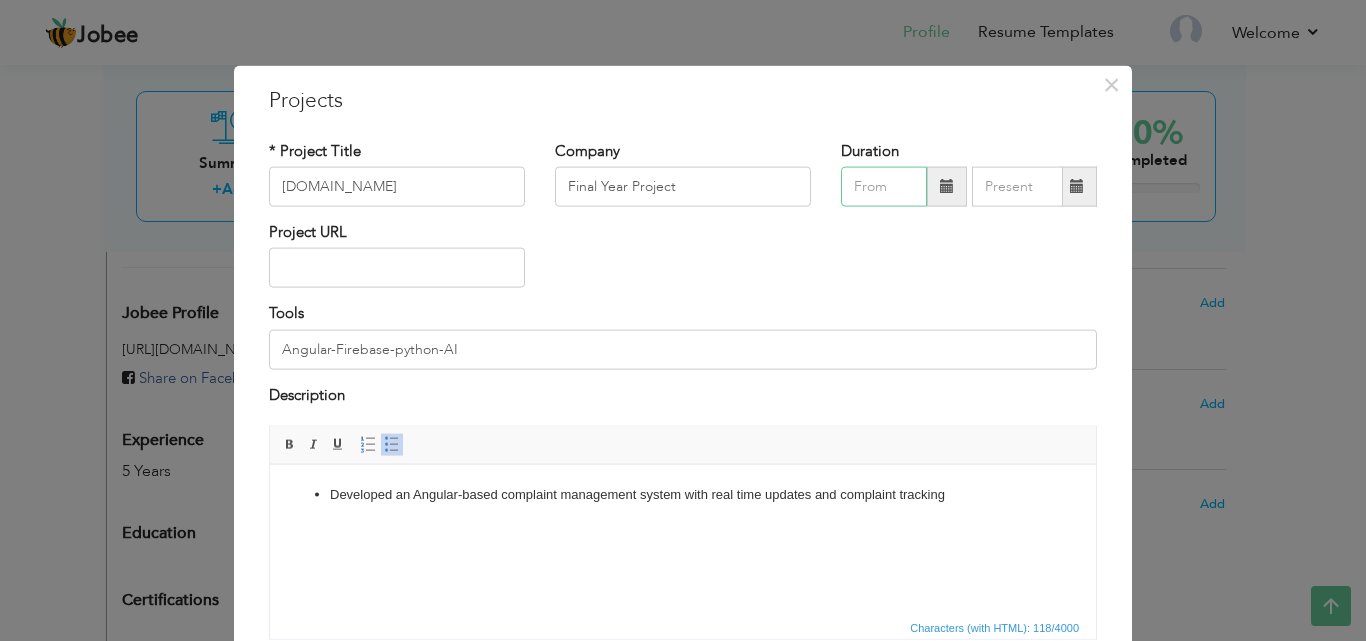 type on "07/2025" 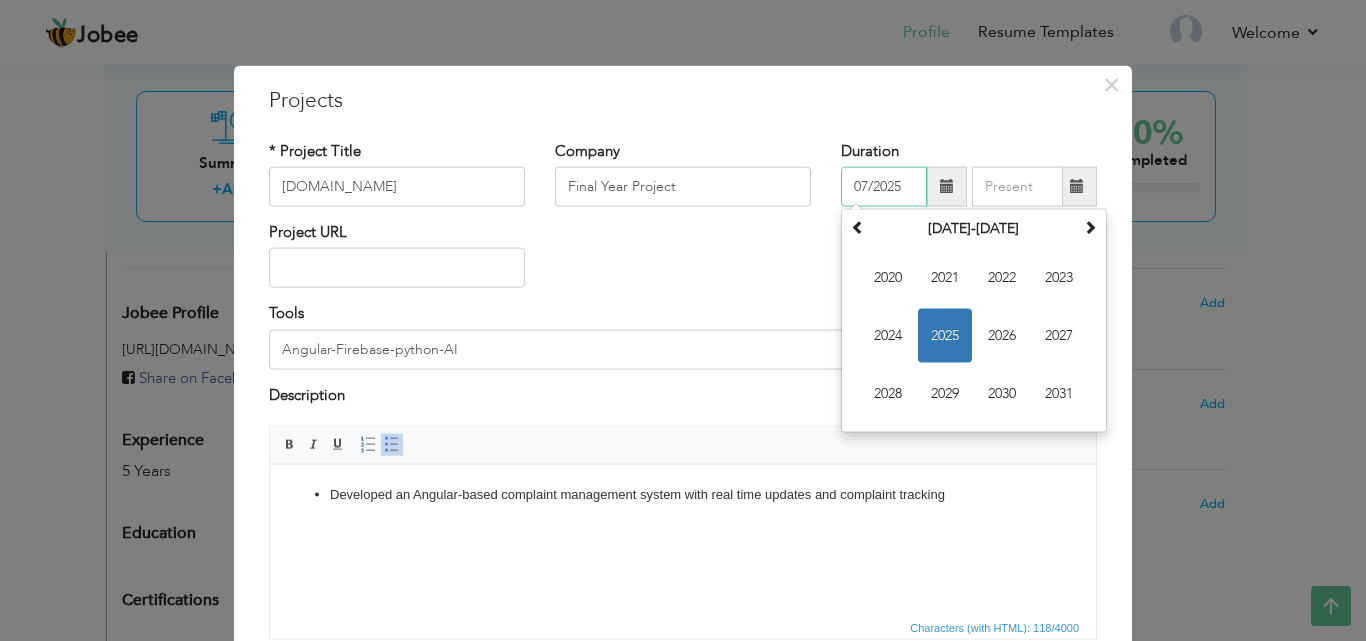 click on "07/2025" at bounding box center [884, 187] 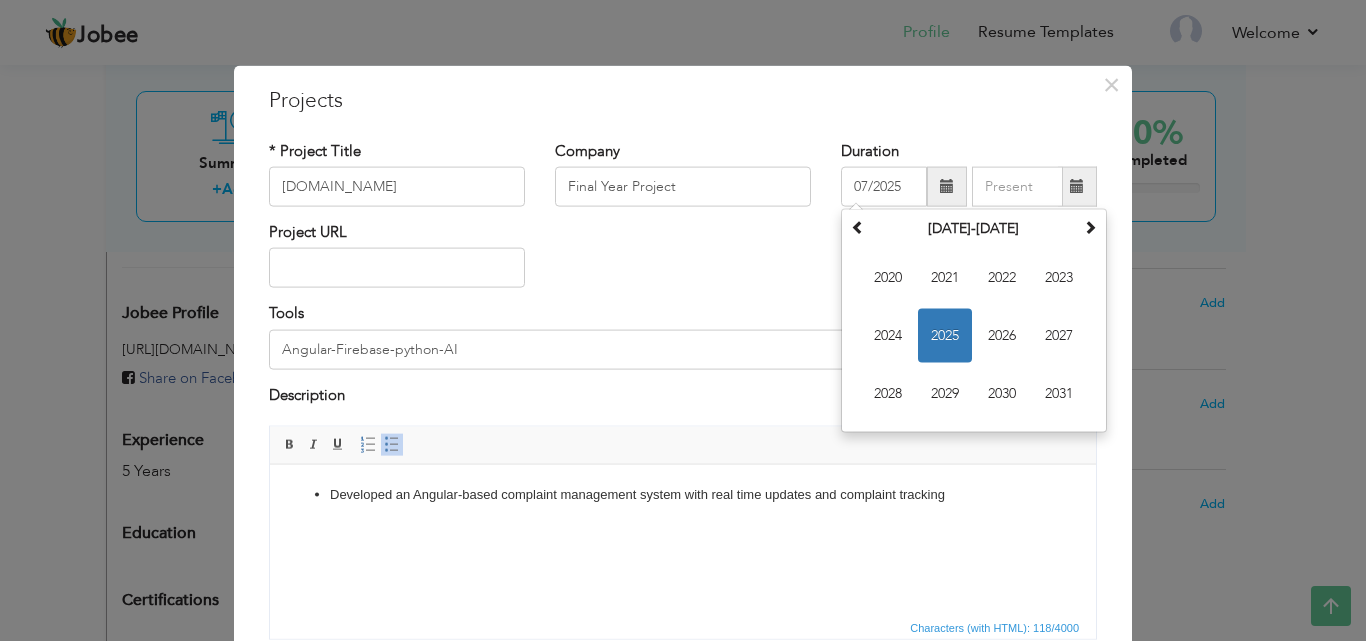 click at bounding box center (947, 186) 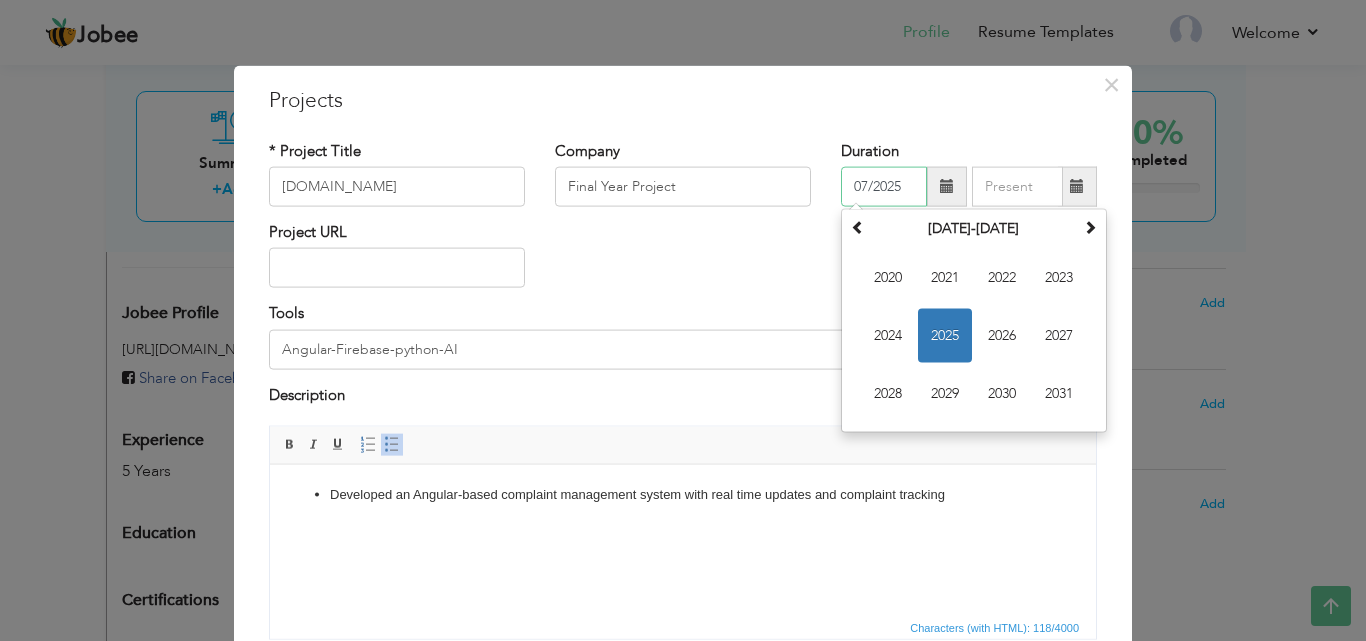 drag, startPoint x: 904, startPoint y: 182, endPoint x: 768, endPoint y: 188, distance: 136.1323 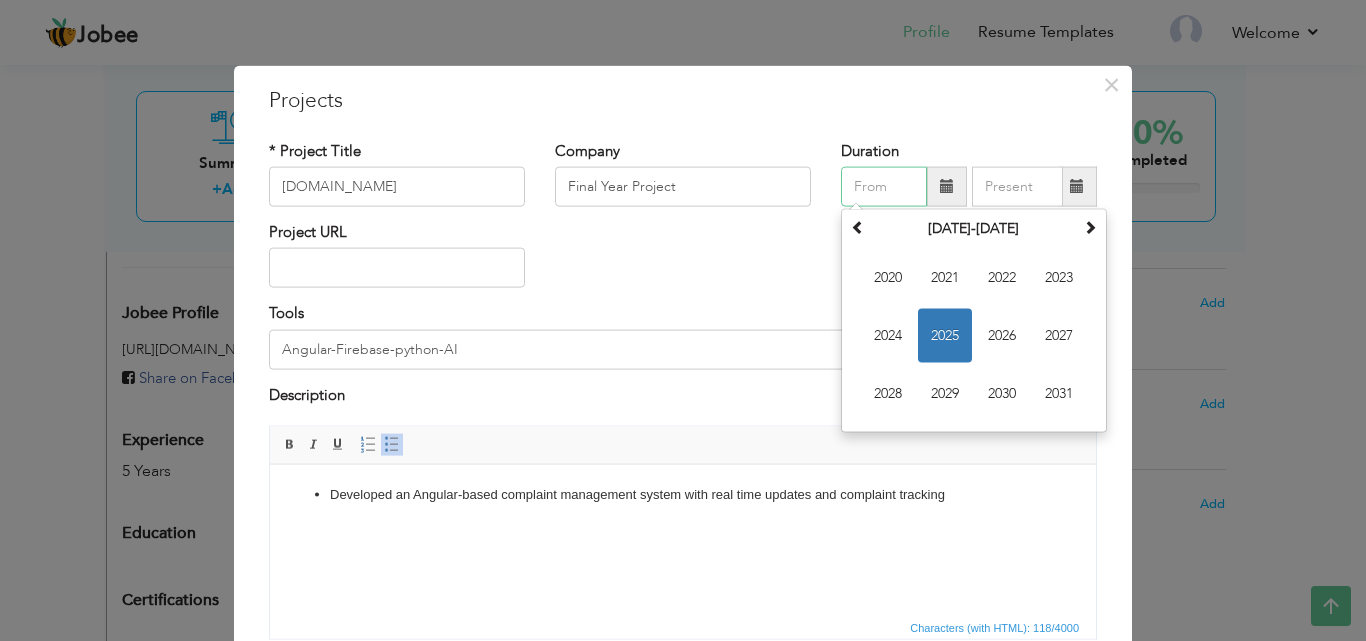 type 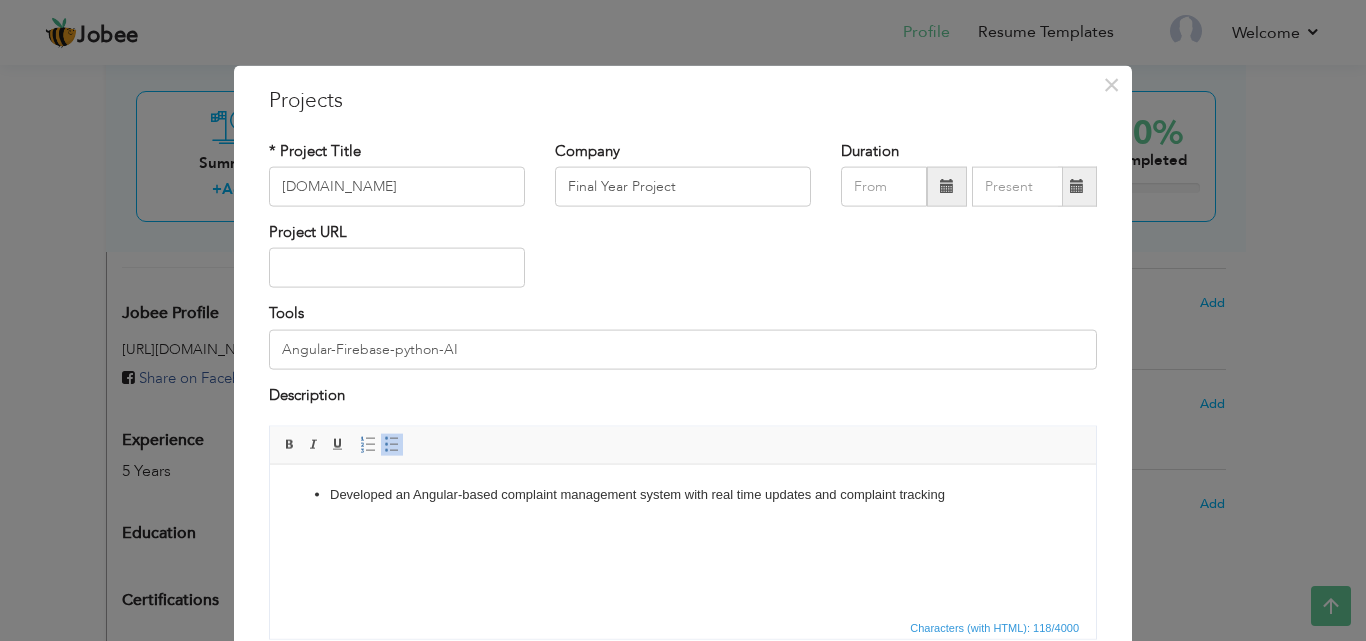 click on "Project URL" at bounding box center (683, 262) 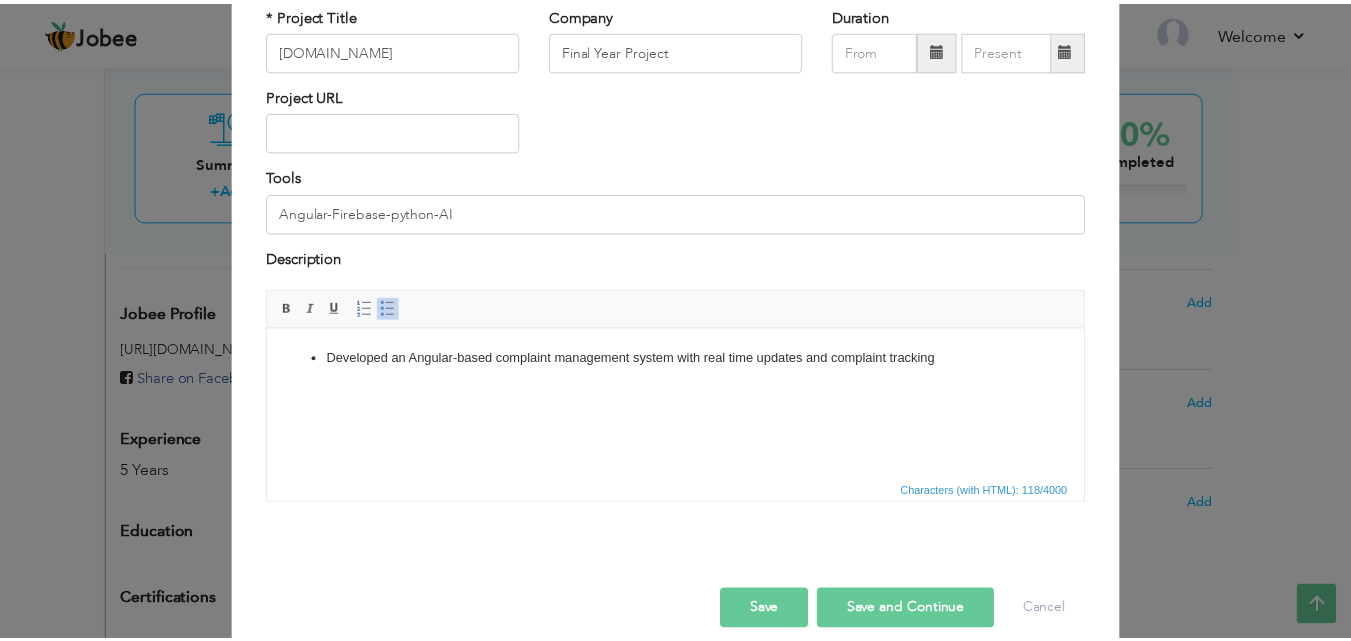 scroll, scrollTop: 161, scrollLeft: 0, axis: vertical 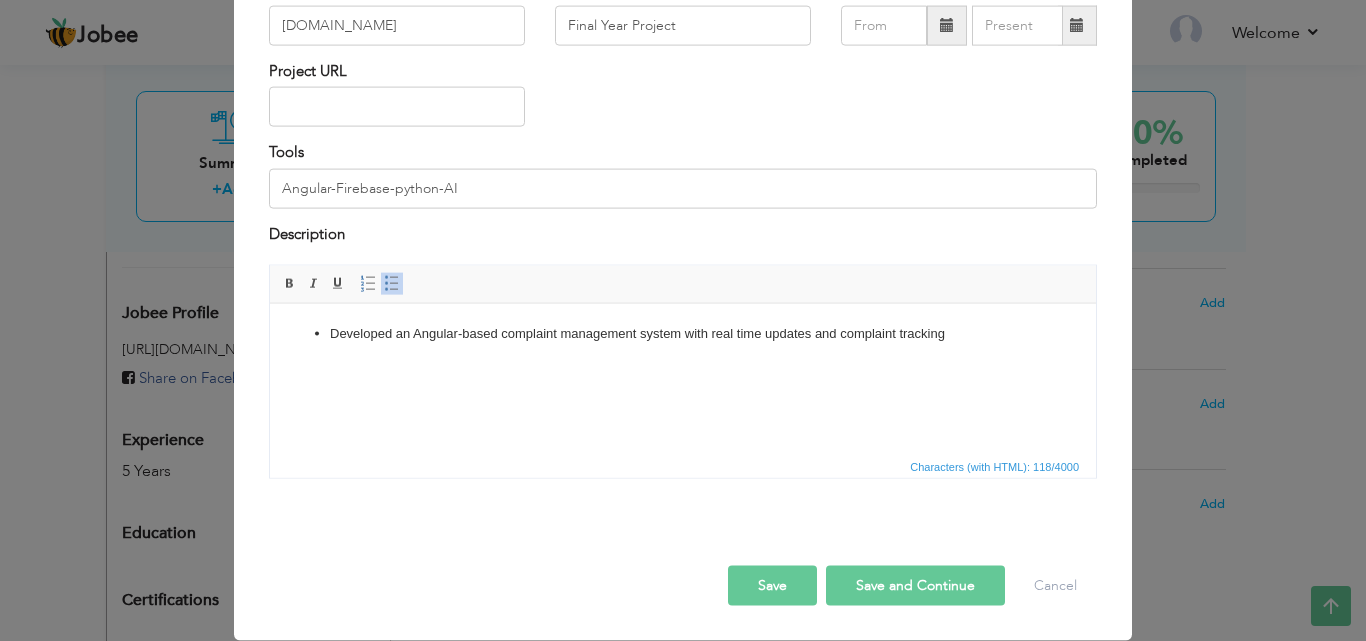 click on "Save and Continue" at bounding box center [915, 586] 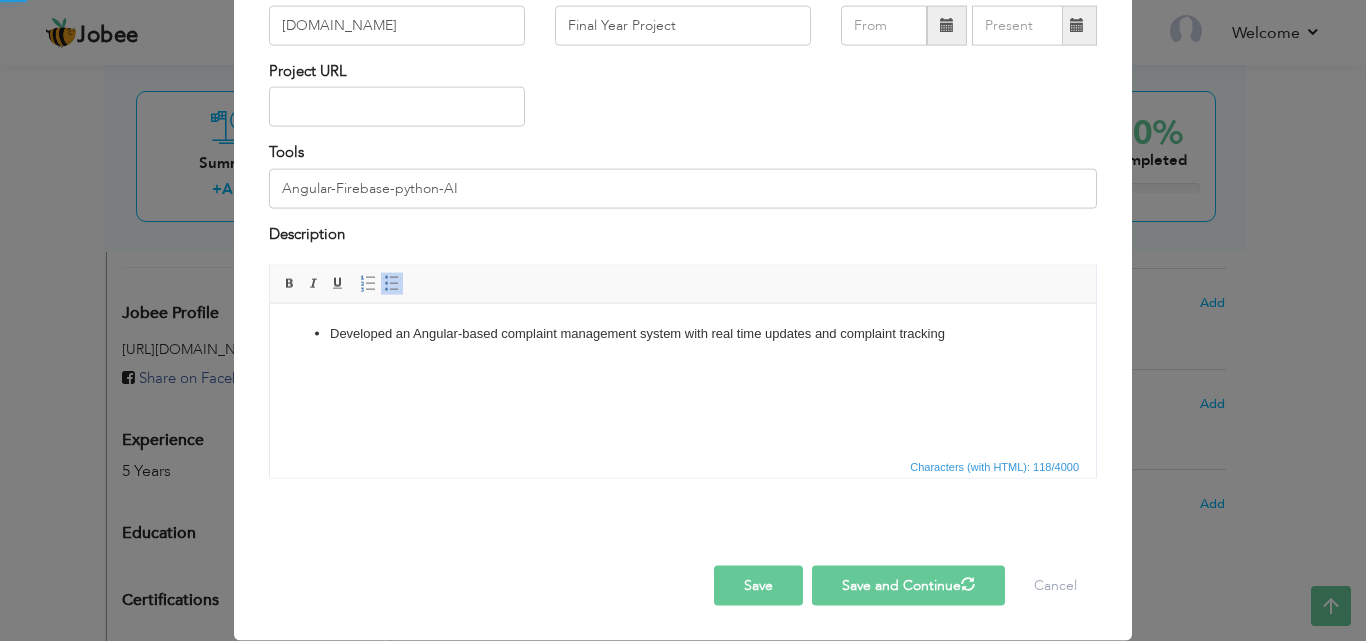type 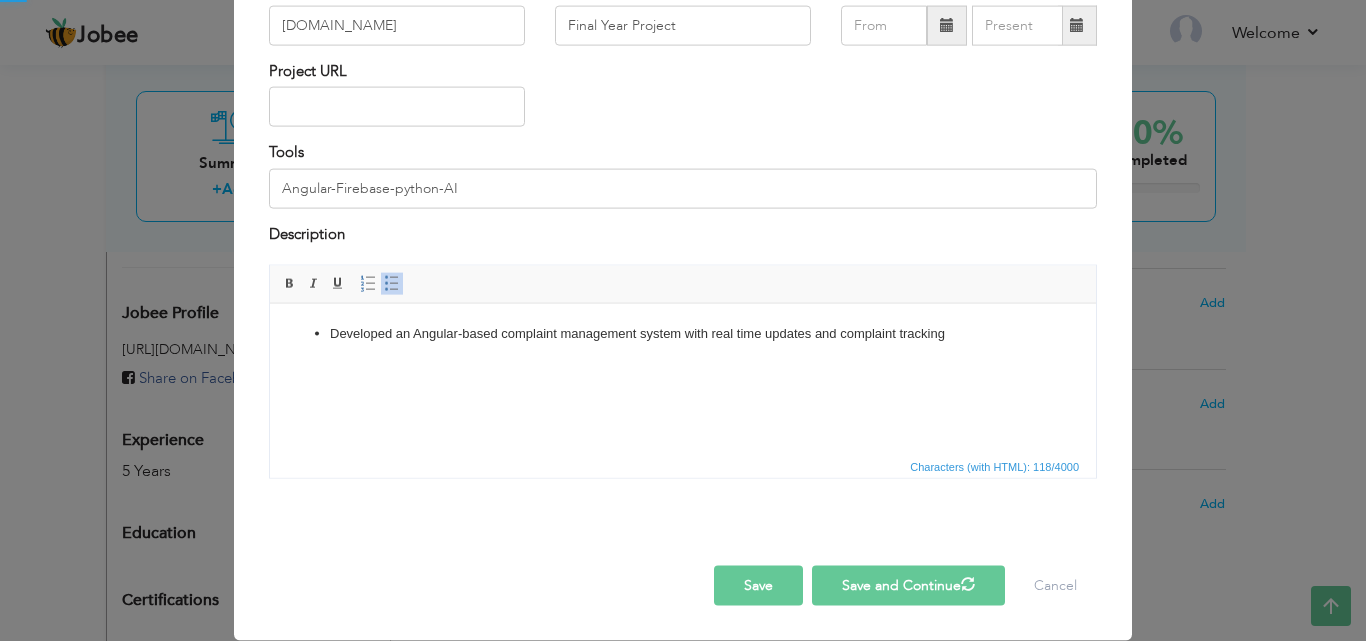 type 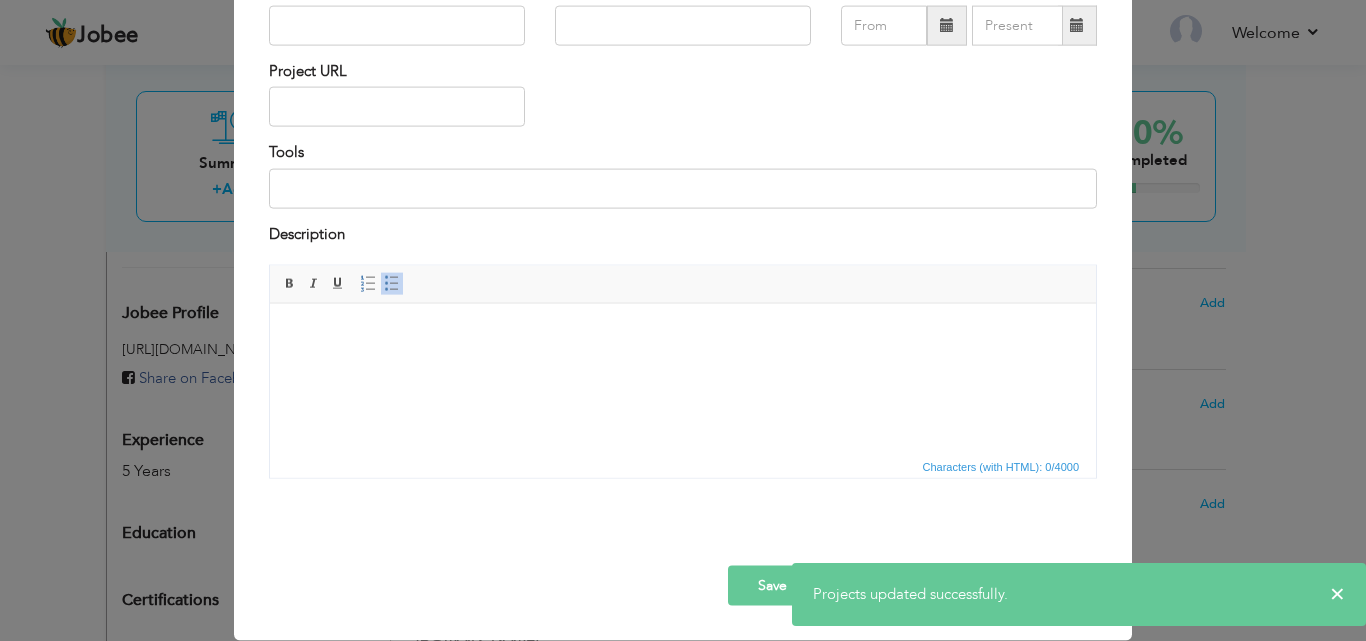 click on "×
Projects
* Project Title
Company
Duration Project URL Tools Description" at bounding box center [683, 320] 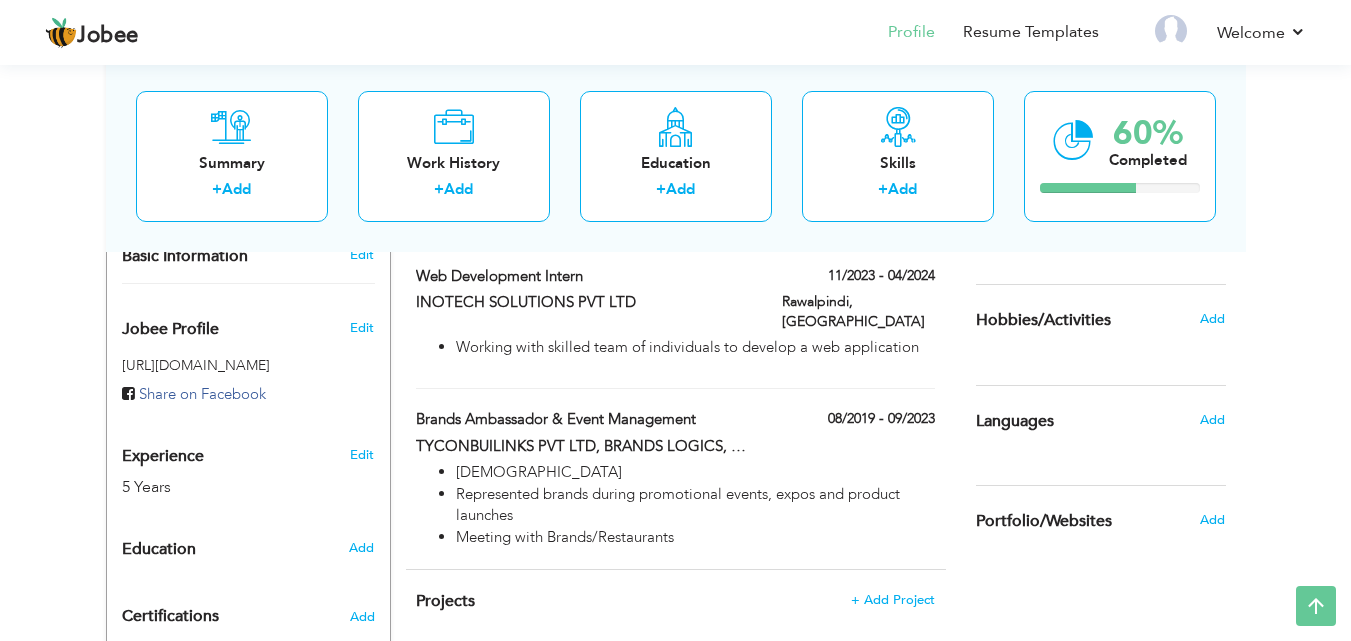 scroll, scrollTop: 545, scrollLeft: 0, axis: vertical 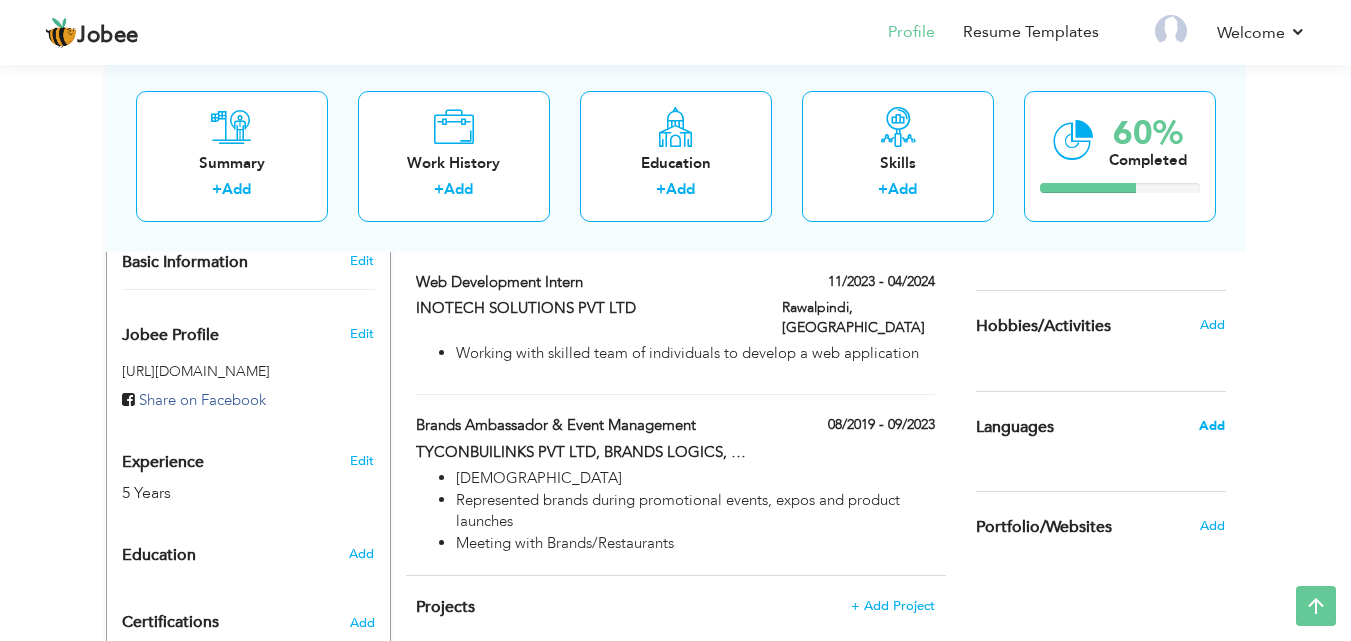 click on "Add" at bounding box center (1212, 426) 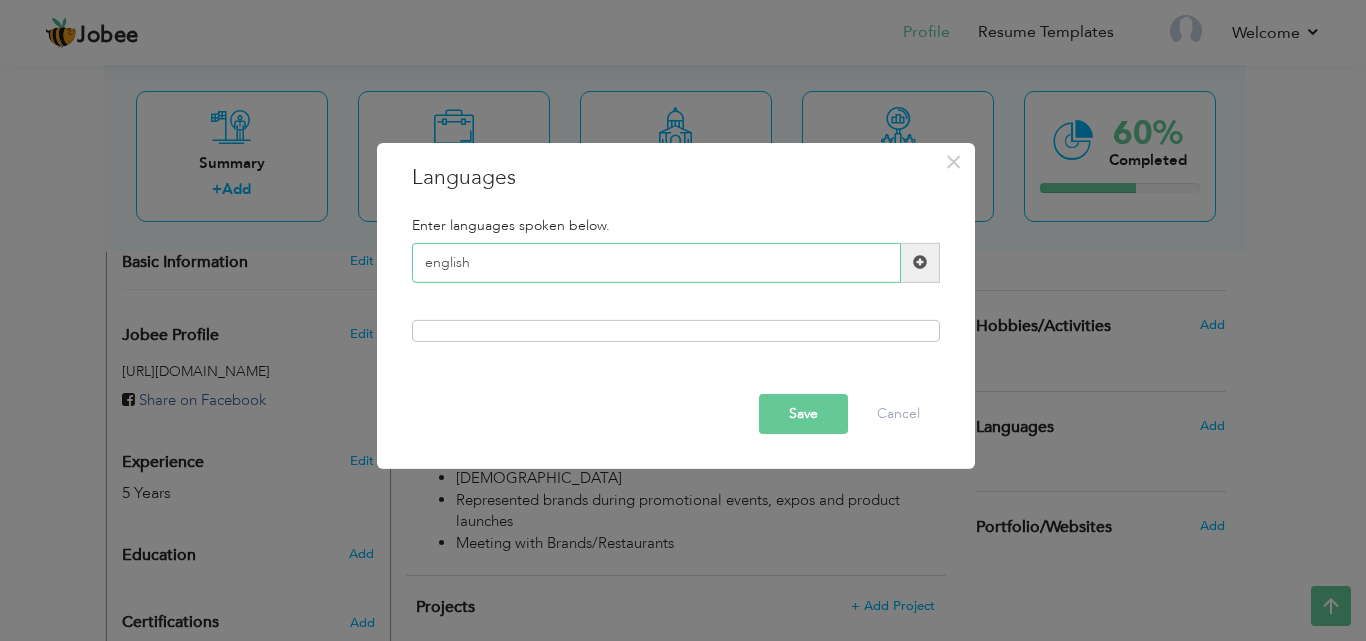 type on "english" 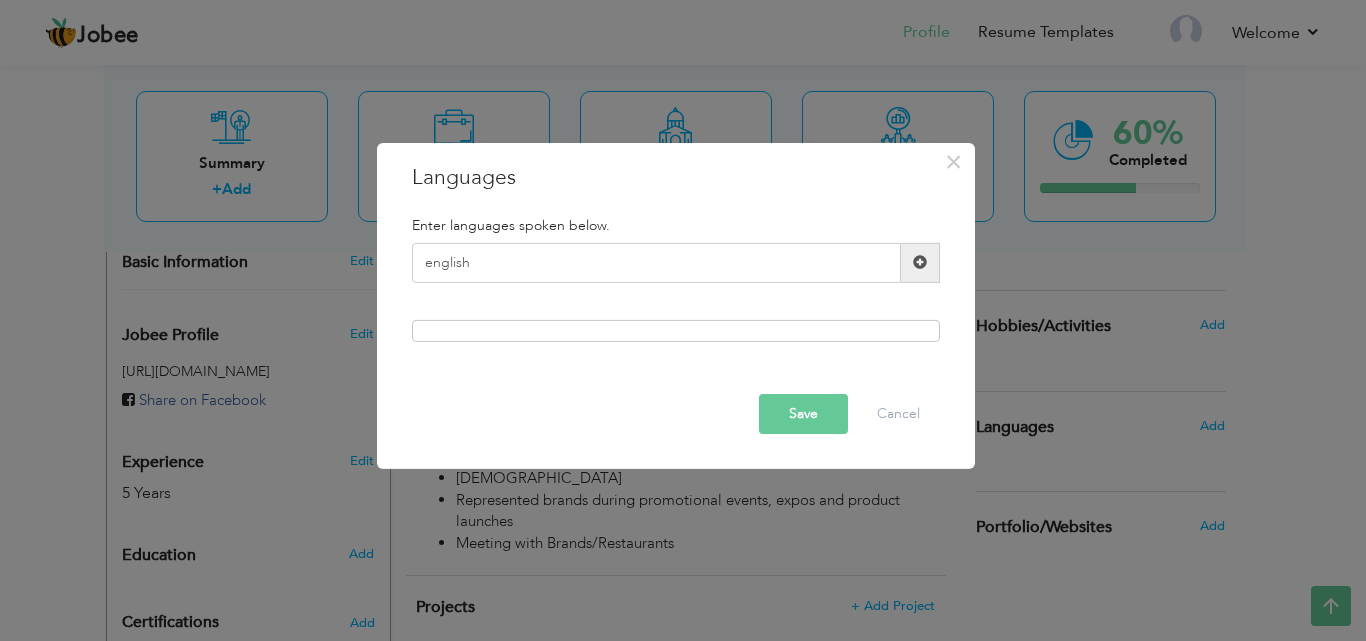 click at bounding box center [920, 262] 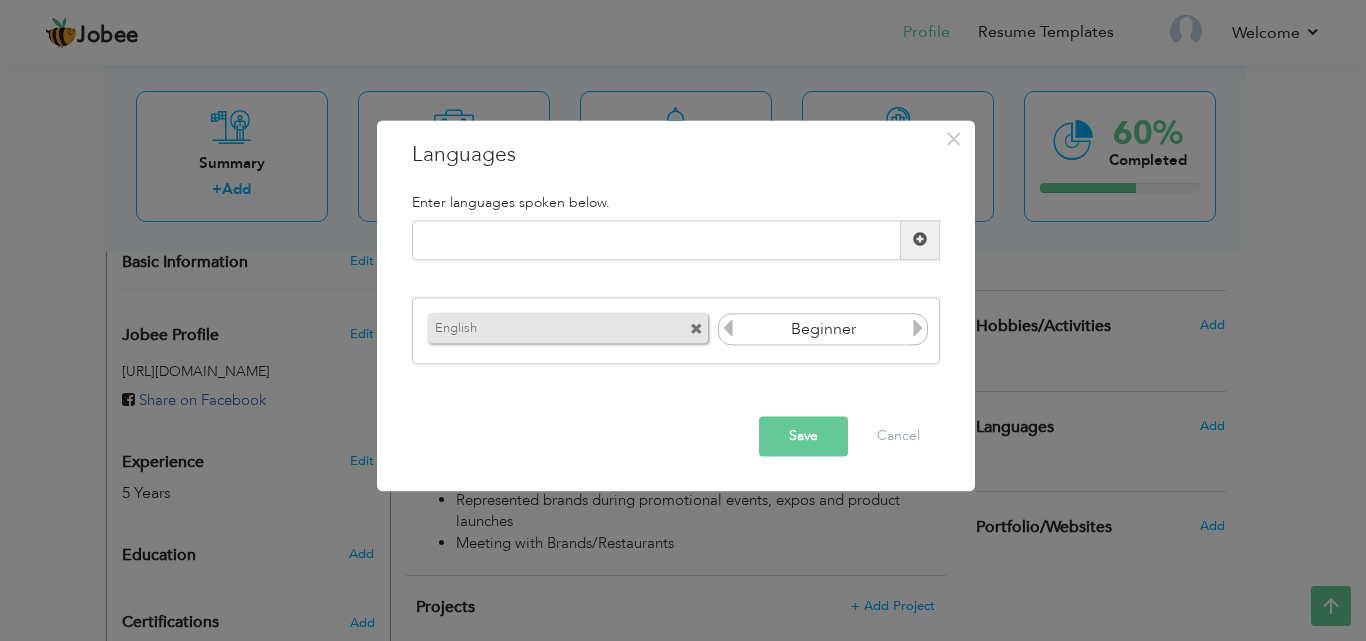 click at bounding box center [918, 329] 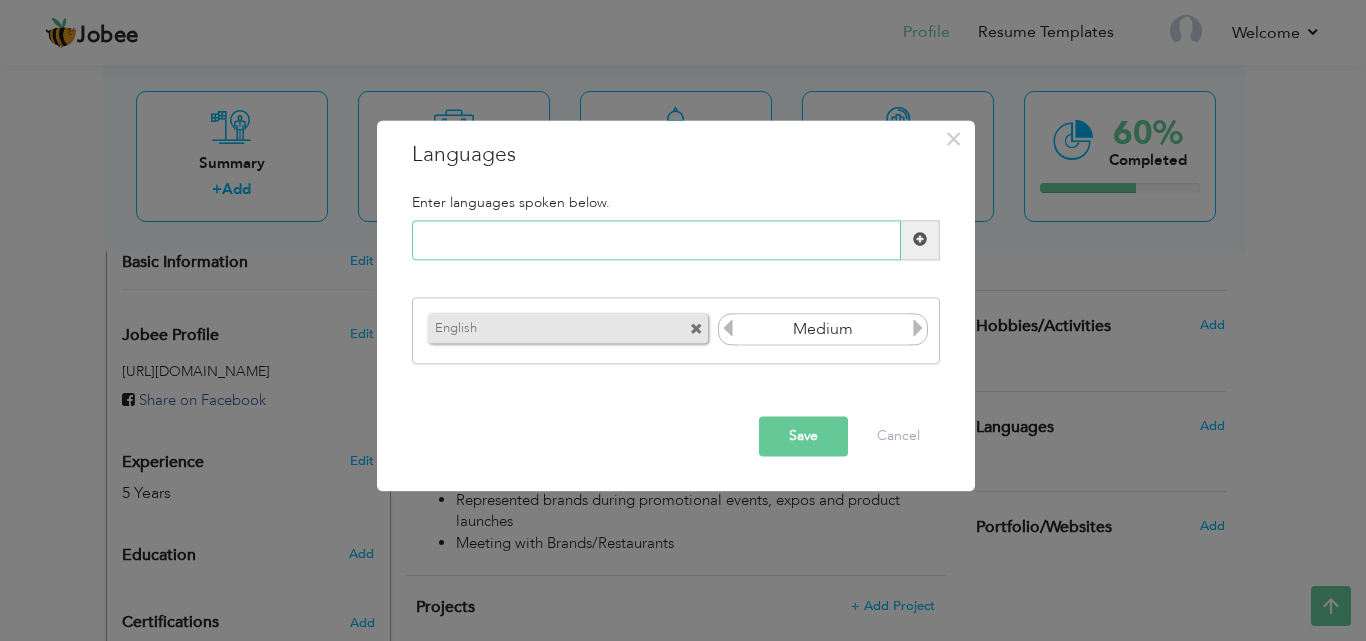 click at bounding box center [656, 240] 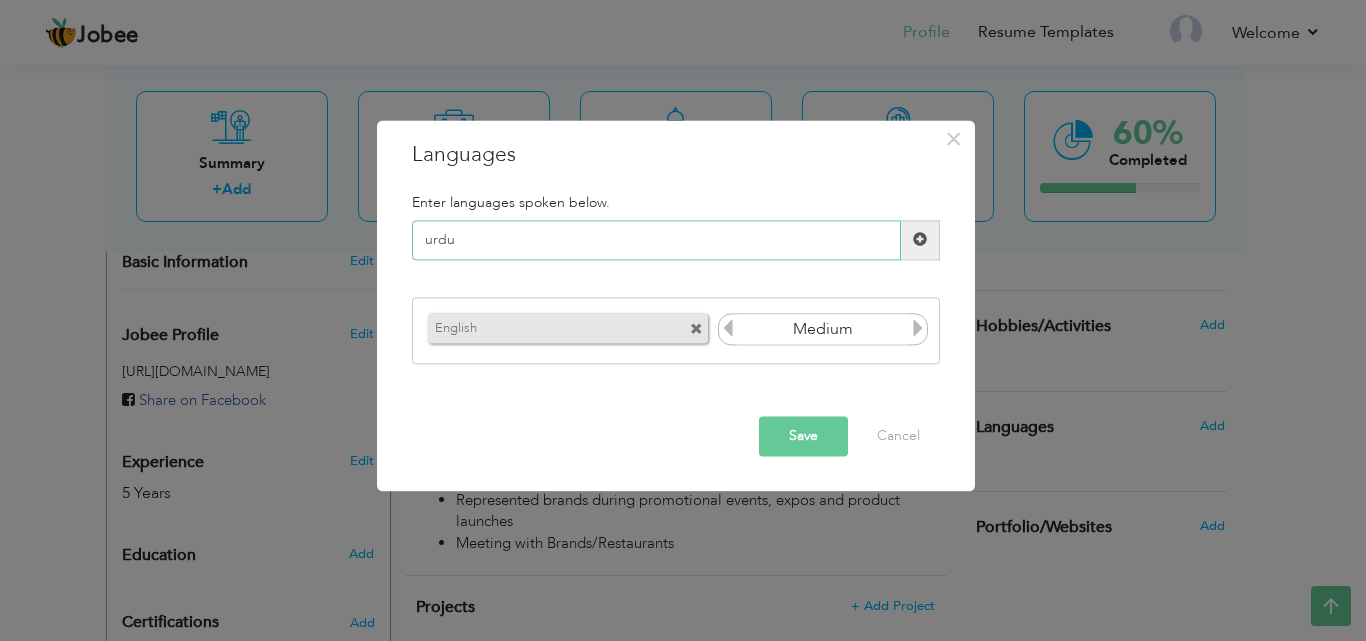 type on "urdu" 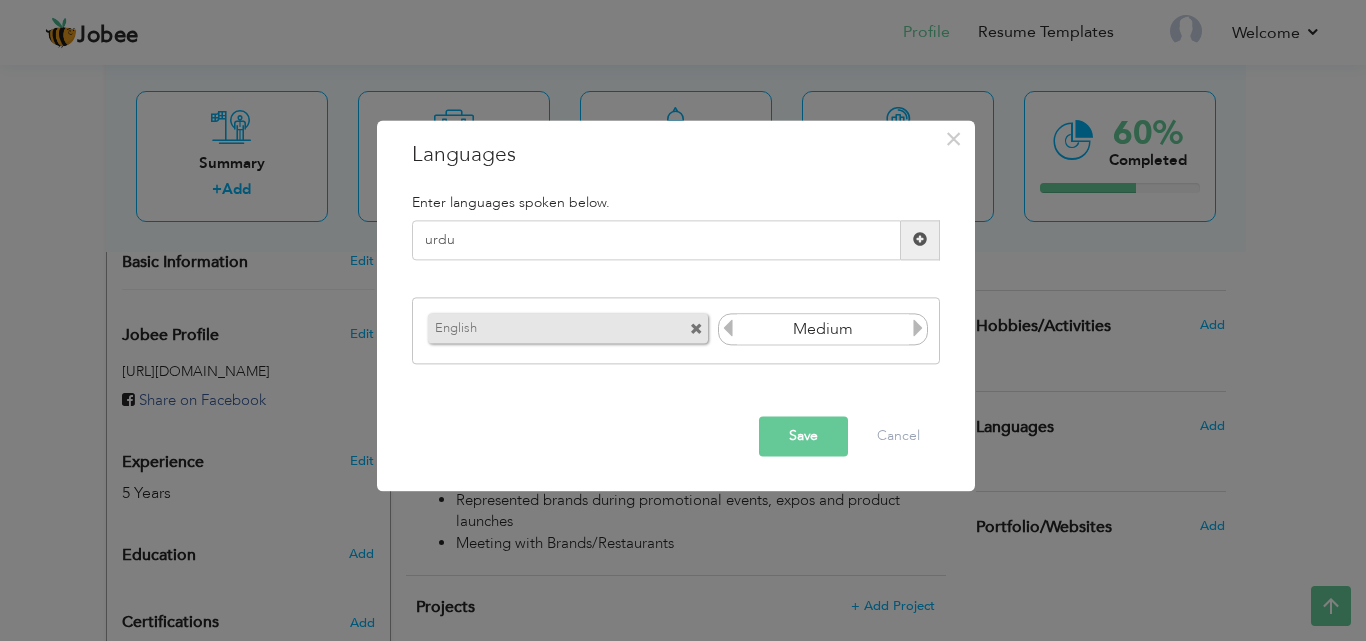 click at bounding box center [920, 240] 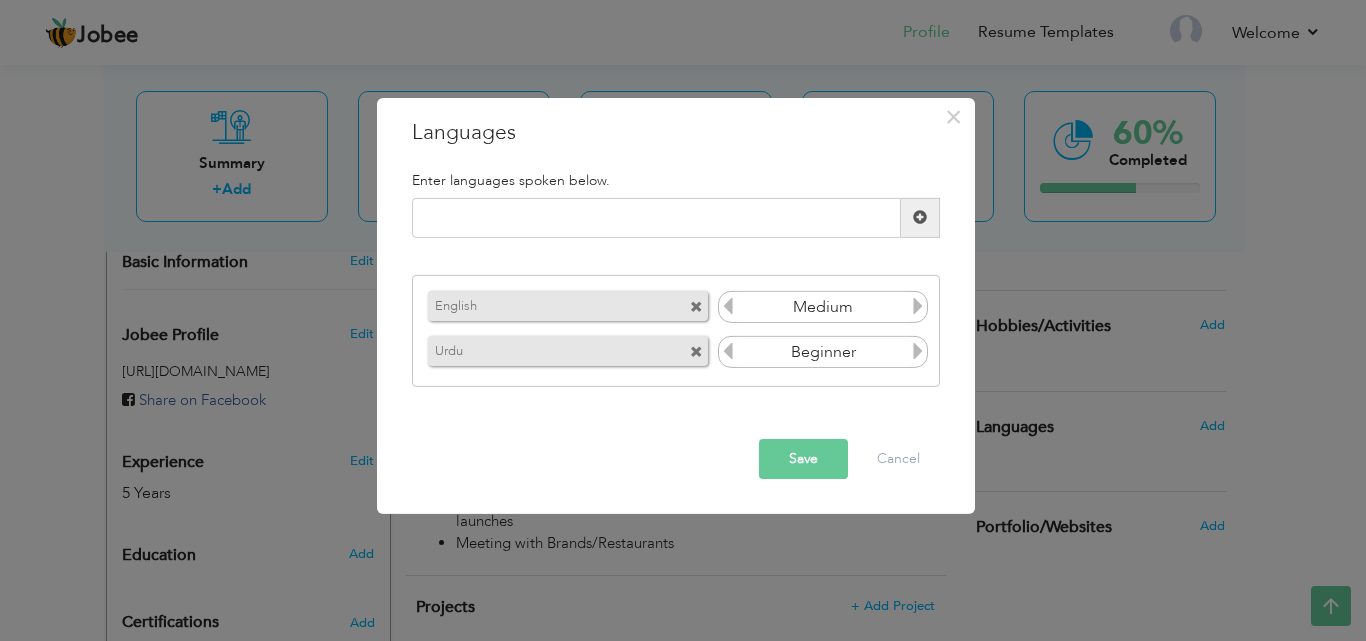 click at bounding box center [918, 351] 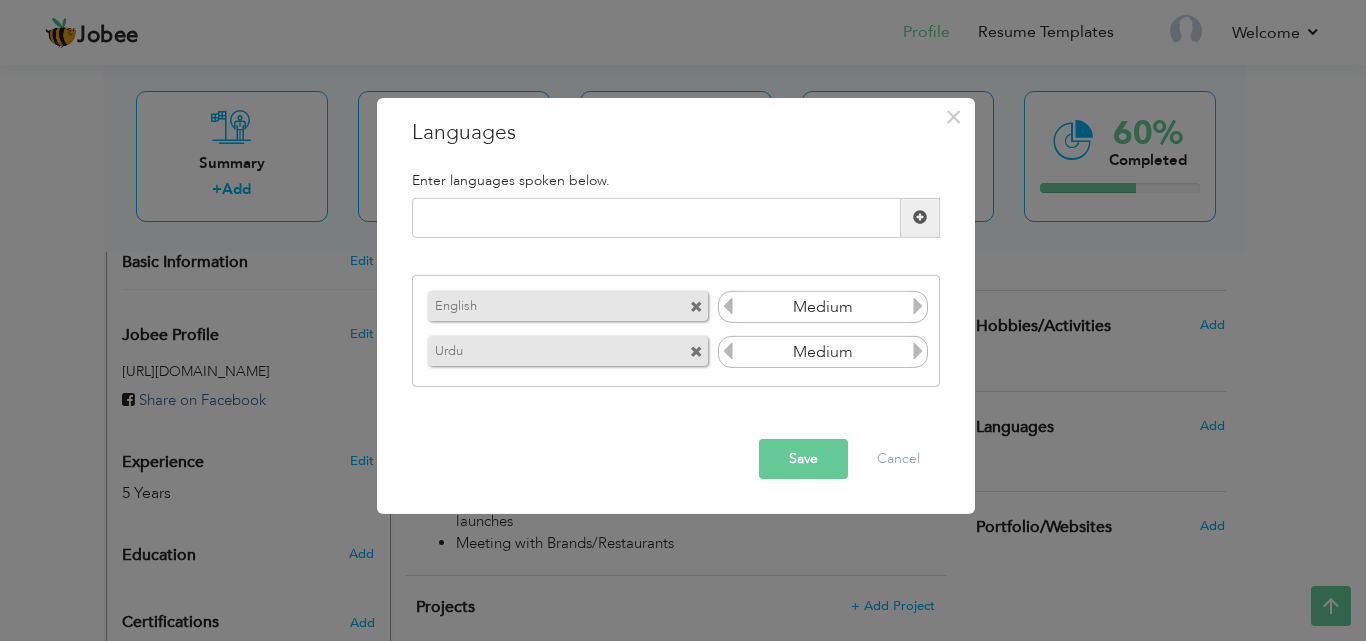 click at bounding box center (918, 351) 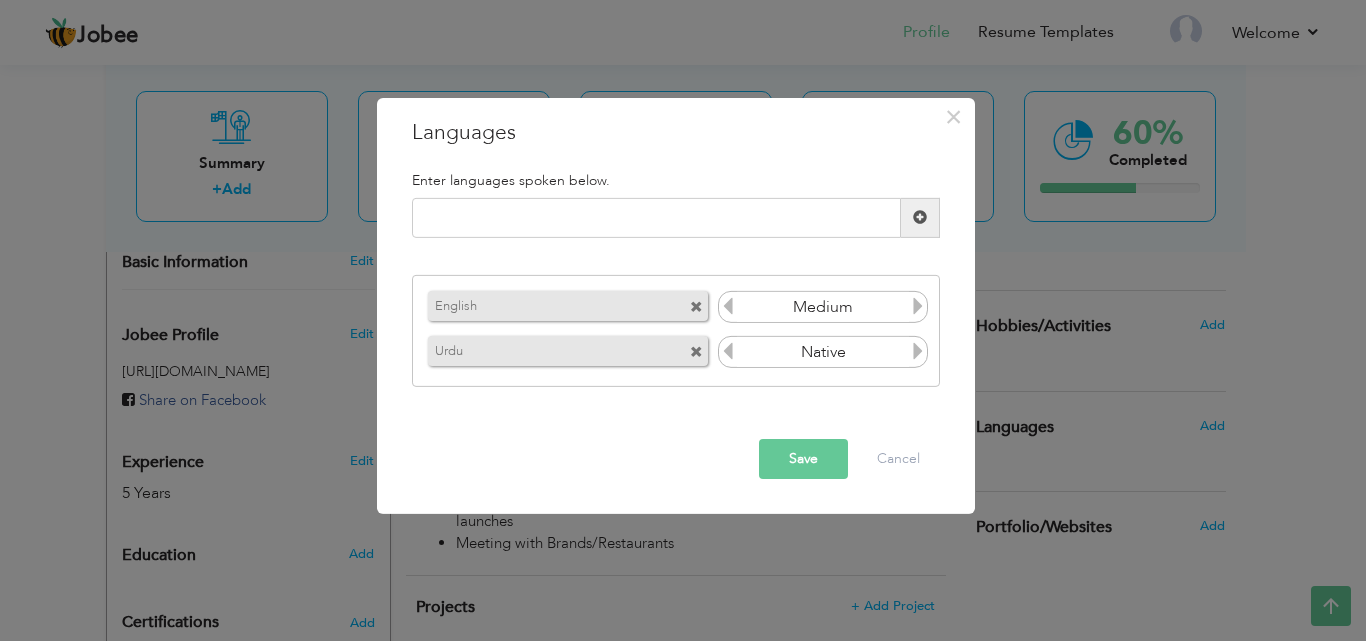 click at bounding box center [918, 351] 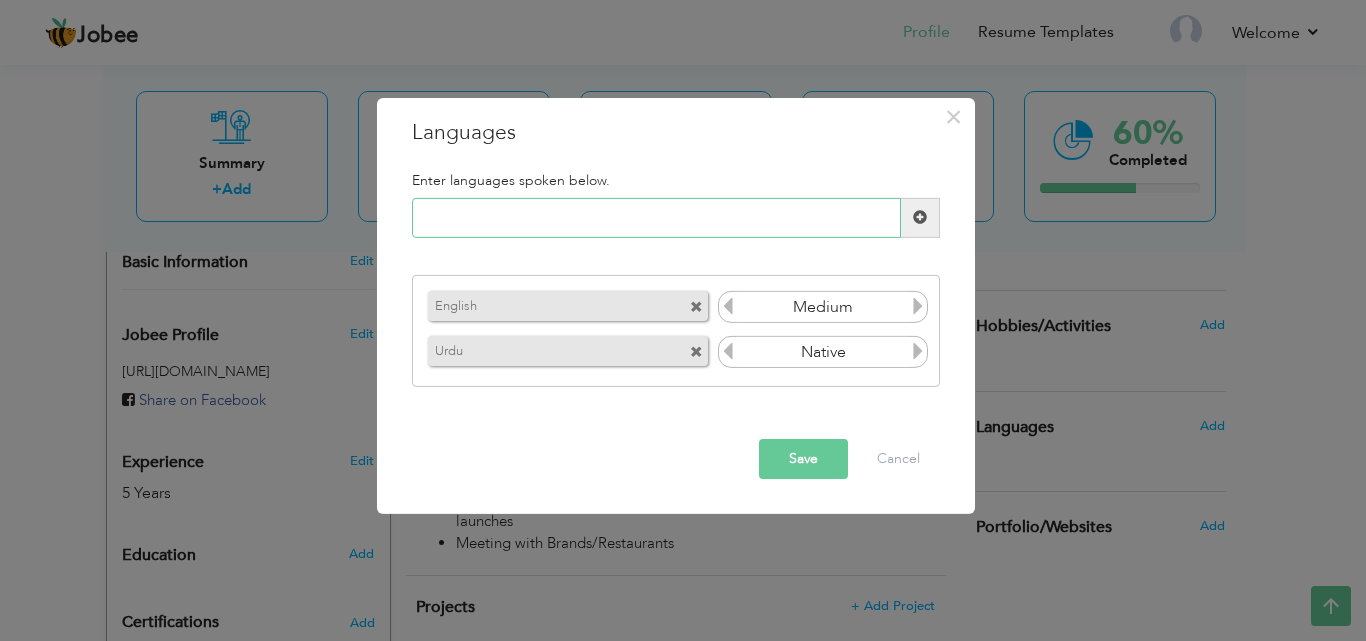 click at bounding box center (656, 218) 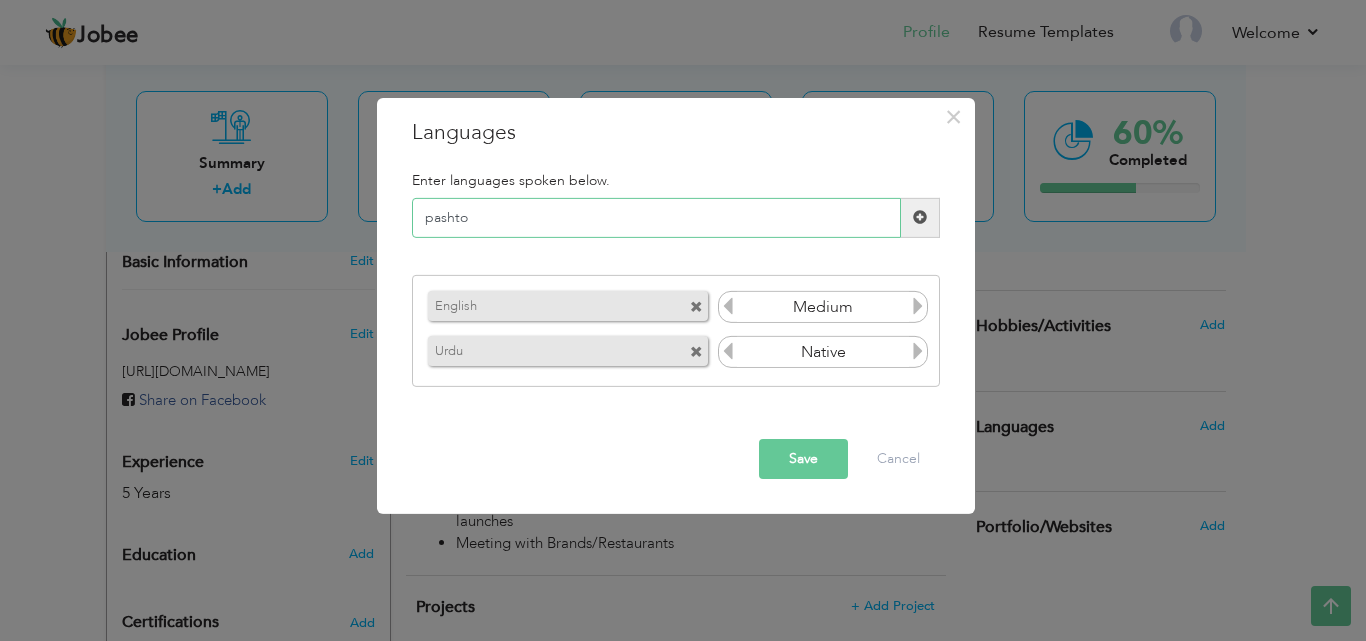 type on "pashto" 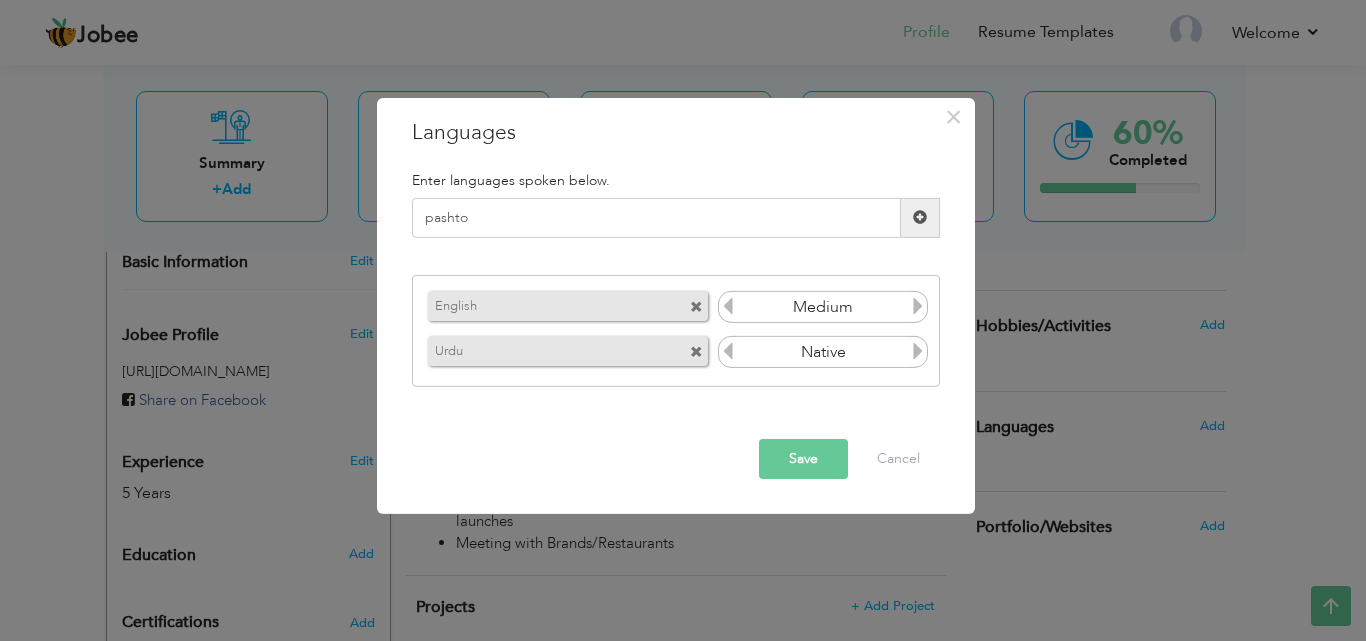 click at bounding box center (920, 217) 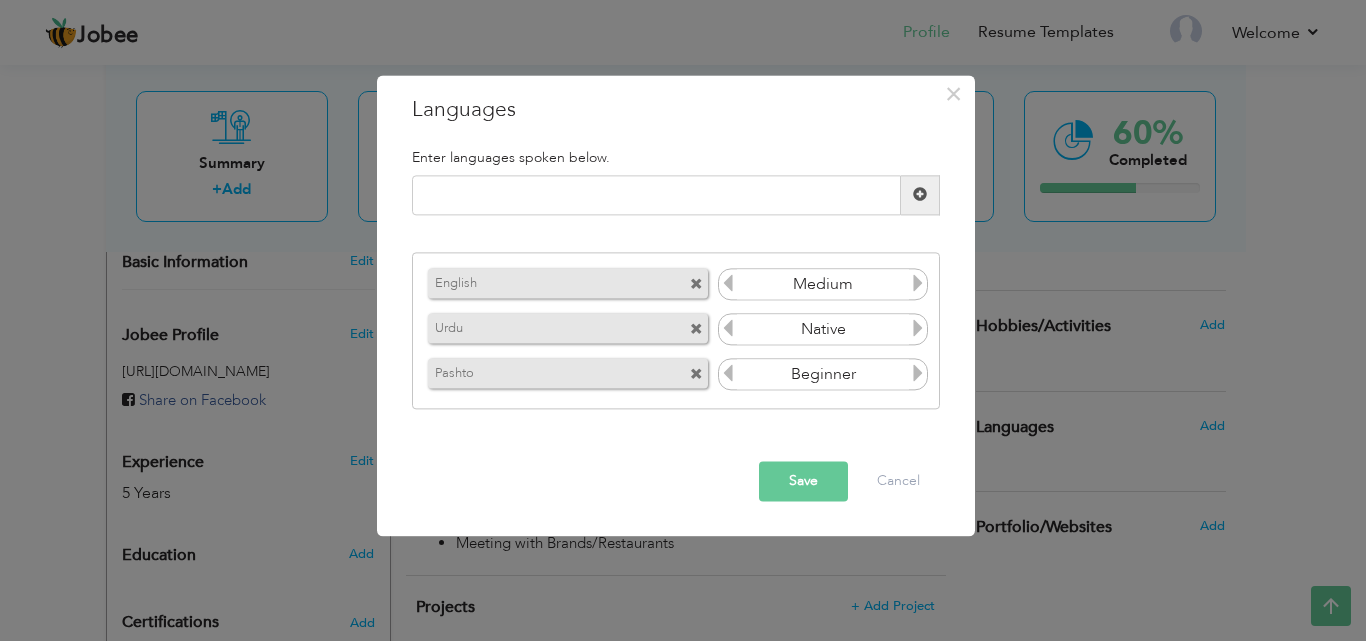 click at bounding box center [918, 374] 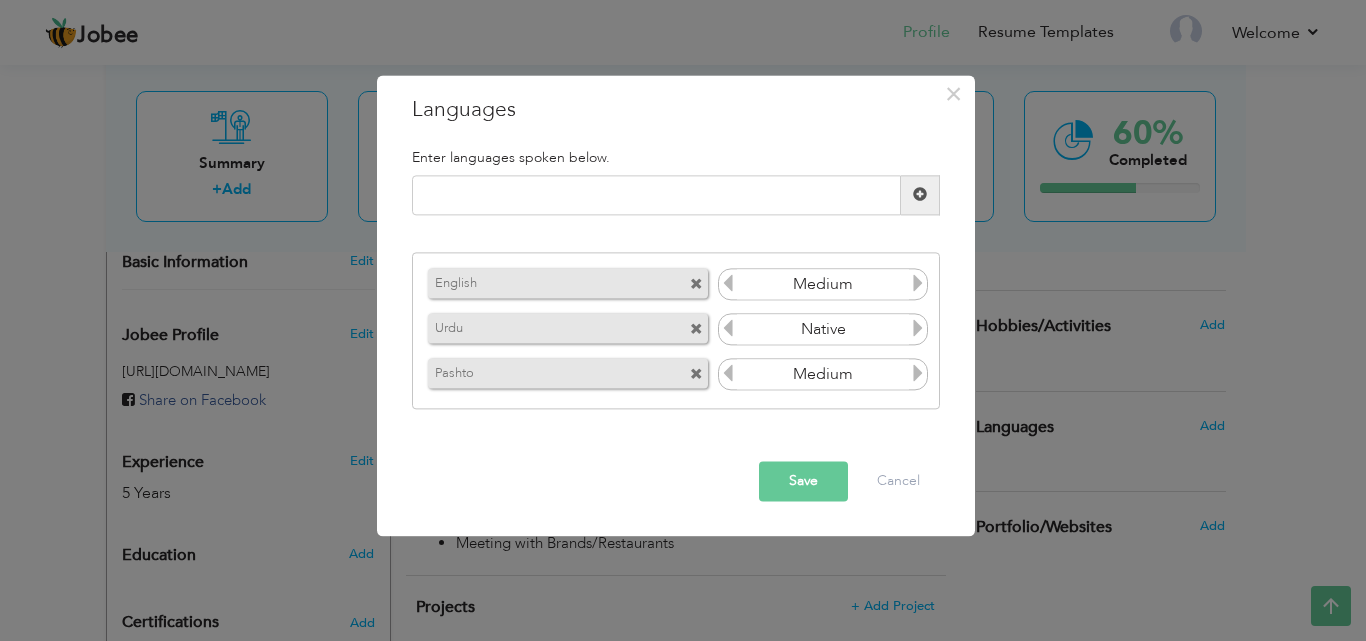 click at bounding box center (918, 374) 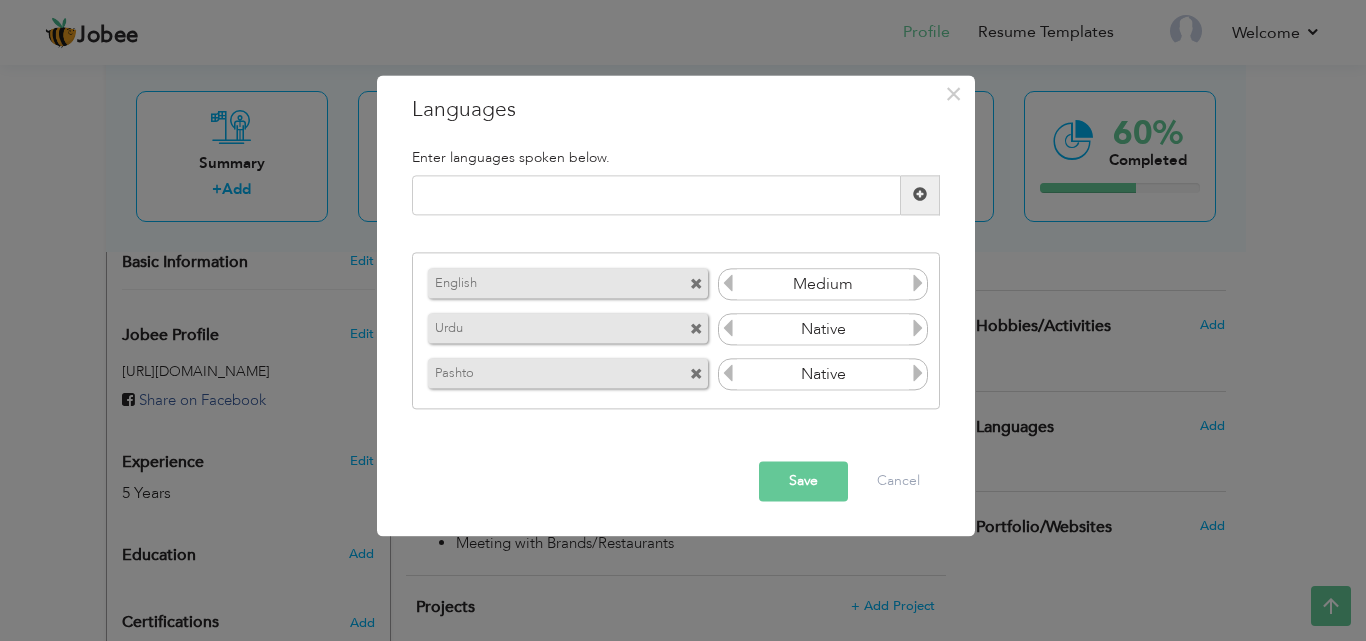 click at bounding box center (918, 374) 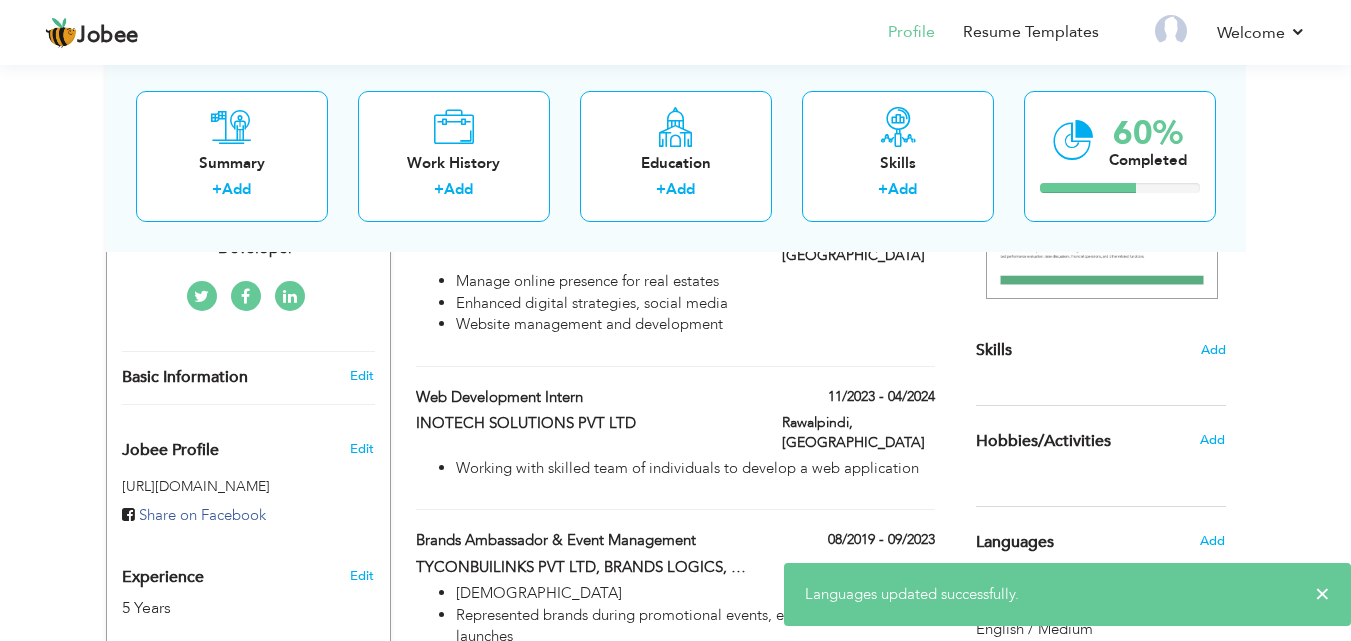 scroll, scrollTop: 395, scrollLeft: 0, axis: vertical 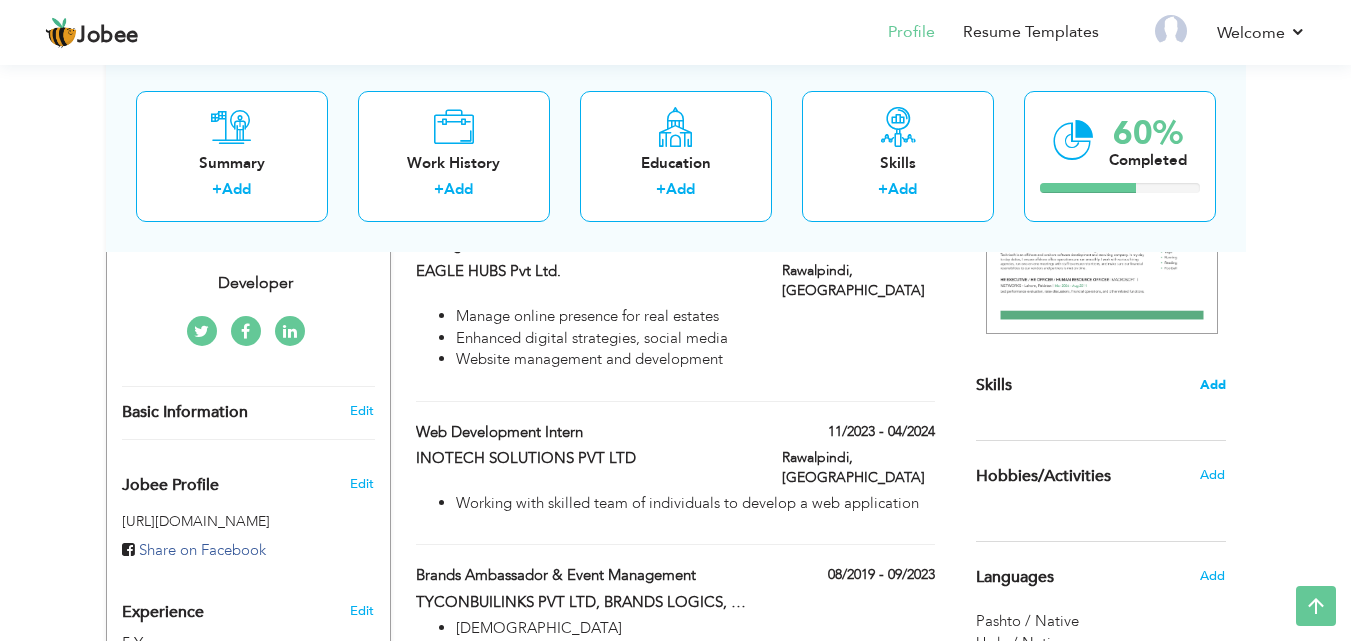 click on "Add" at bounding box center [1213, 385] 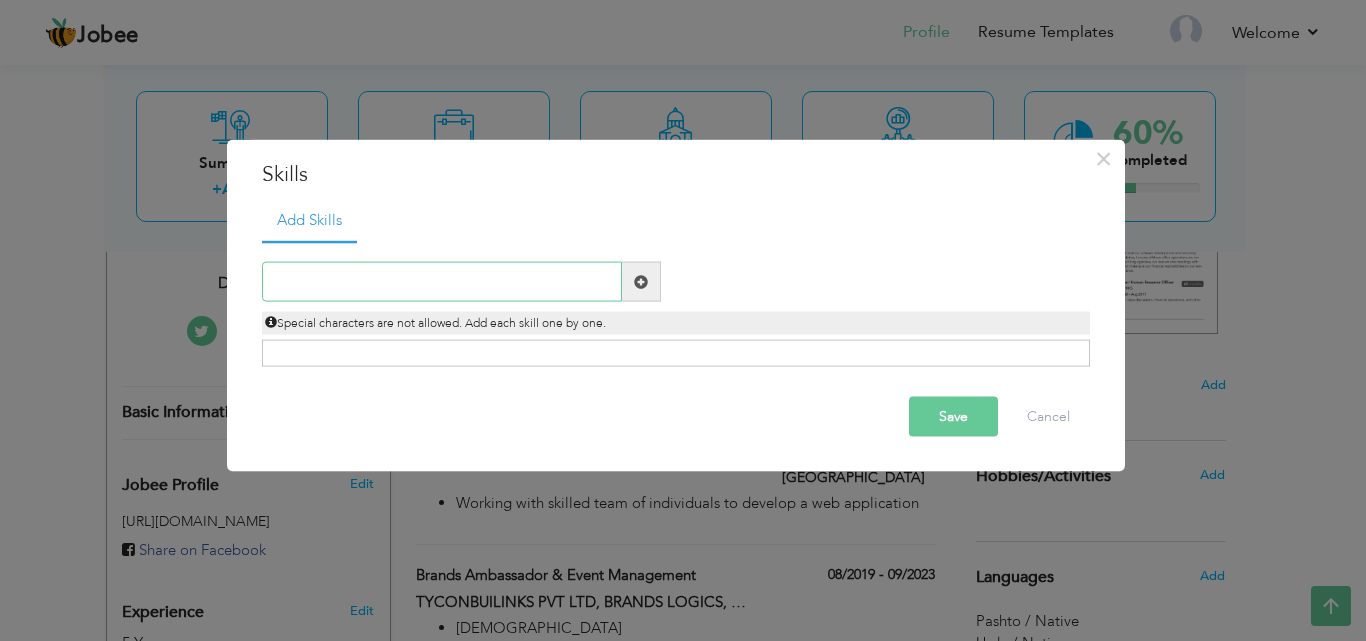 click at bounding box center [442, 282] 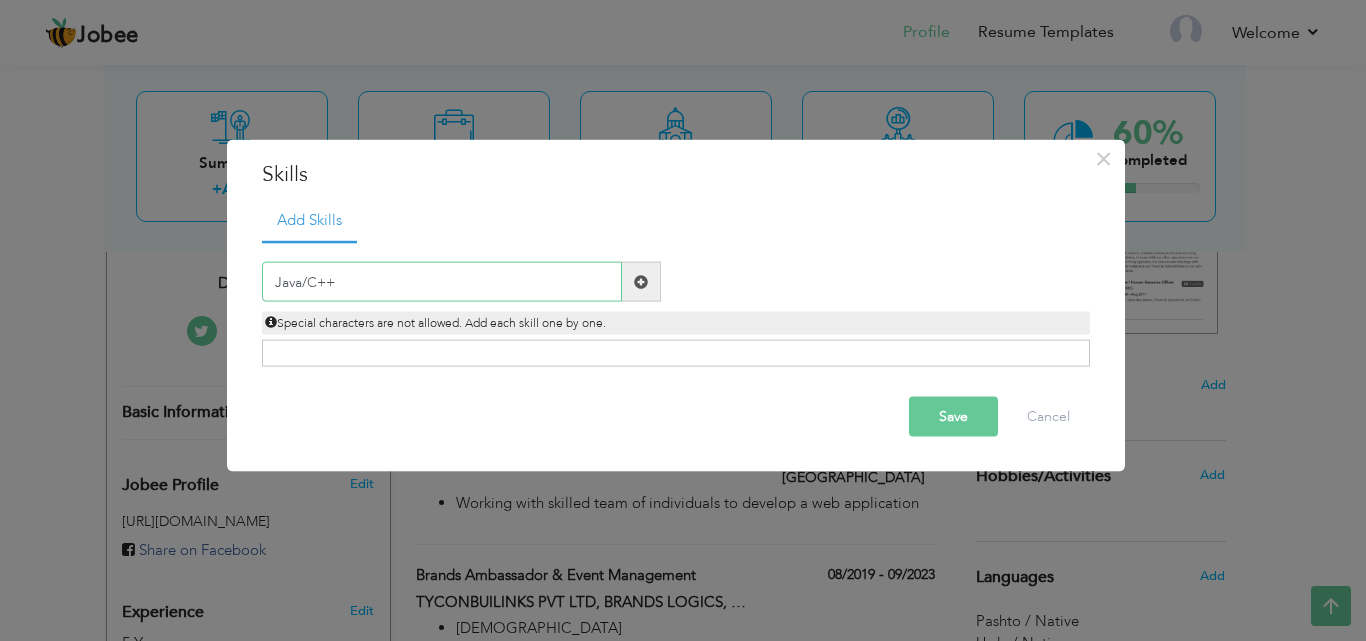 type on "Java/C++" 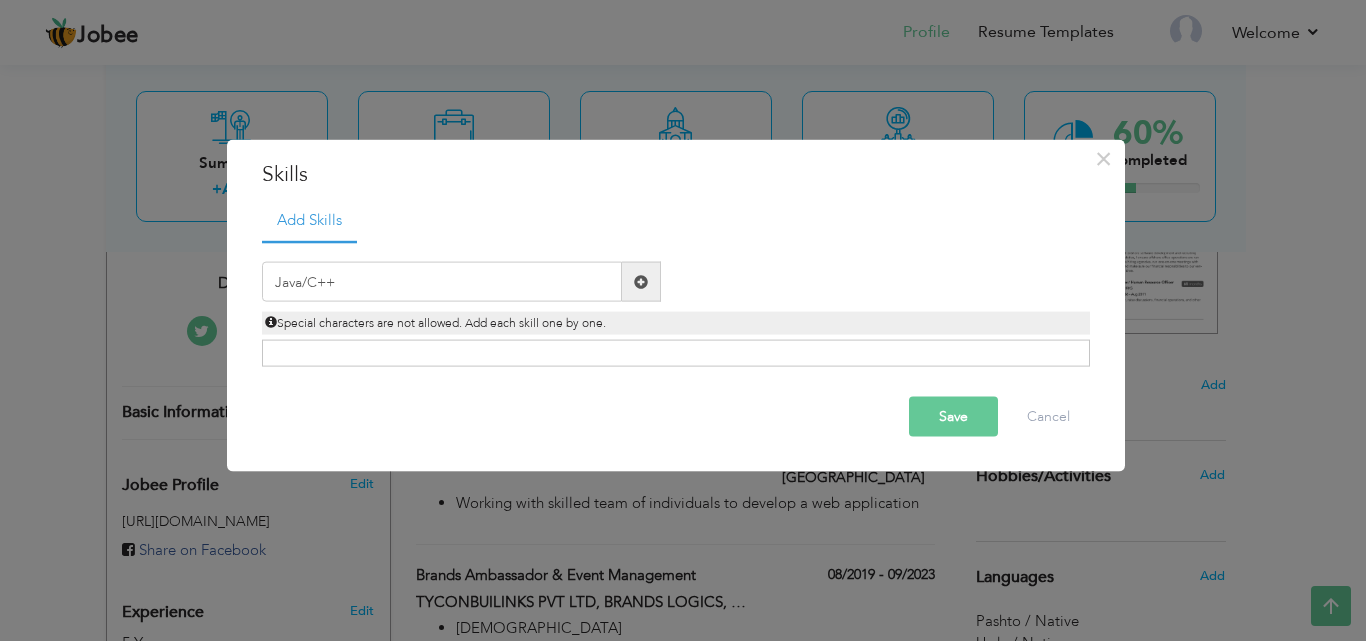 click at bounding box center (641, 282) 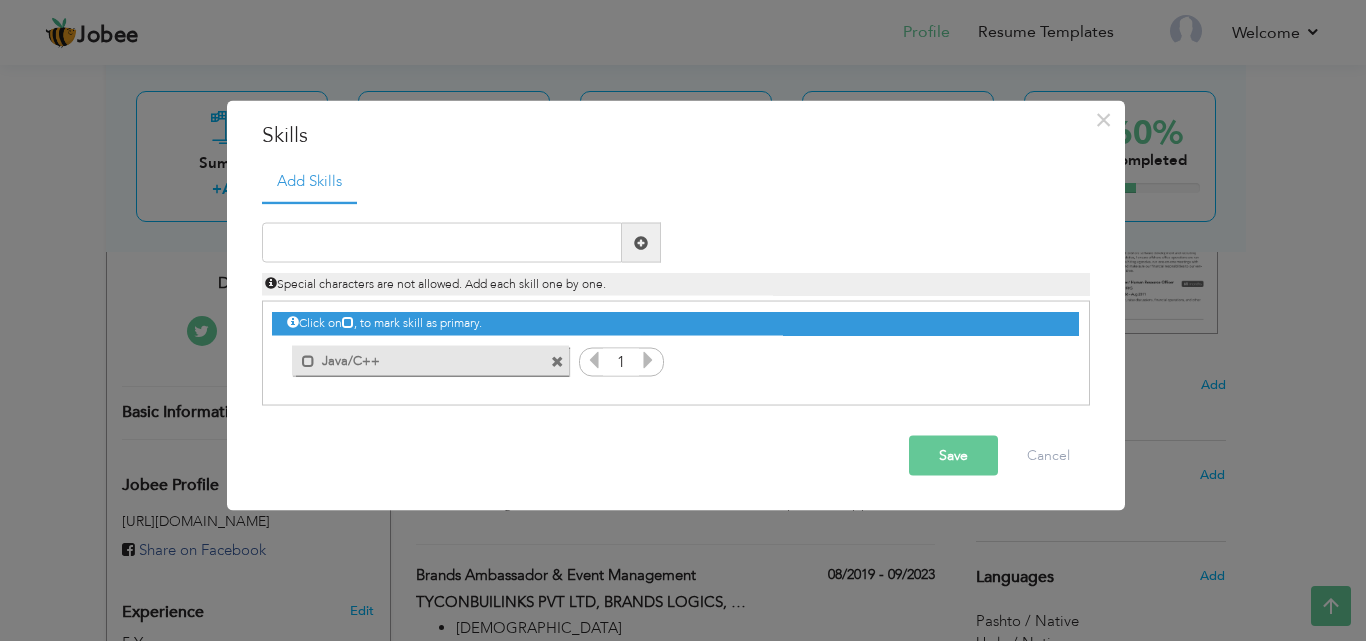 click at bounding box center (648, 360) 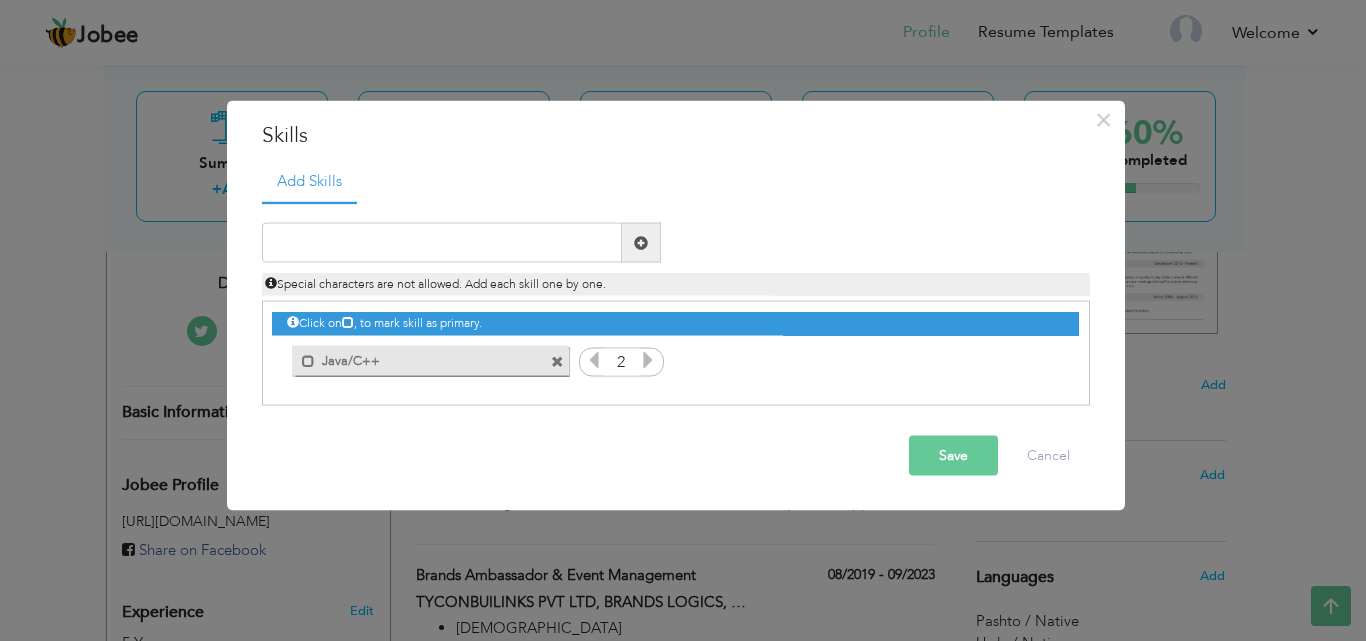 click at bounding box center [648, 360] 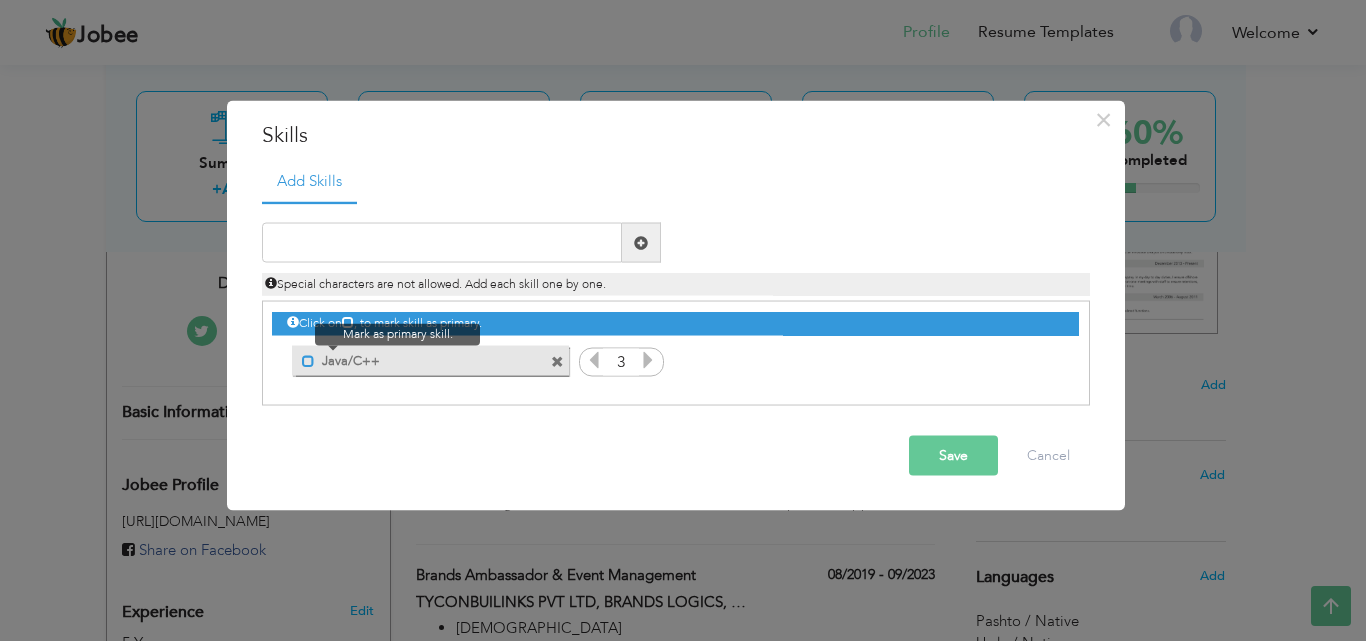 click at bounding box center (308, 360) 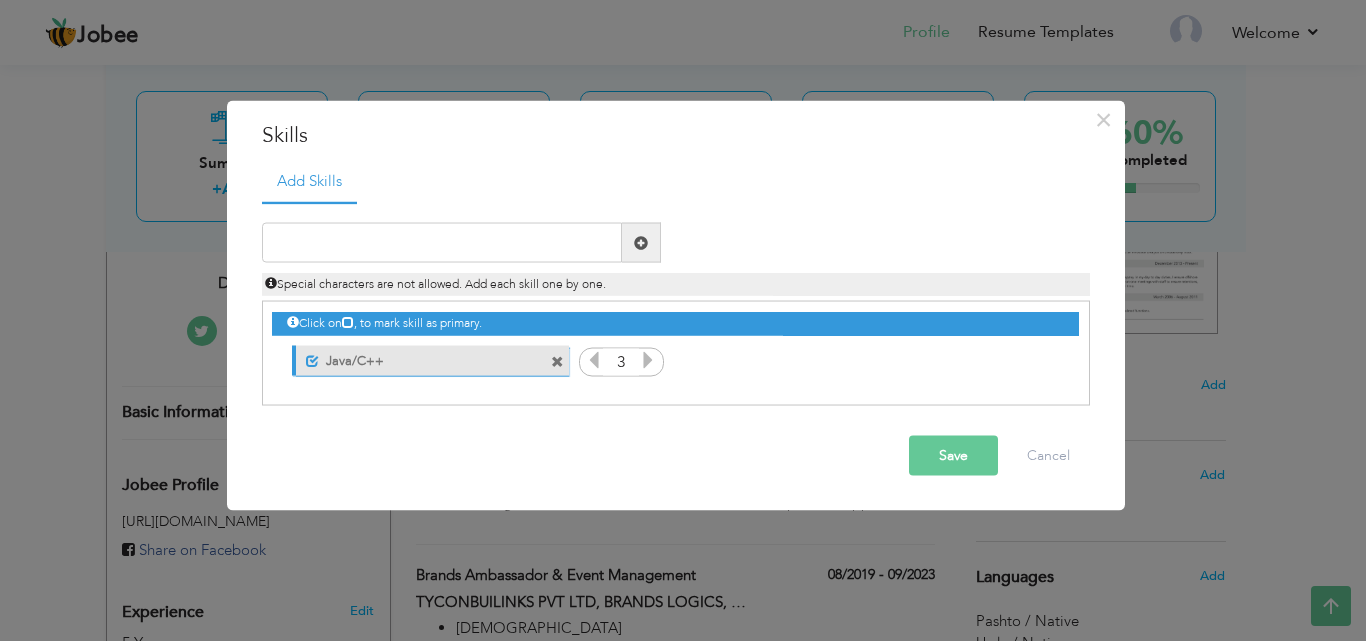click on "Save" at bounding box center [953, 456] 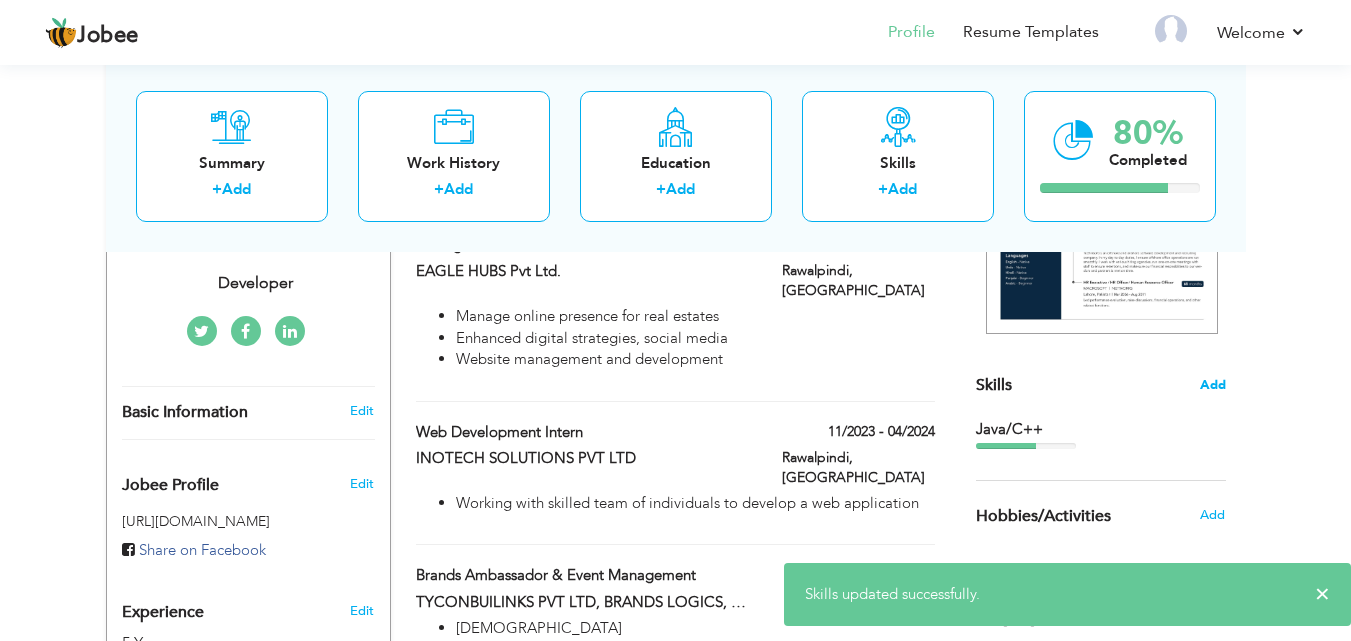click on "Add" at bounding box center (1213, 385) 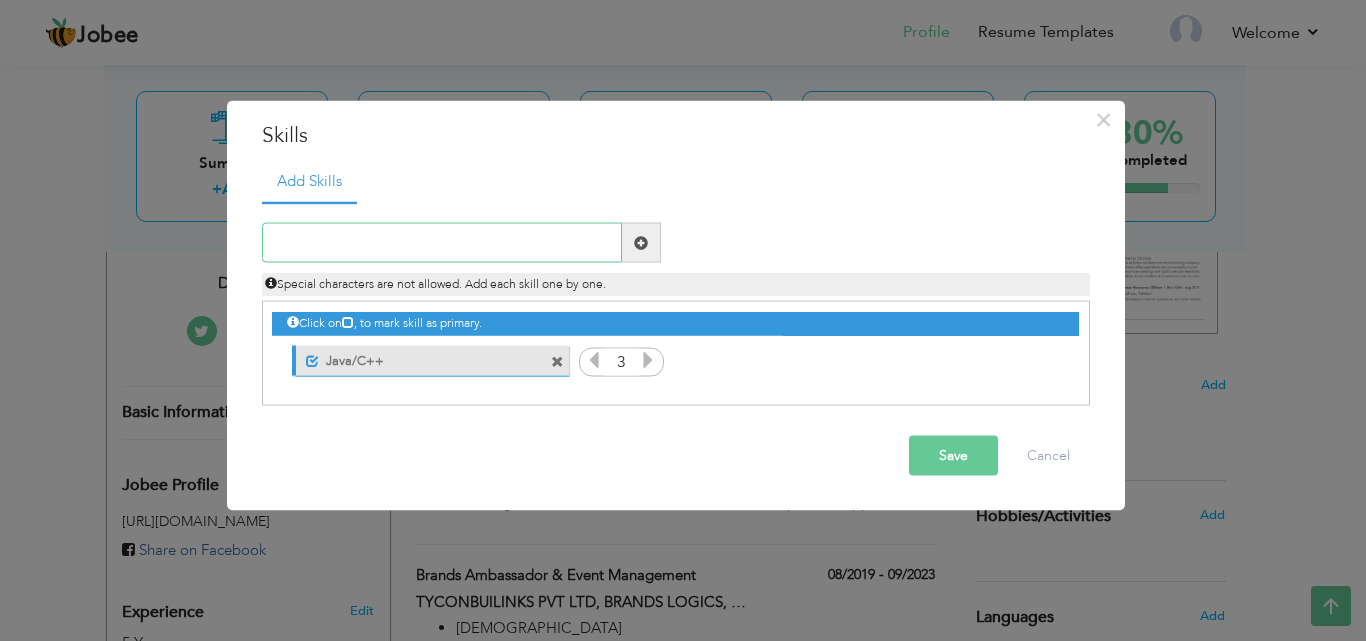 paste on "Angular/HTML/CSS" 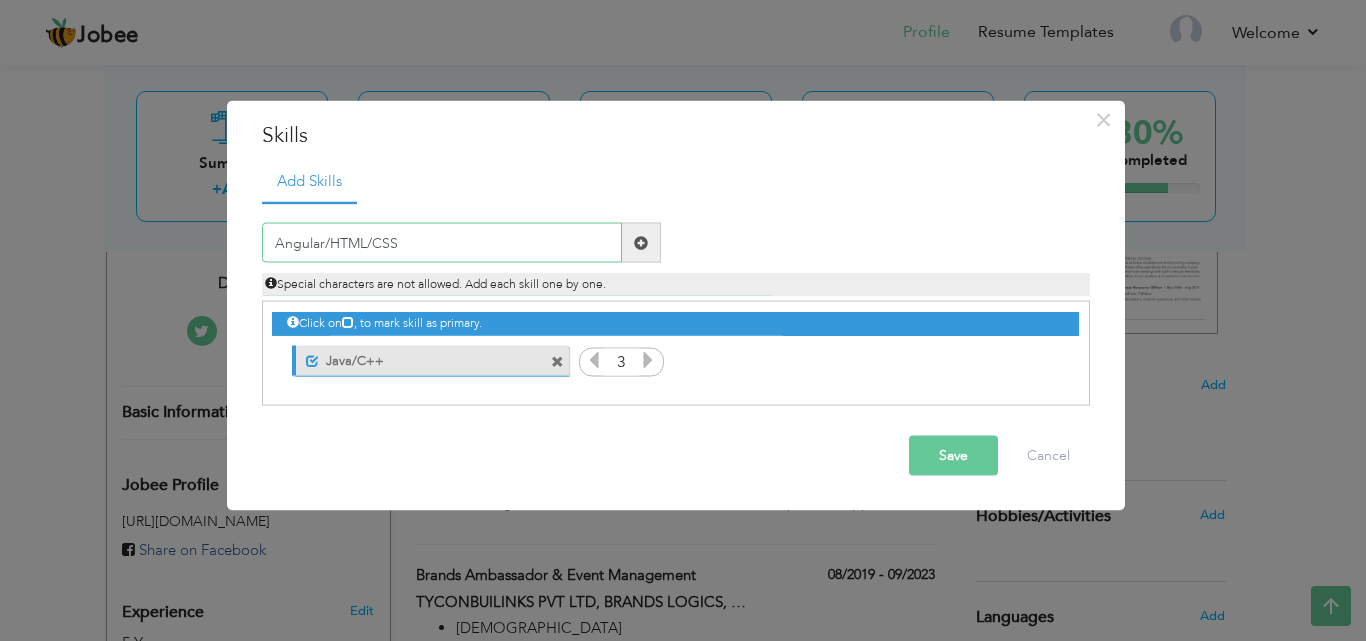 type on "Angular/HTML/CSS" 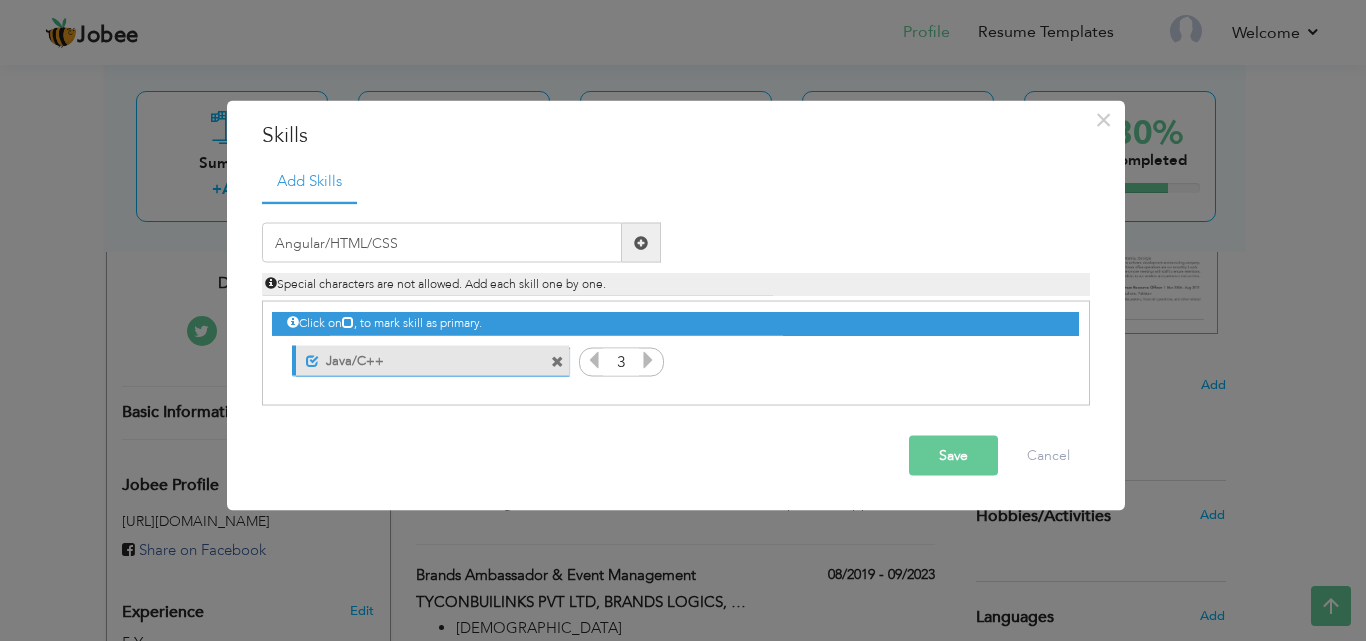click at bounding box center [641, 242] 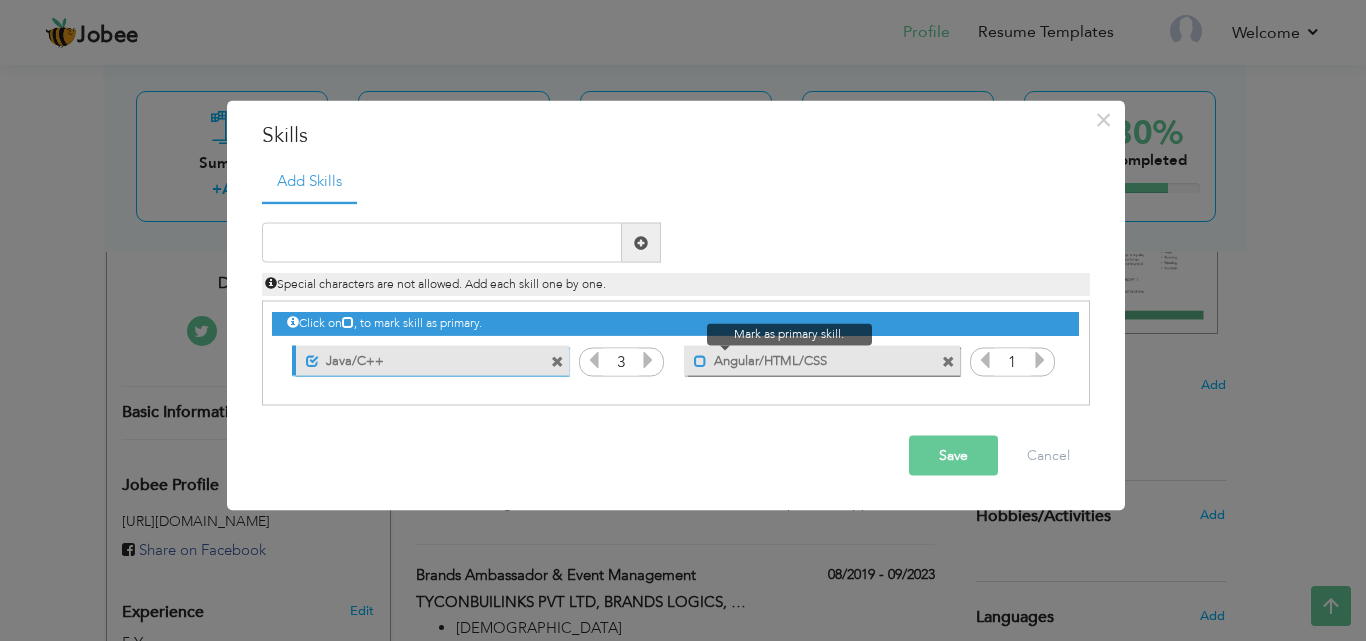 click at bounding box center [700, 360] 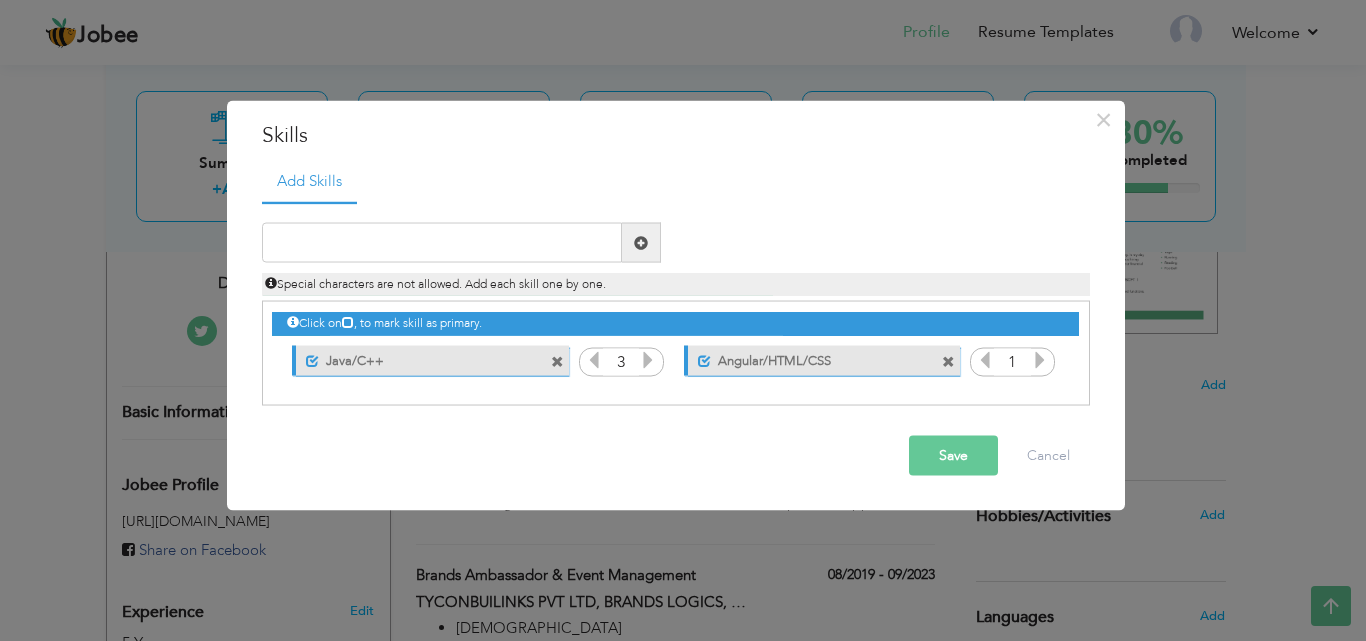click at bounding box center [1040, 360] 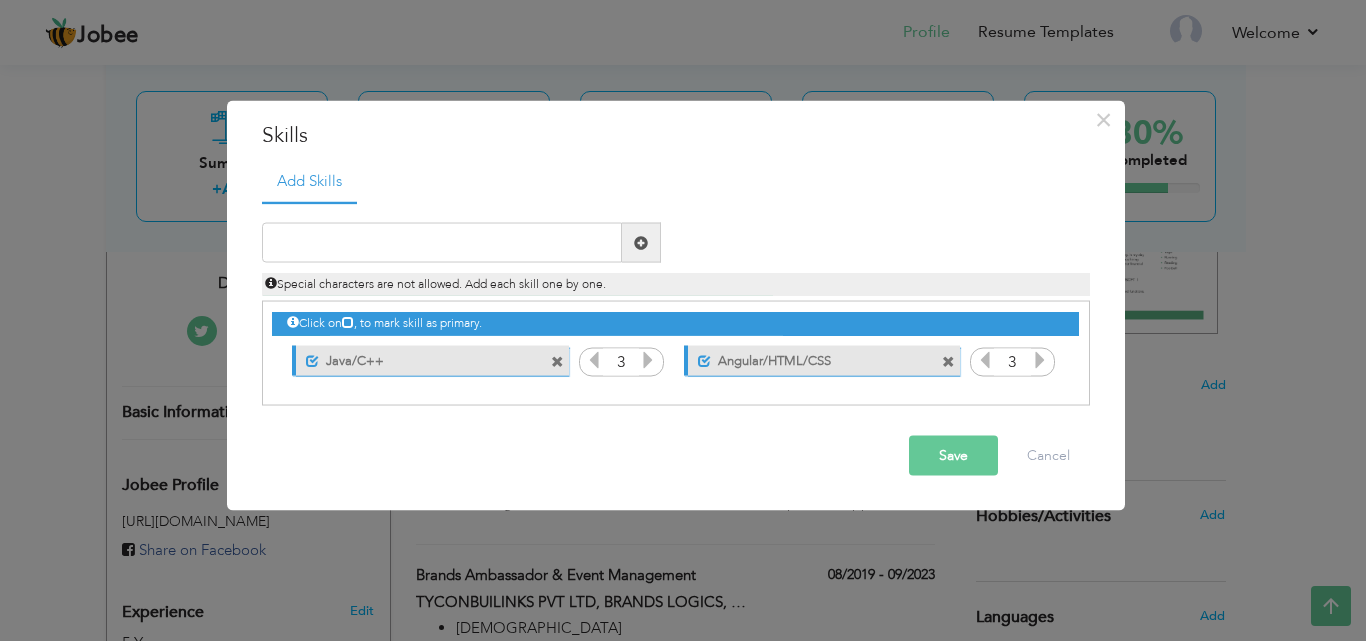 click at bounding box center (1040, 360) 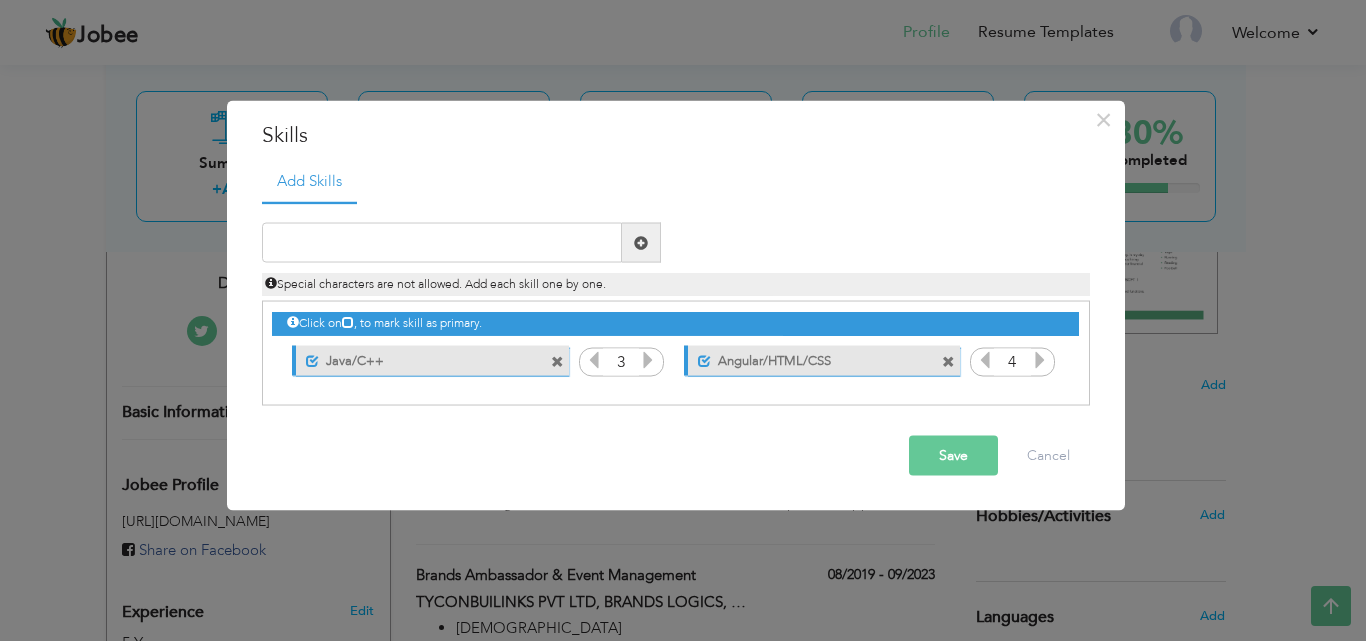 click at bounding box center [985, 360] 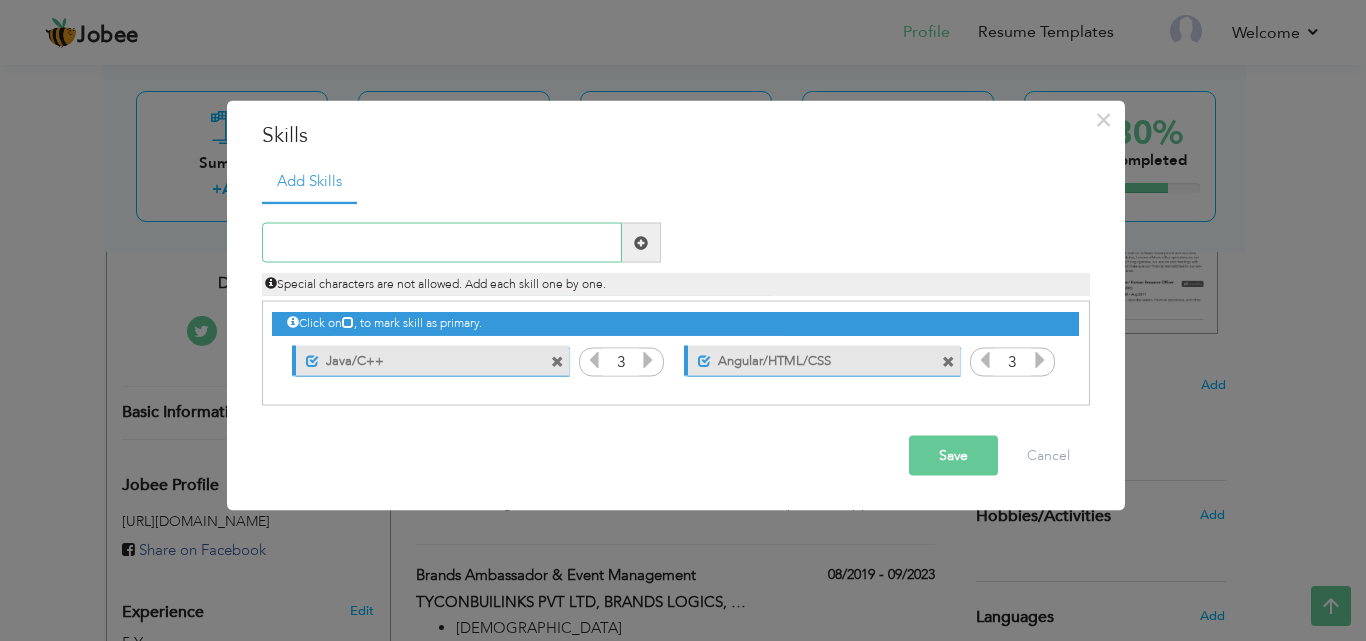 click at bounding box center [442, 243] 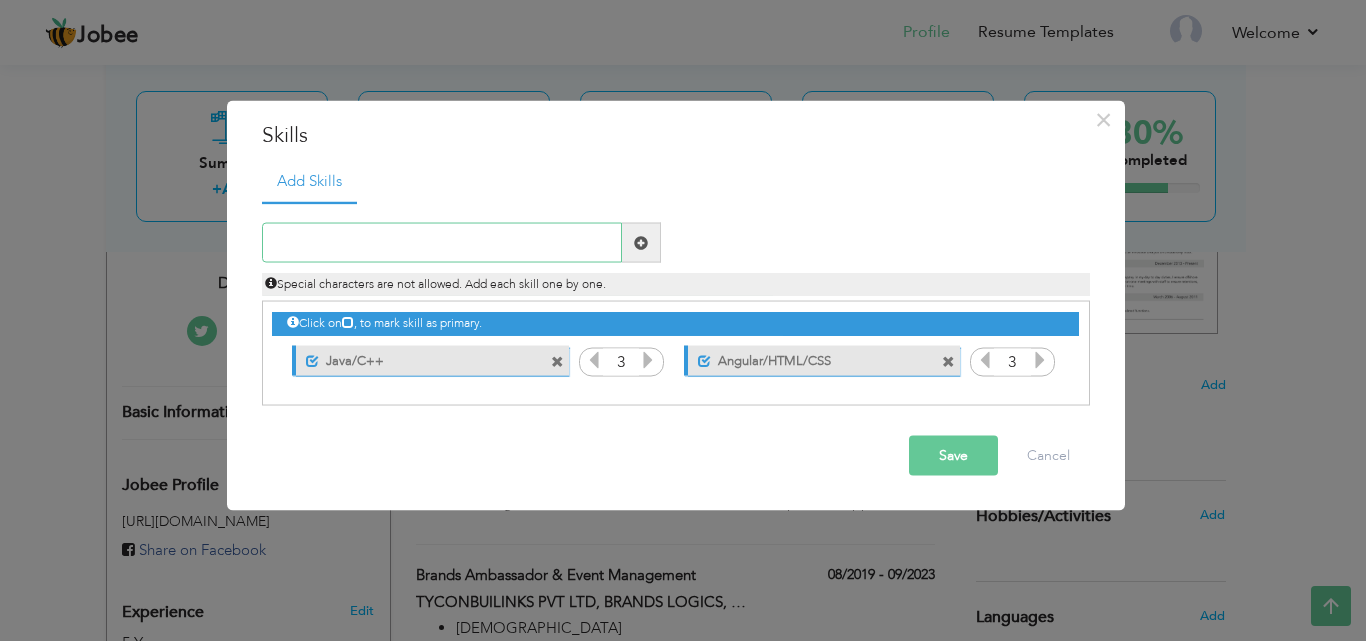 click at bounding box center [442, 243] 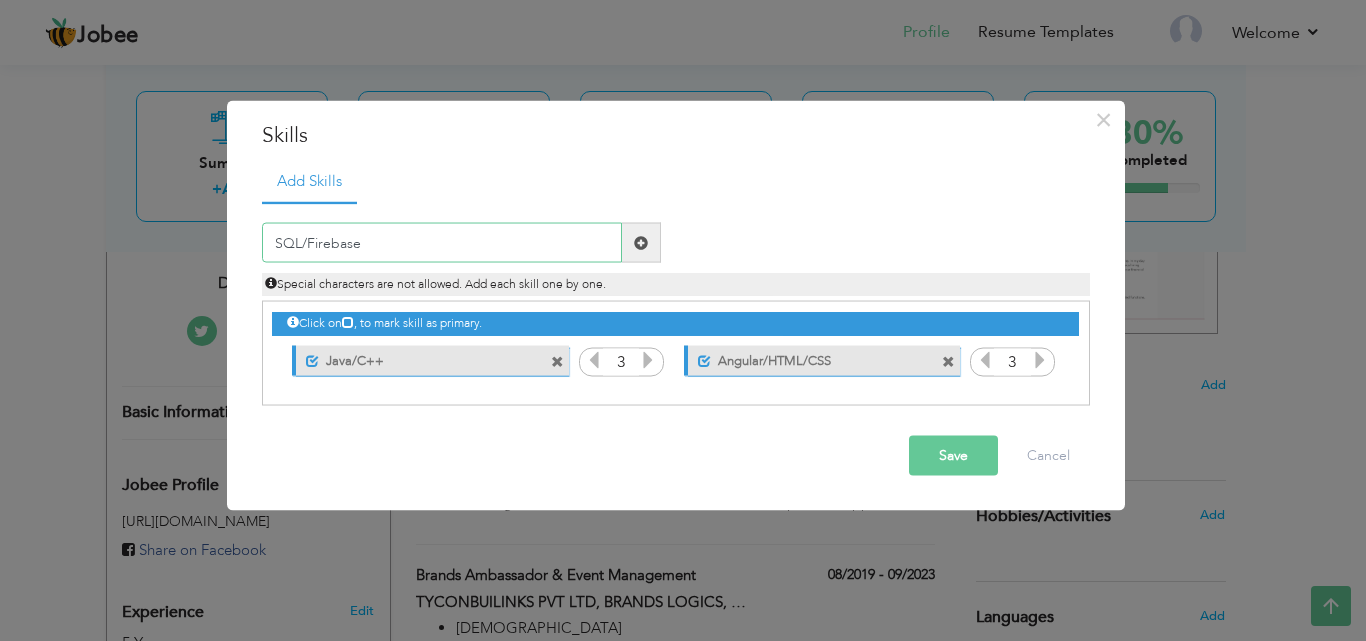 type on "SQL/Firebase" 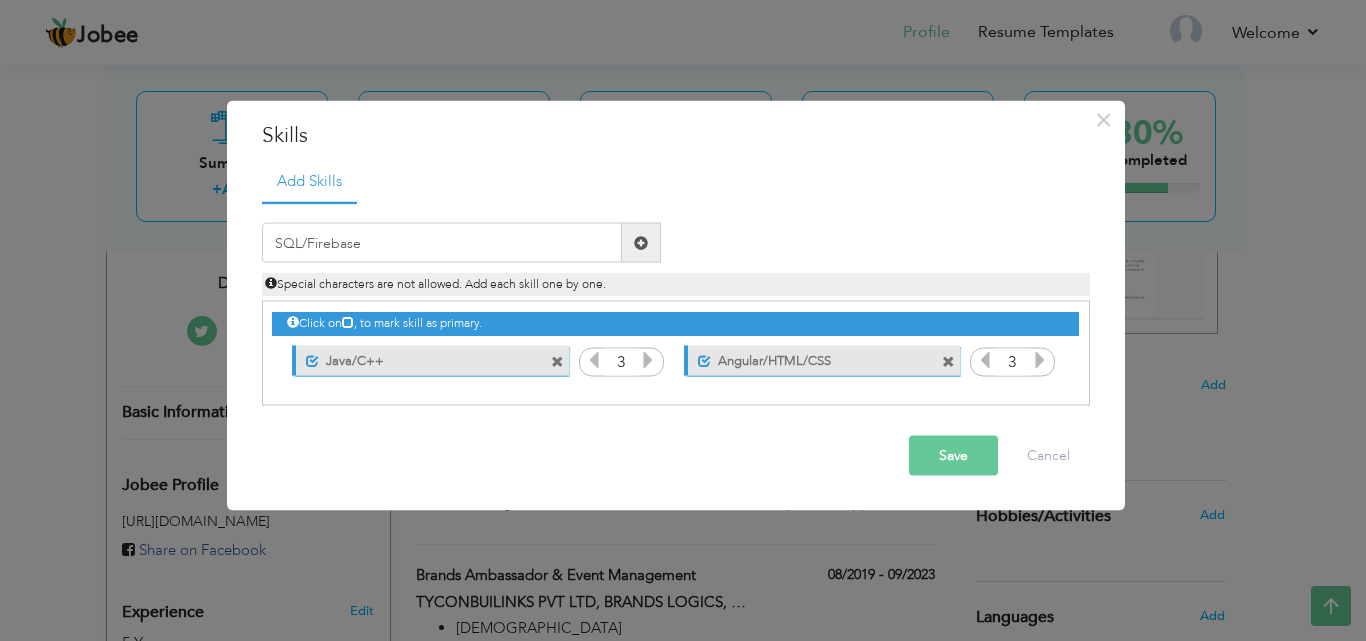 click at bounding box center [641, 242] 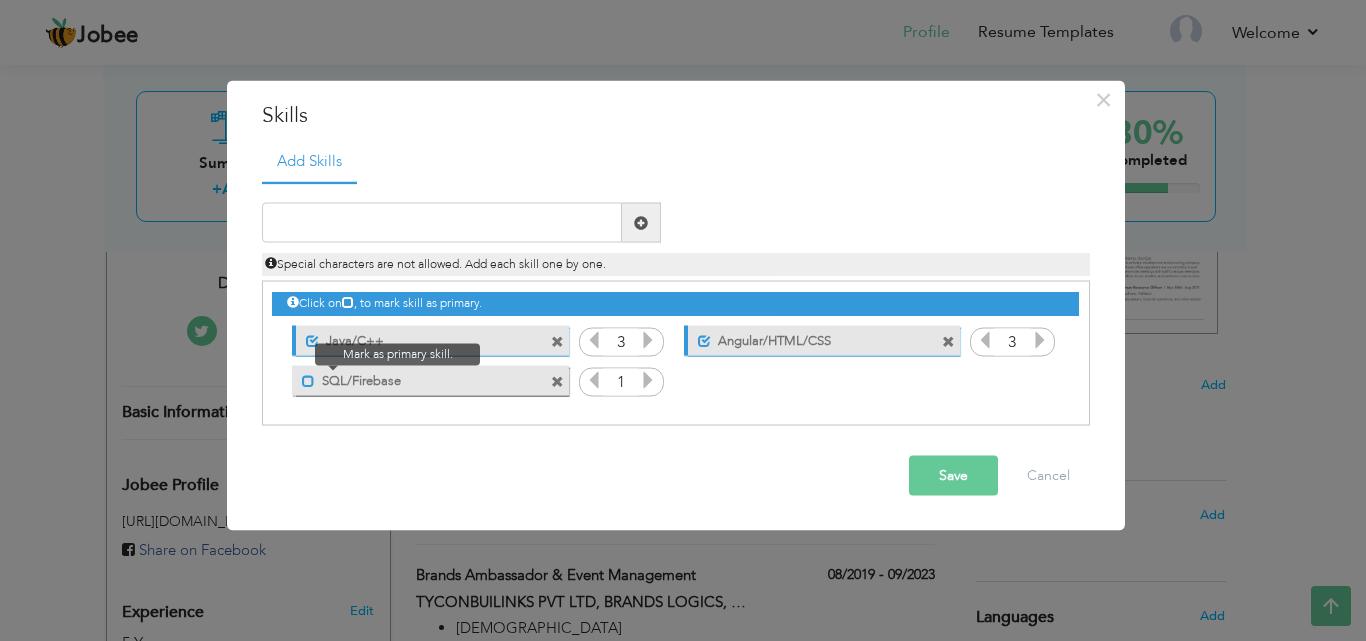 click at bounding box center [308, 380] 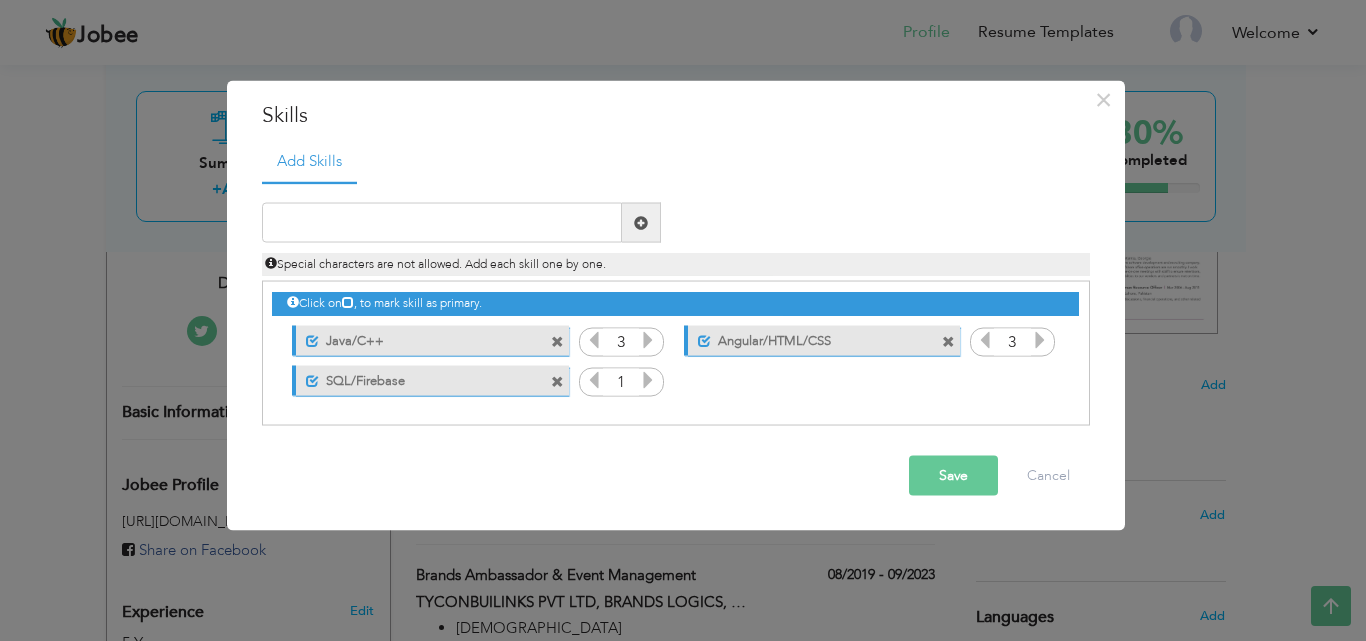 click at bounding box center (648, 380) 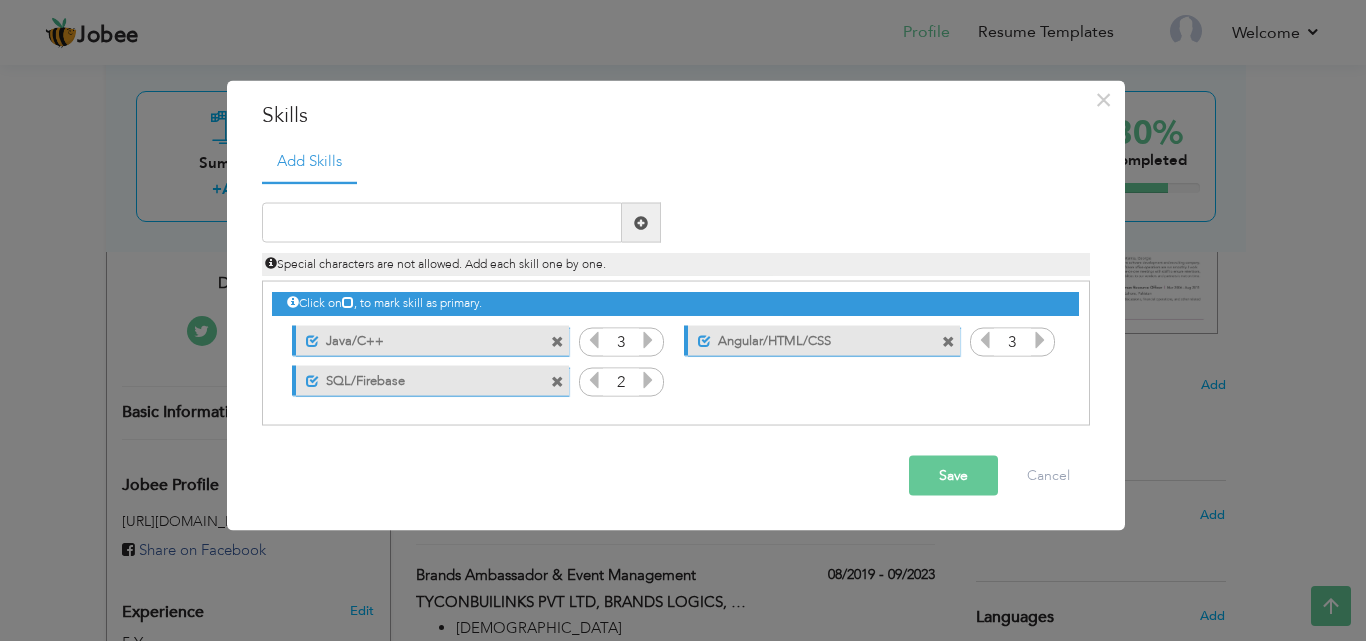 click at bounding box center [648, 380] 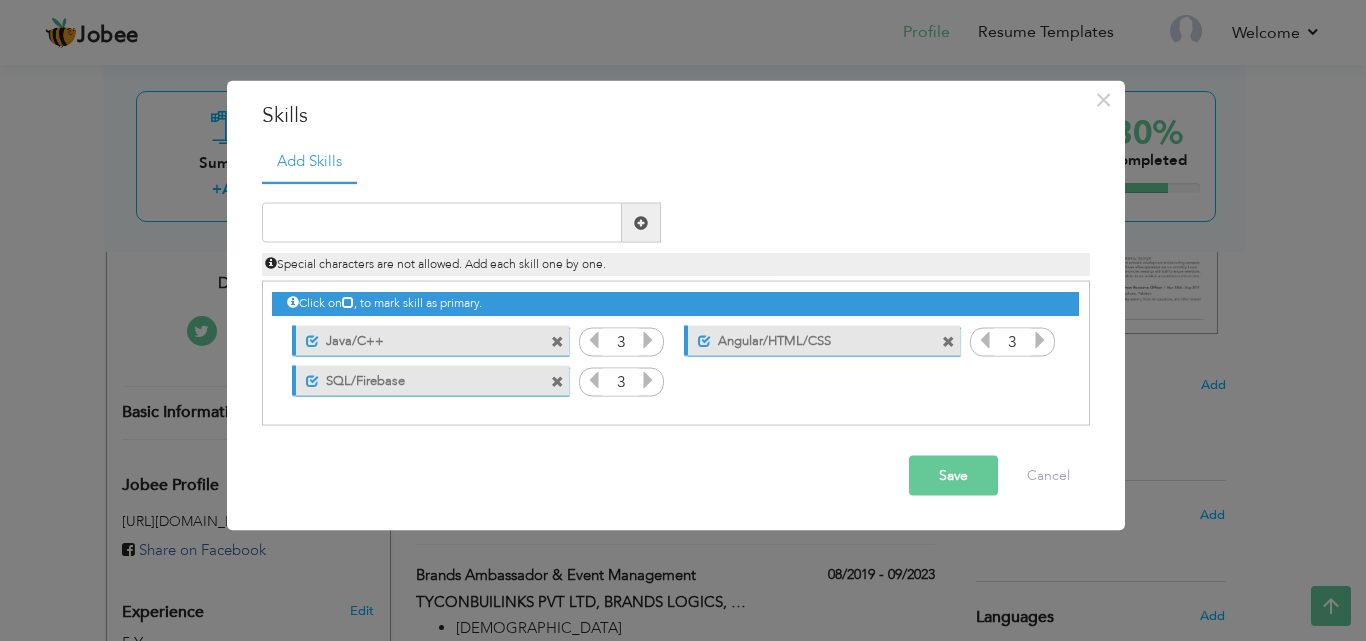 click at bounding box center (648, 380) 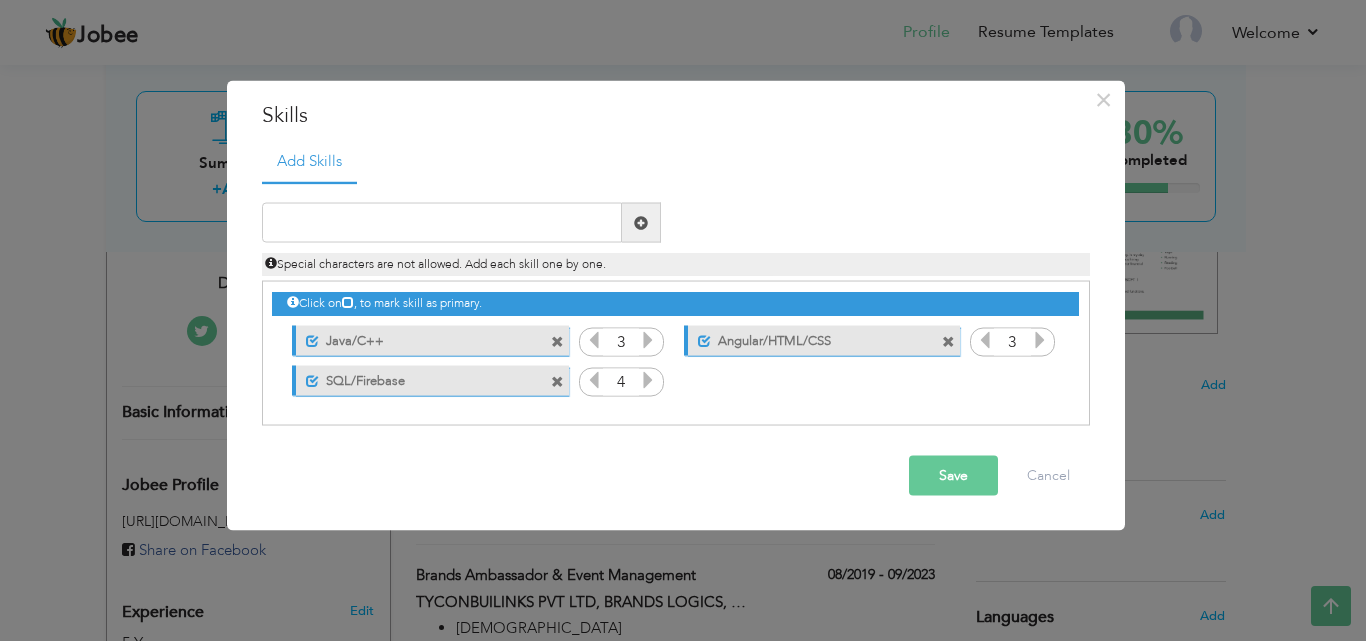 click at bounding box center (594, 380) 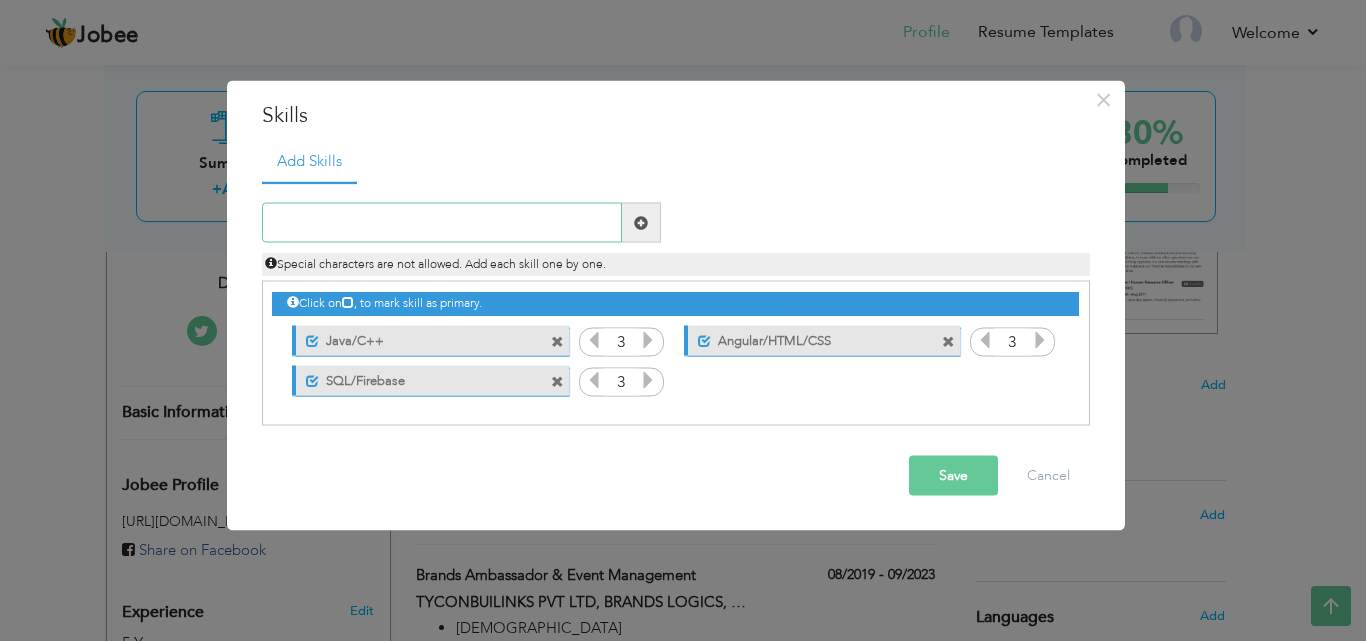 click at bounding box center [442, 223] 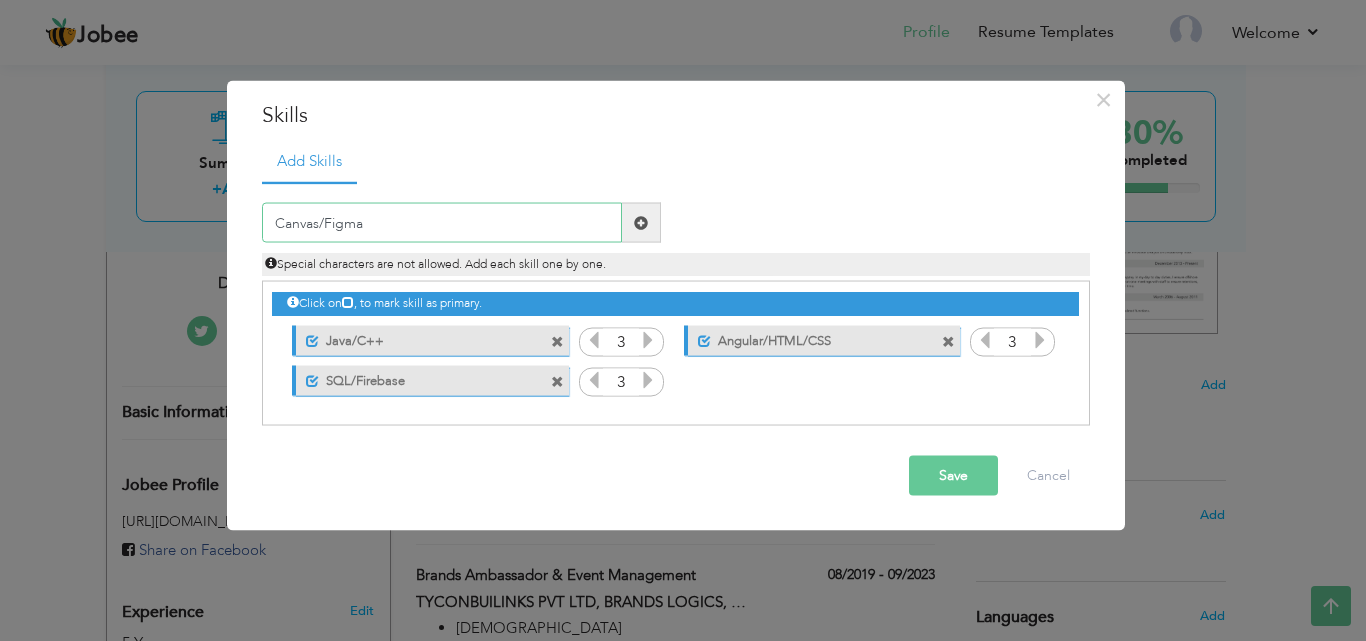 click on "Canvas/Figma" at bounding box center [442, 223] 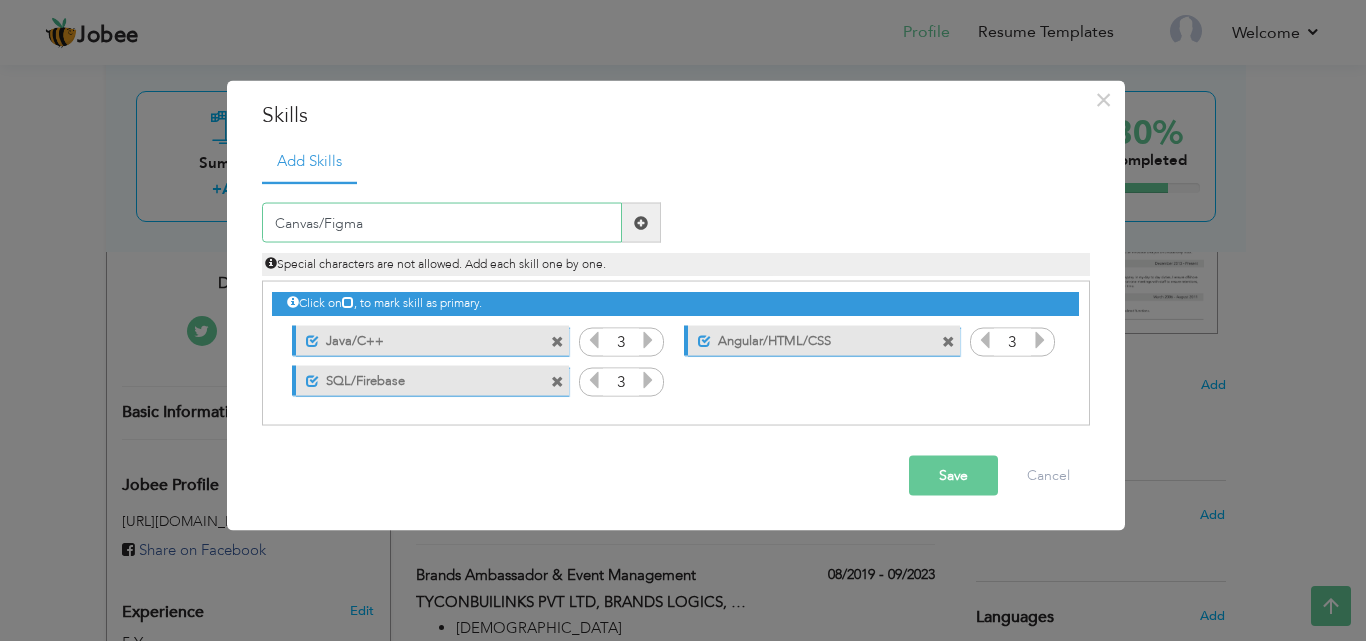 click on "Canvas/Figma" at bounding box center (442, 223) 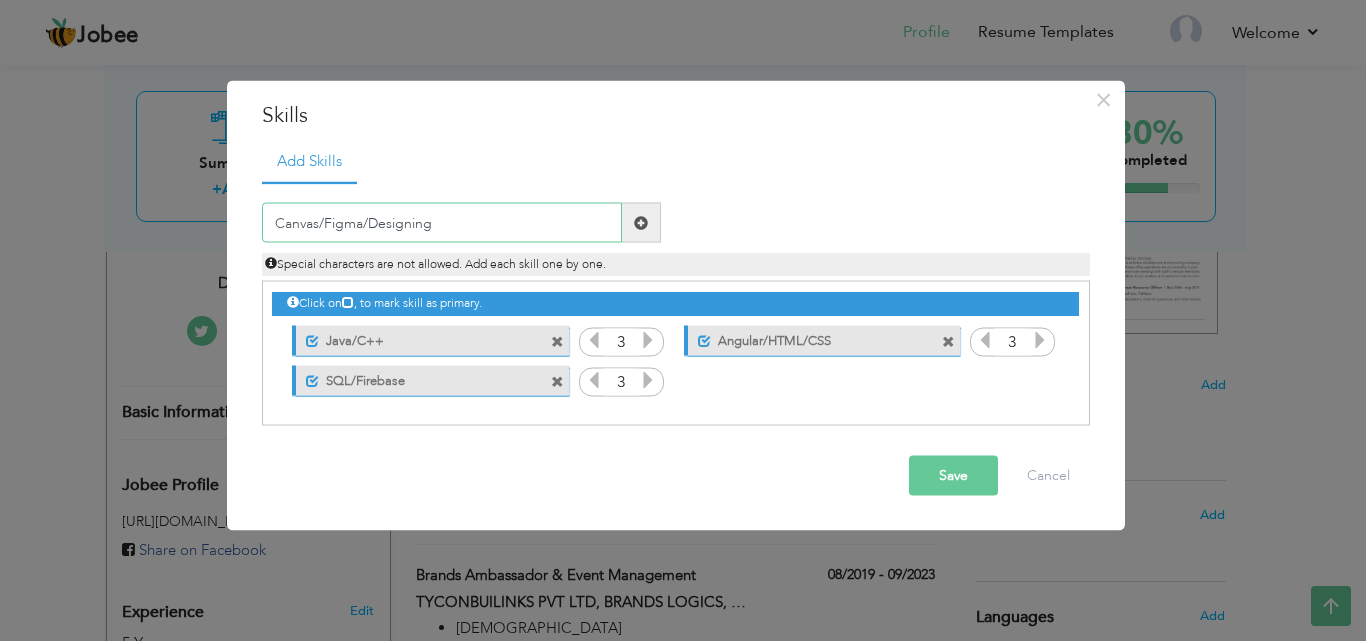 type on "Canvas/Figma/Designing" 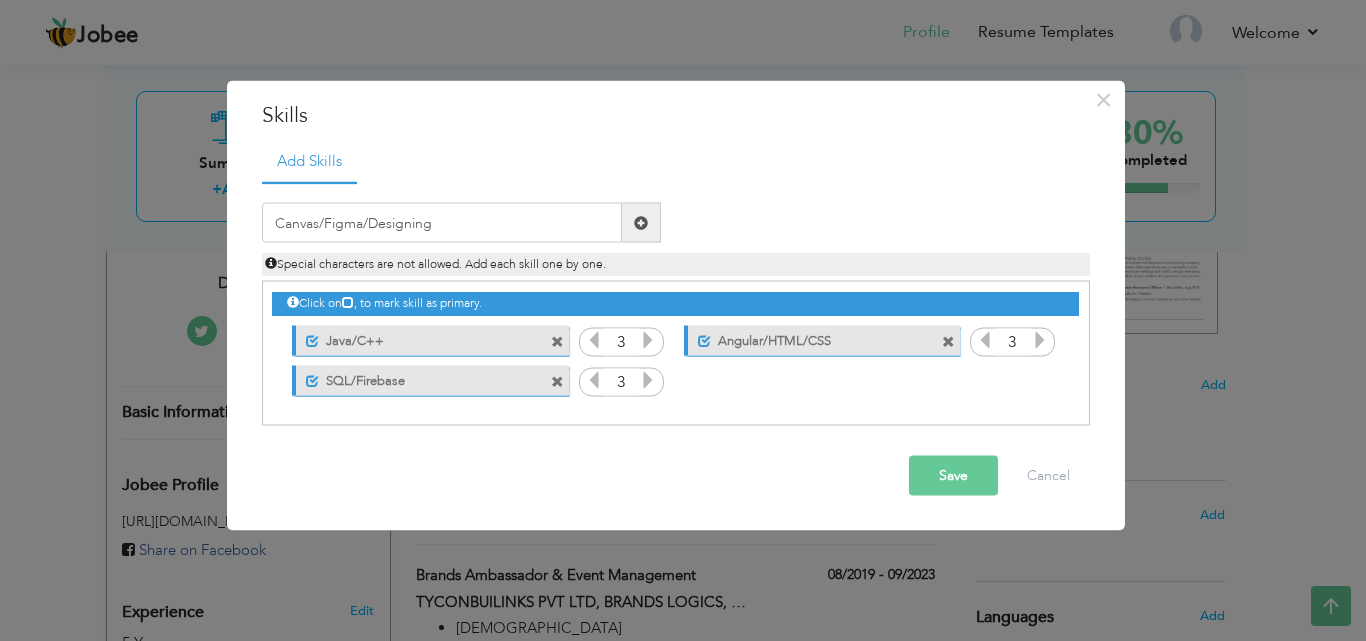 click at bounding box center (641, 223) 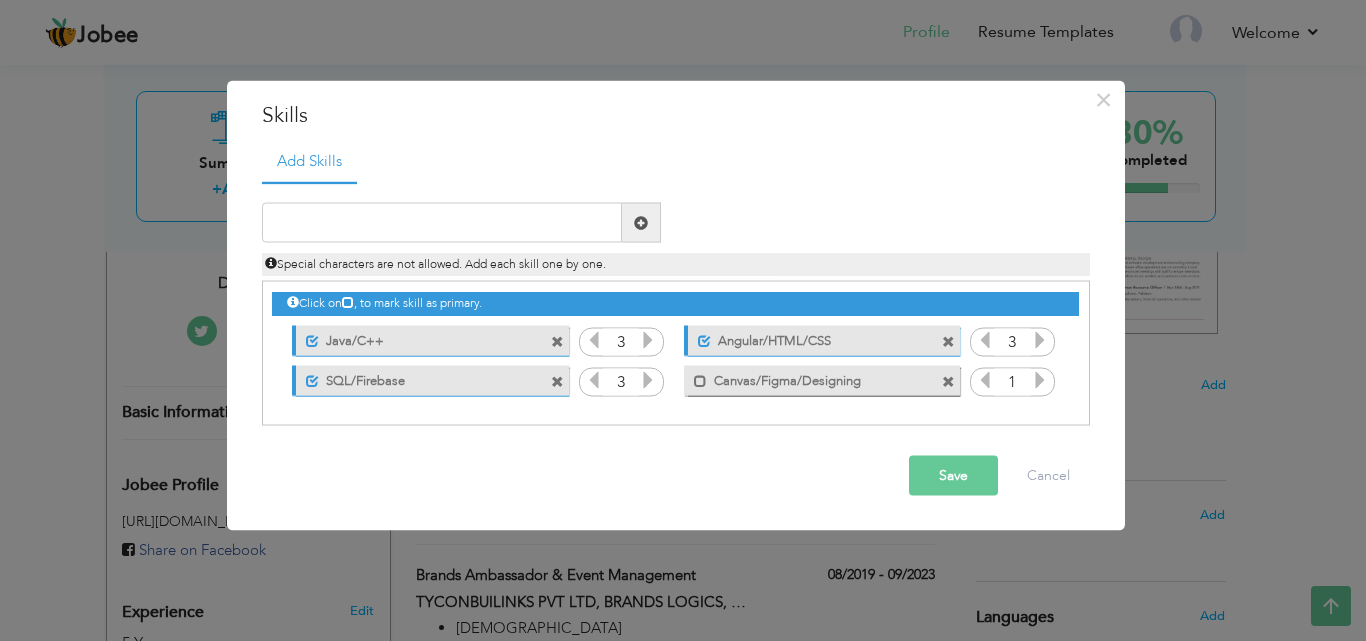 click at bounding box center [1040, 380] 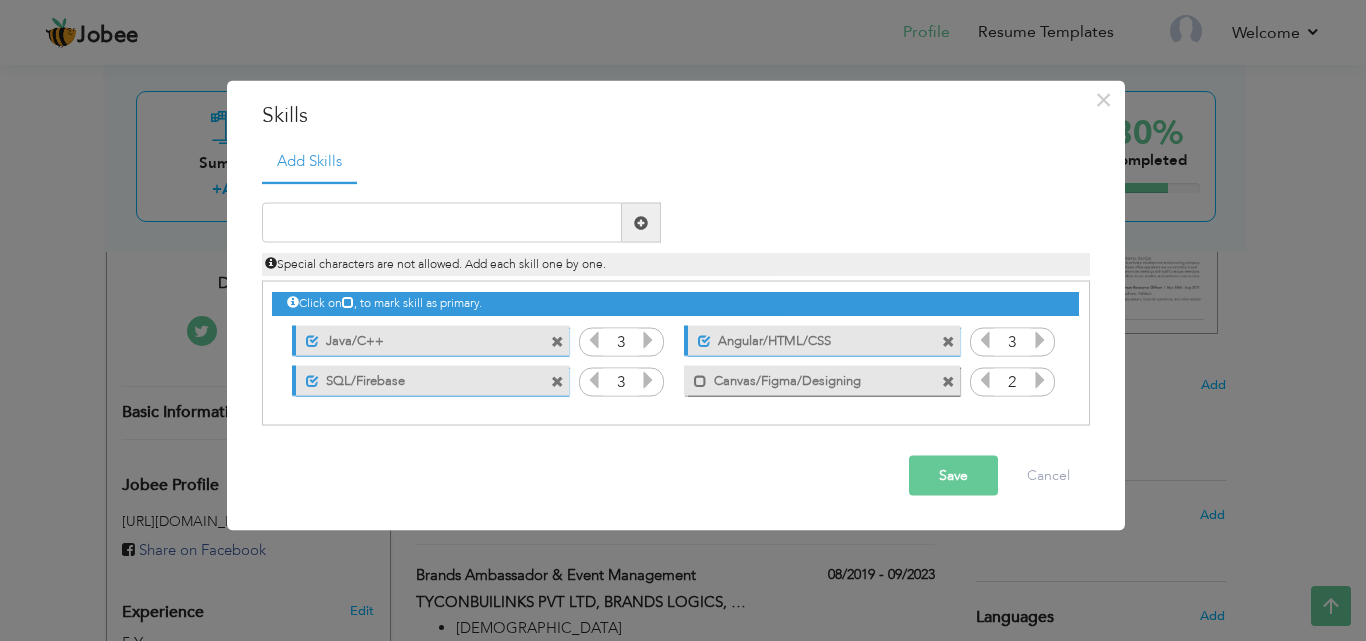 click at bounding box center [1040, 380] 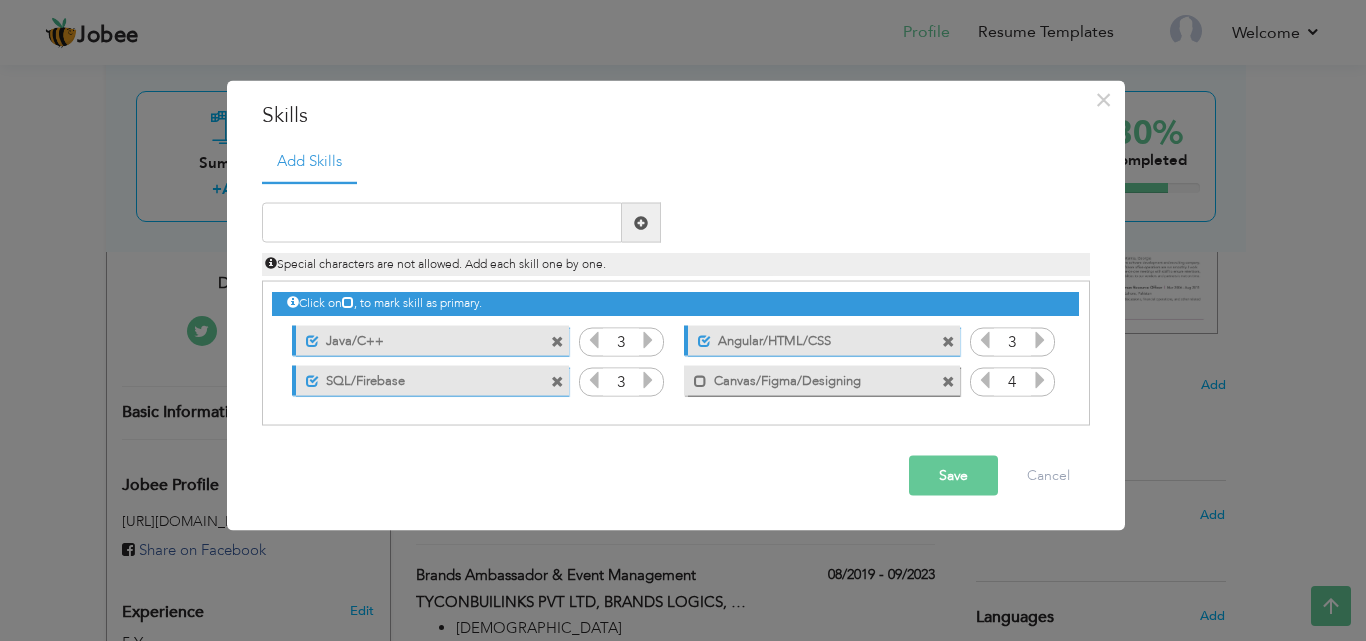 click at bounding box center [985, 380] 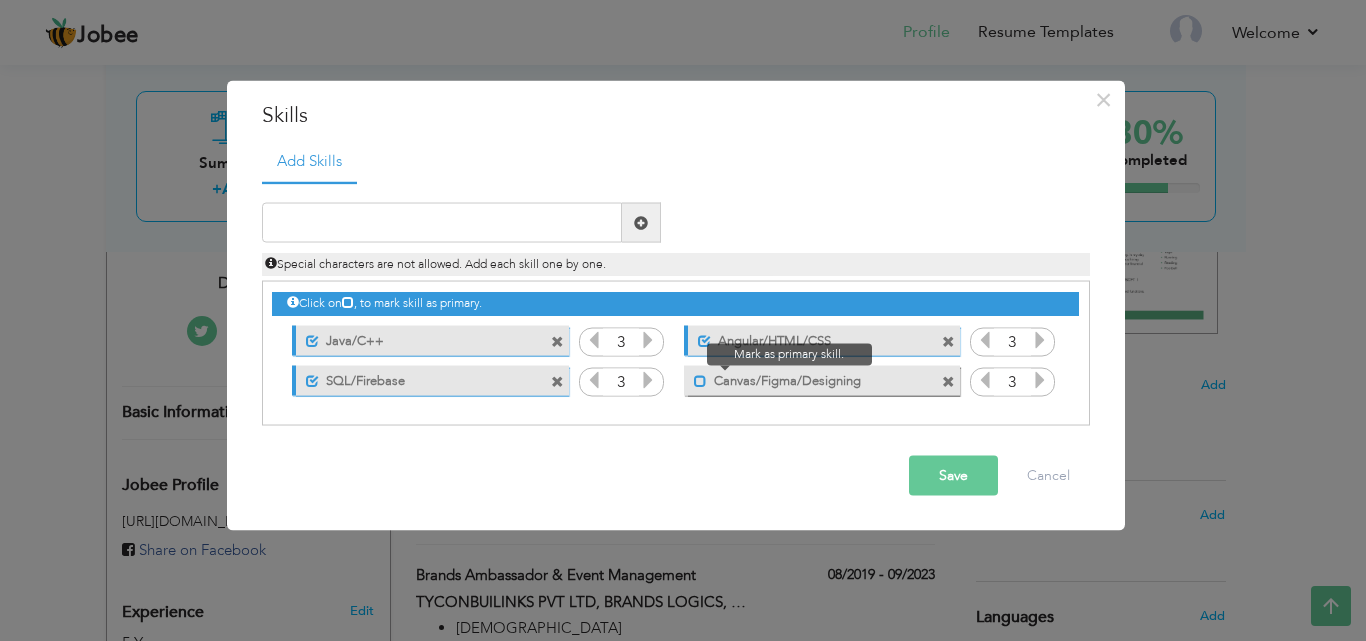 click at bounding box center [700, 380] 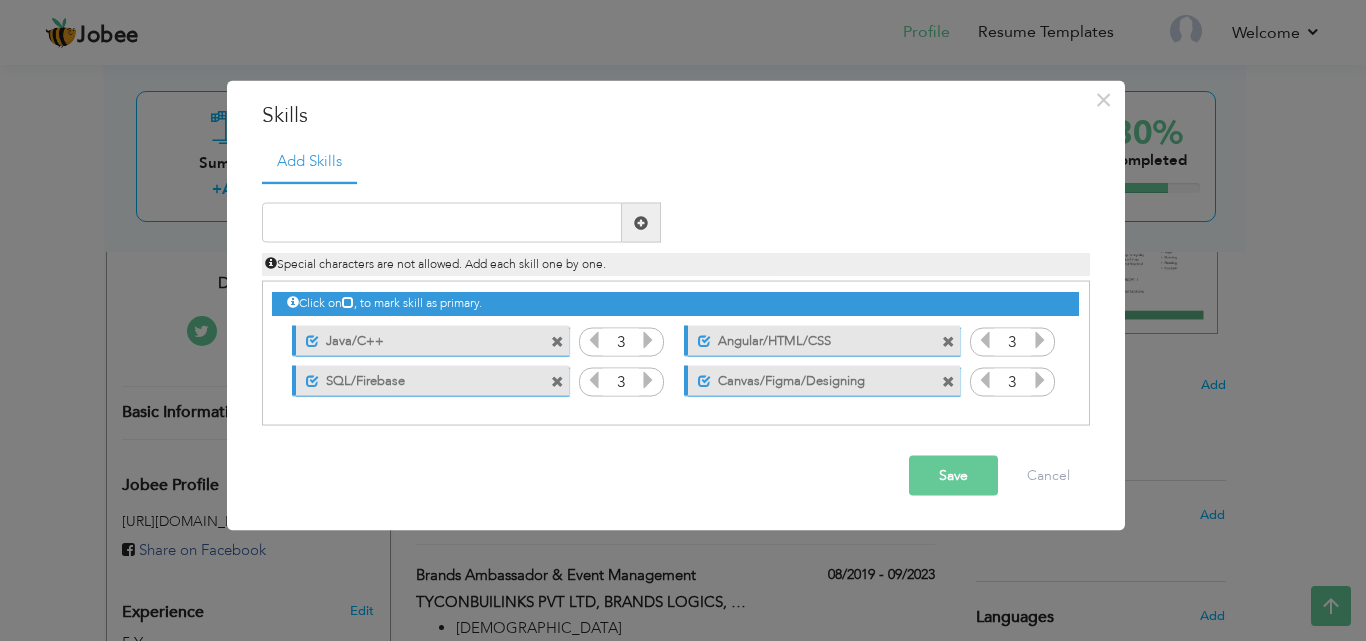 click on "Save" at bounding box center (953, 476) 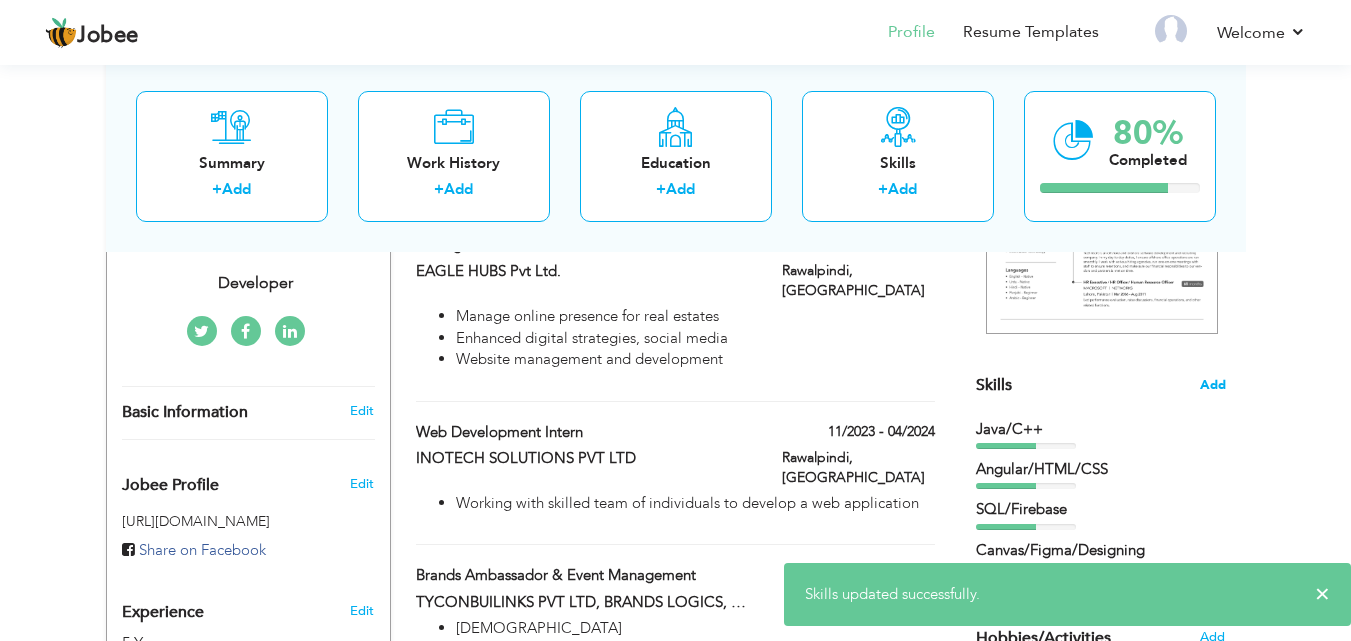 click on "Add" at bounding box center (1213, 385) 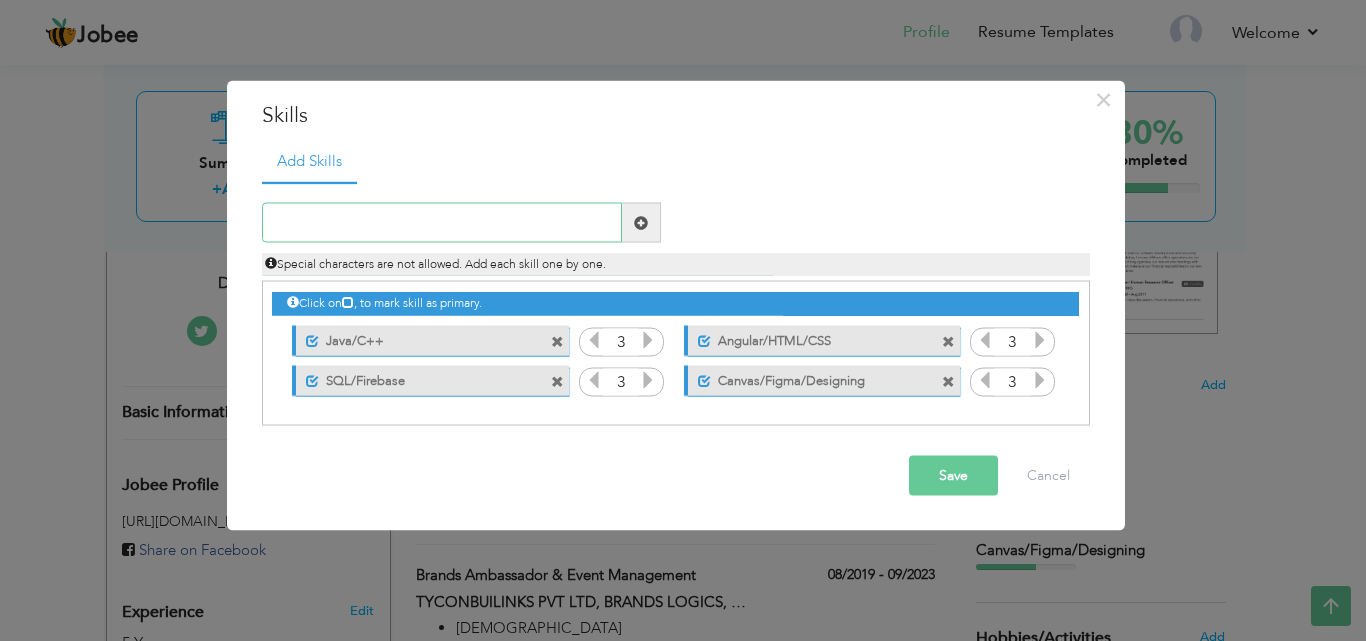 click at bounding box center (442, 223) 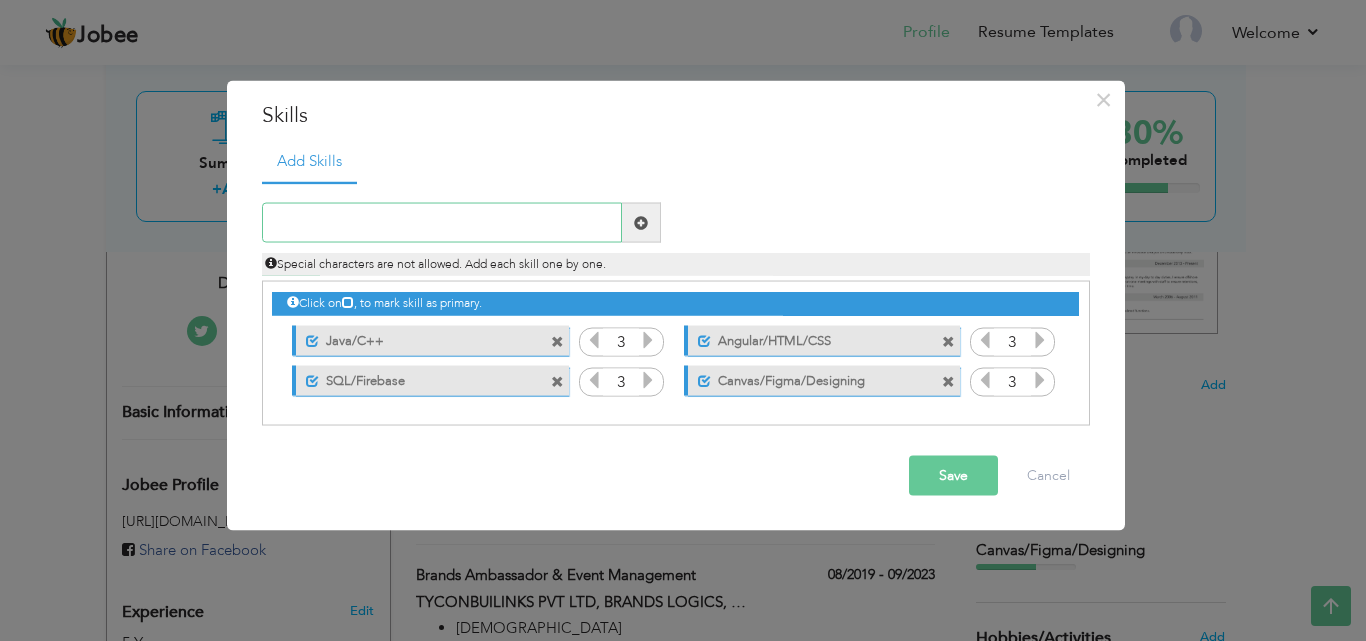 paste on "Marketing Manager" 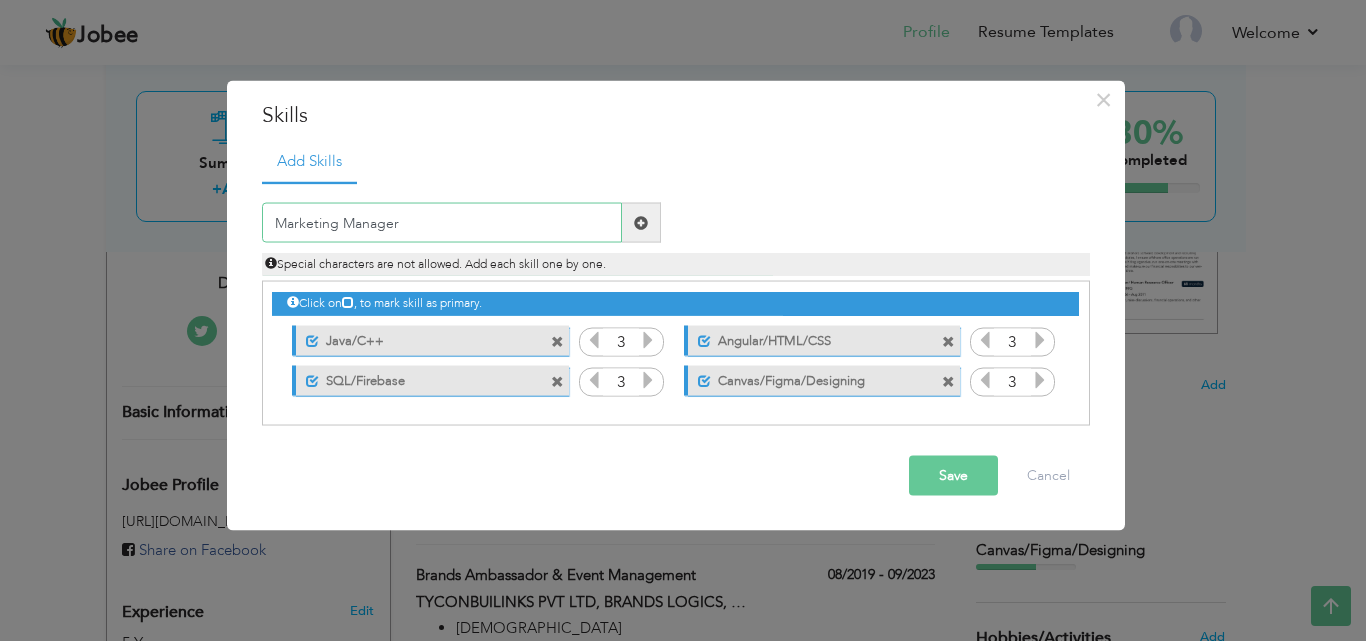 type on "Marketing Manager" 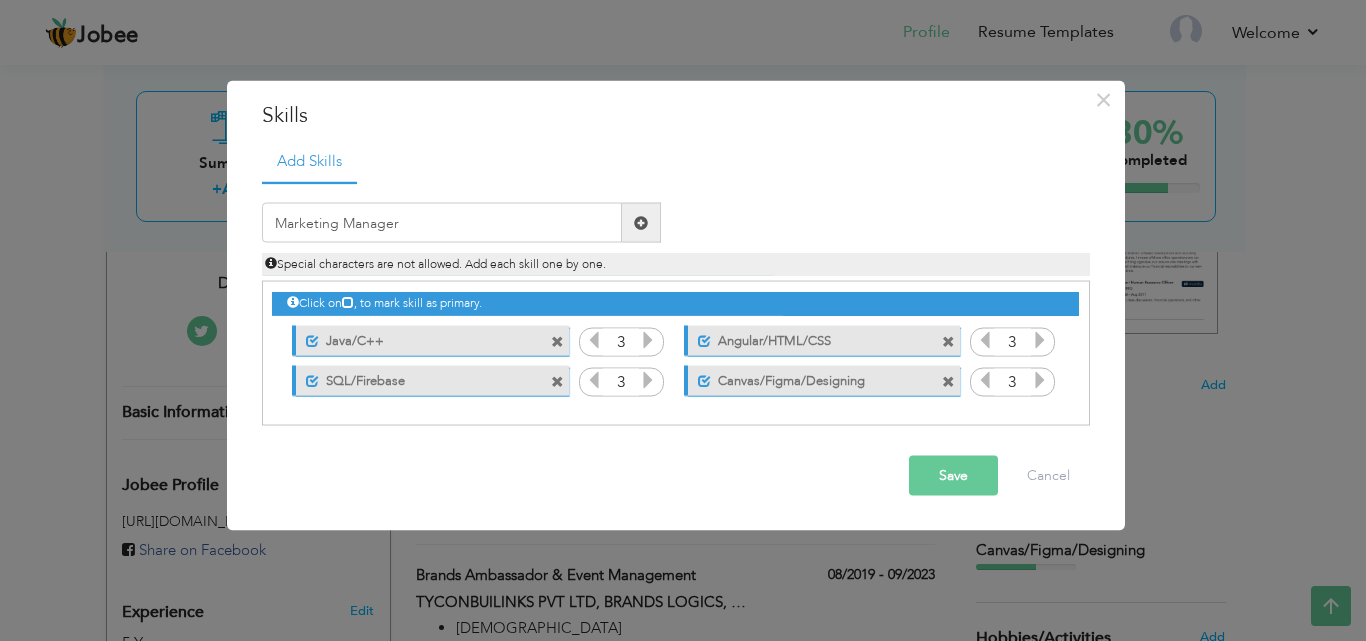 click at bounding box center [641, 222] 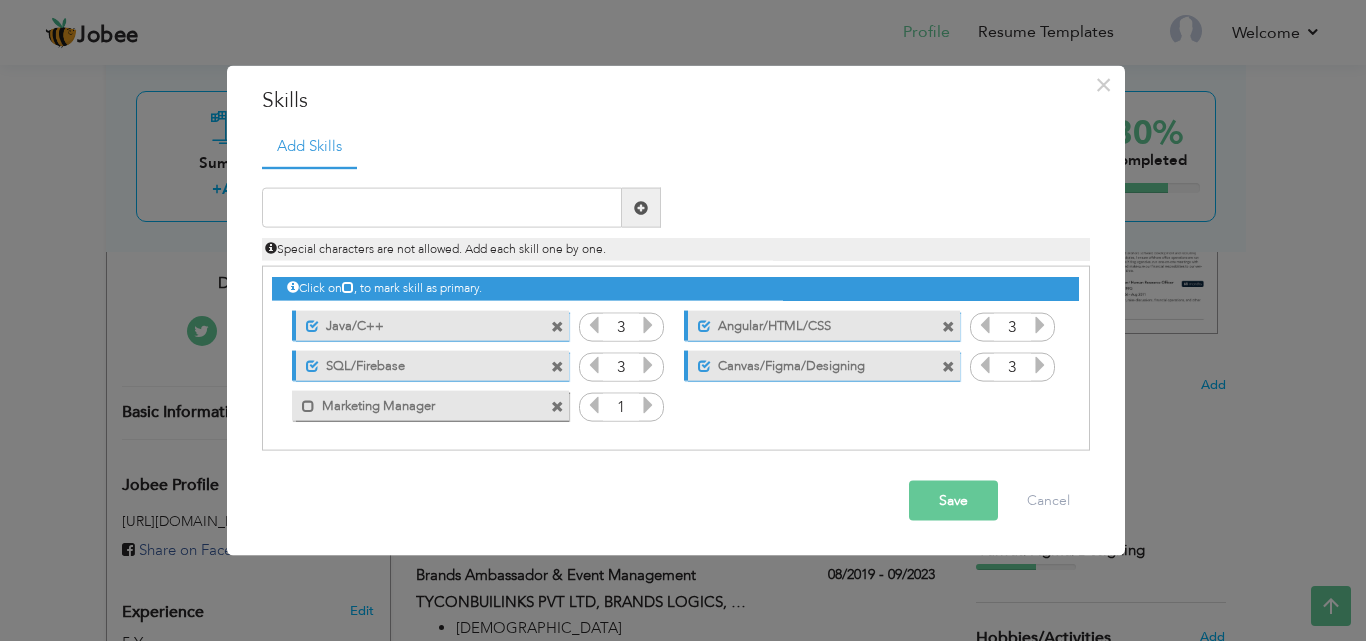 click at bounding box center (648, 405) 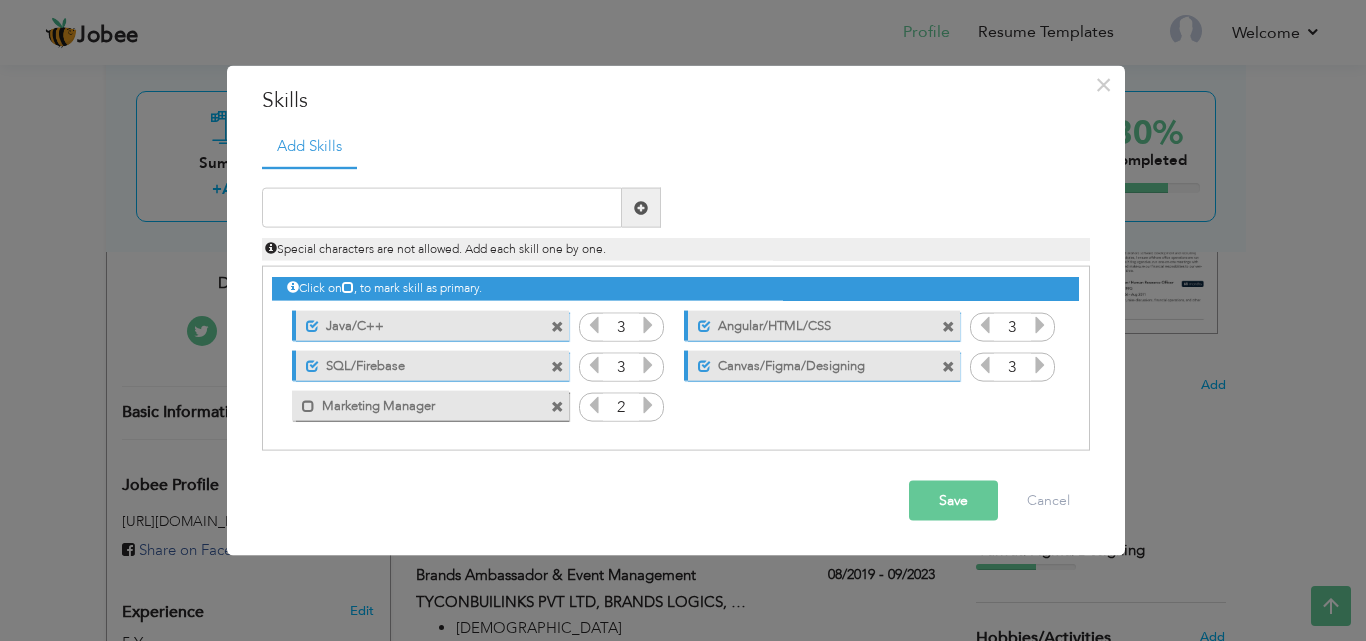 click at bounding box center (648, 405) 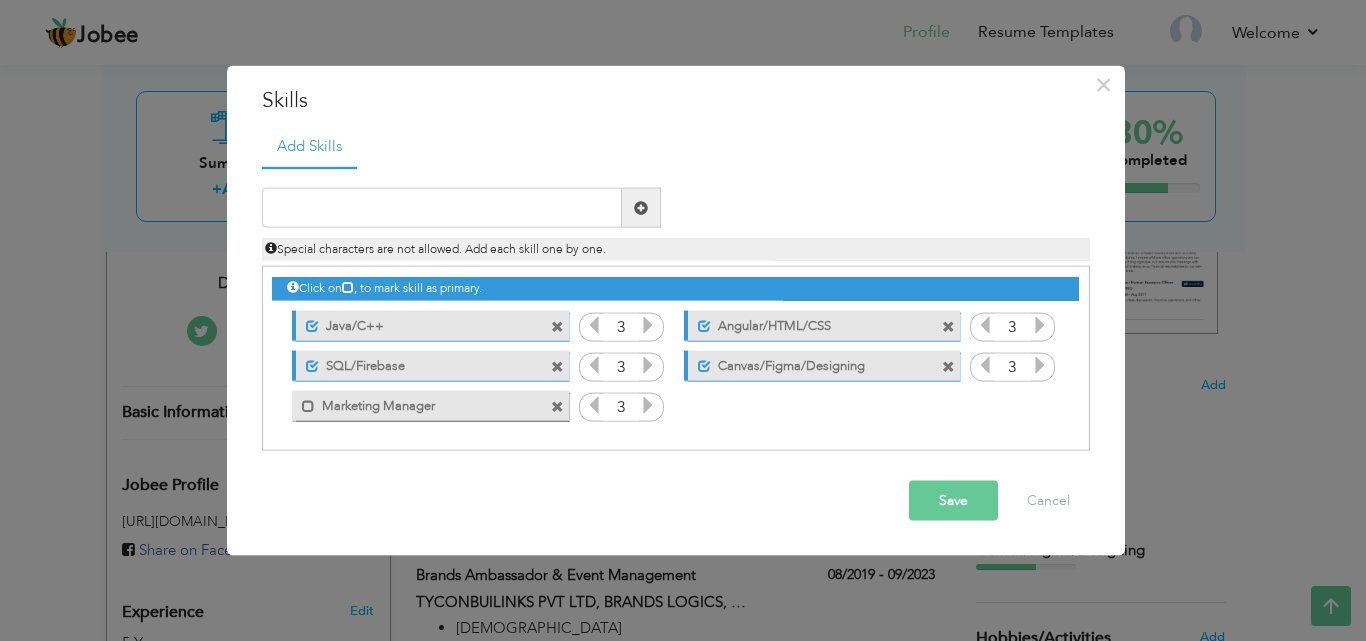click at bounding box center (648, 405) 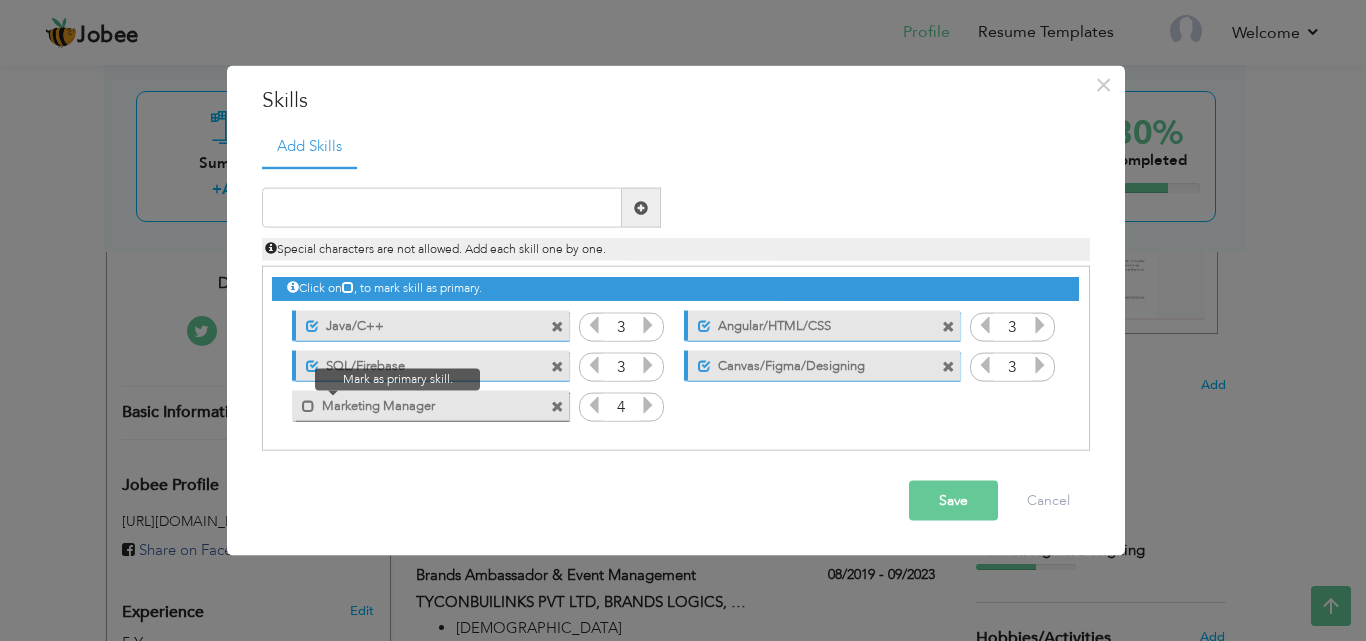 click at bounding box center (303, 400) 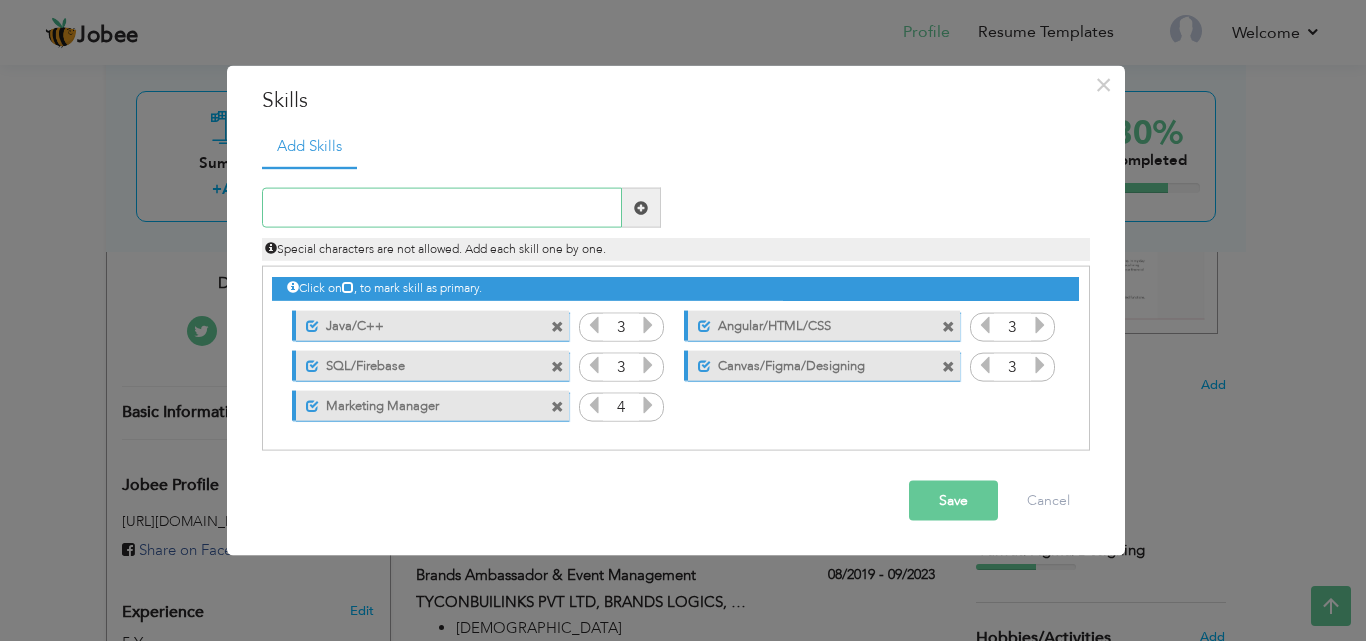 click at bounding box center (442, 208) 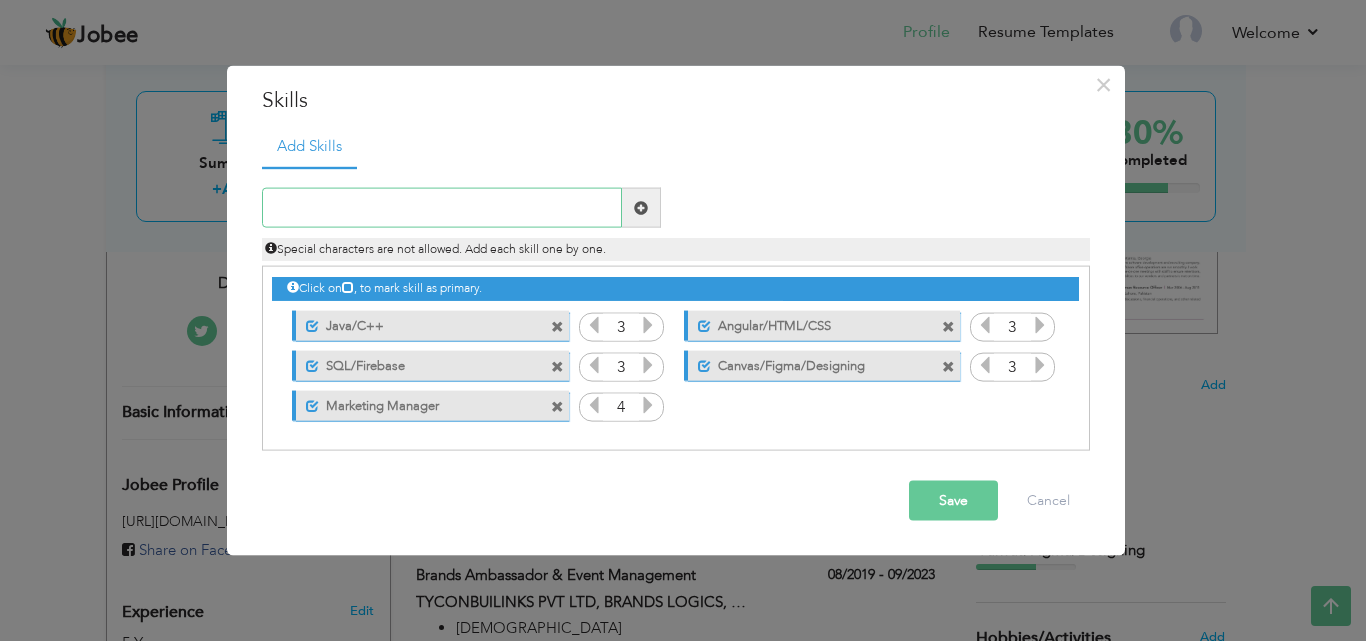click at bounding box center (442, 208) 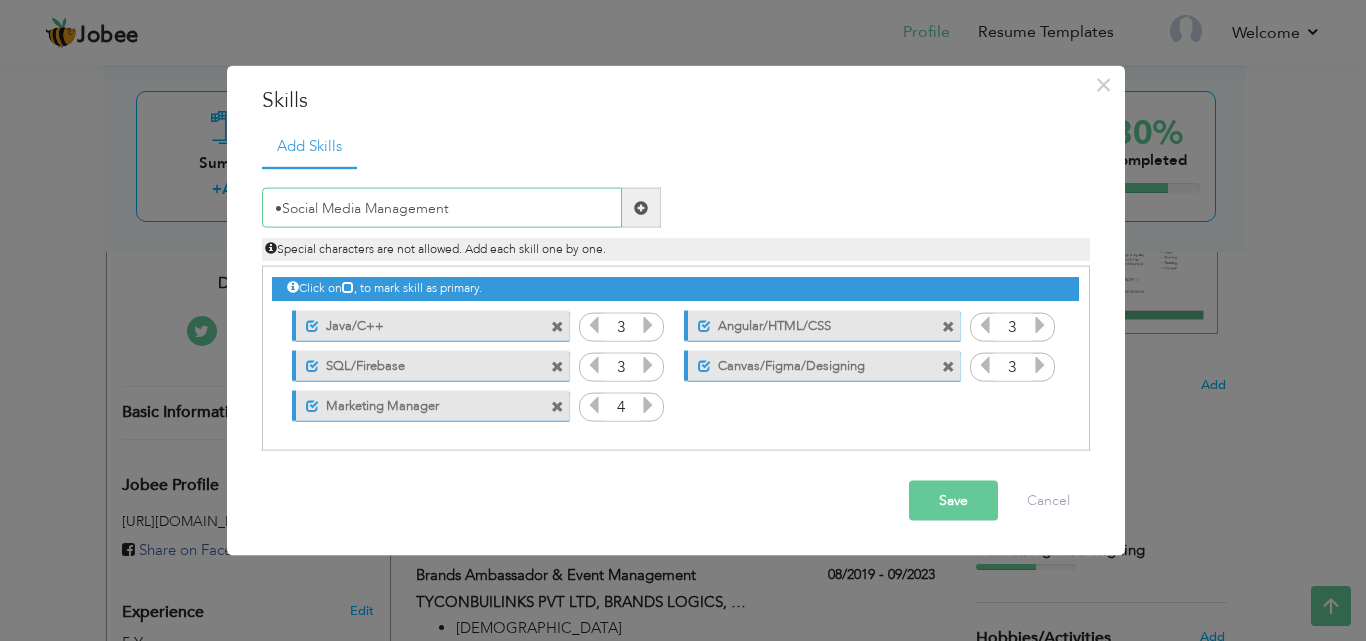 drag, startPoint x: 282, startPoint y: 208, endPoint x: 93, endPoint y: 259, distance: 195.76006 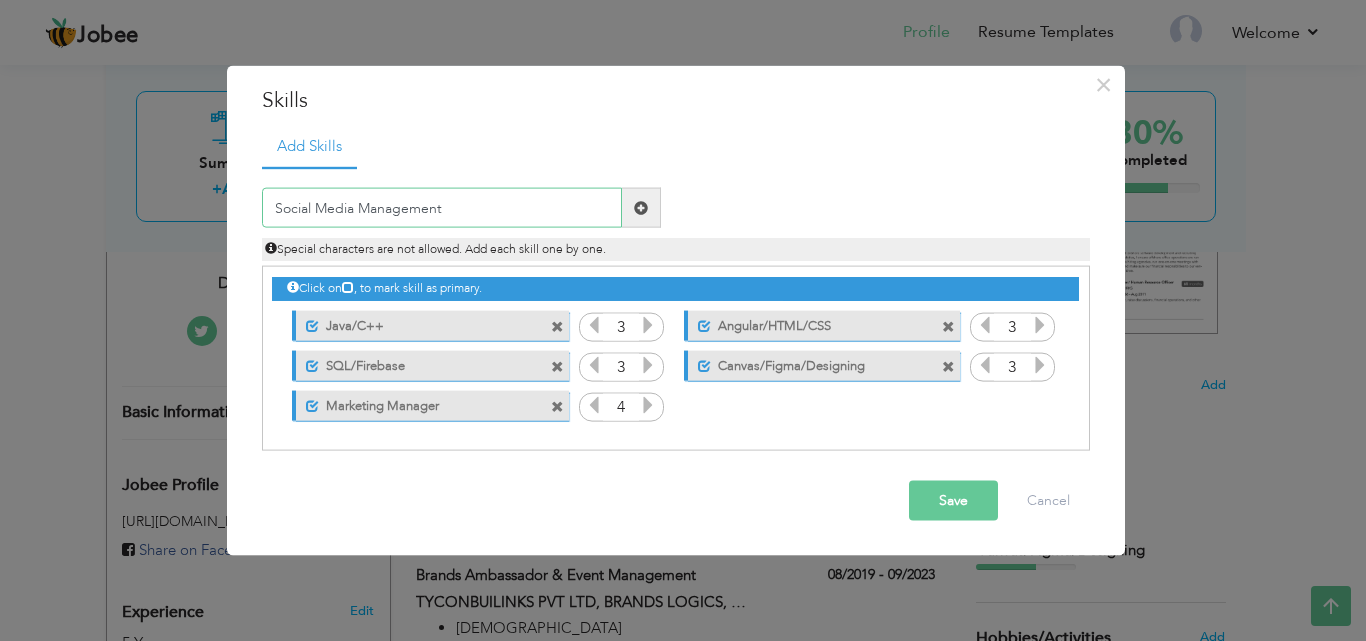type on "Social Media Management" 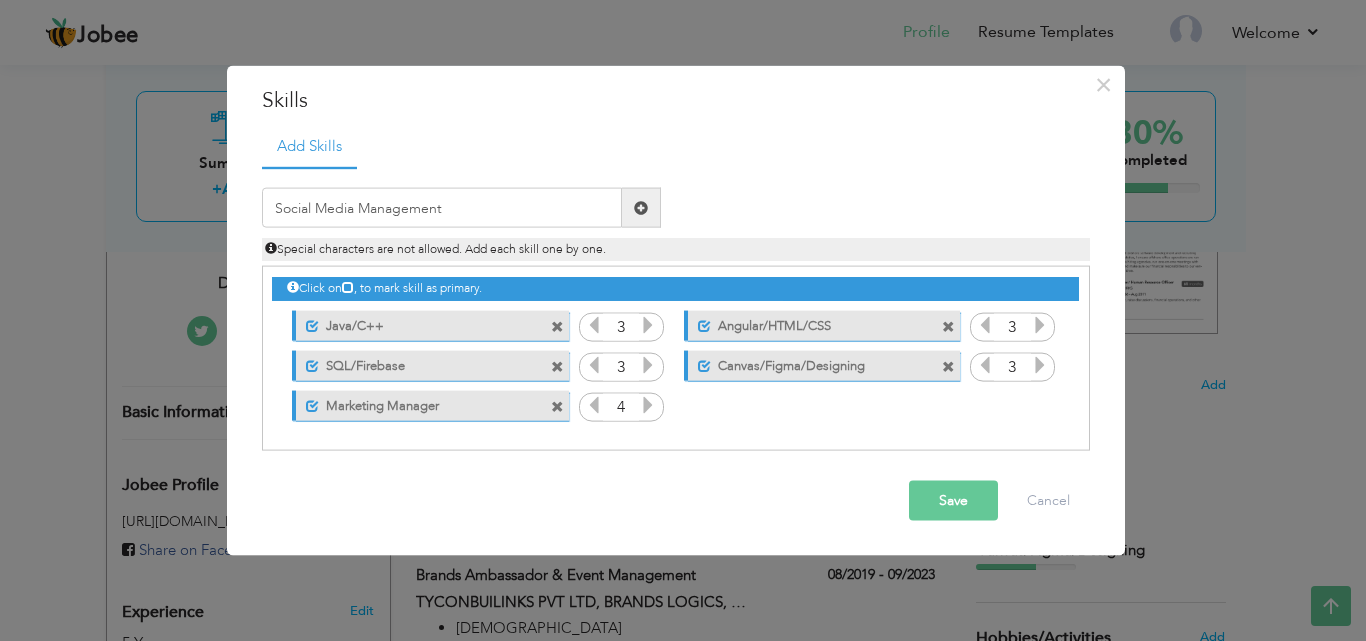 click at bounding box center (641, 207) 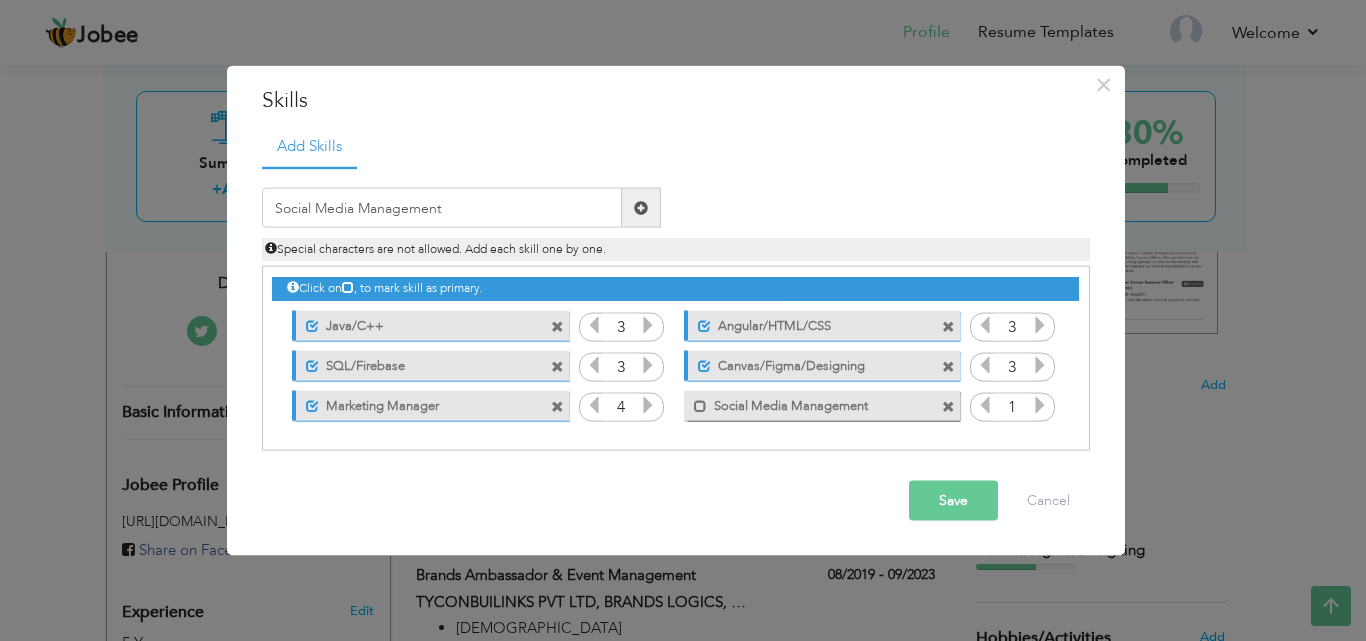 type 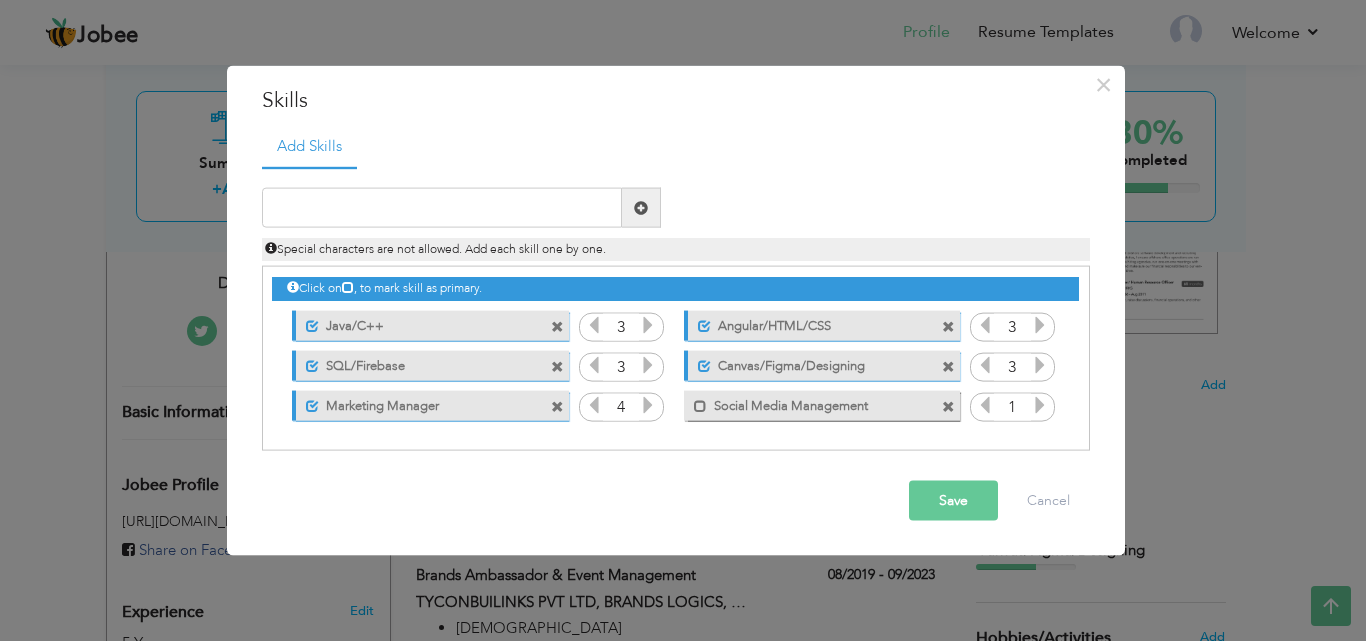 click at bounding box center (1040, 405) 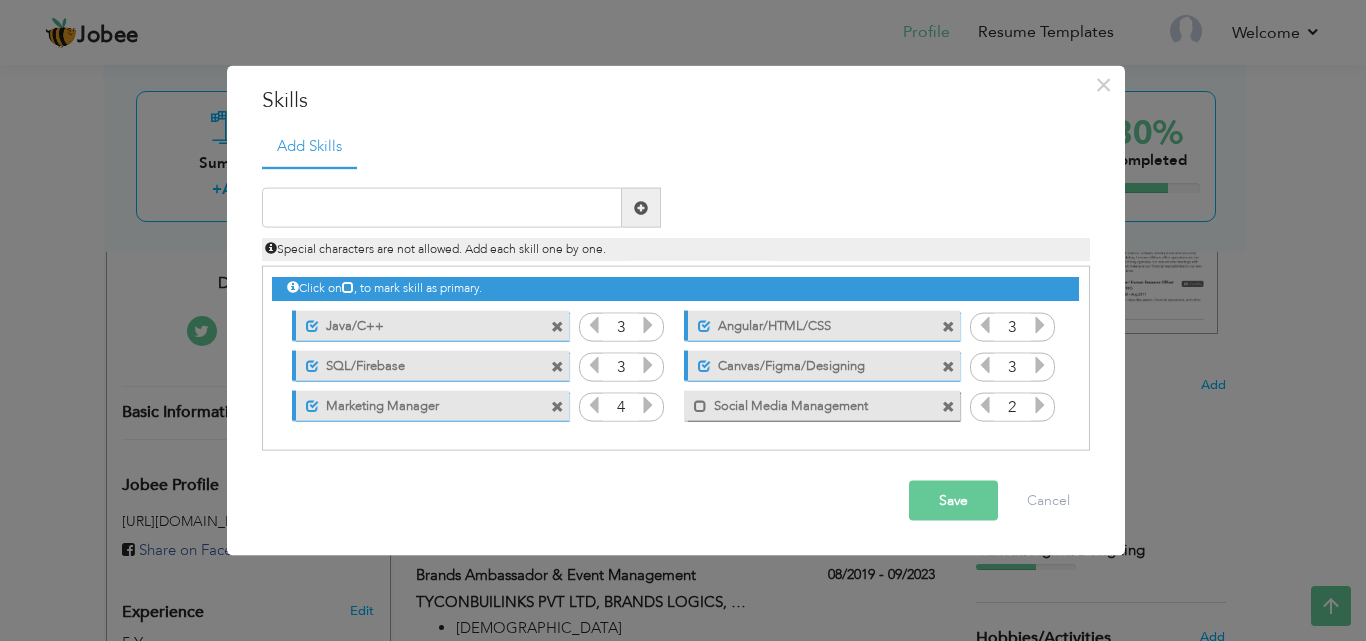 click at bounding box center [1040, 405] 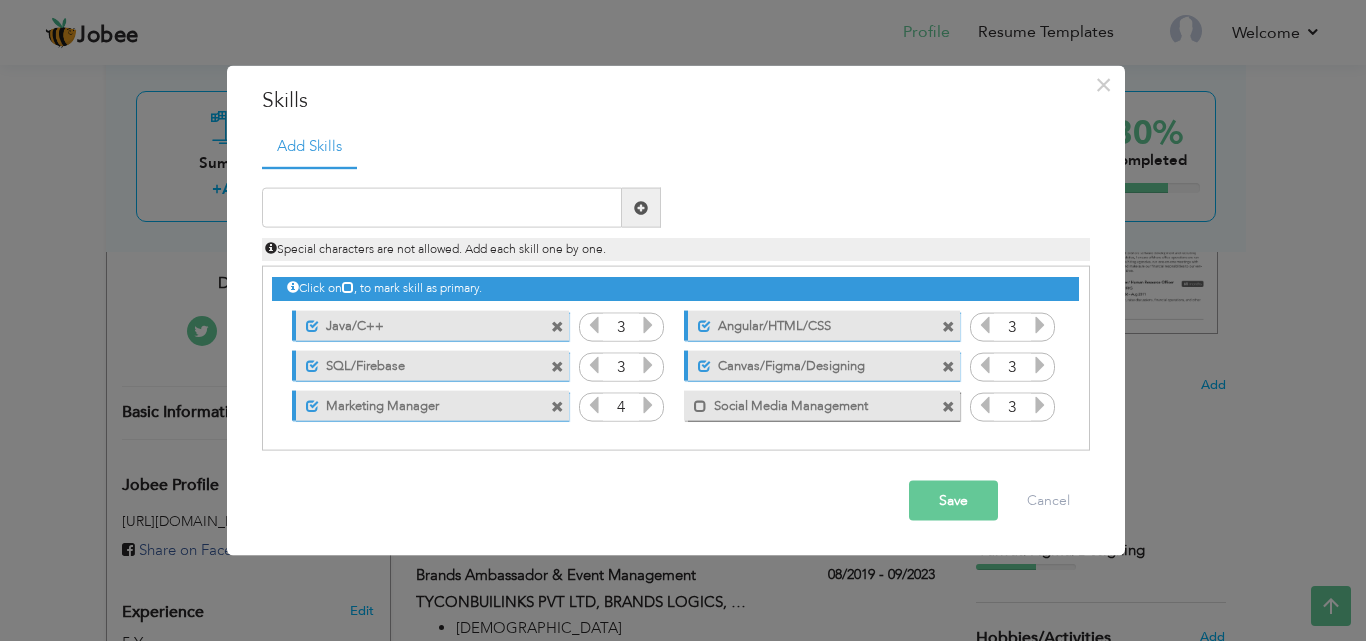 click at bounding box center (1040, 405) 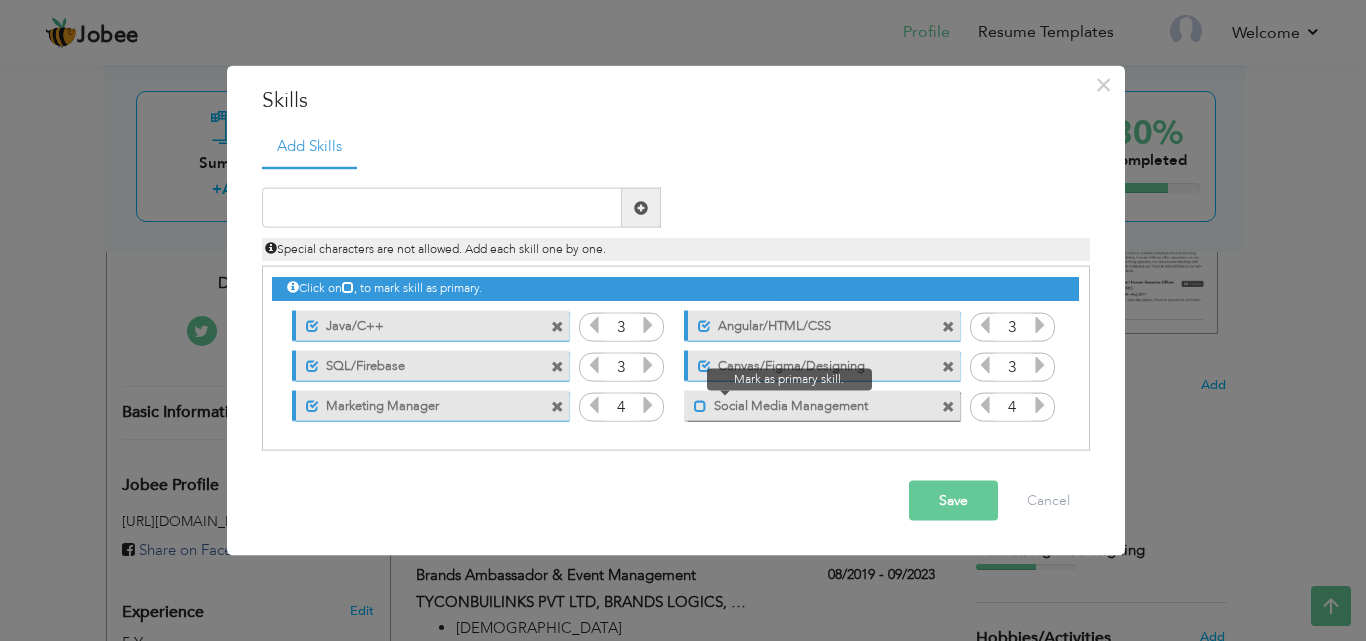 click at bounding box center (700, 405) 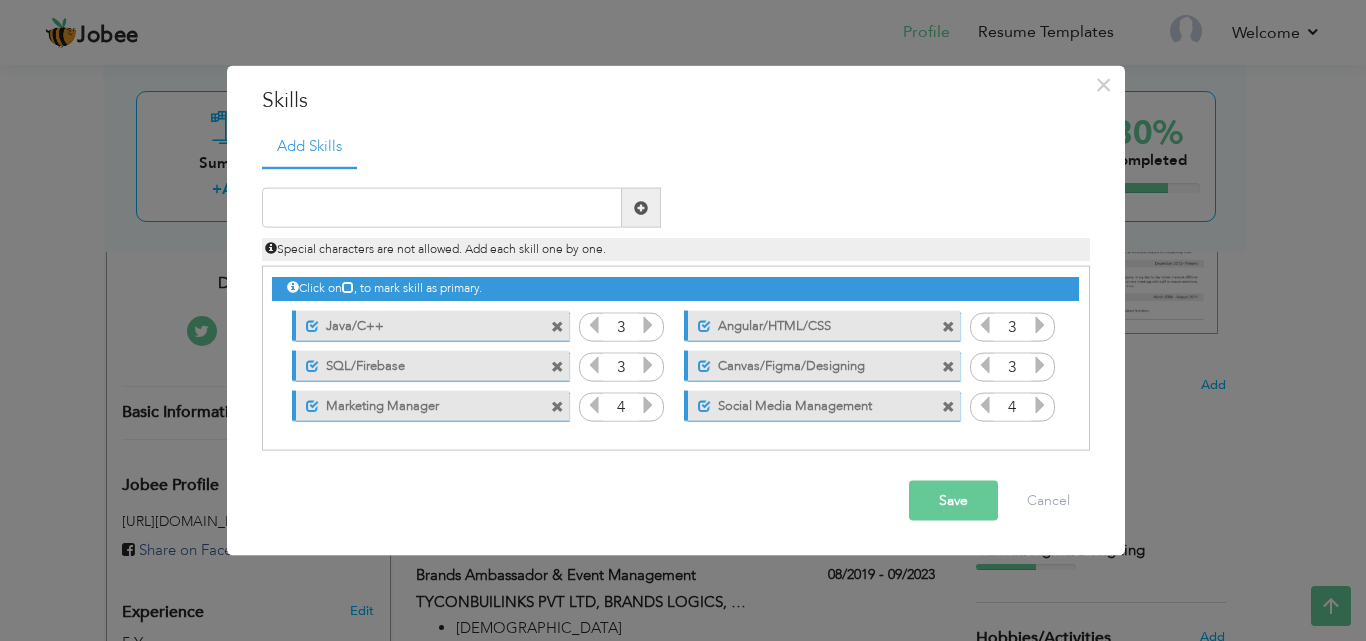 click on "Save" at bounding box center [953, 501] 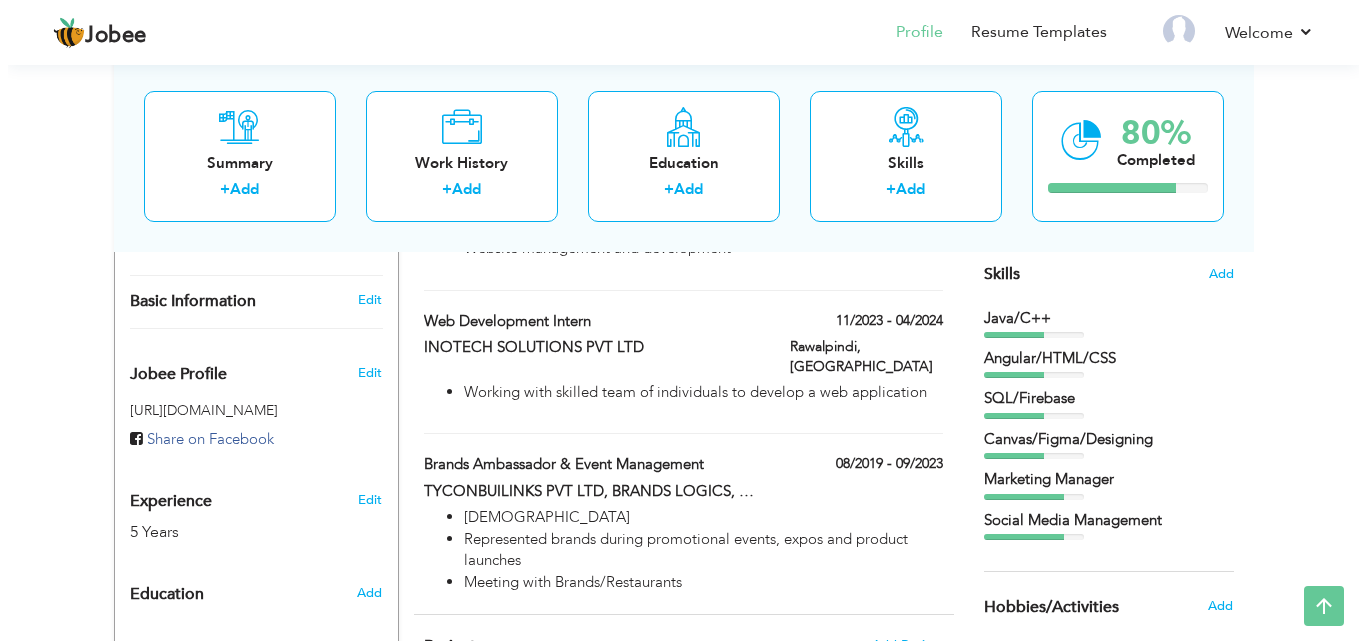 scroll, scrollTop: 507, scrollLeft: 0, axis: vertical 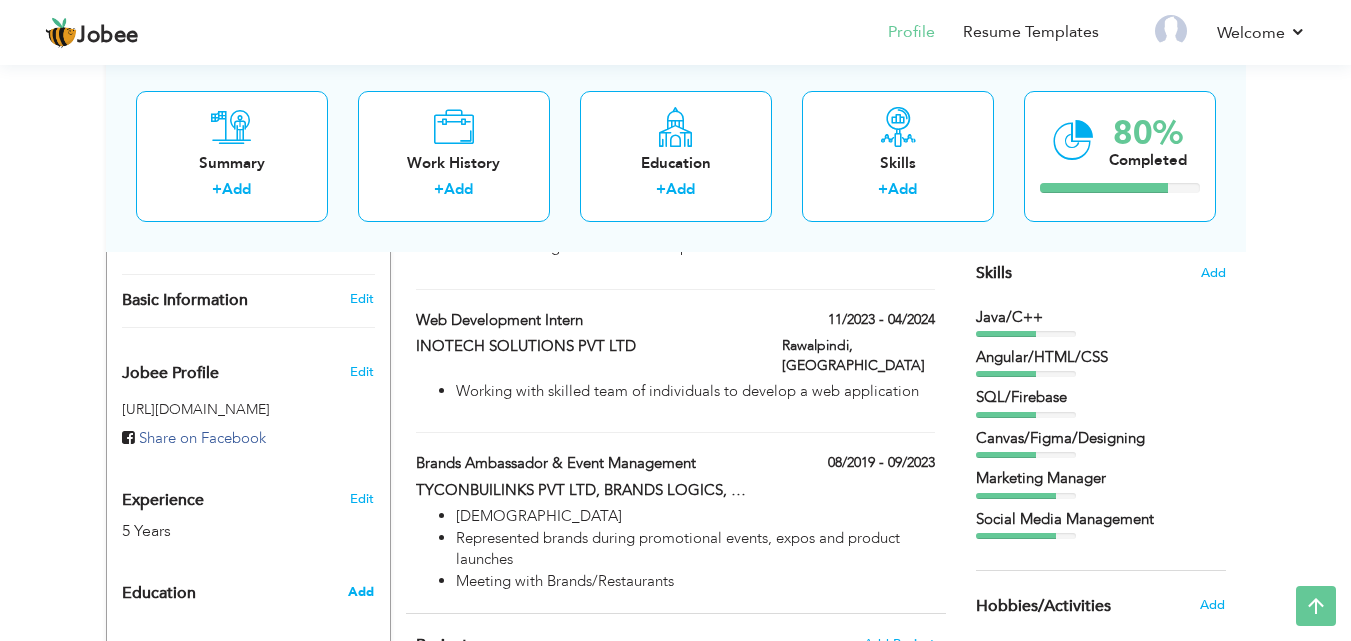 click on "Add" at bounding box center (361, 592) 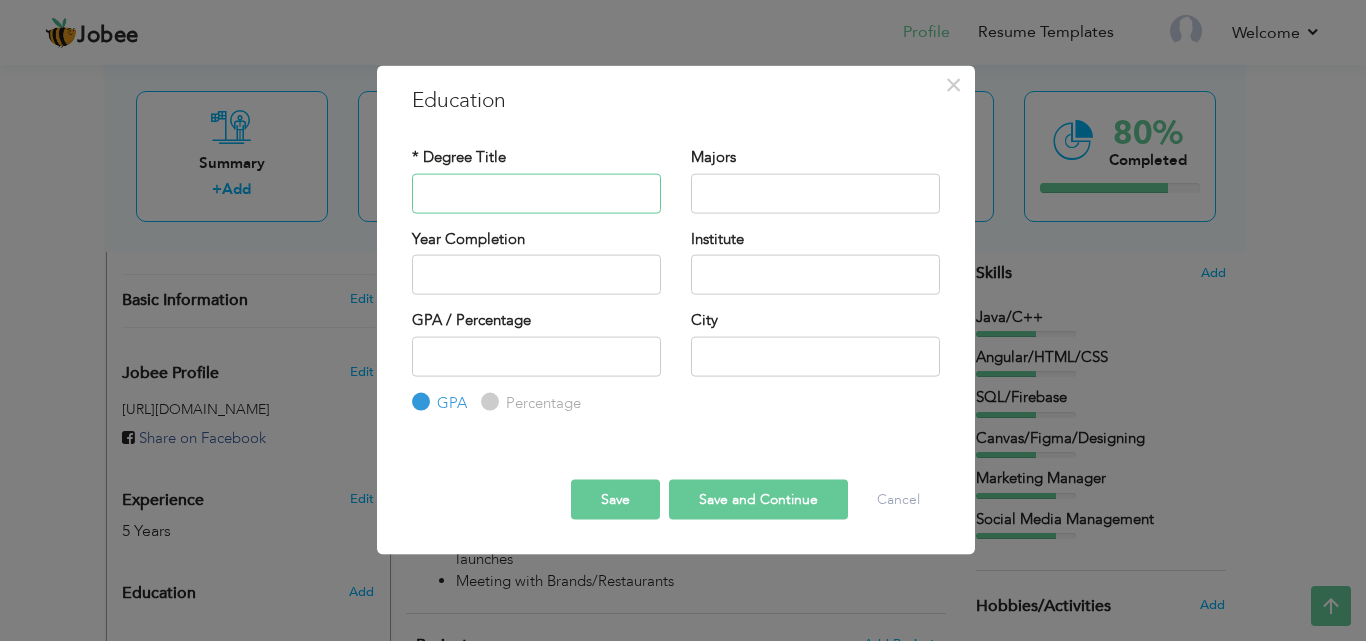 click at bounding box center (536, 193) 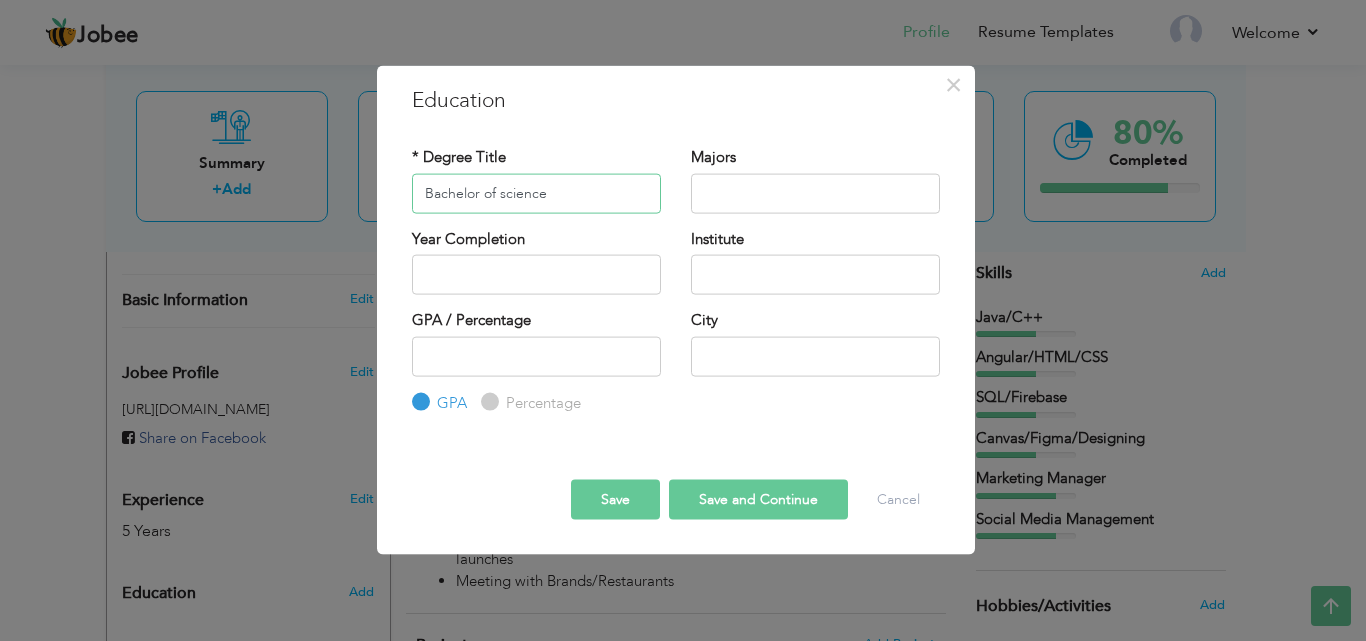 click on "Bachelor of science" at bounding box center (536, 193) 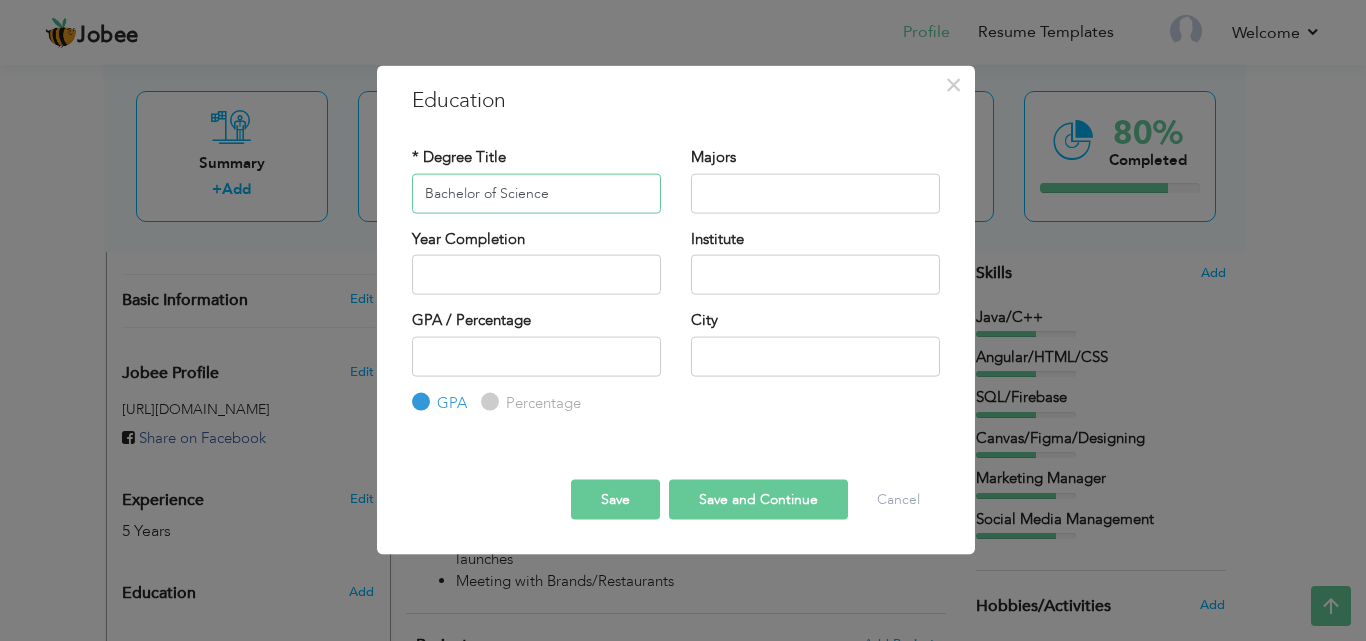 type on "Bachelor of Science" 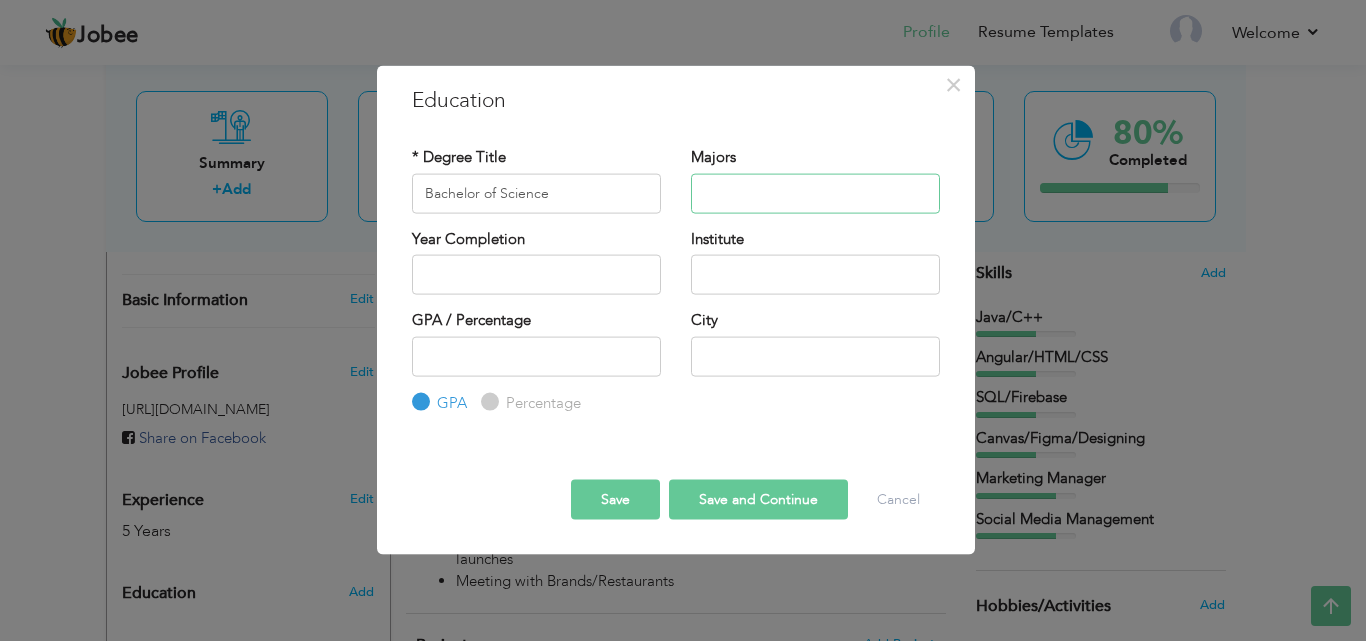 click at bounding box center [815, 193] 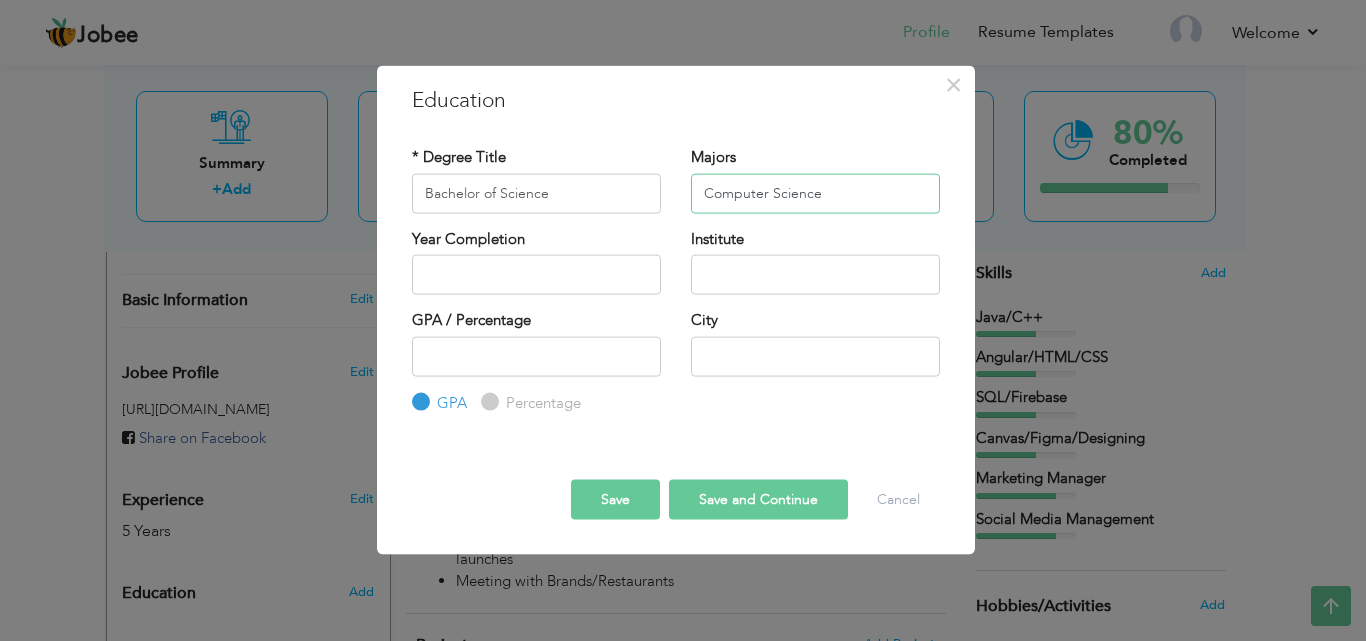 type on "Computer Science" 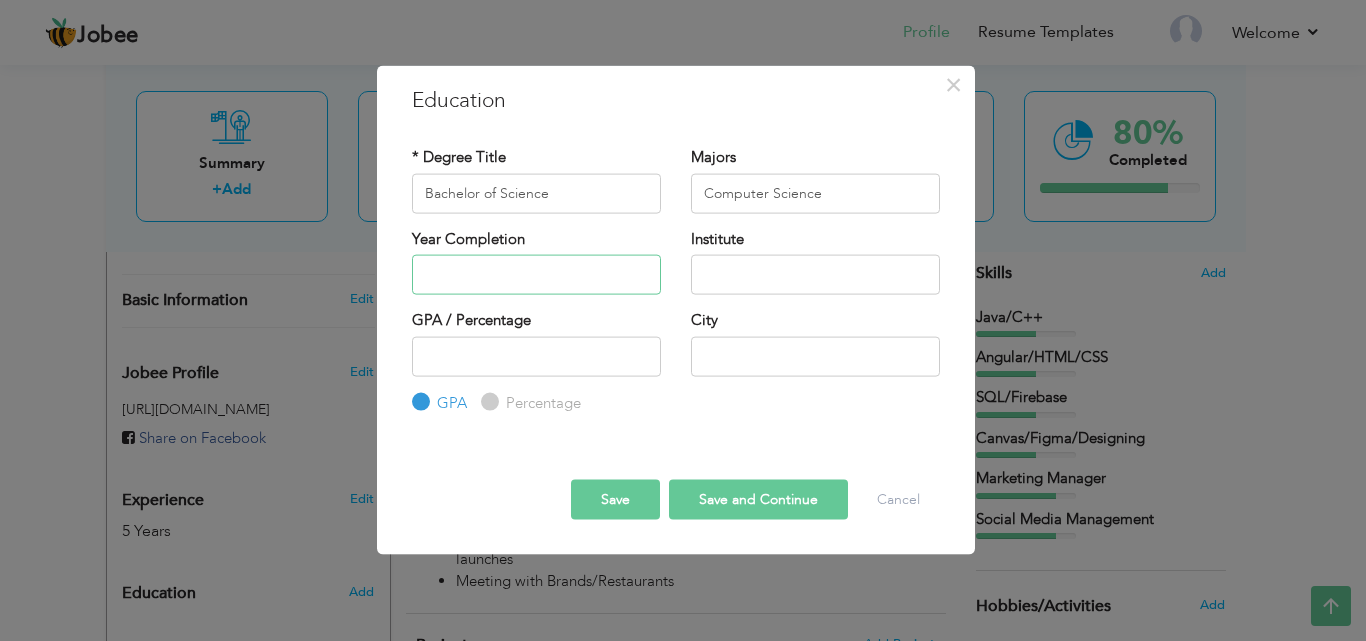 type on "2025" 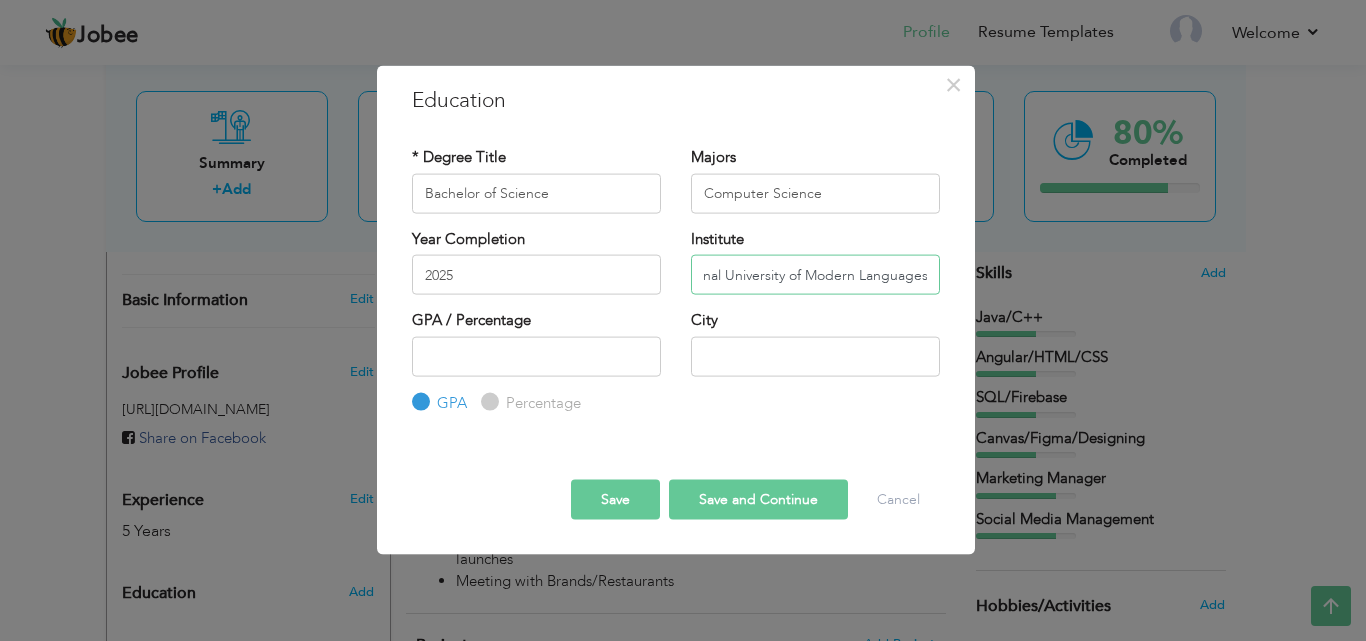 scroll, scrollTop: 0, scrollLeft: 38, axis: horizontal 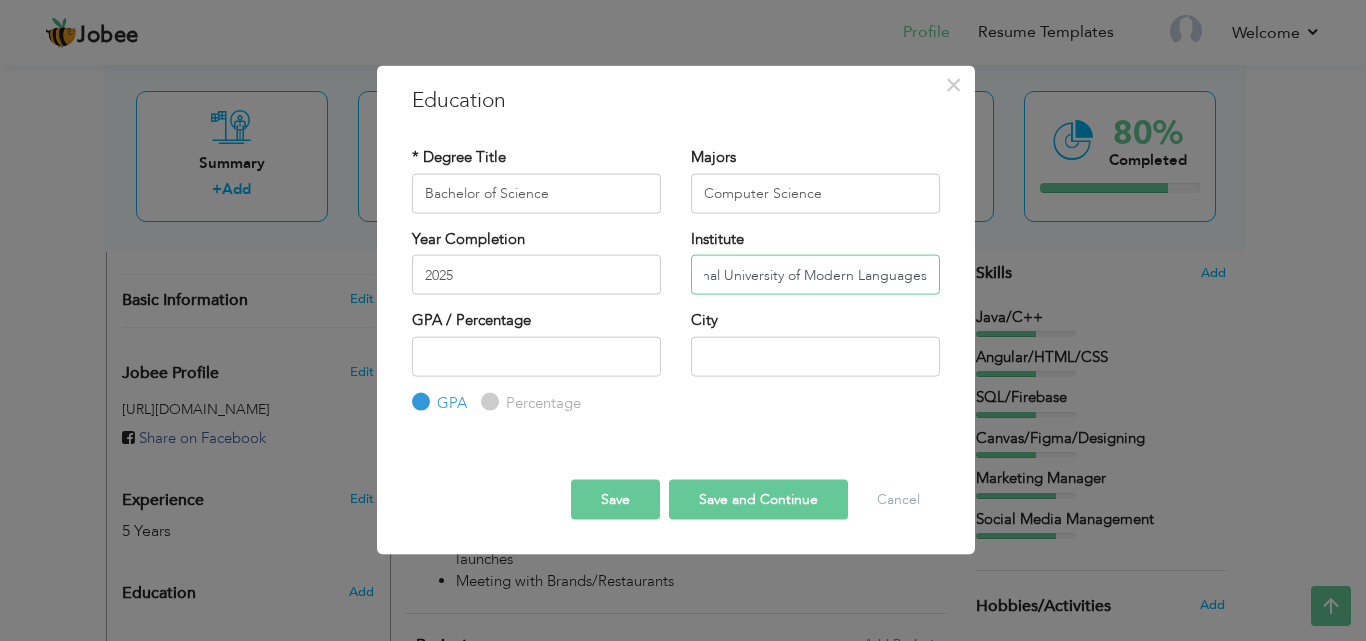 type on "National University of Modern Languages" 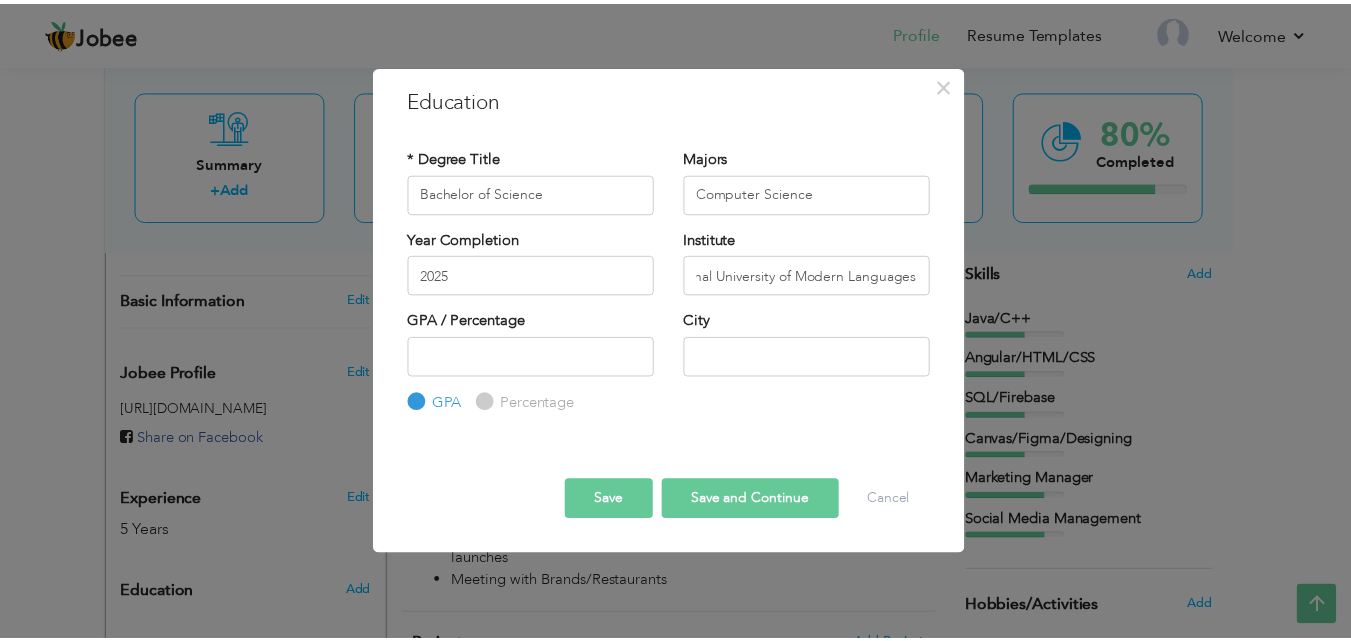 scroll, scrollTop: 0, scrollLeft: 0, axis: both 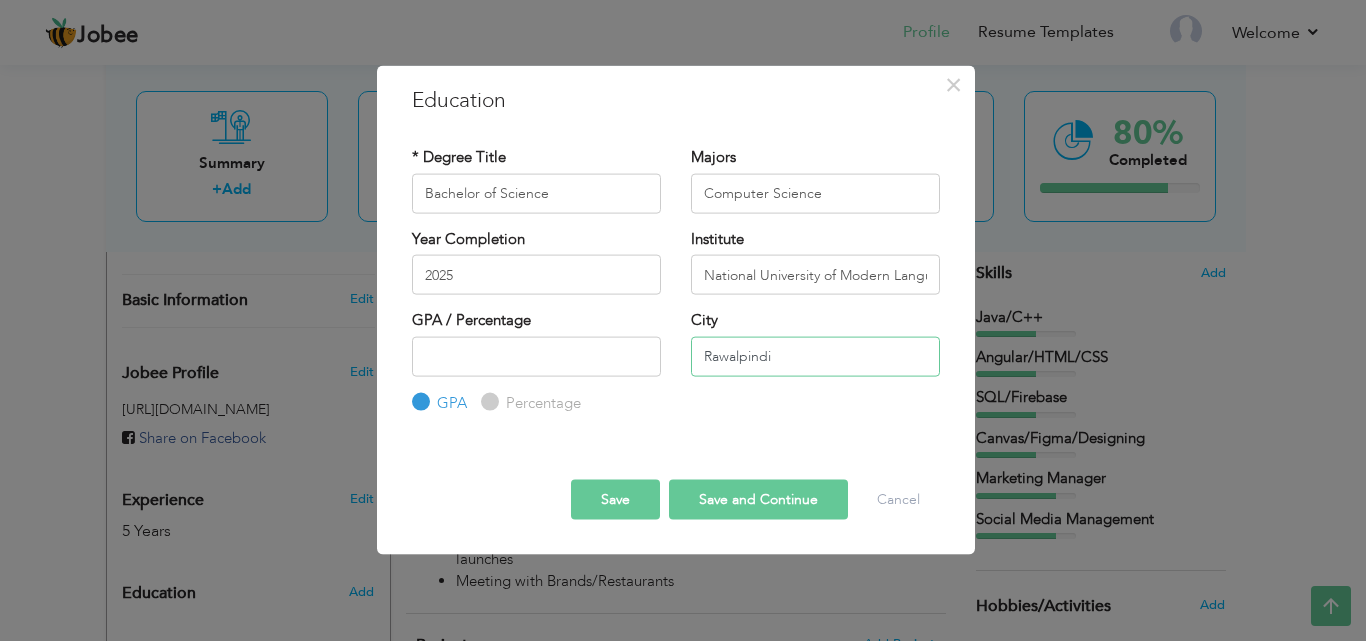 type on "Rawalpindi" 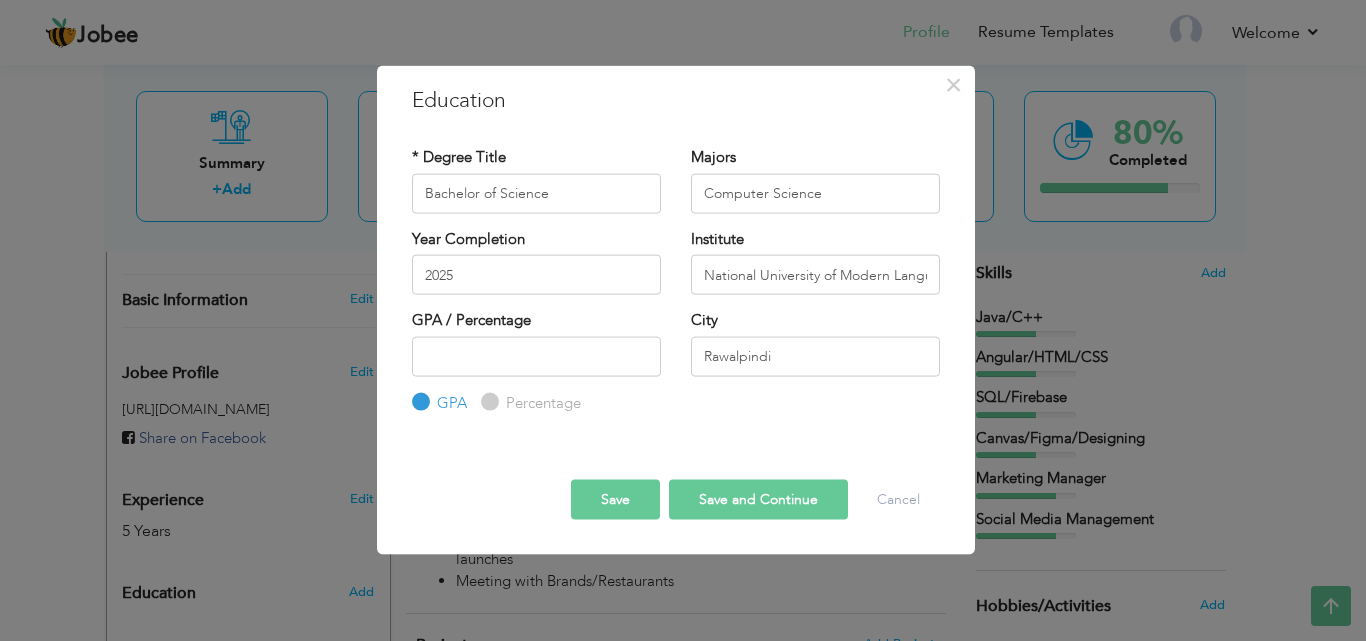 click on "Save and Continue" at bounding box center (758, 500) 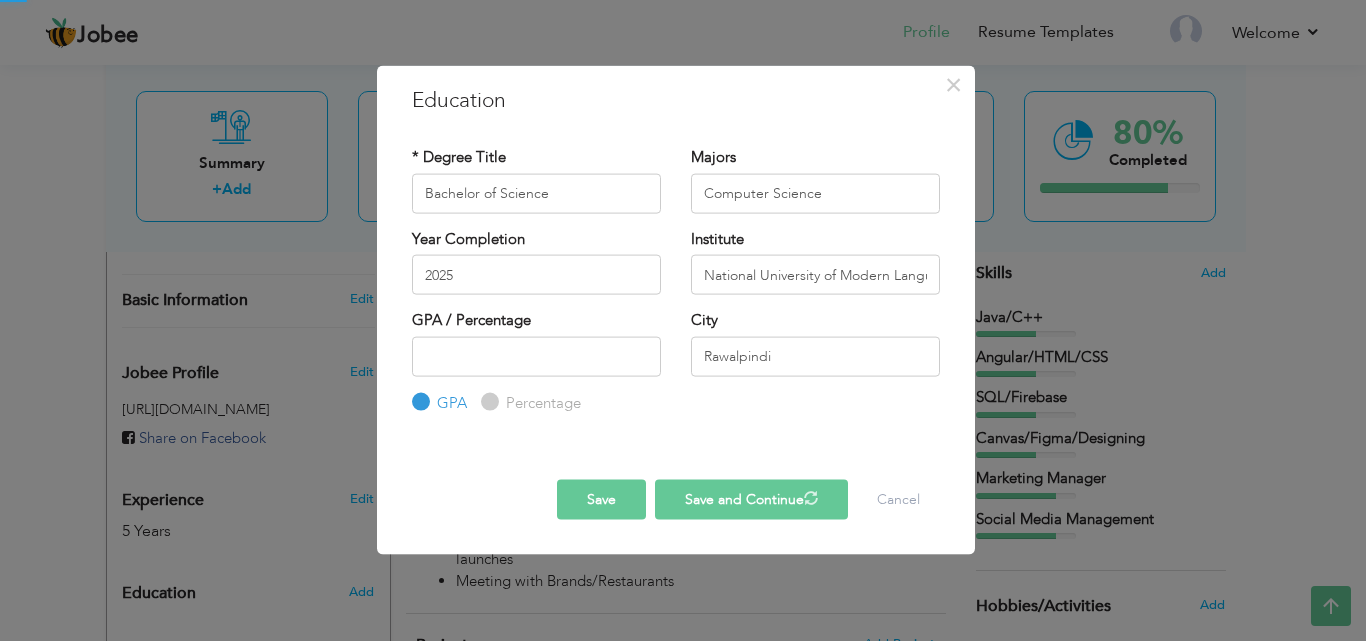 type 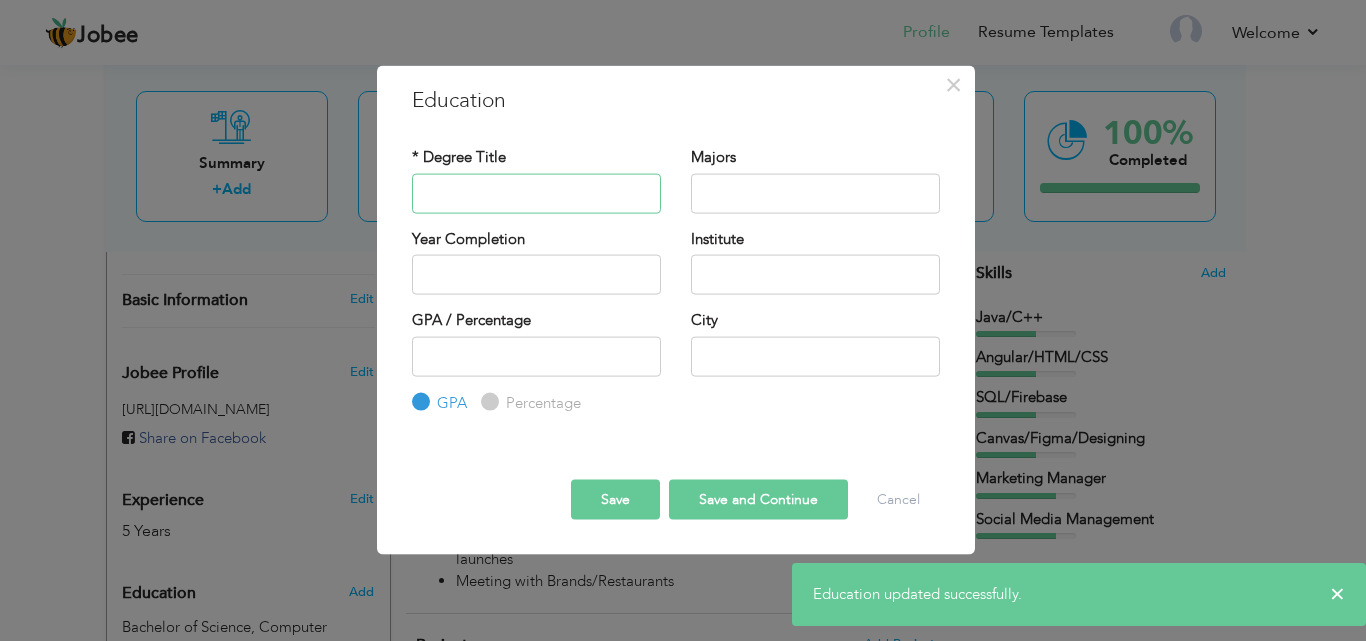 click at bounding box center (536, 193) 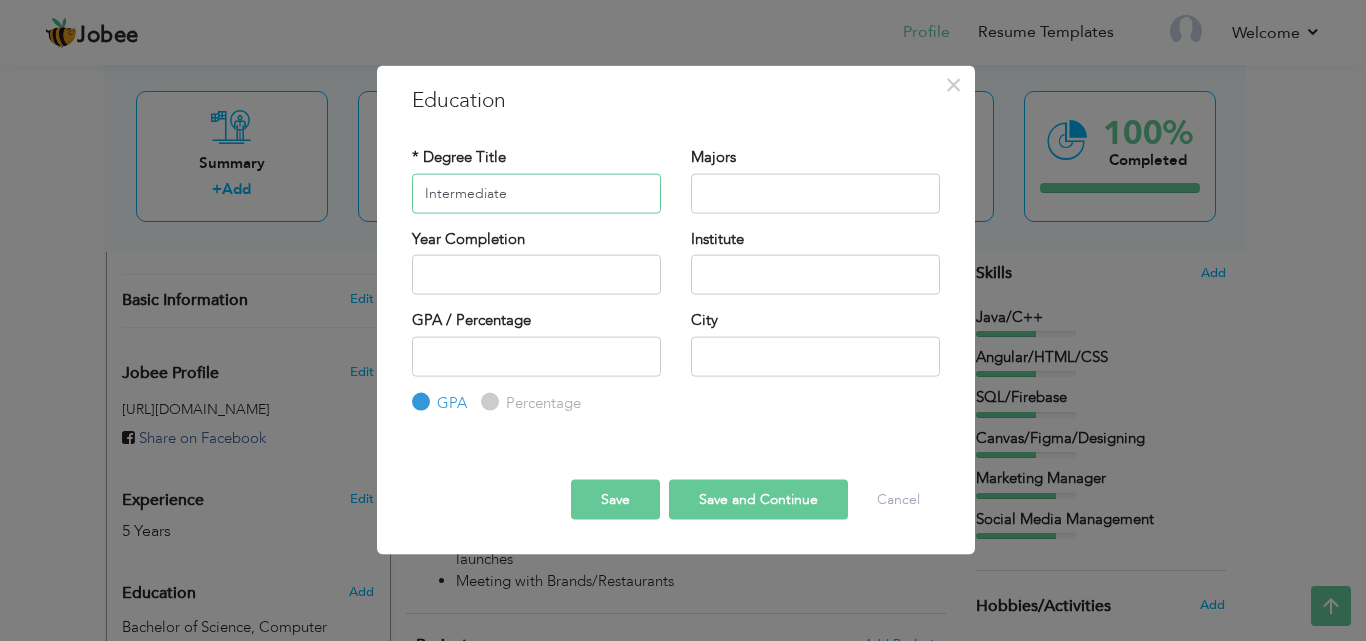 type on "Intermediate" 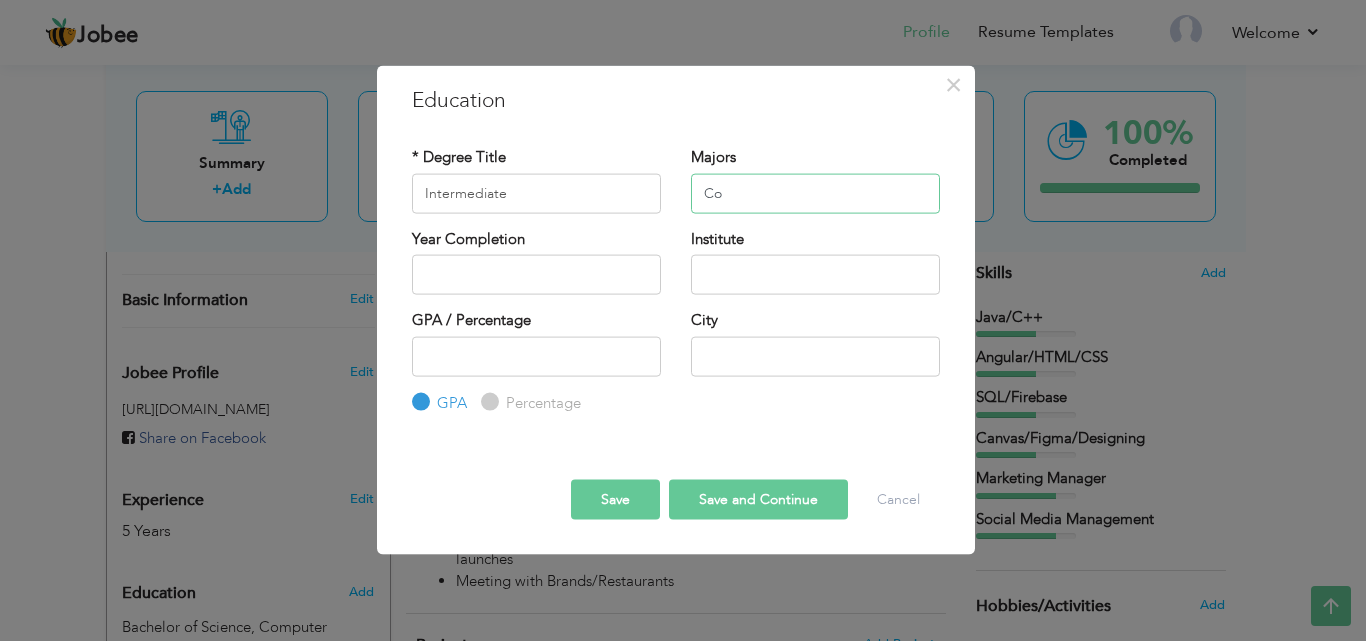type on "C" 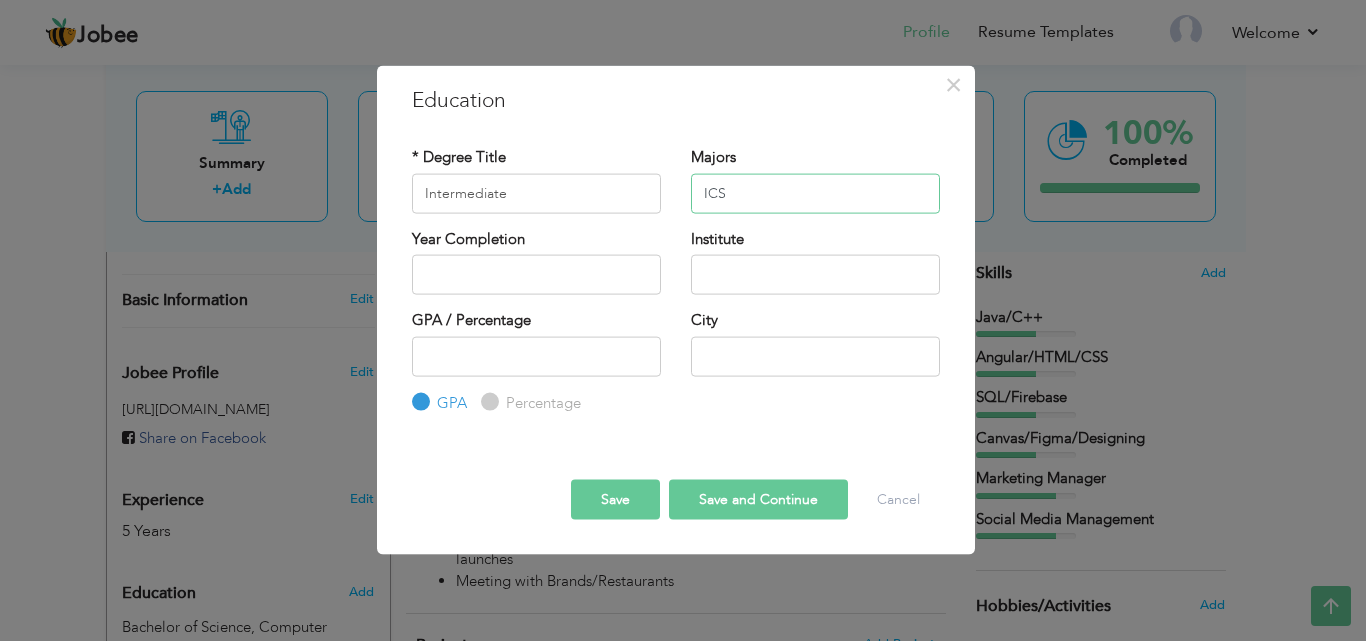 drag, startPoint x: 776, startPoint y: 192, endPoint x: 567, endPoint y: 195, distance: 209.02153 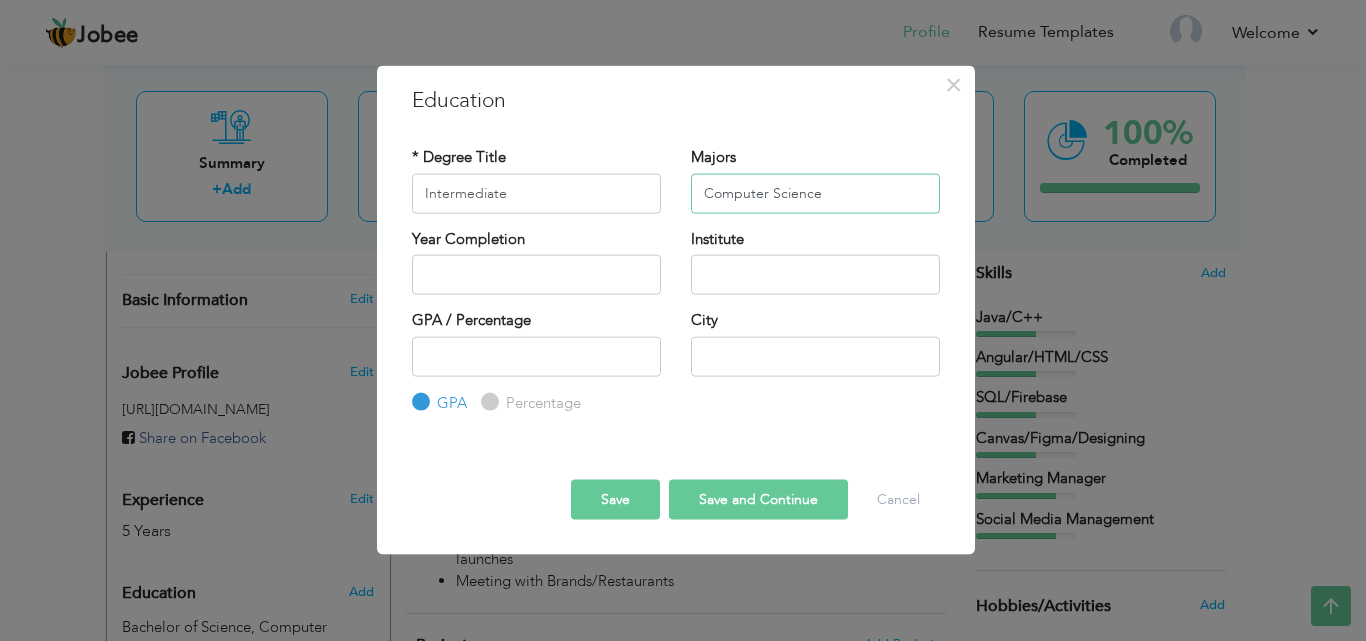 type on "Computer Science" 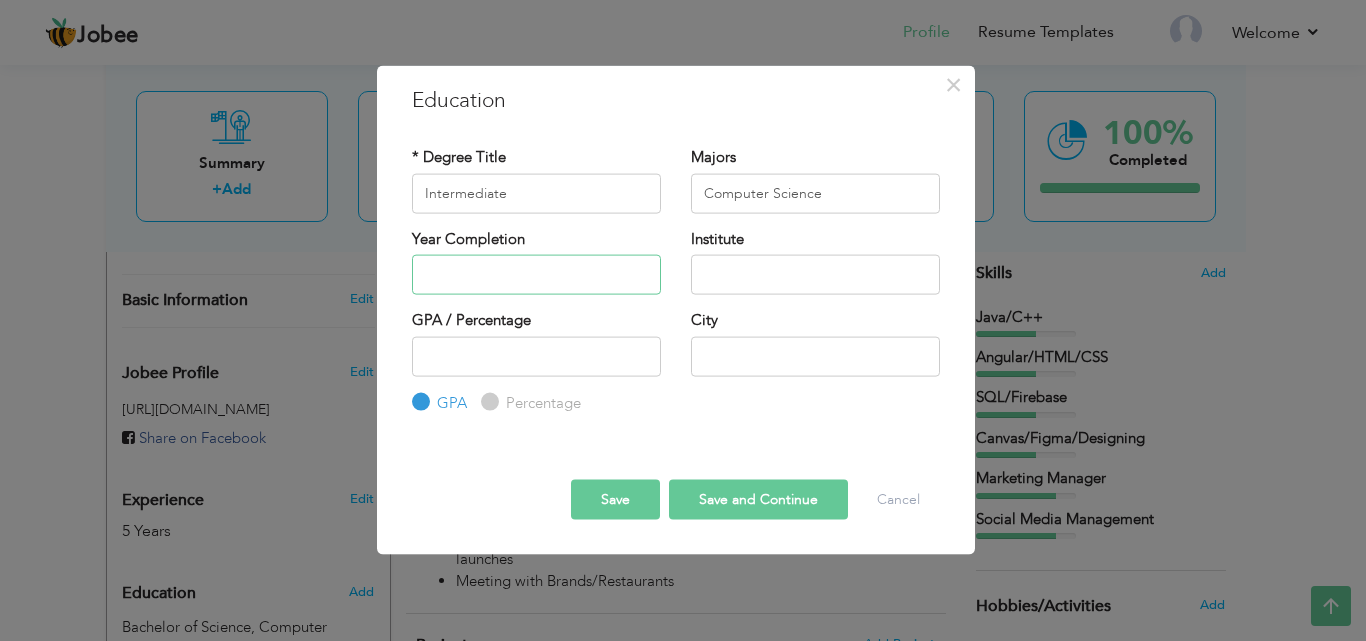 click at bounding box center (536, 275) 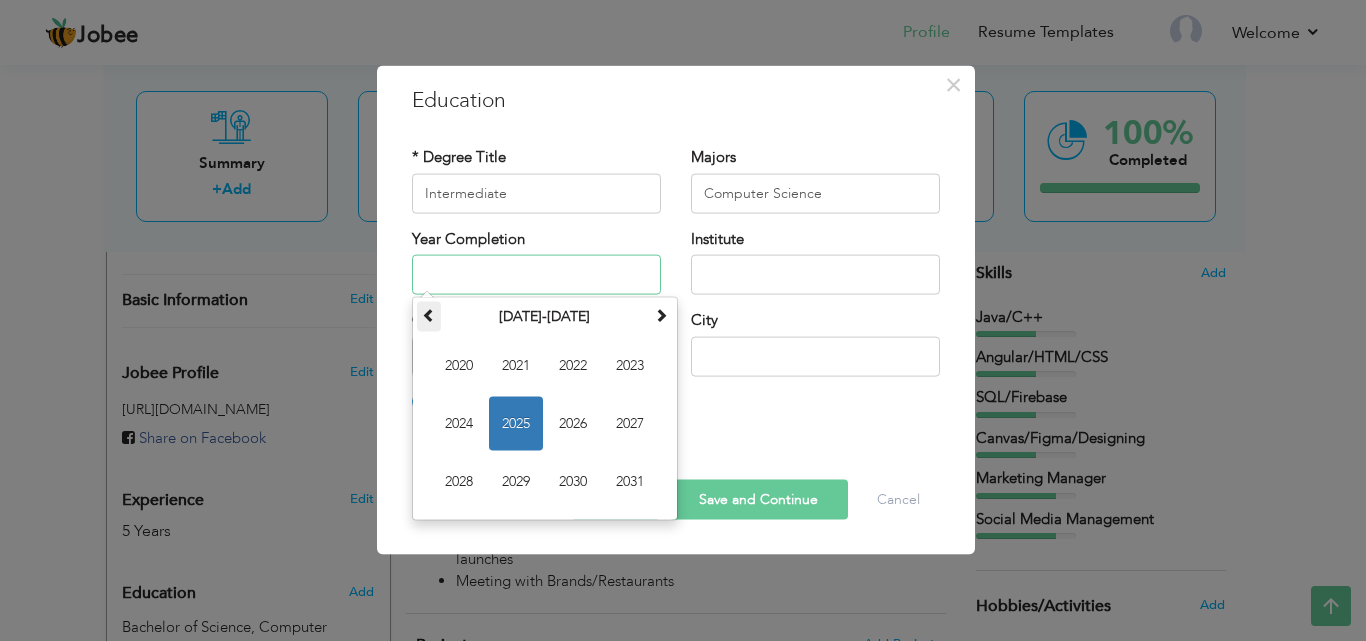 click at bounding box center (429, 317) 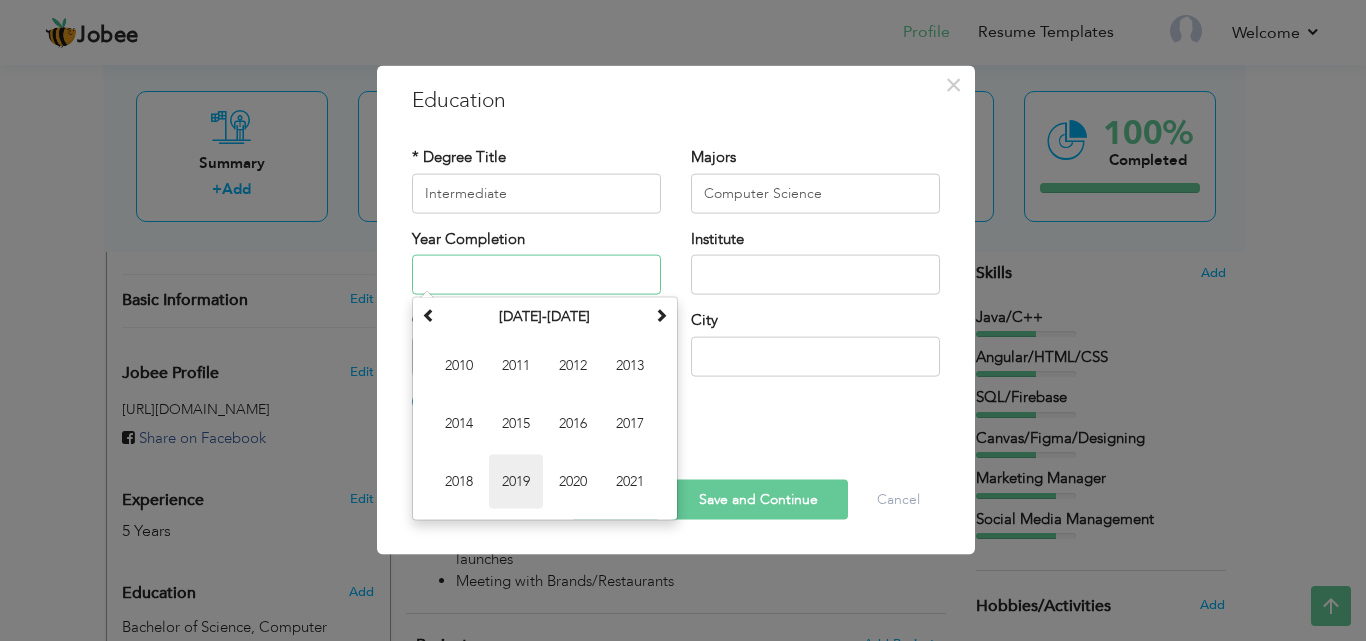 click on "2019" at bounding box center (516, 482) 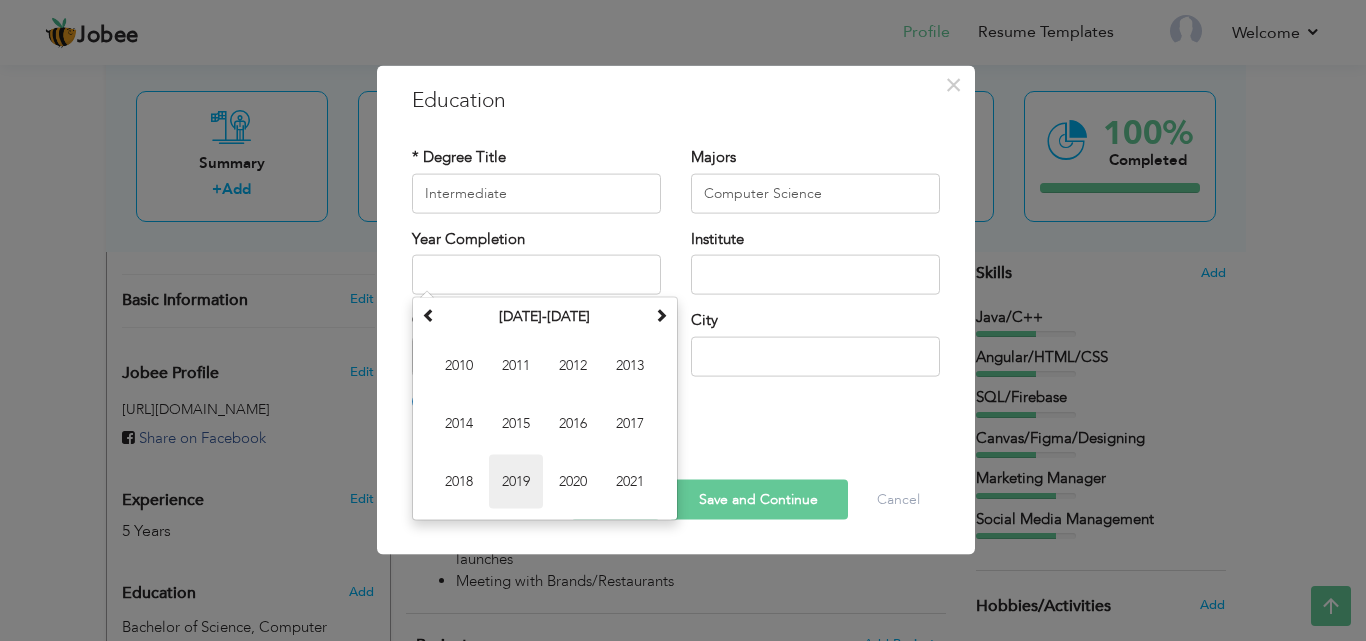 type on "2019" 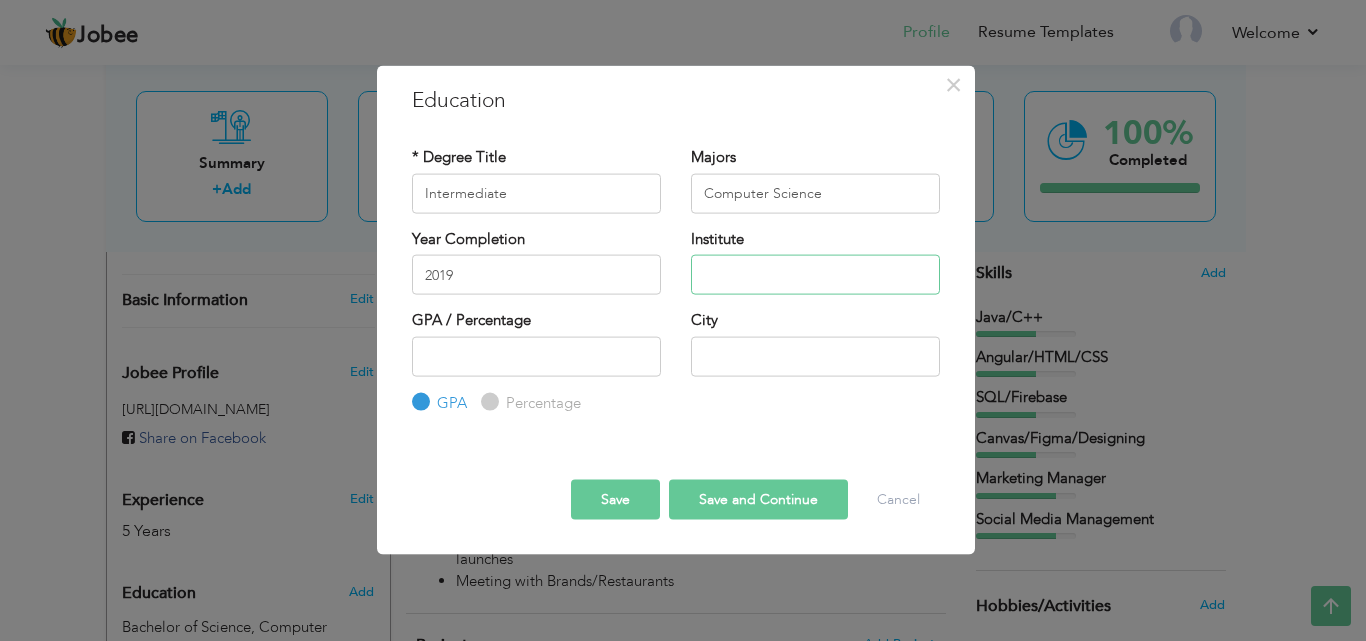 click at bounding box center (815, 275) 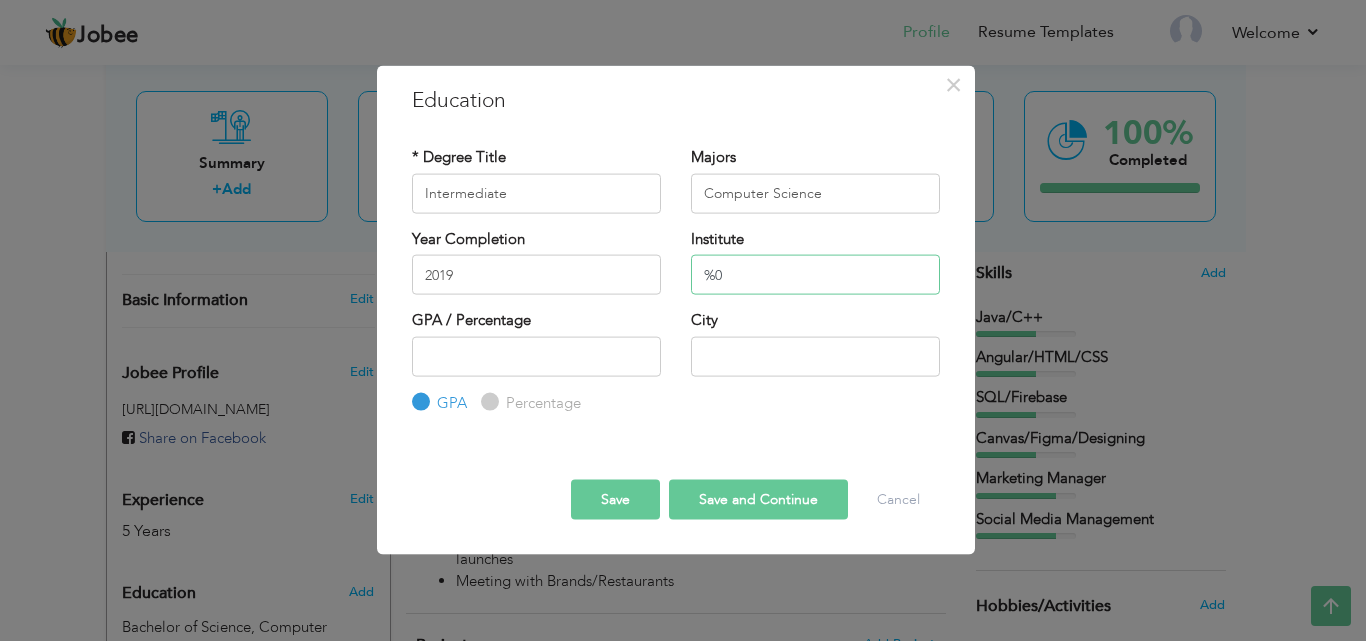 type on "%" 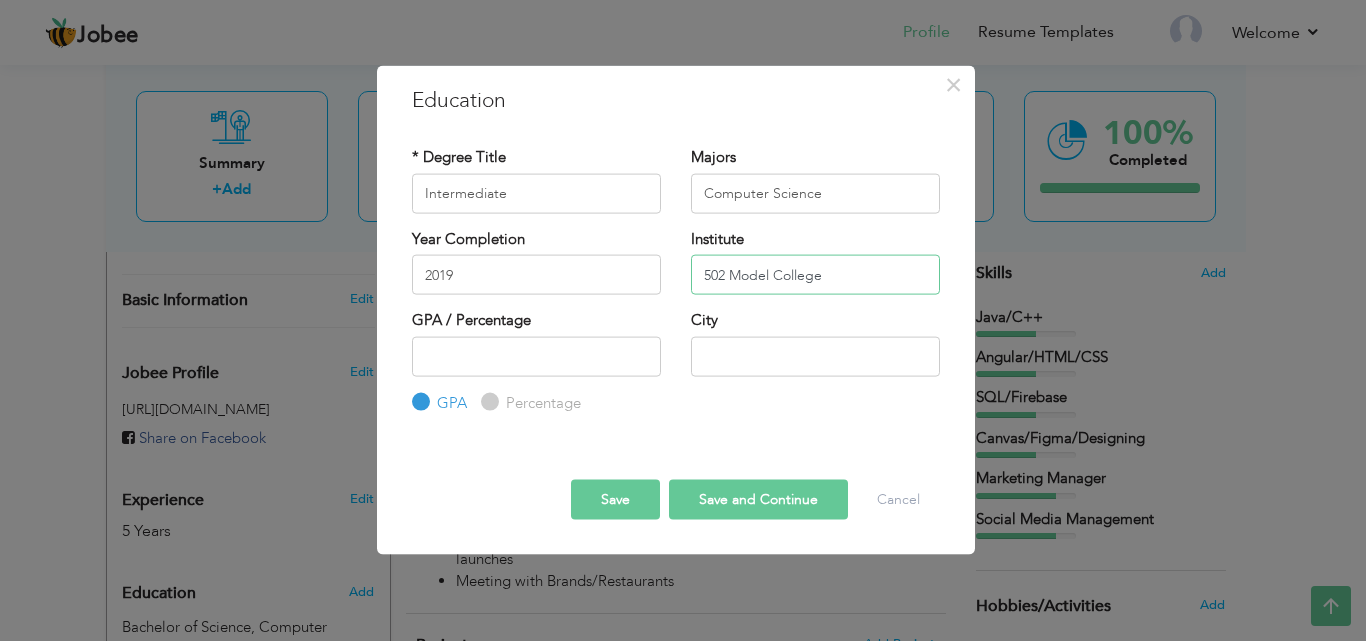 type on "502 Model College" 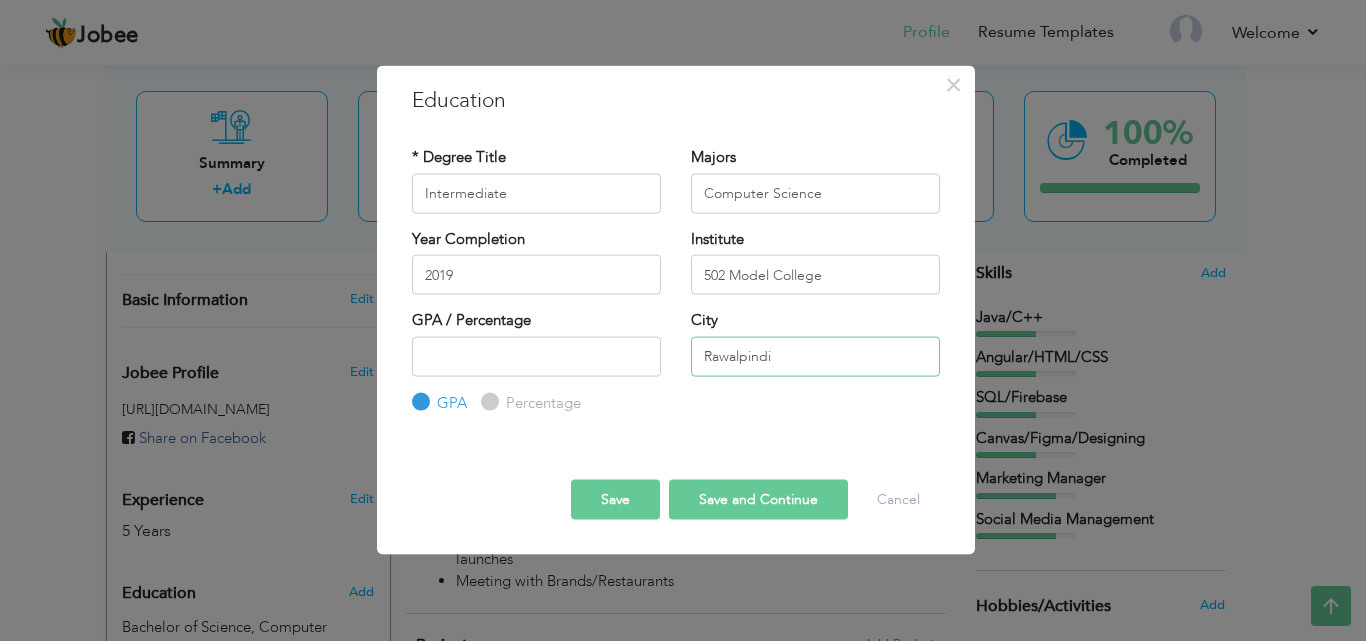 type on "Rawalpindi" 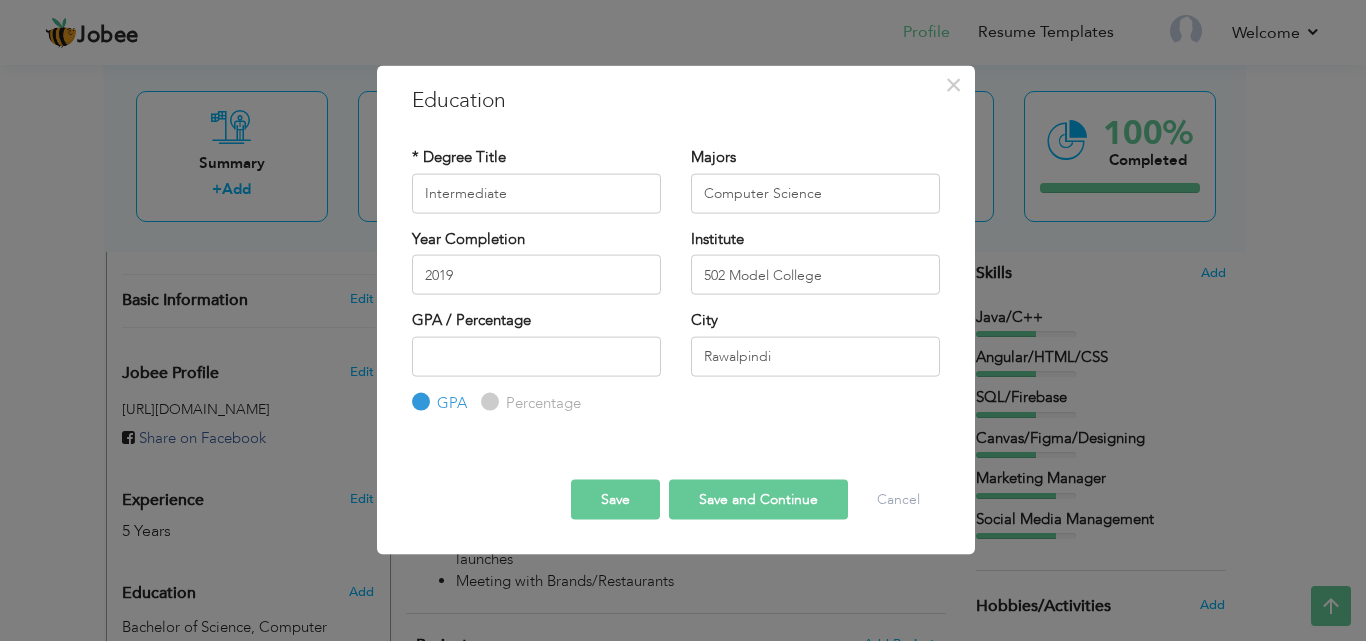 click on "Save and Continue" at bounding box center [758, 500] 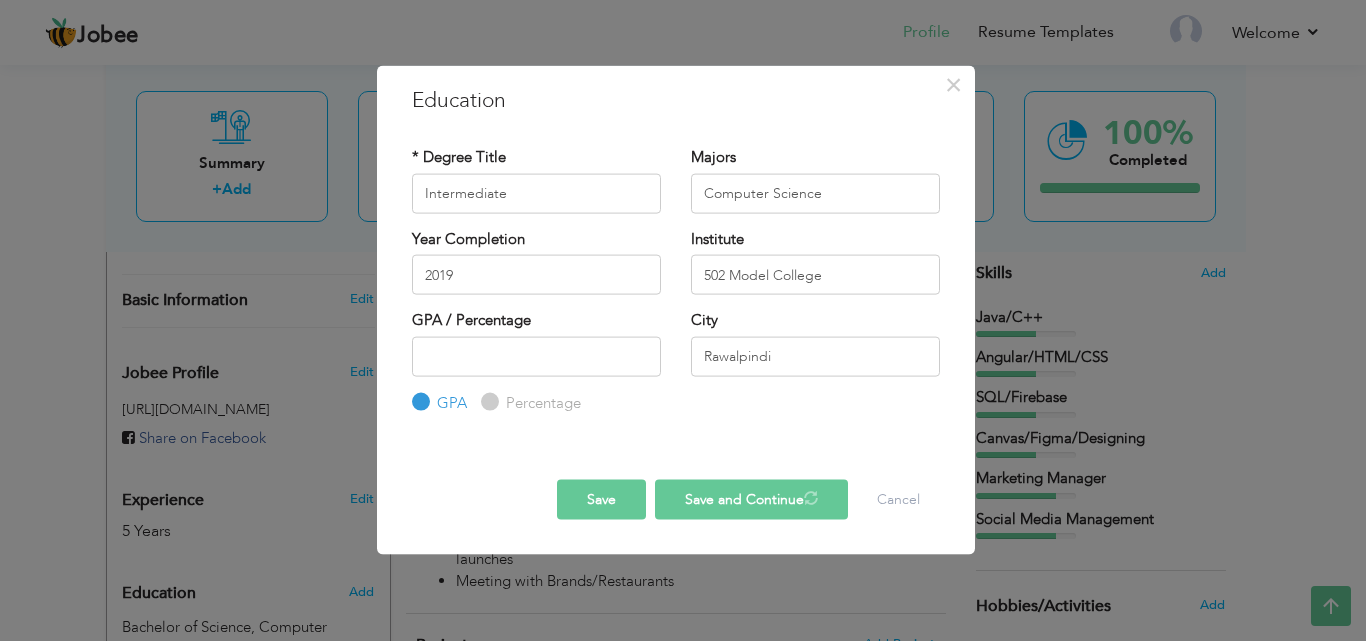 type 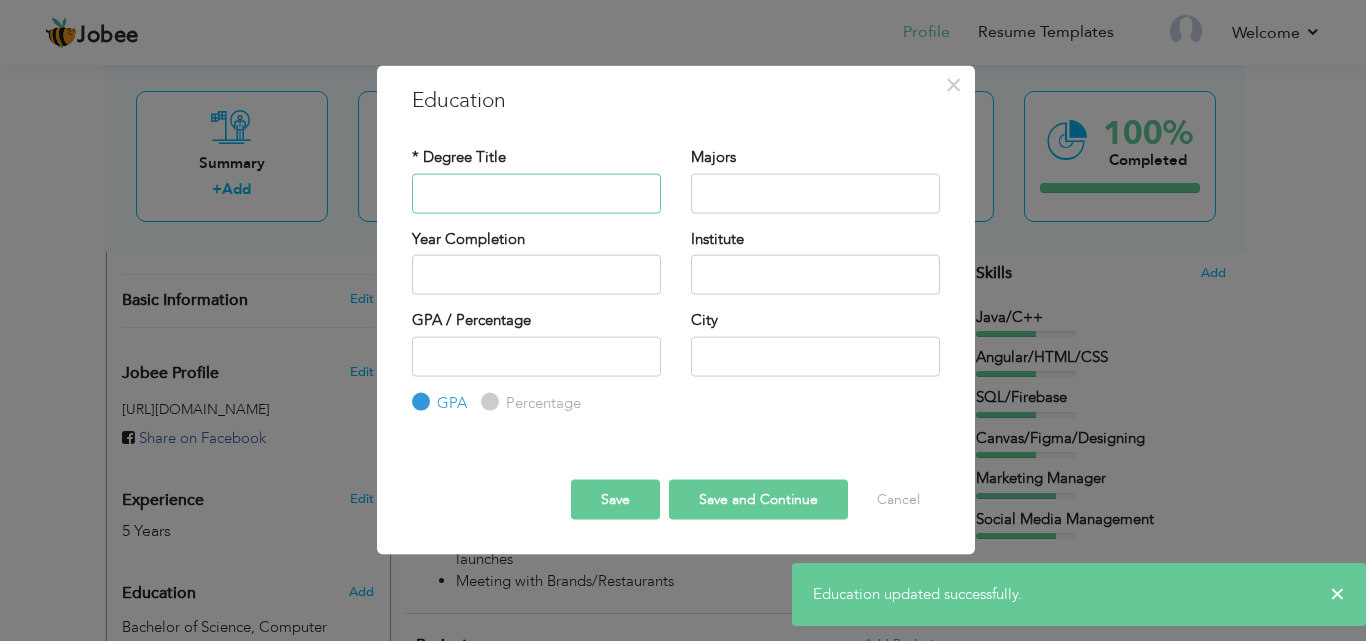 click at bounding box center [536, 193] 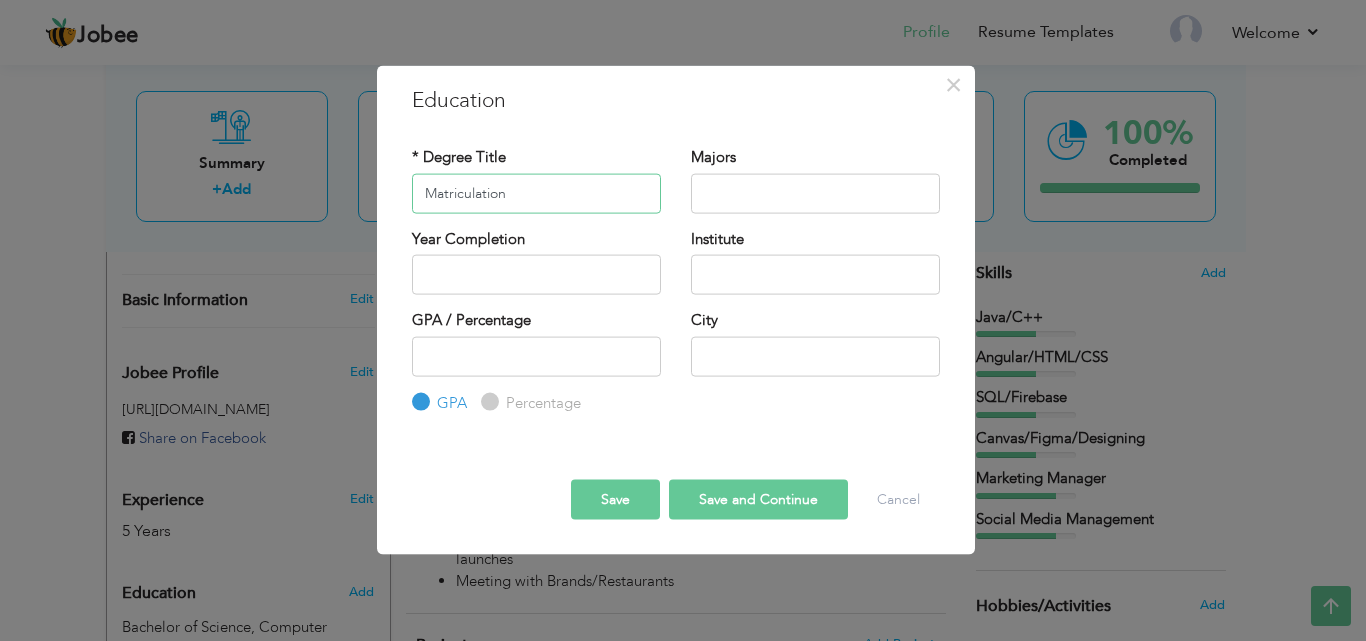type on "Matriculation" 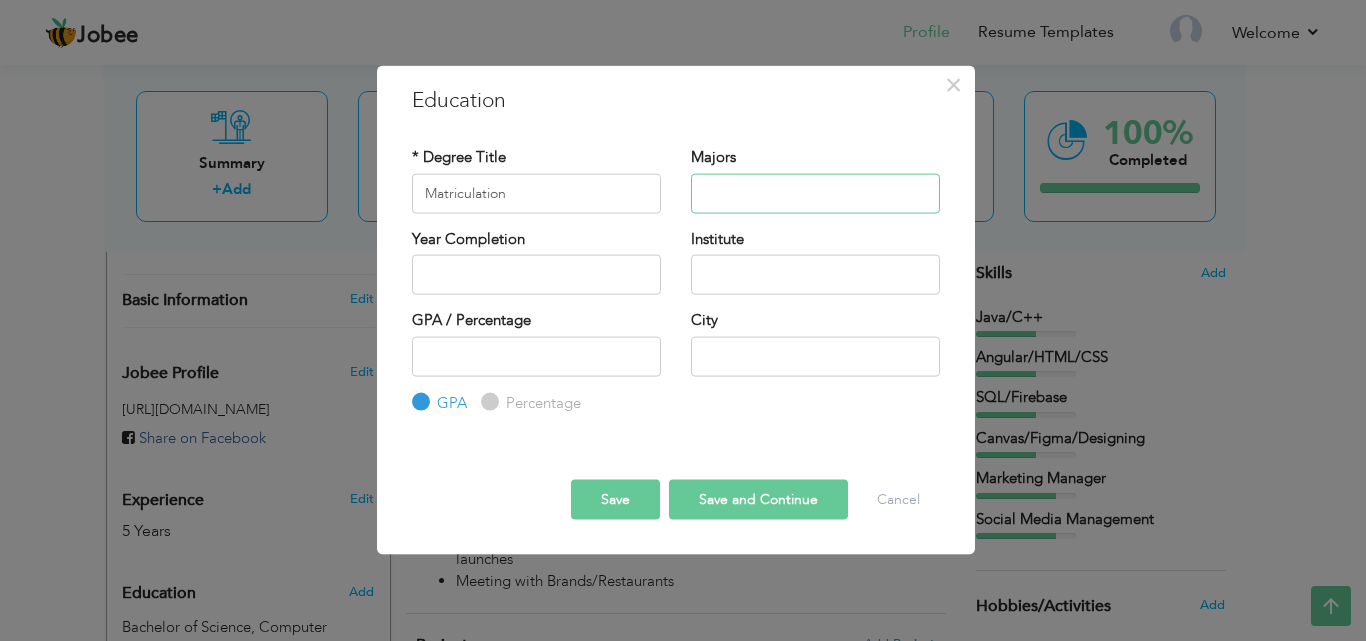 paste on "Computer Science" 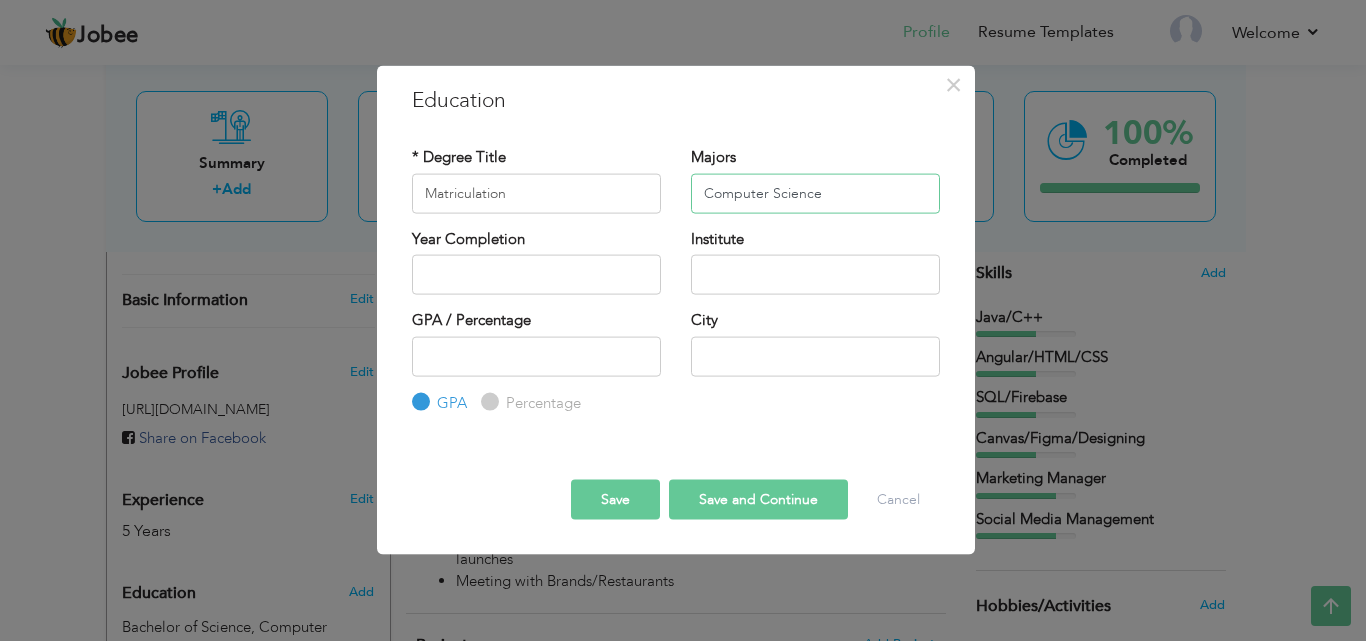type on "Computer Science" 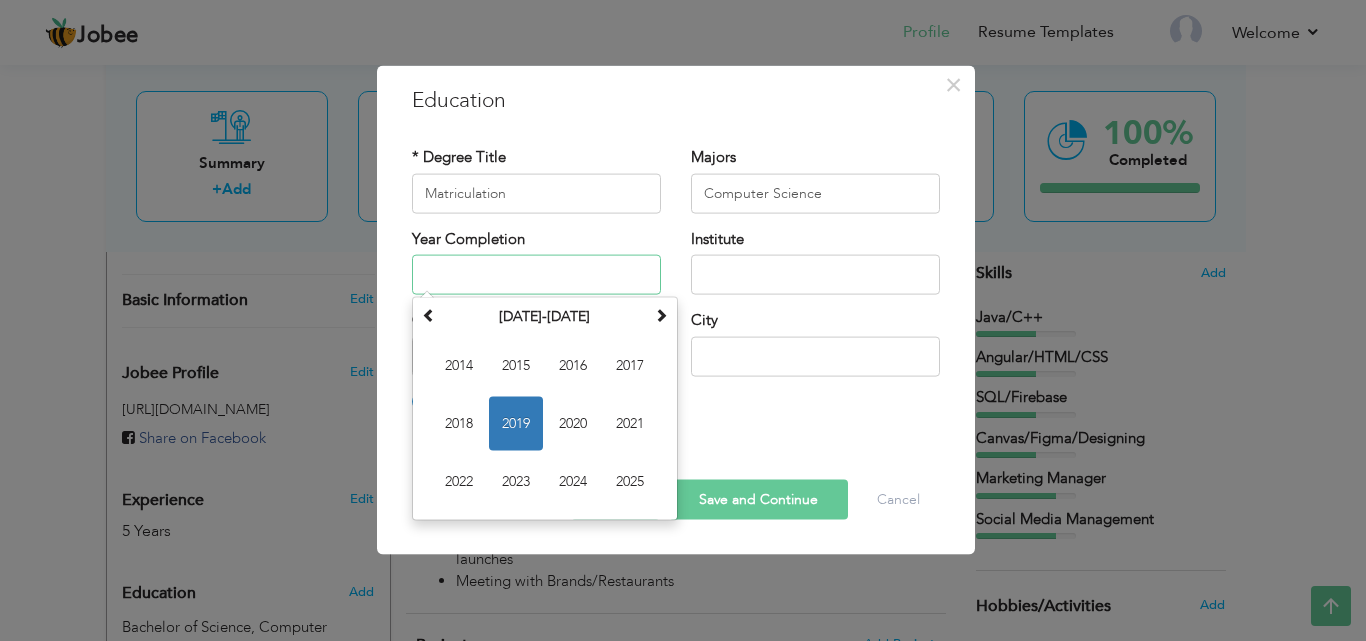 click at bounding box center [536, 275] 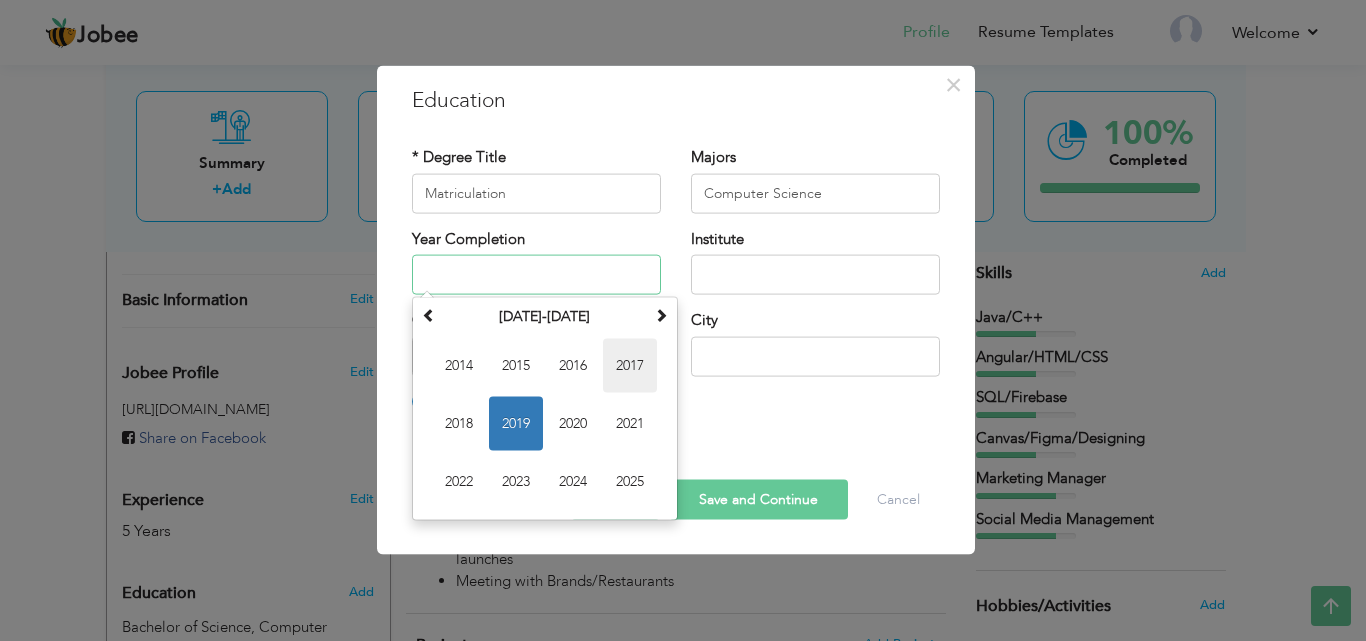 click on "2017" at bounding box center (630, 366) 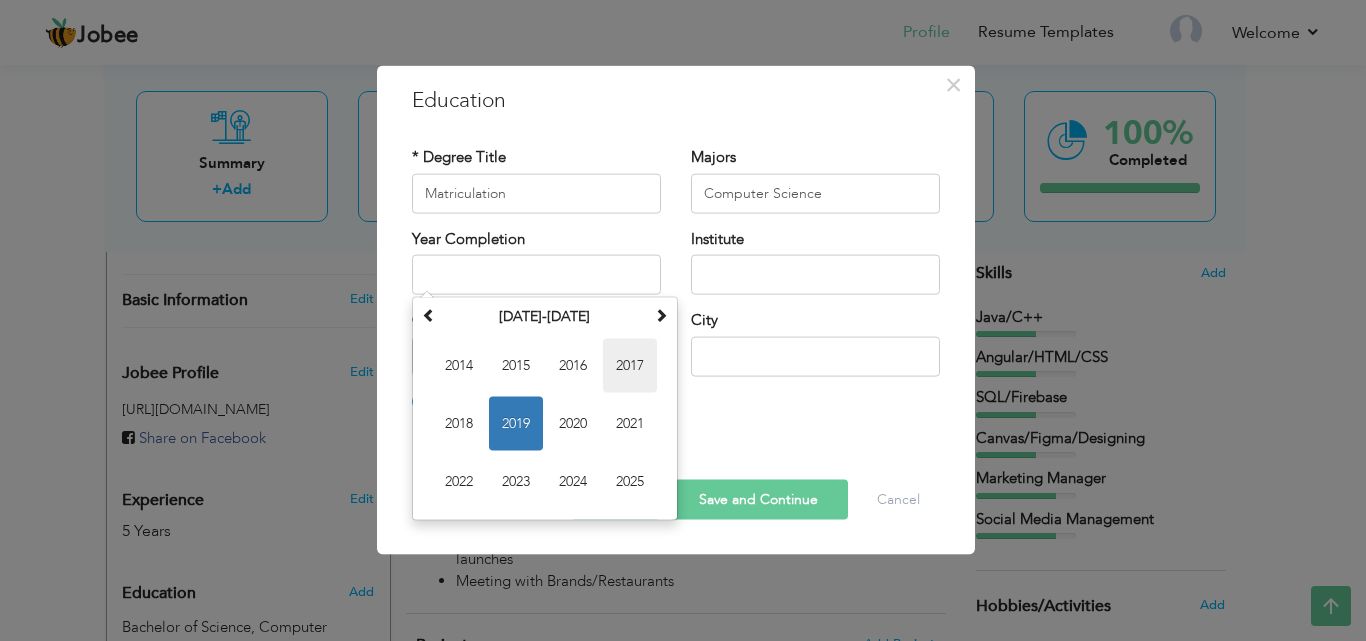 type on "2017" 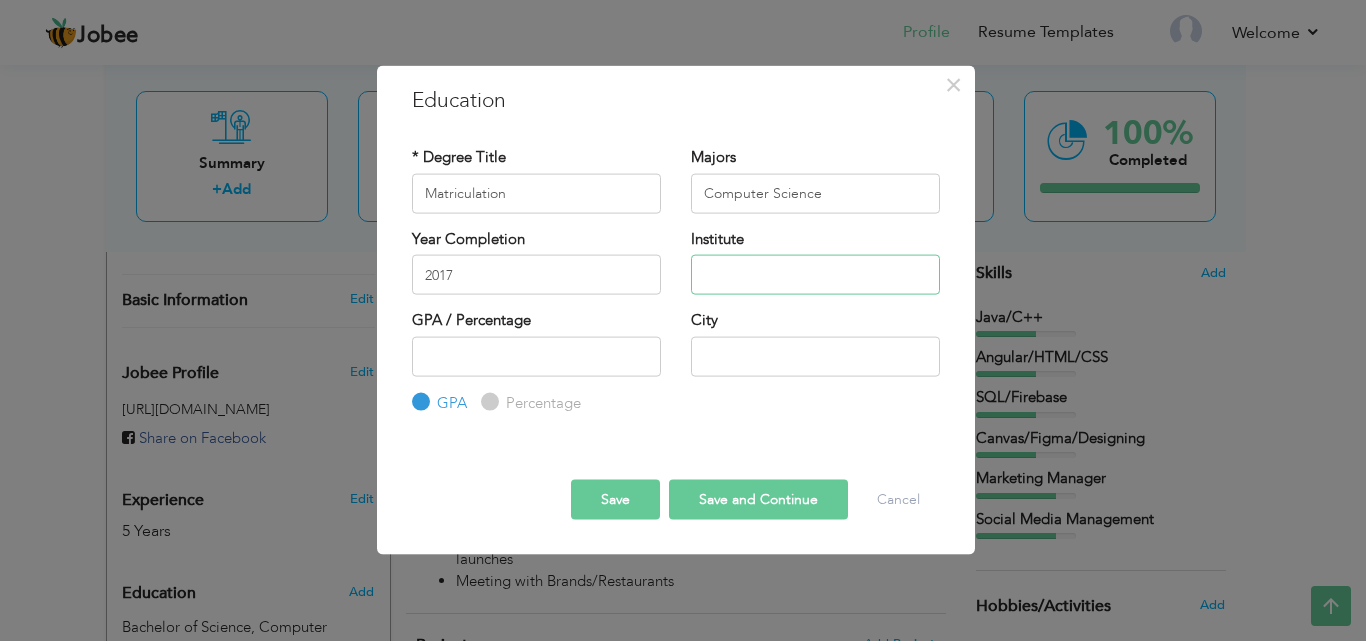 click at bounding box center (815, 275) 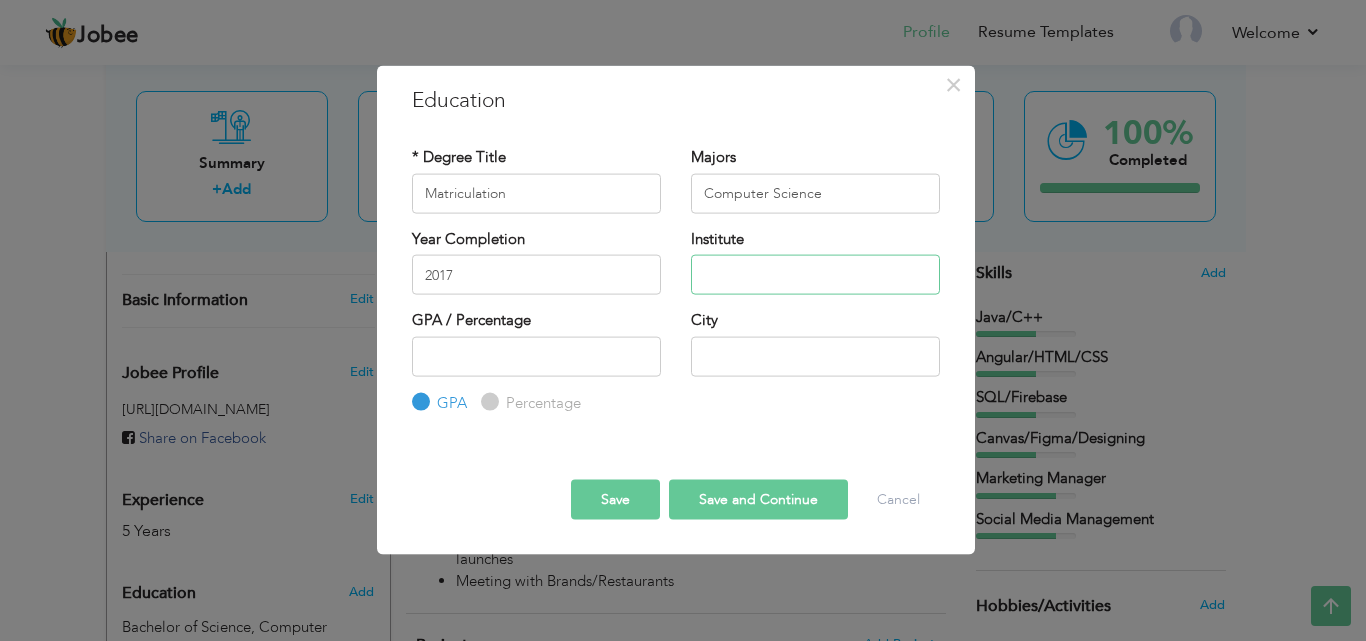 type on "%" 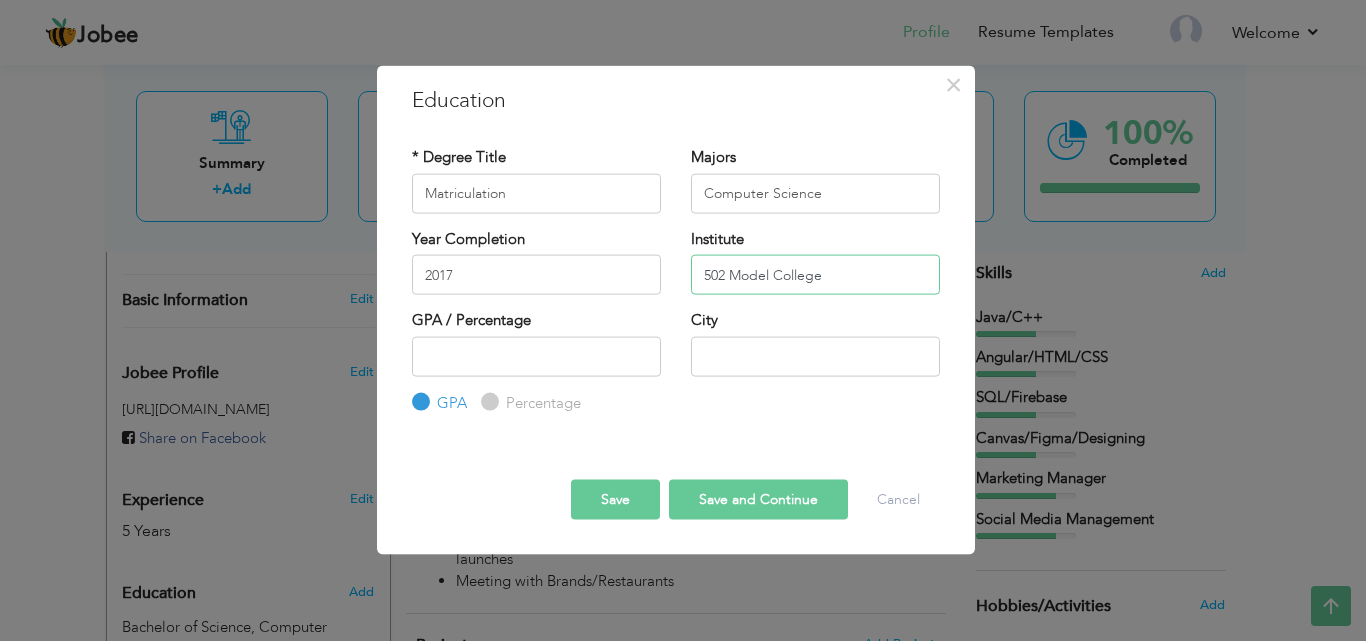 type on "502 Model College" 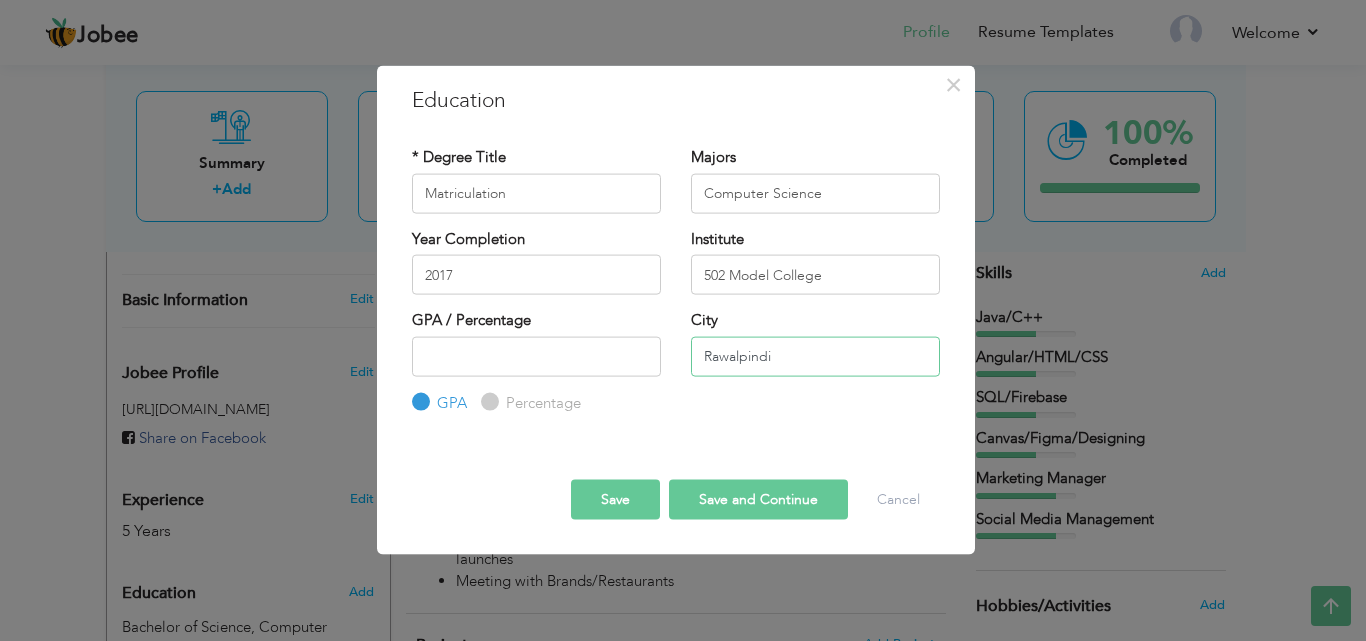 type on "Rawalpindi" 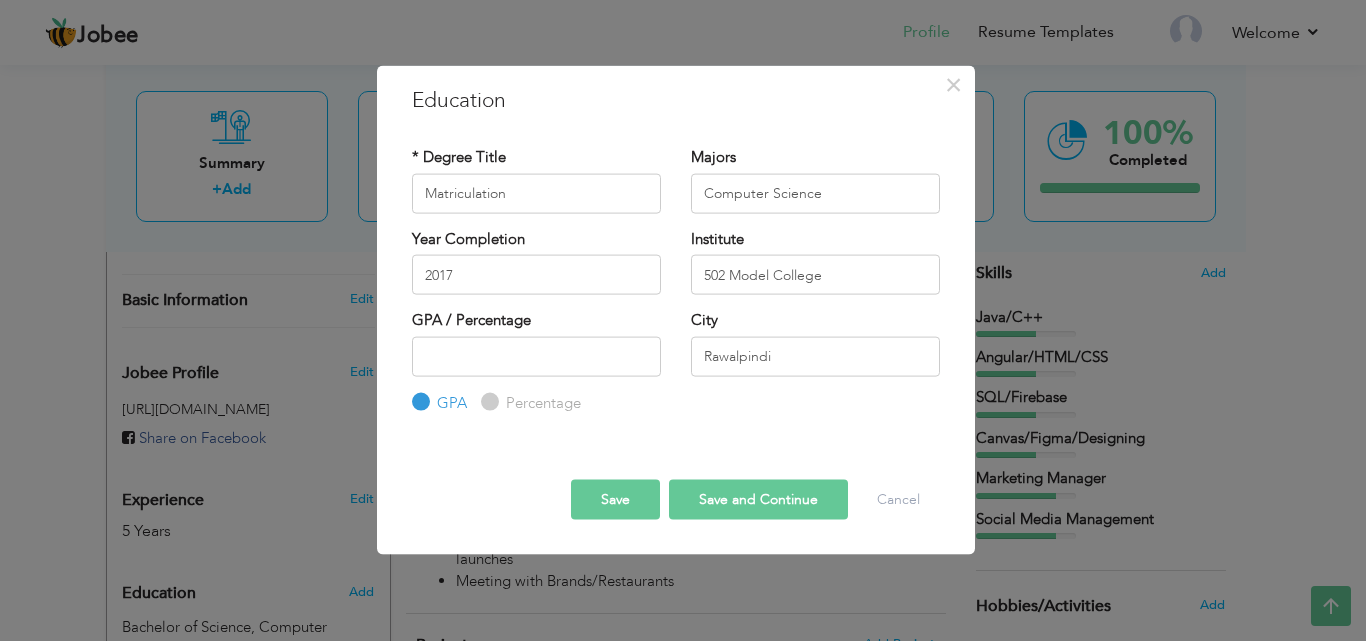 click on "Save" at bounding box center (615, 500) 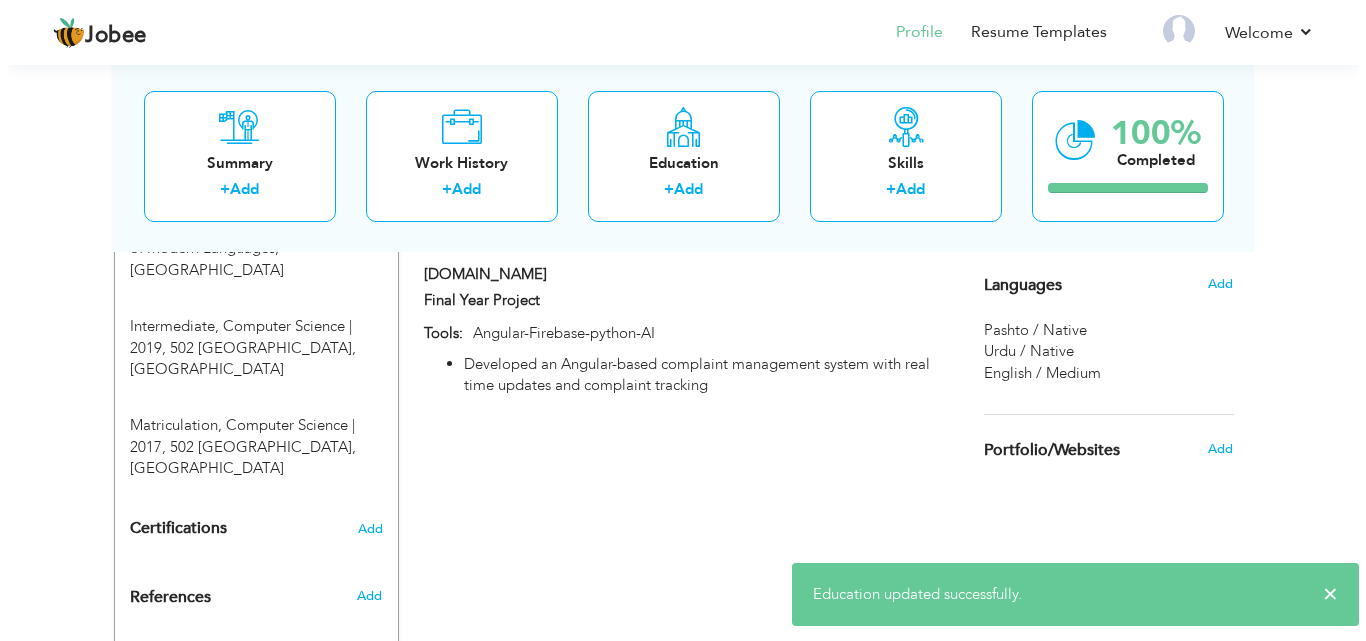 scroll, scrollTop: 935, scrollLeft: 0, axis: vertical 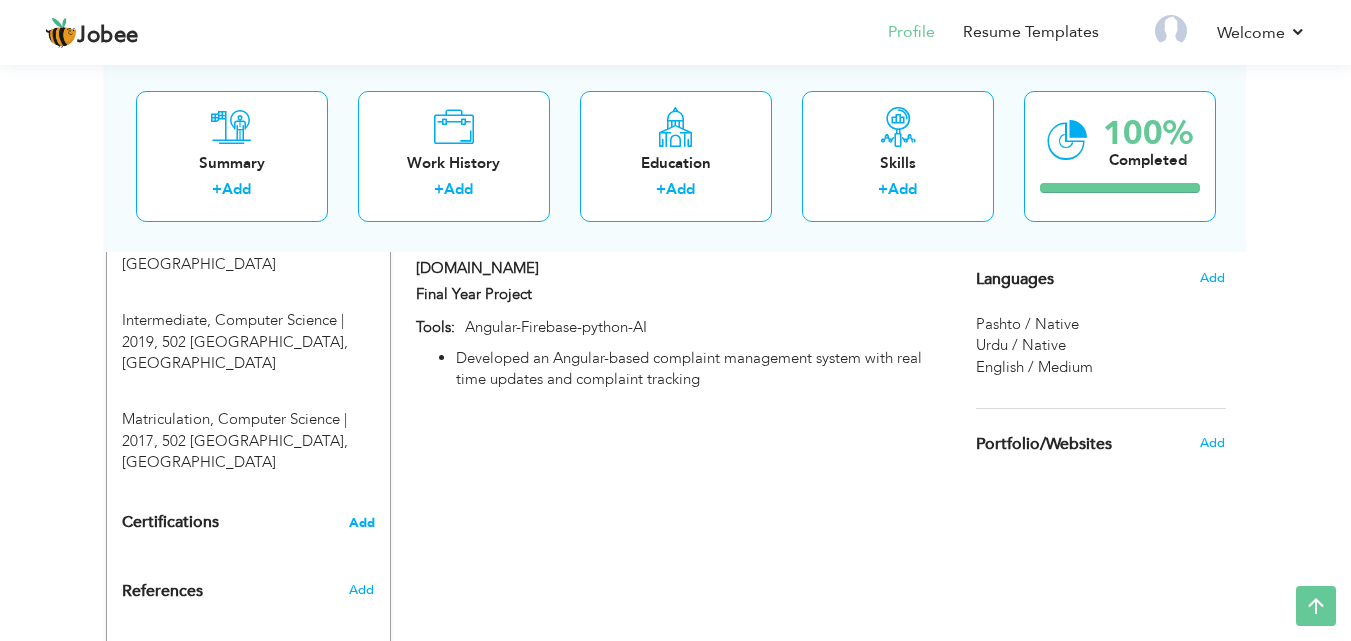 click on "Add" at bounding box center [362, 523] 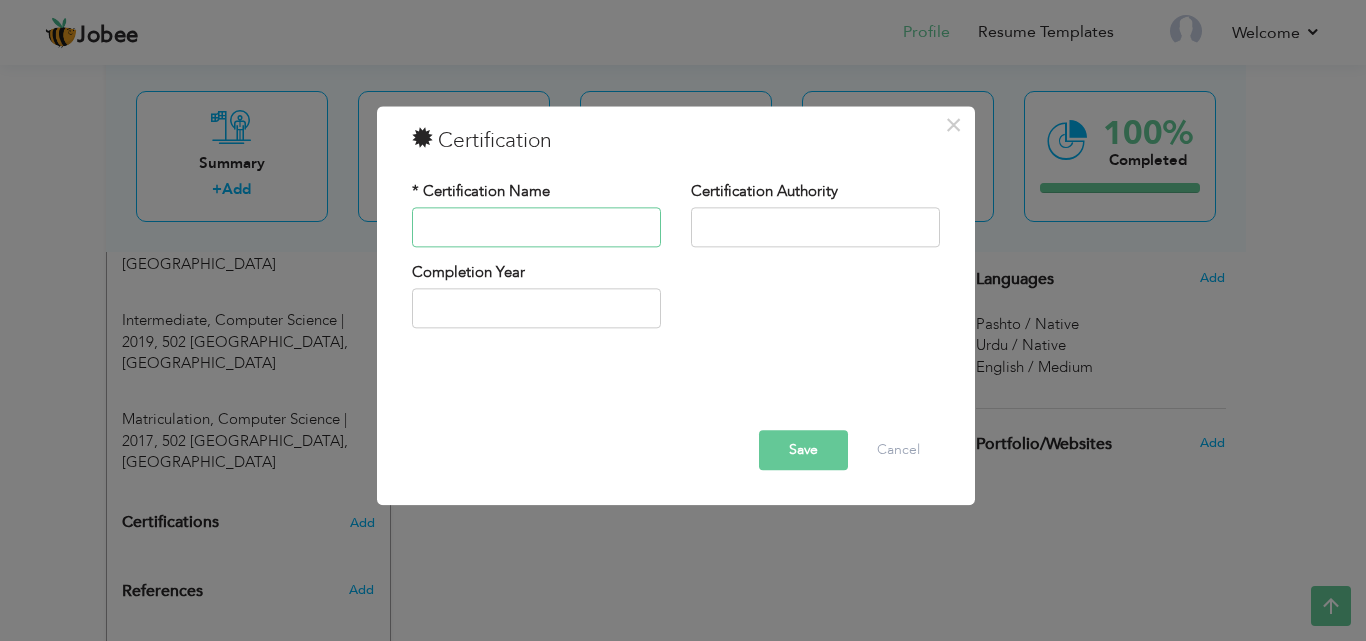click at bounding box center (536, 227) 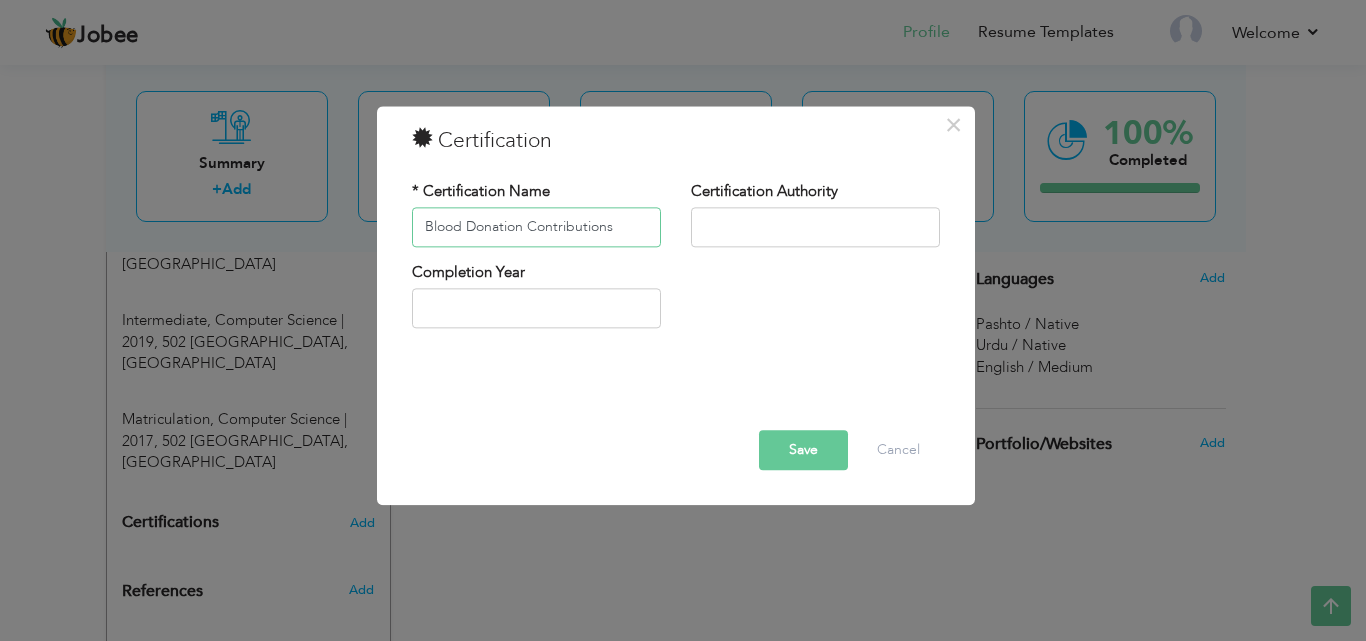 type on "Blood Donation Contributions" 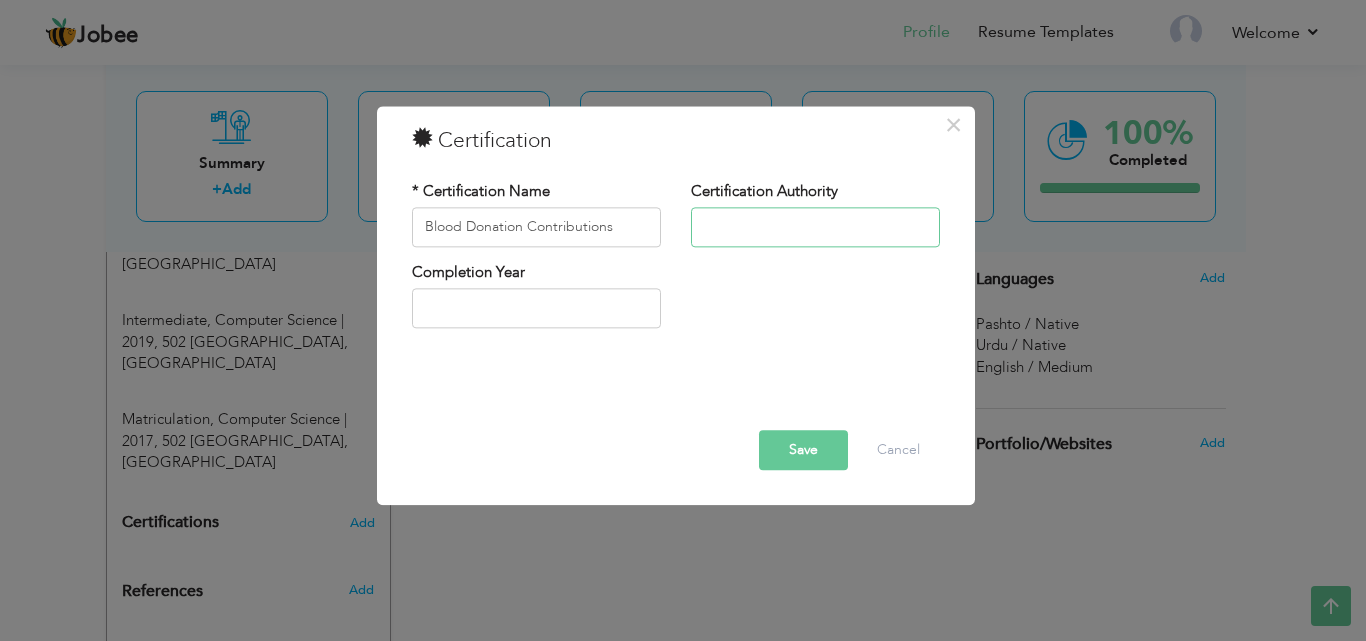 click at bounding box center [815, 227] 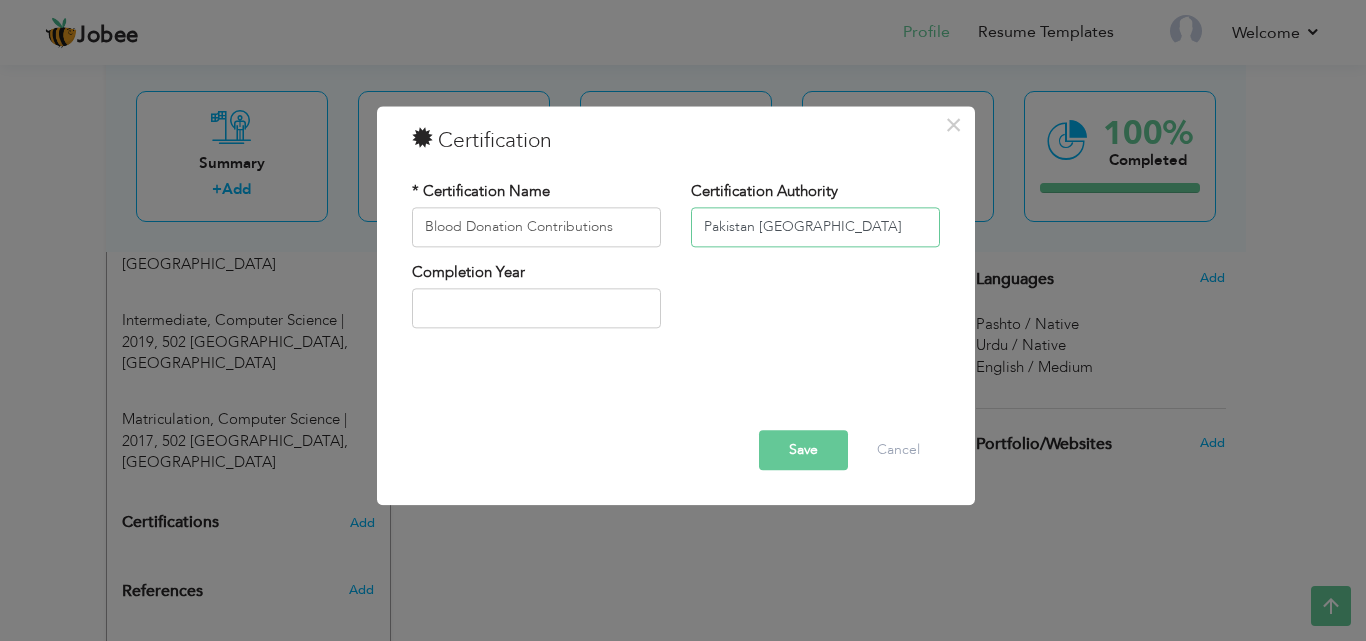 type on "Pakistan [GEOGRAPHIC_DATA]" 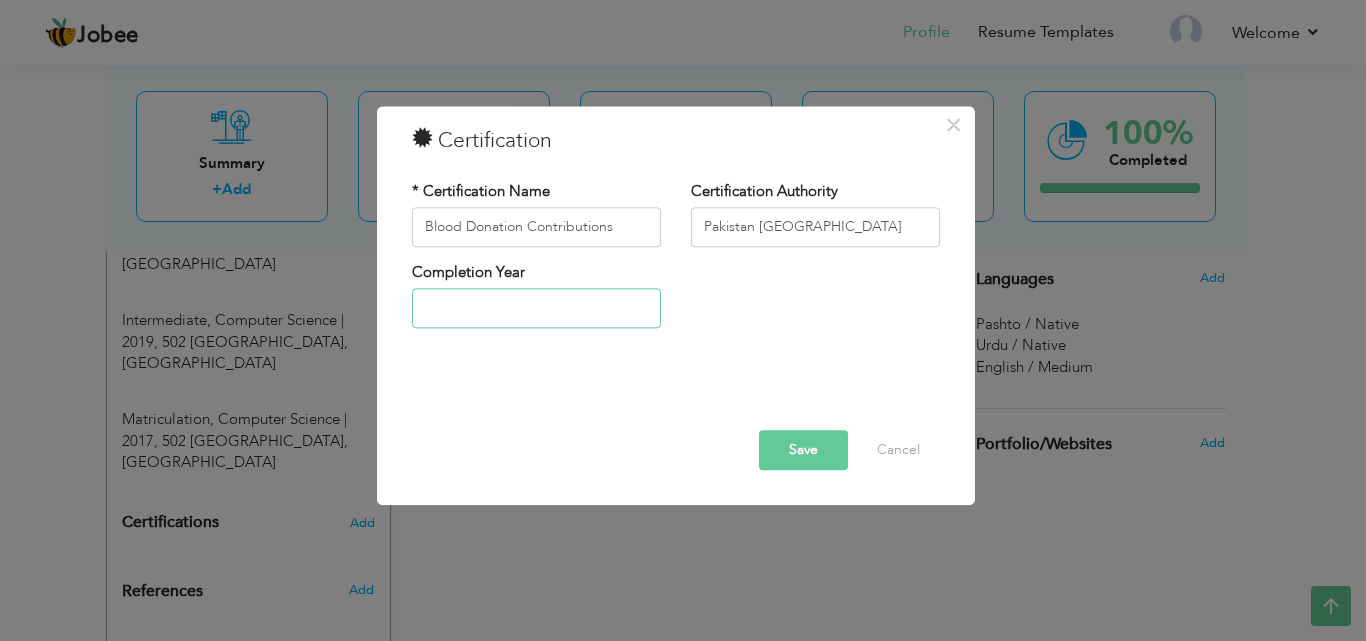 type on "2025" 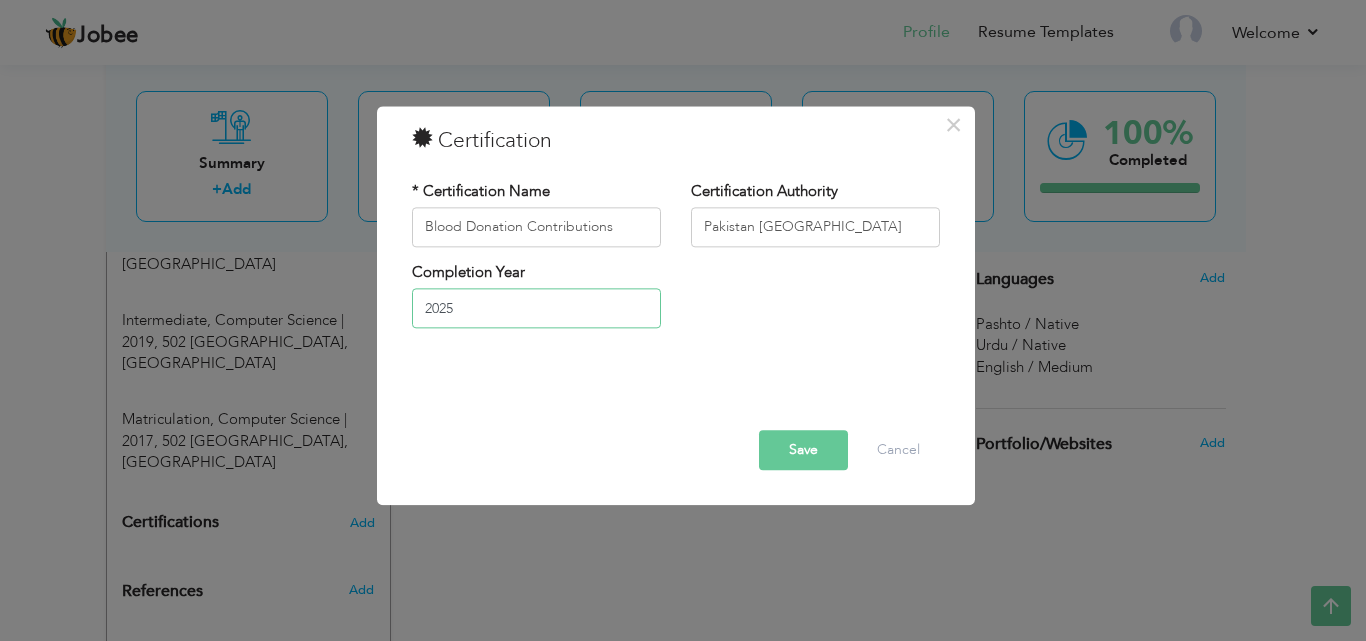 click on "2025" at bounding box center (536, 309) 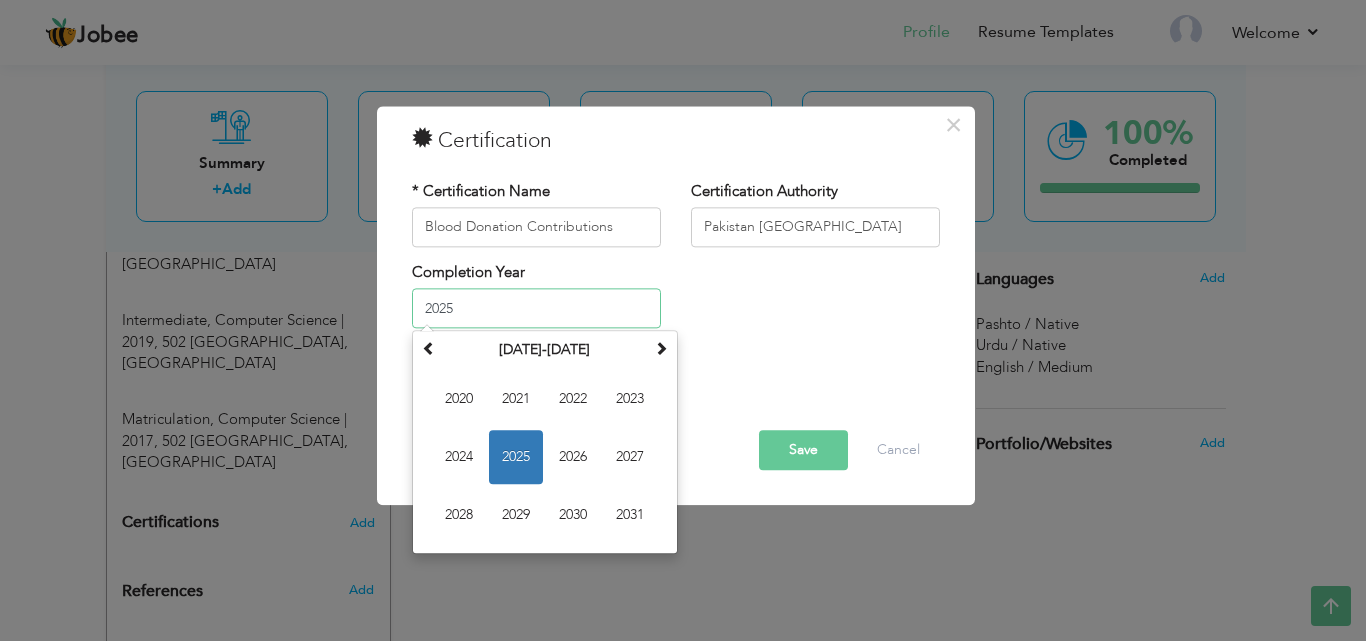 click on "2025" at bounding box center [516, 458] 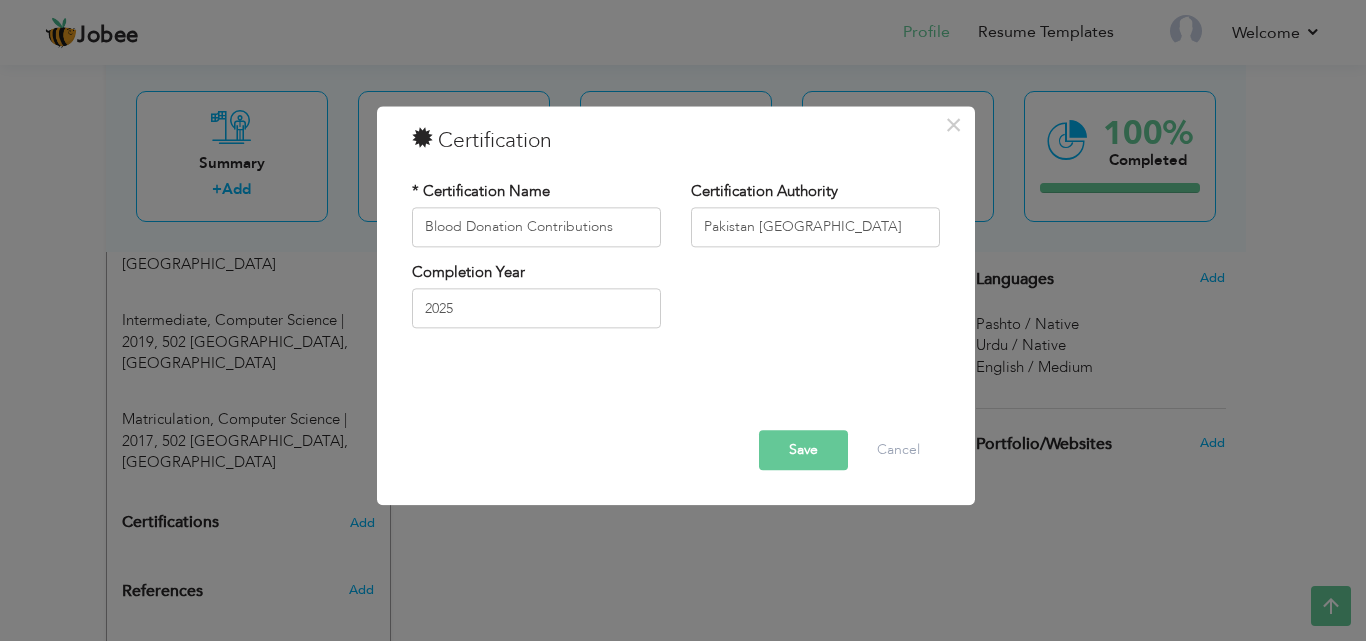 click on "Save" at bounding box center (803, 450) 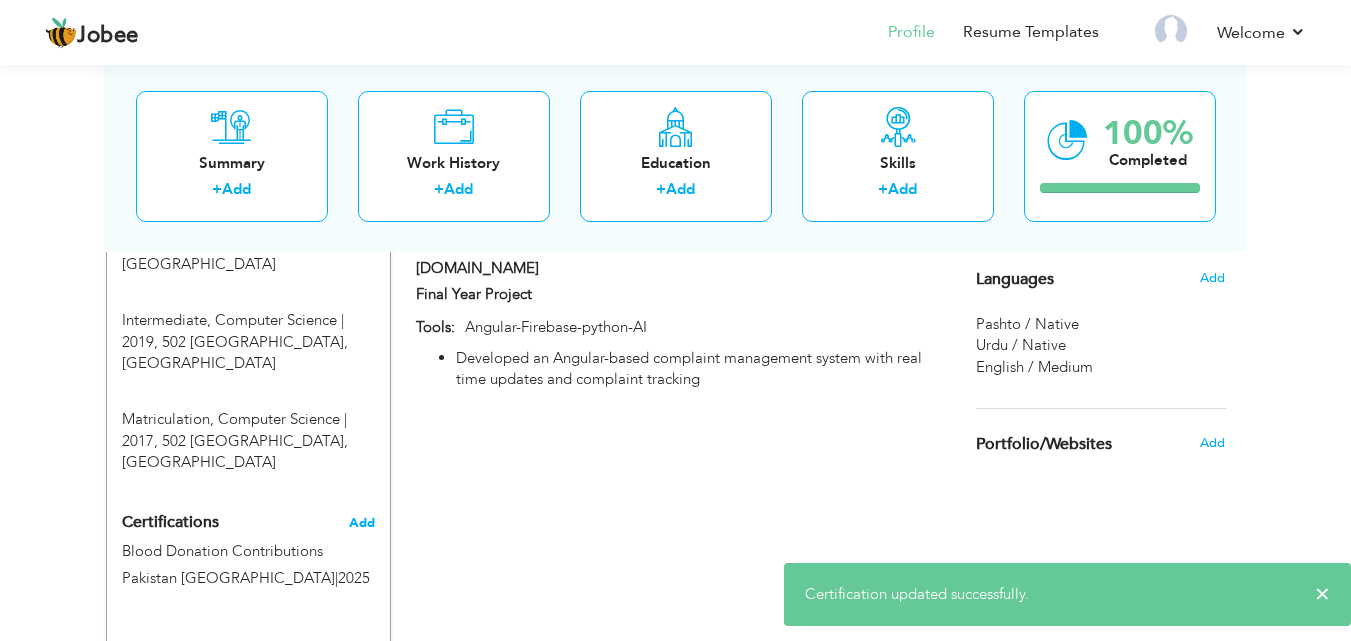 click on "Add" at bounding box center [362, 523] 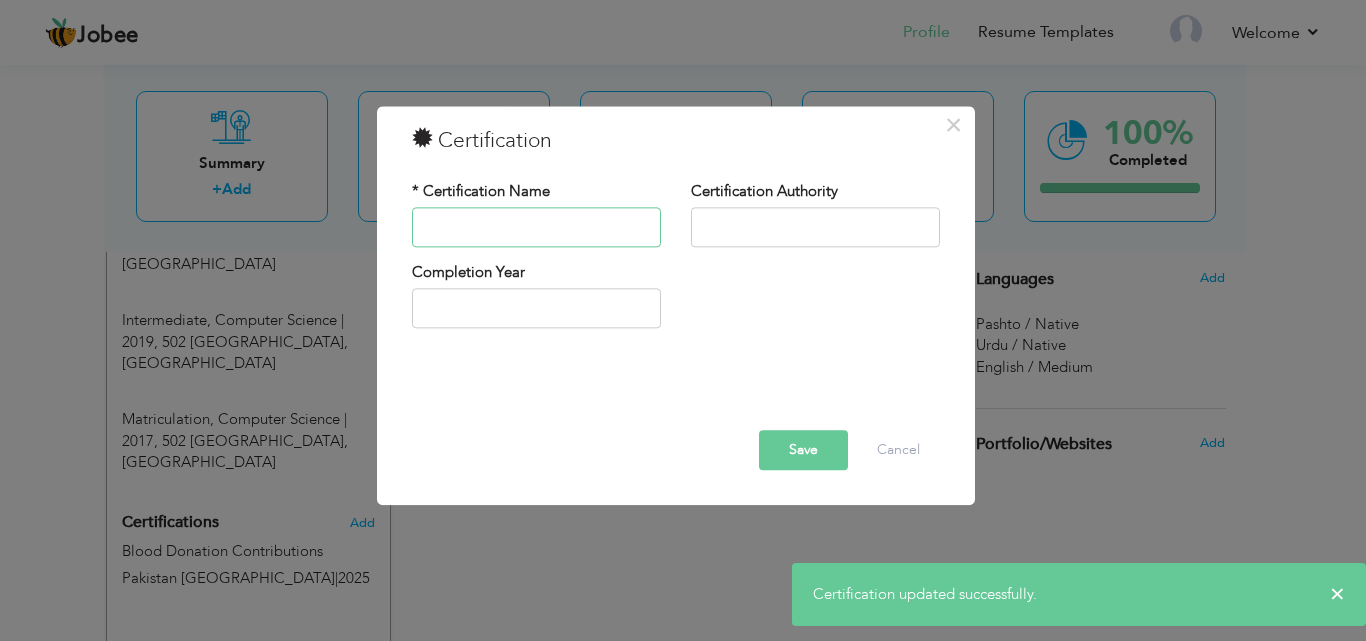 click at bounding box center (536, 227) 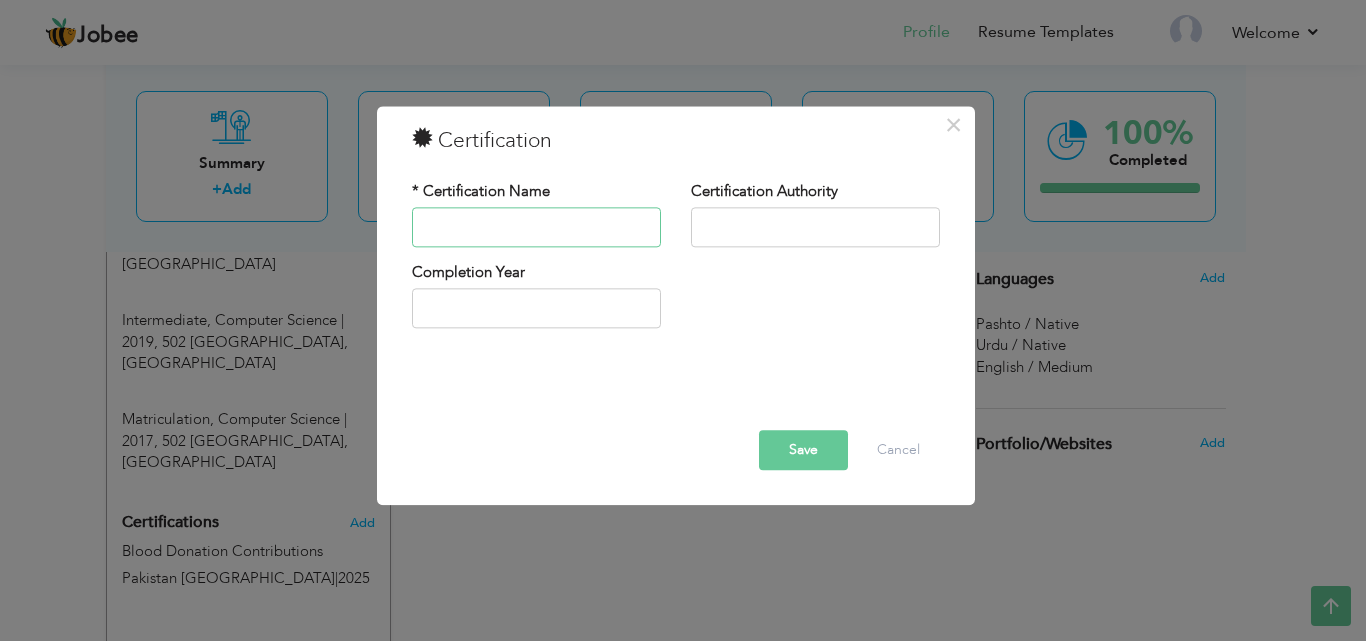 click at bounding box center [536, 227] 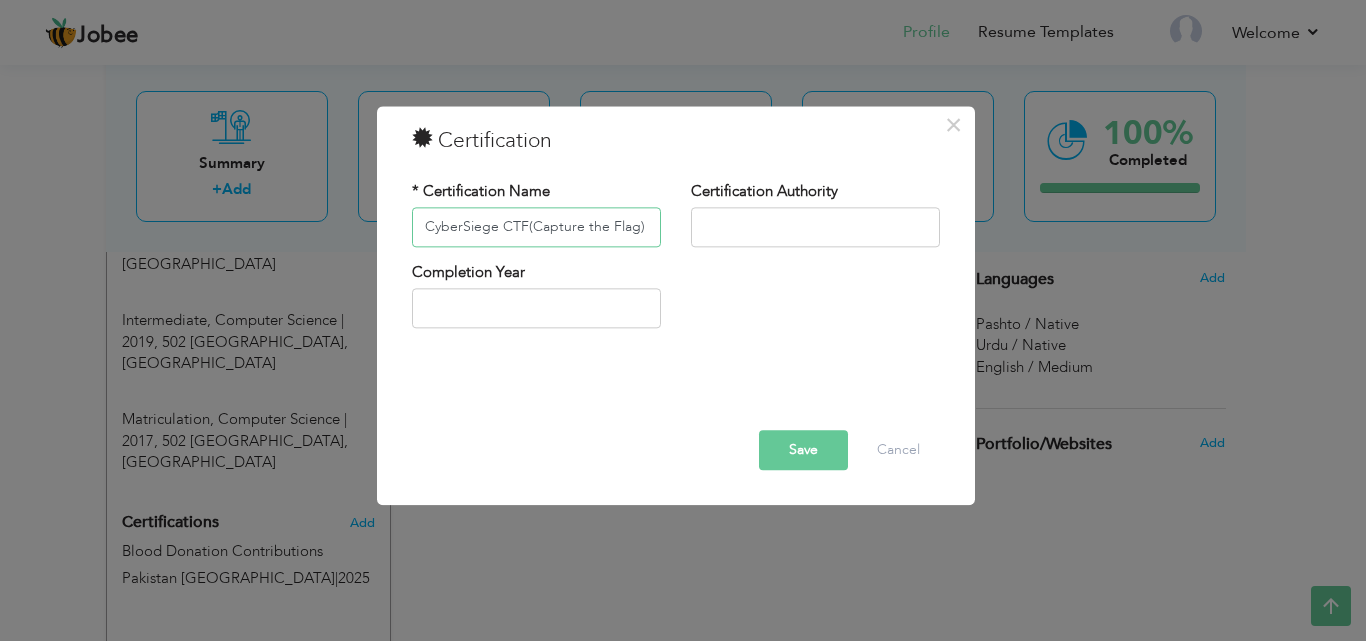scroll, scrollTop: 0, scrollLeft: 61, axis: horizontal 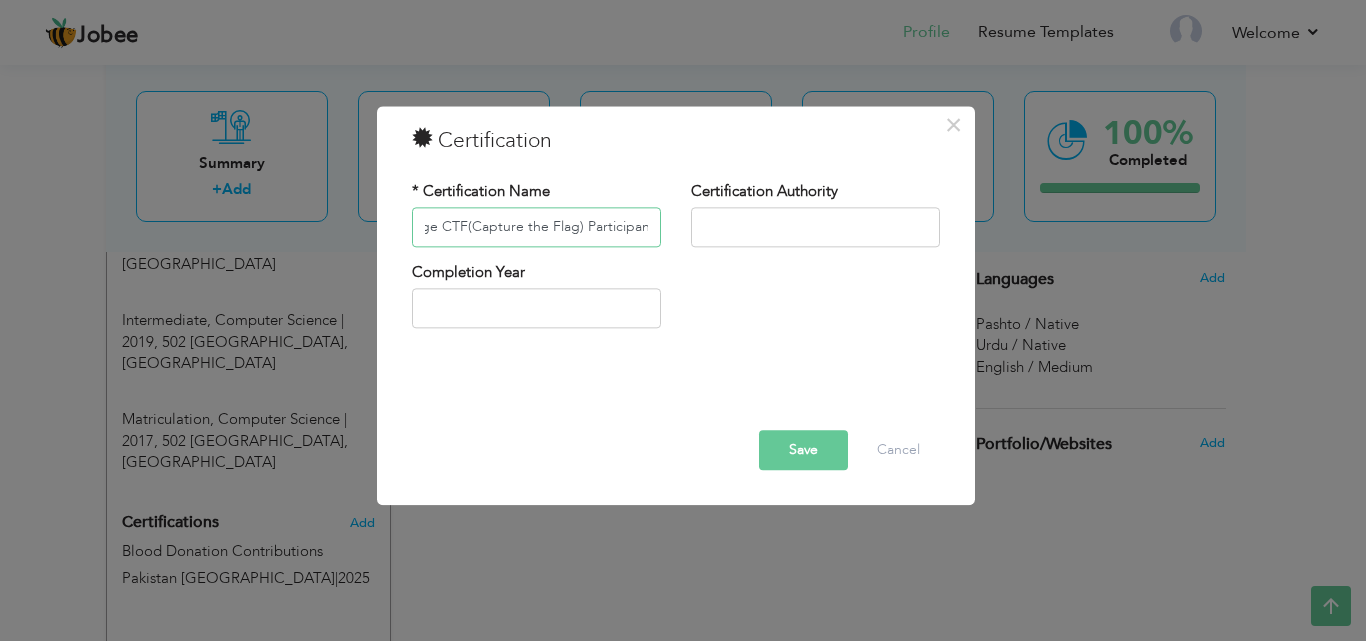 type on "CyberSiege CTF(Capture the Flag) Participant" 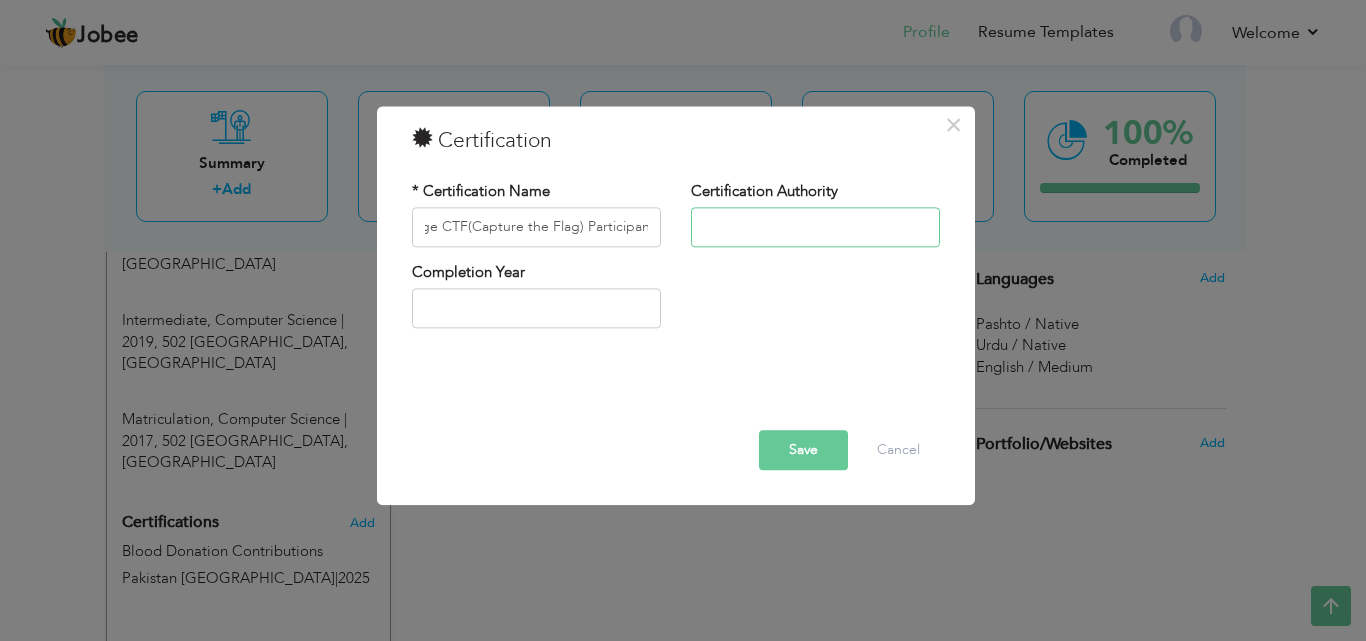click at bounding box center (815, 227) 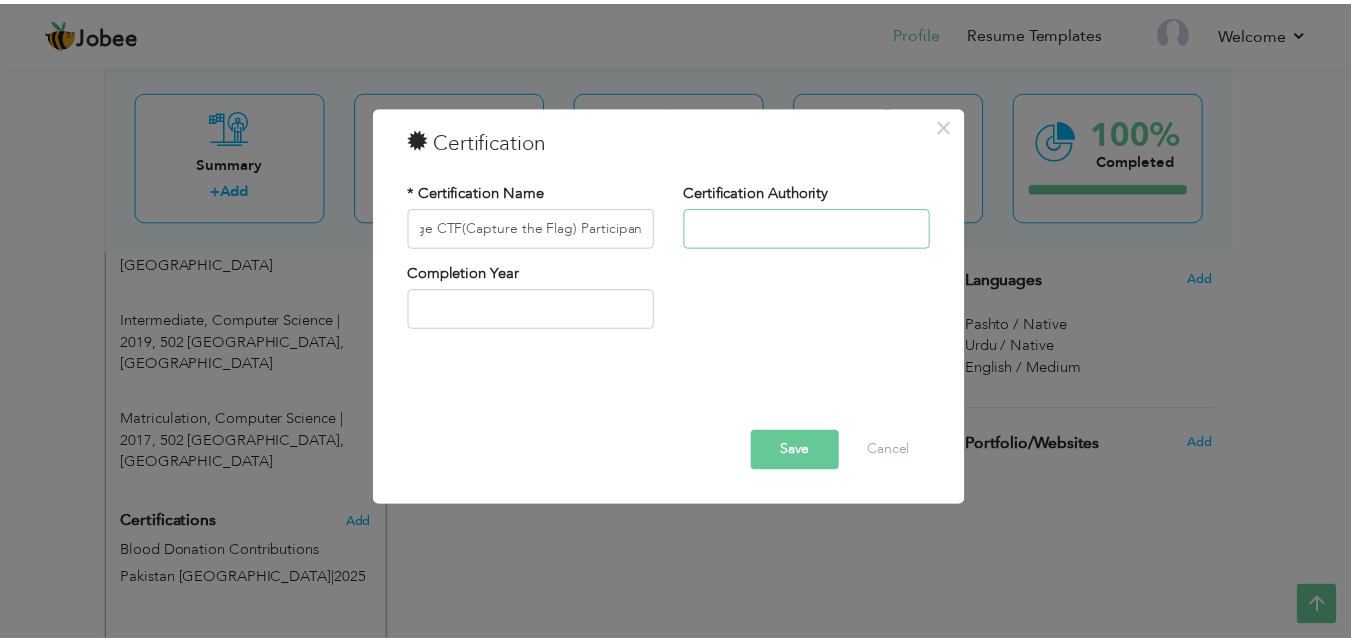 scroll, scrollTop: 0, scrollLeft: 0, axis: both 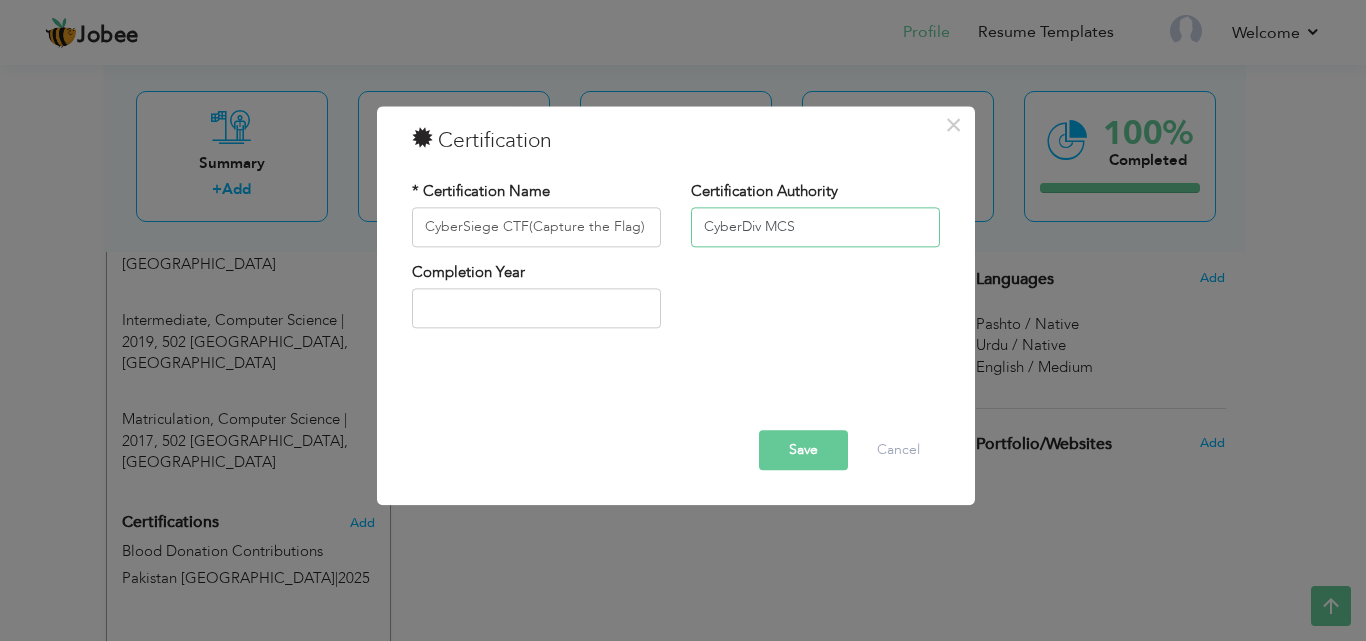 click on "CyberDiv MCS" at bounding box center (815, 227) 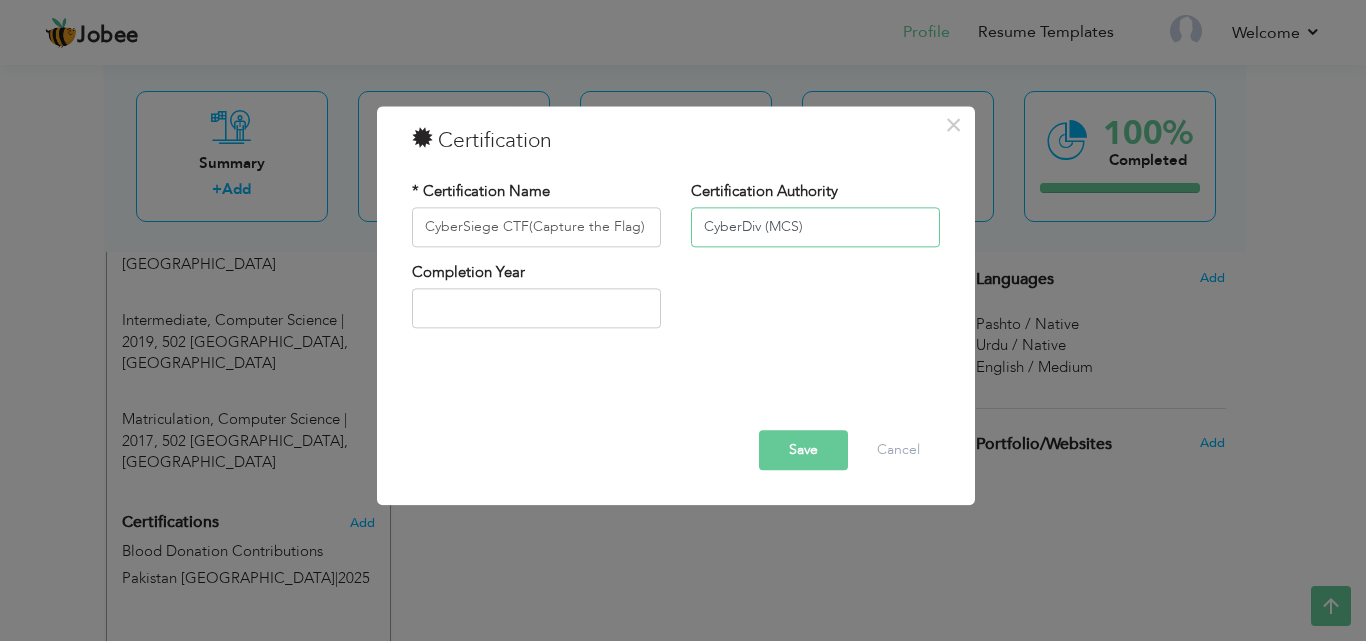type on "CyberDiv (MCS)" 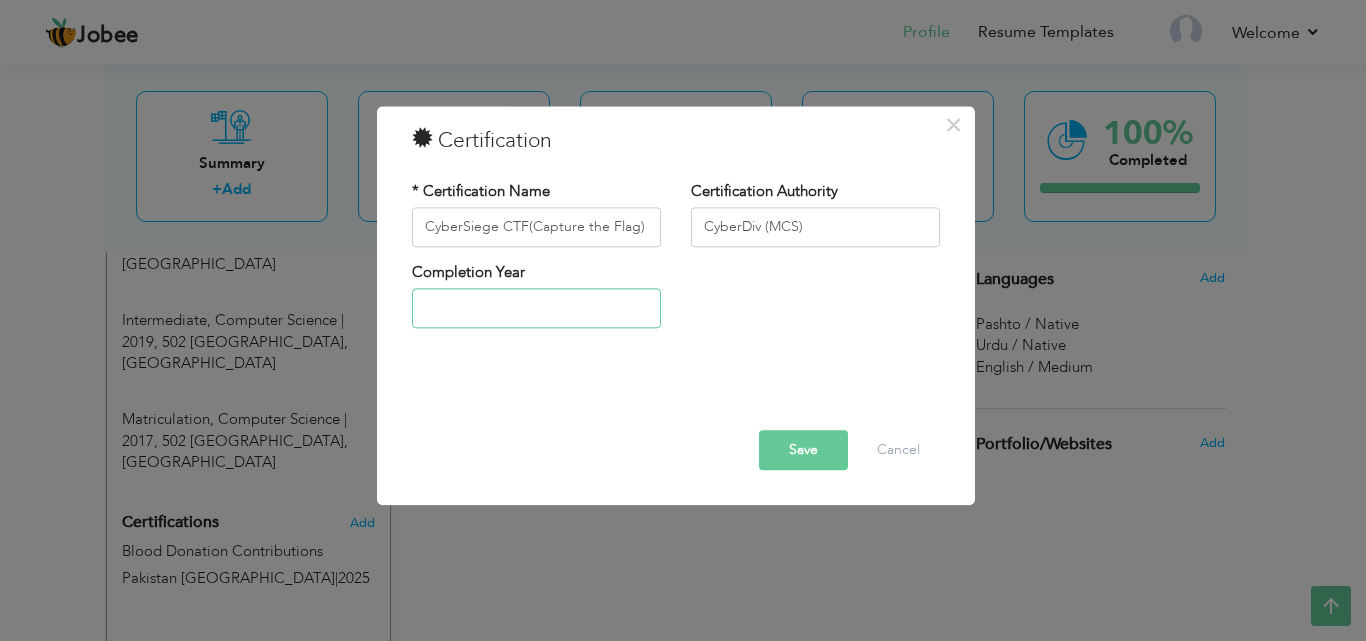 click at bounding box center [536, 309] 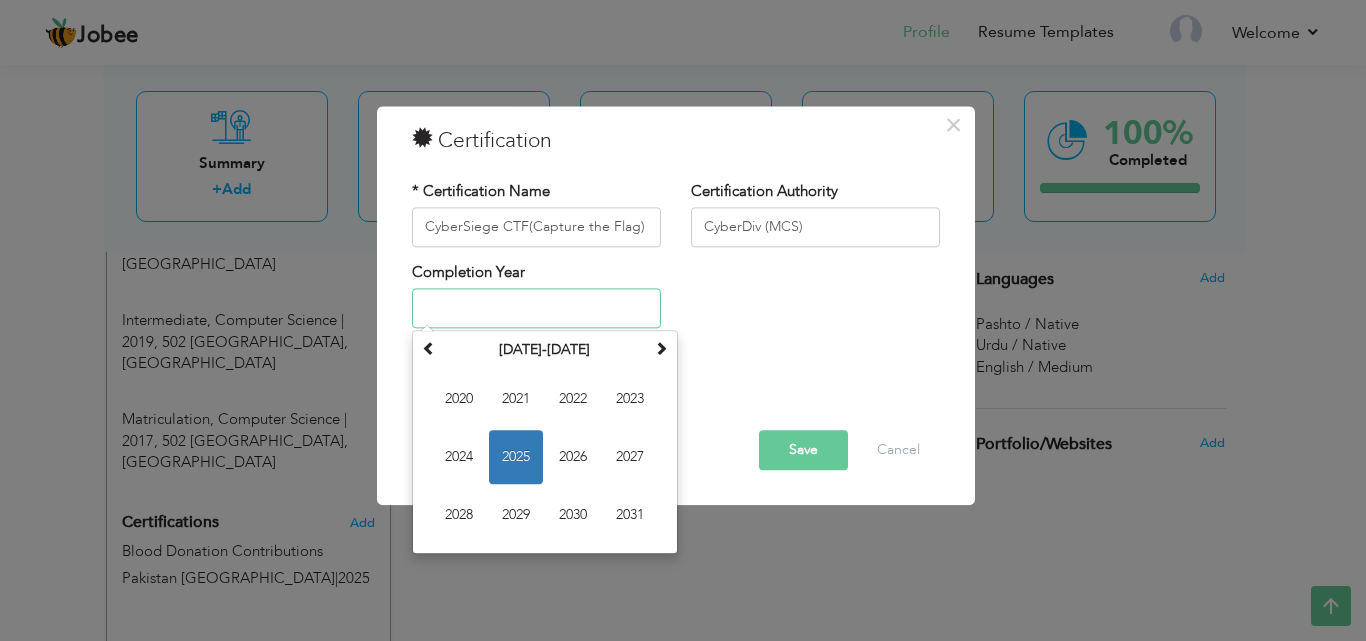 click on "2025" at bounding box center [516, 458] 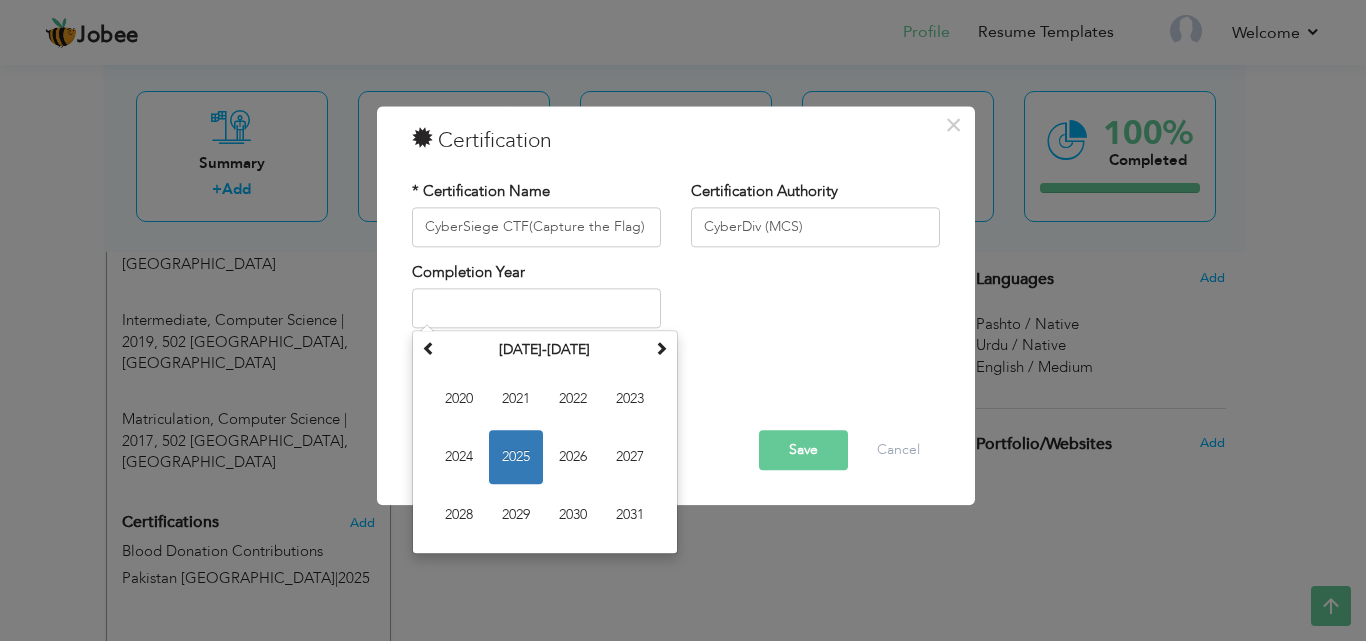 type on "2025" 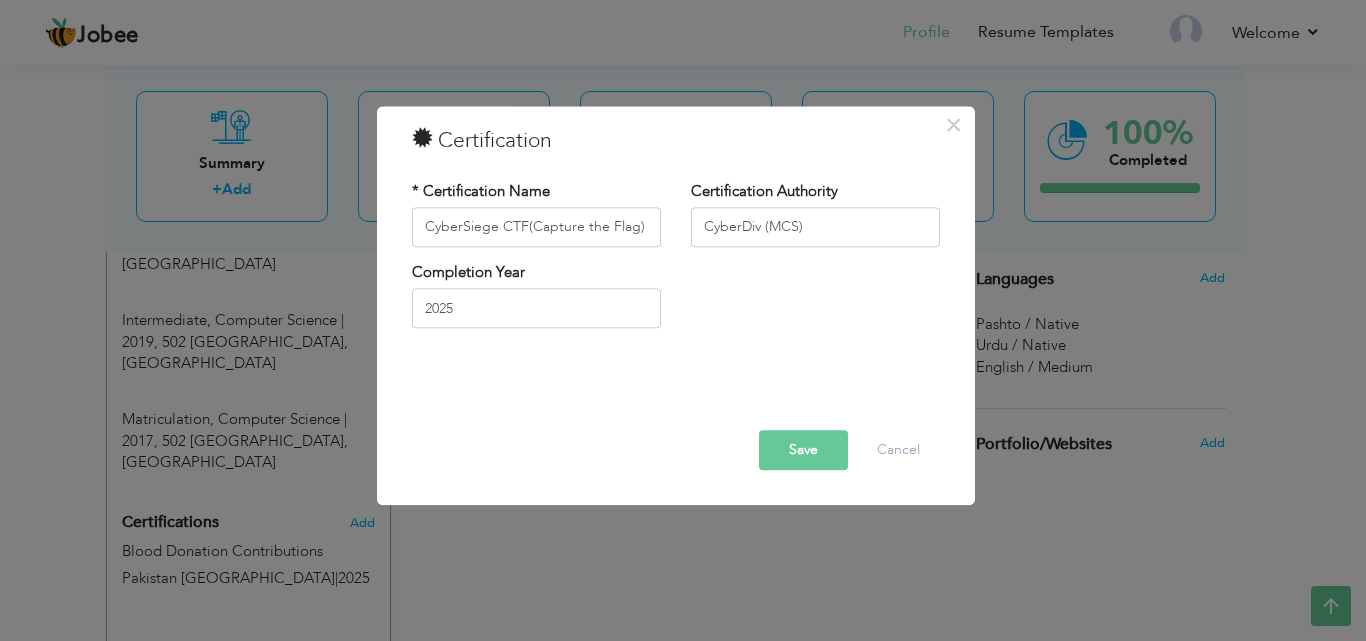 click on "Save" at bounding box center [803, 450] 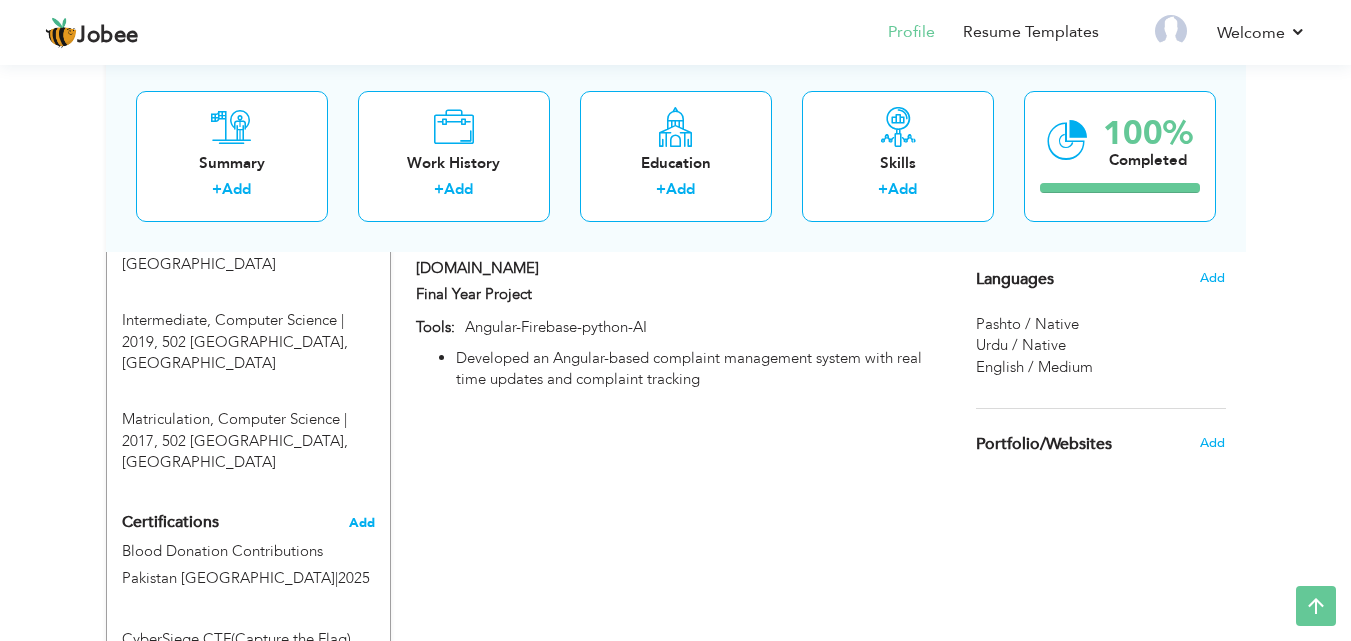 click on "Add" at bounding box center [362, 523] 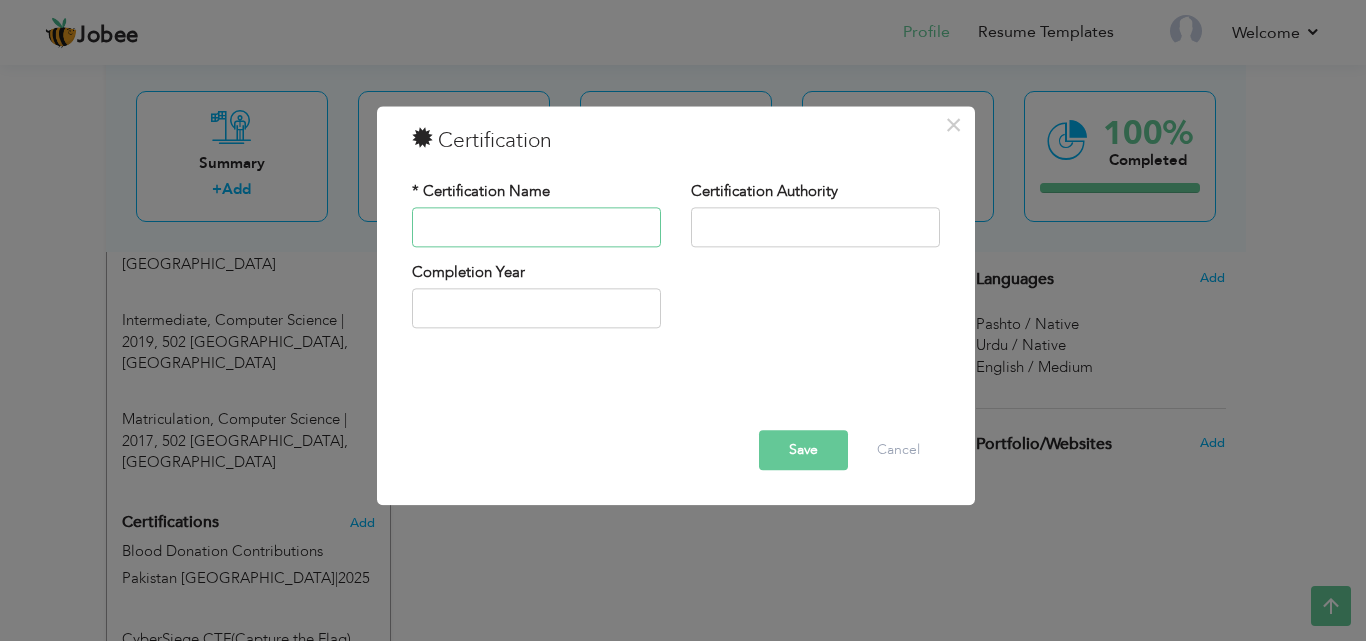 click at bounding box center (536, 227) 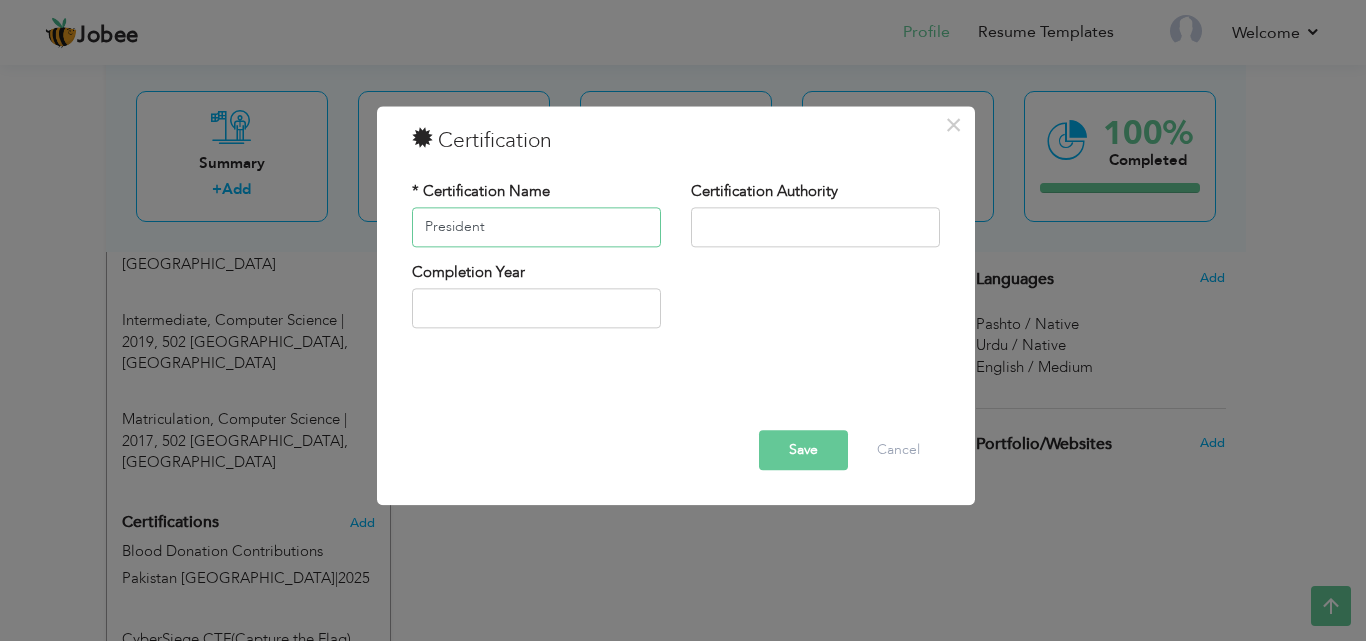 type on "President" 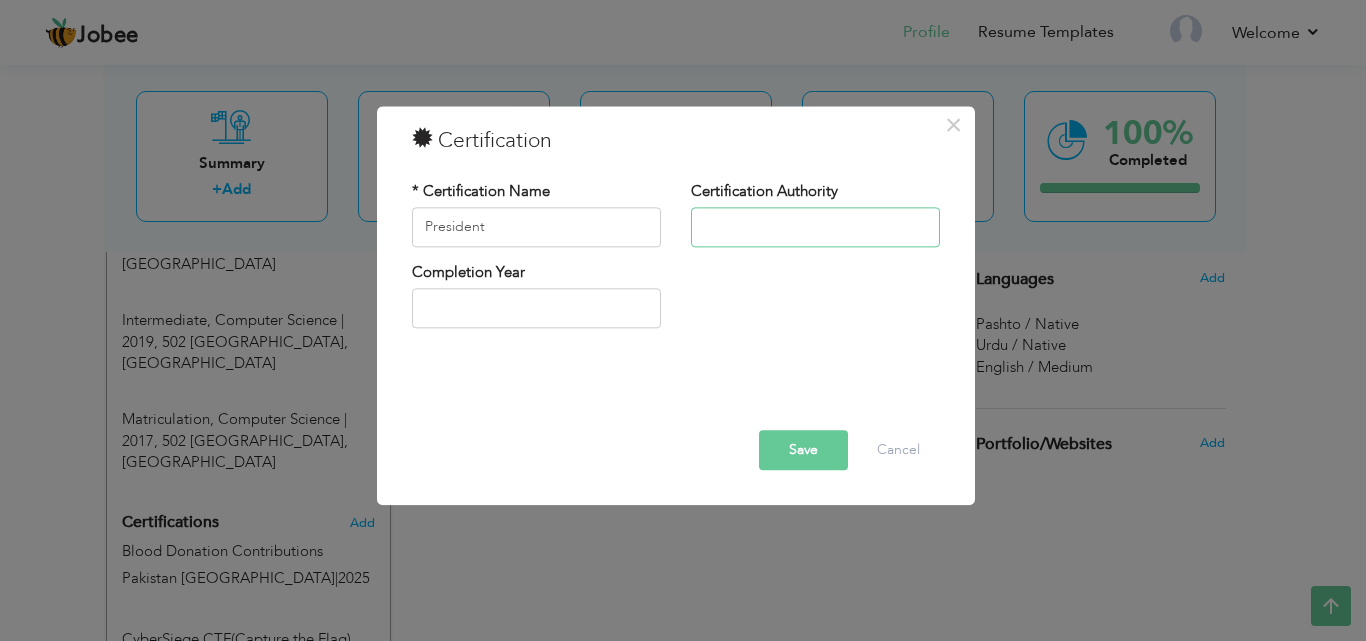 paste on "NUML CSR society" 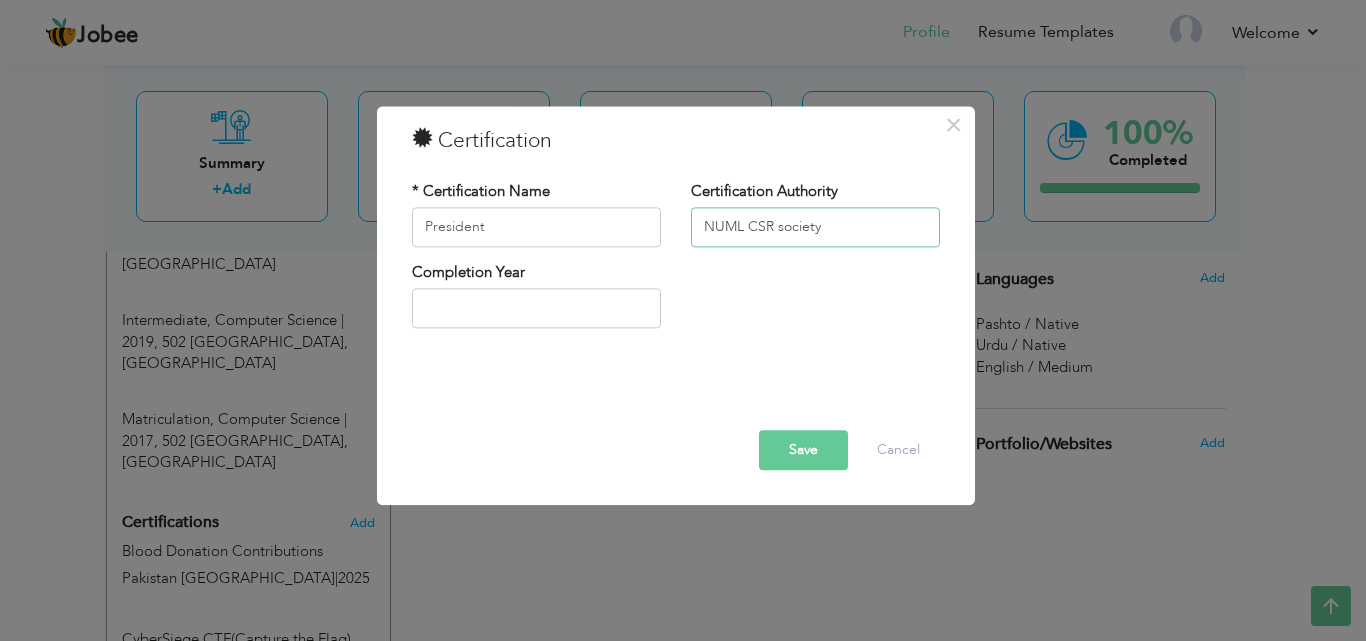 type on "NUML CSR society" 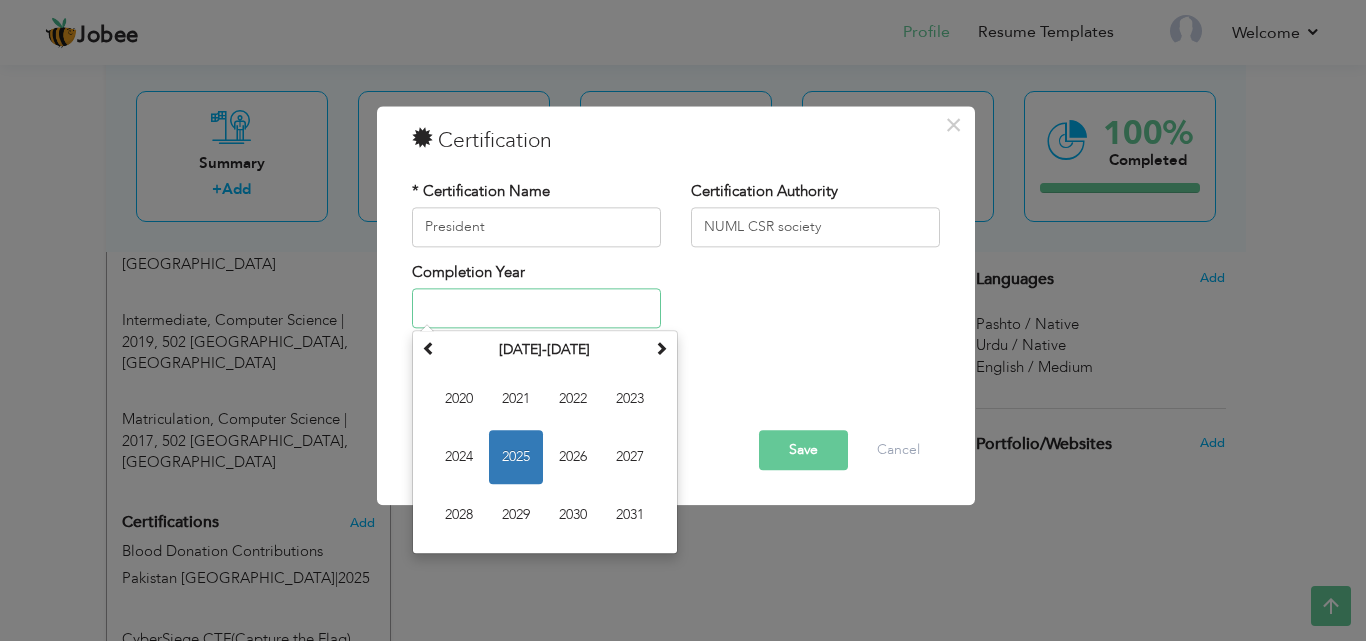 click at bounding box center (536, 309) 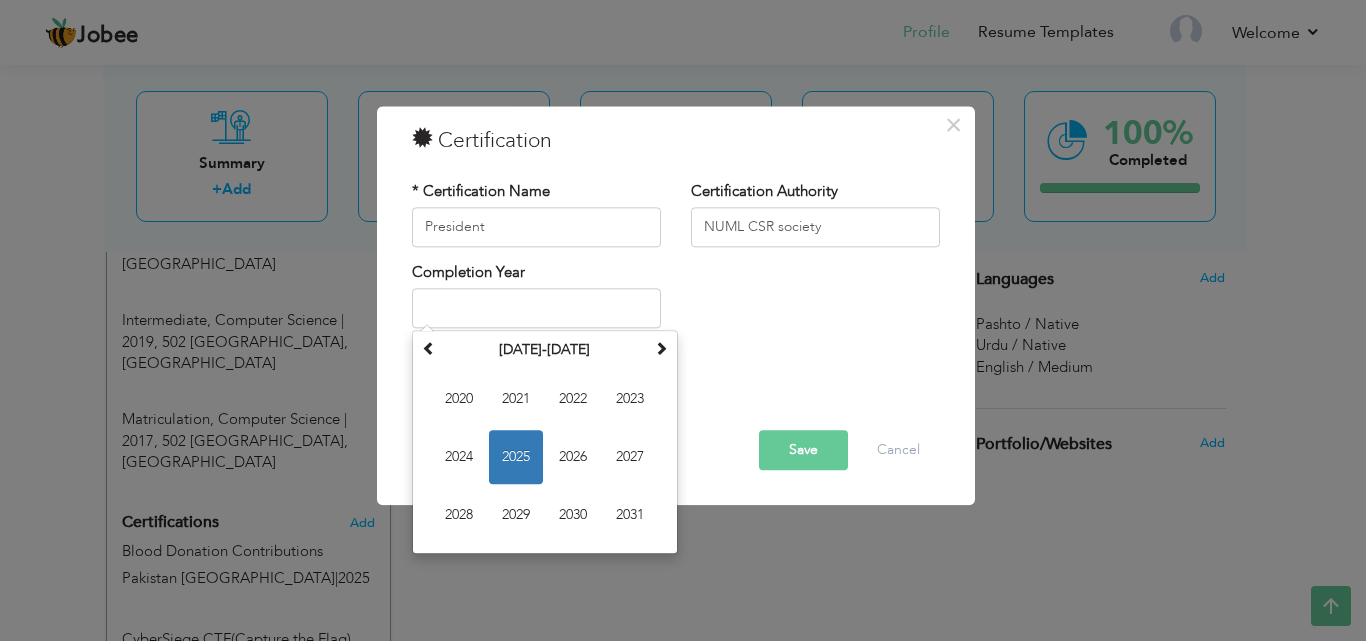 type on "2025" 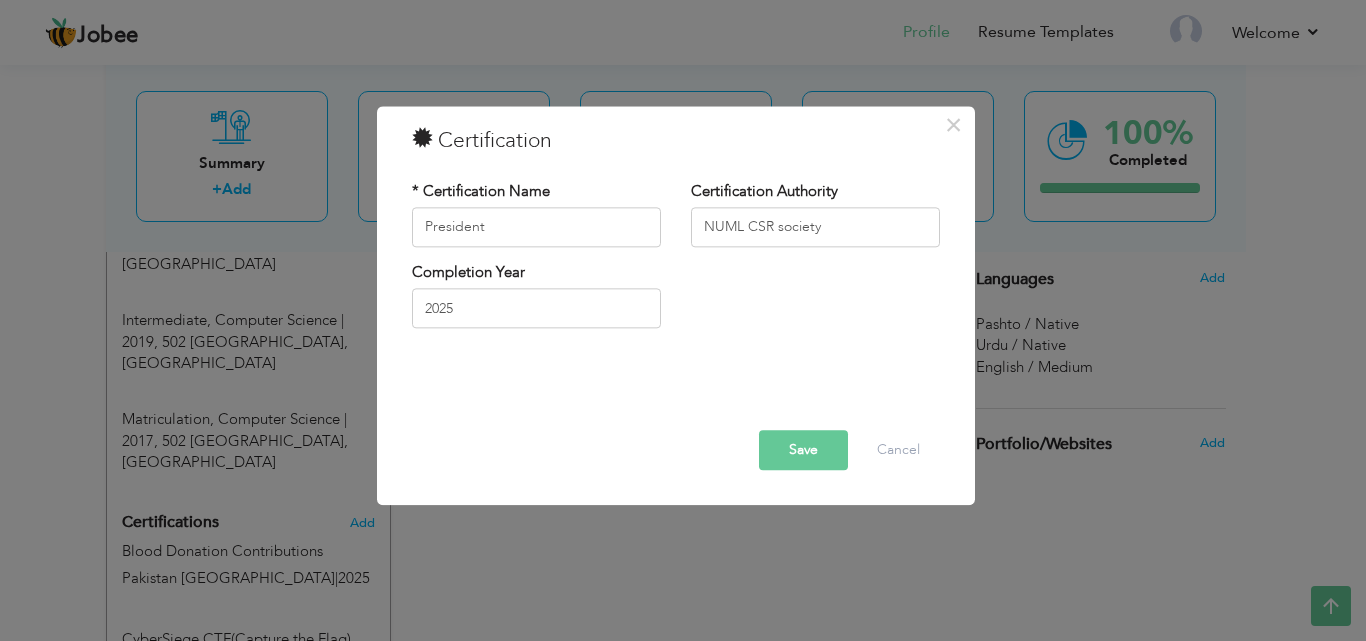 click on "Save" at bounding box center [803, 450] 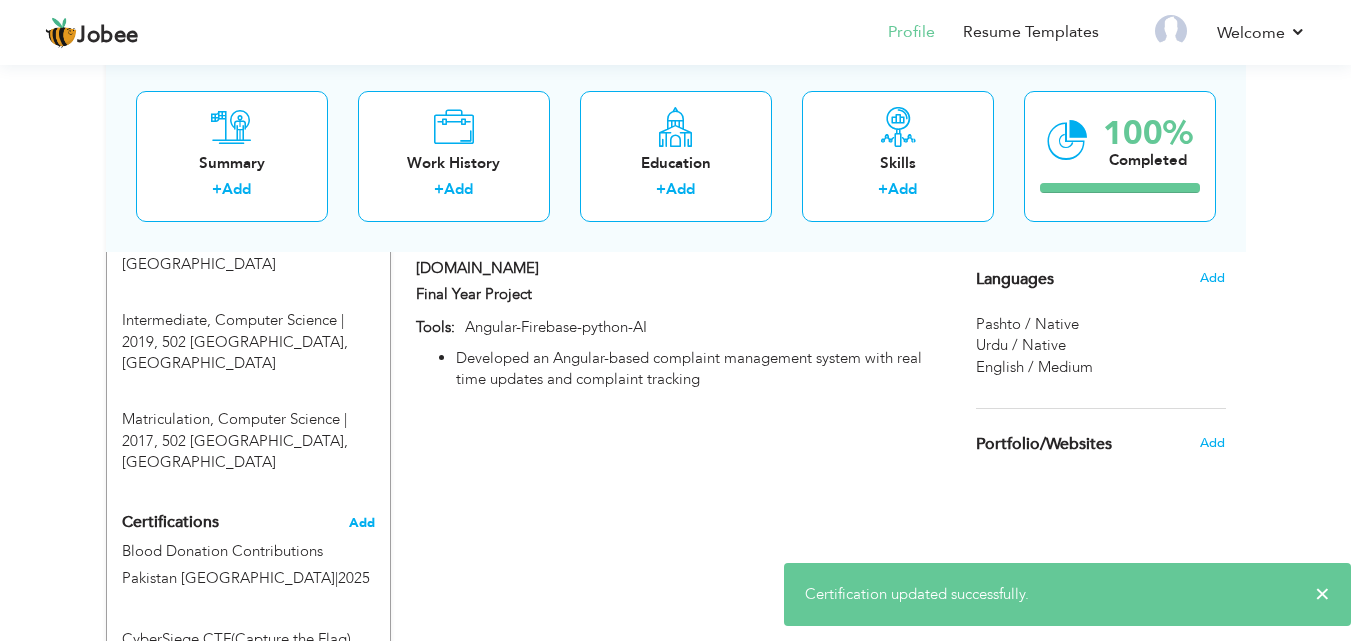 click on "Add" at bounding box center [362, 523] 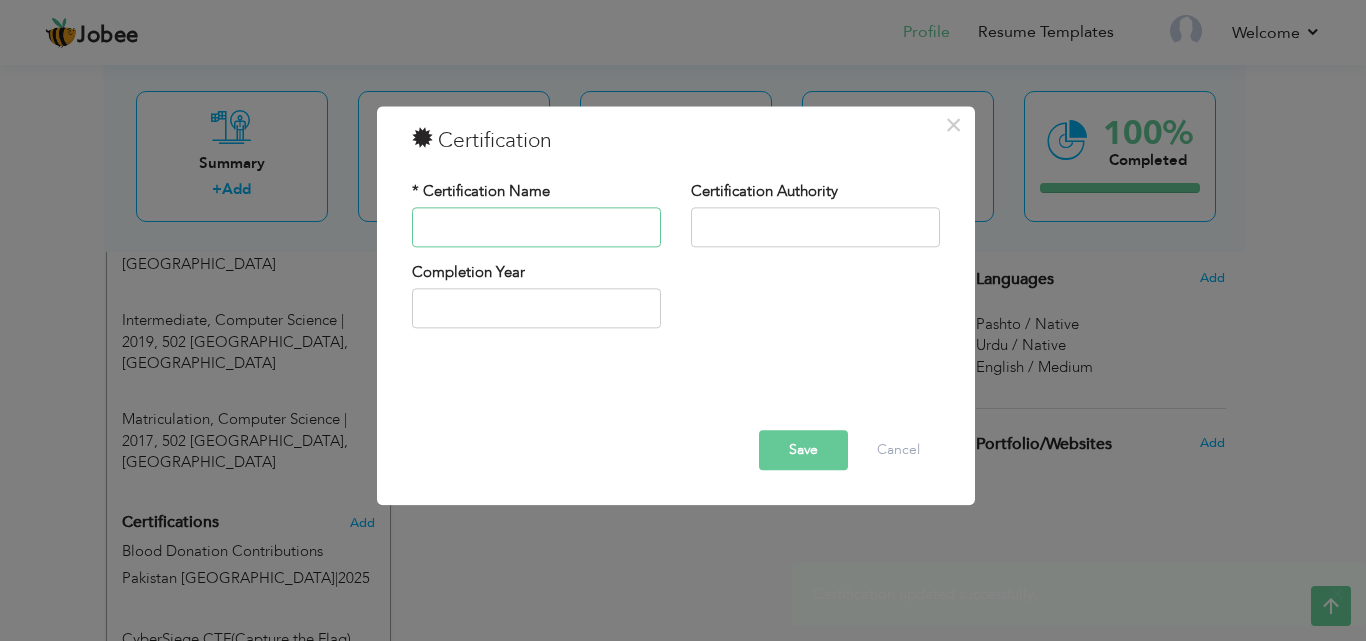 click at bounding box center (536, 227) 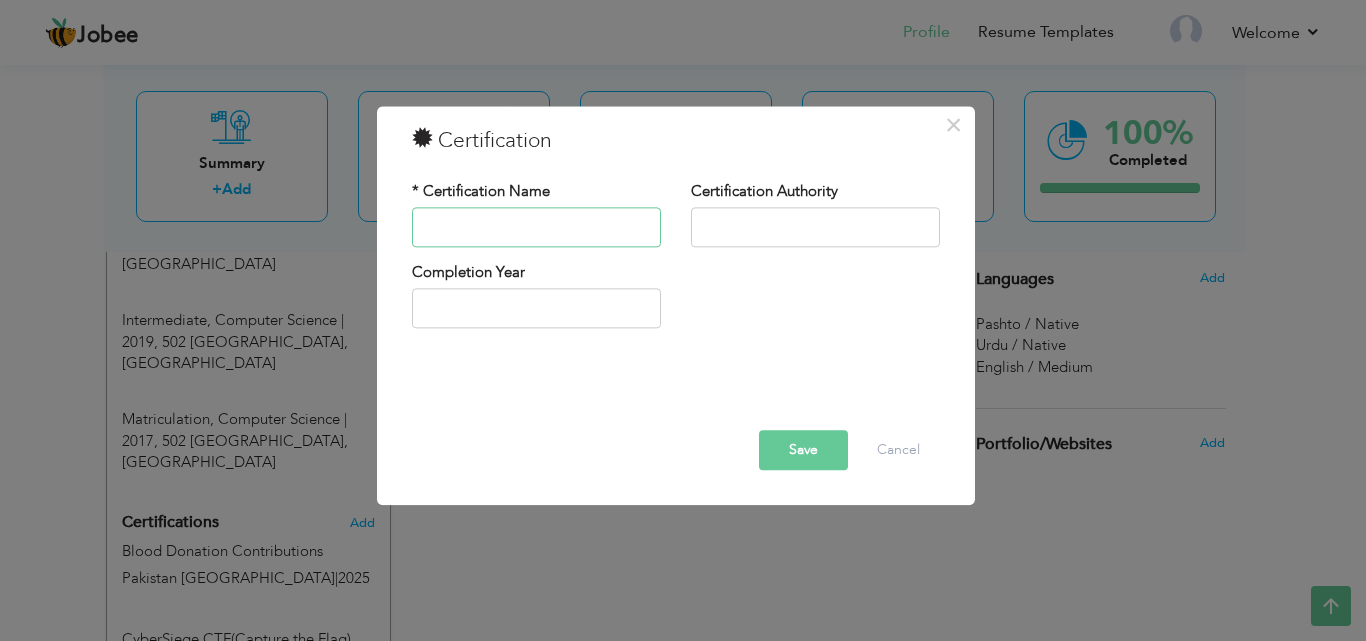 paste on "Web Development Intern" 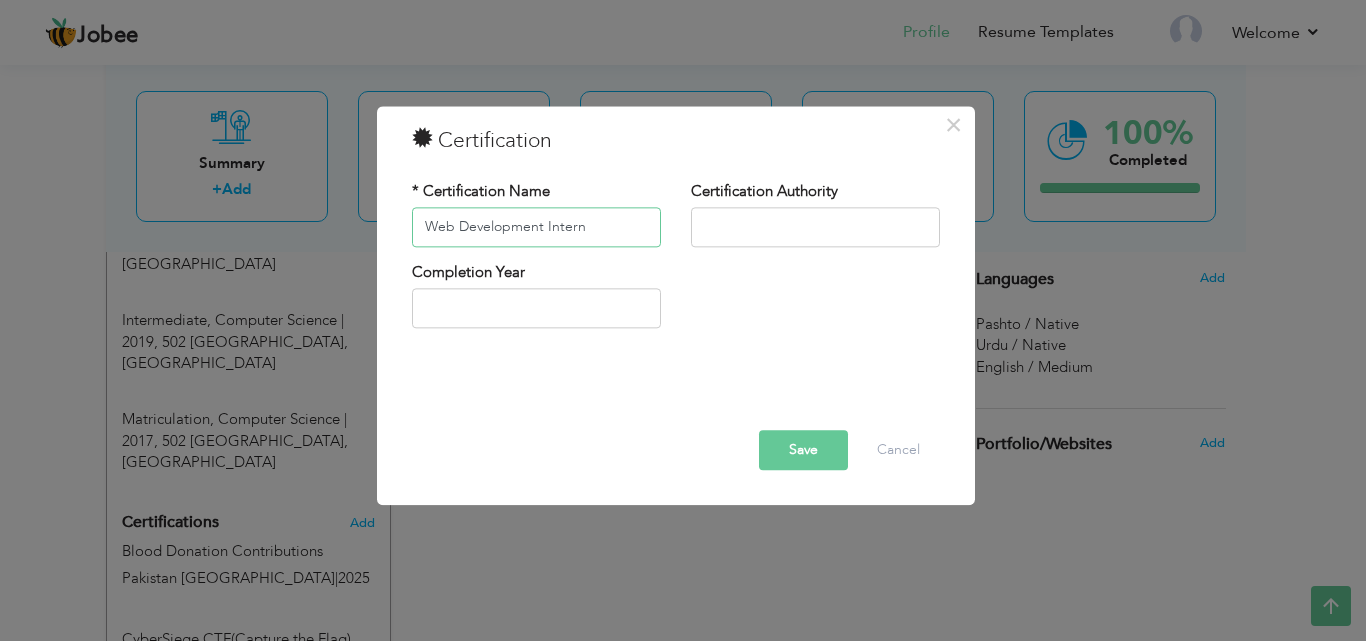 type on "Web Development Intern" 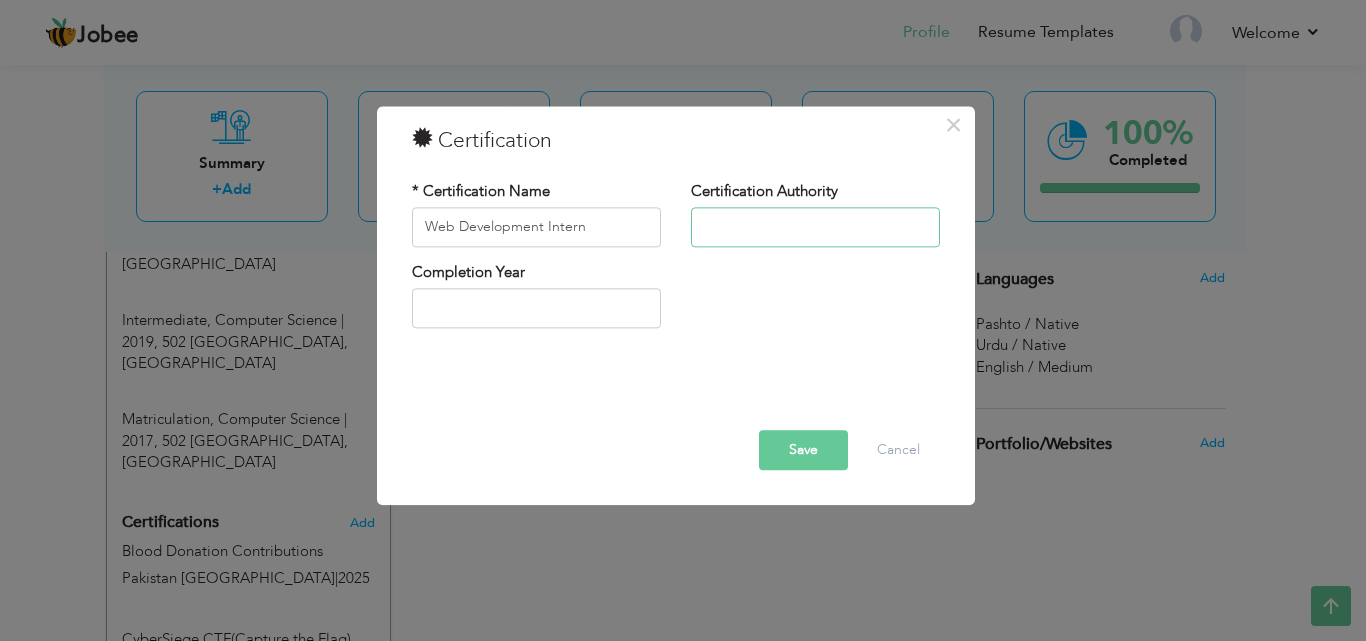 paste on "•Inotech Solutions Pvt Ltd" 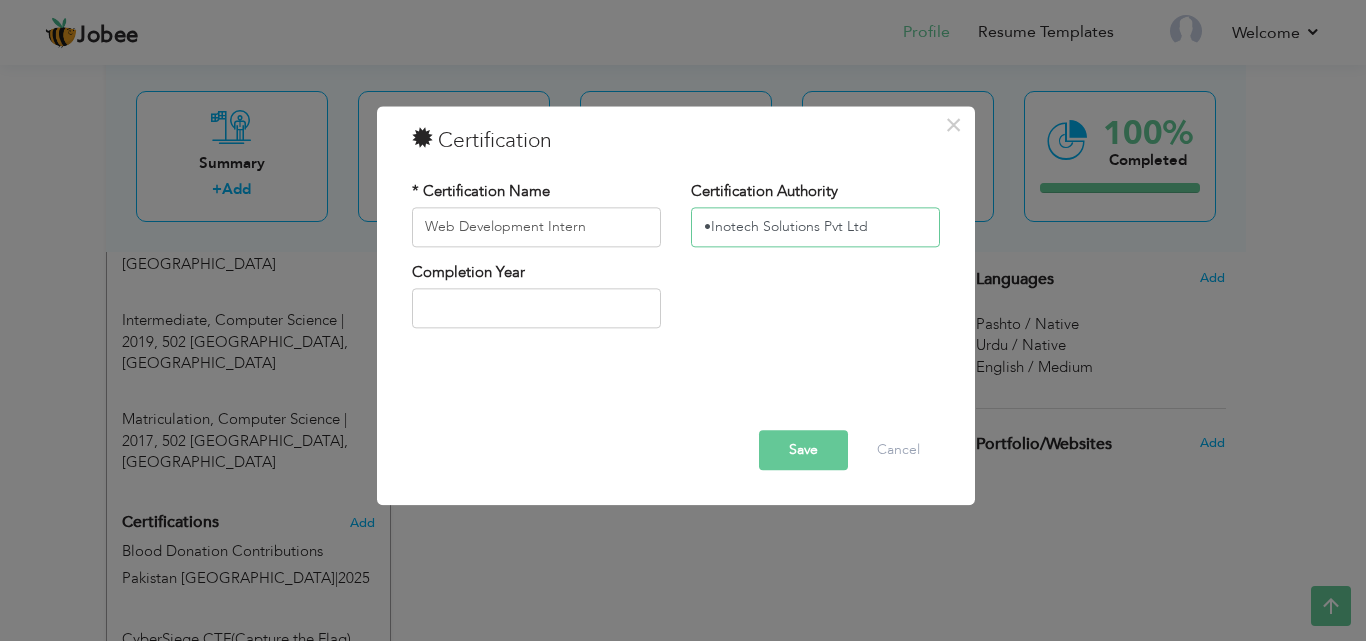 click on "•Inotech Solutions Pvt Ltd" at bounding box center [815, 227] 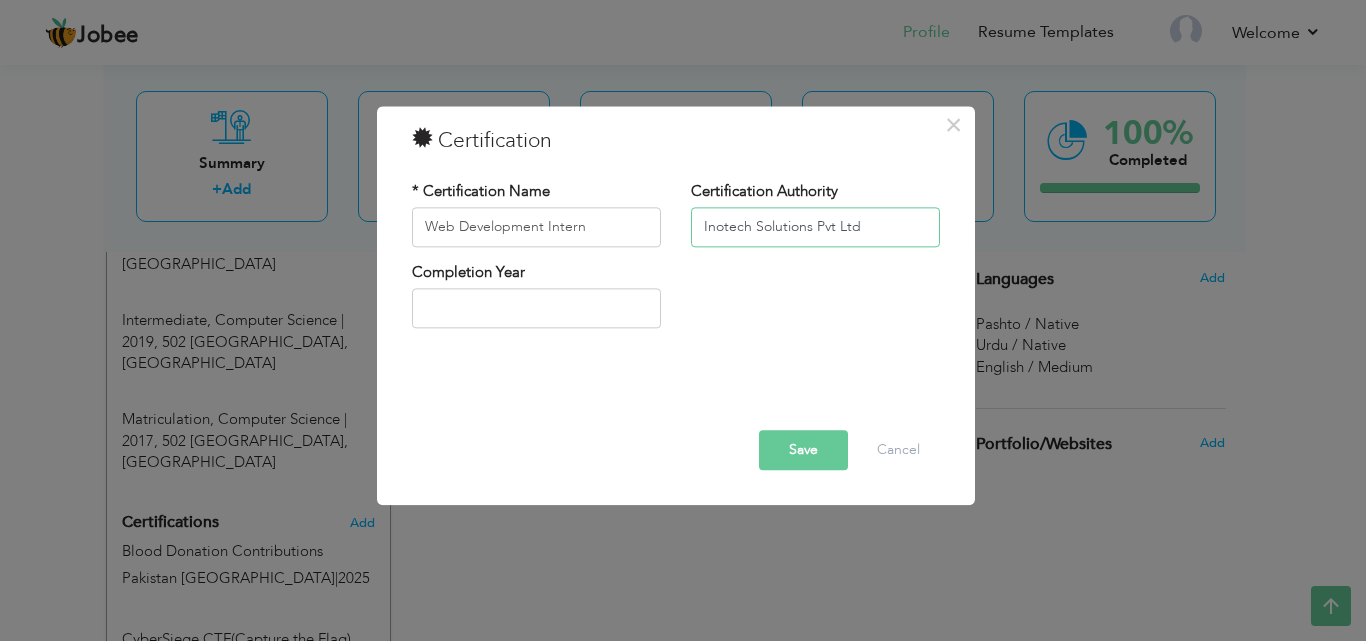 type on "Inotech Solutions Pvt Ltd" 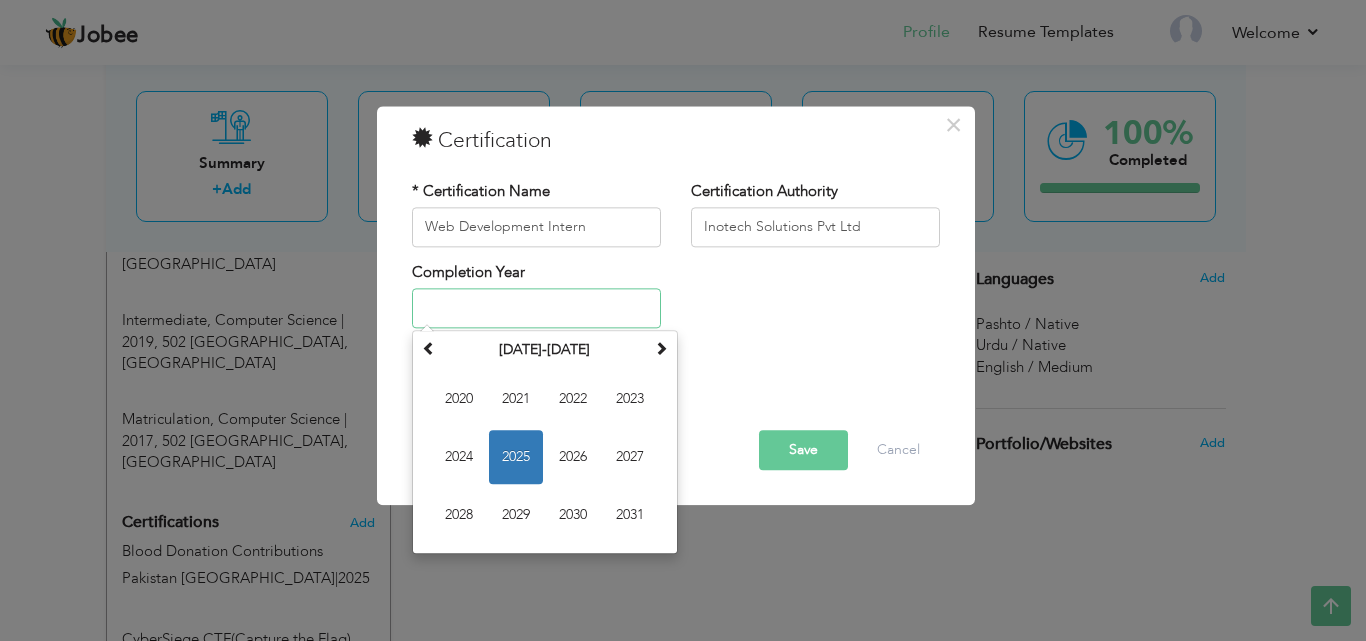 click at bounding box center (536, 309) 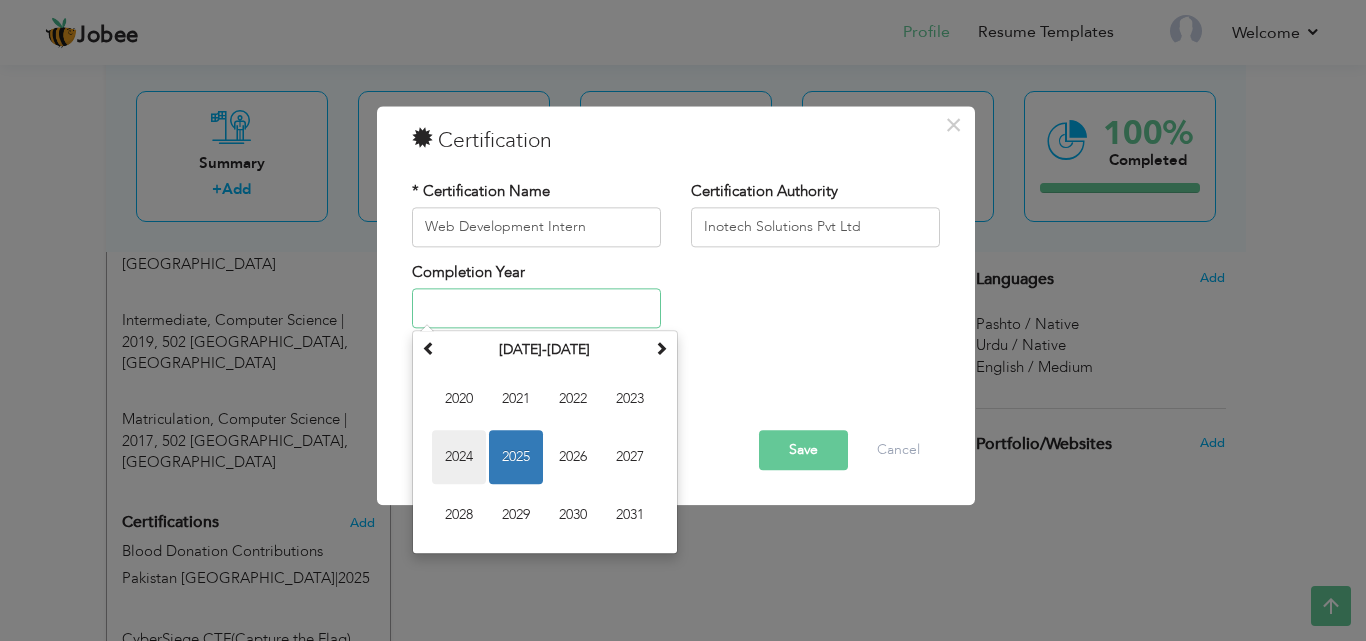 click on "2024" at bounding box center [459, 458] 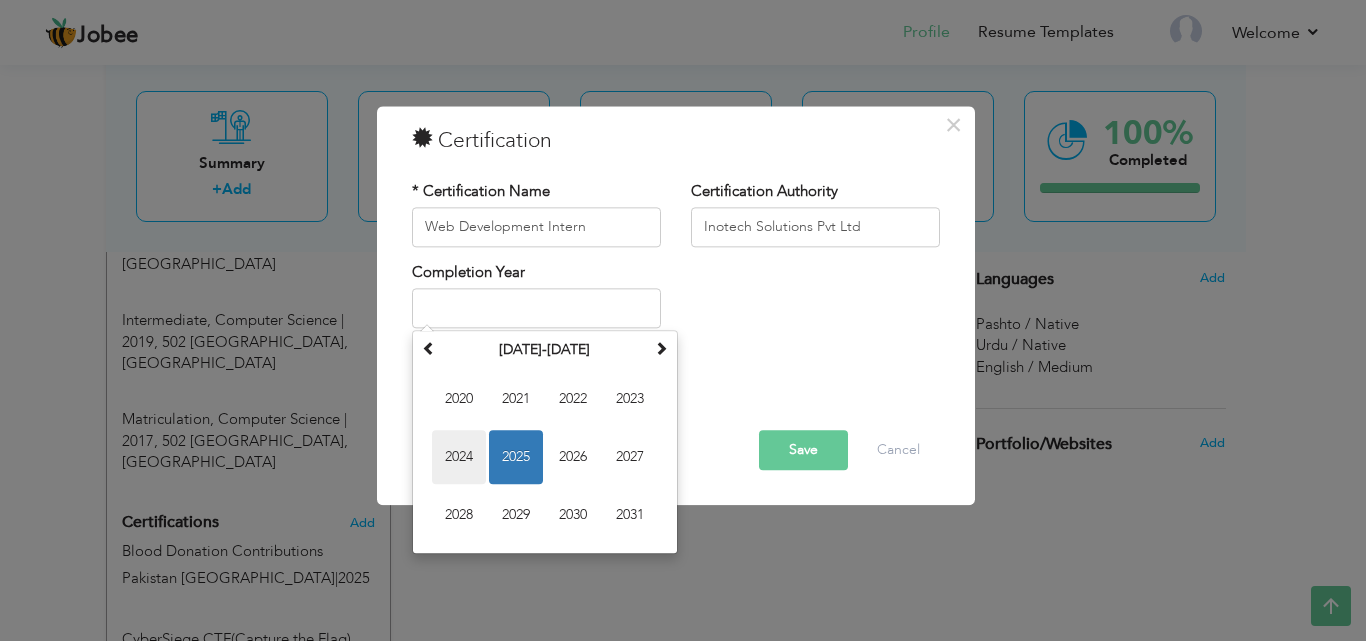 type on "2024" 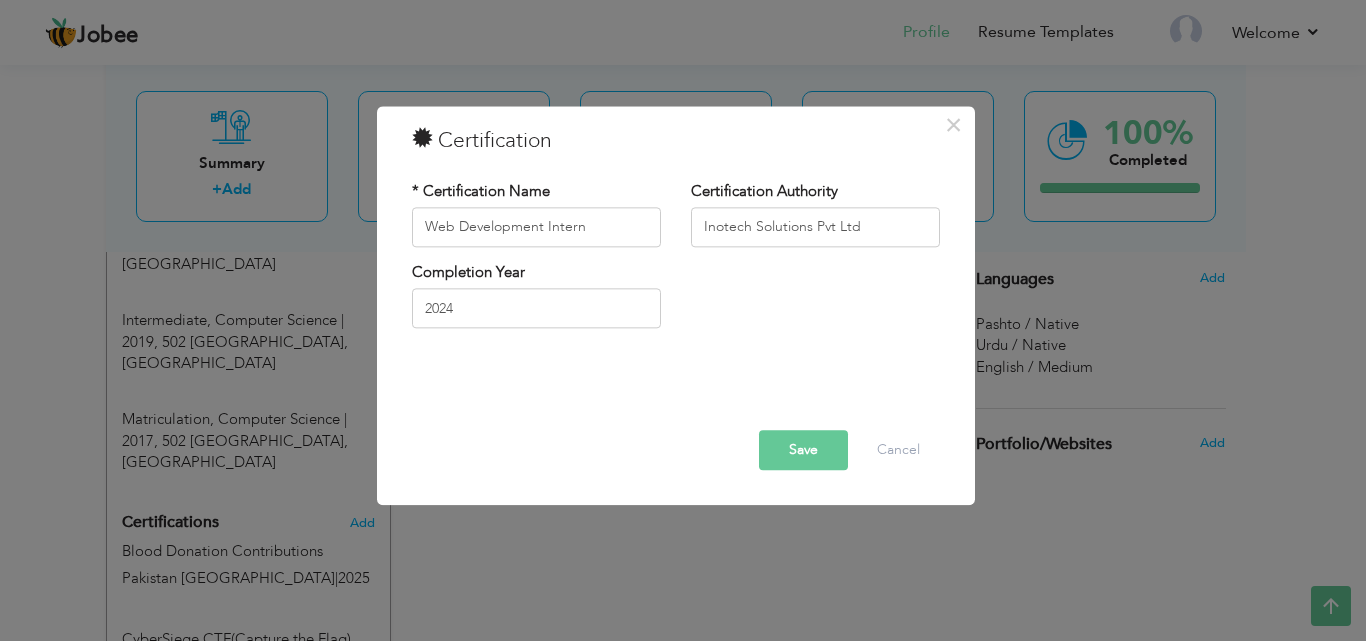 click on "Save" at bounding box center [803, 450] 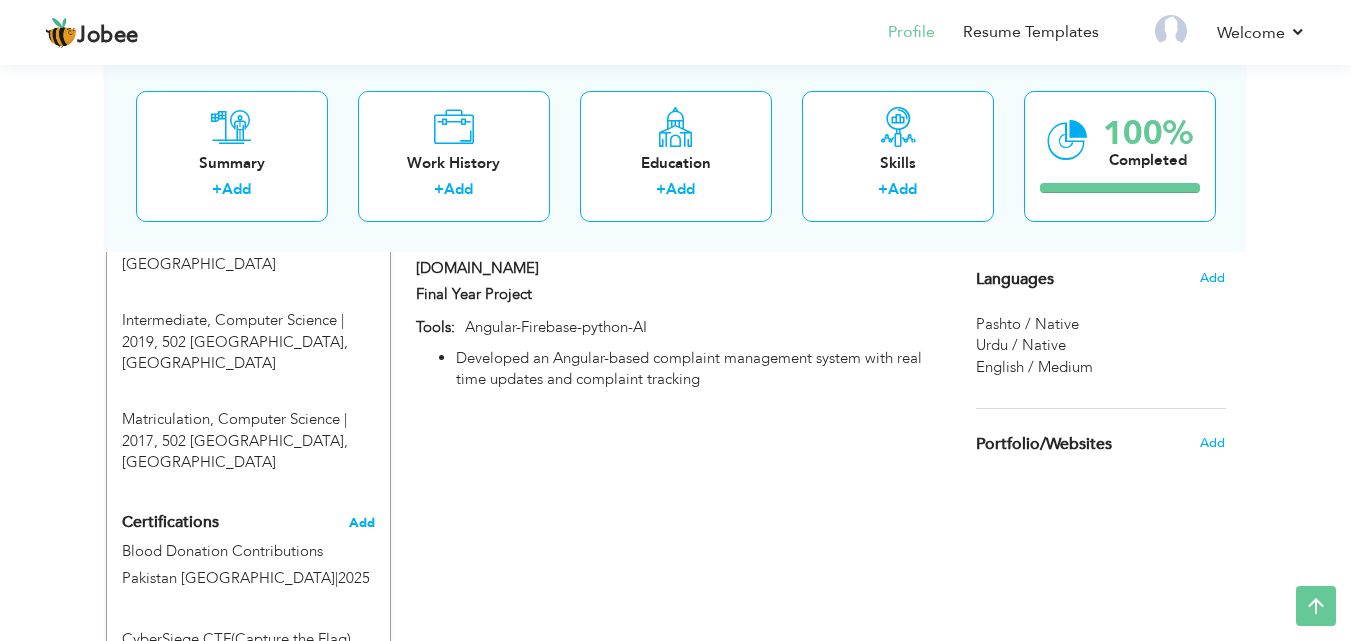 click on "Add" at bounding box center [362, 523] 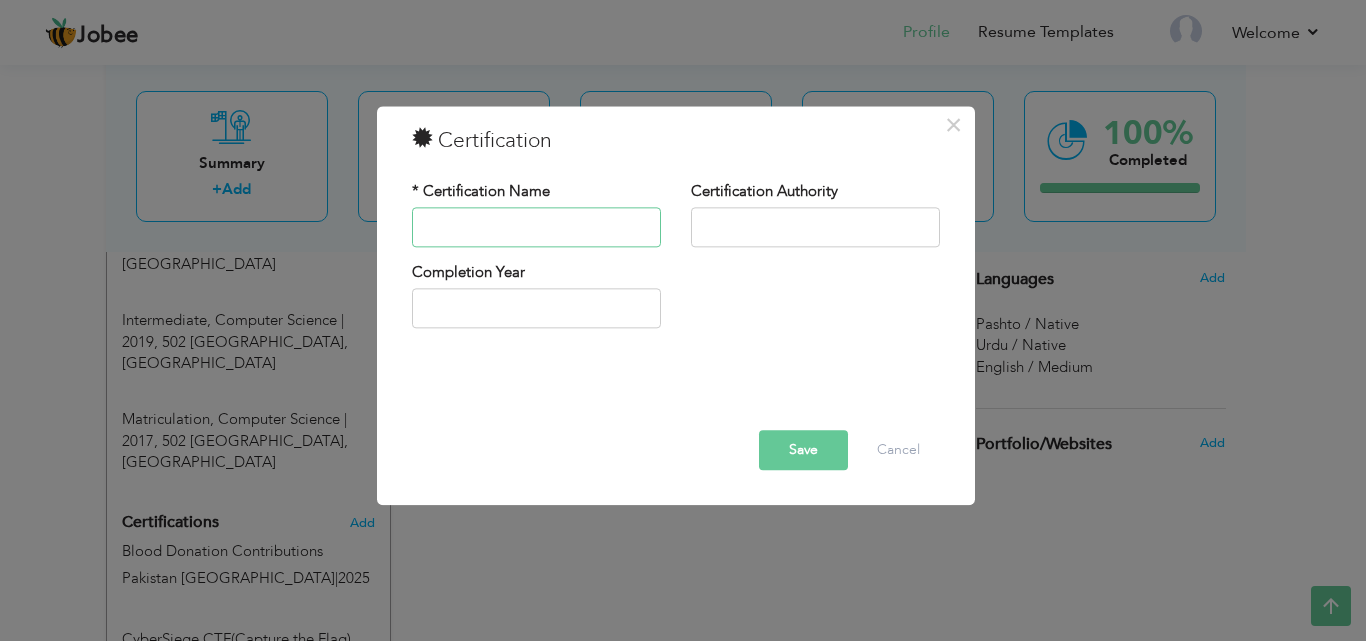 click at bounding box center (536, 227) 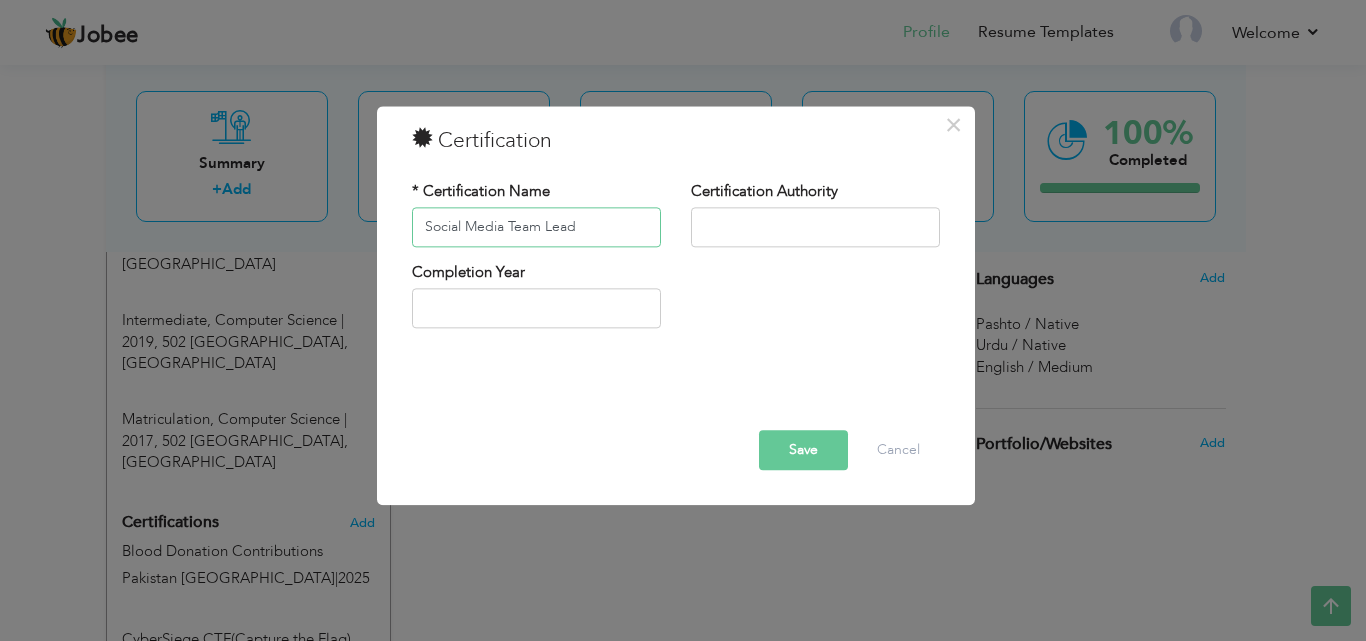 type on "Social Media Team Lead" 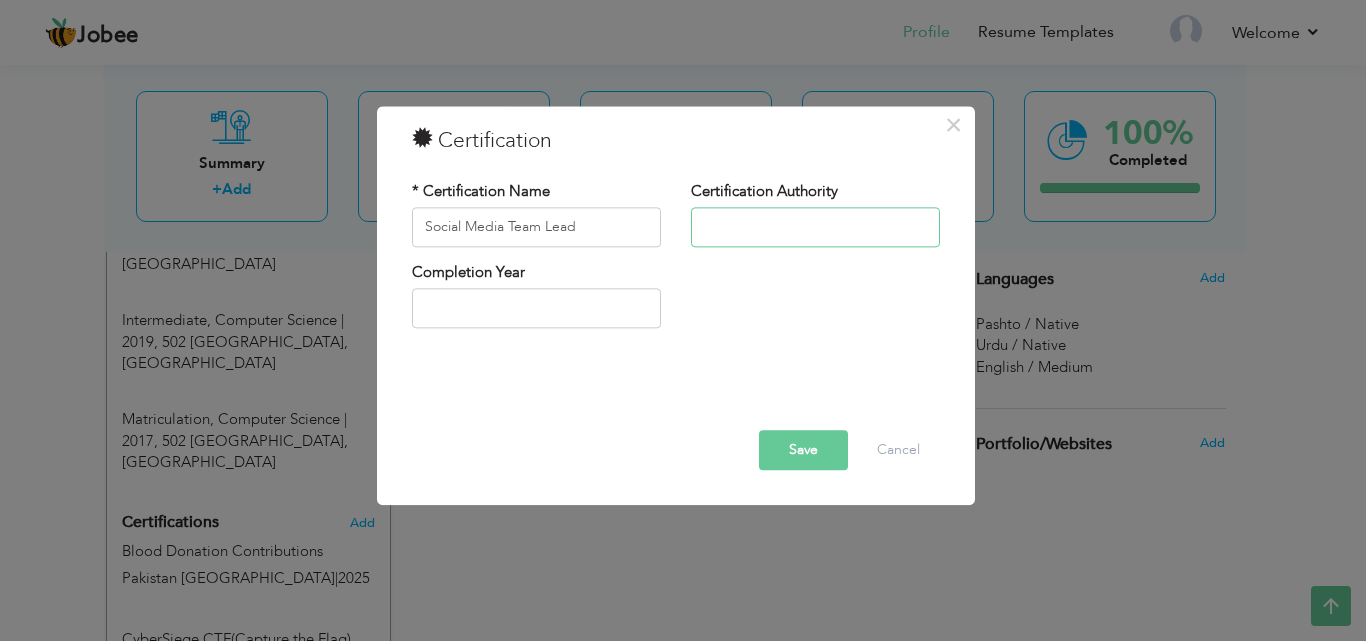 click at bounding box center [815, 227] 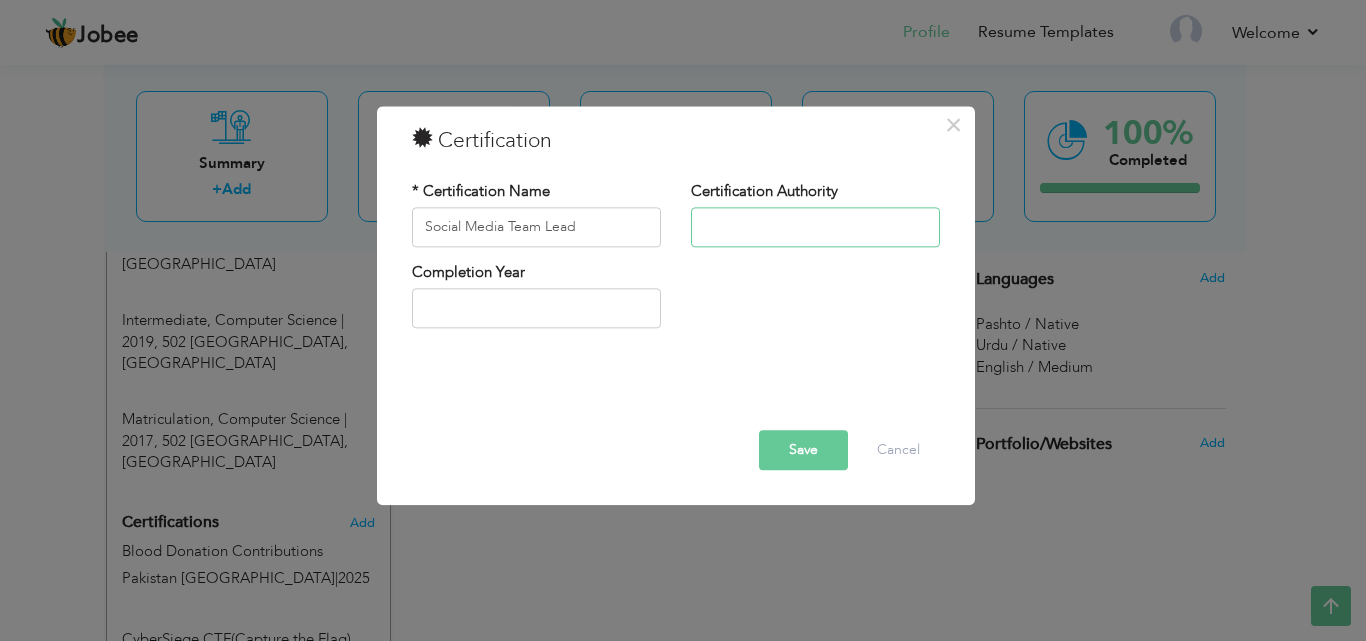 type on "NUML CSR society" 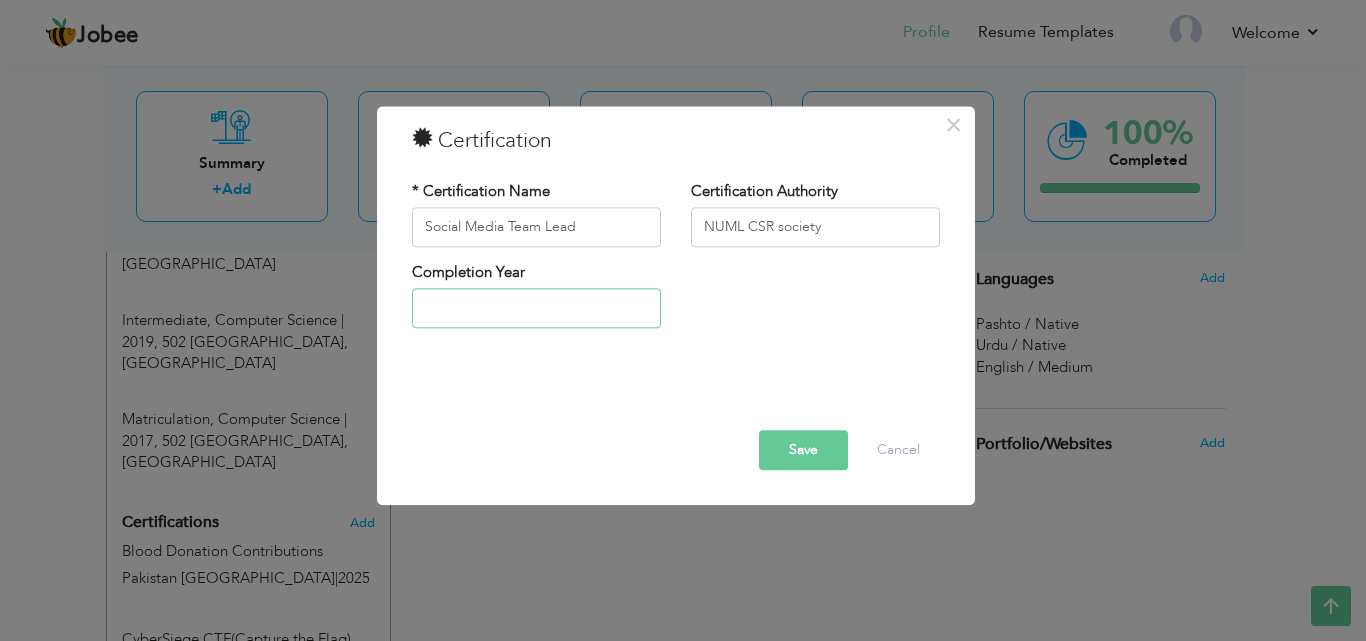 click at bounding box center (536, 309) 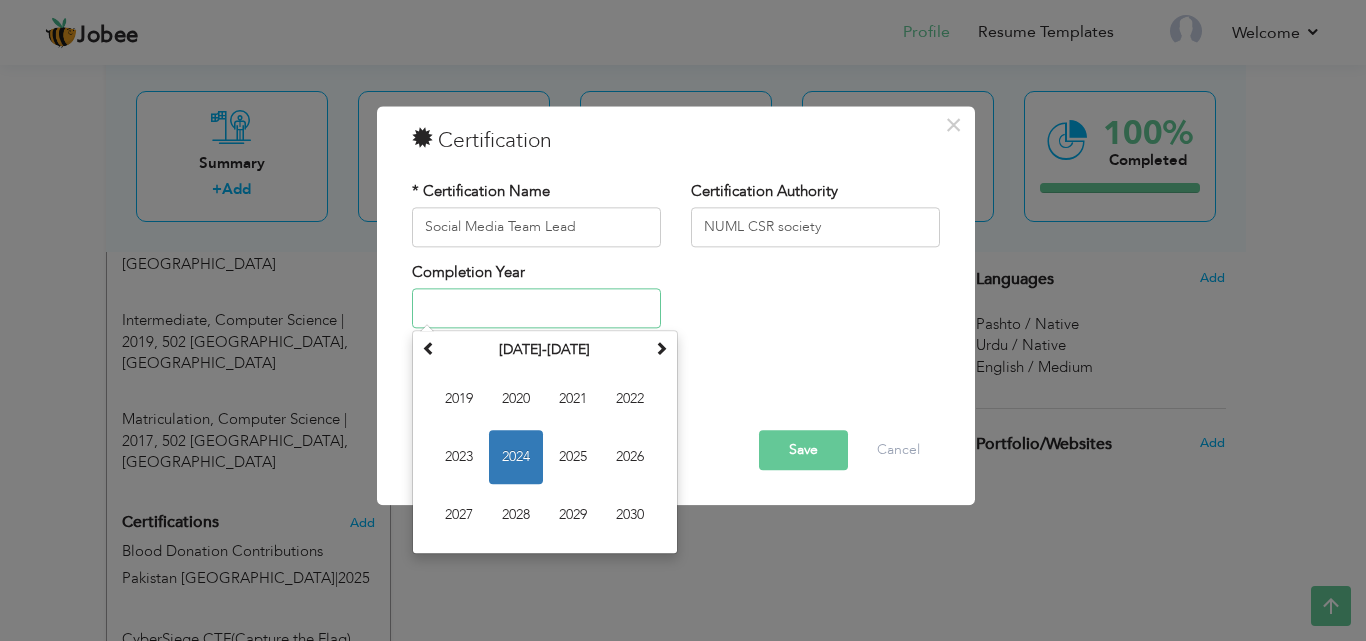 click on "2024" at bounding box center (516, 458) 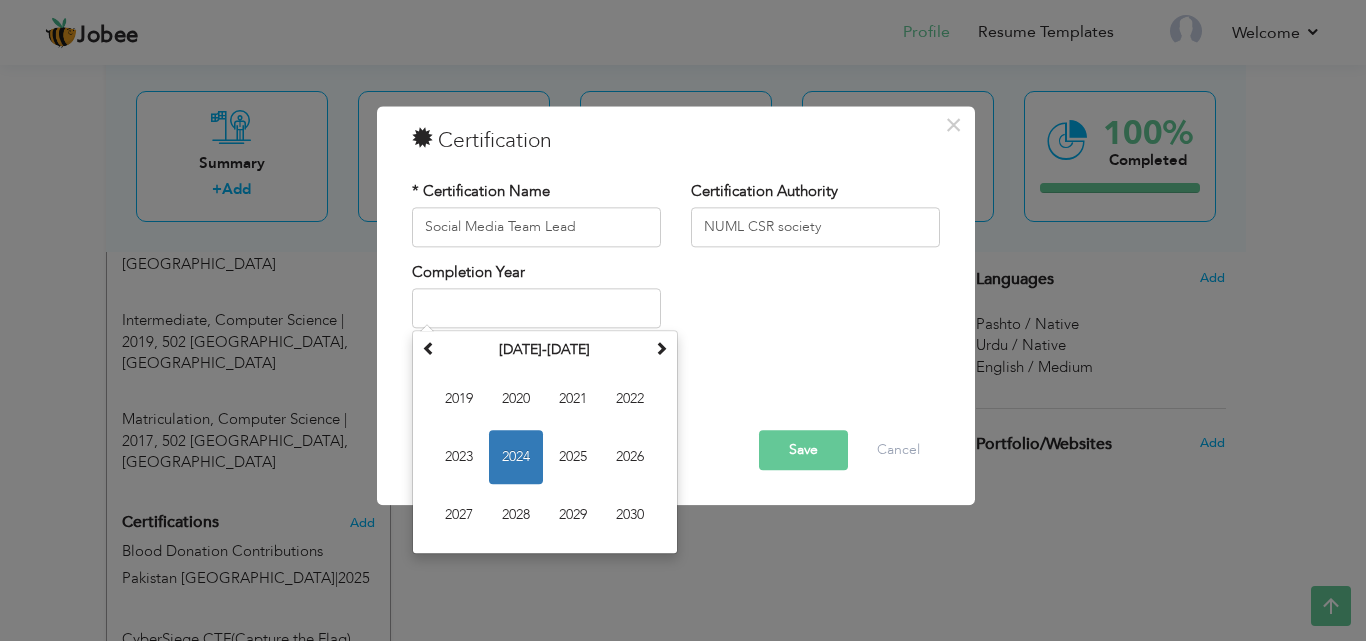 type on "2024" 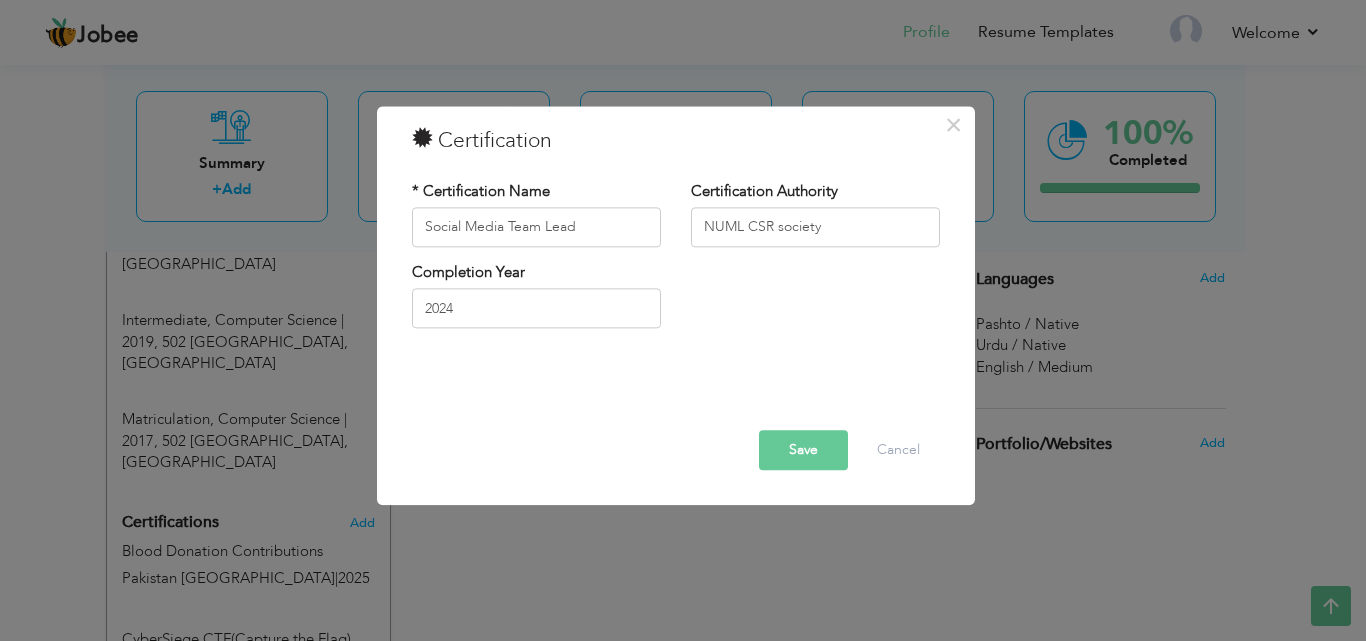 click on "Save" at bounding box center [803, 450] 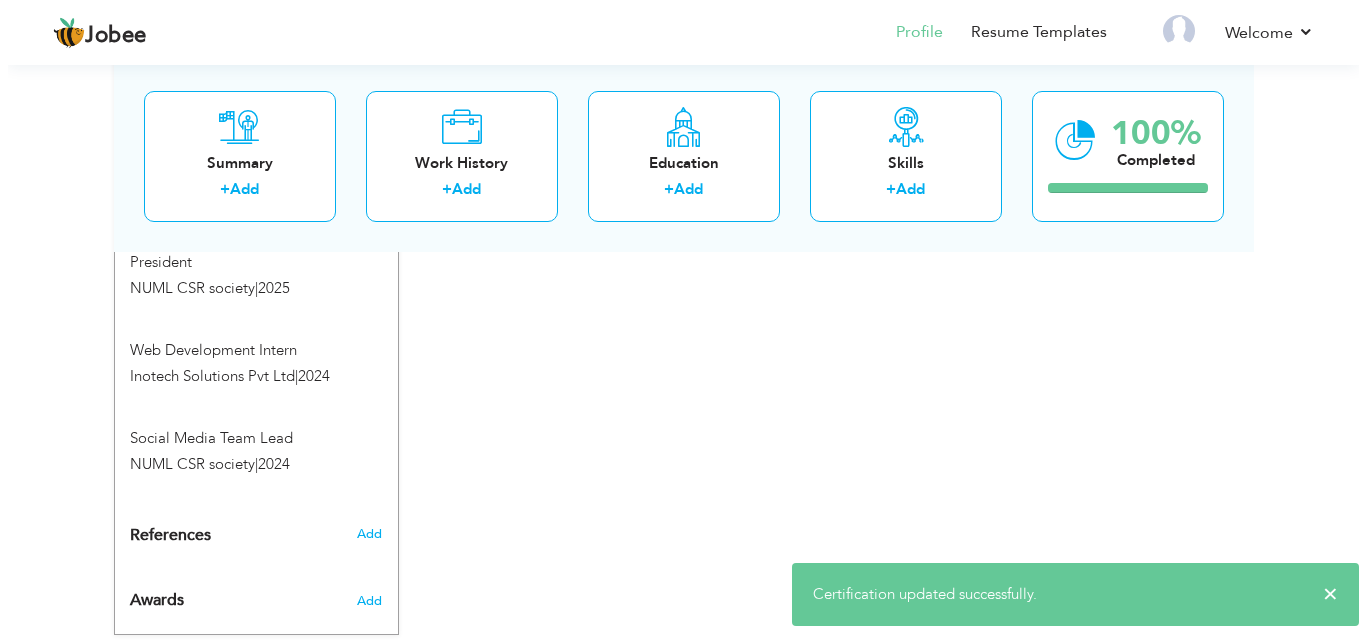 scroll, scrollTop: 1426, scrollLeft: 0, axis: vertical 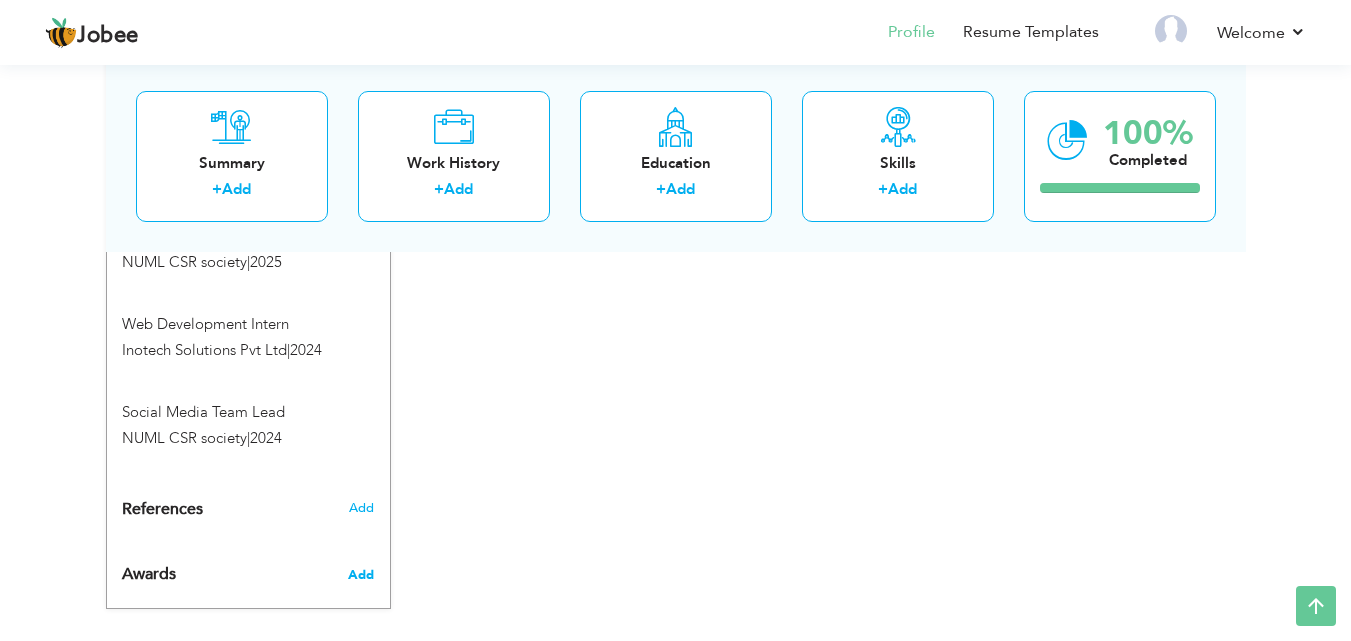 click on "Add" at bounding box center [361, 575] 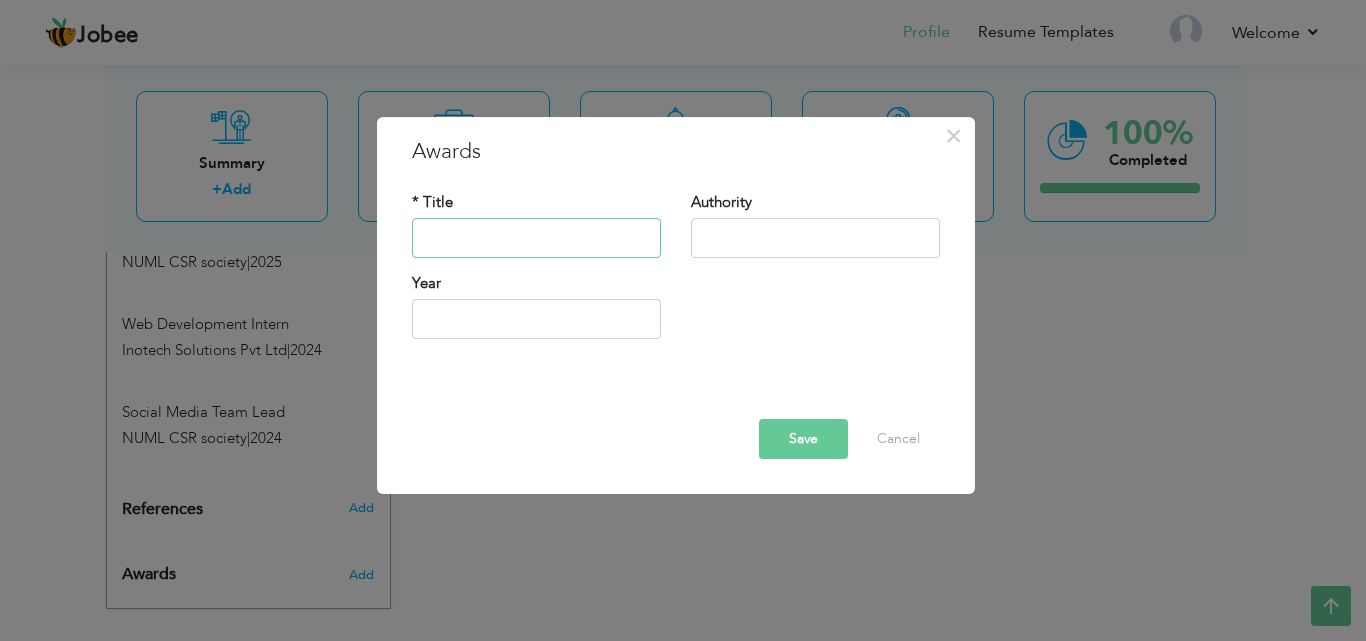 click at bounding box center [536, 238] 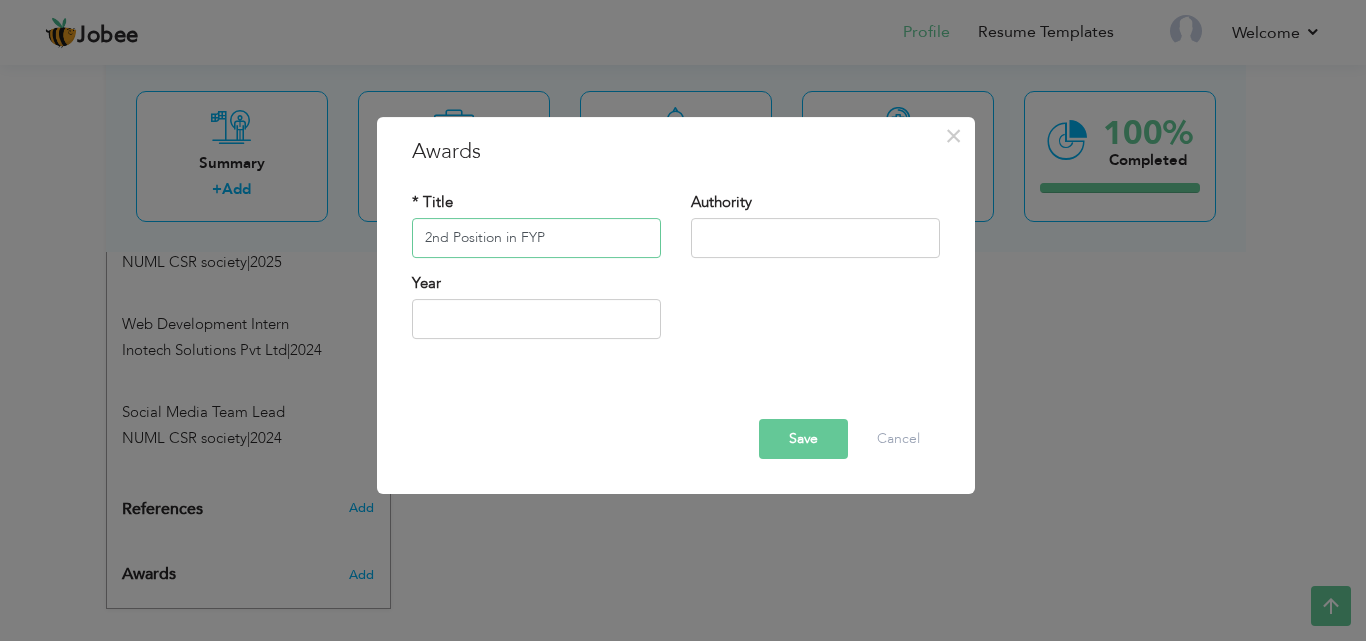 type on "2nd Position in FYP" 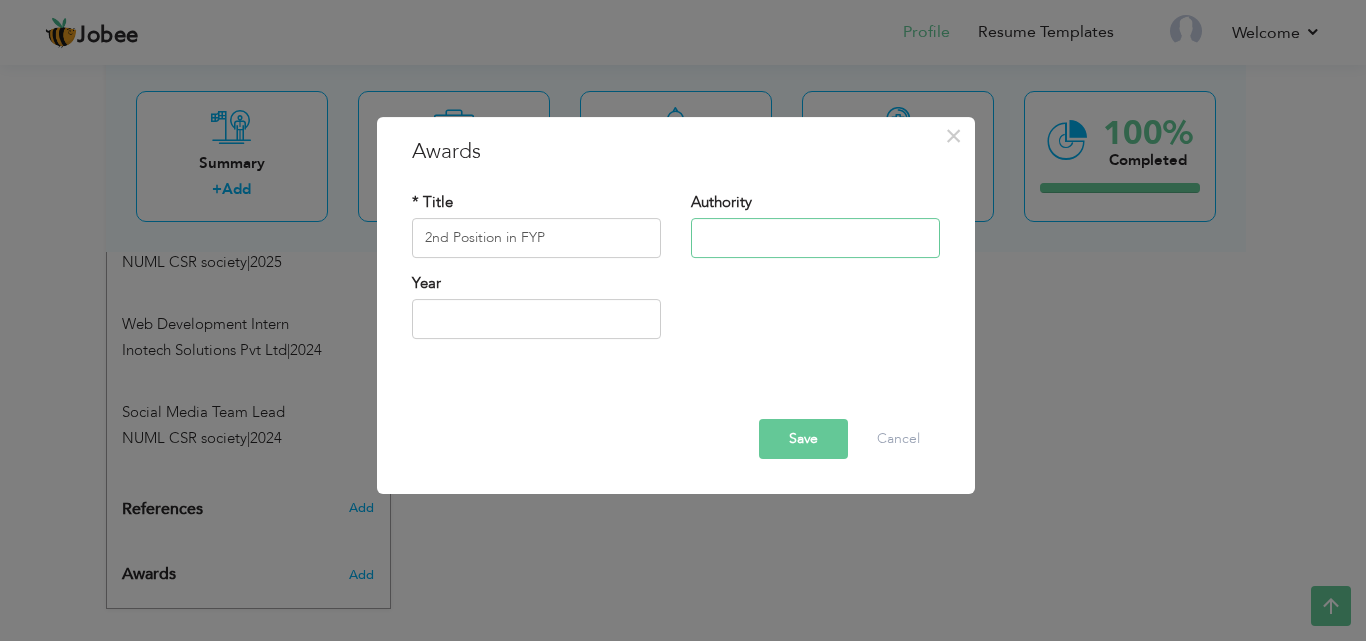 type on "o" 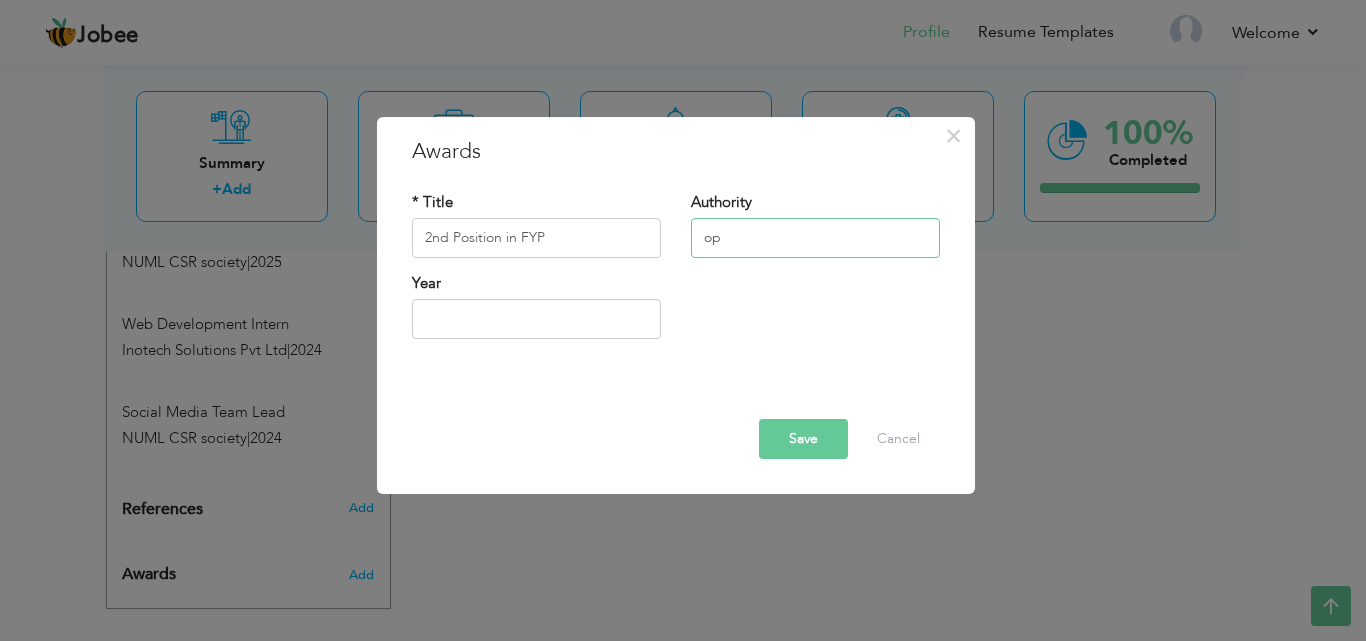 type on "o" 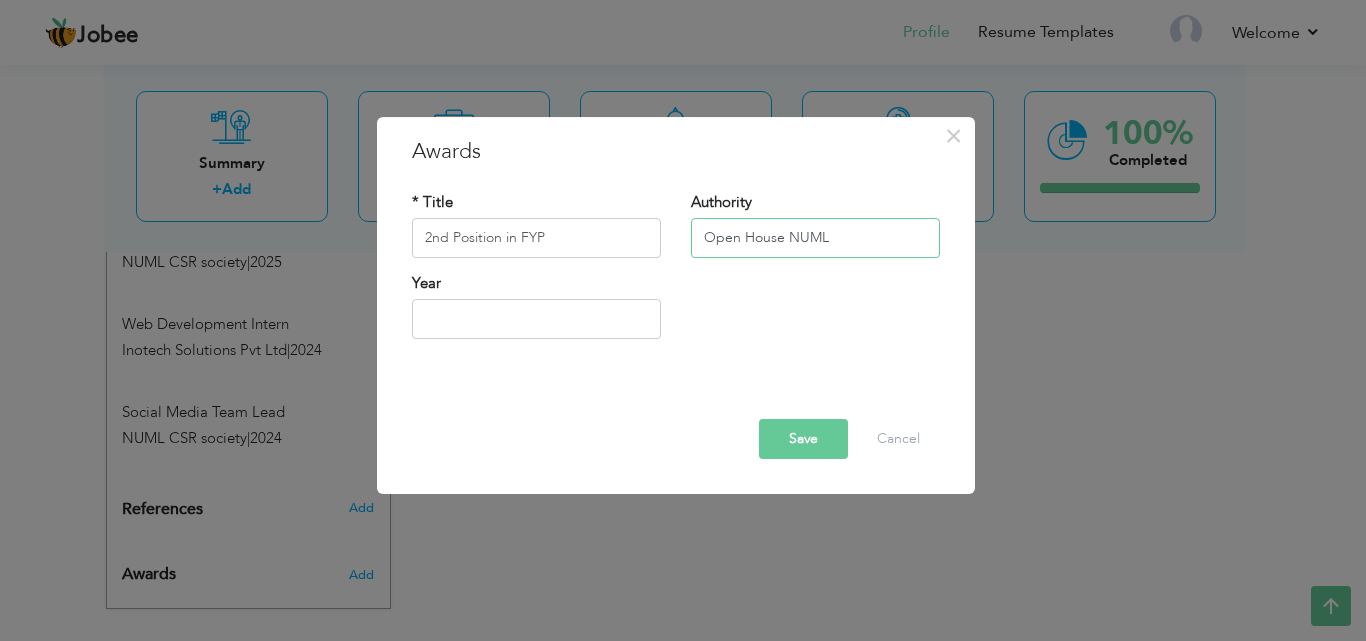 drag, startPoint x: 802, startPoint y: 228, endPoint x: 789, endPoint y: 227, distance: 13.038404 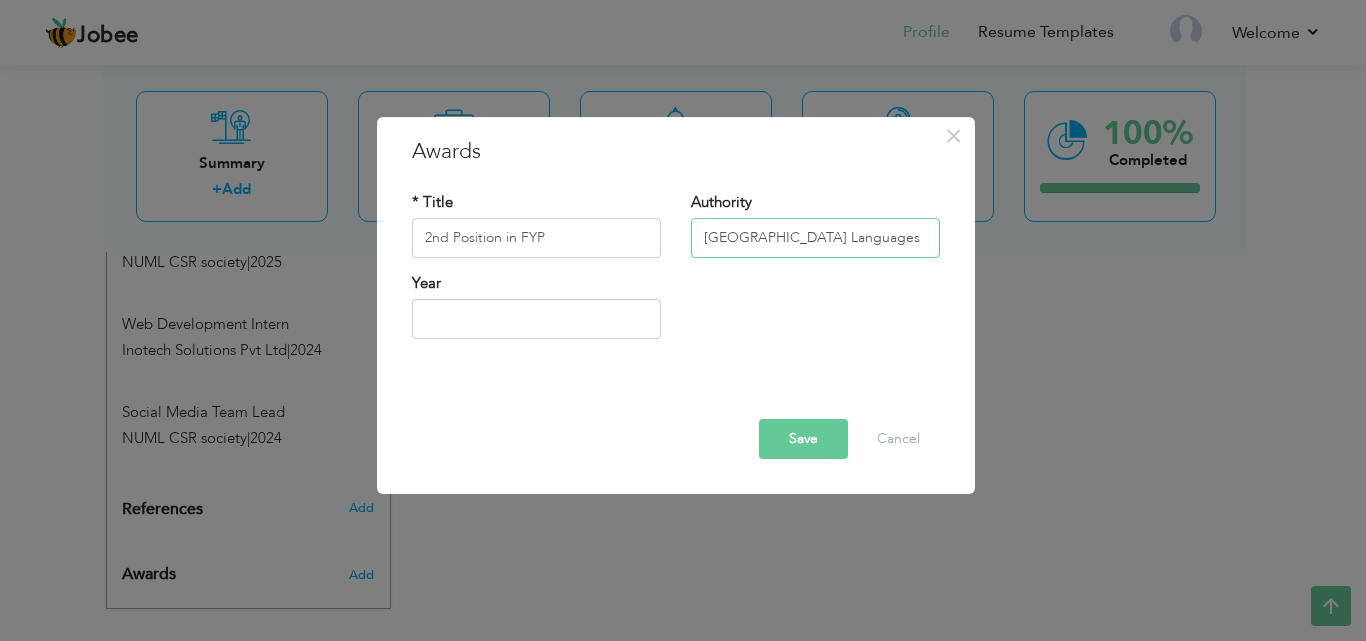 scroll, scrollTop: 0, scrollLeft: 118, axis: horizontal 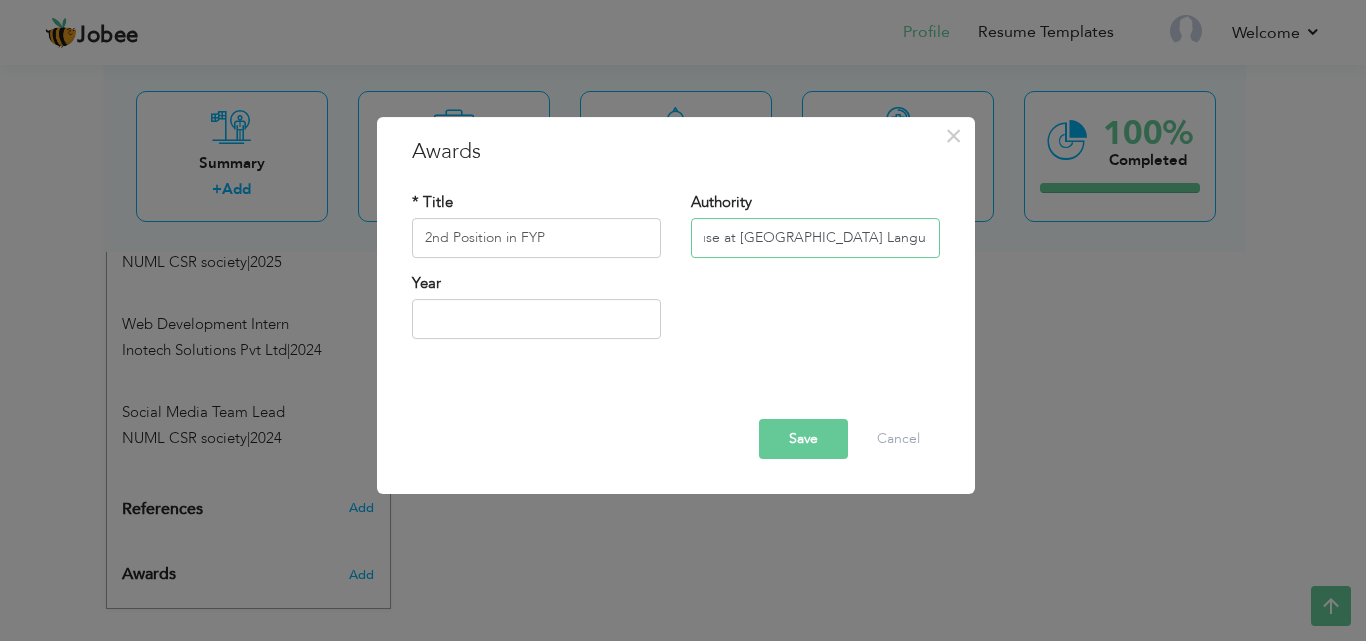 type on "Open House at [GEOGRAPHIC_DATA] Languages" 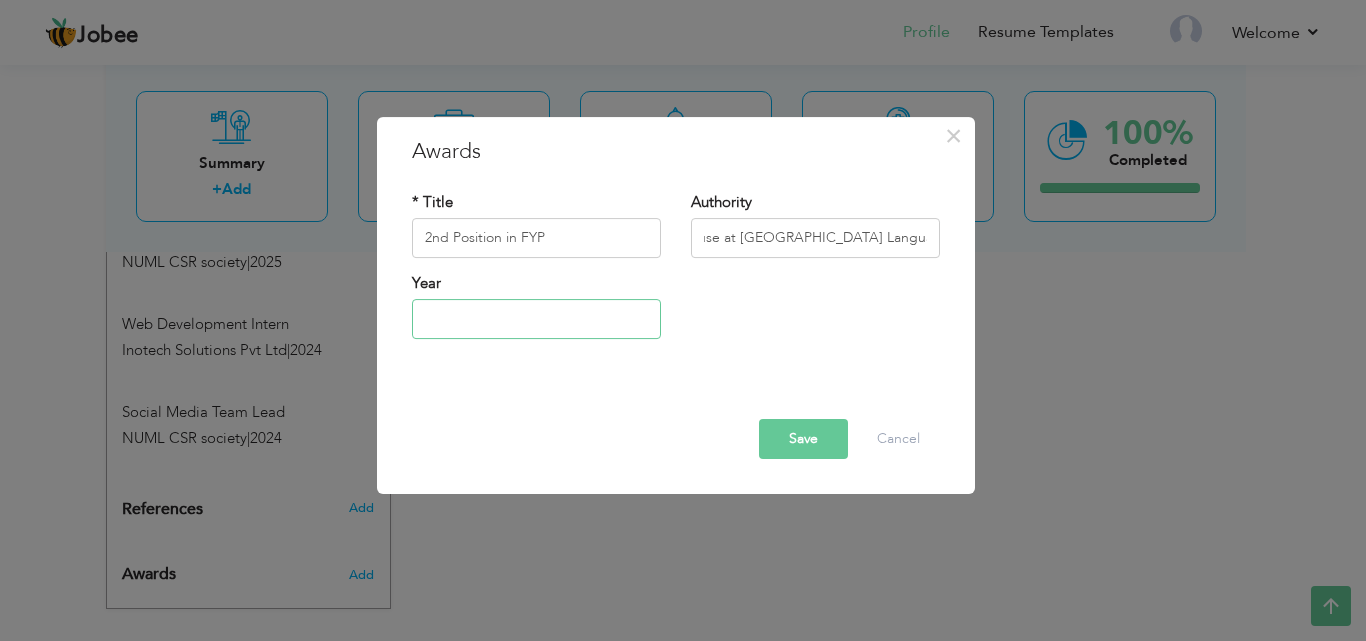 type on "2025" 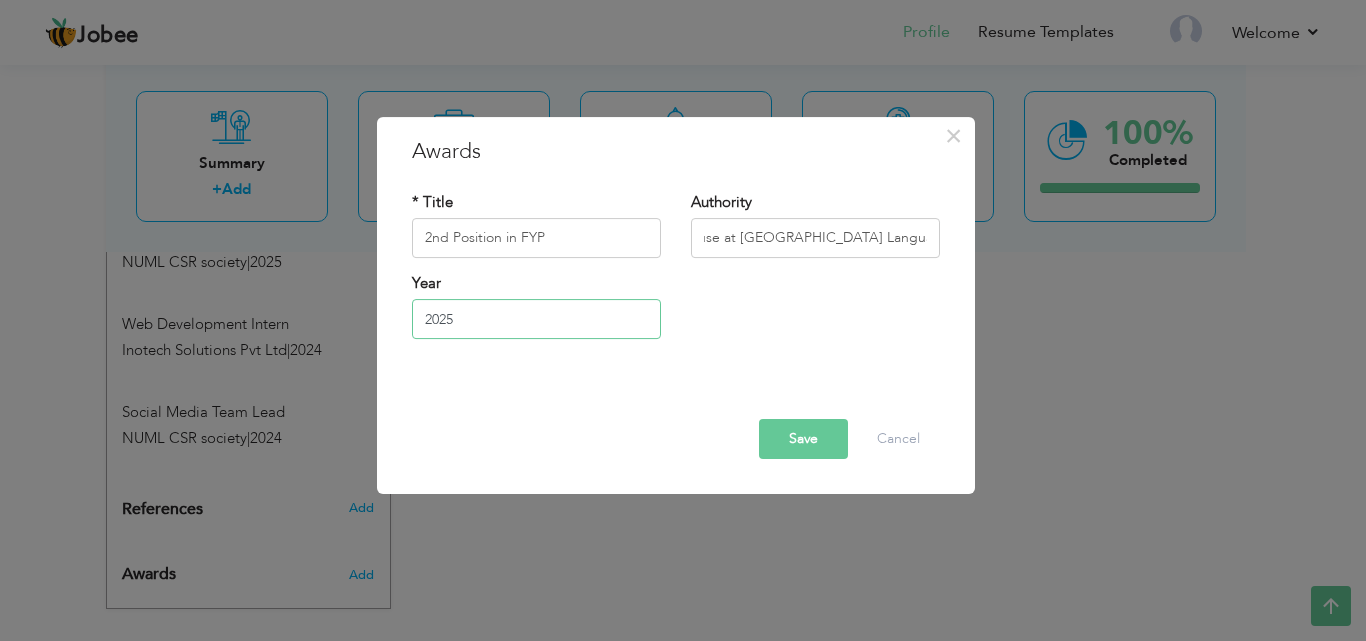 click on "2025" at bounding box center [536, 319] 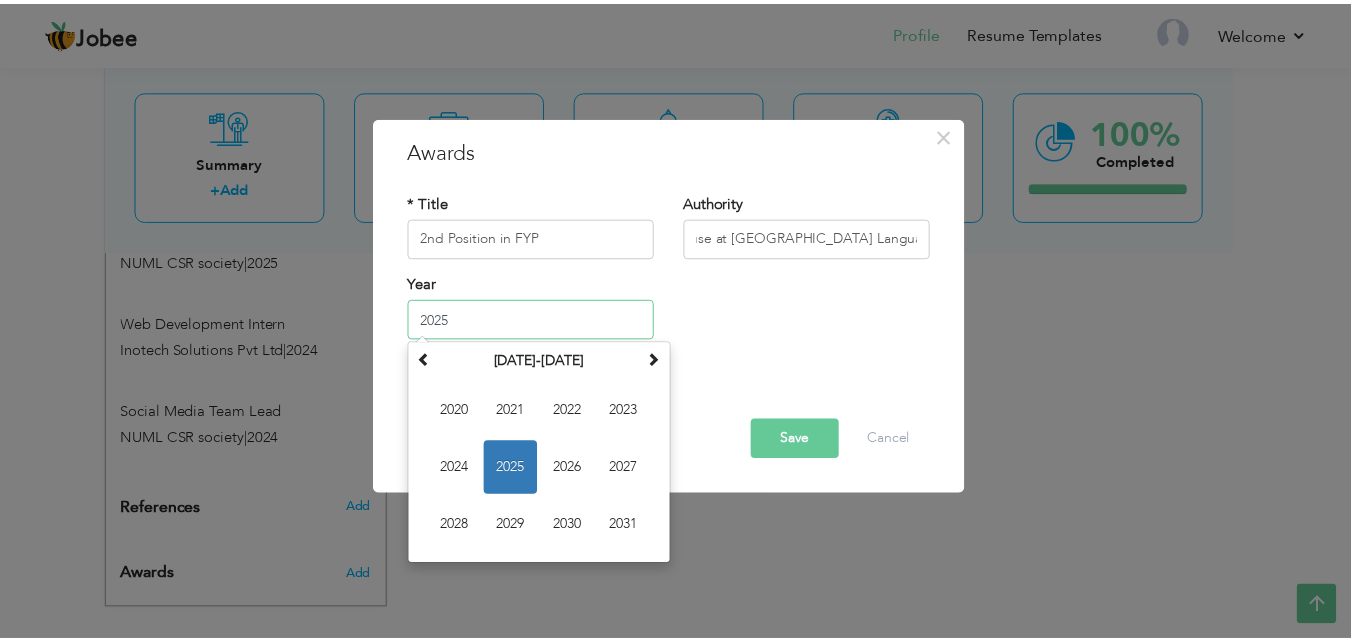 scroll, scrollTop: 0, scrollLeft: 0, axis: both 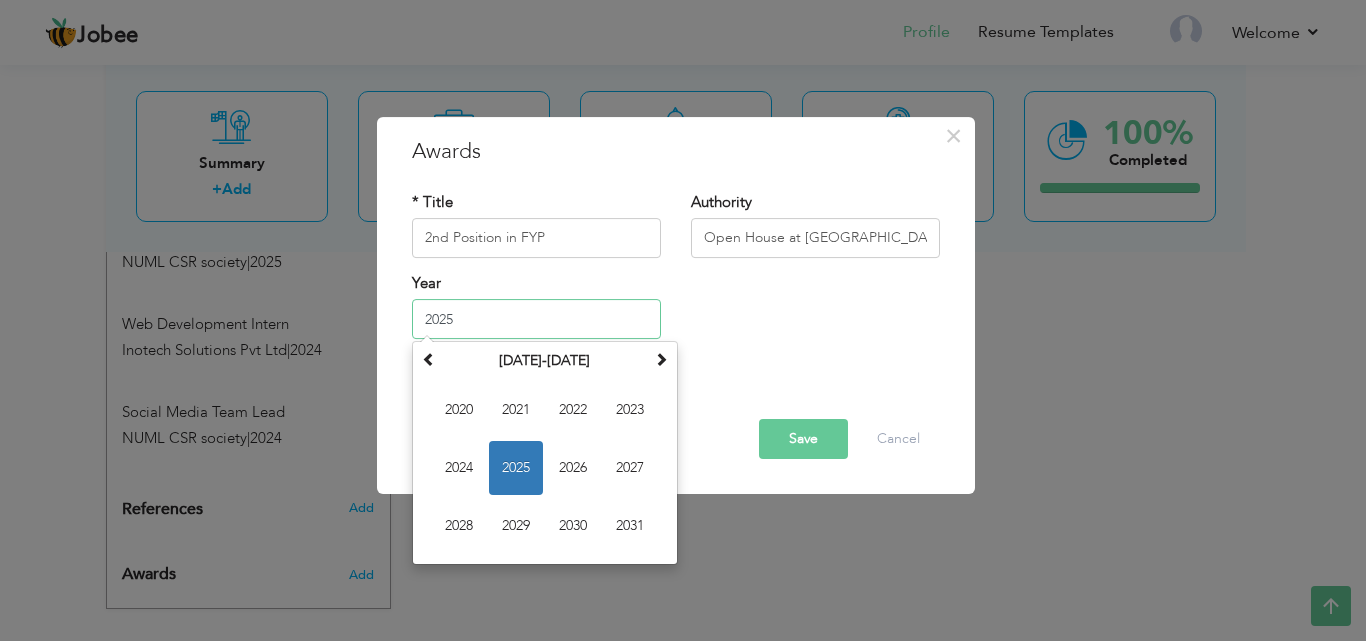click on "2025" at bounding box center [516, 468] 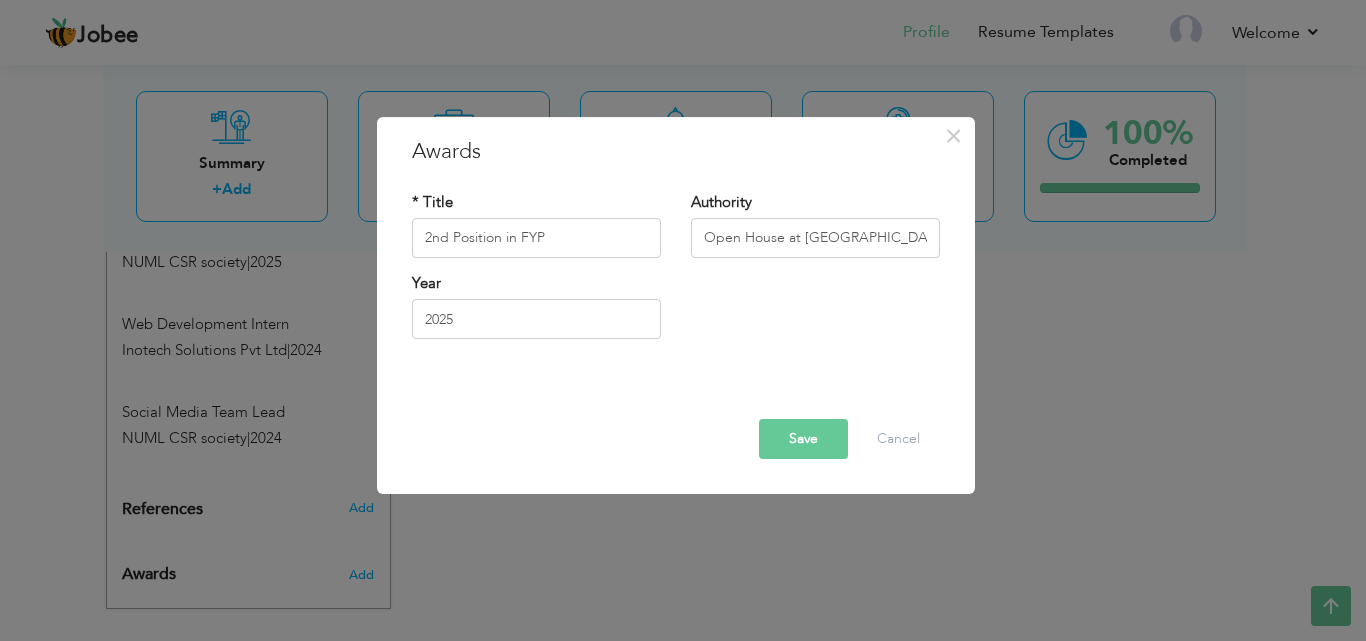 click on "Save" at bounding box center [803, 439] 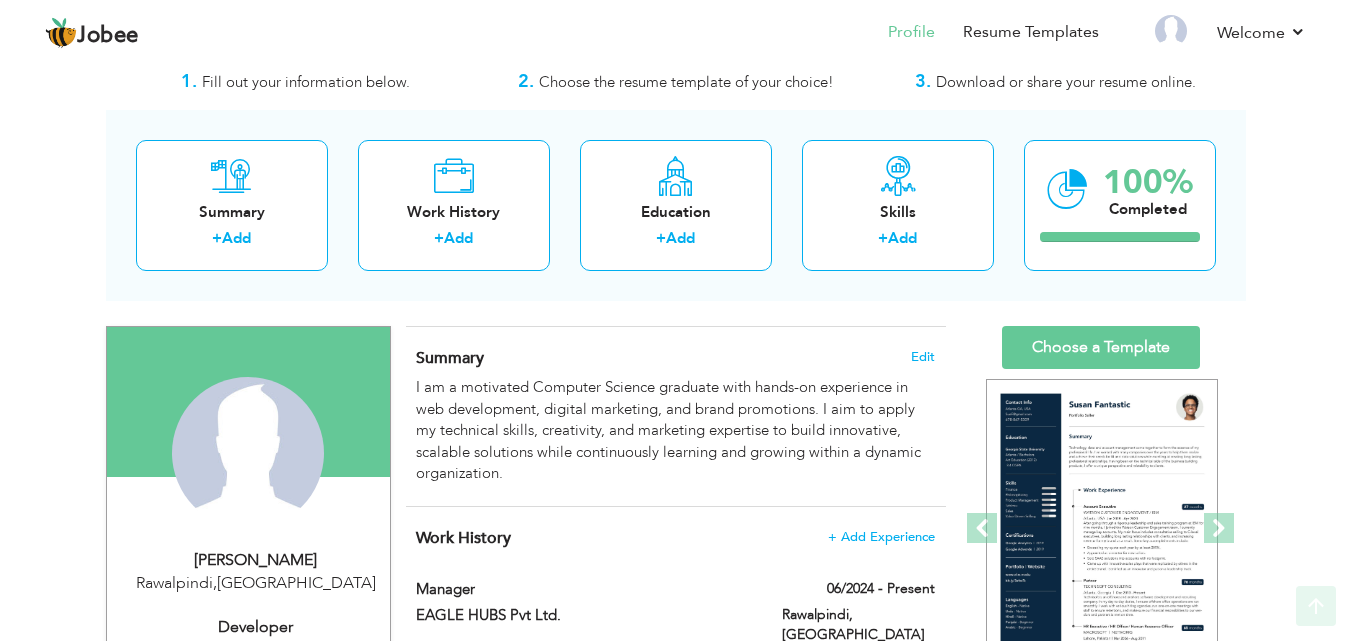scroll, scrollTop: 0, scrollLeft: 0, axis: both 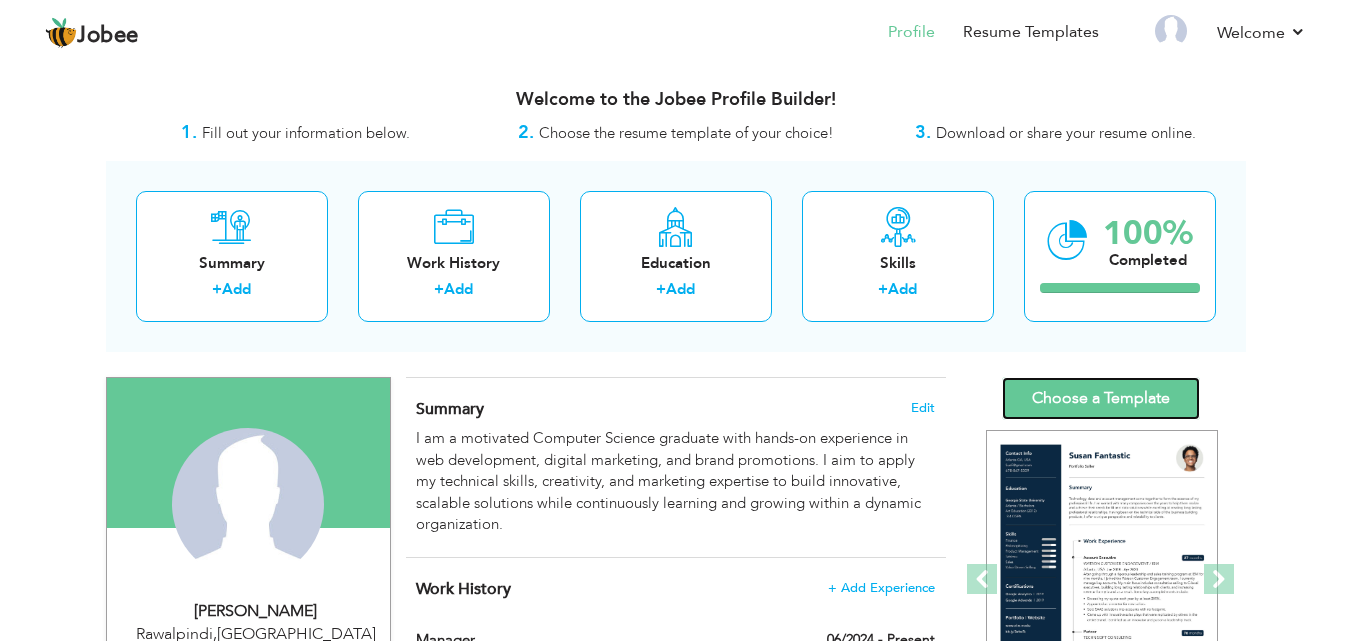click on "Choose a Template" at bounding box center (1101, 398) 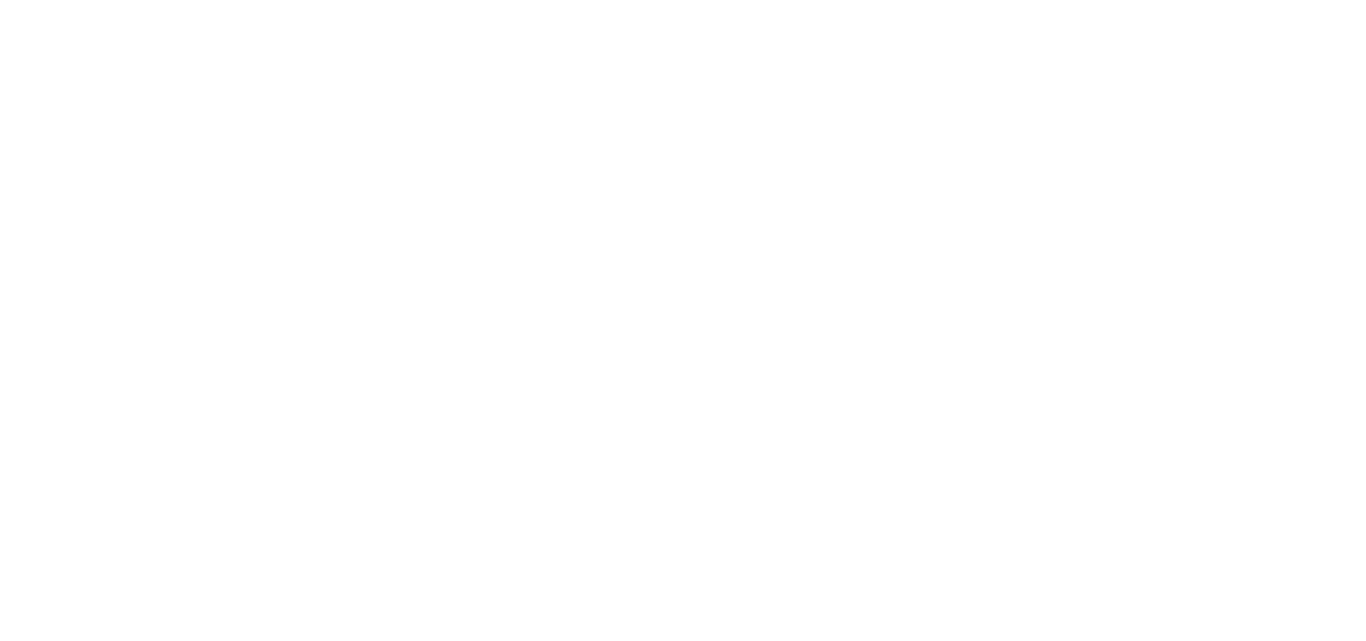 scroll, scrollTop: 0, scrollLeft: 0, axis: both 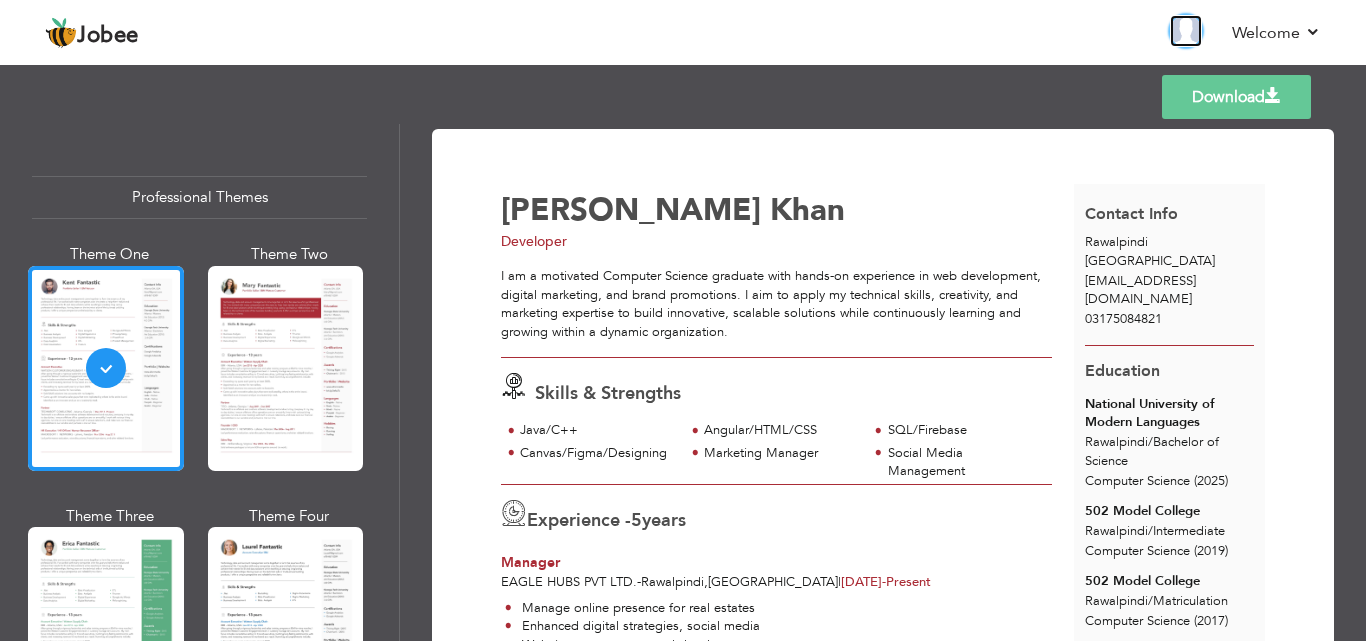 click at bounding box center (1186, 31) 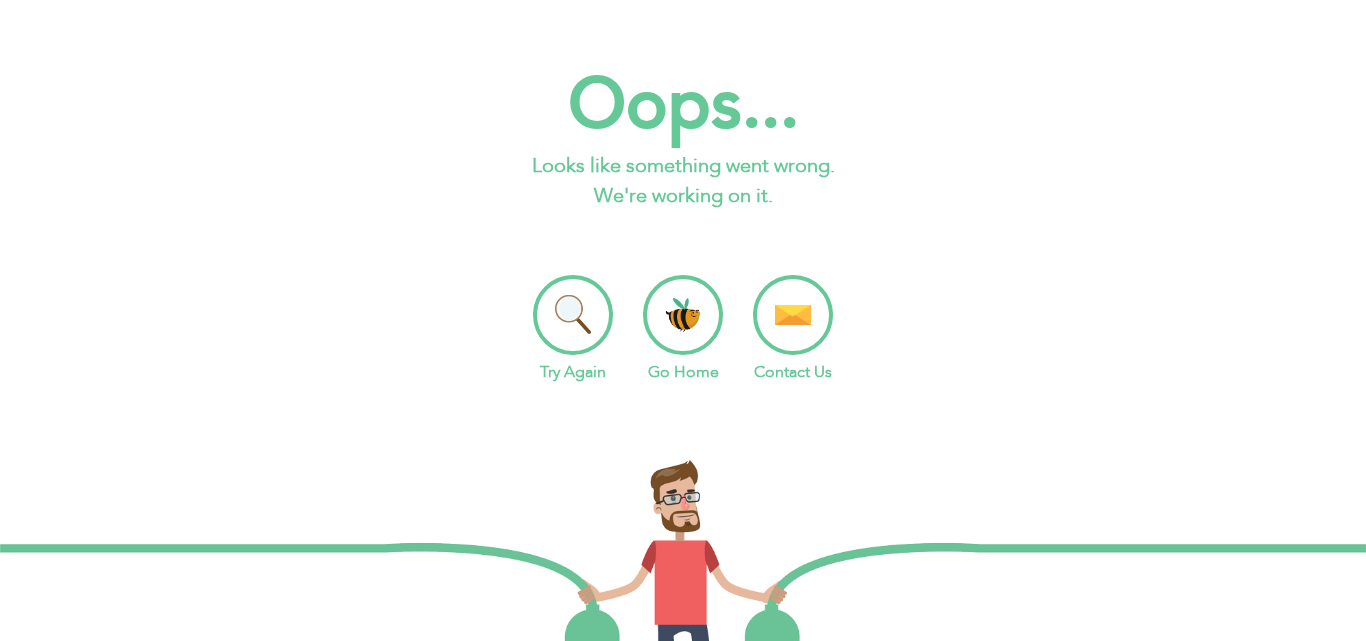 scroll, scrollTop: 0, scrollLeft: 0, axis: both 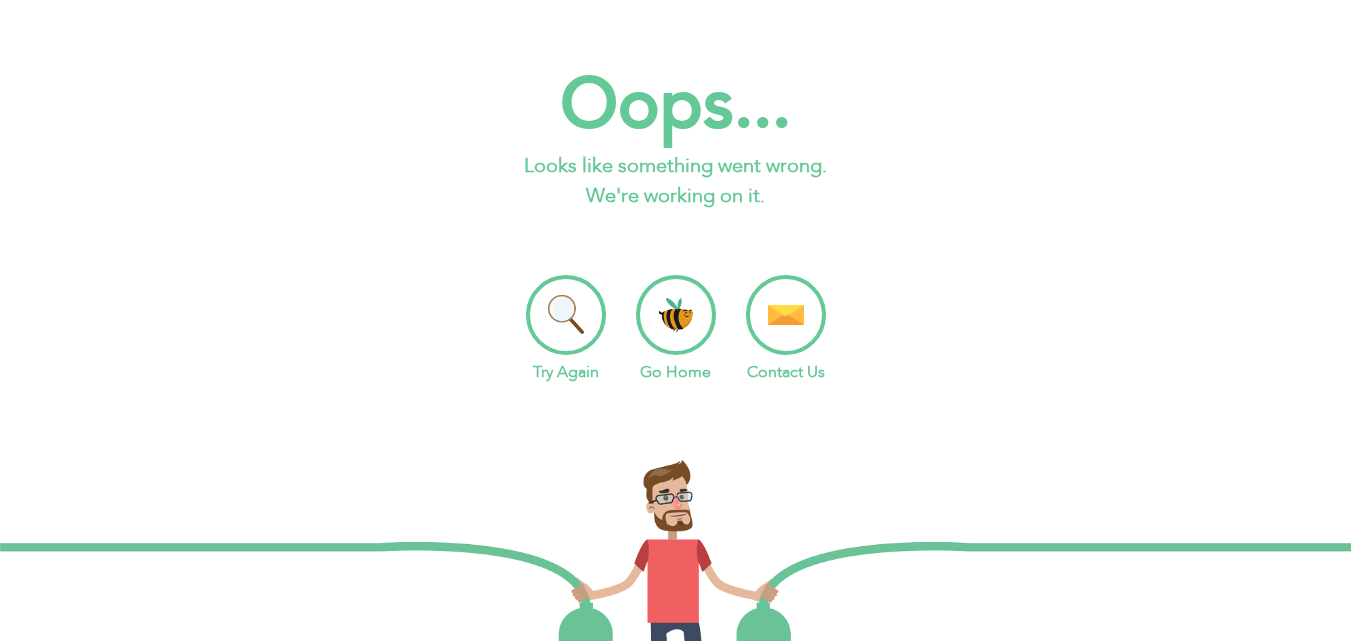 click on "Try Again" at bounding box center (566, 329) 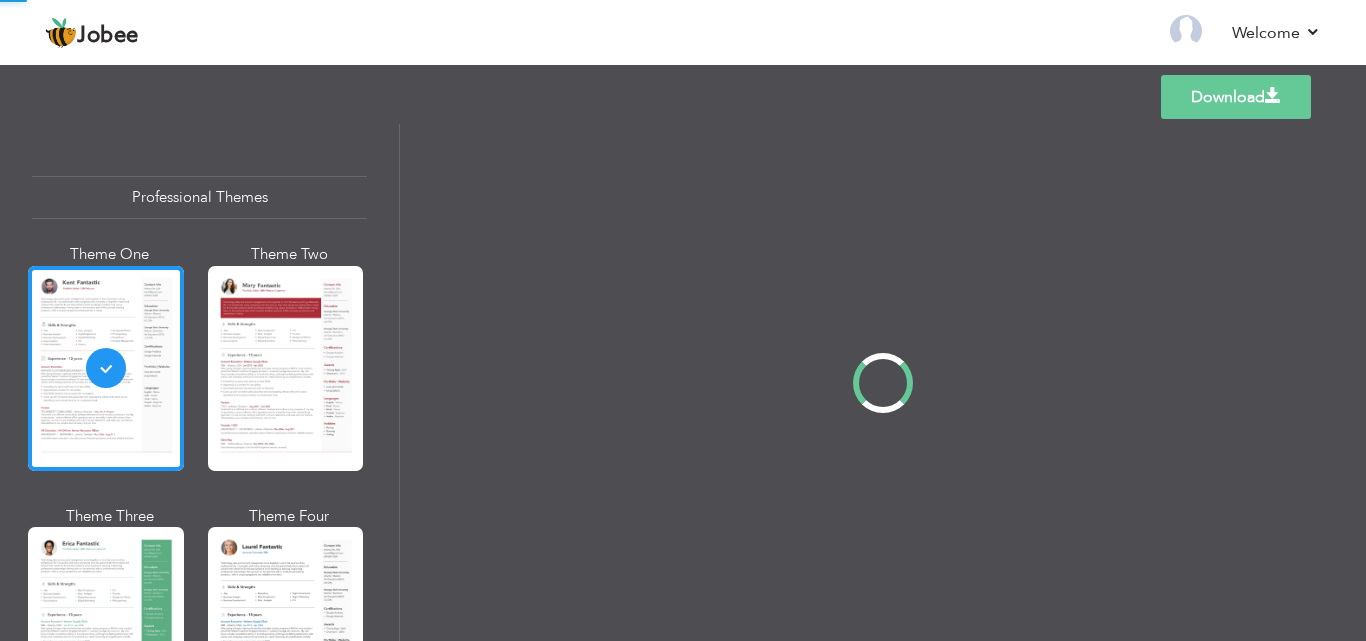 scroll, scrollTop: 0, scrollLeft: 0, axis: both 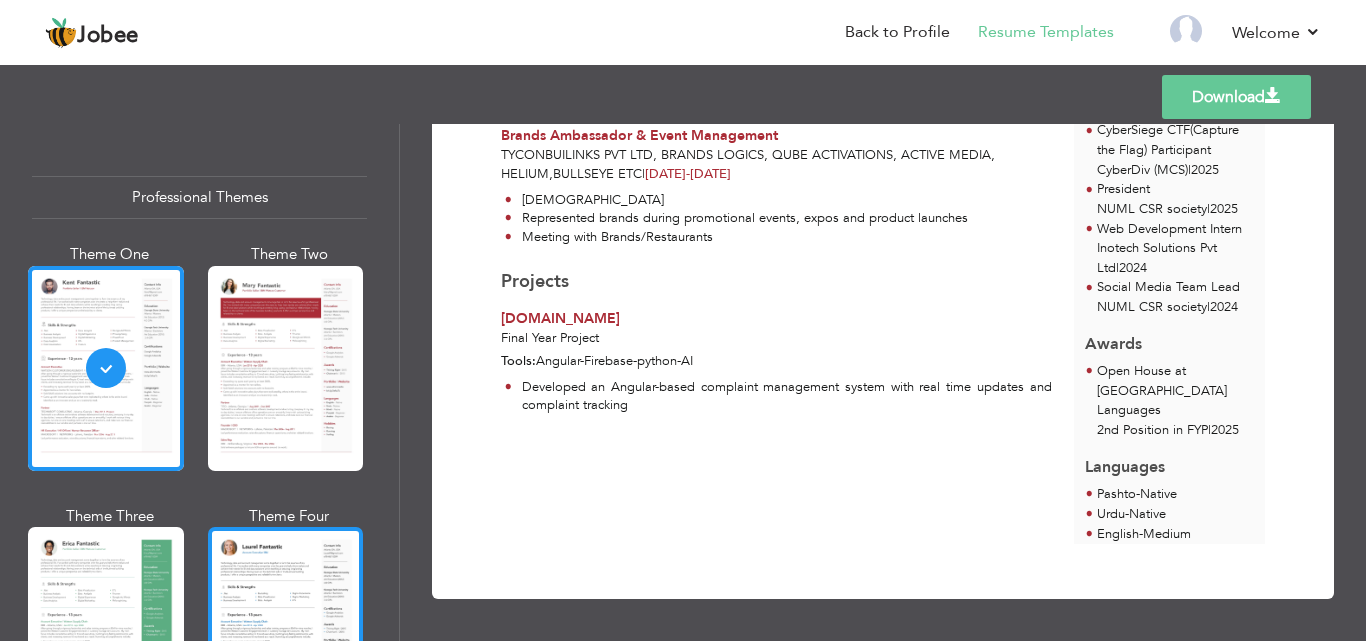 click at bounding box center (286, 629) 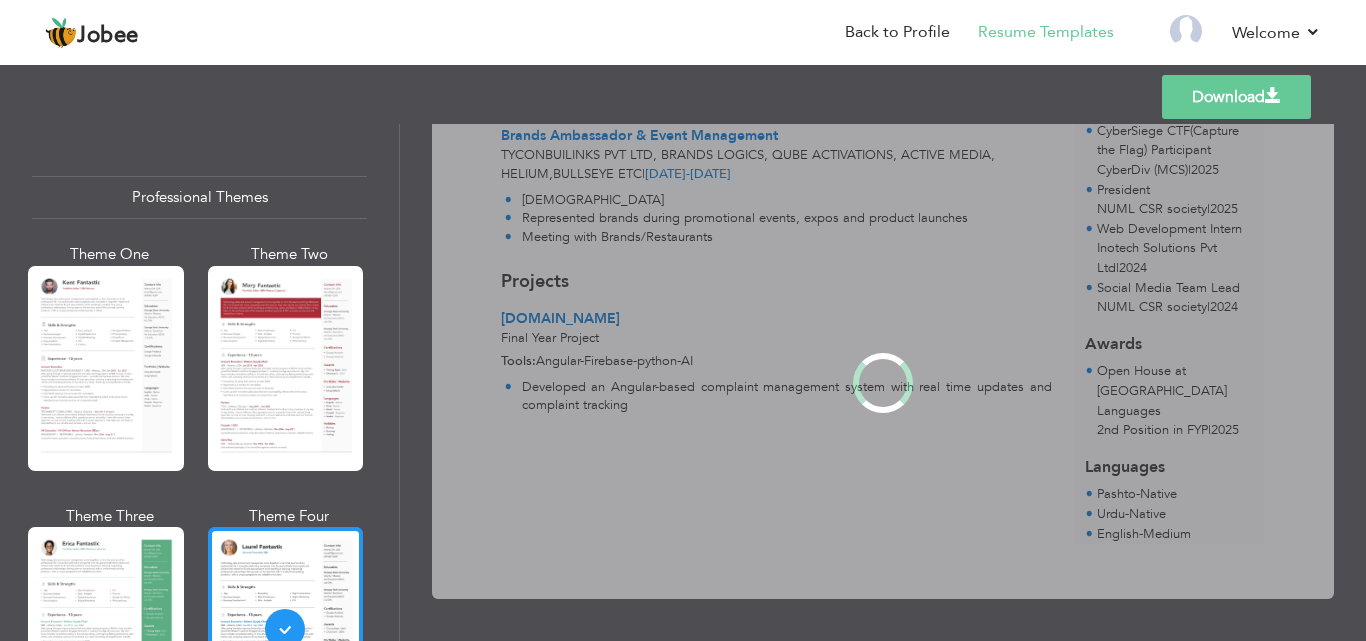 scroll, scrollTop: 0, scrollLeft: 0, axis: both 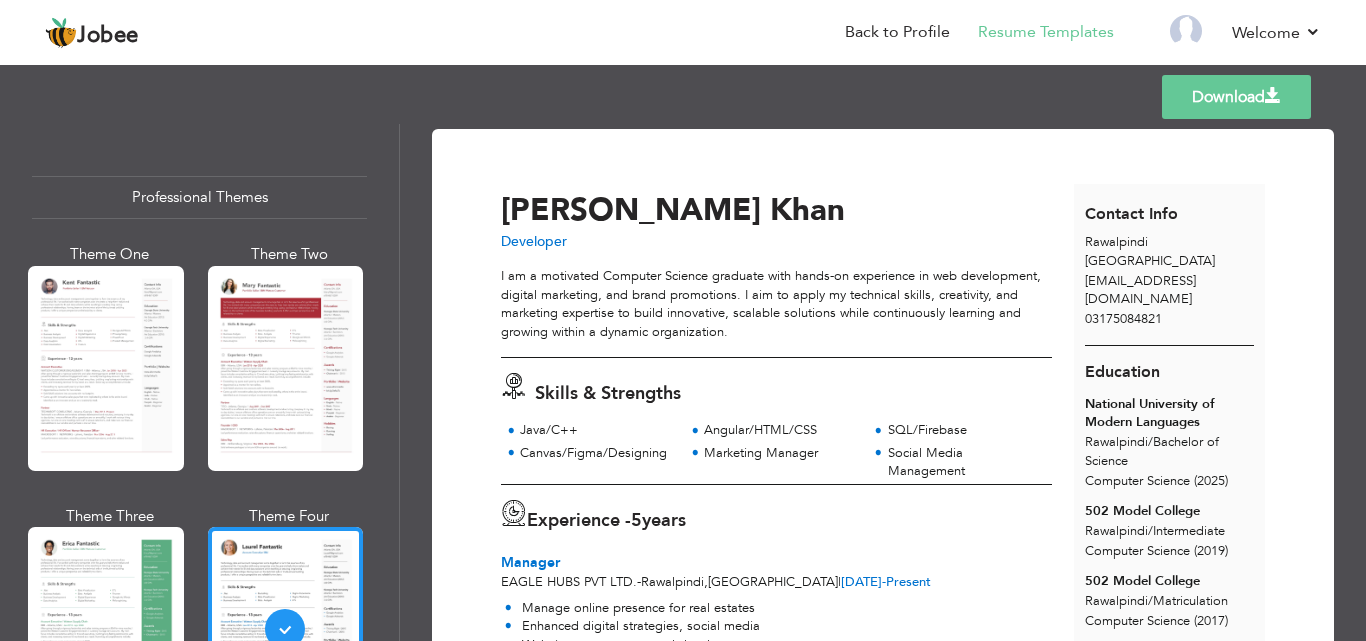 click on "Download" at bounding box center [1236, 97] 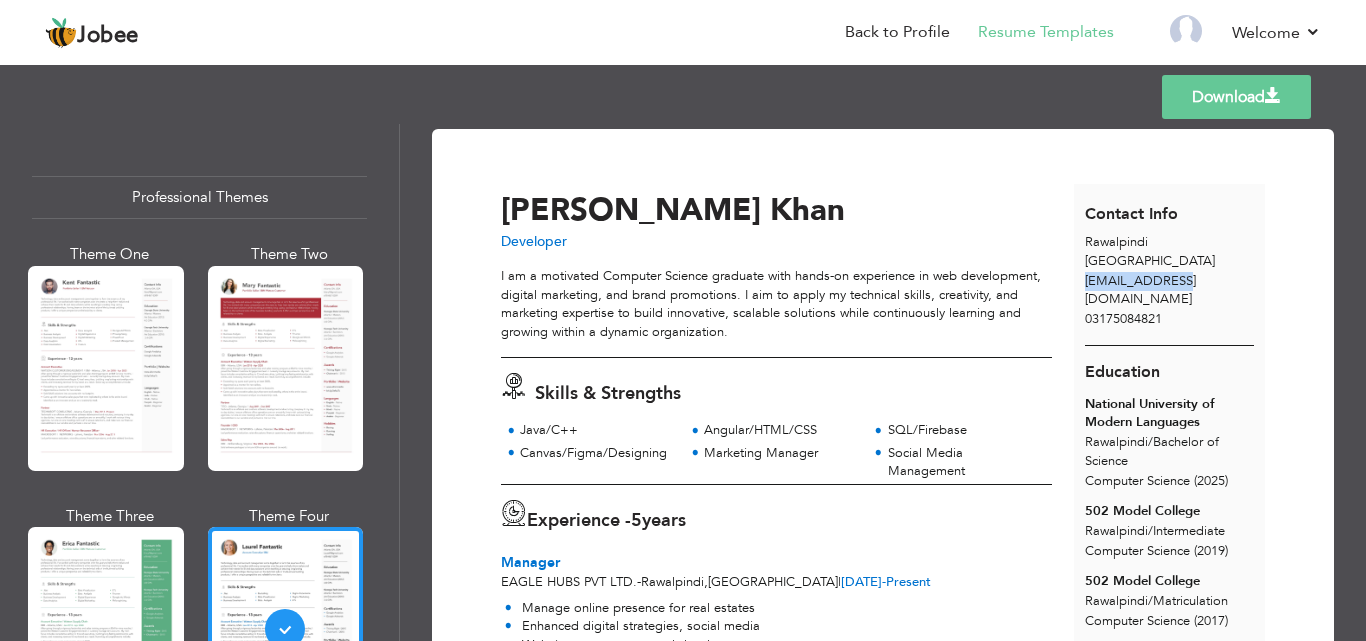 click on "hassanalikhan5466@gmail.com" at bounding box center (1140, 290) 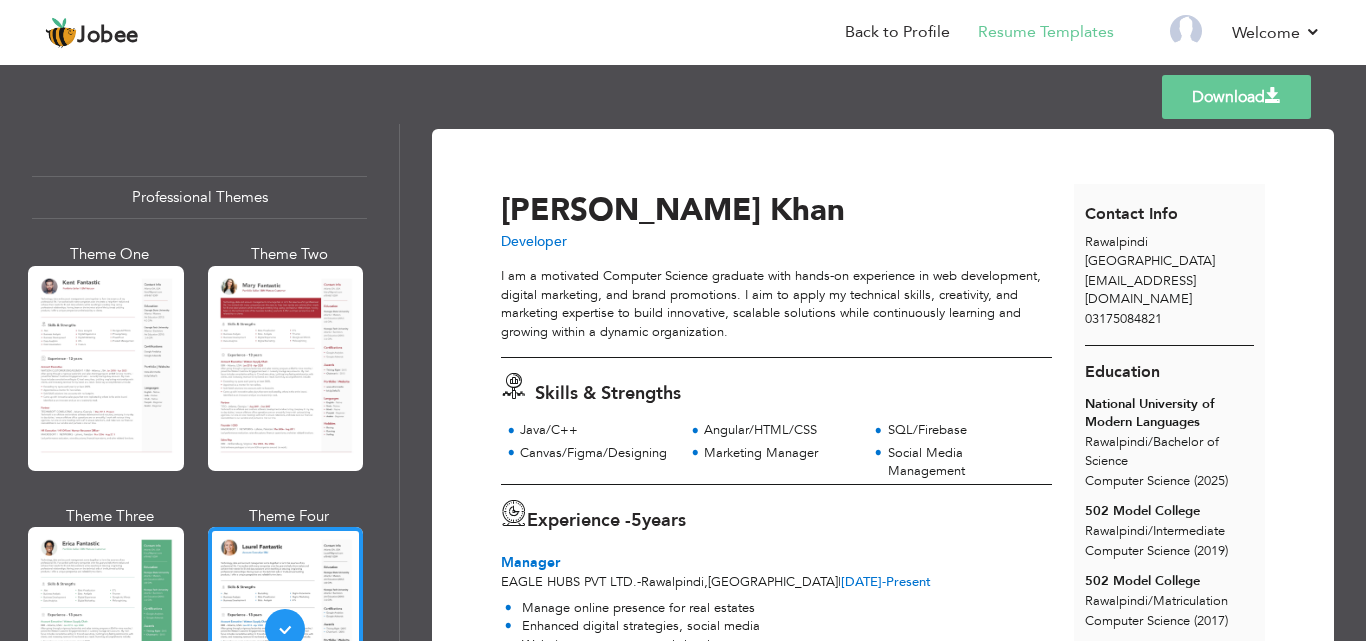click on "hassanalikhan5466@gmail.com" at bounding box center [1140, 290] 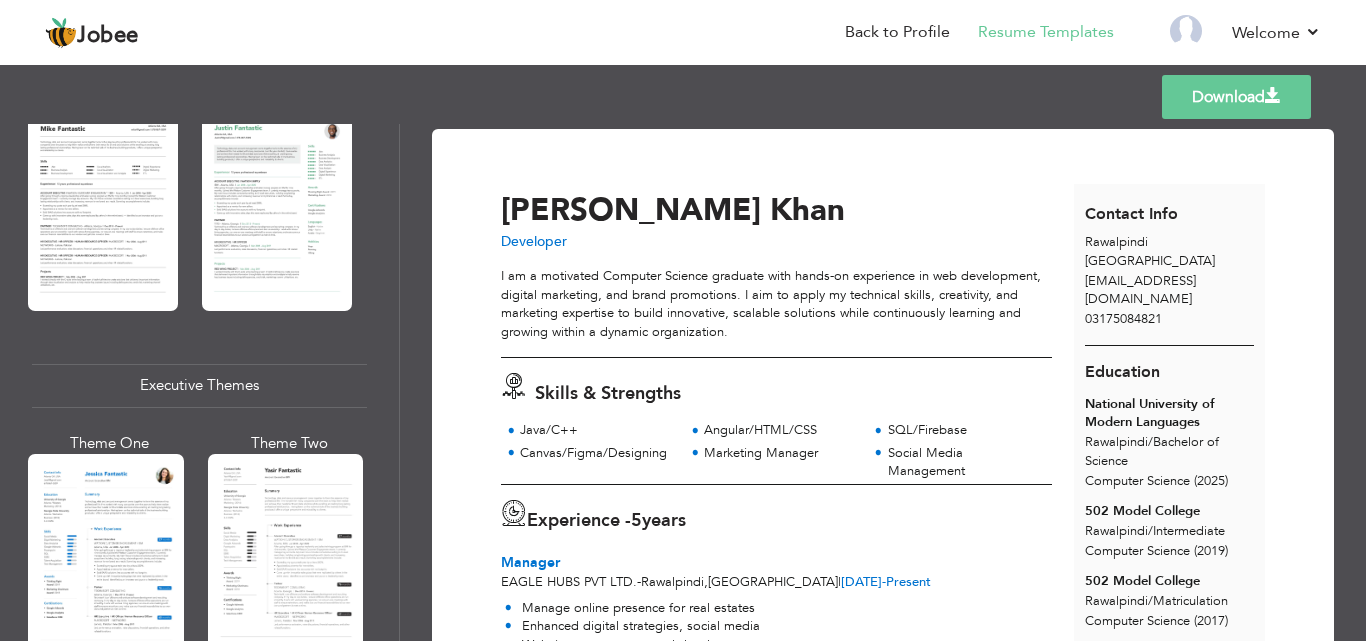 scroll, scrollTop: 1484, scrollLeft: 0, axis: vertical 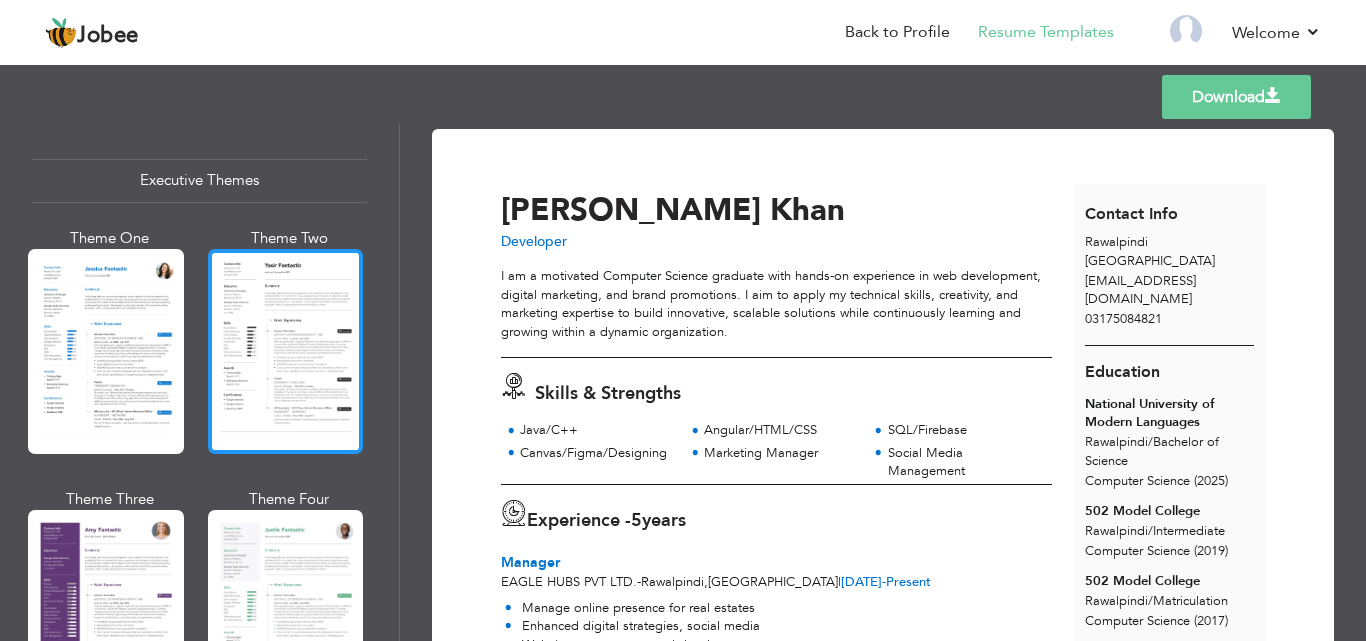 click at bounding box center (286, 351) 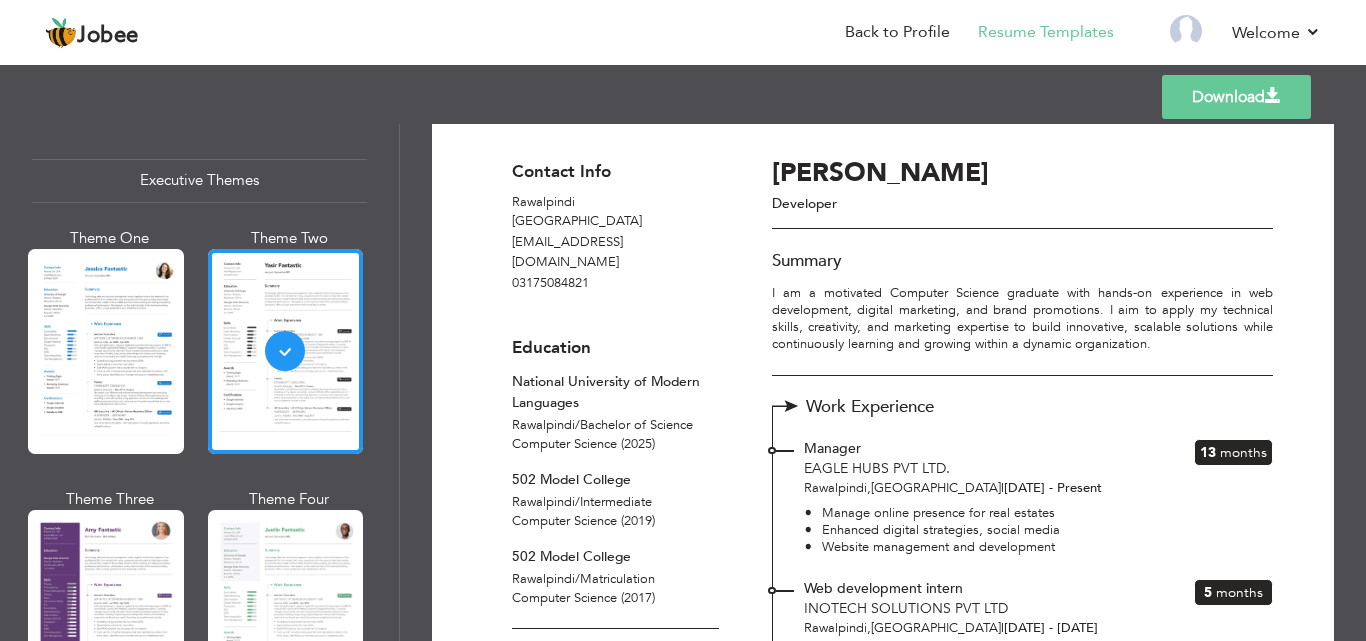 scroll, scrollTop: 0, scrollLeft: 0, axis: both 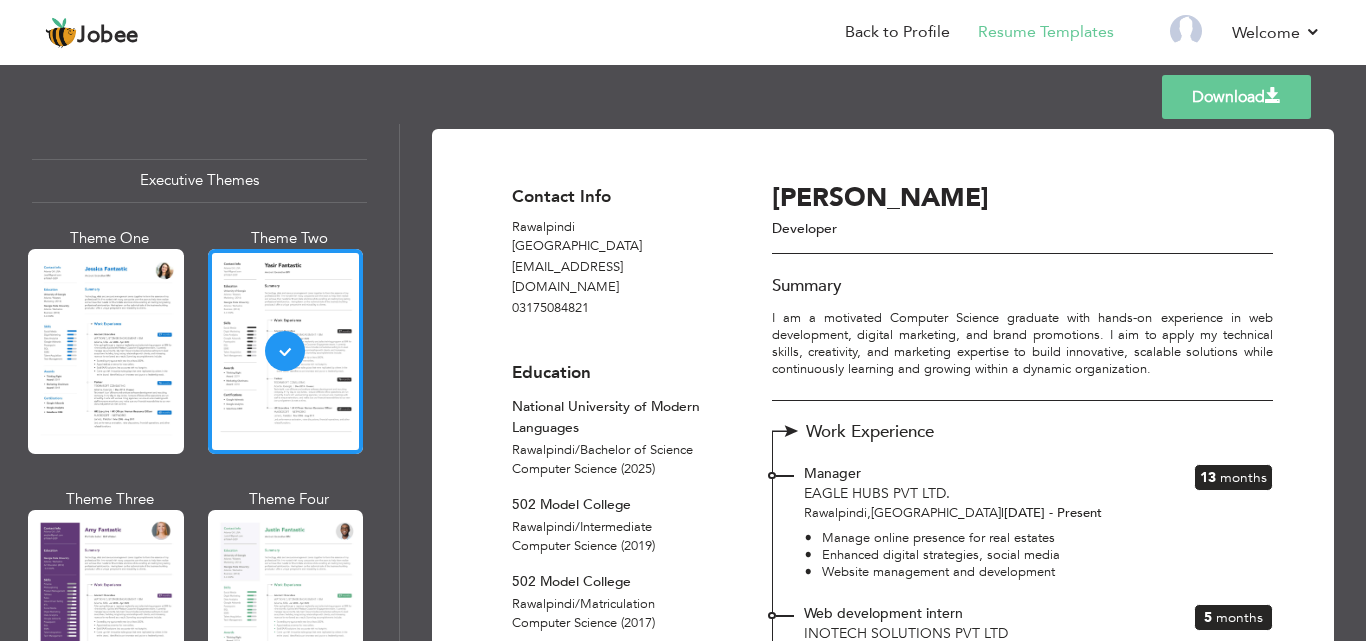 click on "Download" at bounding box center [1236, 97] 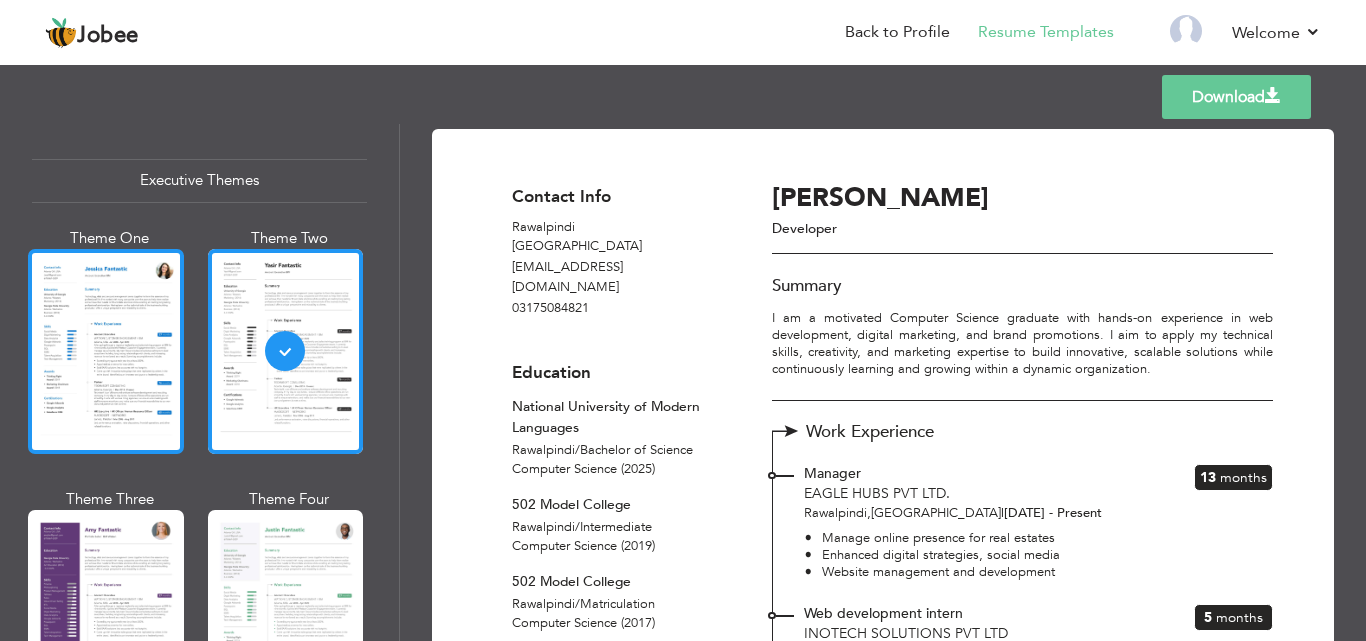 click at bounding box center [106, 351] 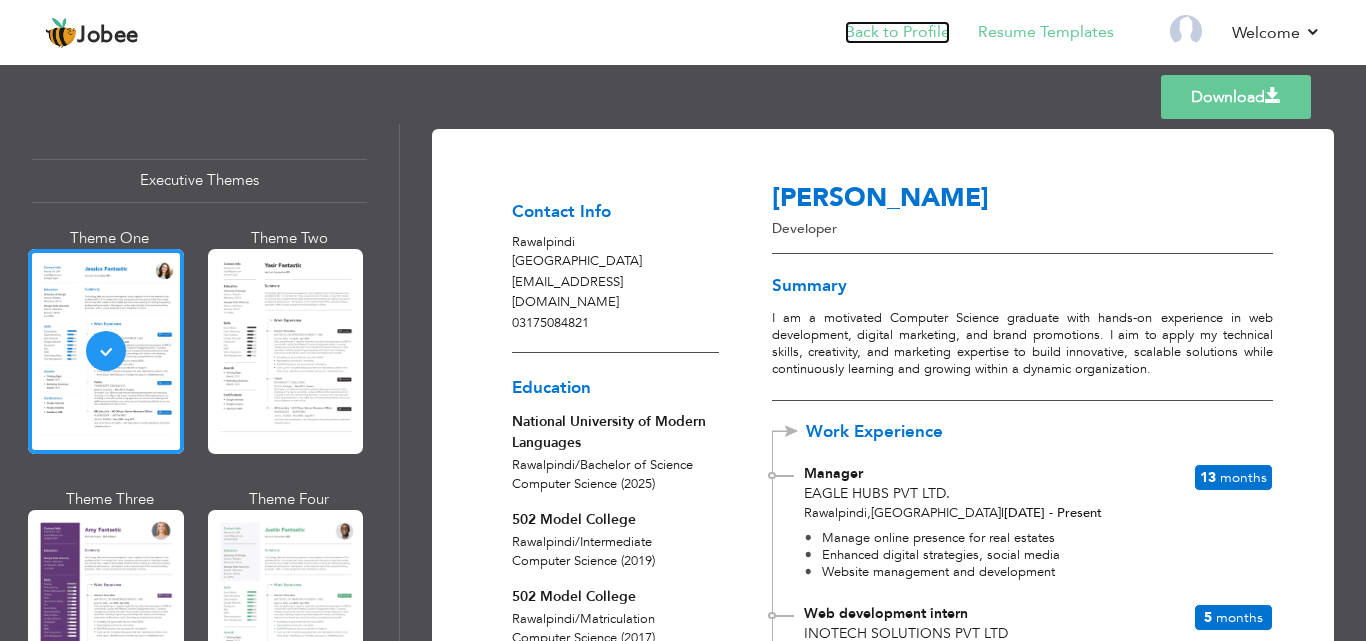 click on "Back to Profile" at bounding box center (897, 32) 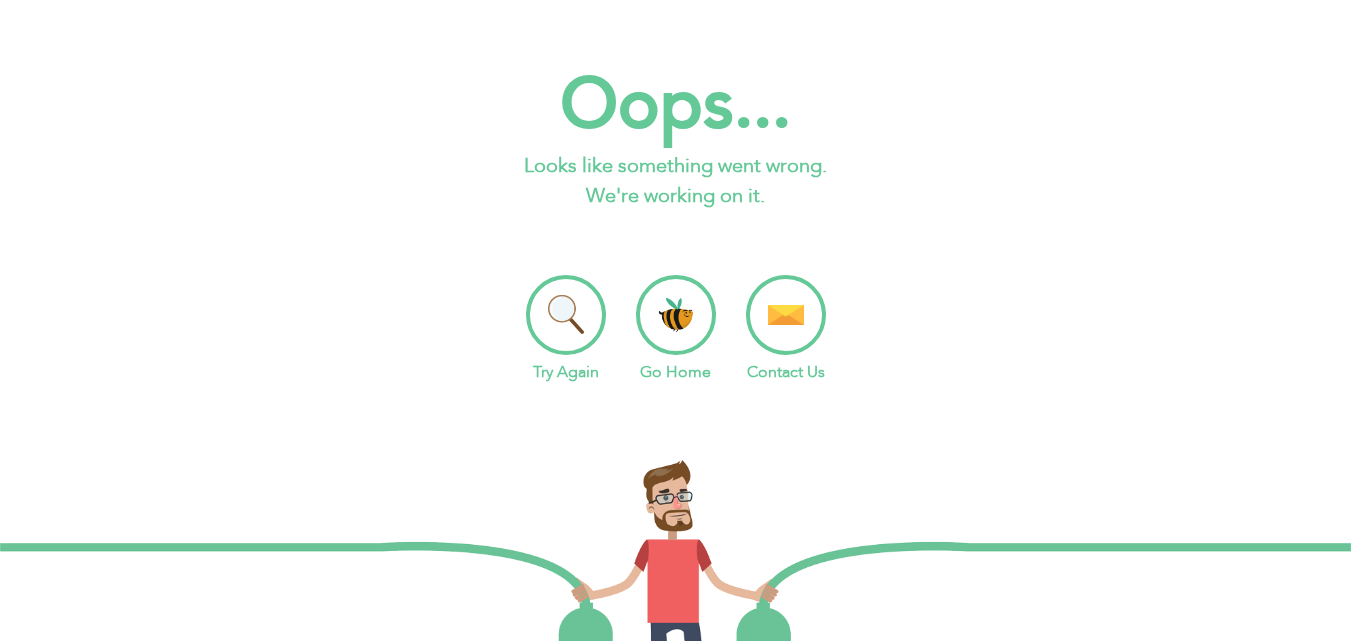 scroll, scrollTop: 0, scrollLeft: 0, axis: both 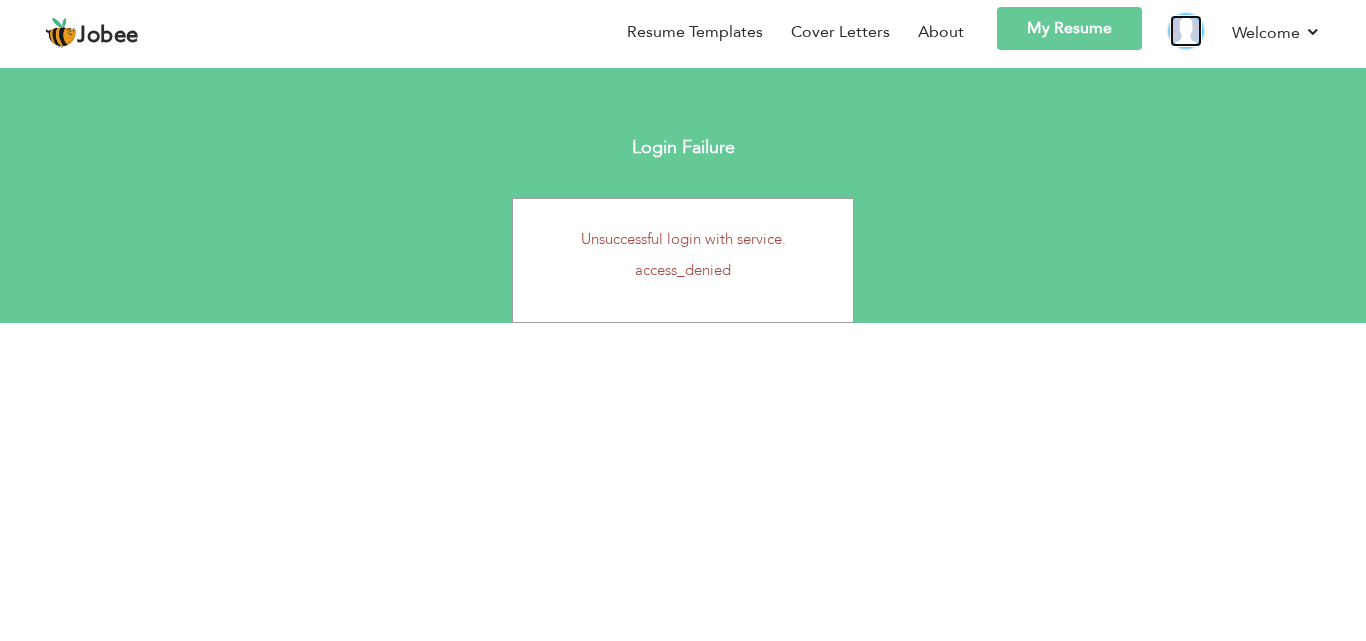 click at bounding box center [1186, 31] 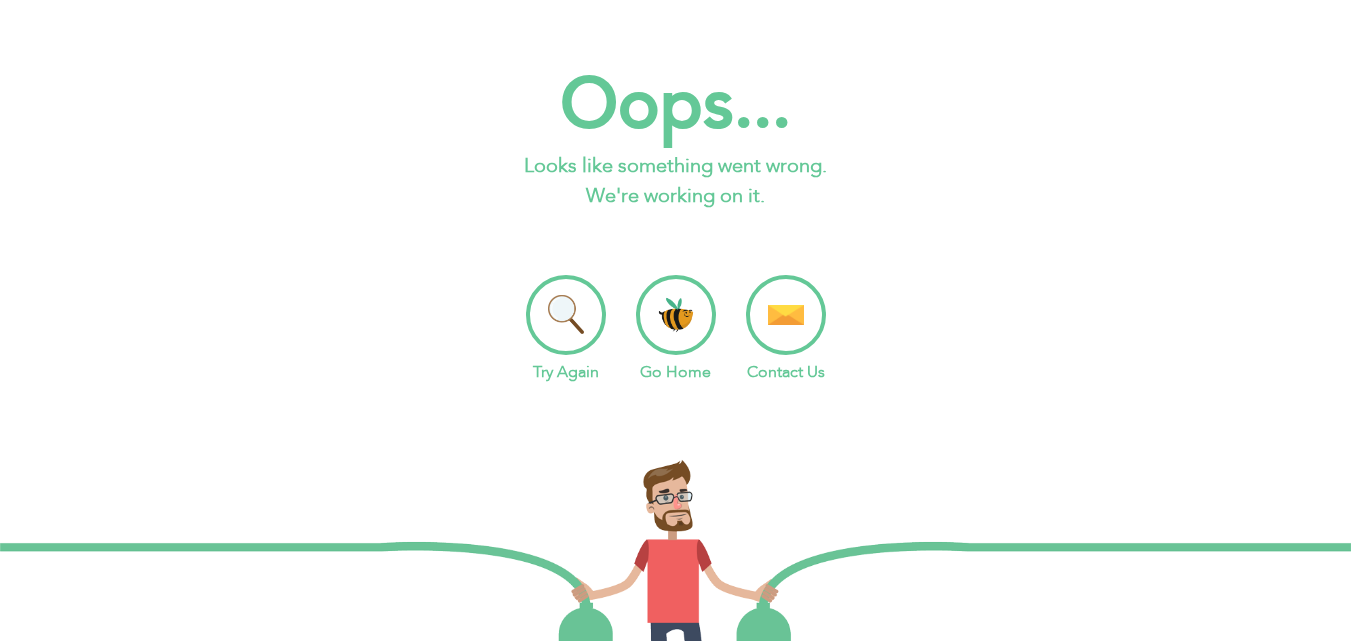 click on "Jobee
Resume Templates
Cover Letters
About
My Resume
Welcome
Settings
Log off
Profile" at bounding box center (675, 432) 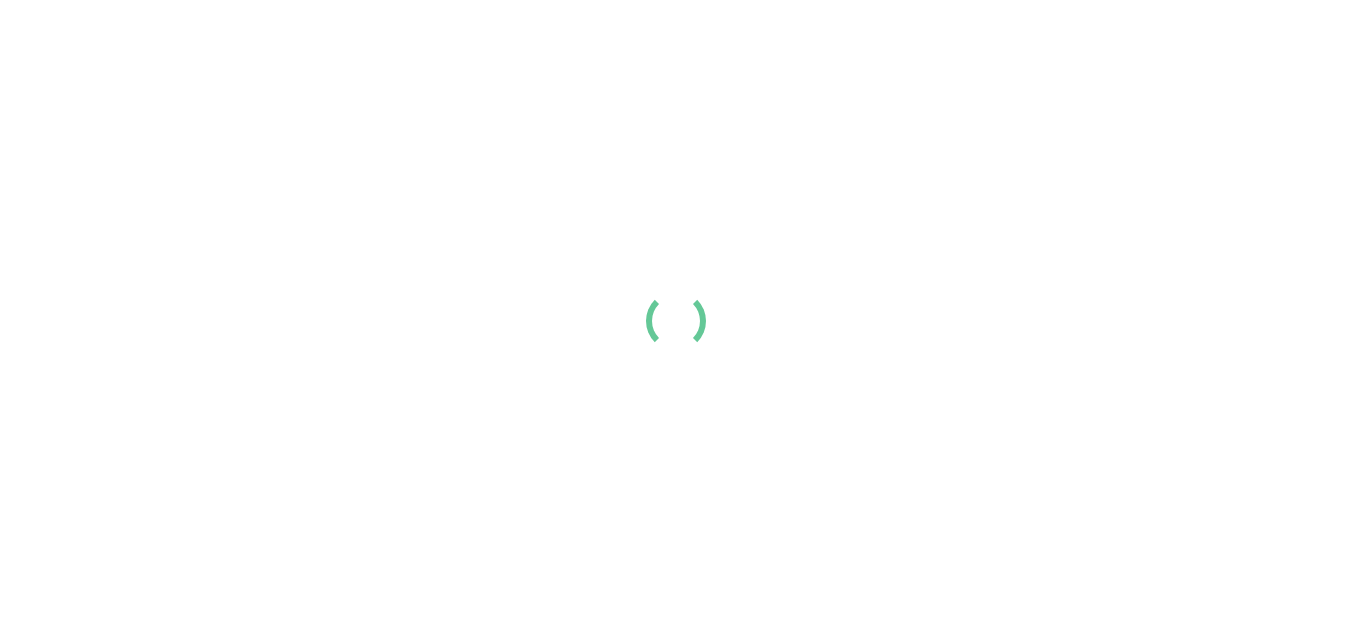 scroll, scrollTop: 0, scrollLeft: 0, axis: both 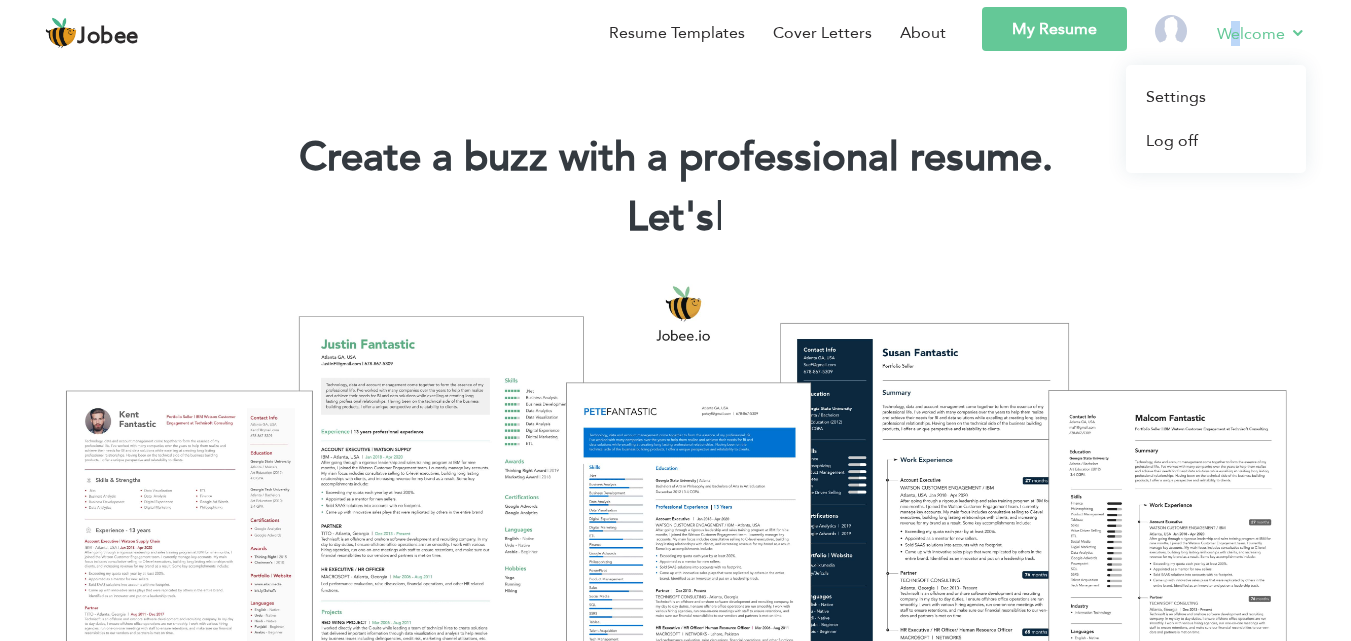 click on "Welcome
Settings
Log off" at bounding box center (1247, 36) 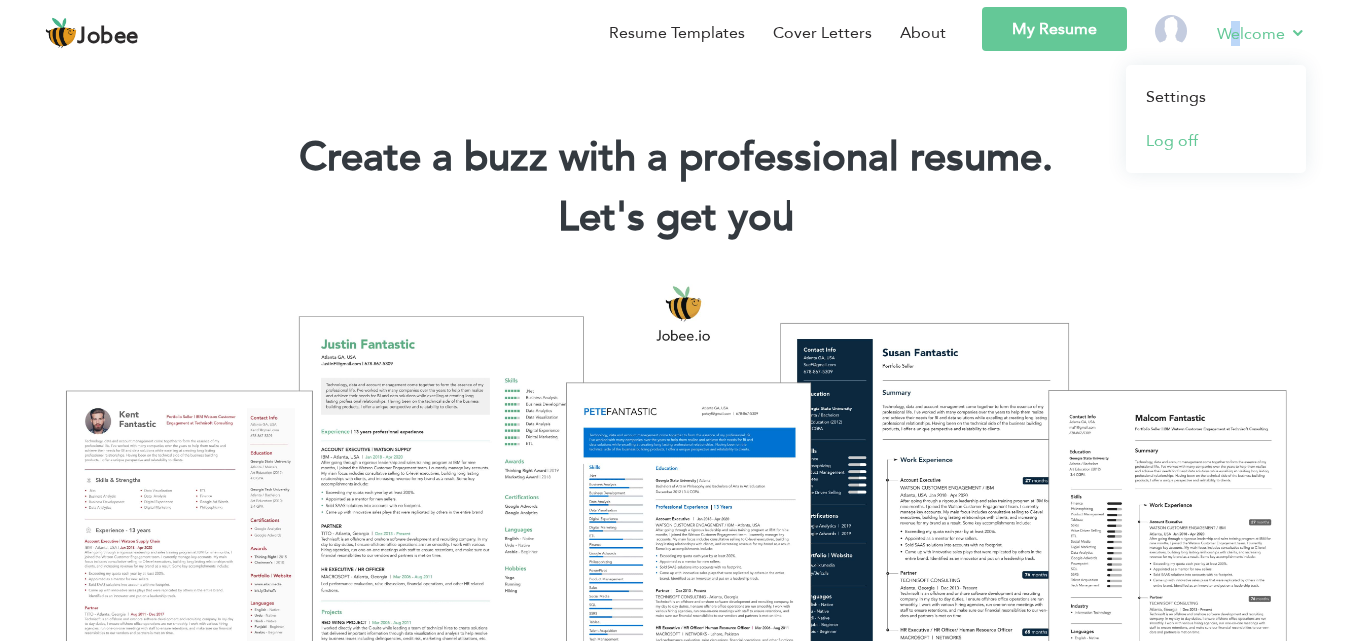 click on "Log off" at bounding box center [1216, 141] 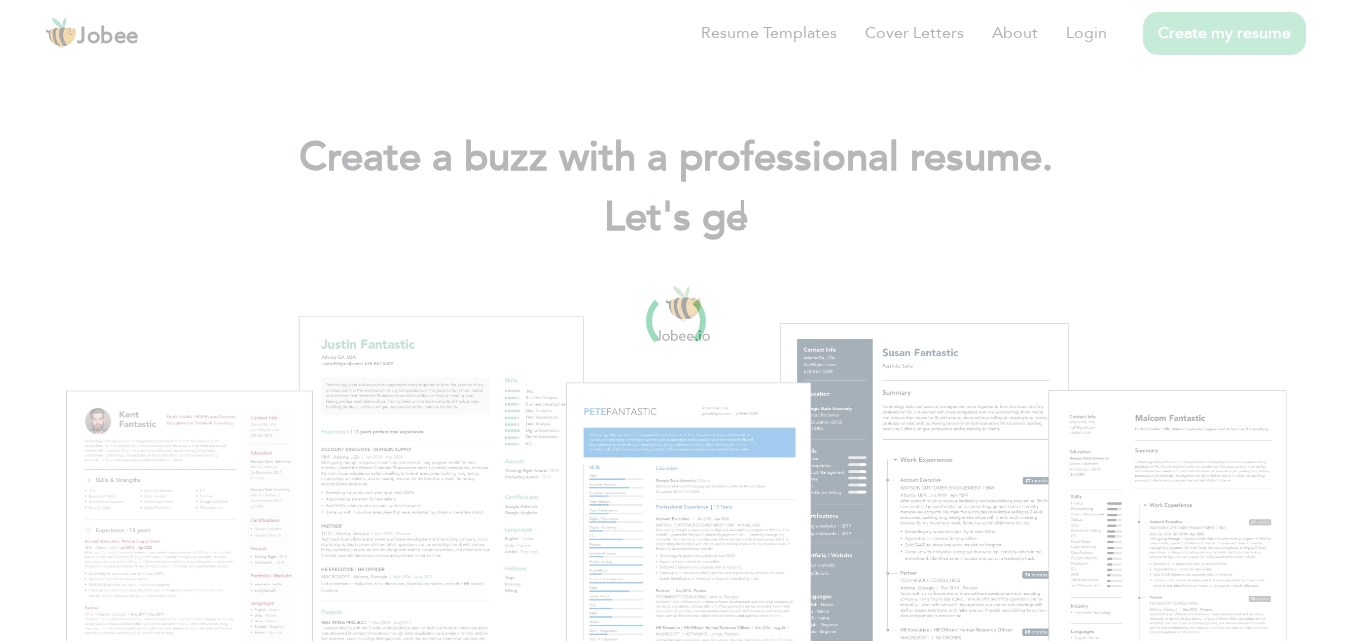 scroll, scrollTop: 0, scrollLeft: 0, axis: both 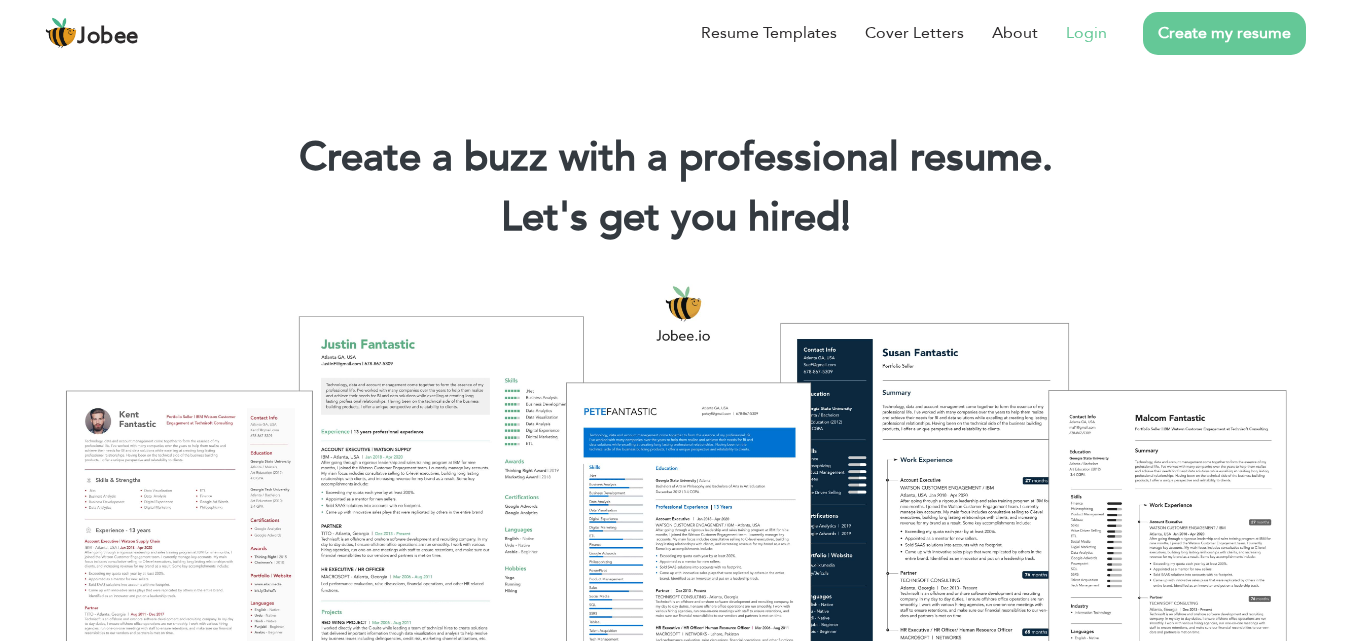 click on "Login" at bounding box center [1086, 33] 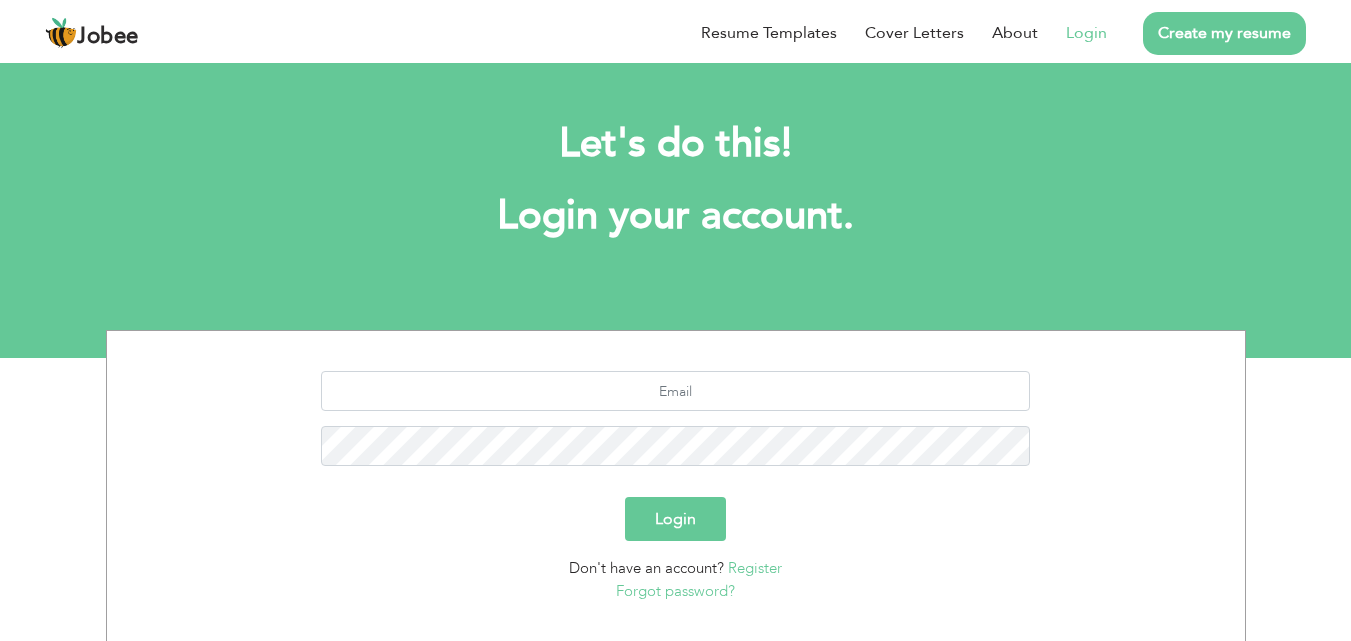 scroll, scrollTop: 0, scrollLeft: 0, axis: both 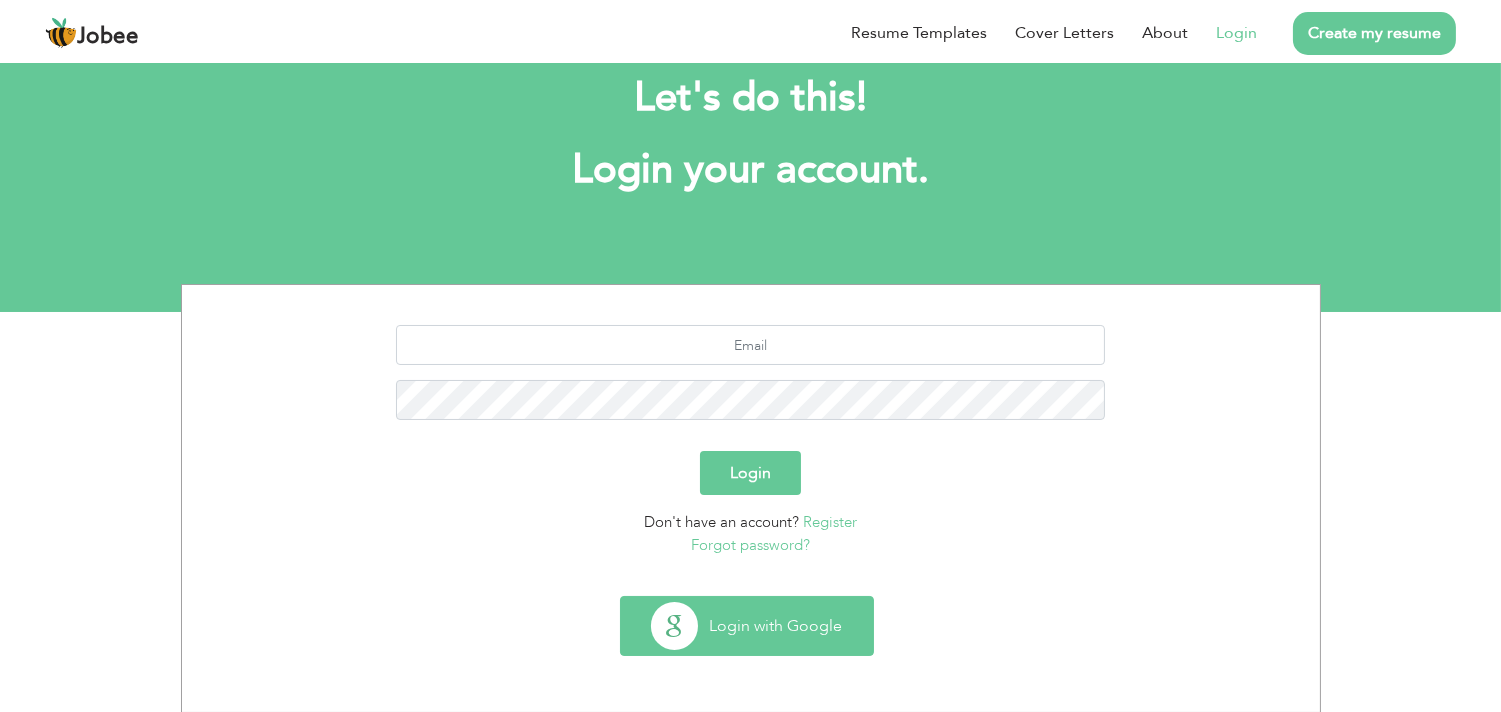 click on "Login with Google" at bounding box center [747, 626] 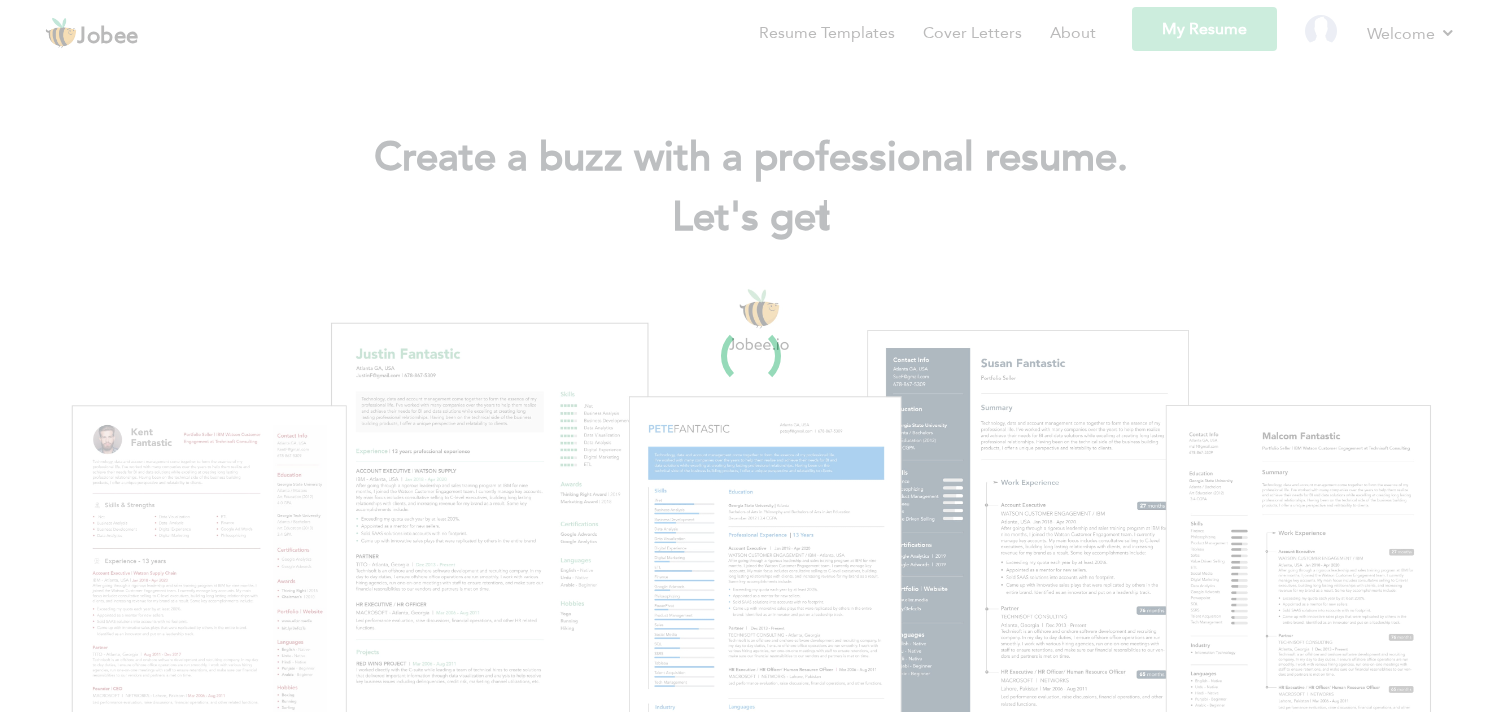 scroll, scrollTop: 0, scrollLeft: 0, axis: both 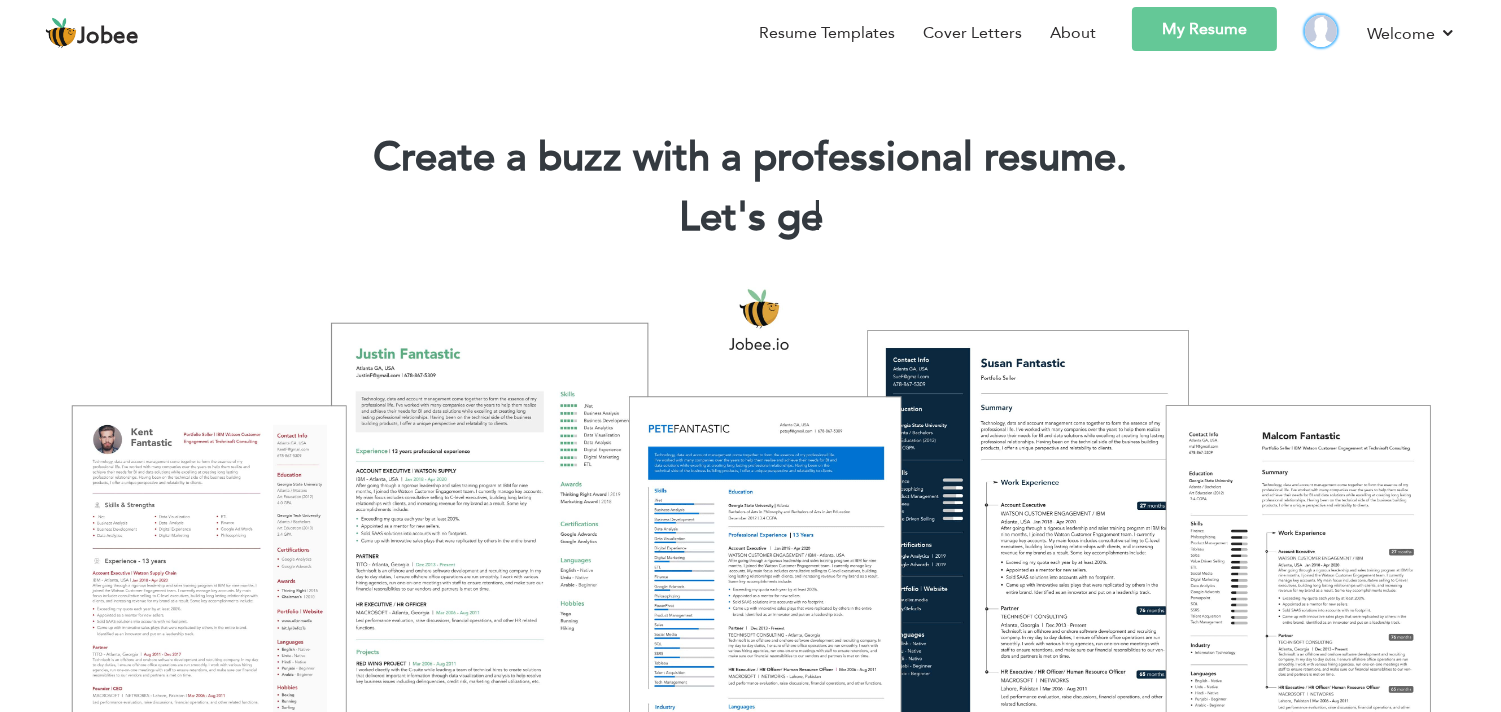 click at bounding box center (1321, 31) 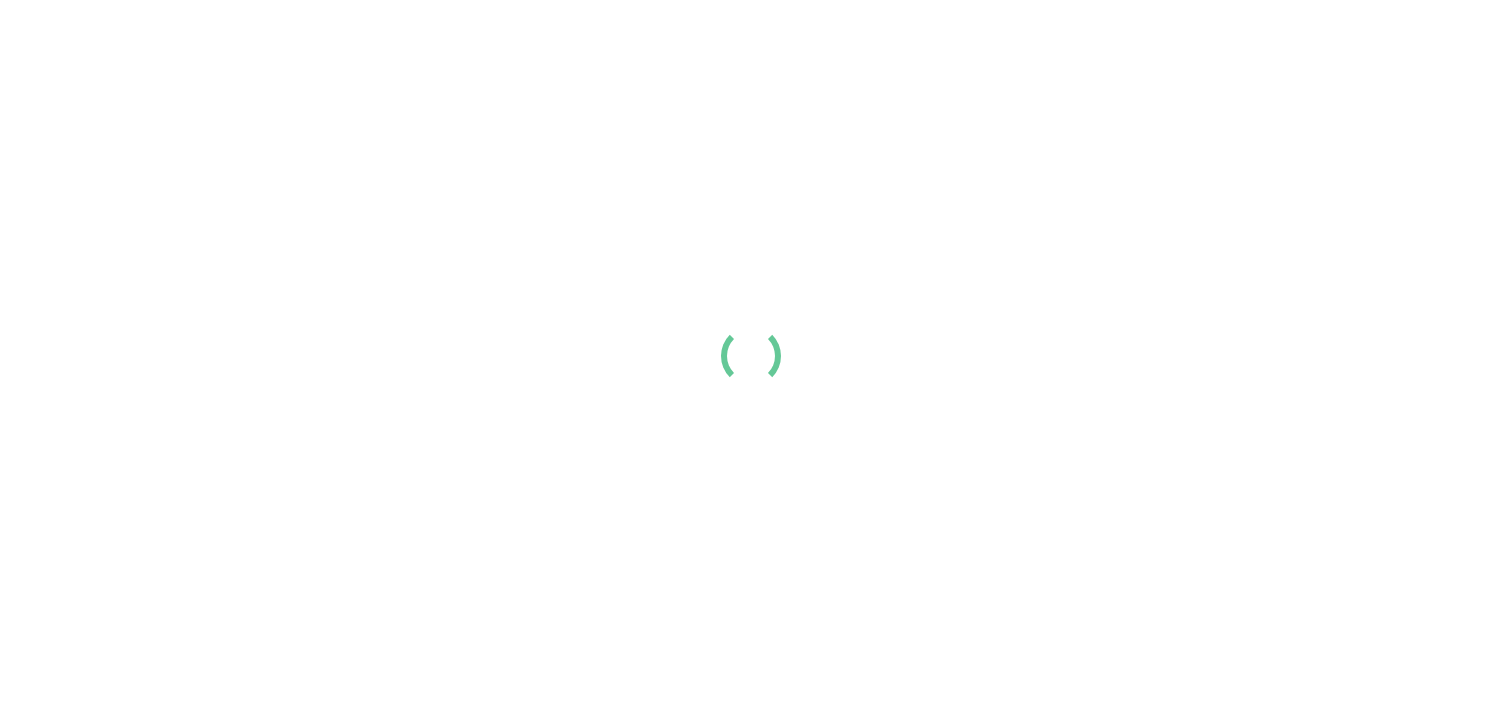 scroll, scrollTop: 0, scrollLeft: 0, axis: both 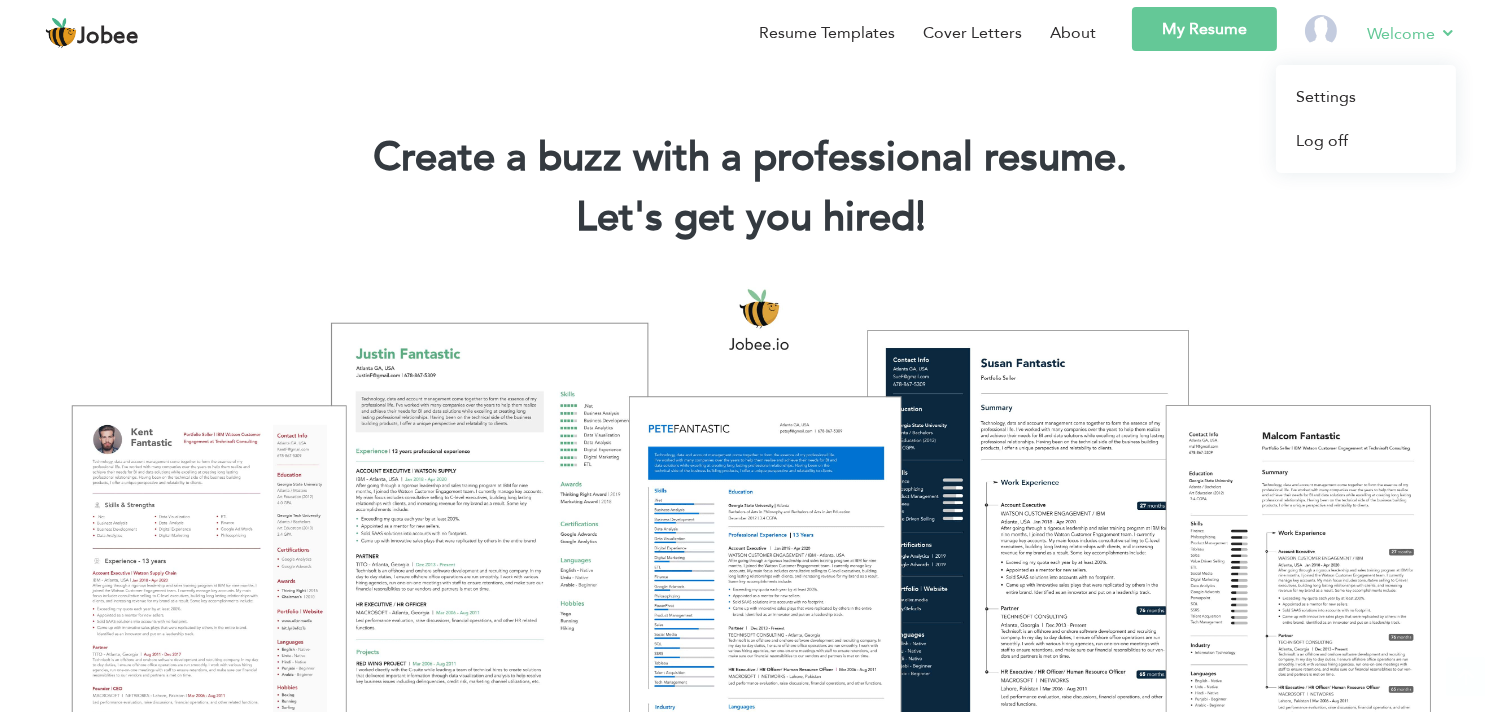 click on "Welcome" at bounding box center [1411, 33] 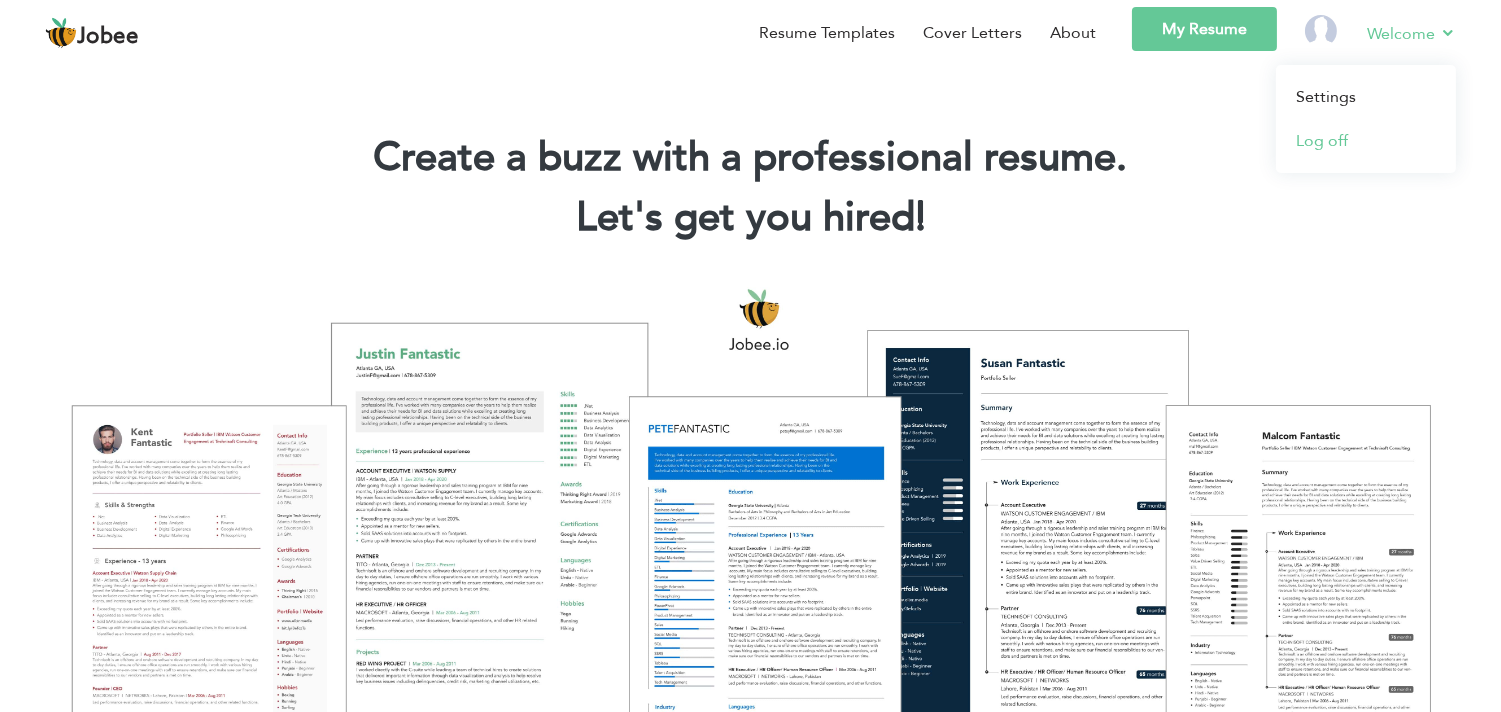 click on "Log off" at bounding box center (1366, 141) 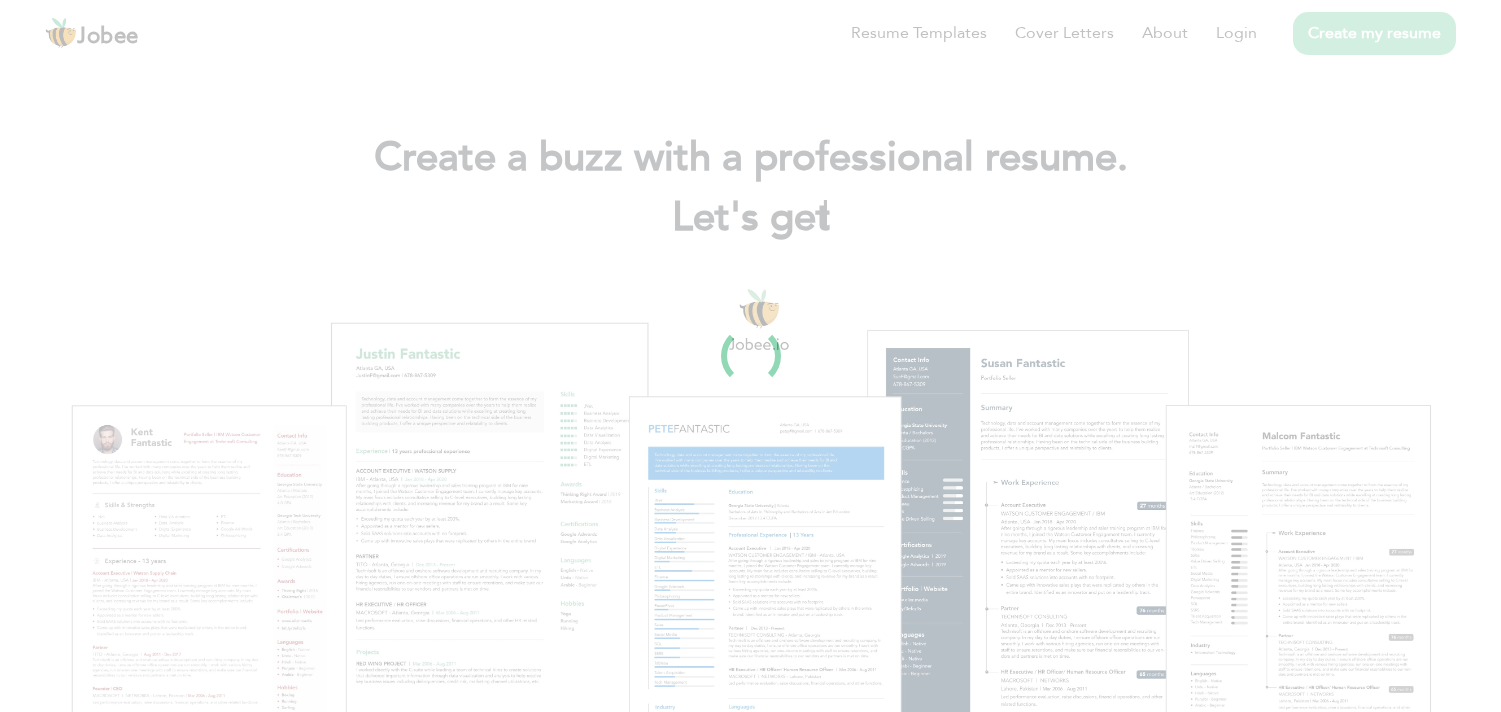 scroll, scrollTop: 0, scrollLeft: 0, axis: both 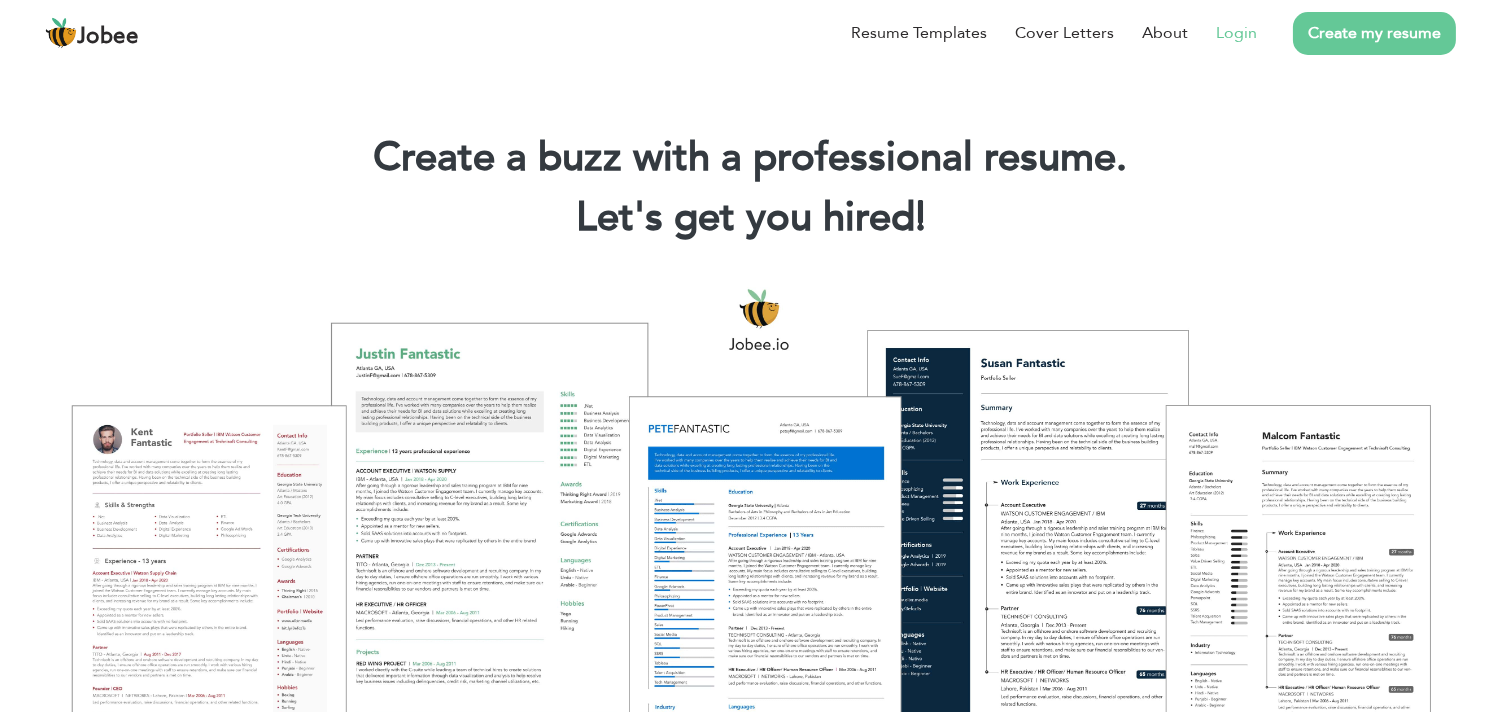 click on "Login" at bounding box center (1236, 33) 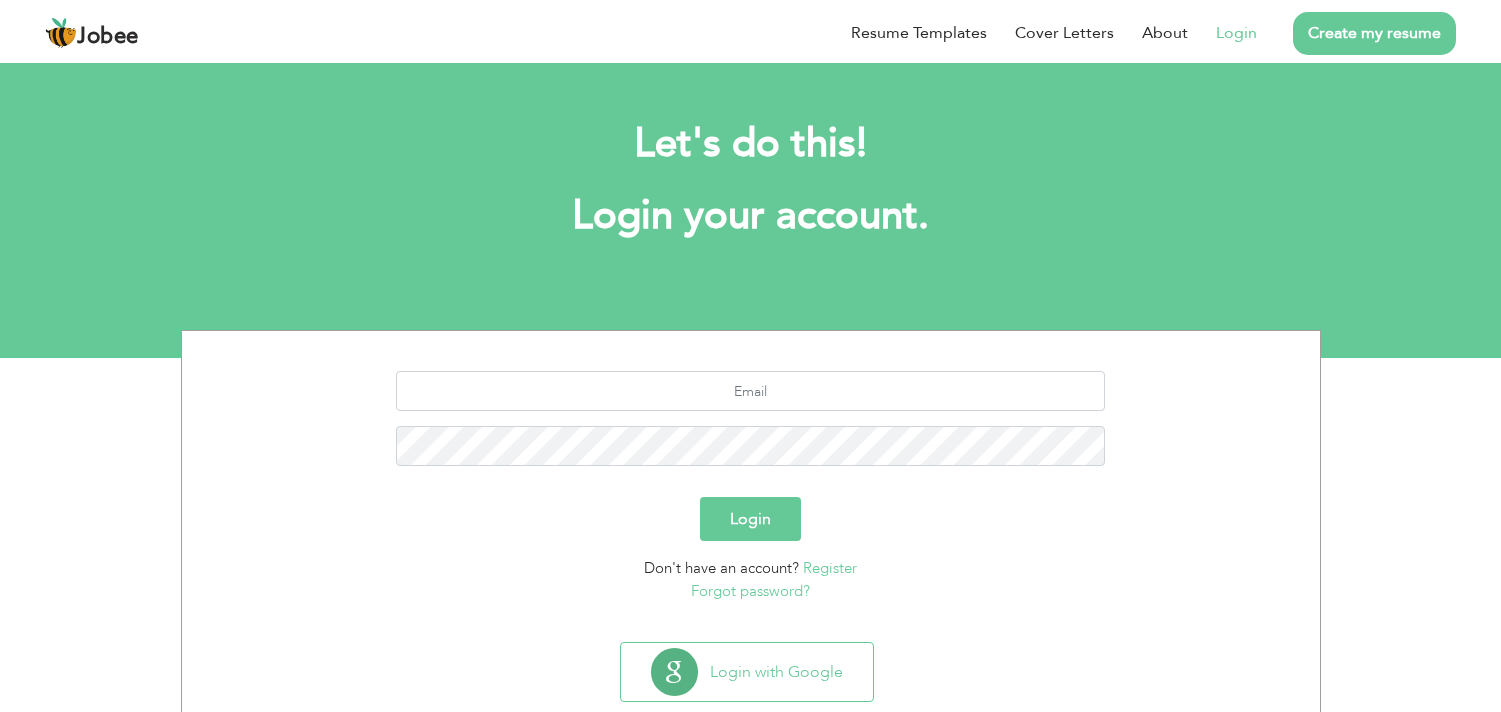 scroll, scrollTop: 0, scrollLeft: 0, axis: both 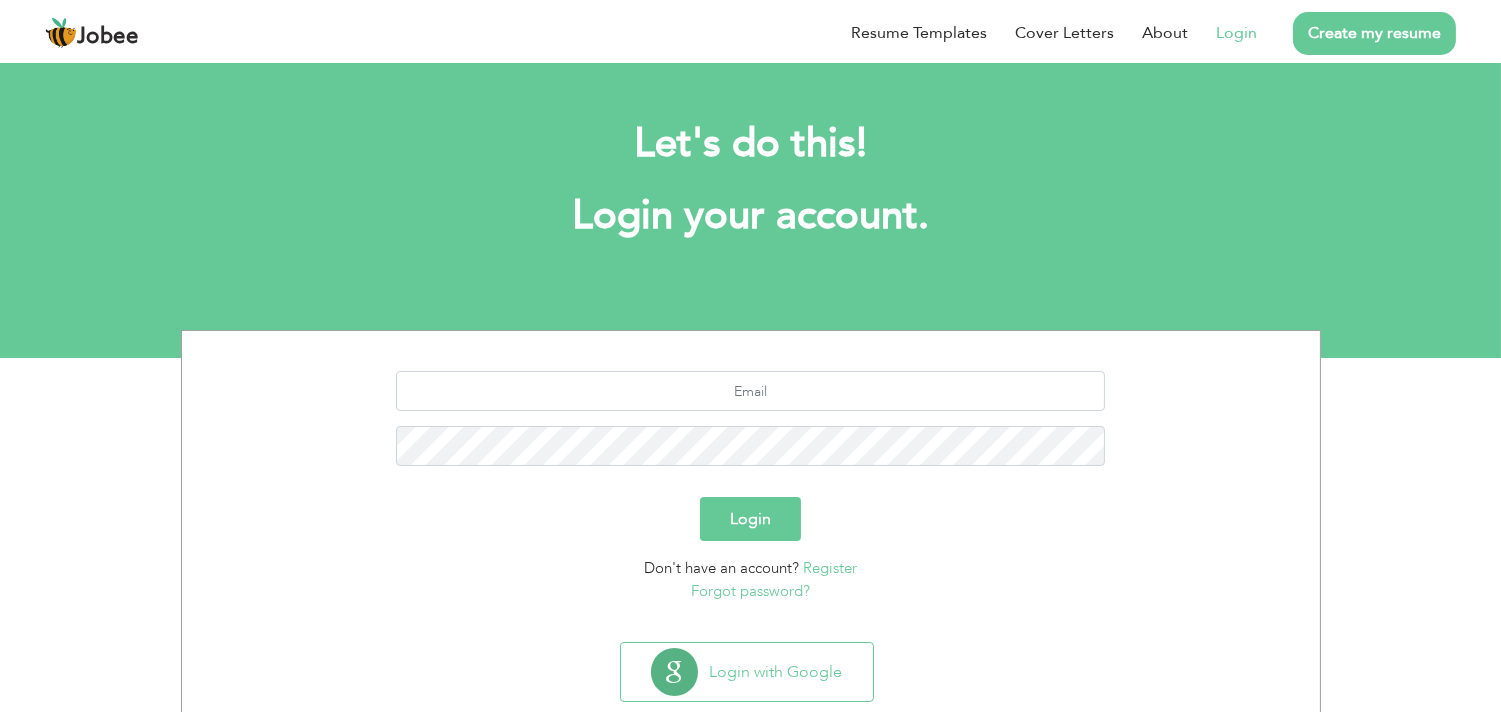 drag, startPoint x: 1491, startPoint y: 278, endPoint x: 1503, endPoint y: 432, distance: 154.46683 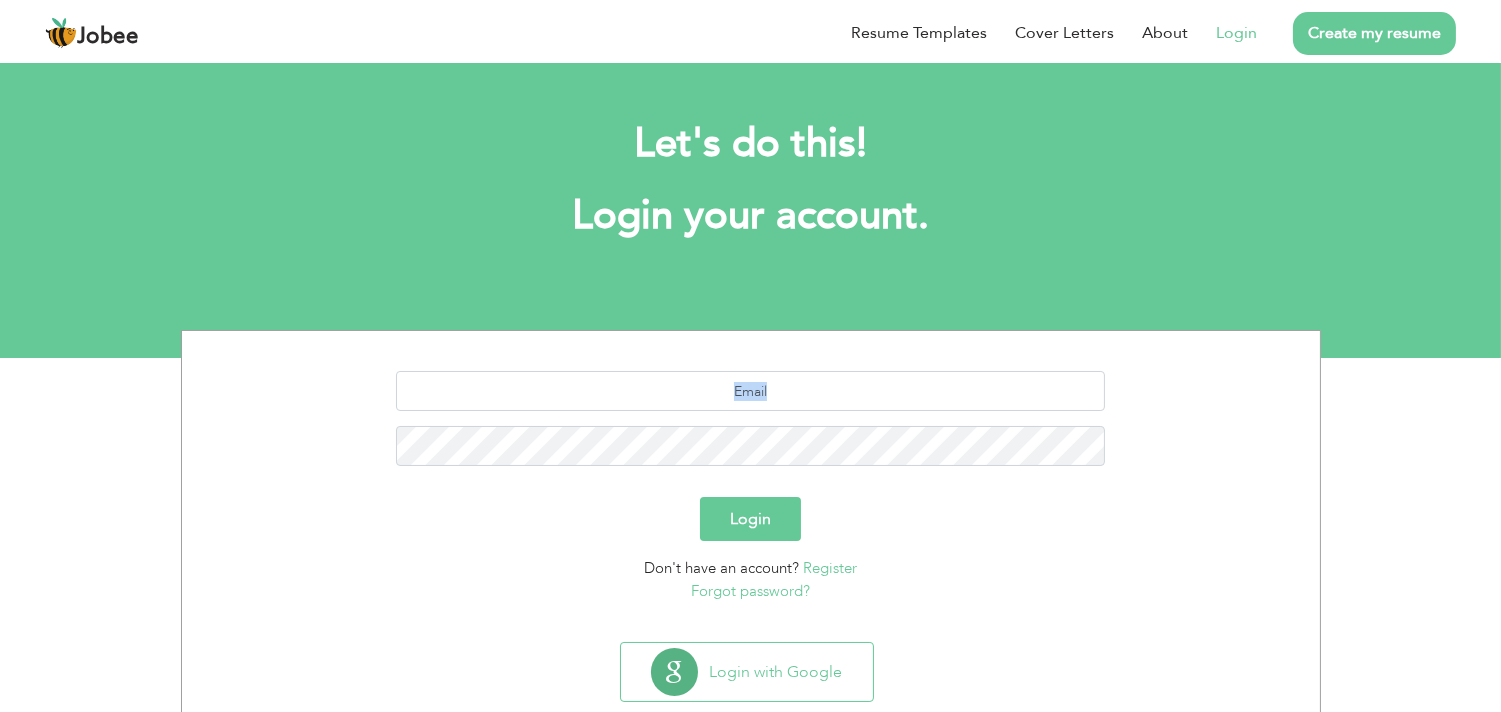 scroll, scrollTop: 46, scrollLeft: 0, axis: vertical 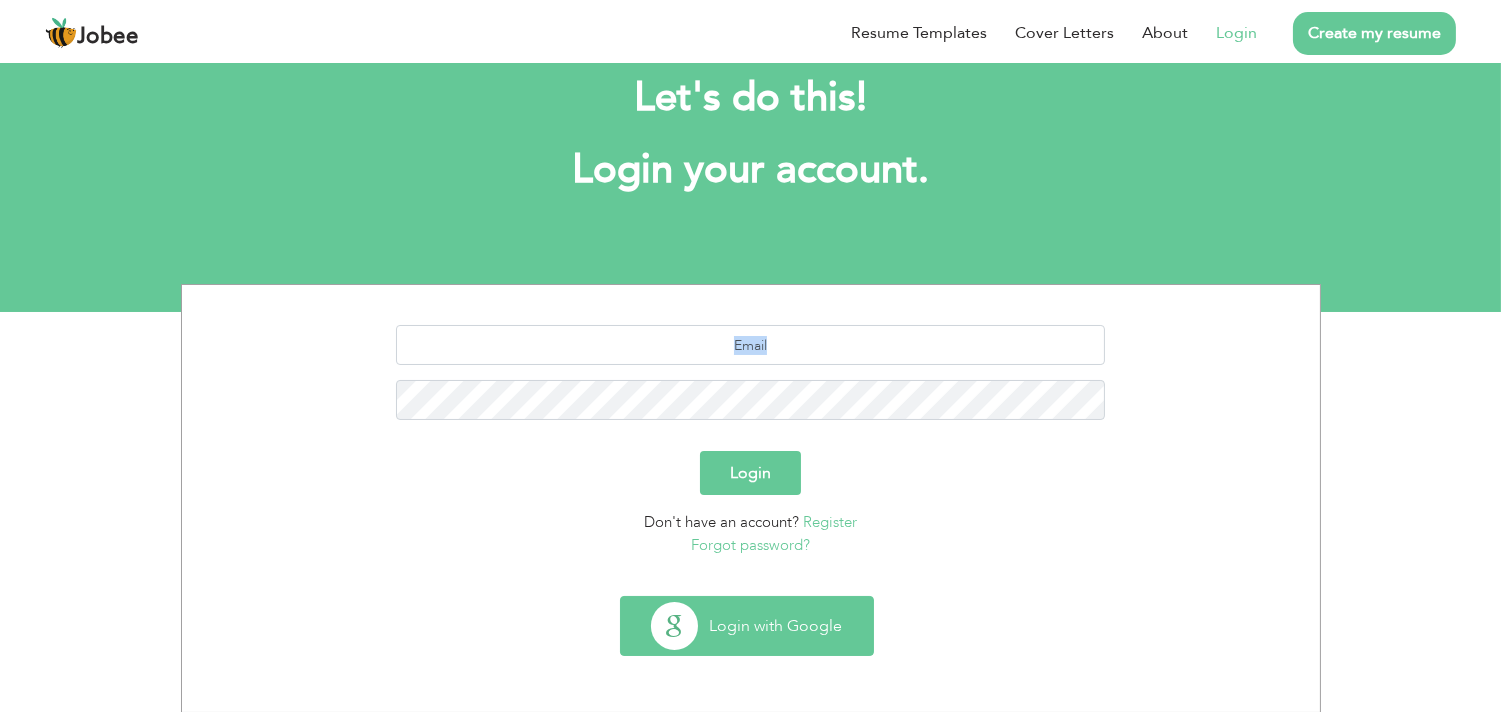 click on "Login with Google" at bounding box center [747, 626] 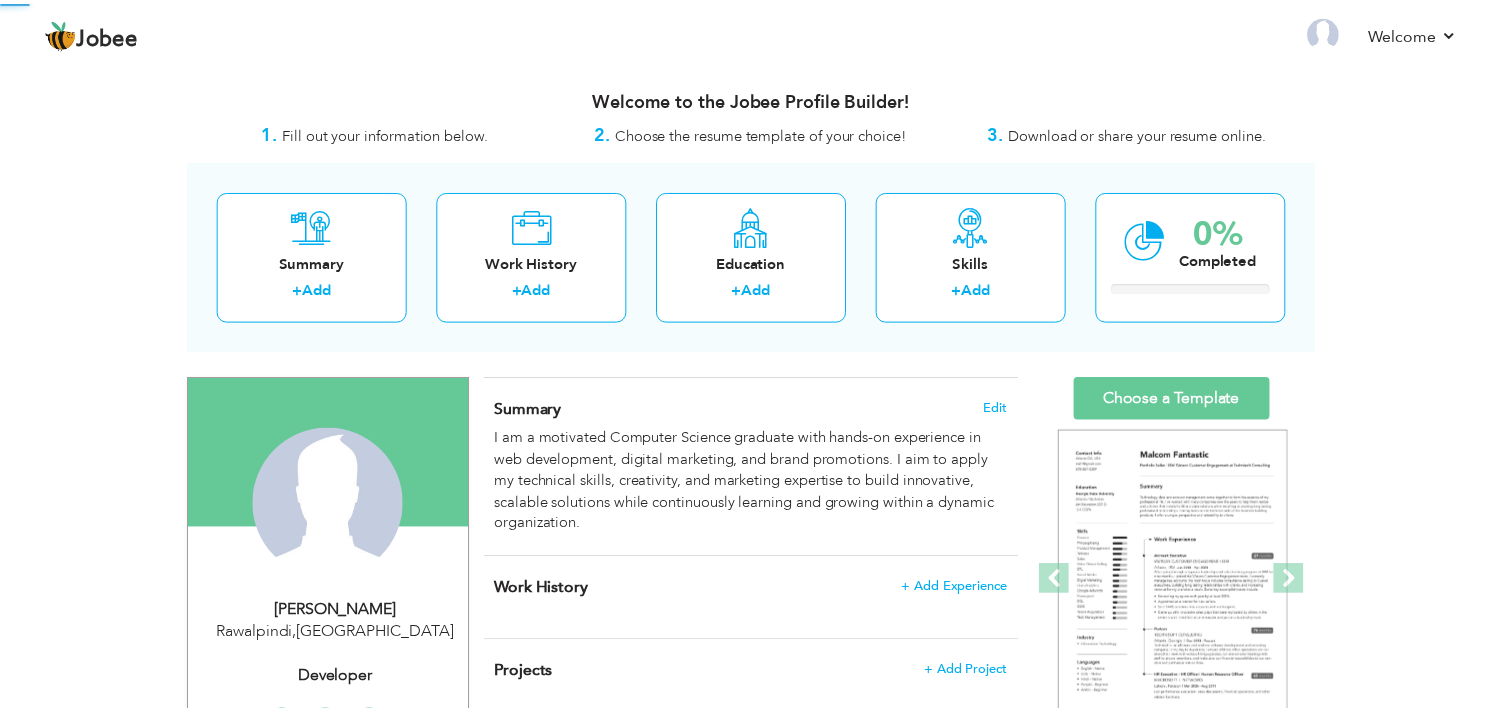 scroll, scrollTop: 0, scrollLeft: 0, axis: both 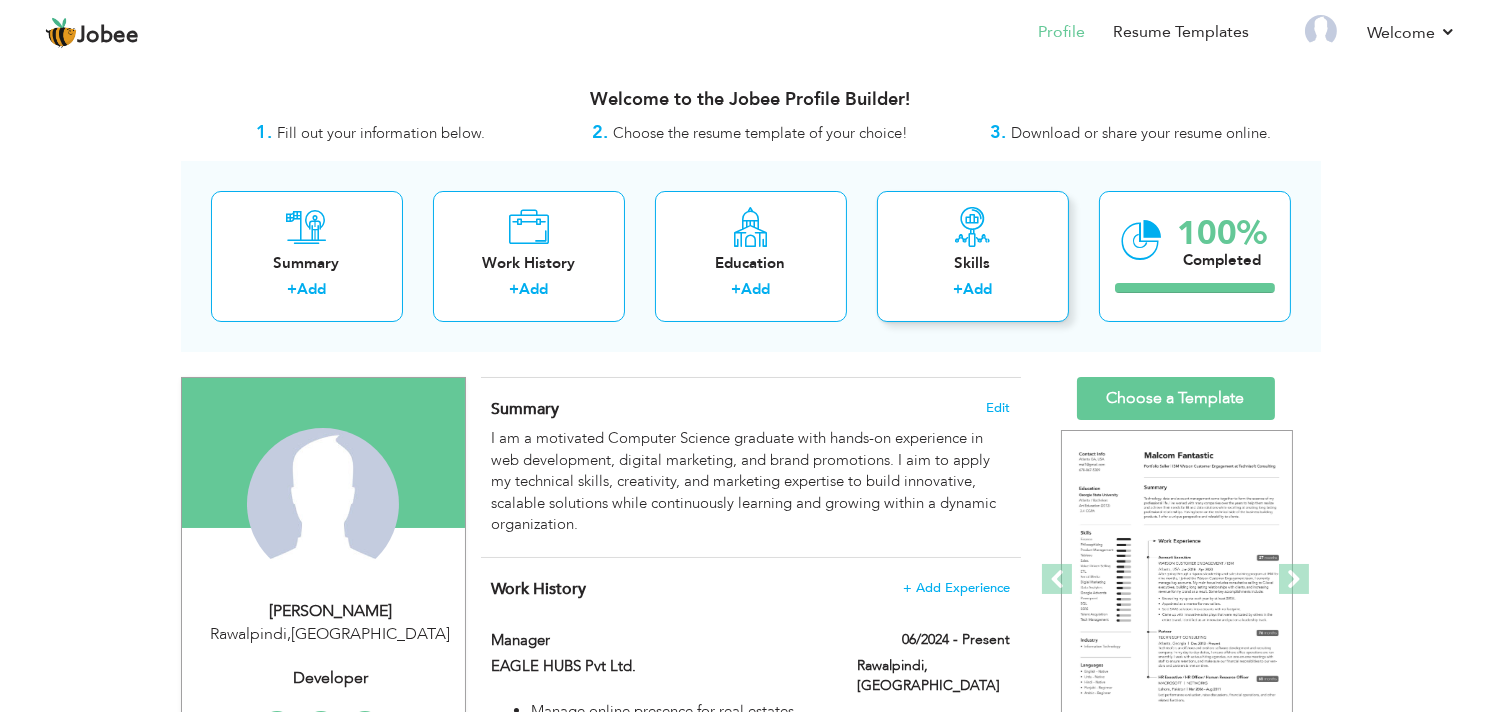 click on "Skills
+  Add" at bounding box center [973, 256] 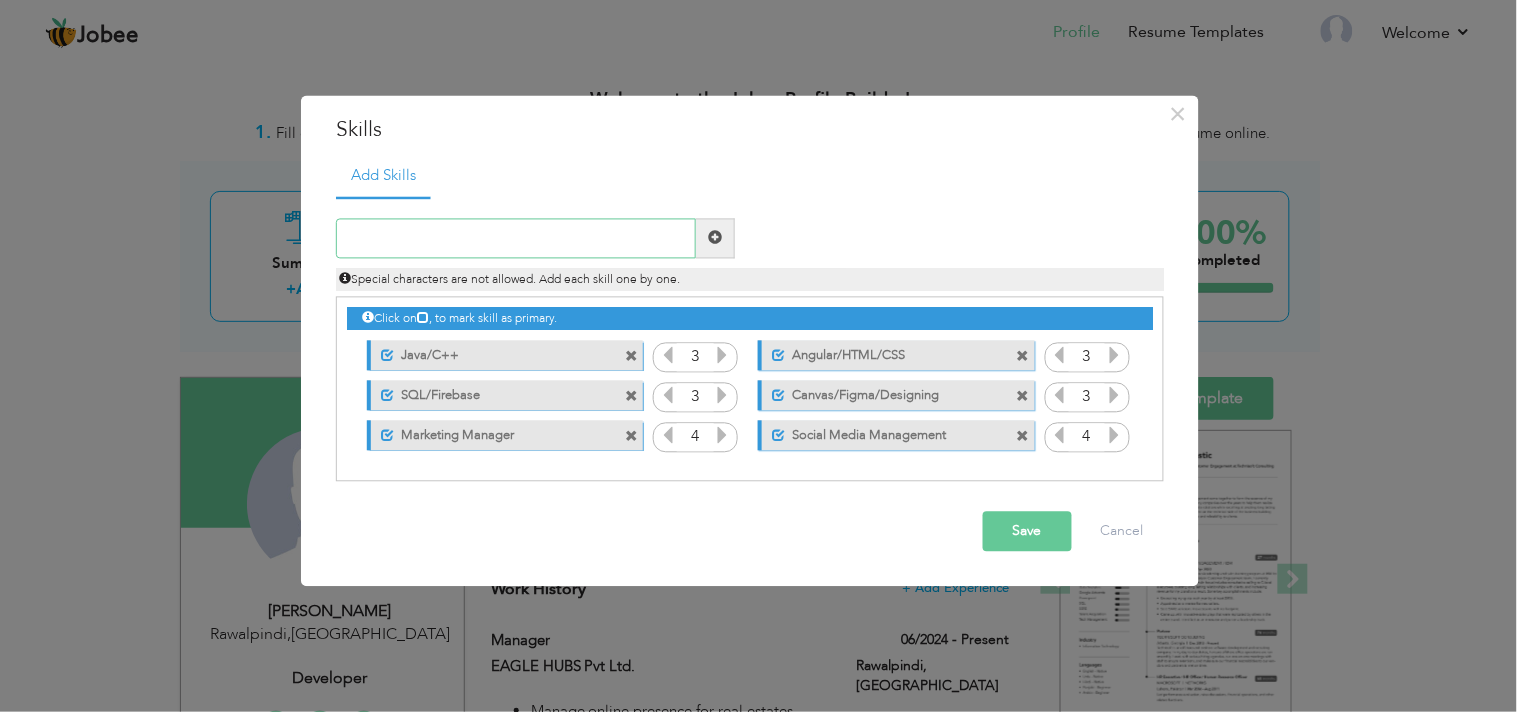 drag, startPoint x: 926, startPoint y: 195, endPoint x: 926, endPoint y: 277, distance: 82 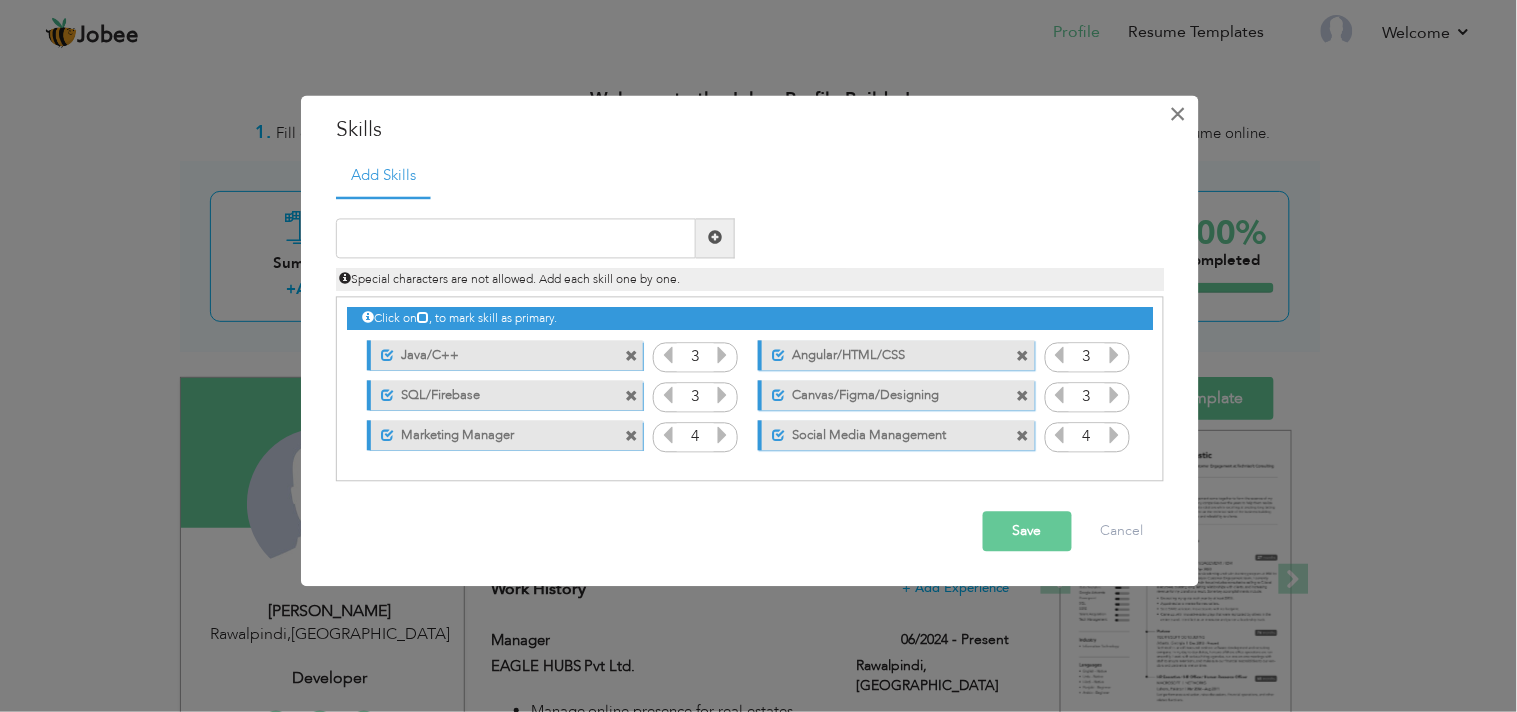 click on "×" at bounding box center [1178, 115] 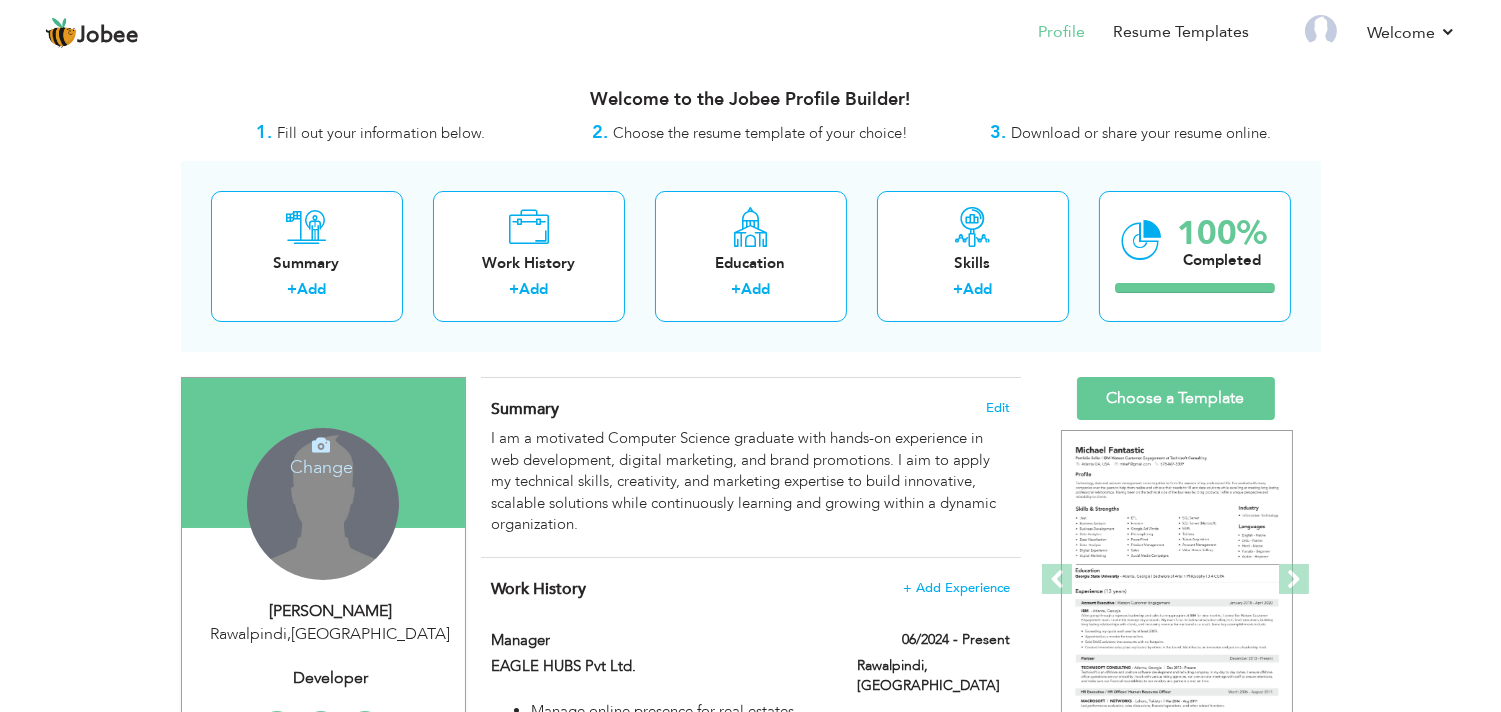 click on "Change
Remove" at bounding box center [323, 504] 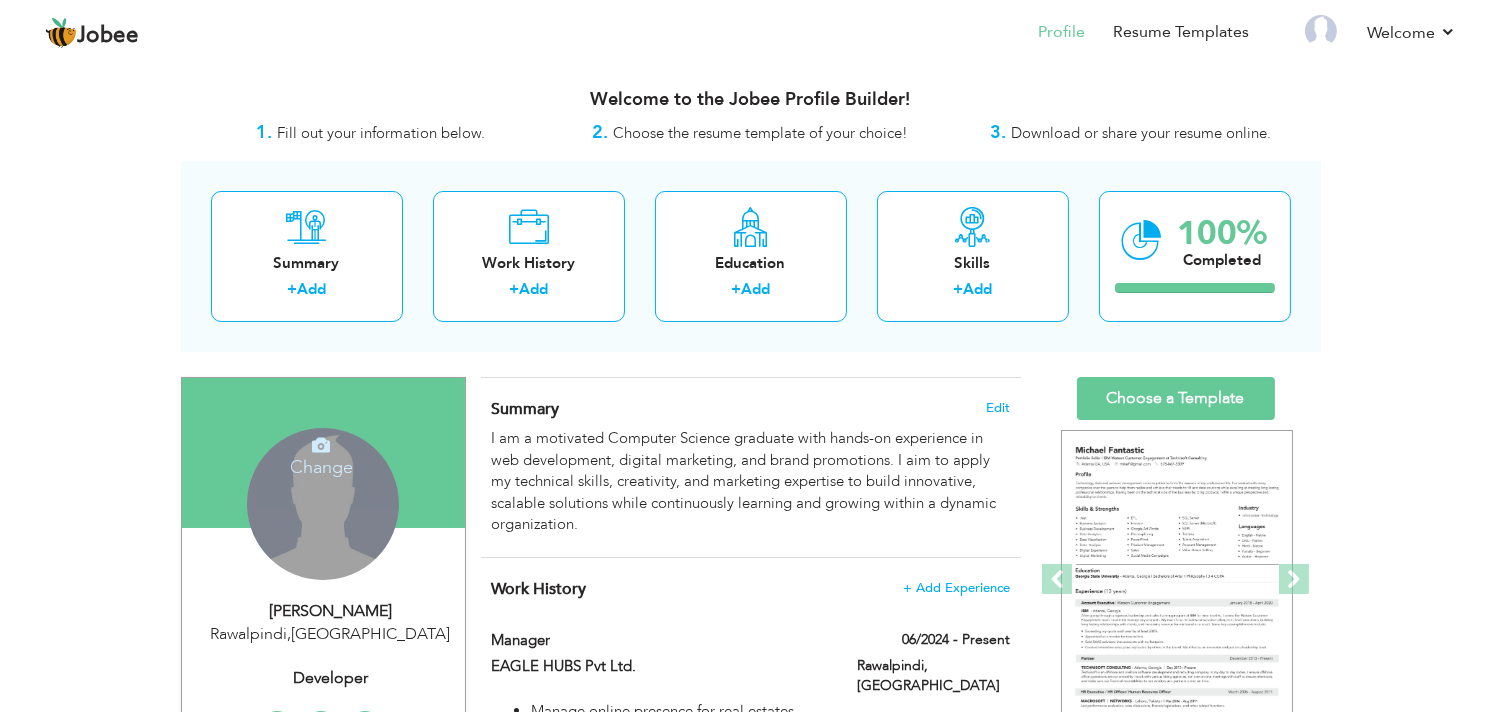 click at bounding box center (321, 445) 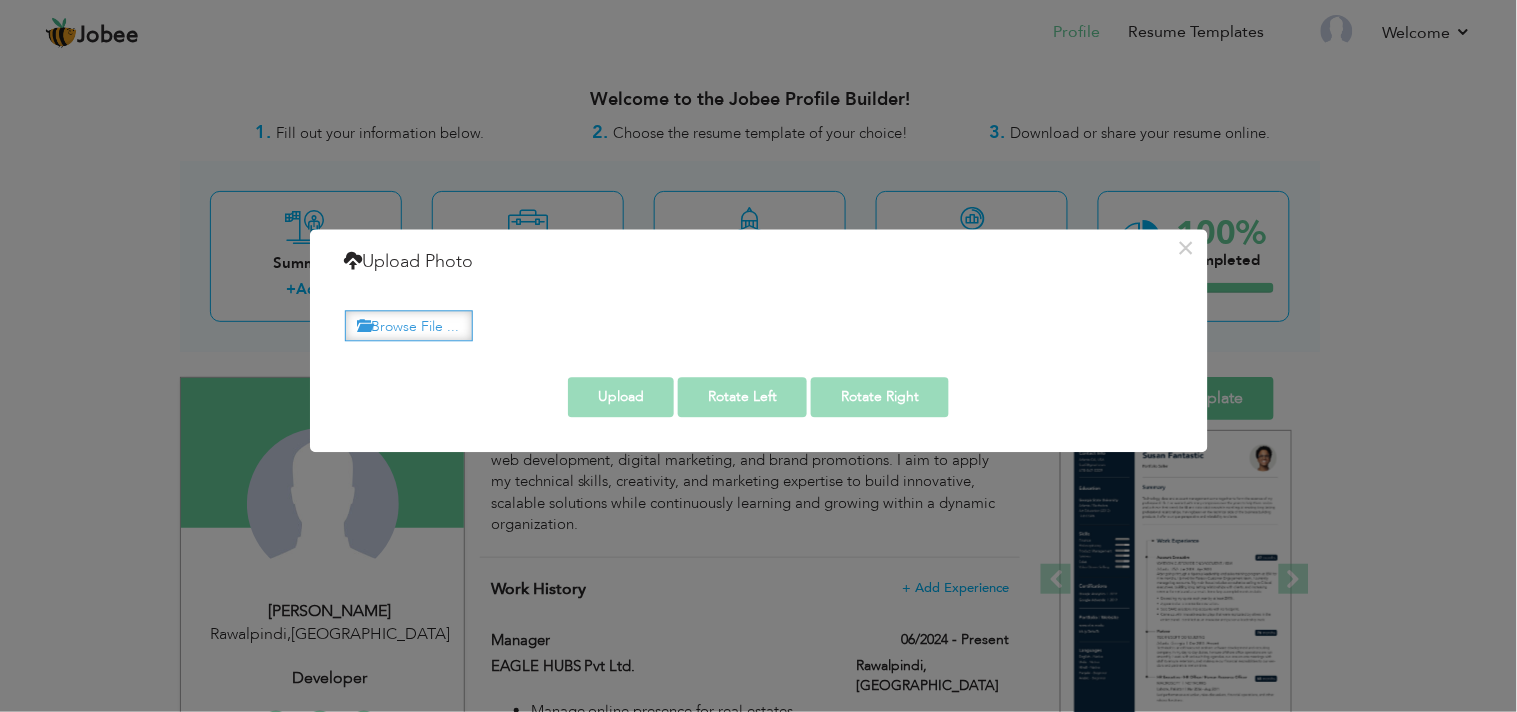 click on "Browse File ..." at bounding box center (409, 325) 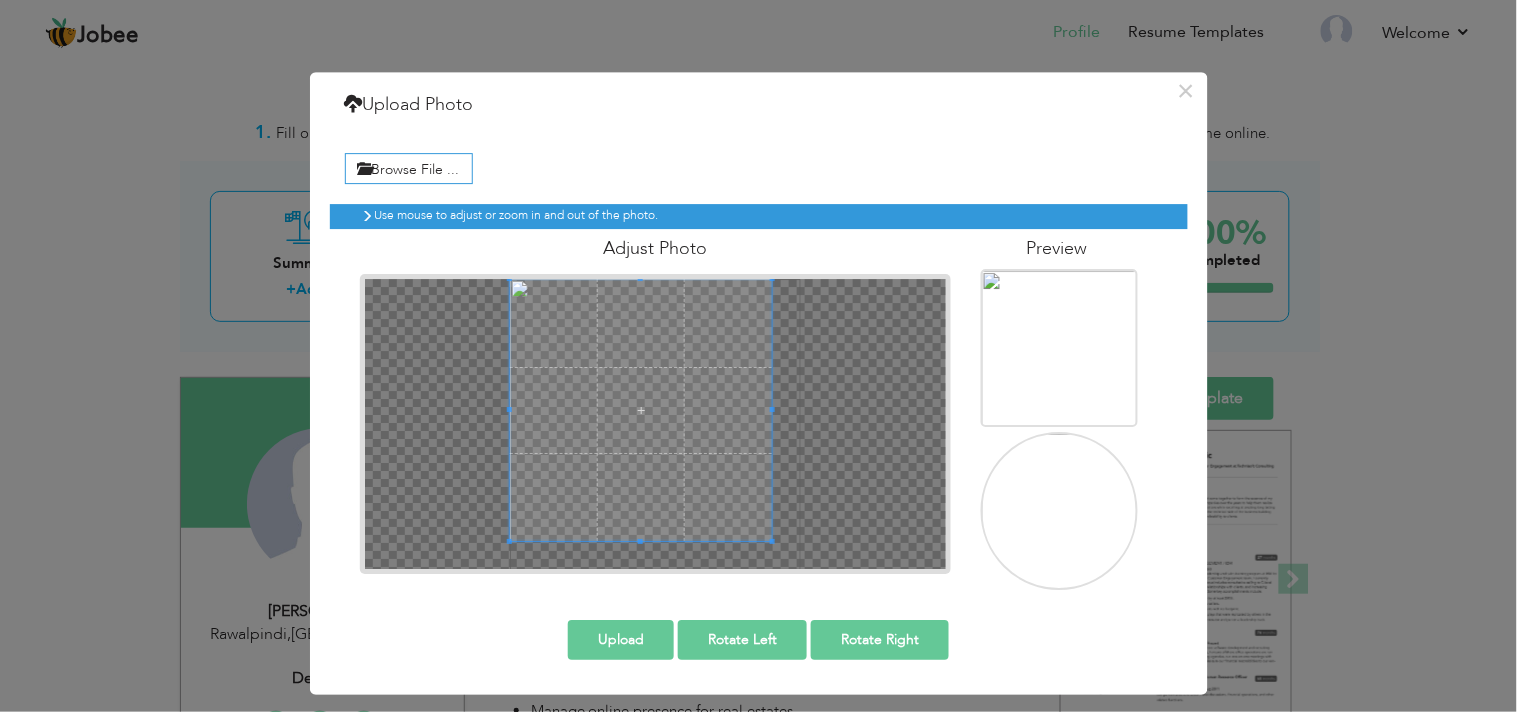 click at bounding box center (655, 424) 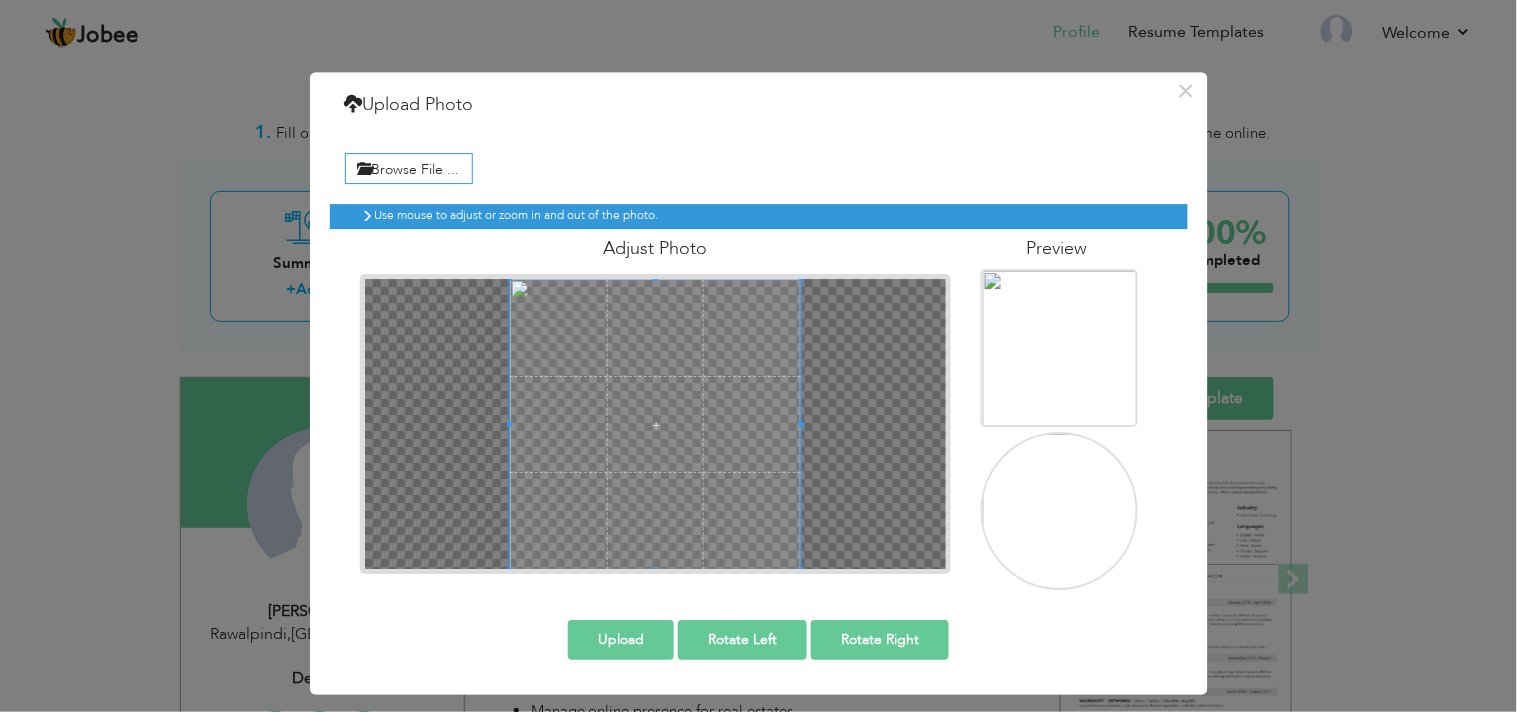 click at bounding box center (656, 424) 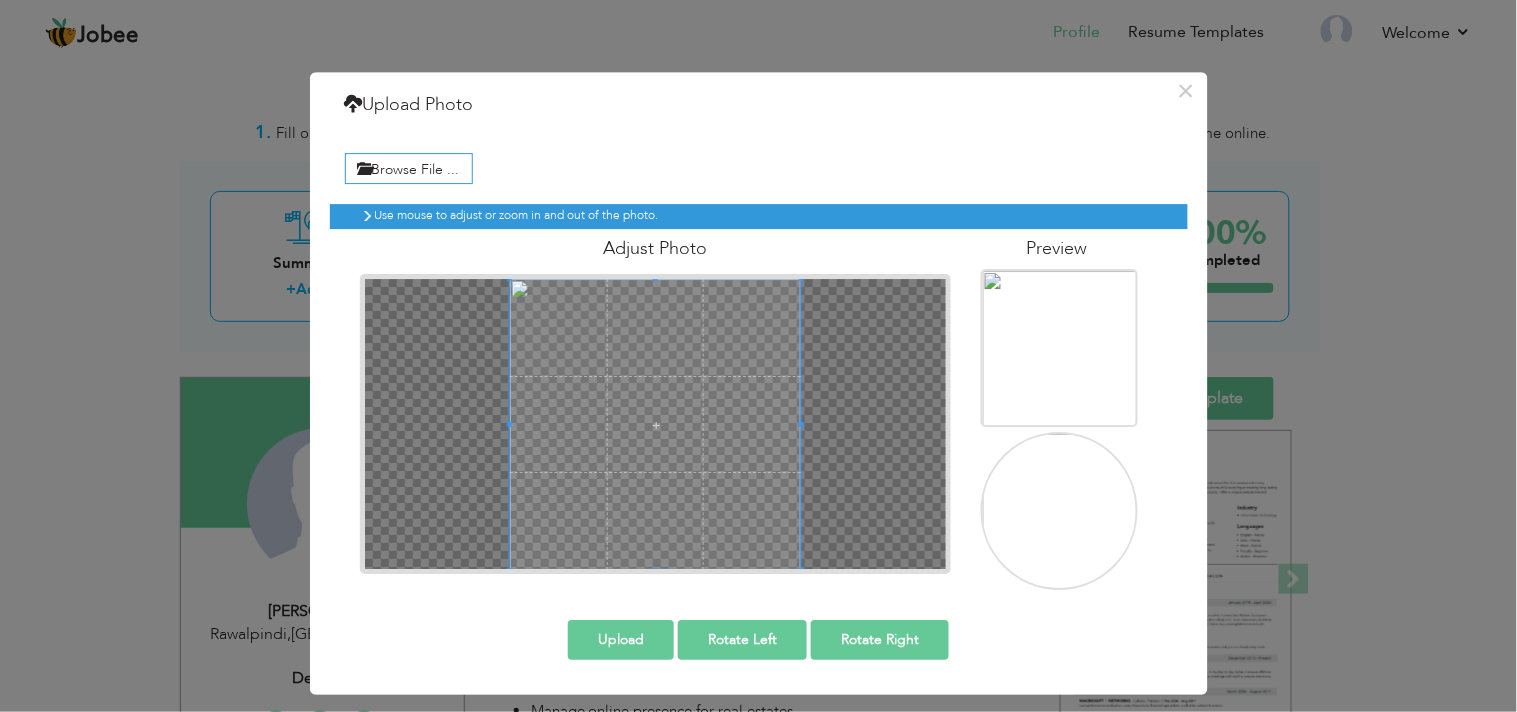 click at bounding box center (655, 424) 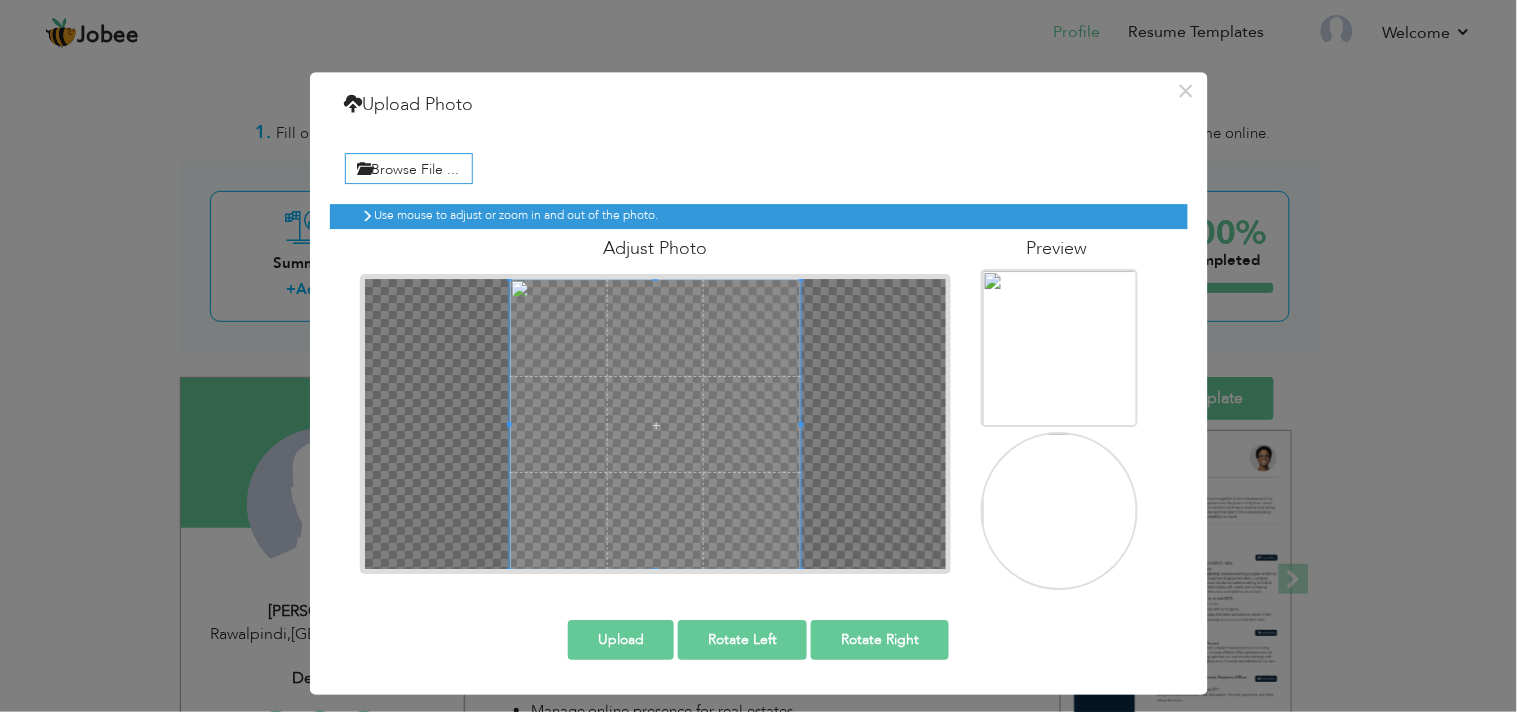 click at bounding box center (656, 424) 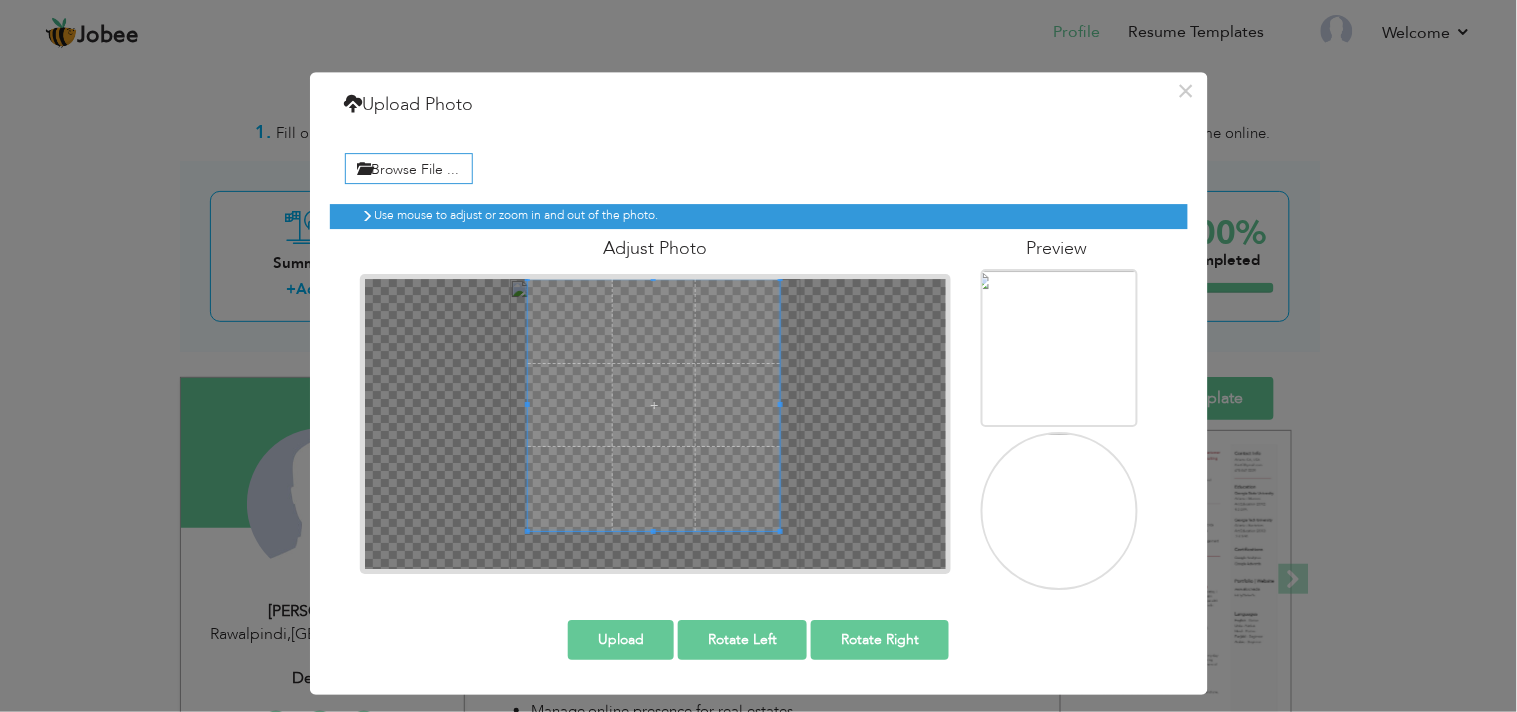 click at bounding box center (654, 405) 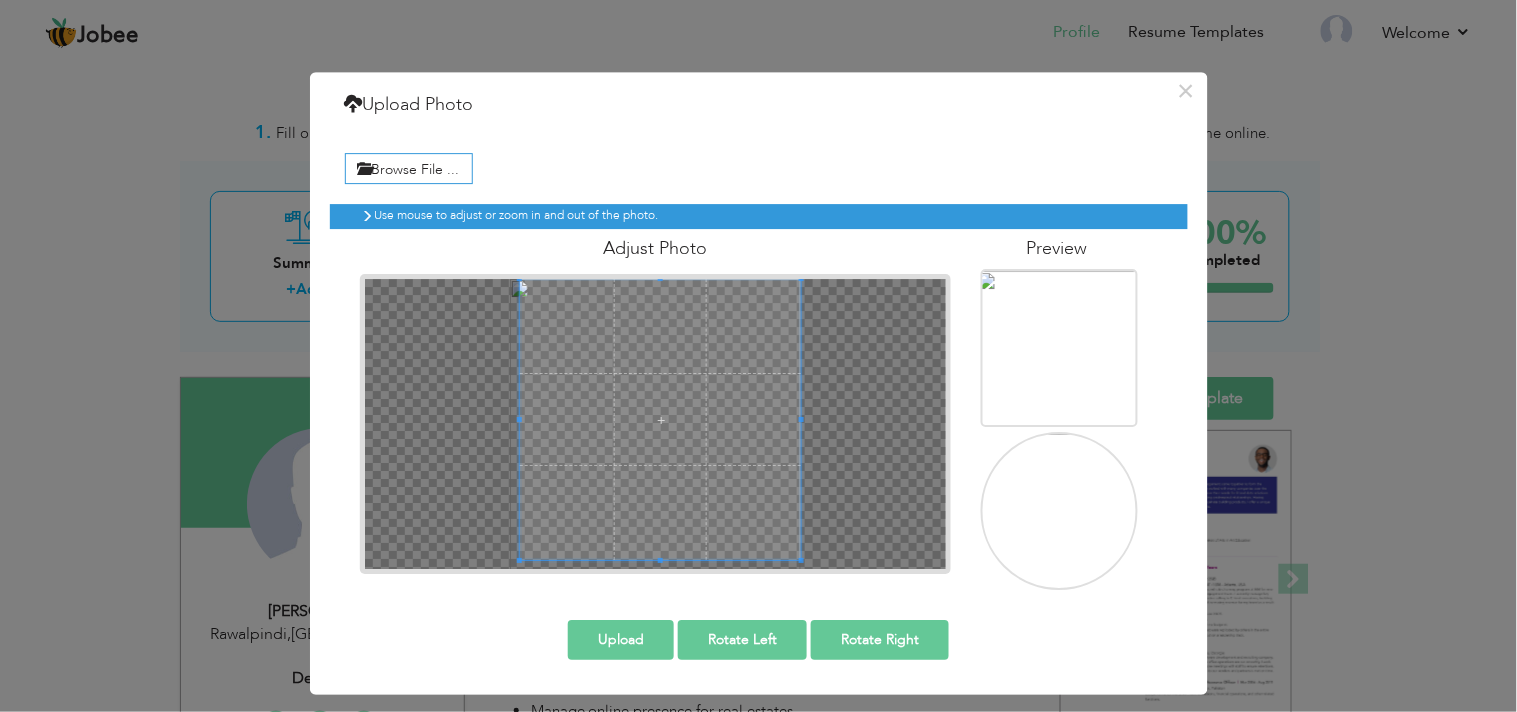 click at bounding box center (656, 424) 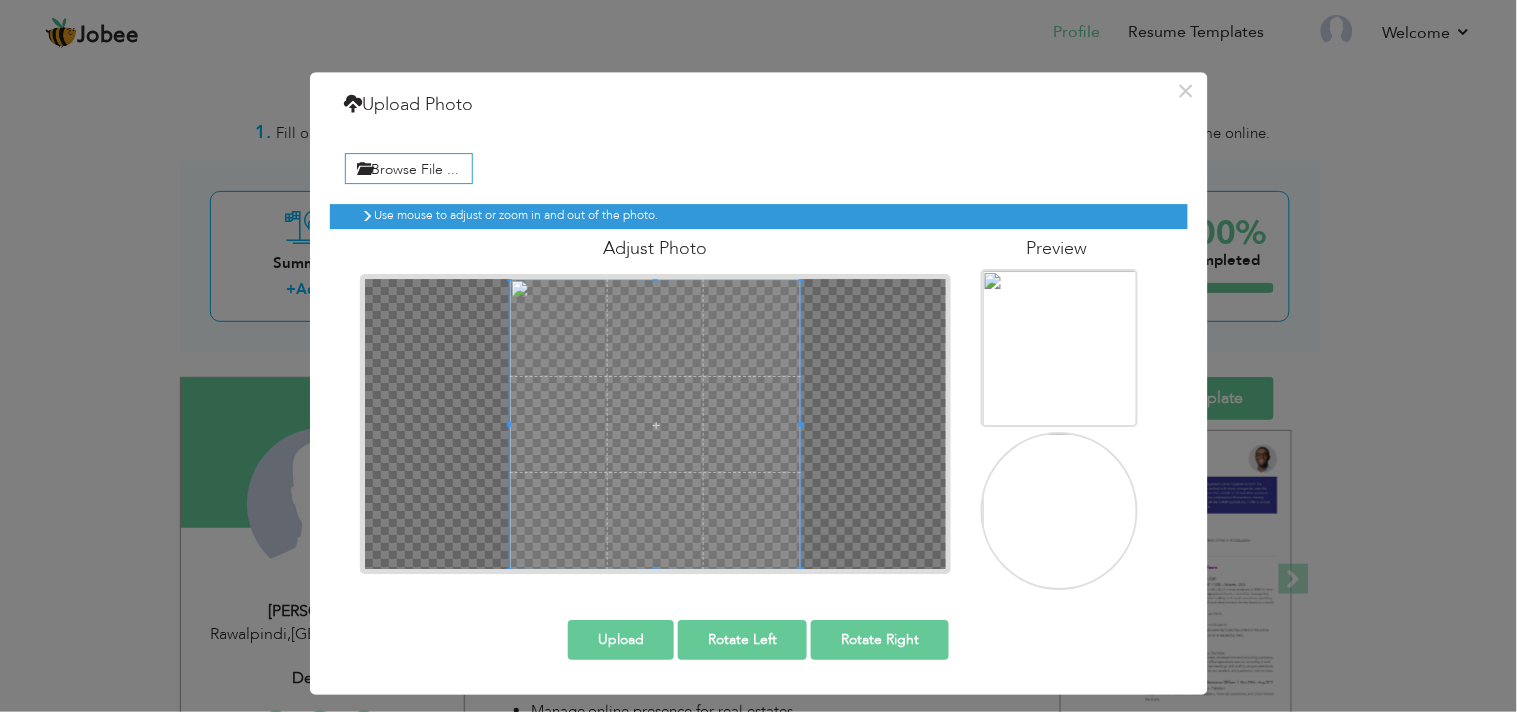 click on "Use mouse to adjust or zoom in and out of the photo.
Adjust Photo" at bounding box center [759, 389] 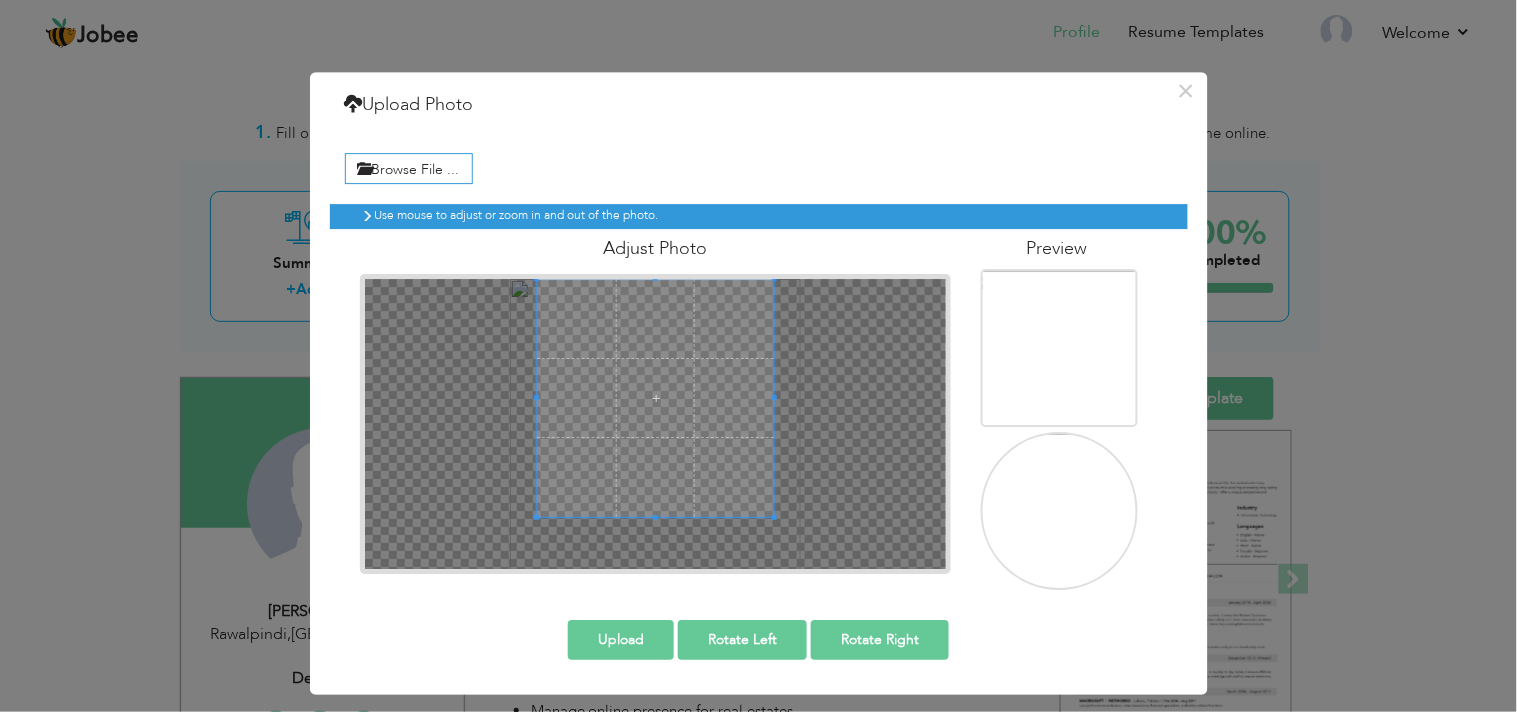 click at bounding box center [656, 398] 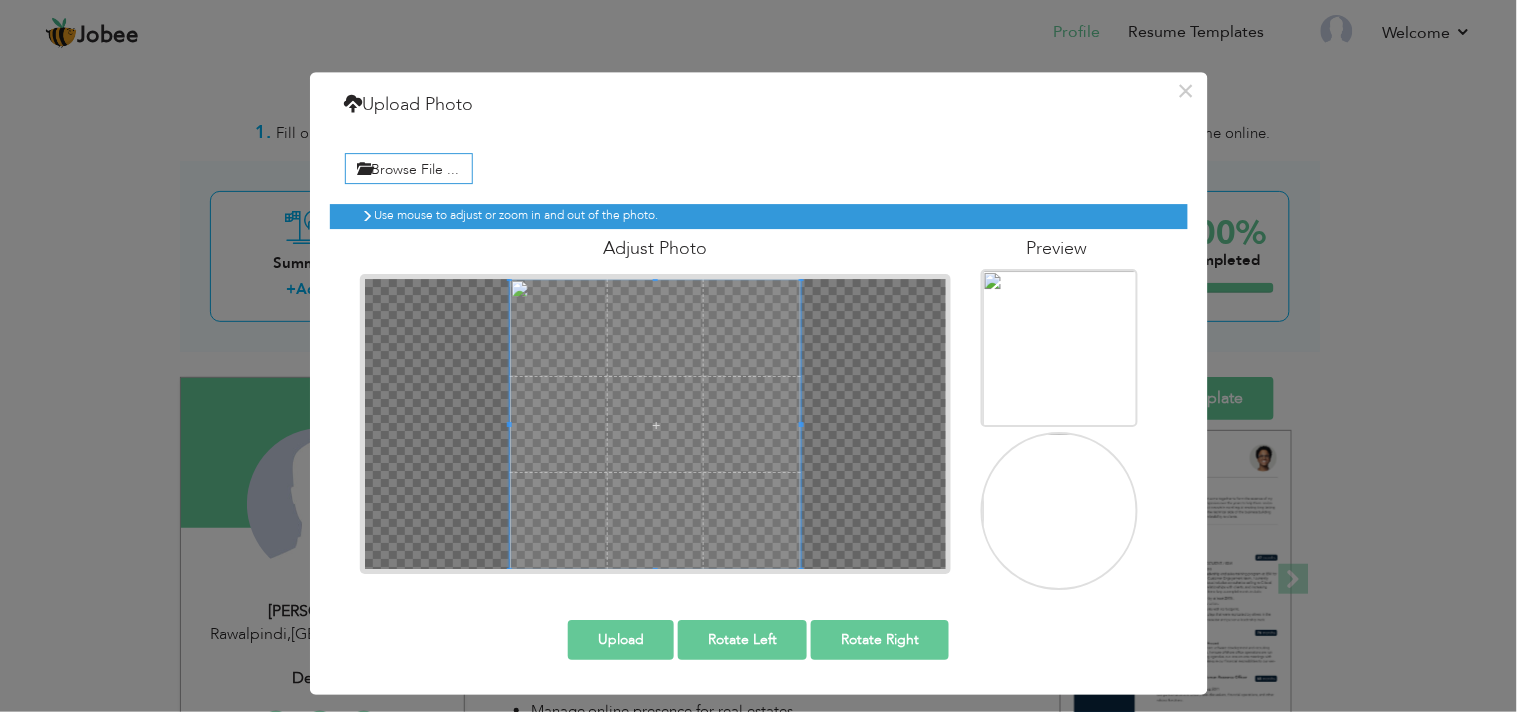 click at bounding box center [656, 424] 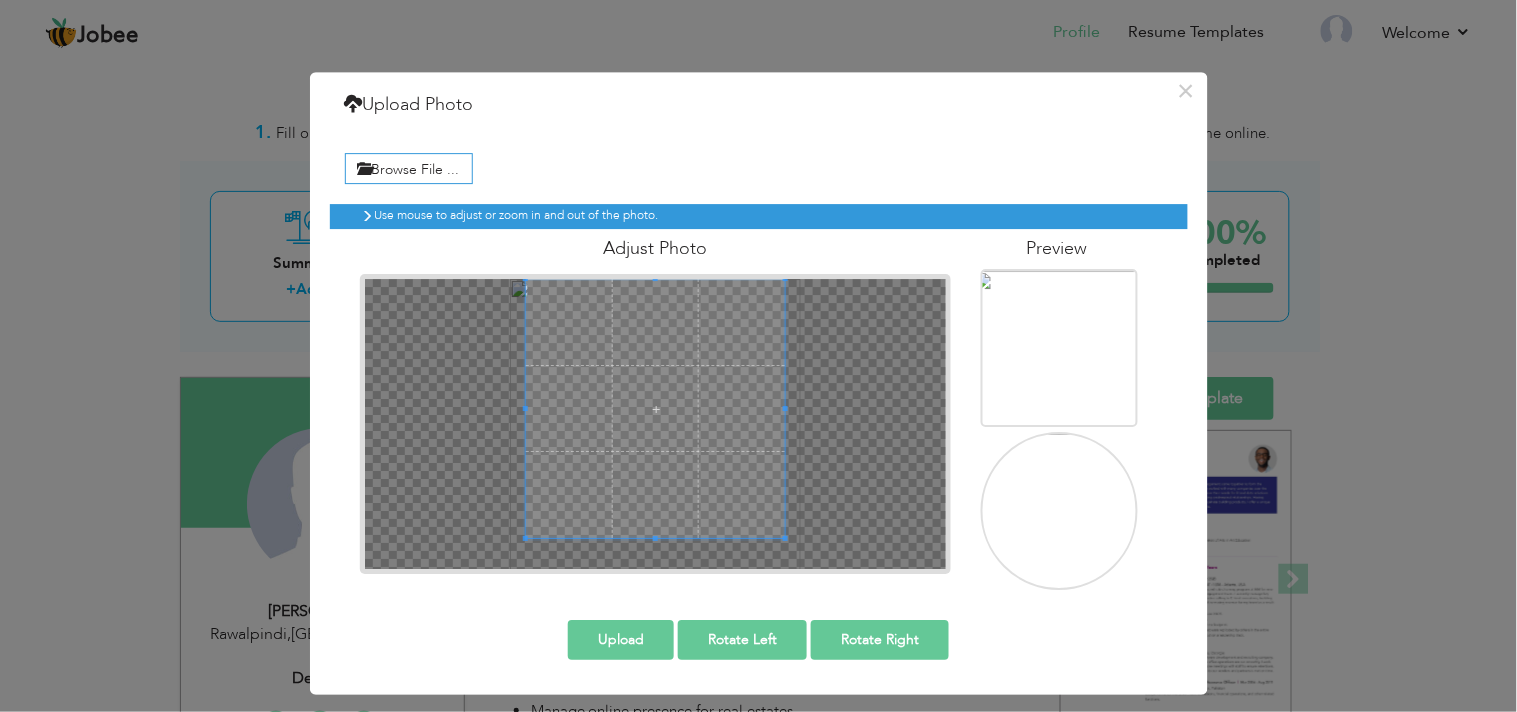 click at bounding box center [655, 538] 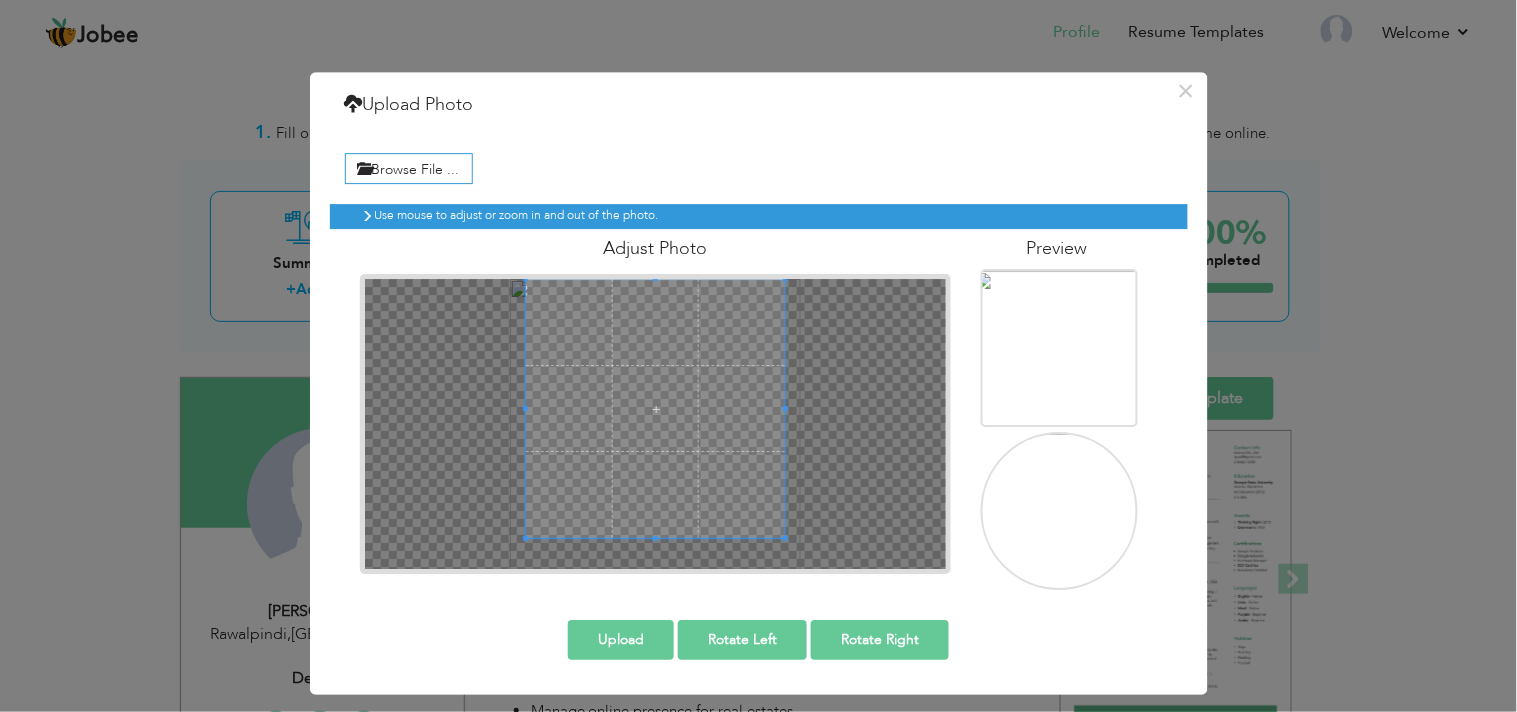 click on "Upload" at bounding box center (621, 640) 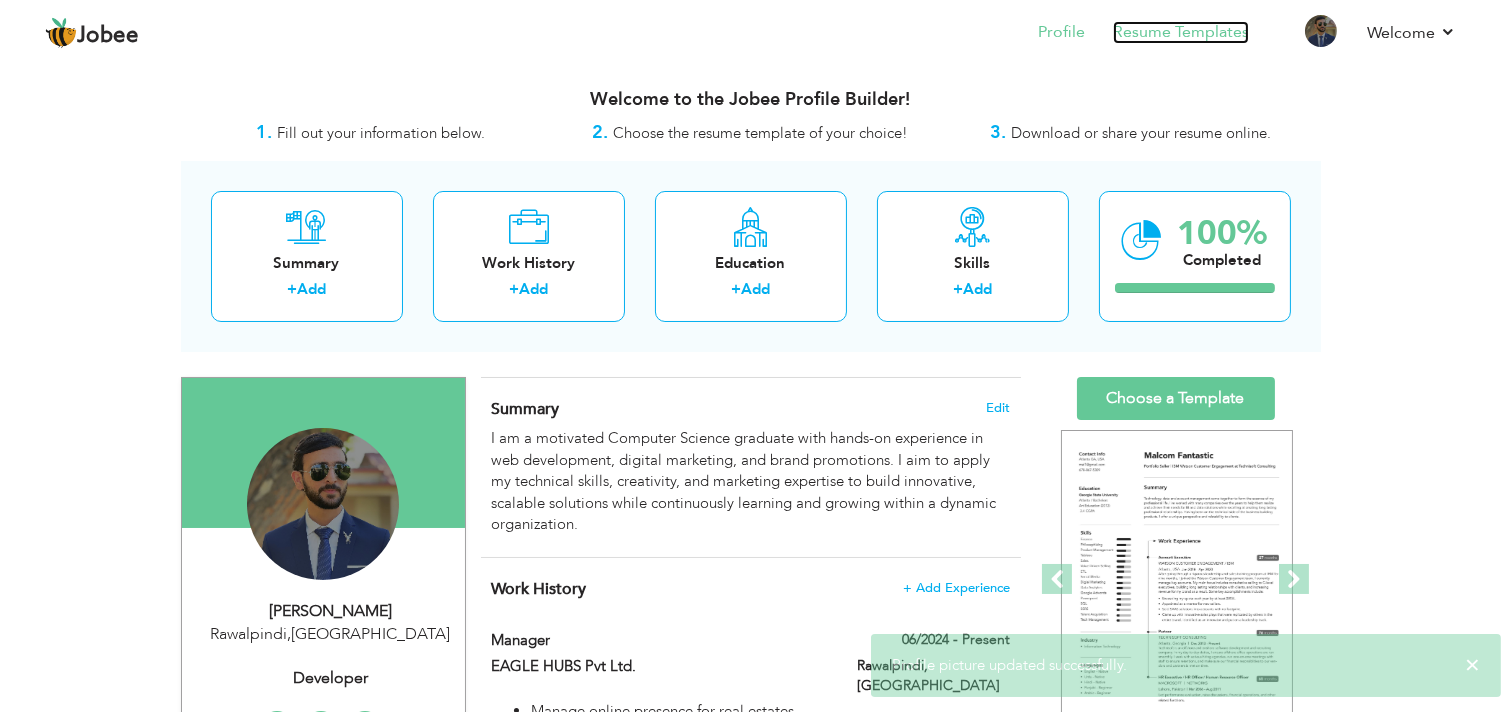 click on "Resume Templates" at bounding box center [1181, 32] 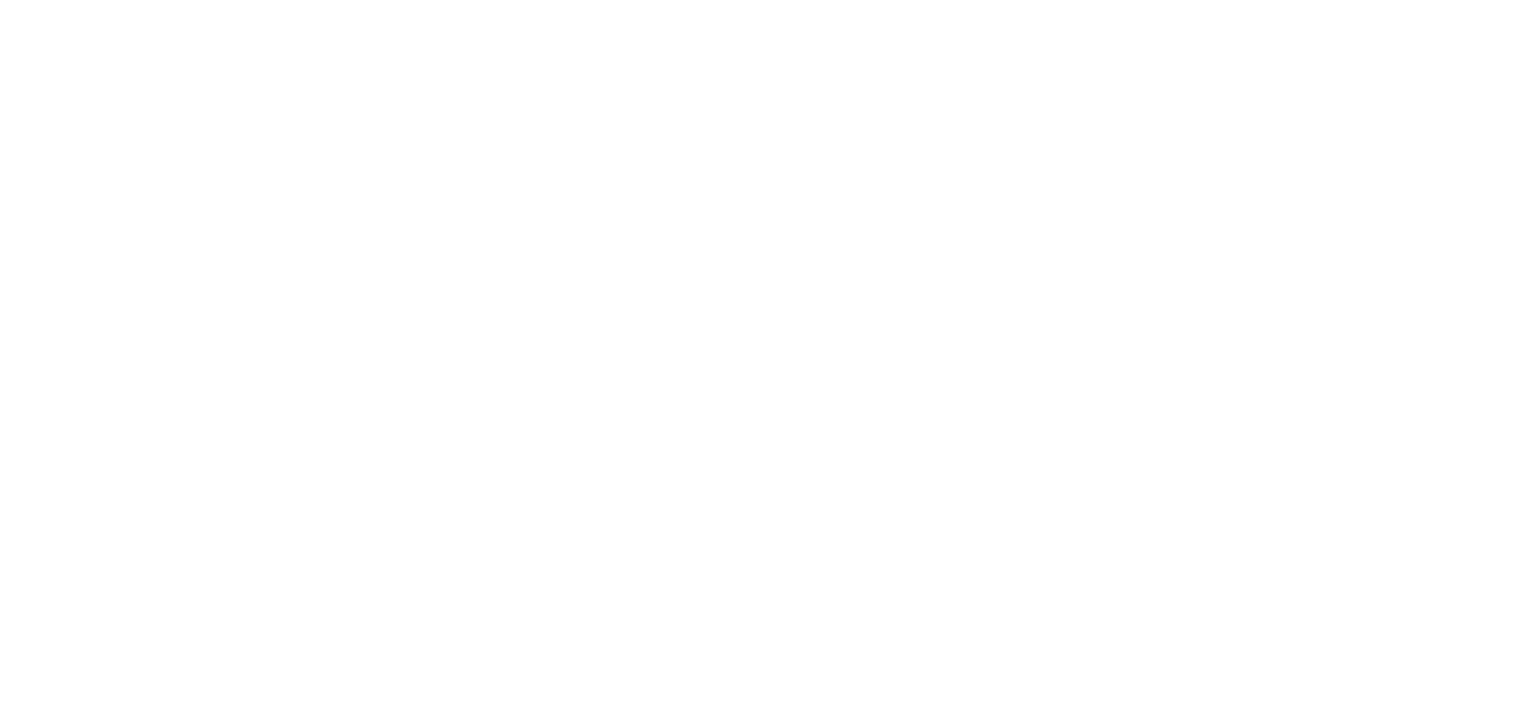 scroll, scrollTop: 0, scrollLeft: 0, axis: both 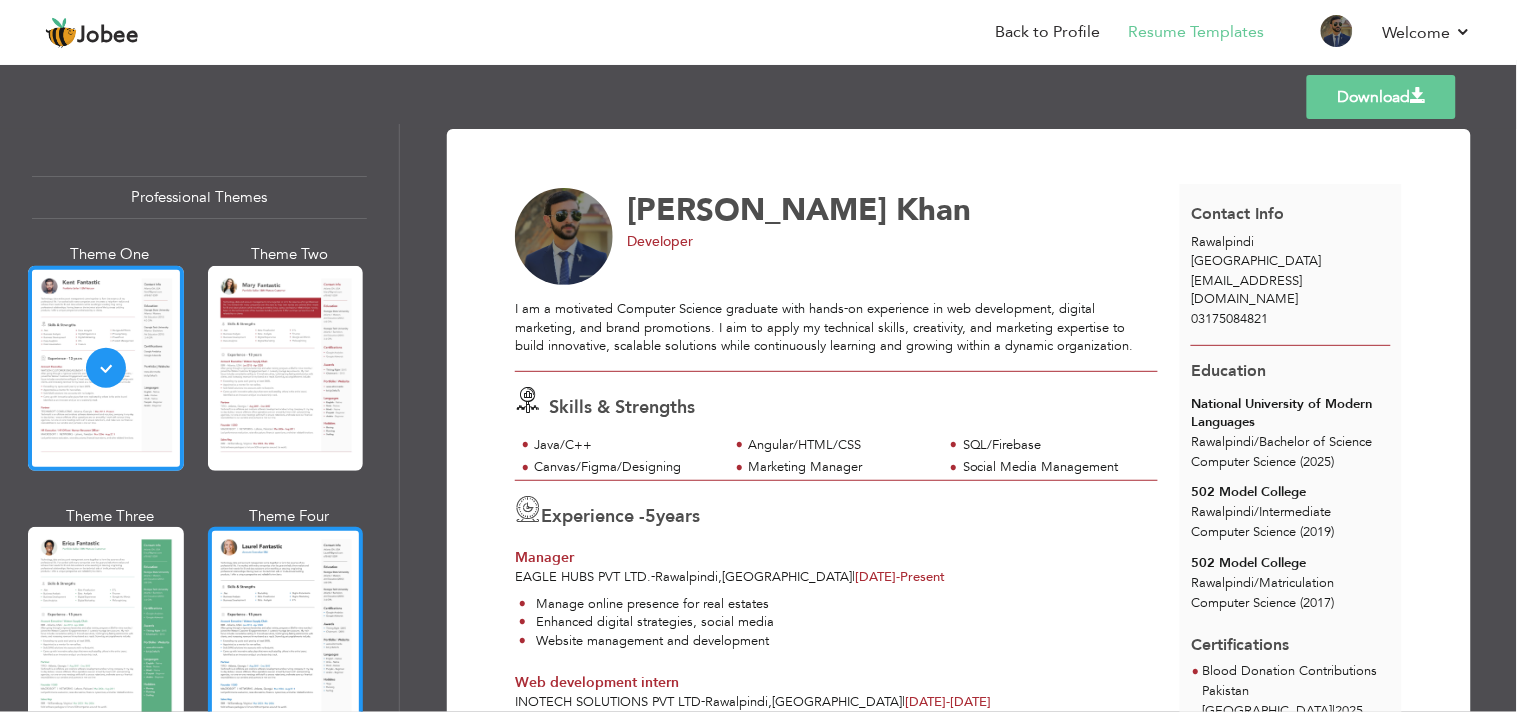 click at bounding box center [286, 629] 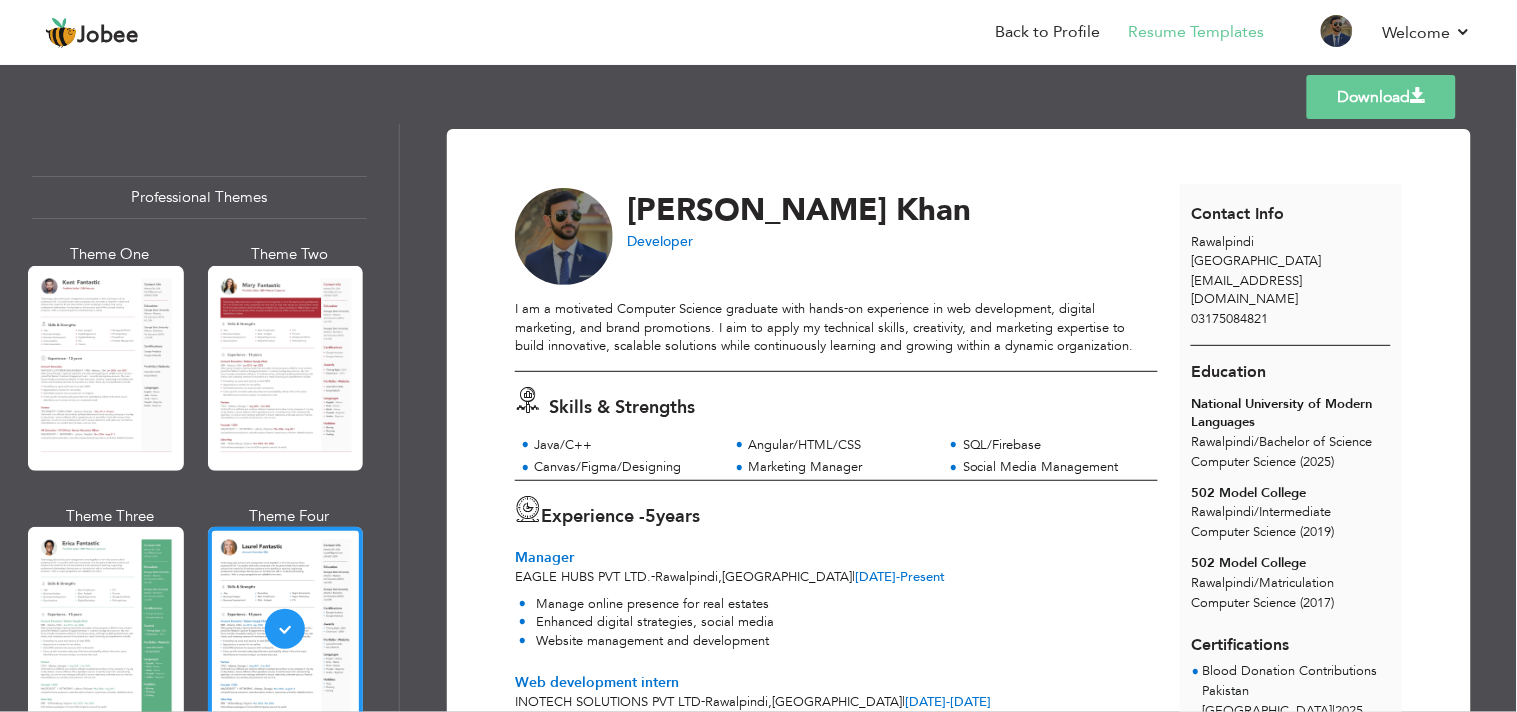 click on "Download" at bounding box center [1381, 97] 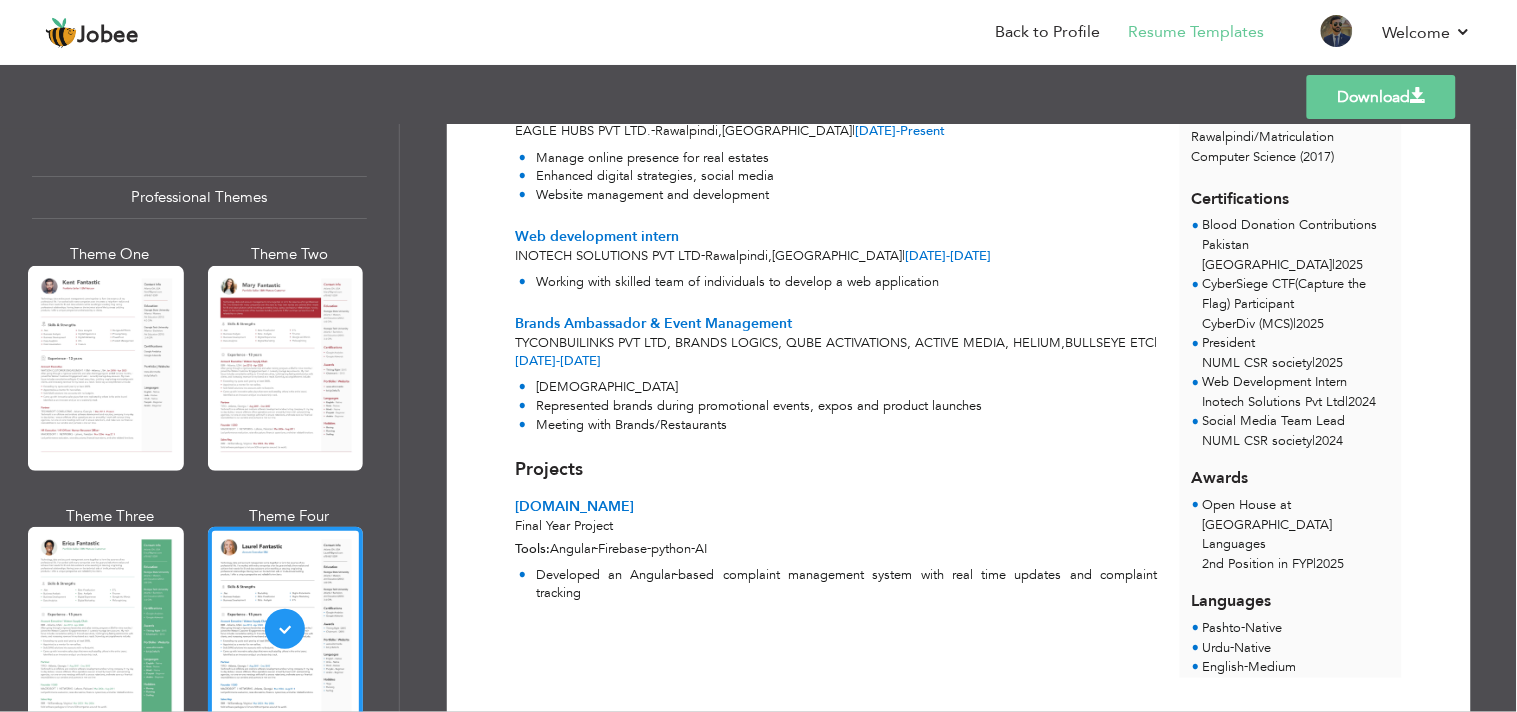 scroll, scrollTop: 471, scrollLeft: 0, axis: vertical 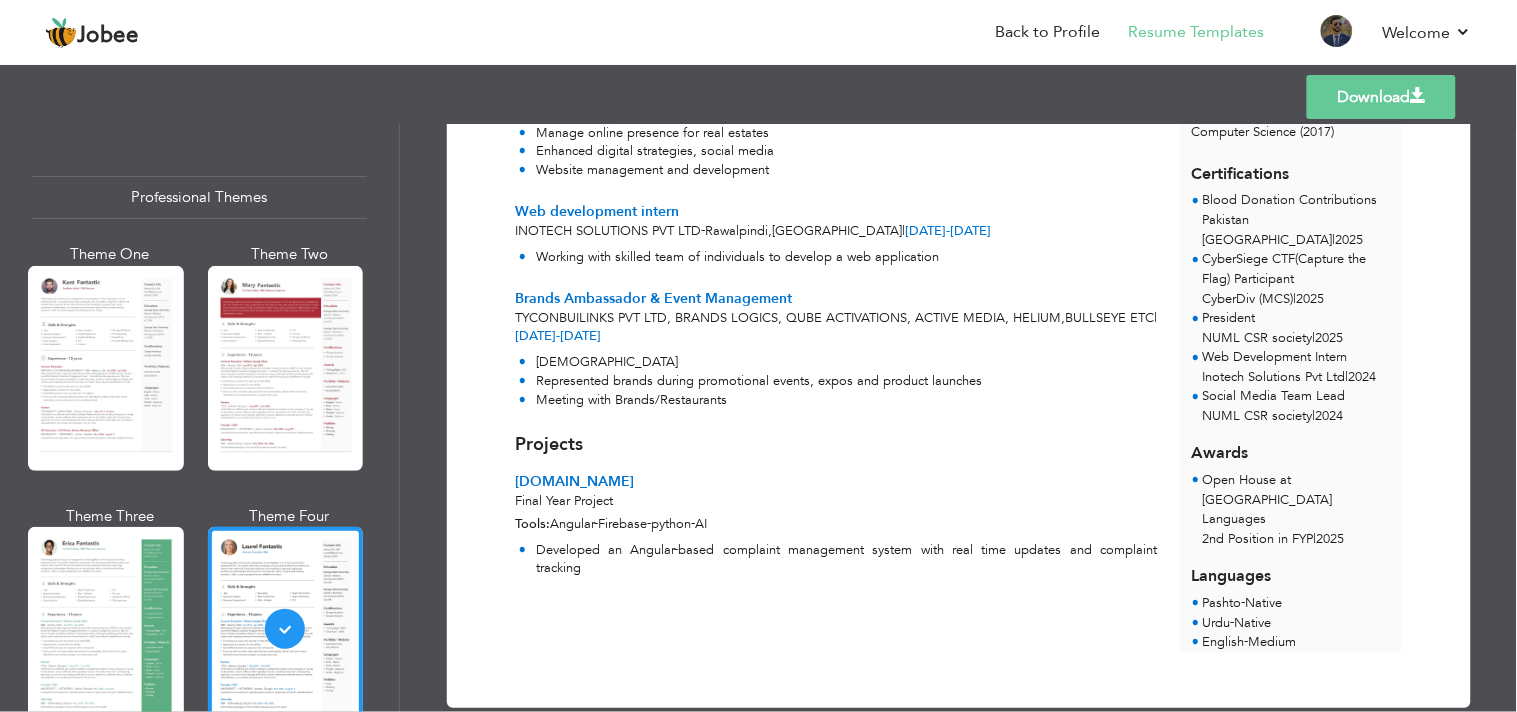 click on "Download
Hassan Ali   Khan
Developer
Skills & Strengths
5" at bounding box center (959, 183) 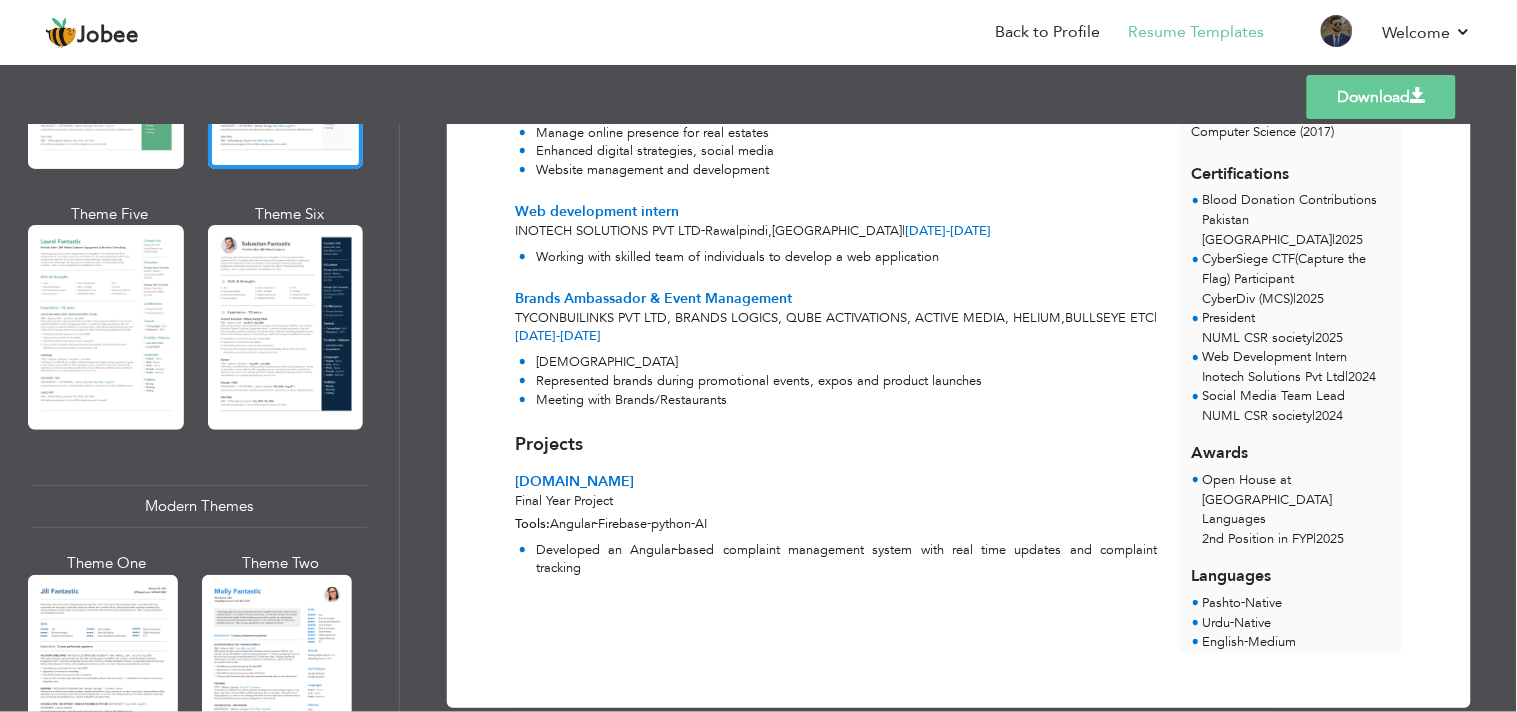 scroll, scrollTop: 656, scrollLeft: 0, axis: vertical 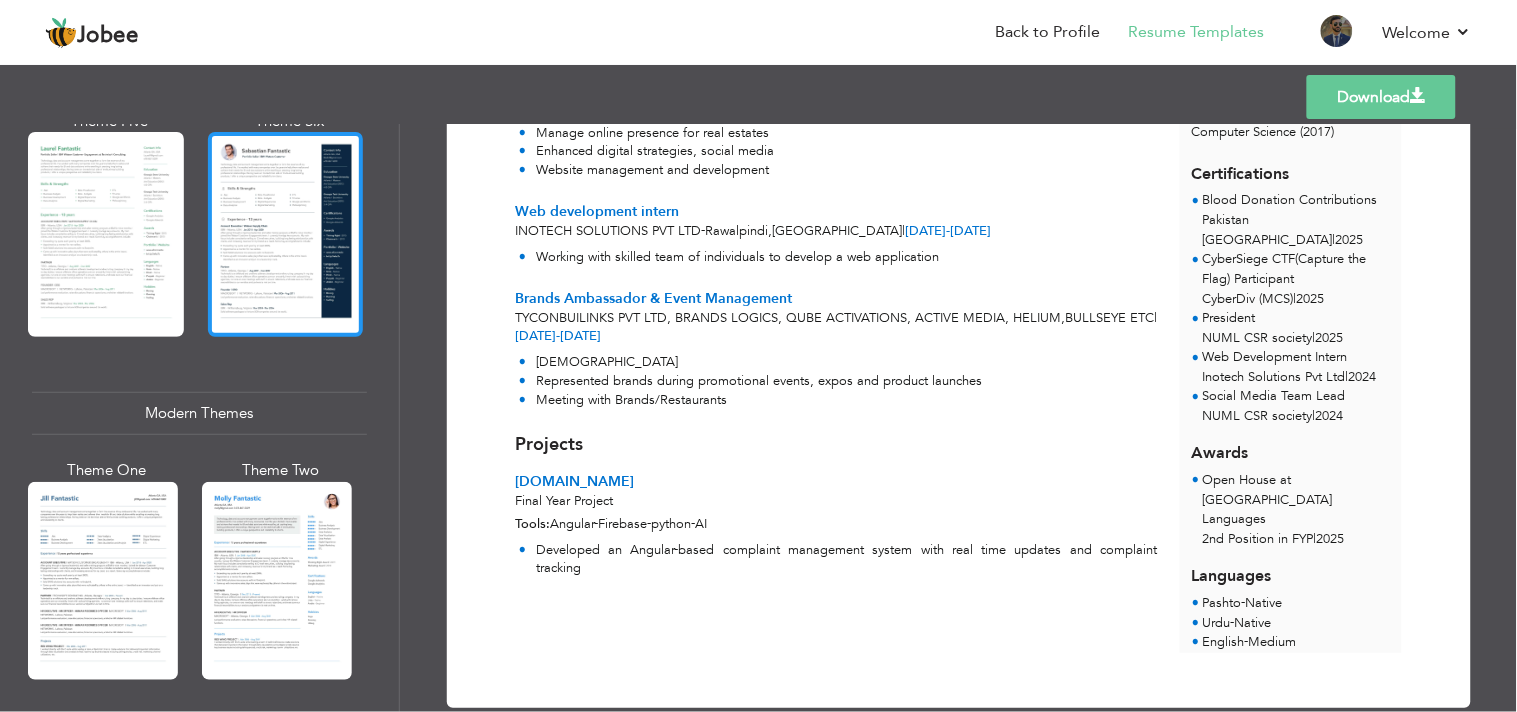 click at bounding box center (286, 234) 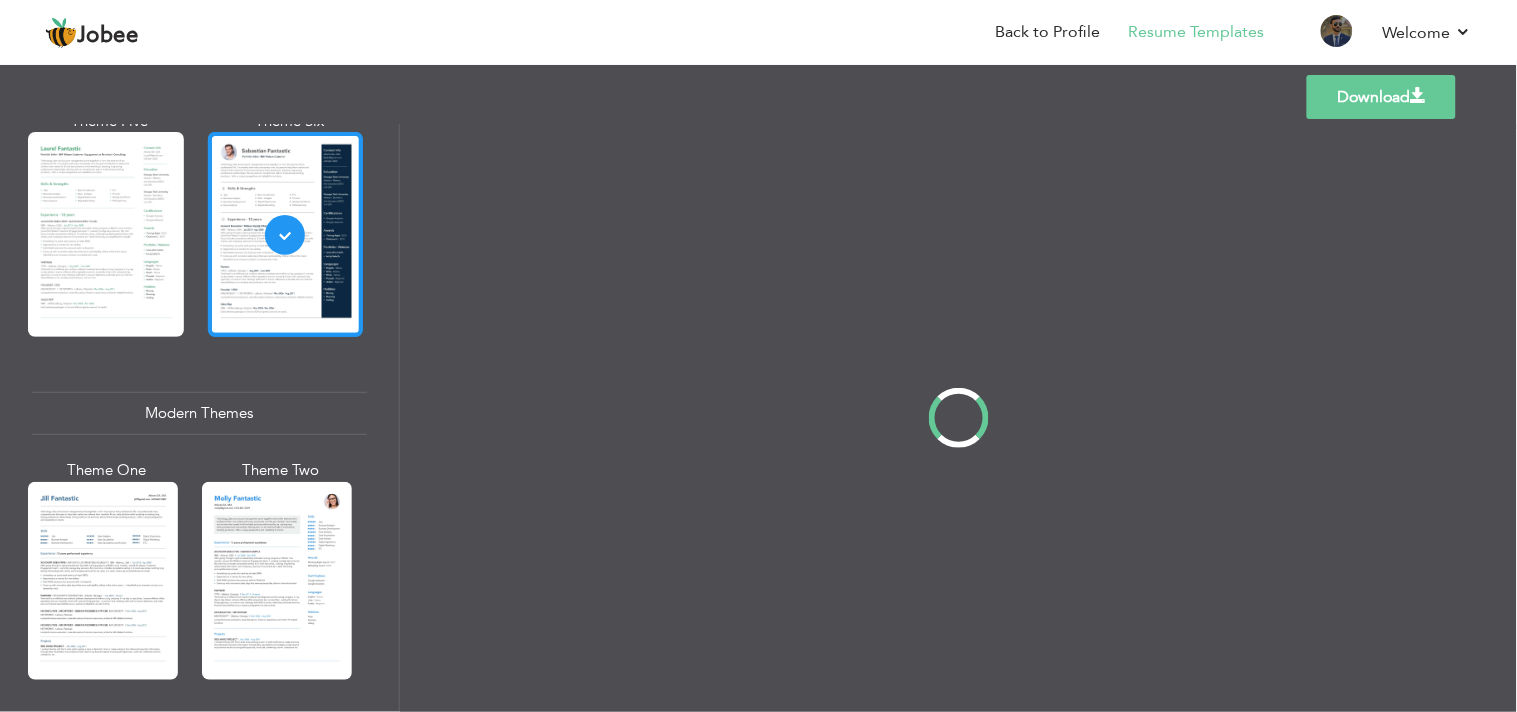 scroll, scrollTop: 0, scrollLeft: 0, axis: both 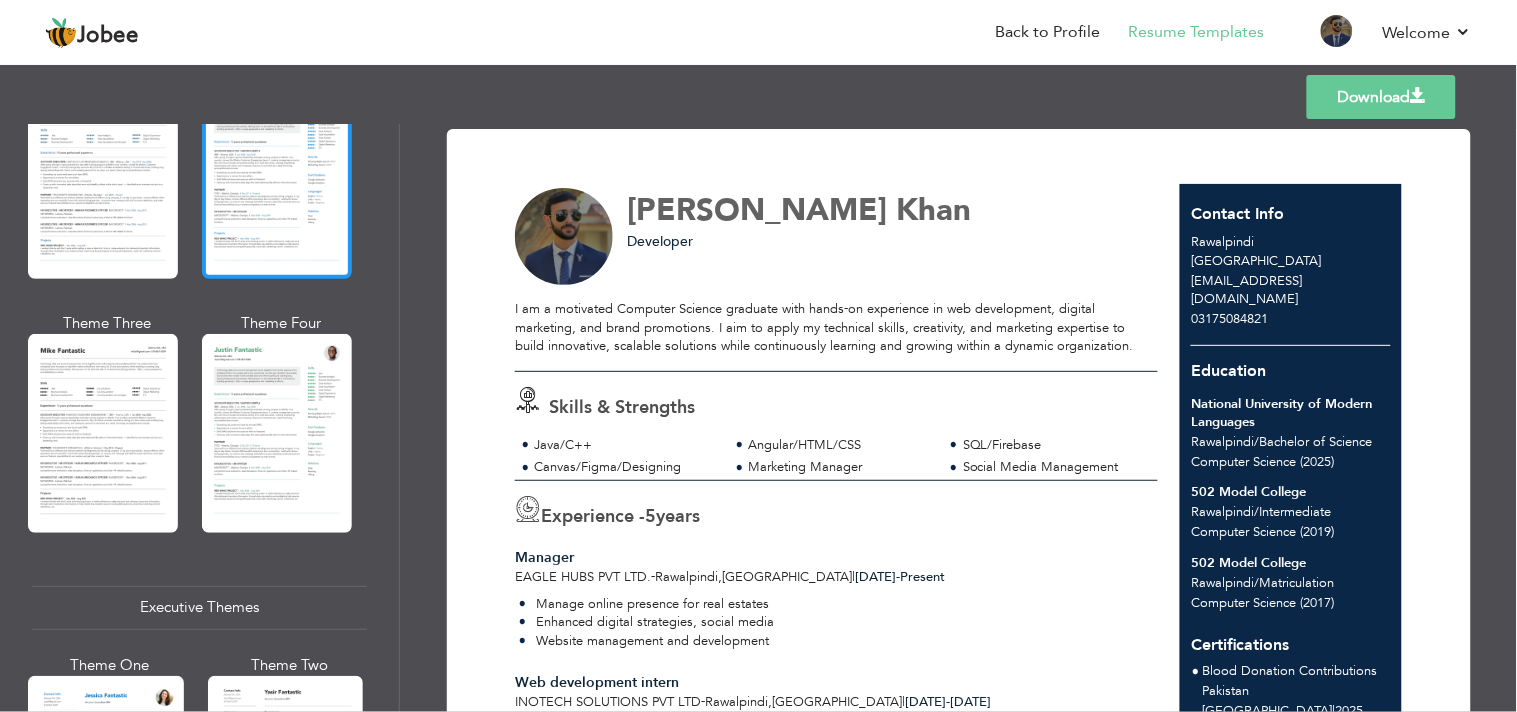 click at bounding box center (277, 180) 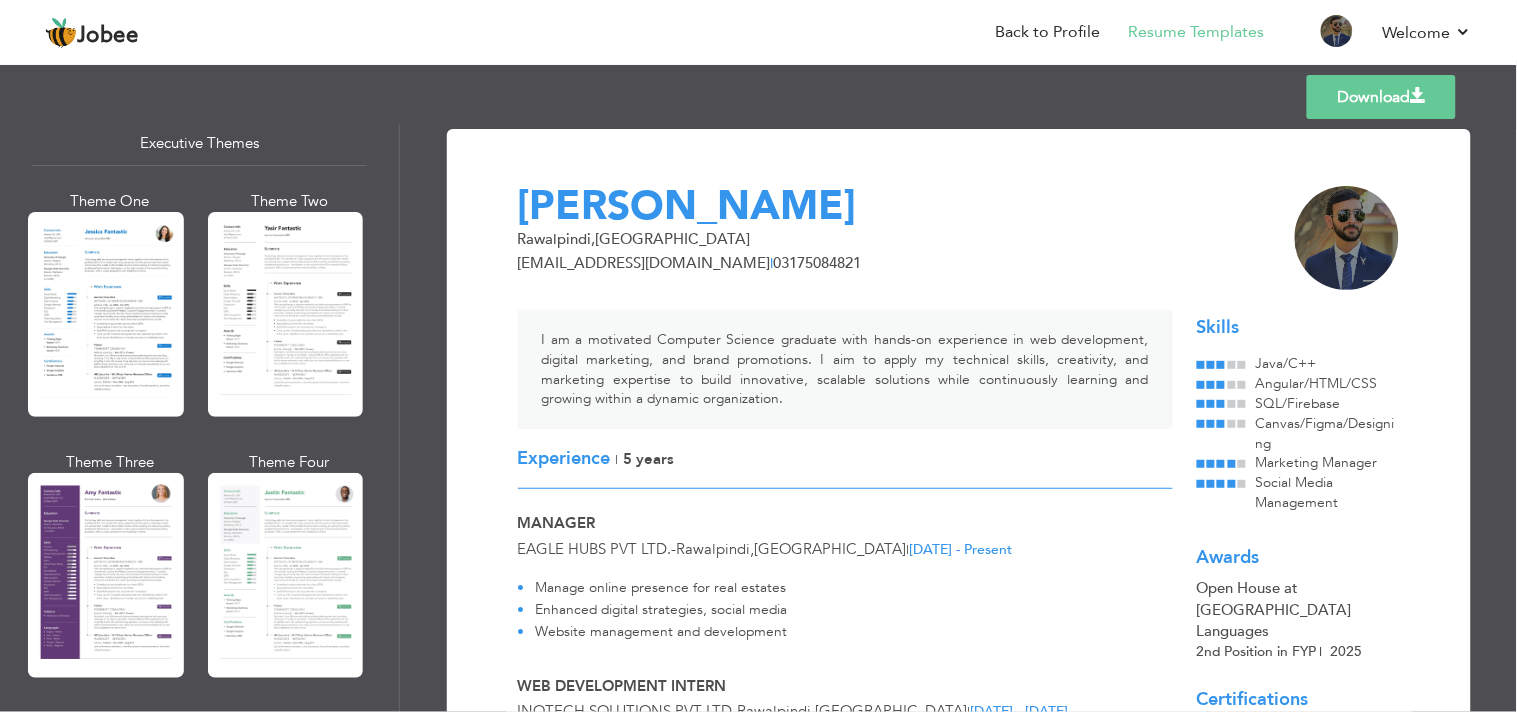 scroll, scrollTop: 1575, scrollLeft: 0, axis: vertical 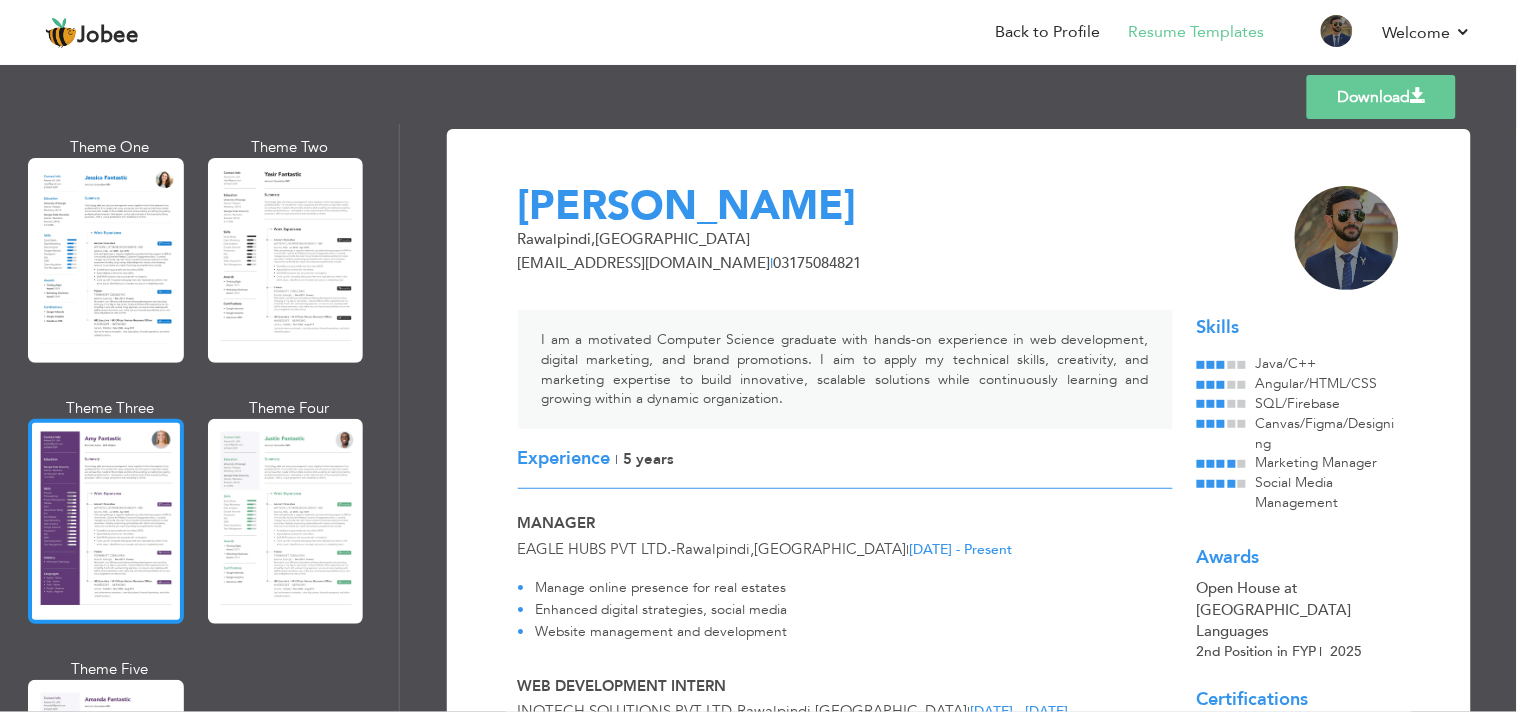 click at bounding box center [106, 521] 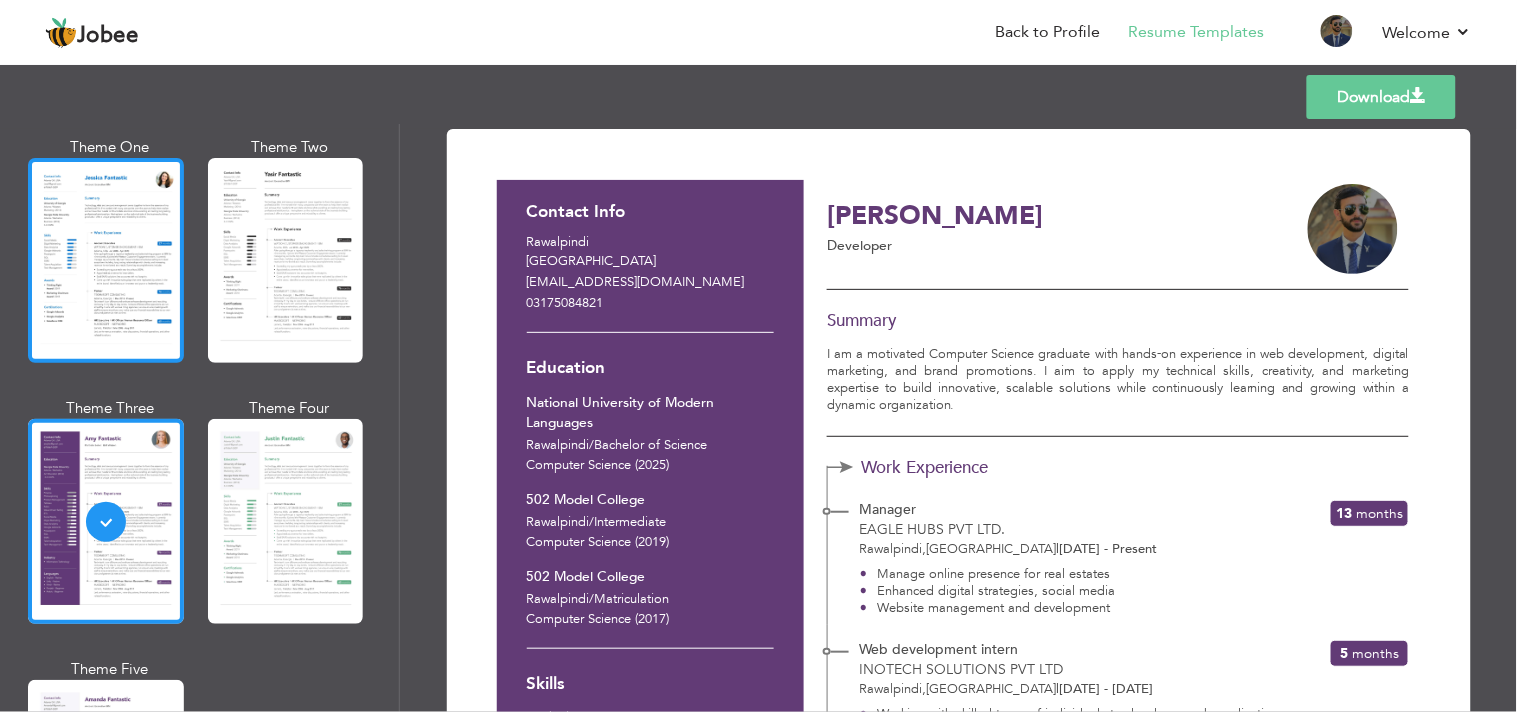 click at bounding box center (106, 260) 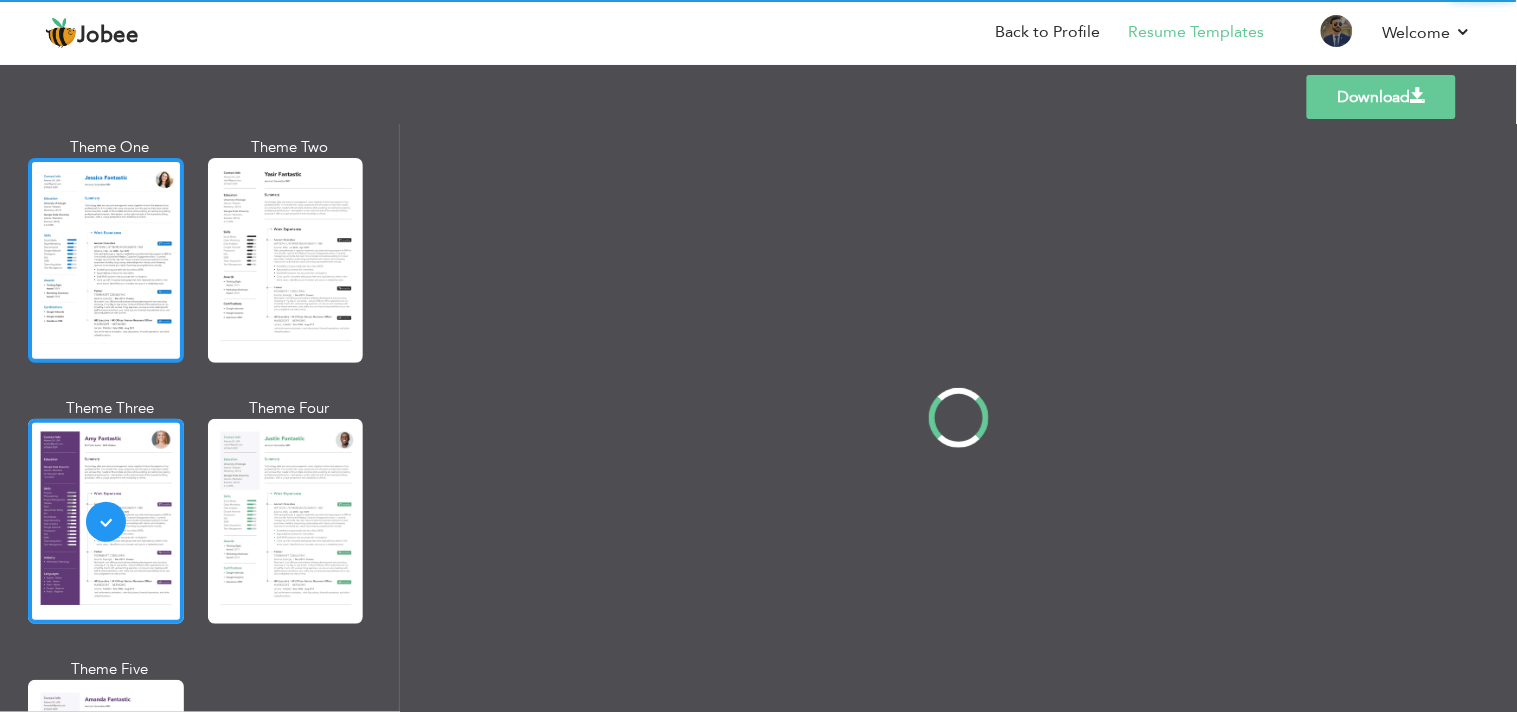 scroll, scrollTop: 1573, scrollLeft: 0, axis: vertical 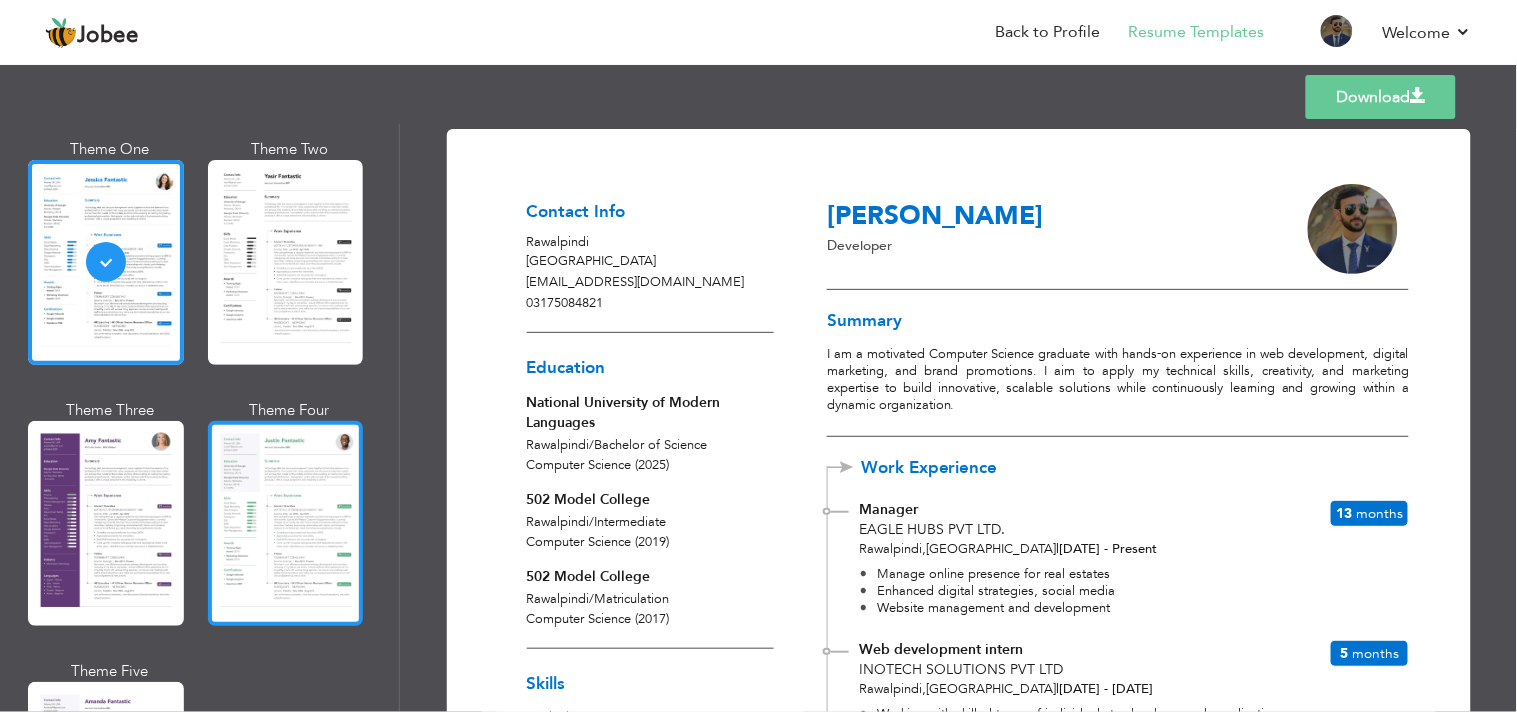 click at bounding box center [286, 523] 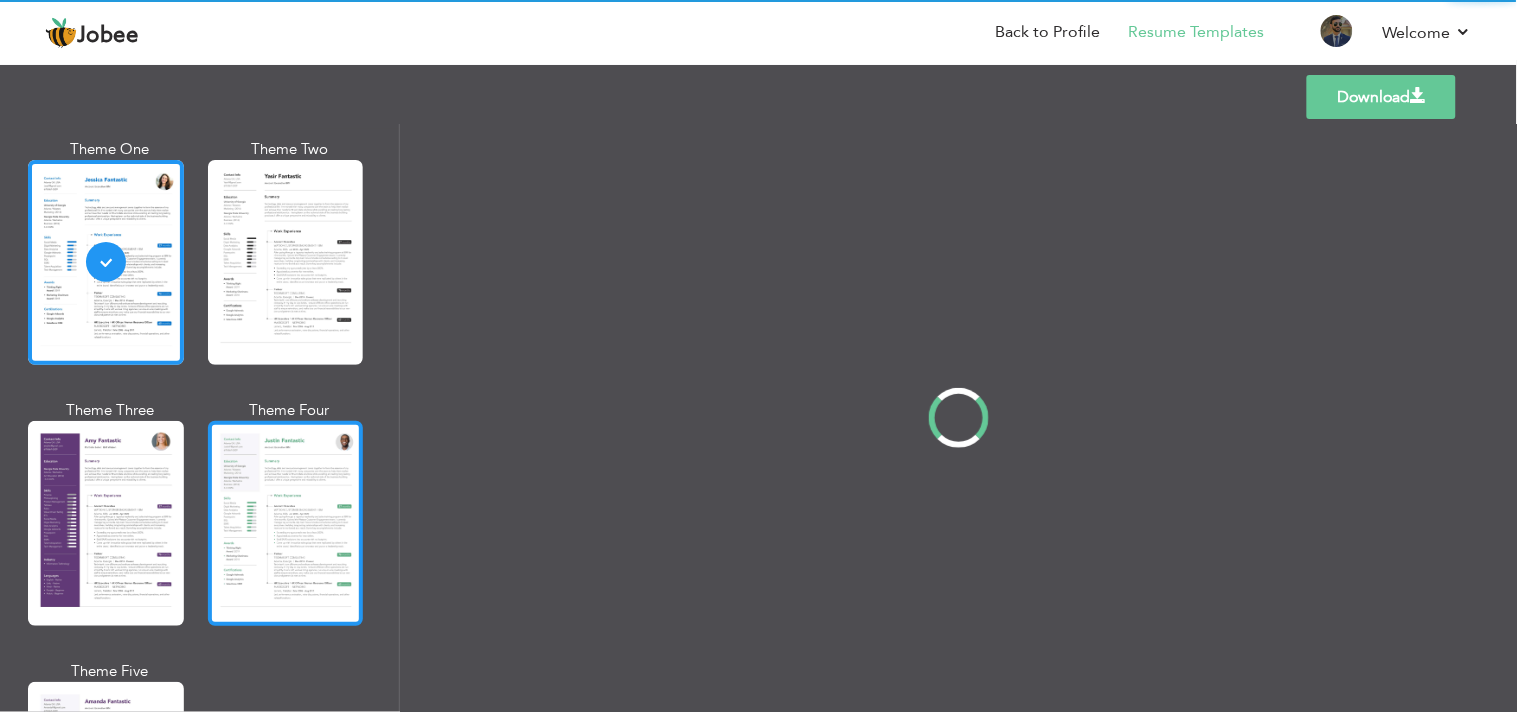 scroll, scrollTop: 1575, scrollLeft: 0, axis: vertical 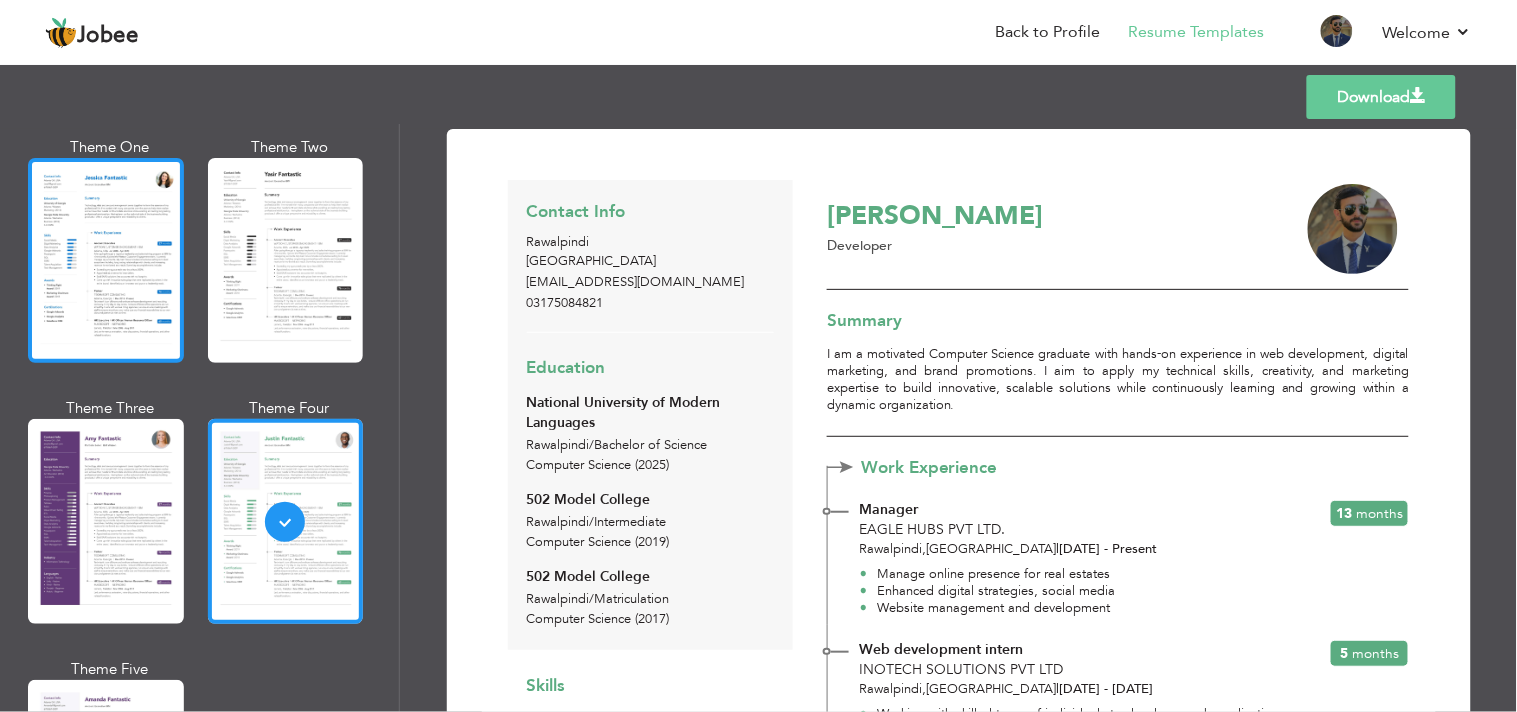 click at bounding box center [106, 260] 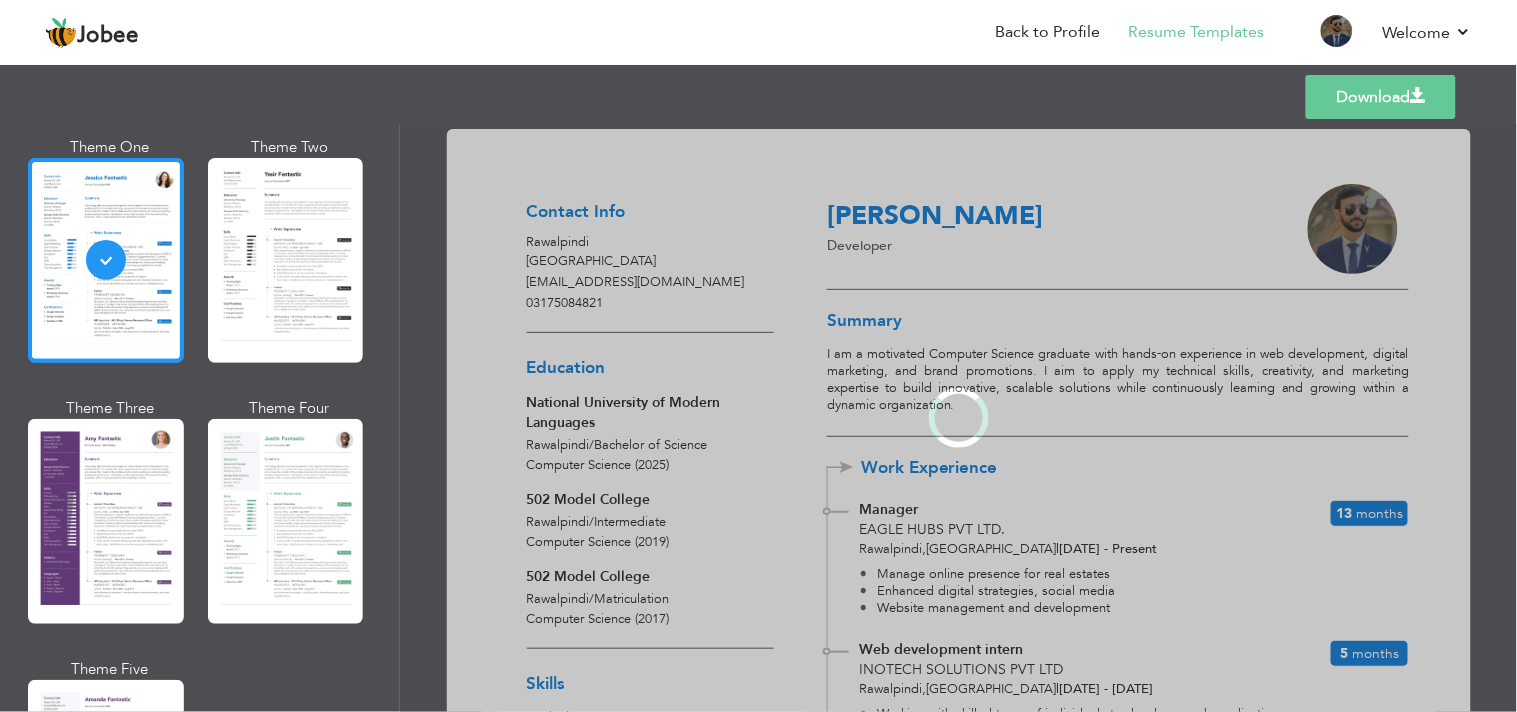 scroll, scrollTop: 1573, scrollLeft: 0, axis: vertical 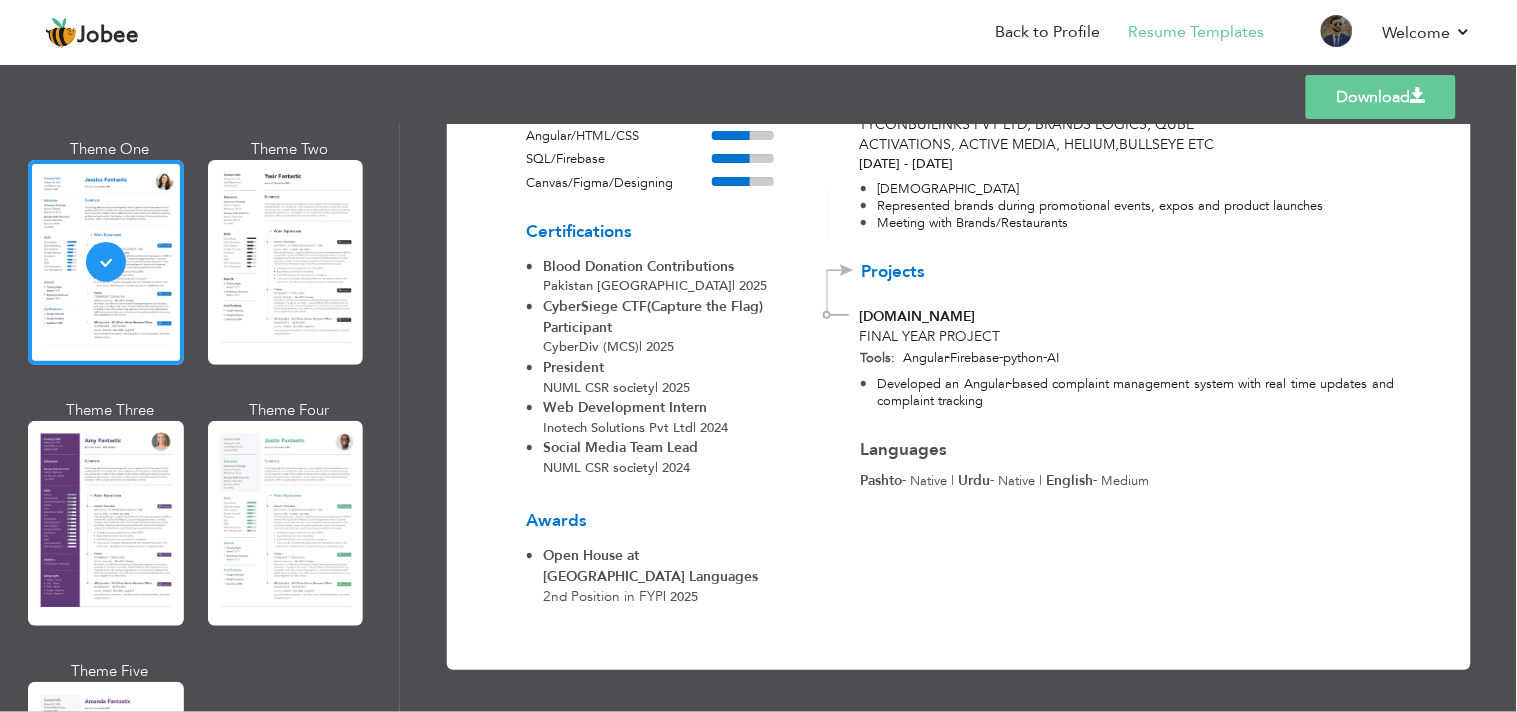 click on "Download" at bounding box center [1381, 97] 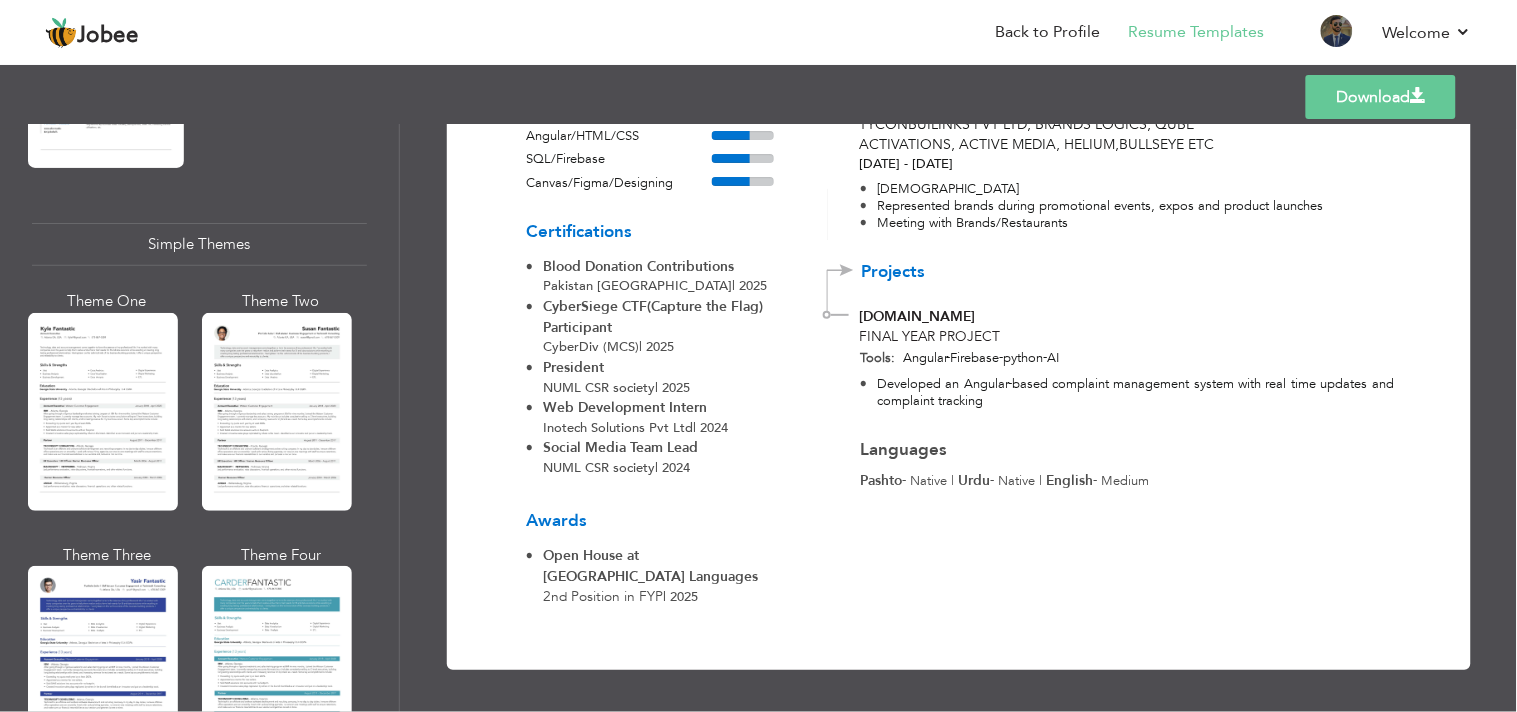 scroll, scrollTop: 3448, scrollLeft: 0, axis: vertical 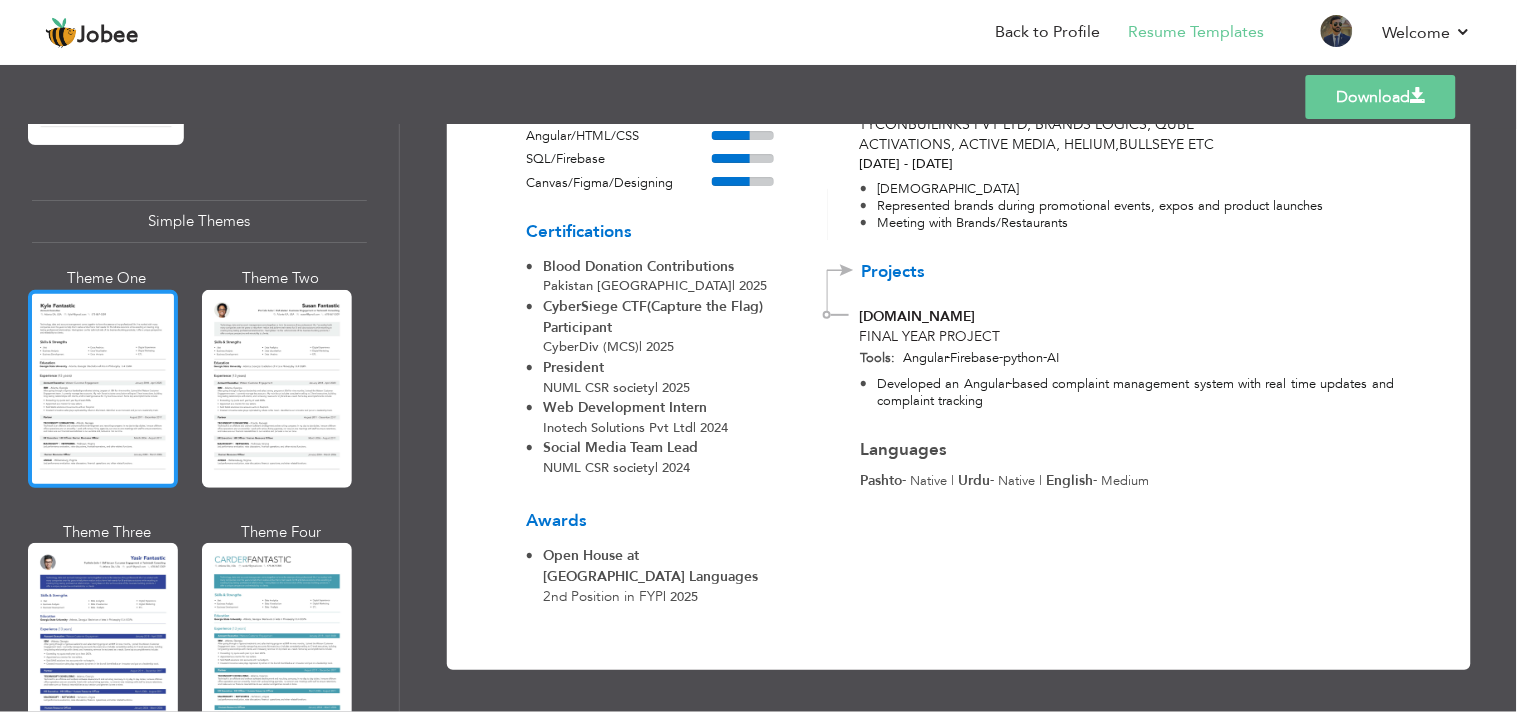 click at bounding box center (103, 389) 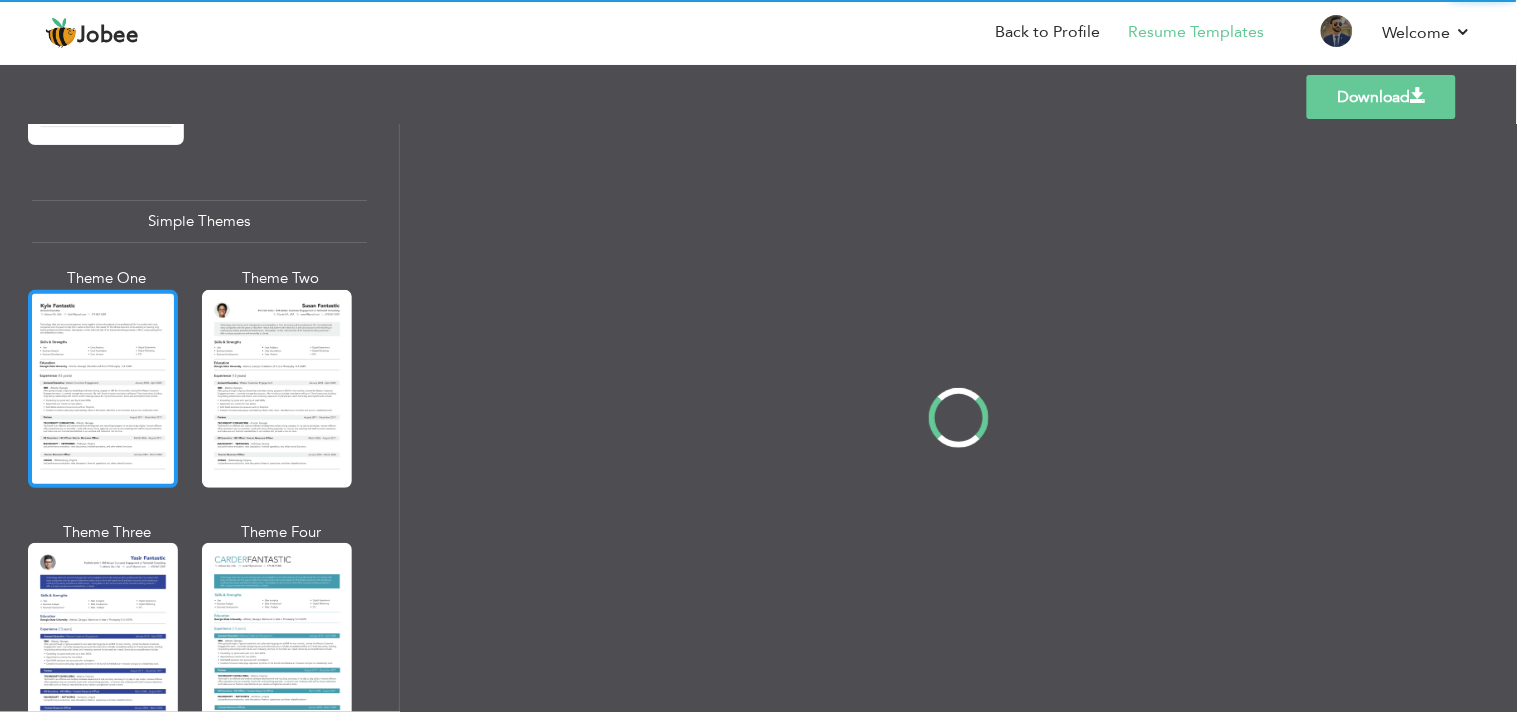 scroll, scrollTop: 3450, scrollLeft: 0, axis: vertical 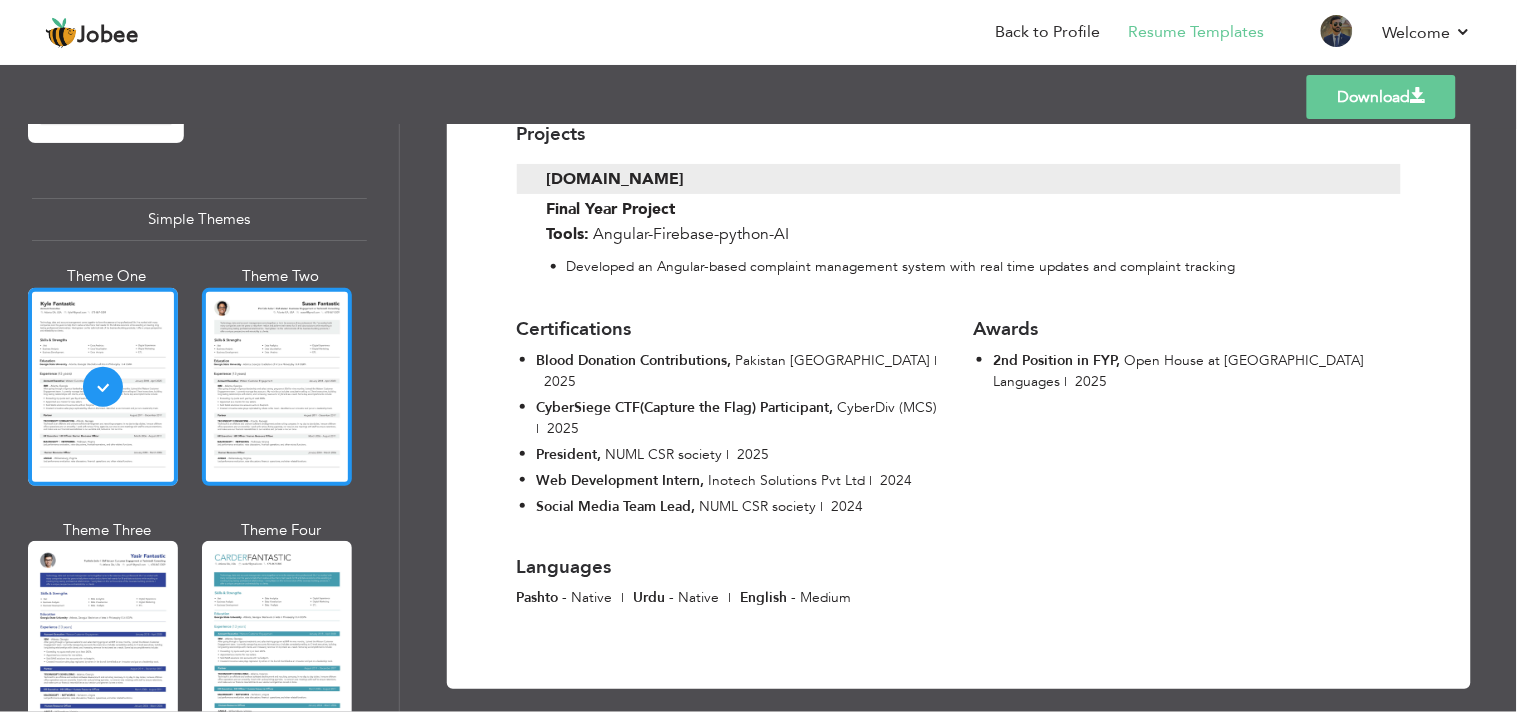 click at bounding box center (277, 387) 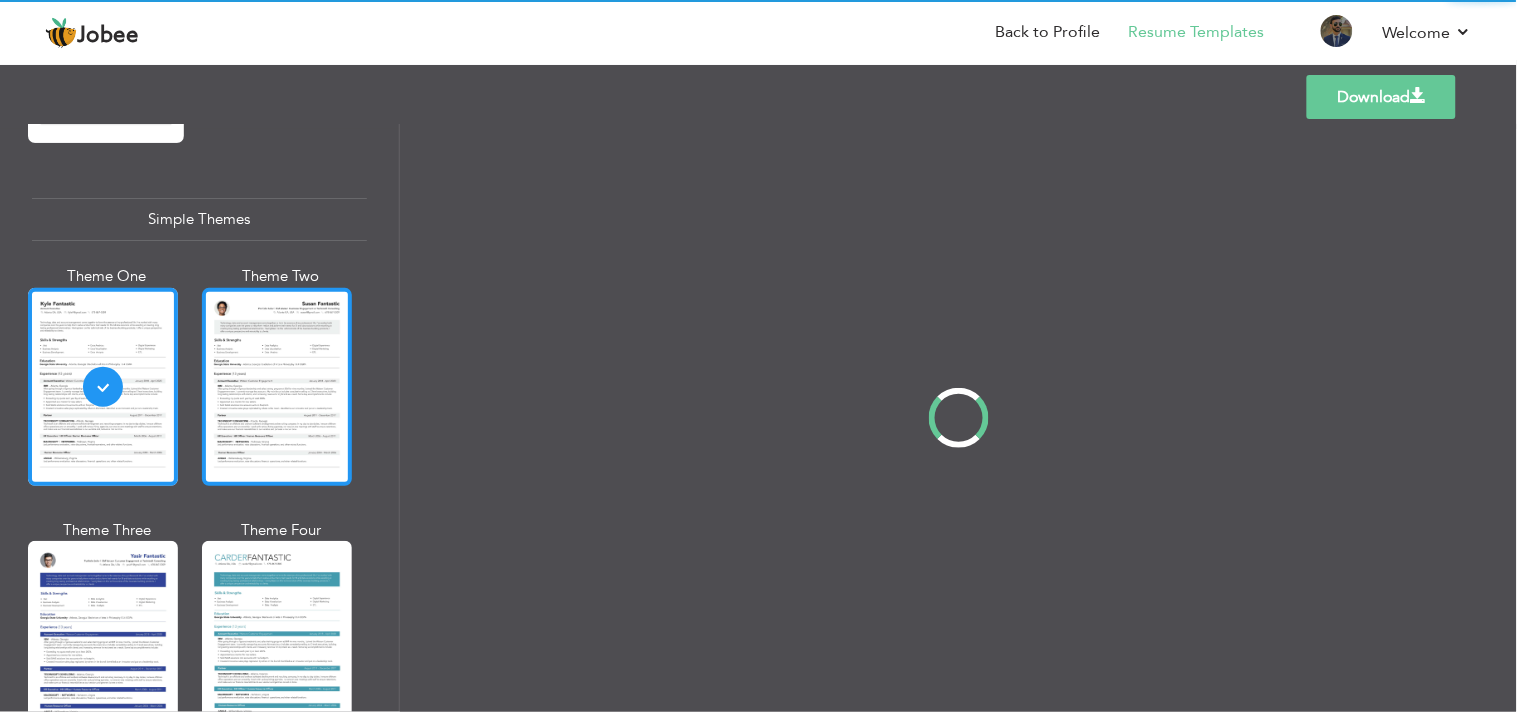 scroll, scrollTop: 0, scrollLeft: 0, axis: both 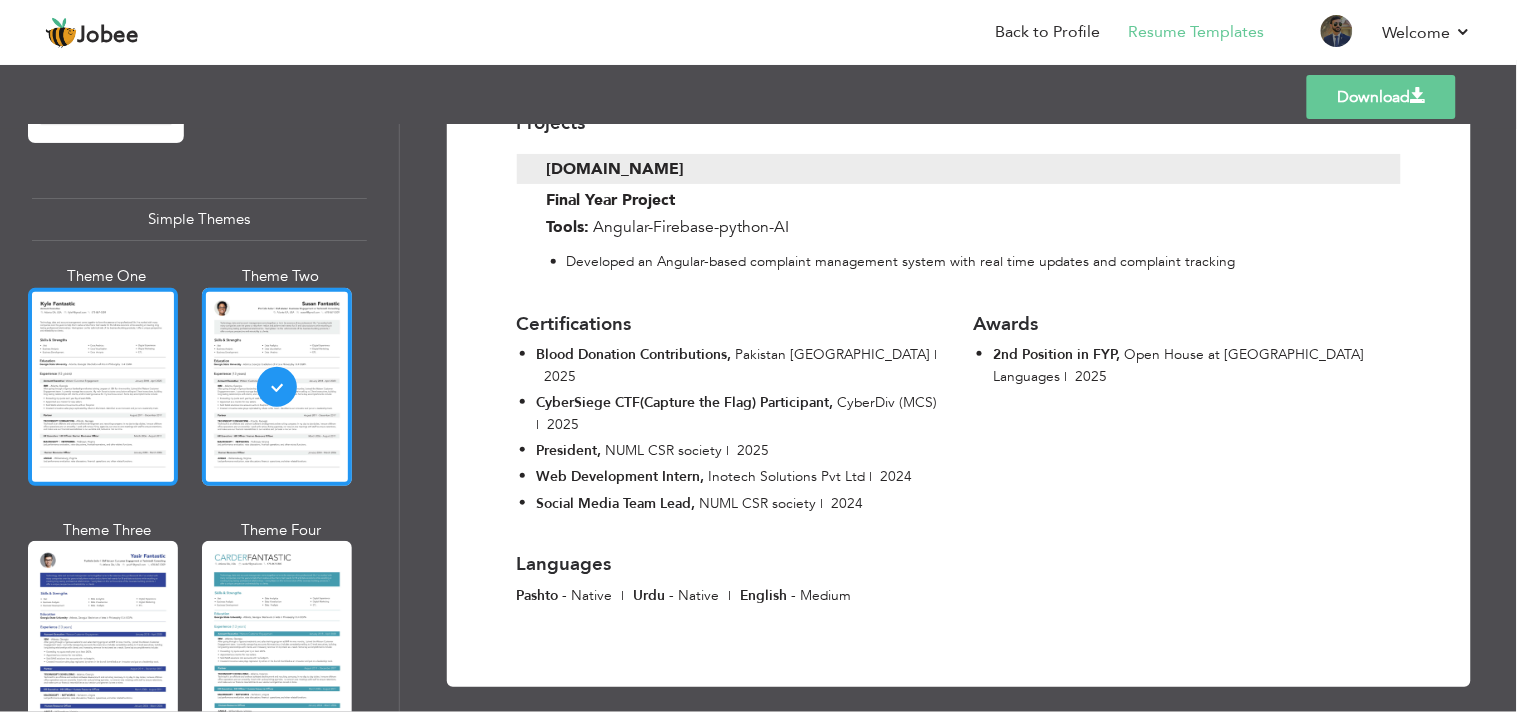click at bounding box center (103, 387) 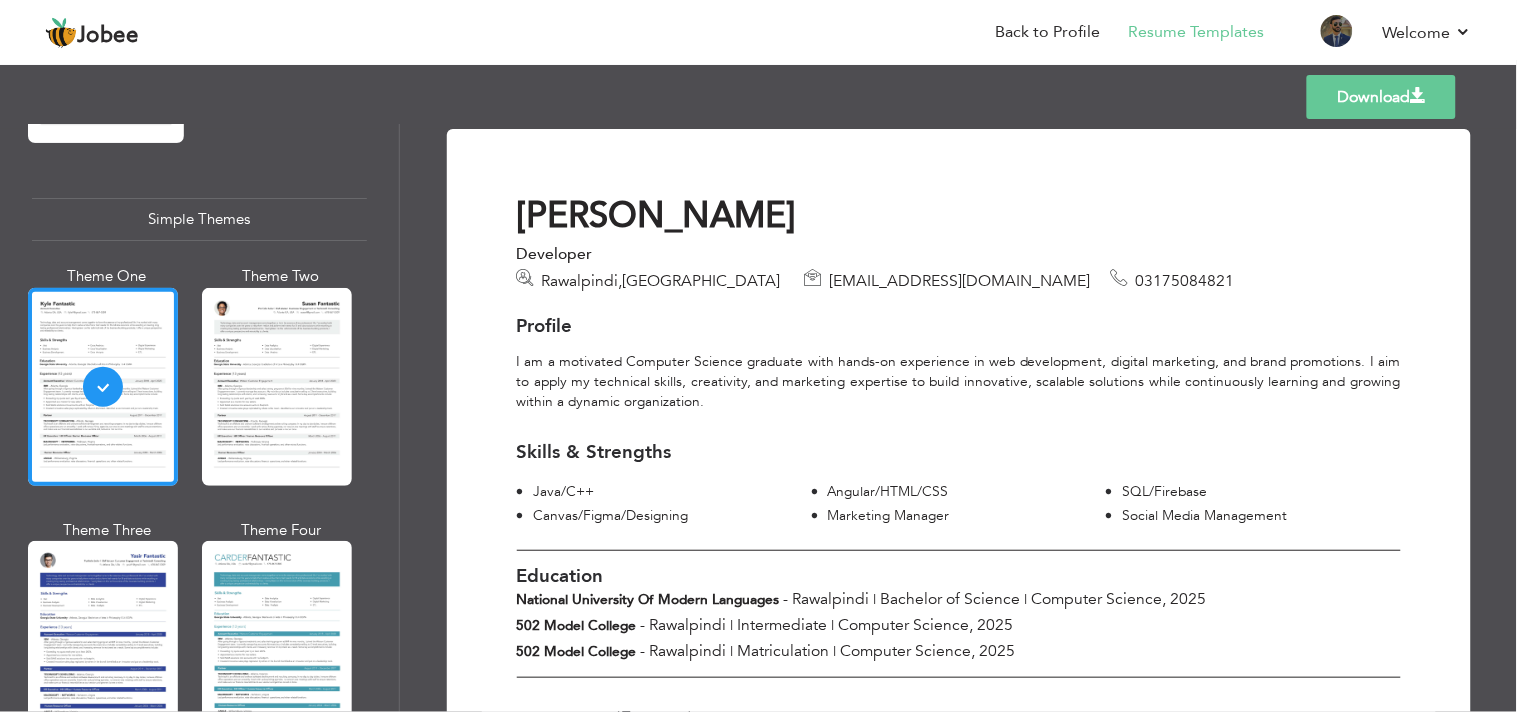 click on "Download" at bounding box center [1381, 97] 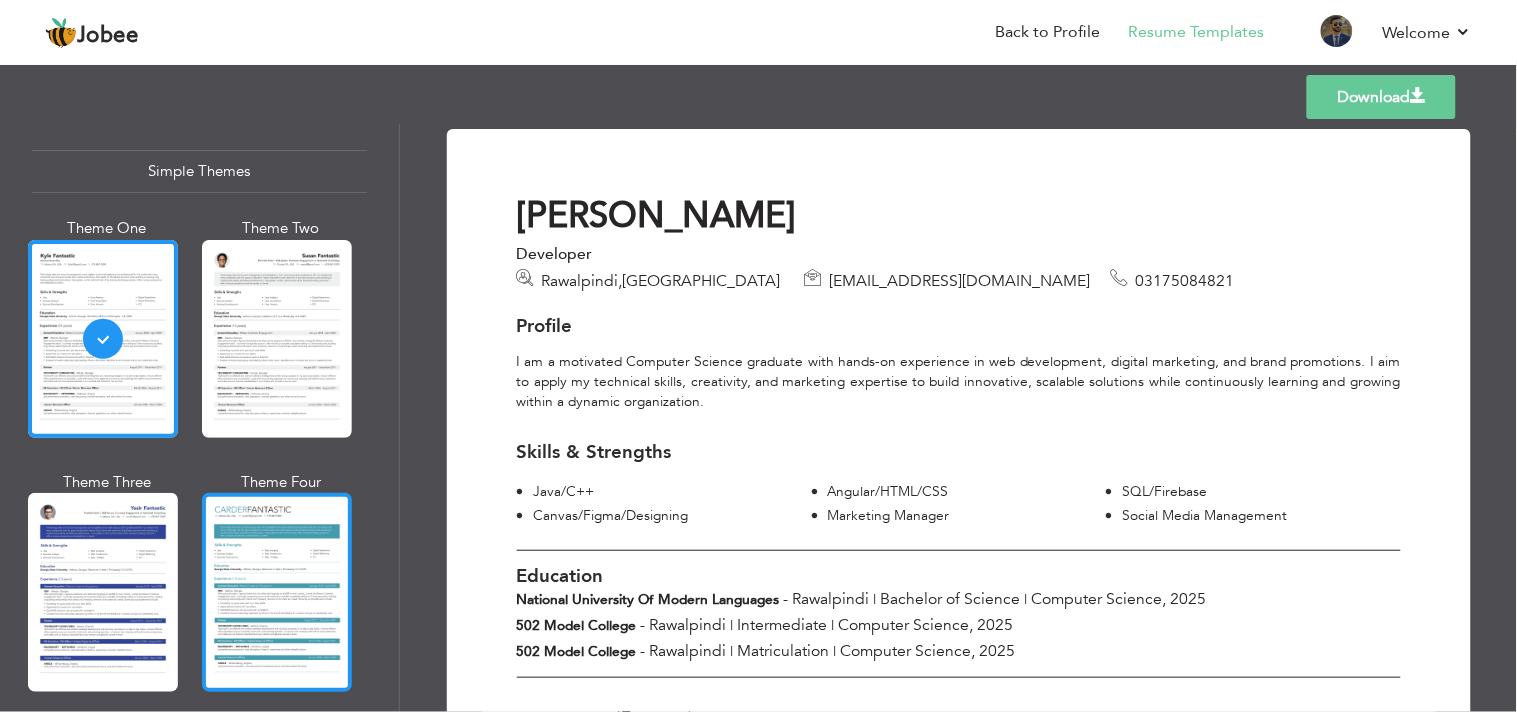 click at bounding box center (277, 592) 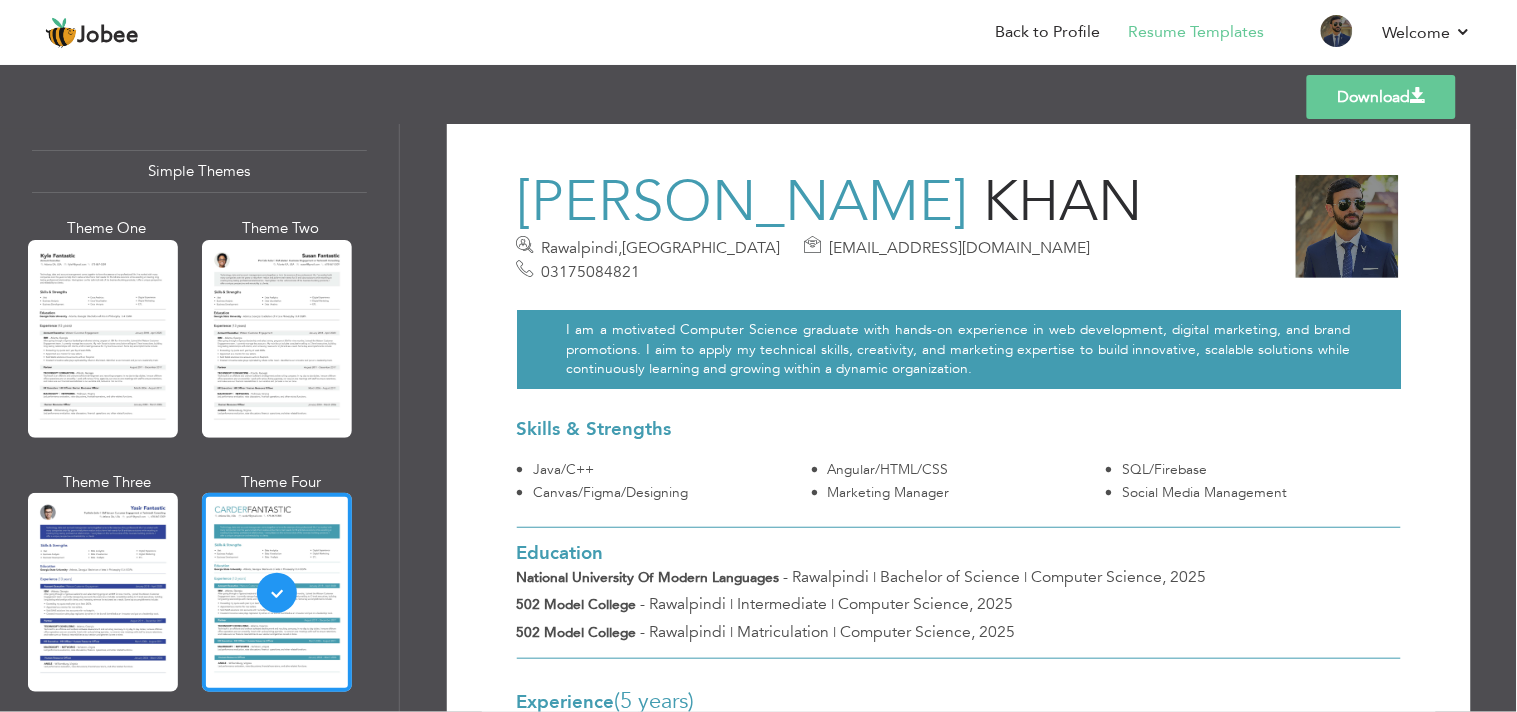 scroll, scrollTop: 0, scrollLeft: 0, axis: both 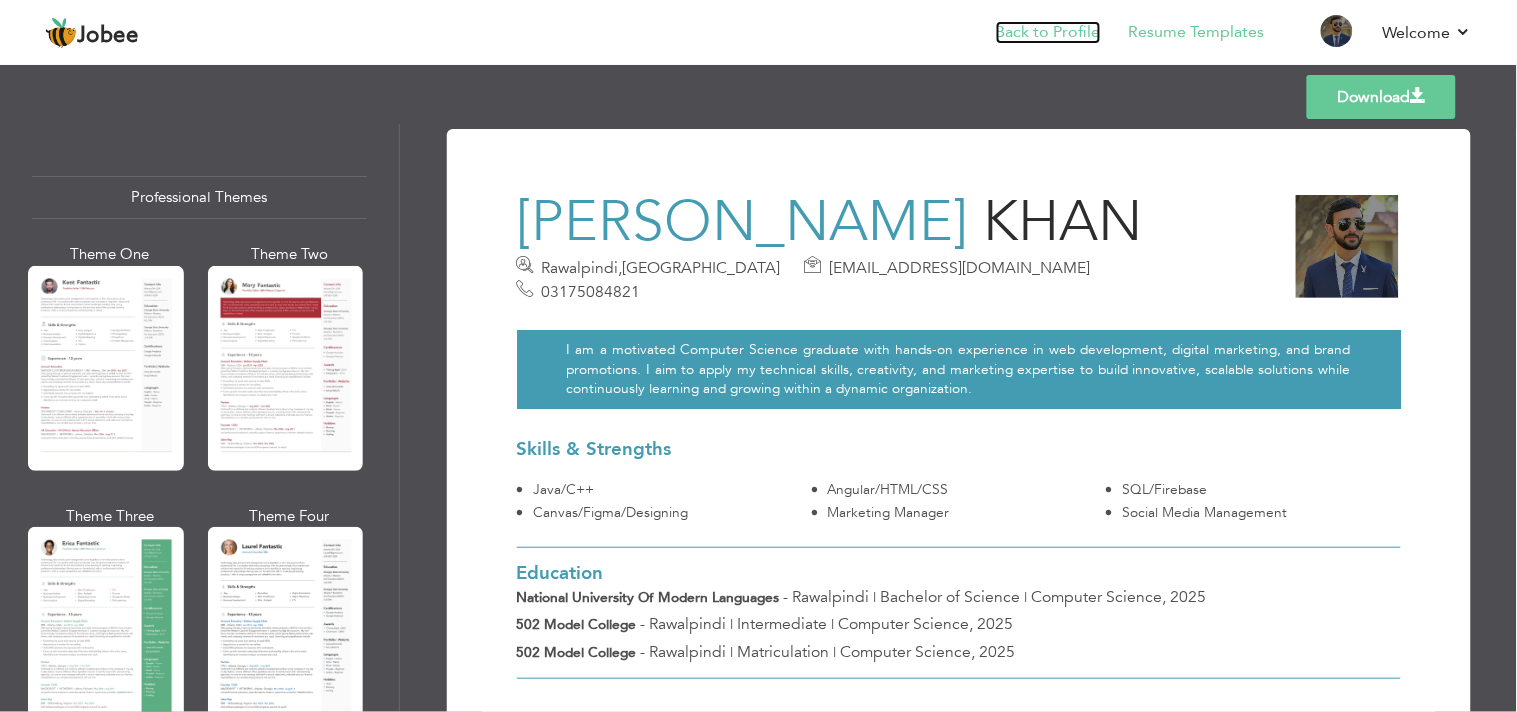 click on "Back to Profile" at bounding box center (1048, 32) 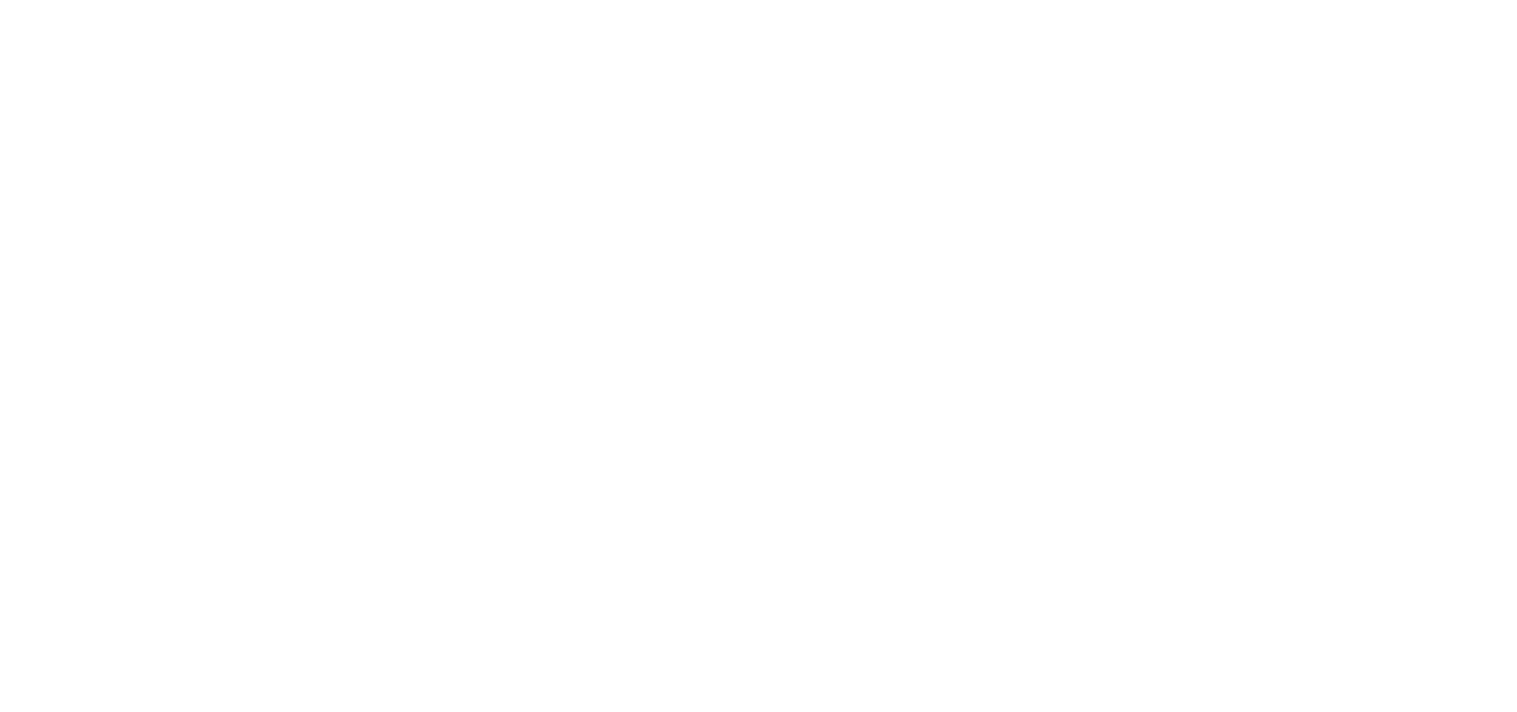 scroll, scrollTop: 0, scrollLeft: 0, axis: both 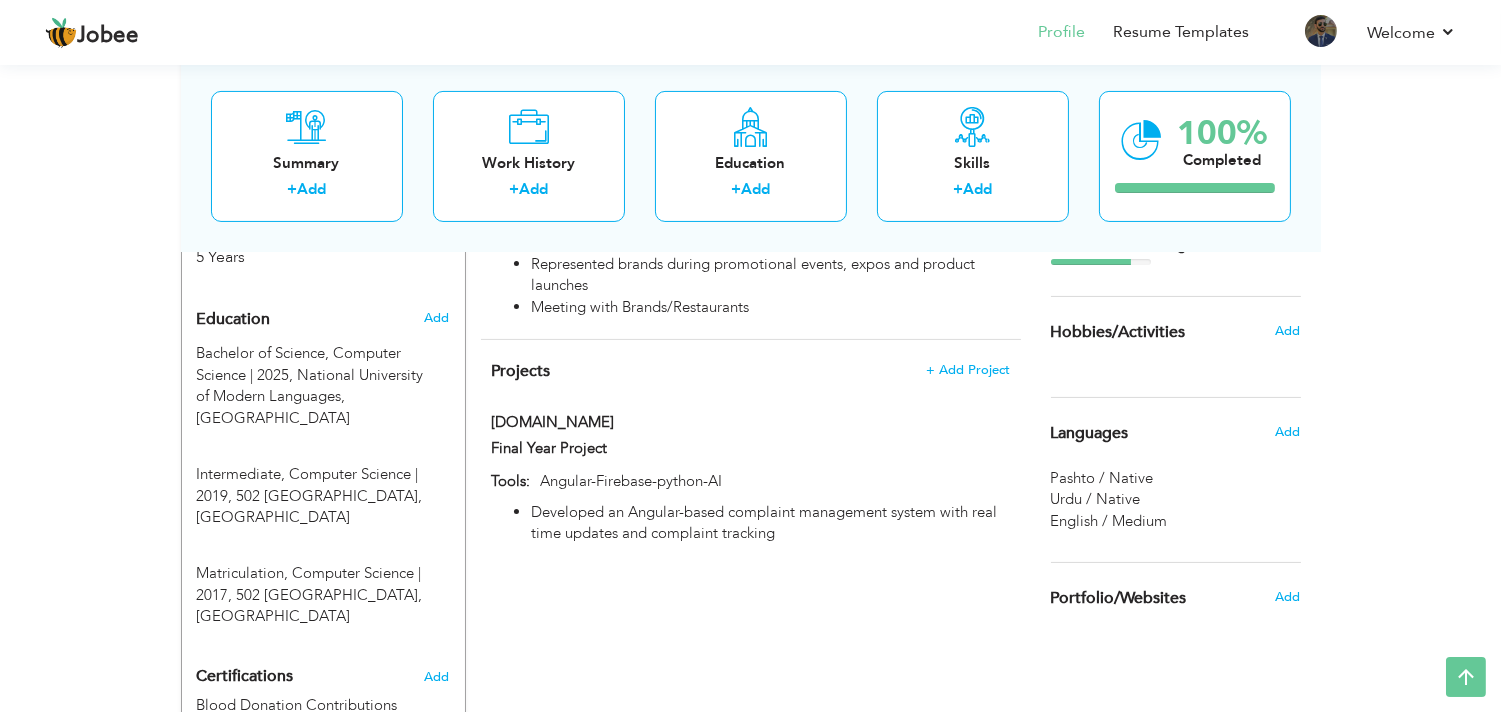 drag, startPoint x: 1516, startPoint y: 151, endPoint x: 1516, endPoint y: 395, distance: 244 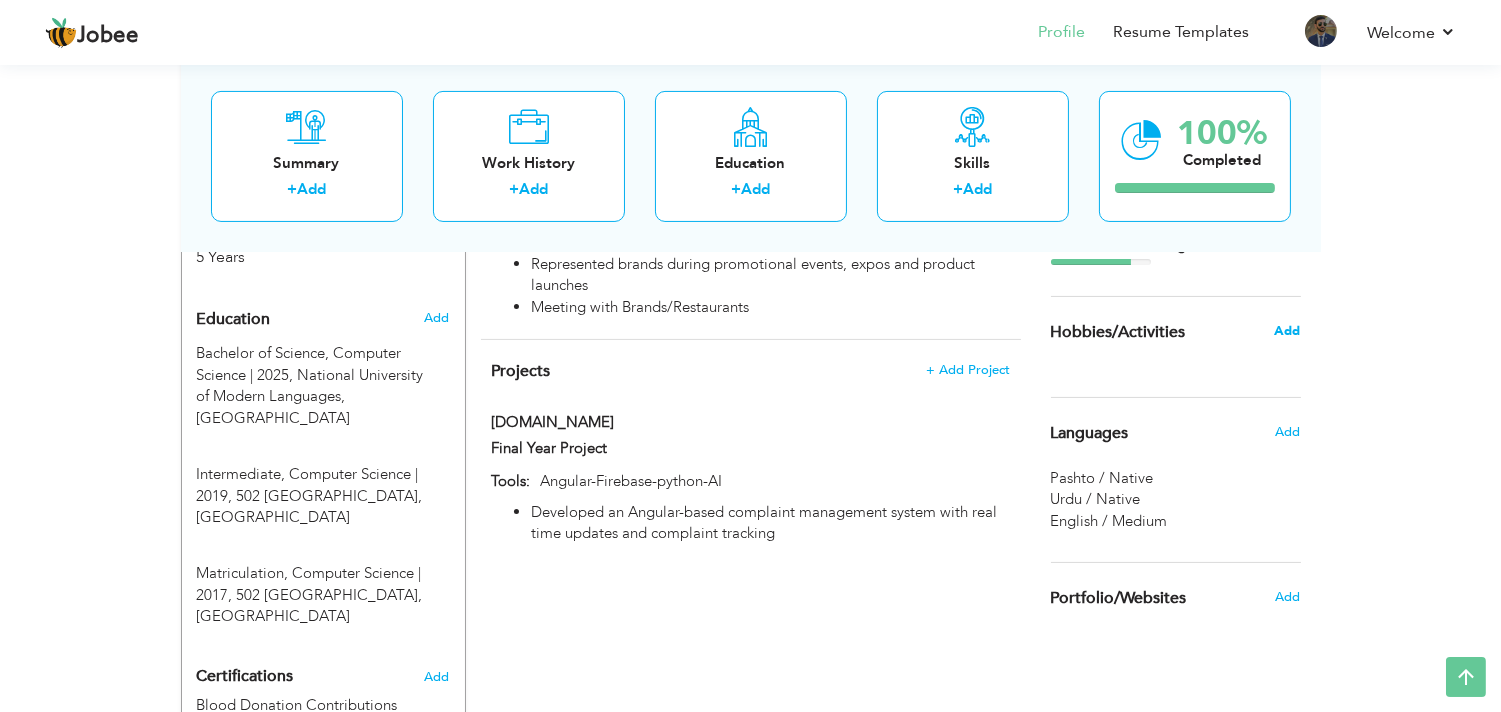 click on "Add" at bounding box center (1287, 331) 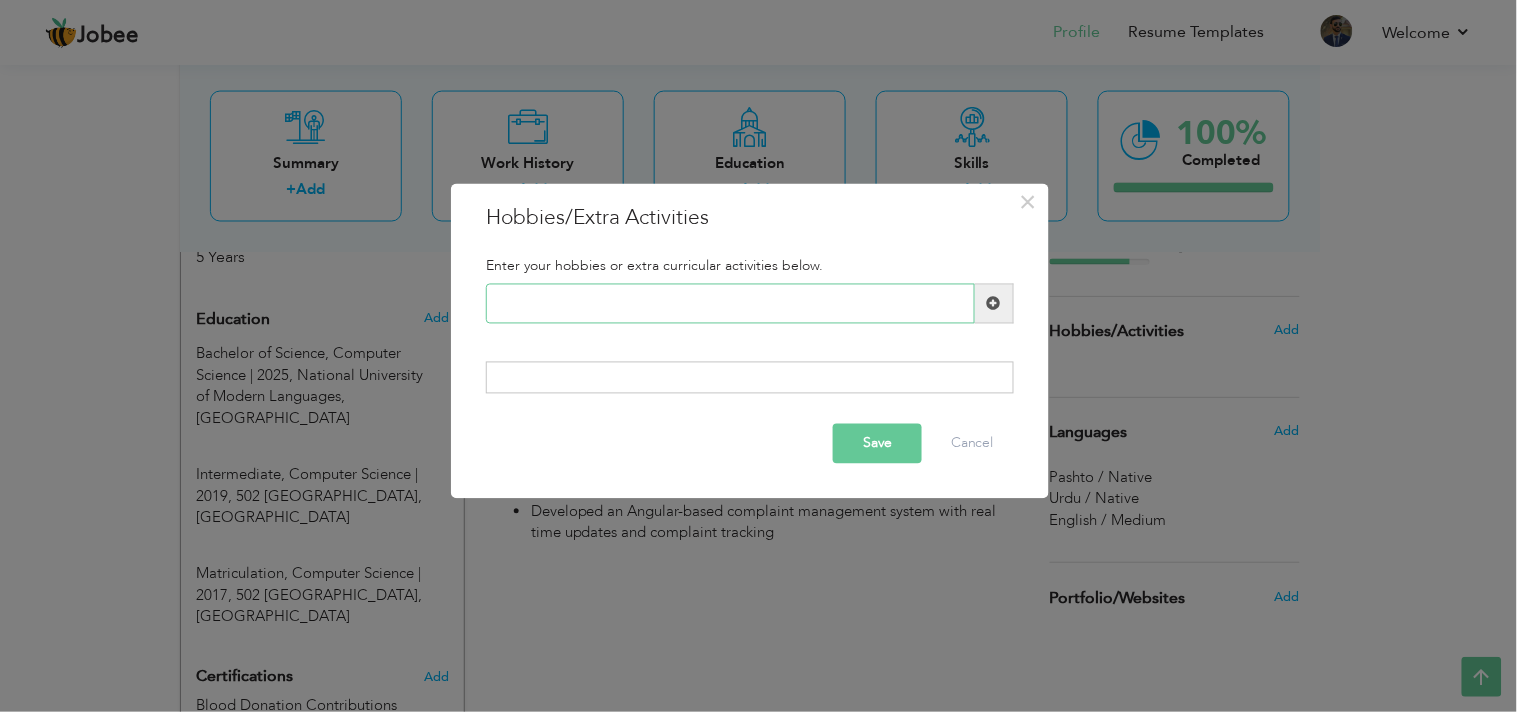 click at bounding box center (730, 304) 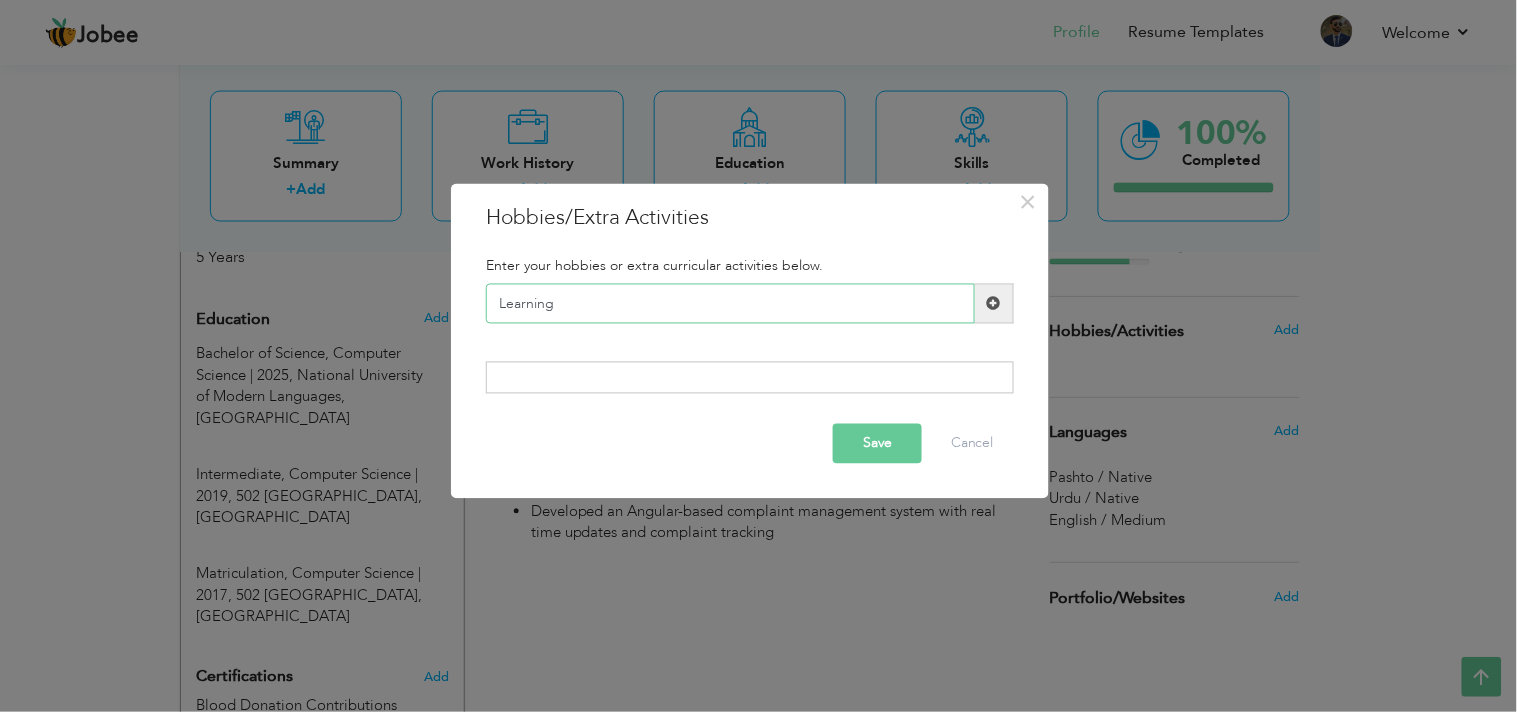type on "Learning" 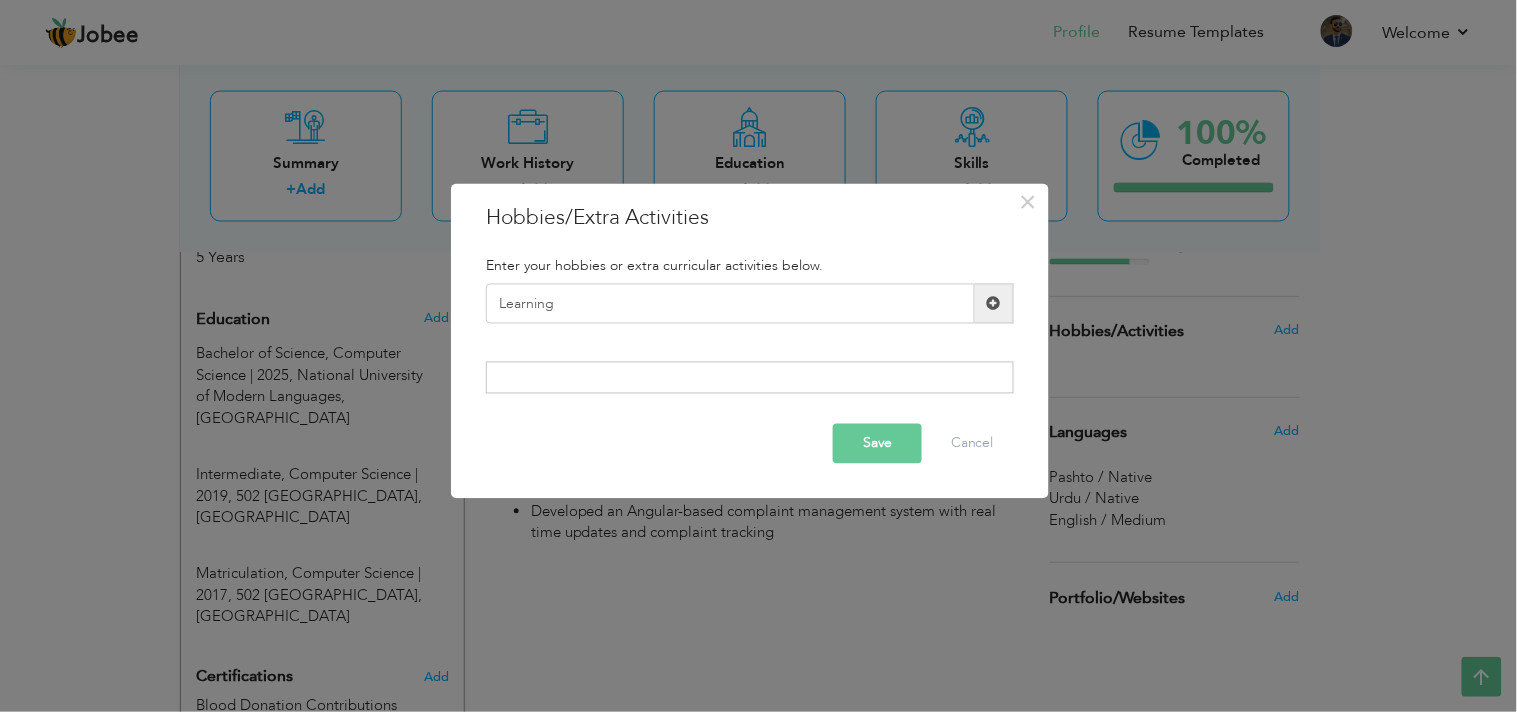 click at bounding box center [994, 303] 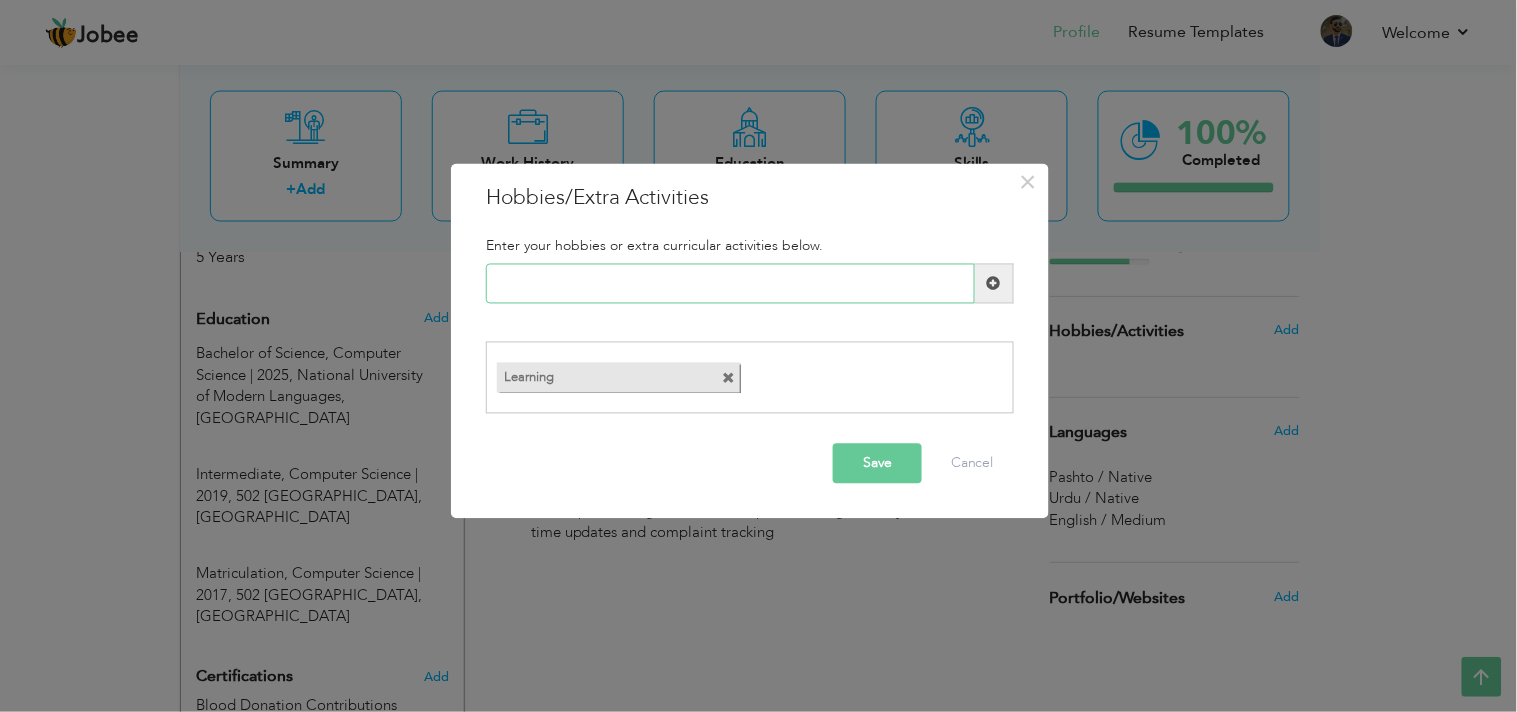 click at bounding box center (730, 284) 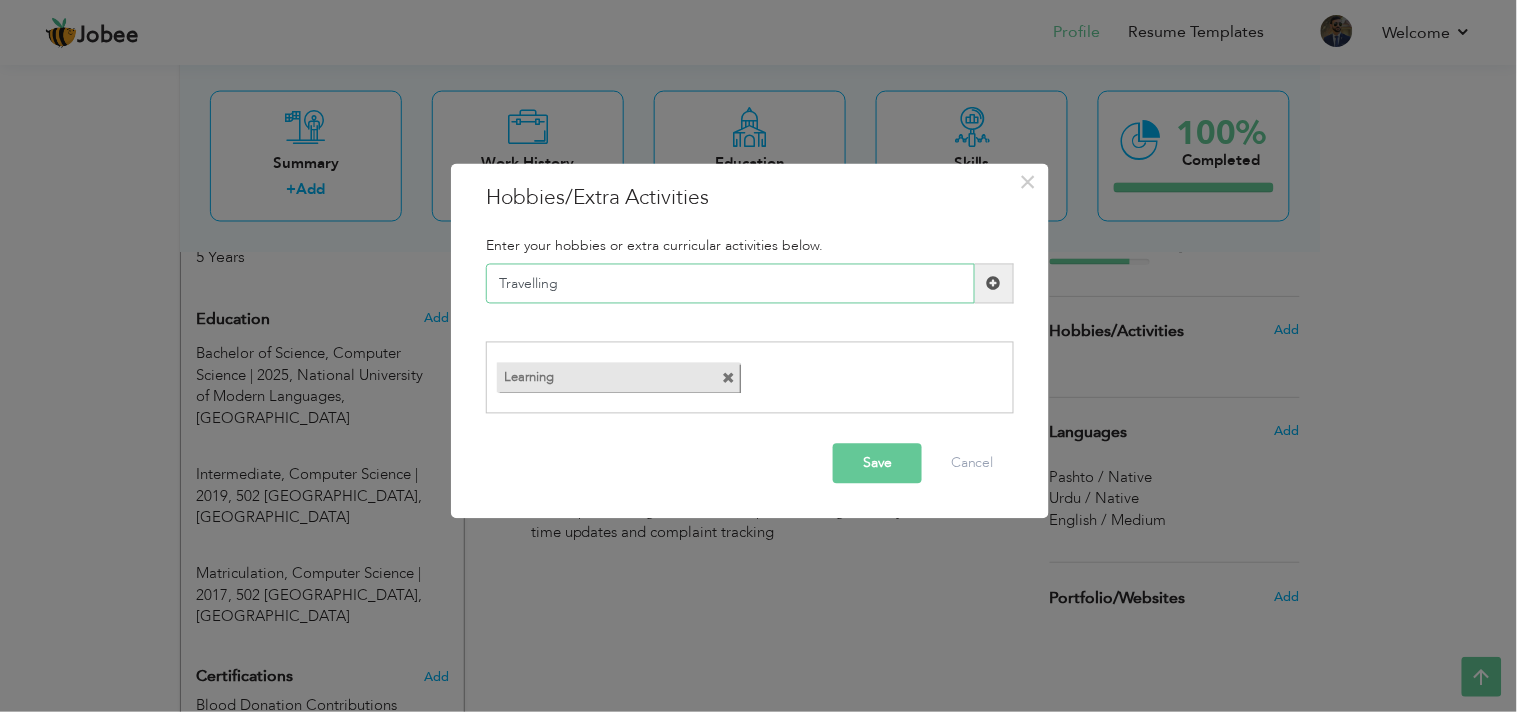 click on "Travelling" at bounding box center [730, 284] 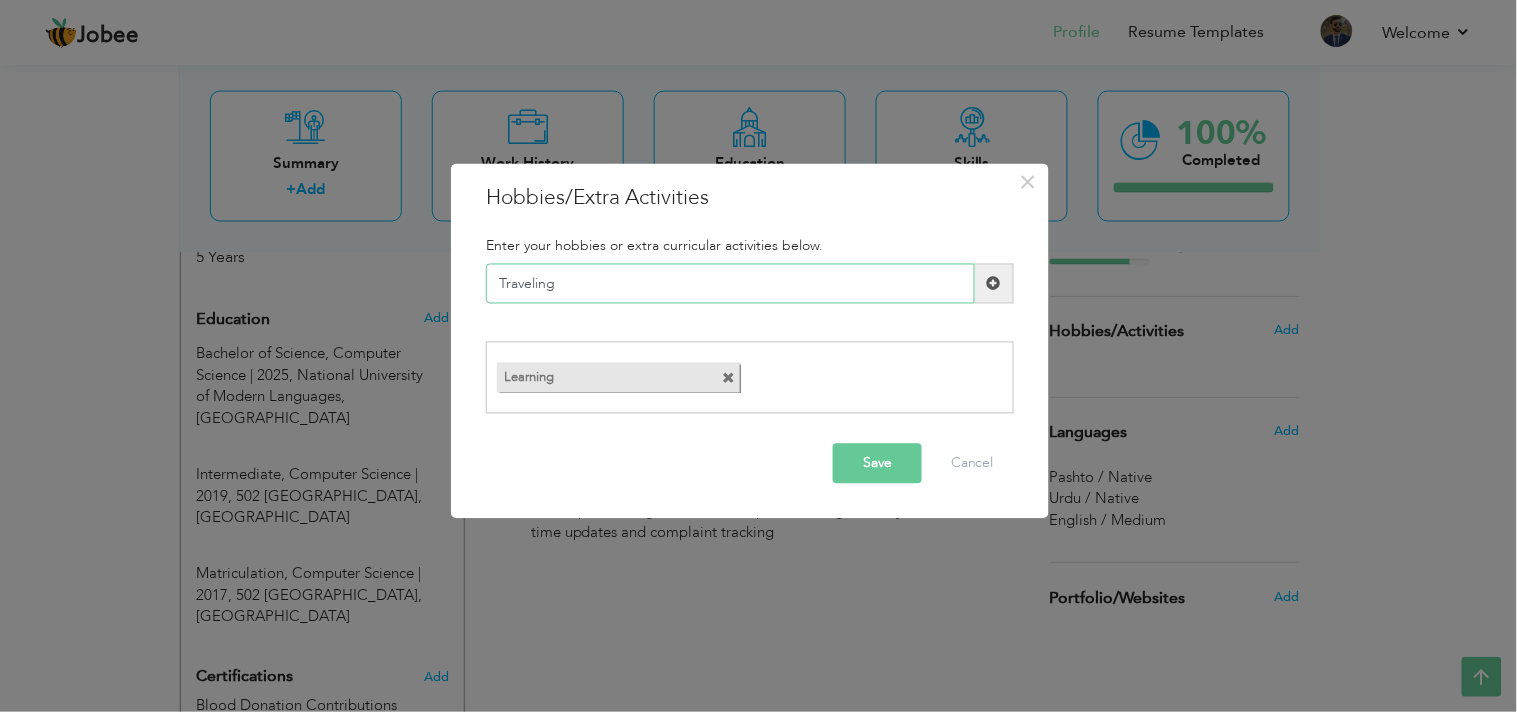type on "Traveling" 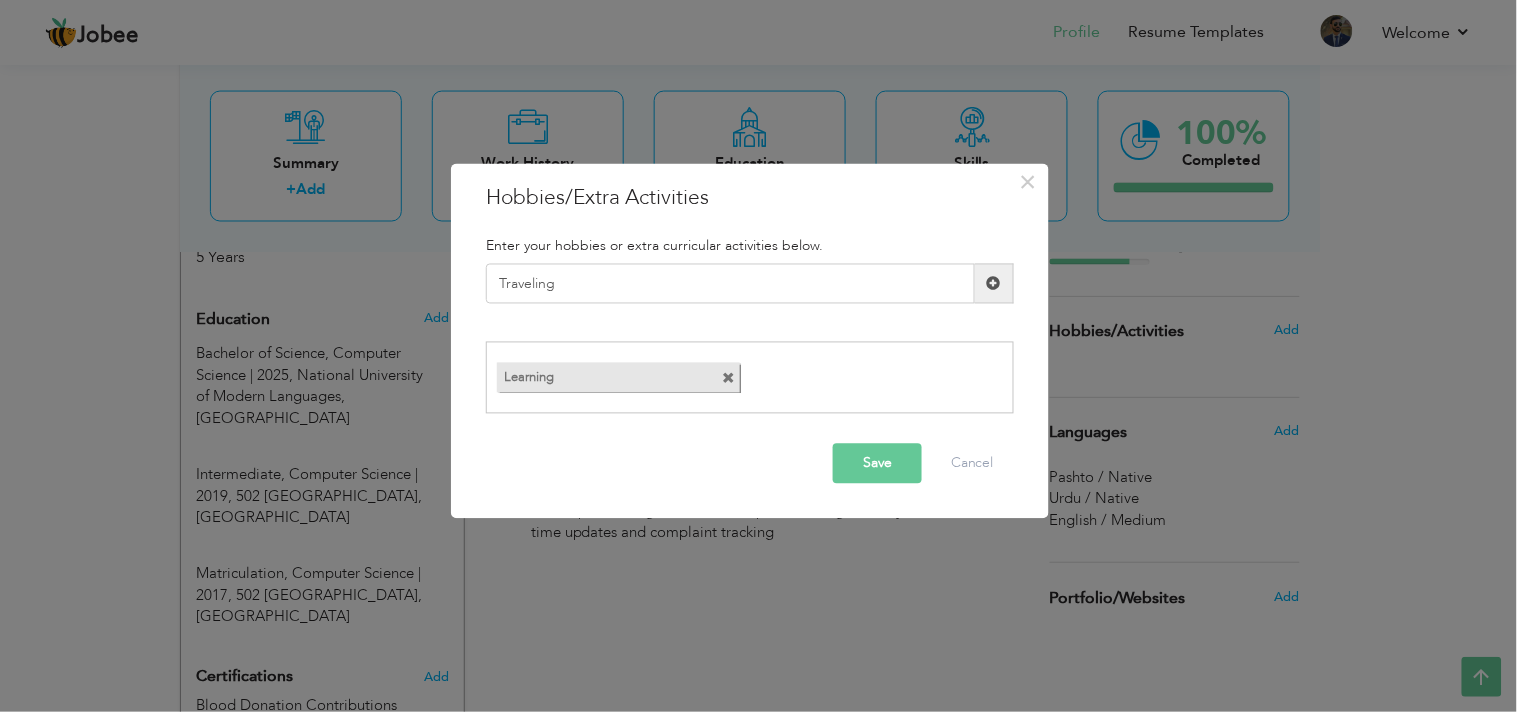 click at bounding box center (994, 283) 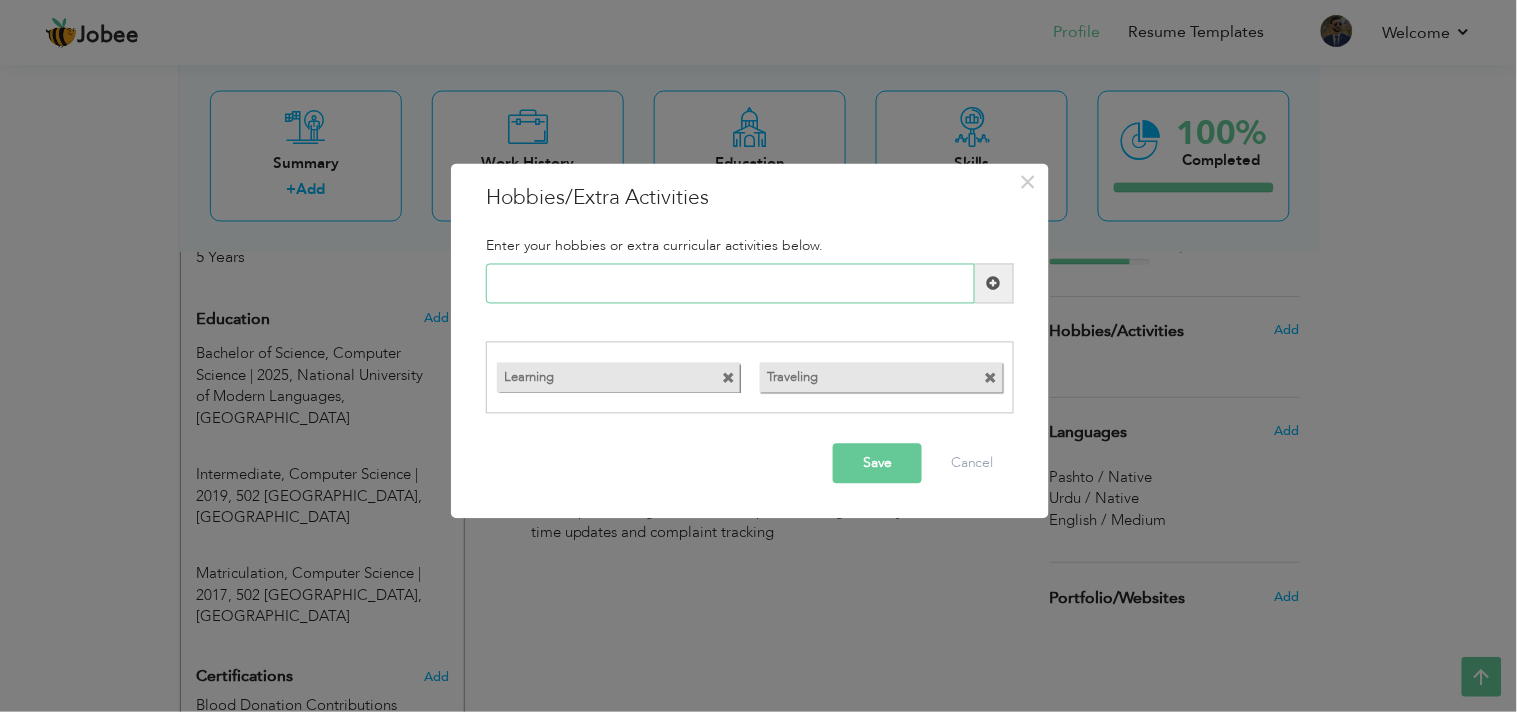 click at bounding box center [730, 284] 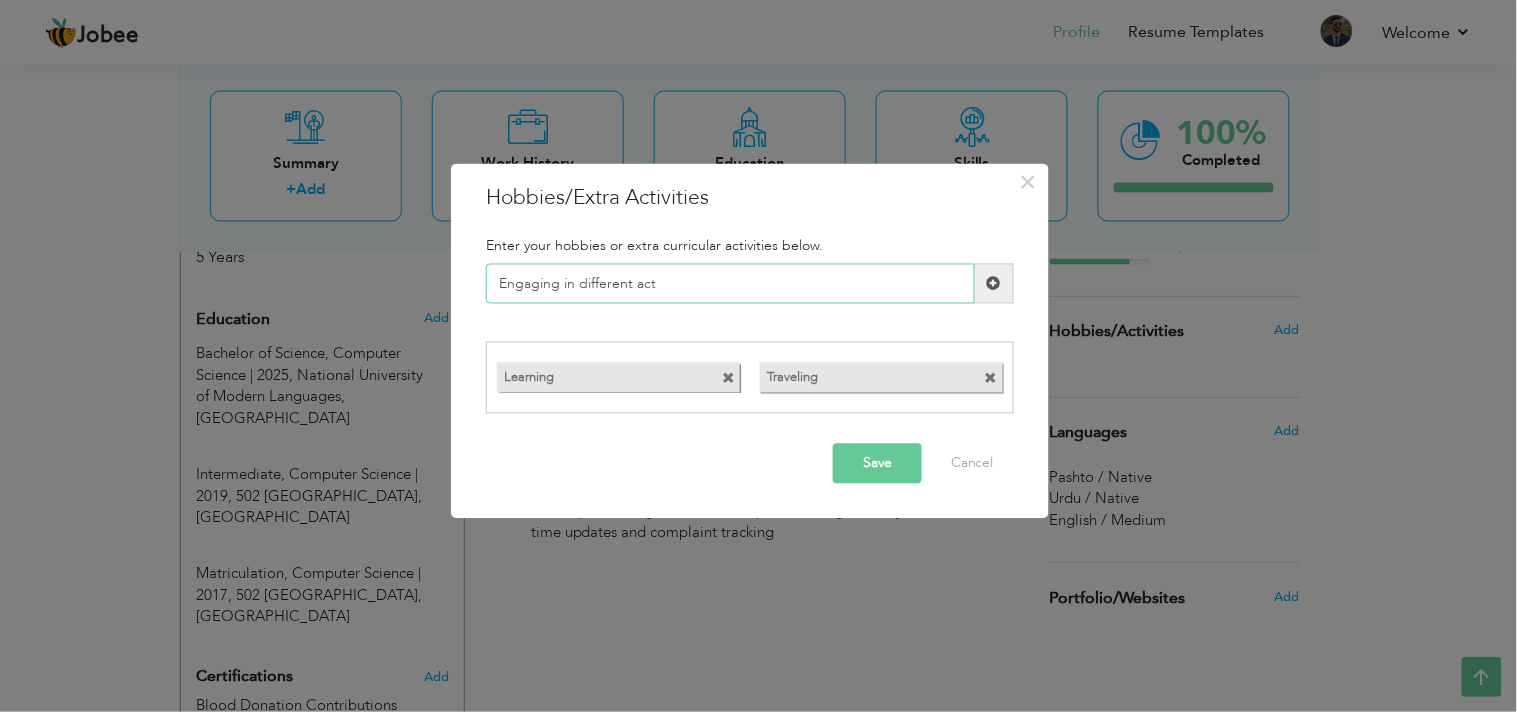drag, startPoint x: 633, startPoint y: 285, endPoint x: 572, endPoint y: 283, distance: 61.03278 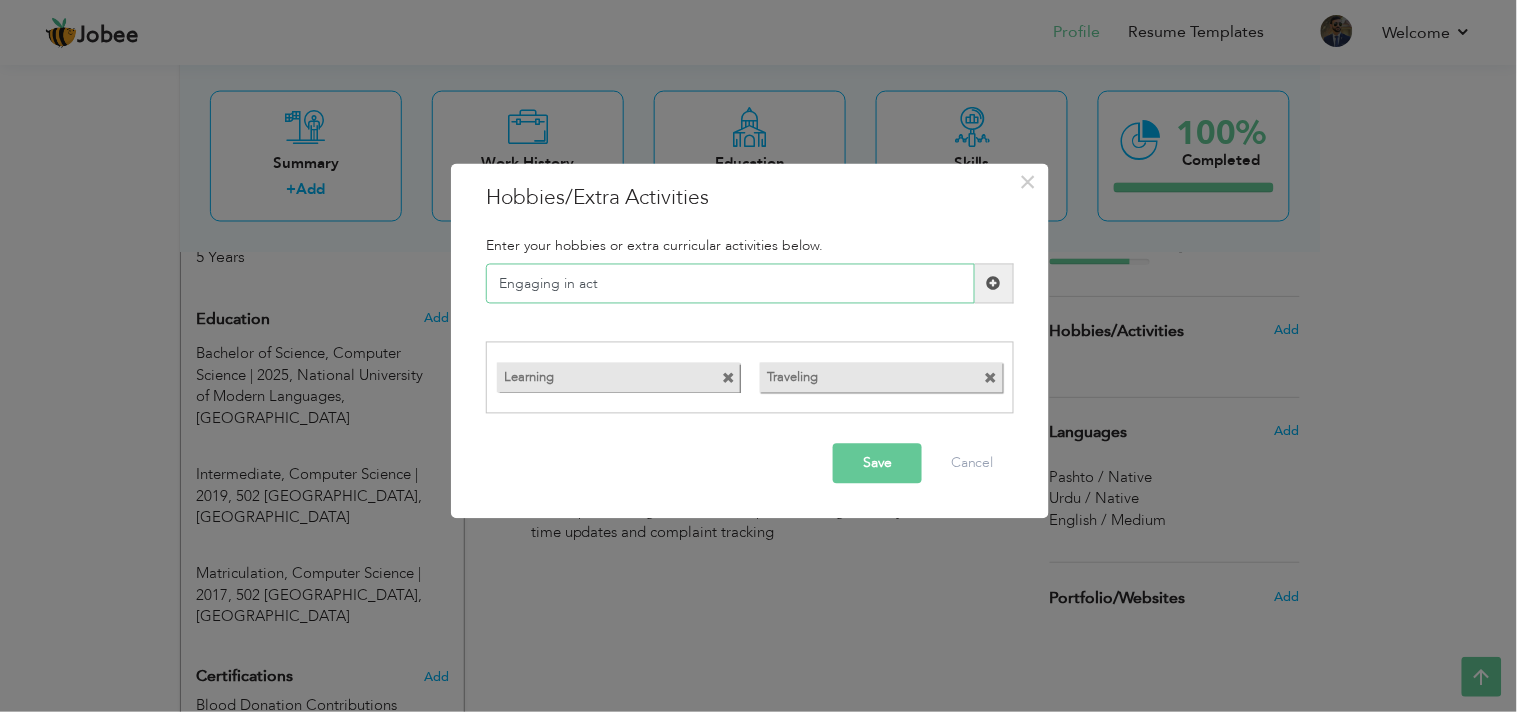 click on "Engaging in act" at bounding box center [730, 284] 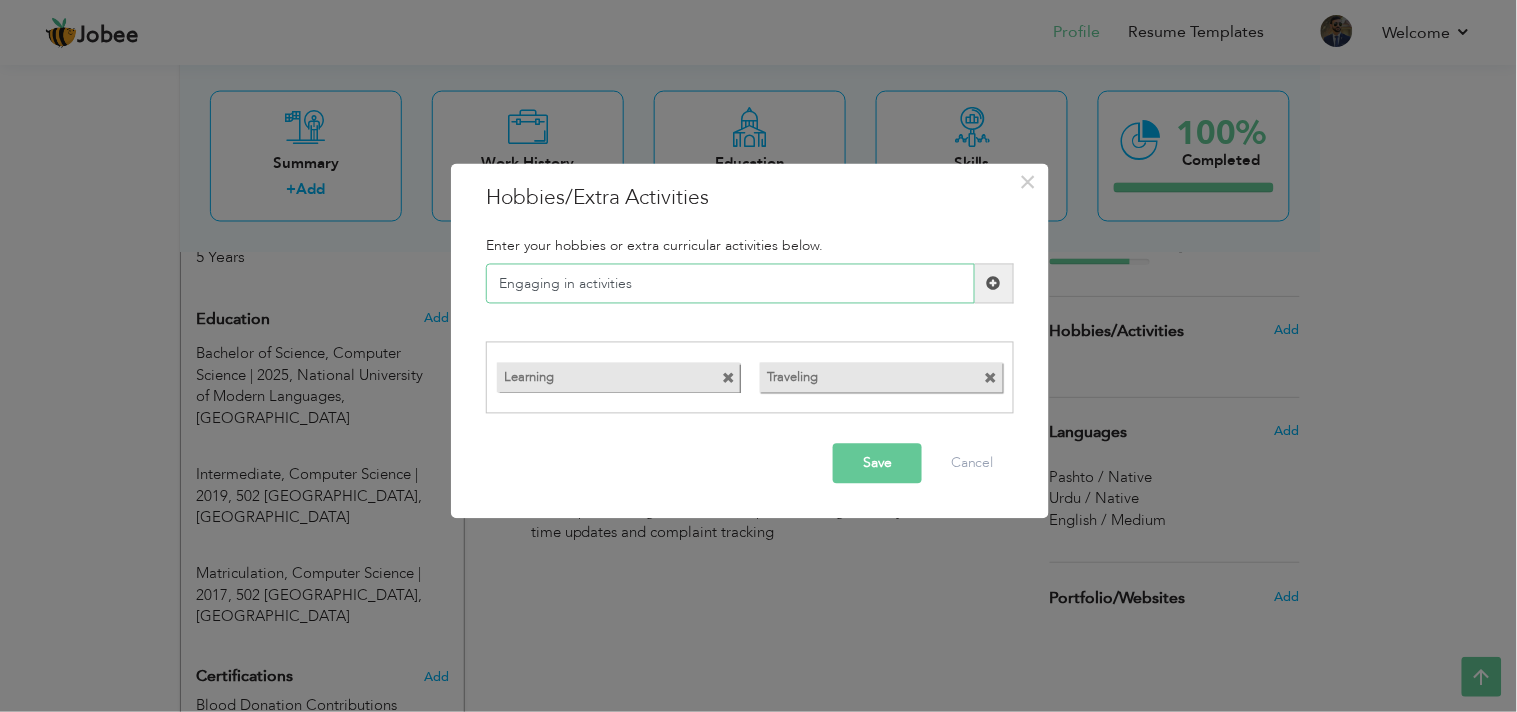 type on "Engaging in activities" 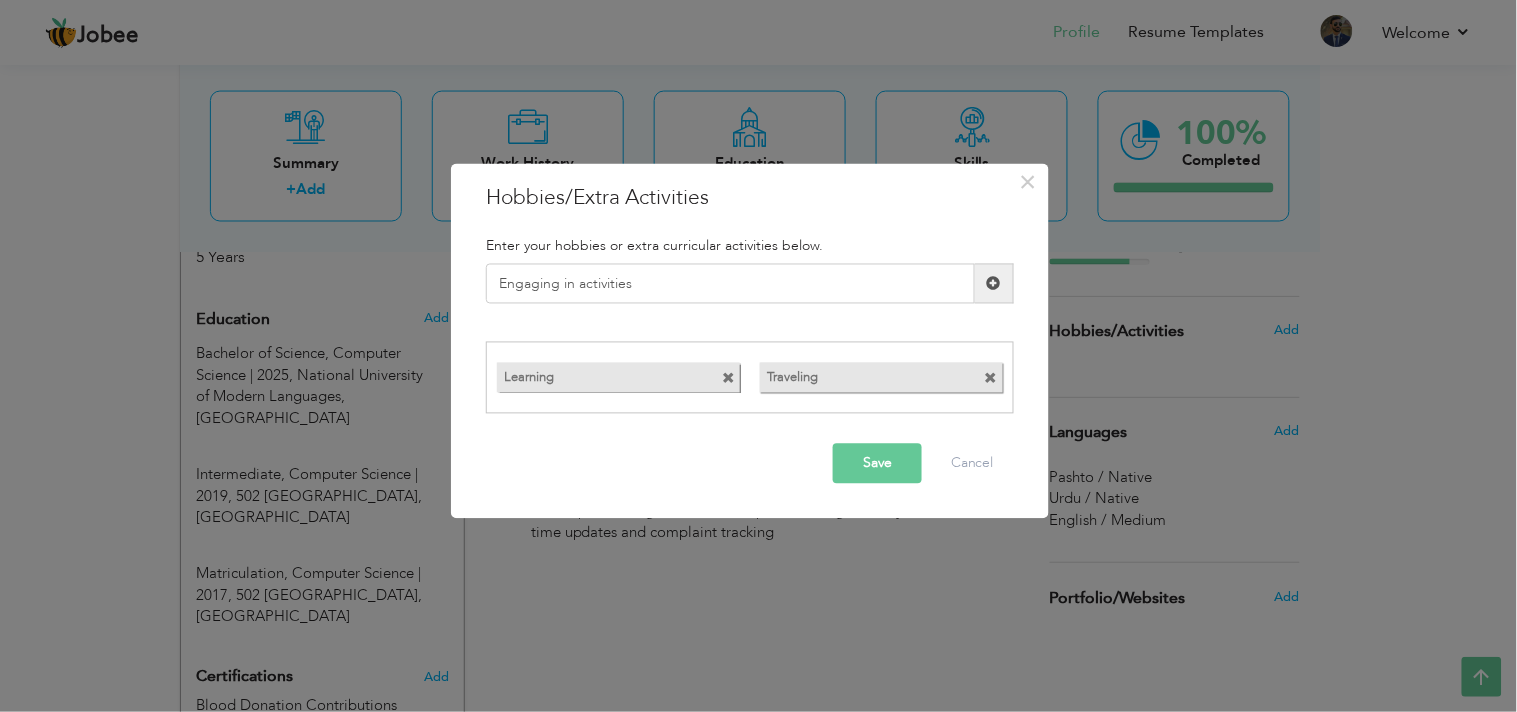click at bounding box center [994, 283] 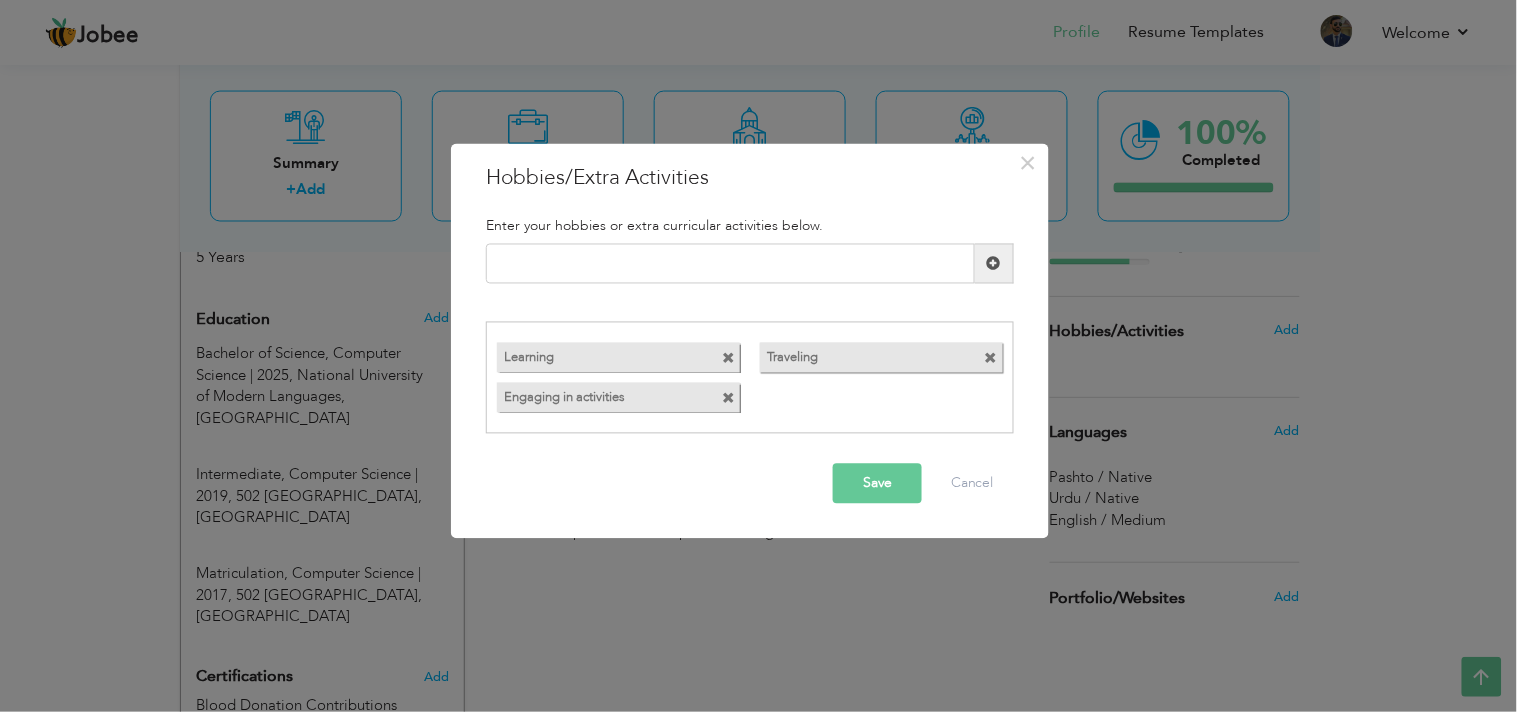 click on "Save" at bounding box center (877, 483) 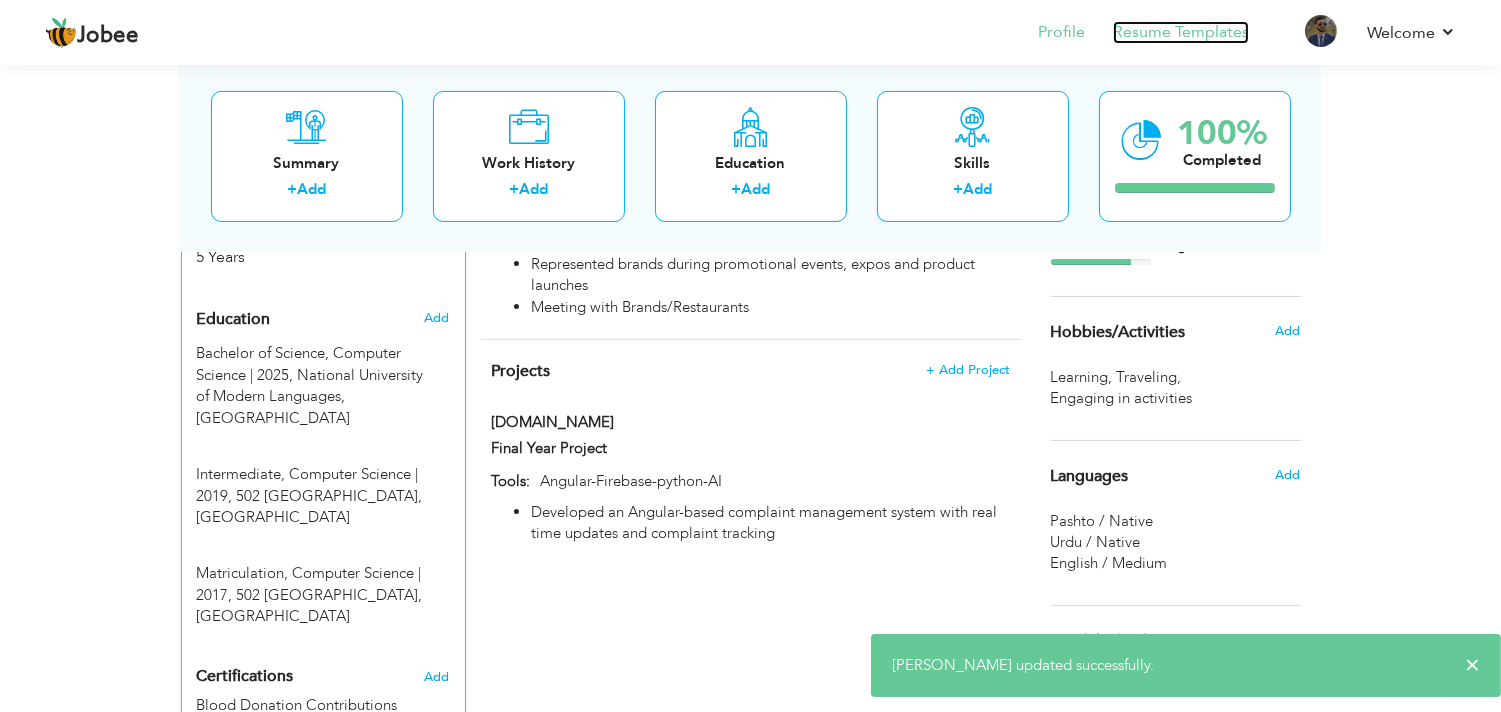 click on "Resume Templates" at bounding box center (1181, 32) 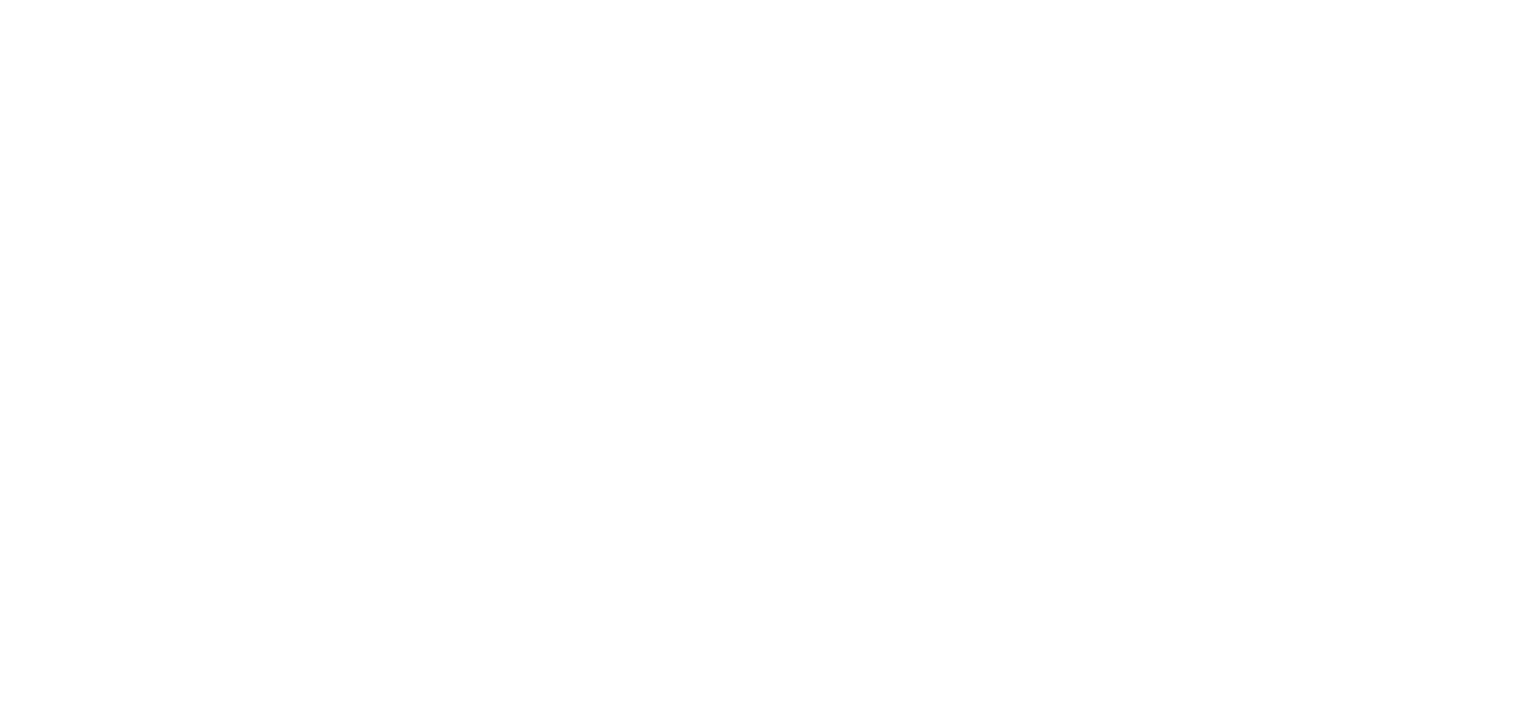 scroll, scrollTop: 0, scrollLeft: 0, axis: both 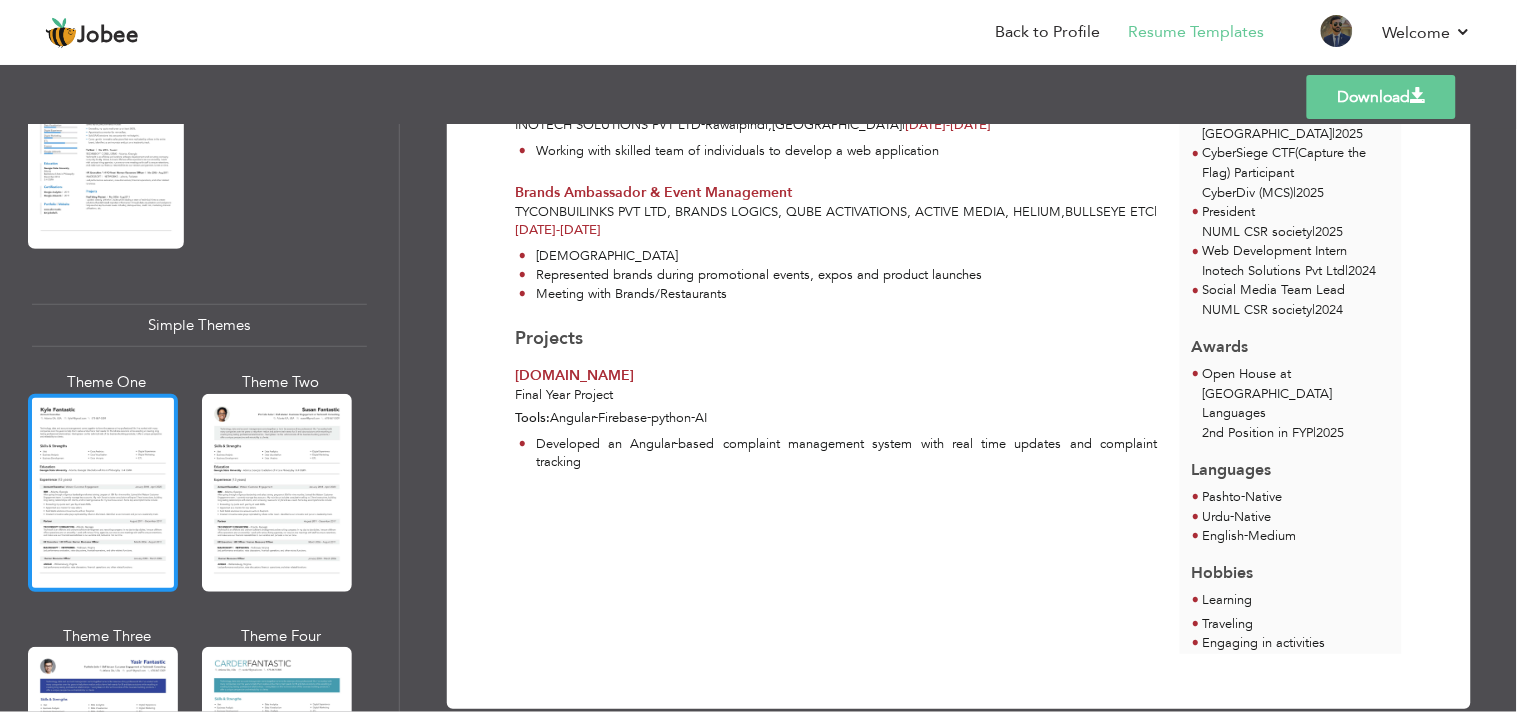 click at bounding box center [103, 493] 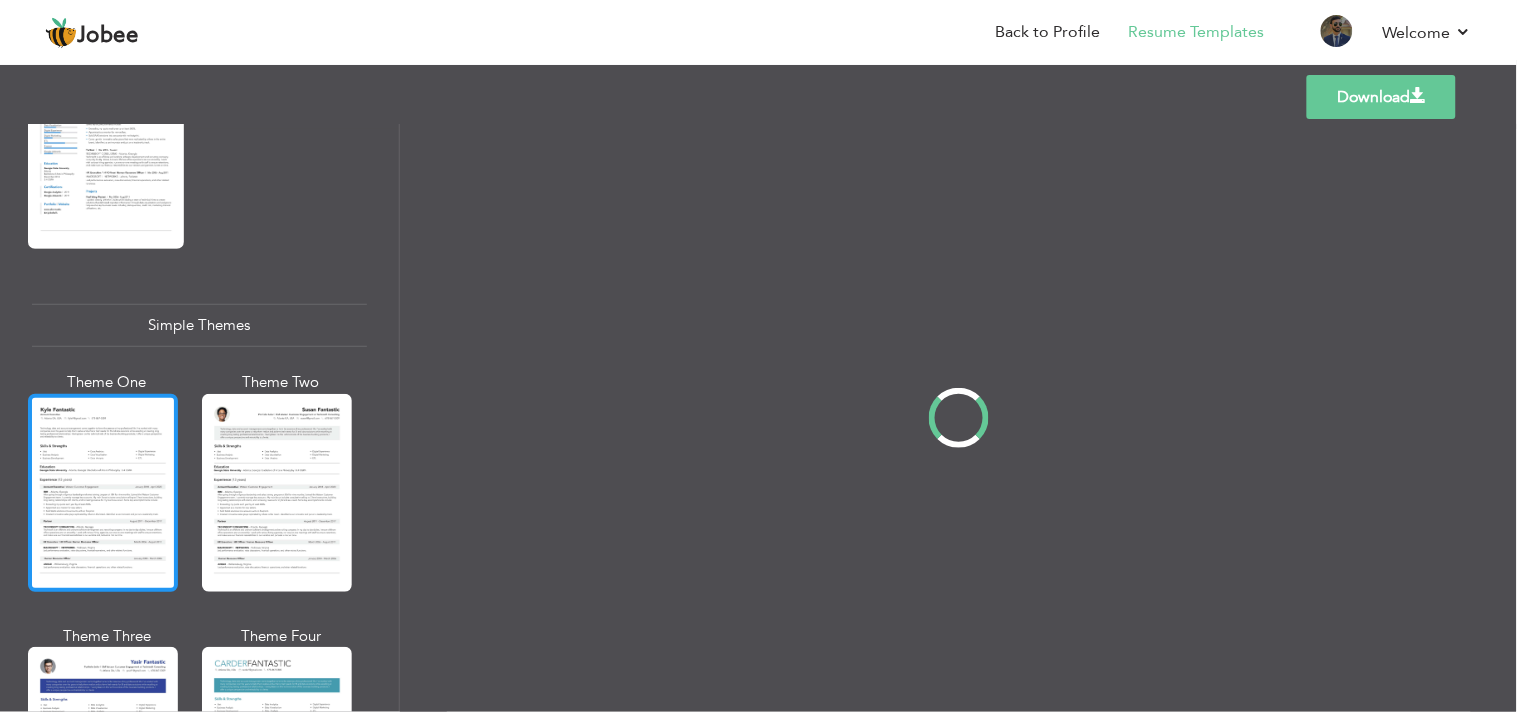 scroll, scrollTop: 0, scrollLeft: 0, axis: both 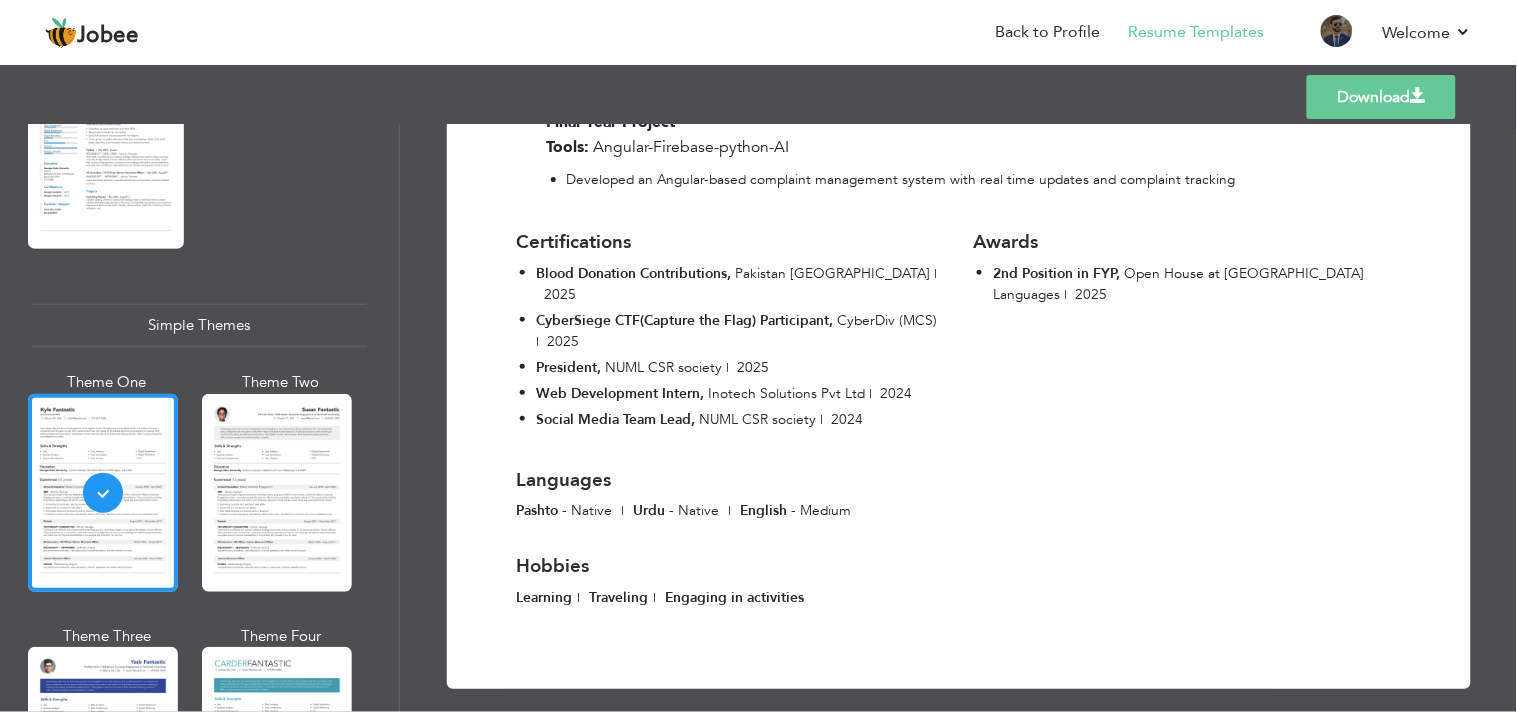 click on "Download" at bounding box center (1381, 97) 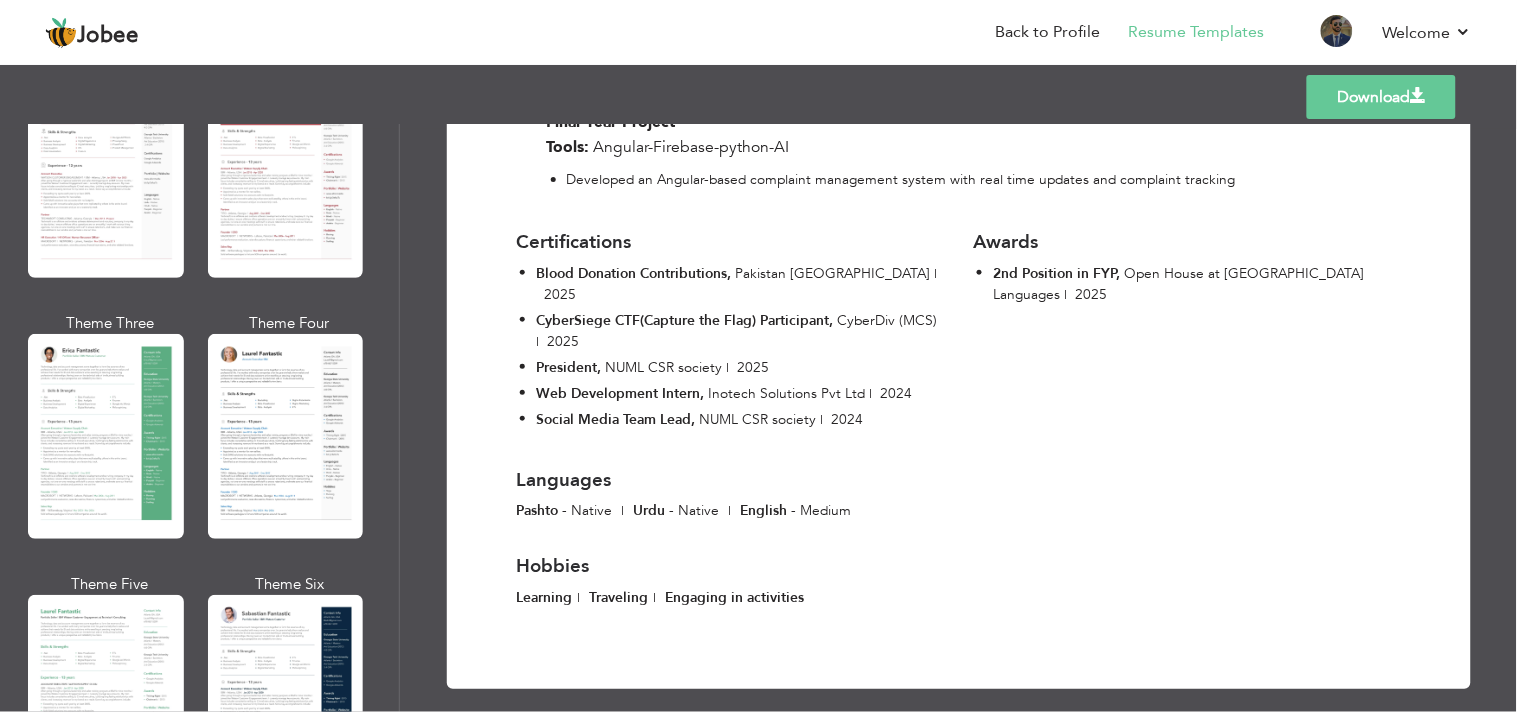 scroll, scrollTop: 0, scrollLeft: 0, axis: both 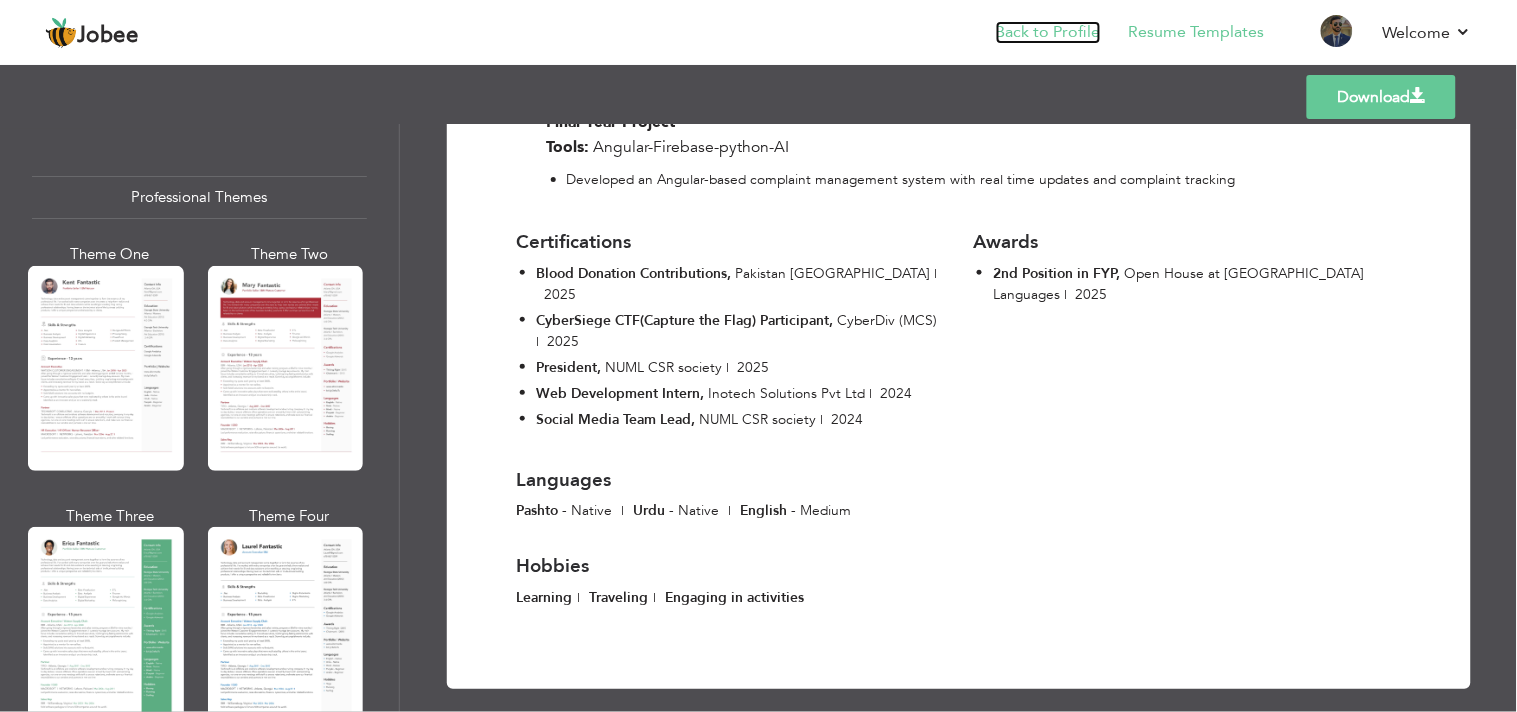 click on "Back to Profile" at bounding box center (1048, 32) 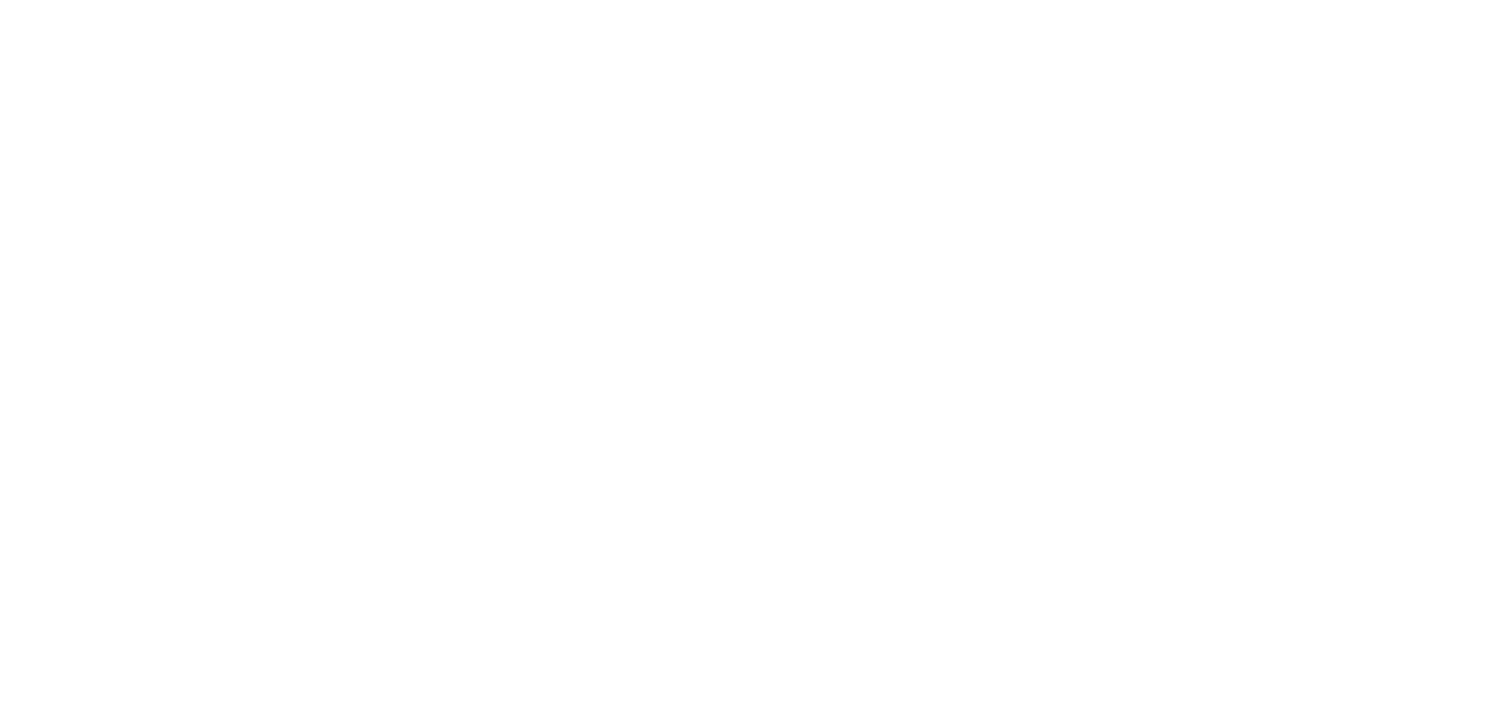 scroll, scrollTop: 0, scrollLeft: 0, axis: both 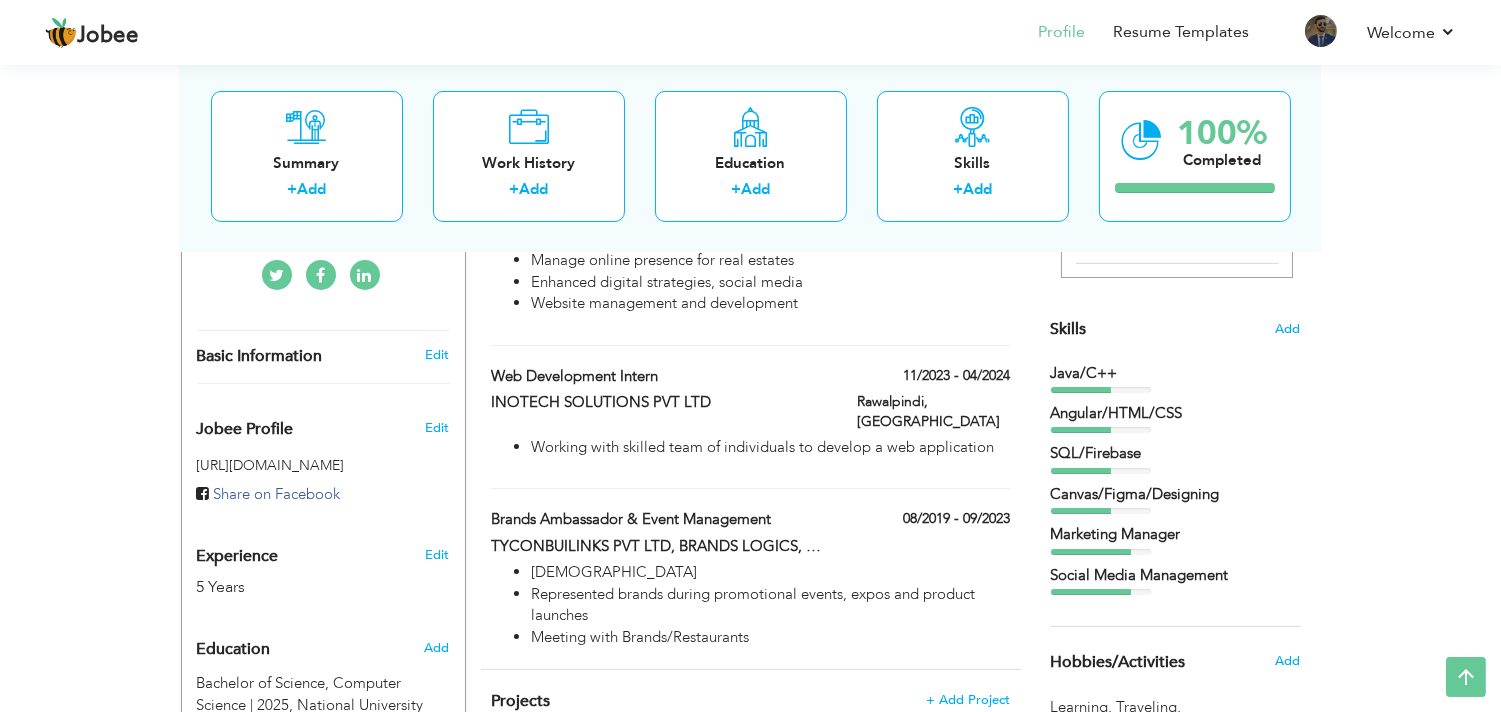 drag, startPoint x: 1516, startPoint y: 174, endPoint x: 1516, endPoint y: 315, distance: 141 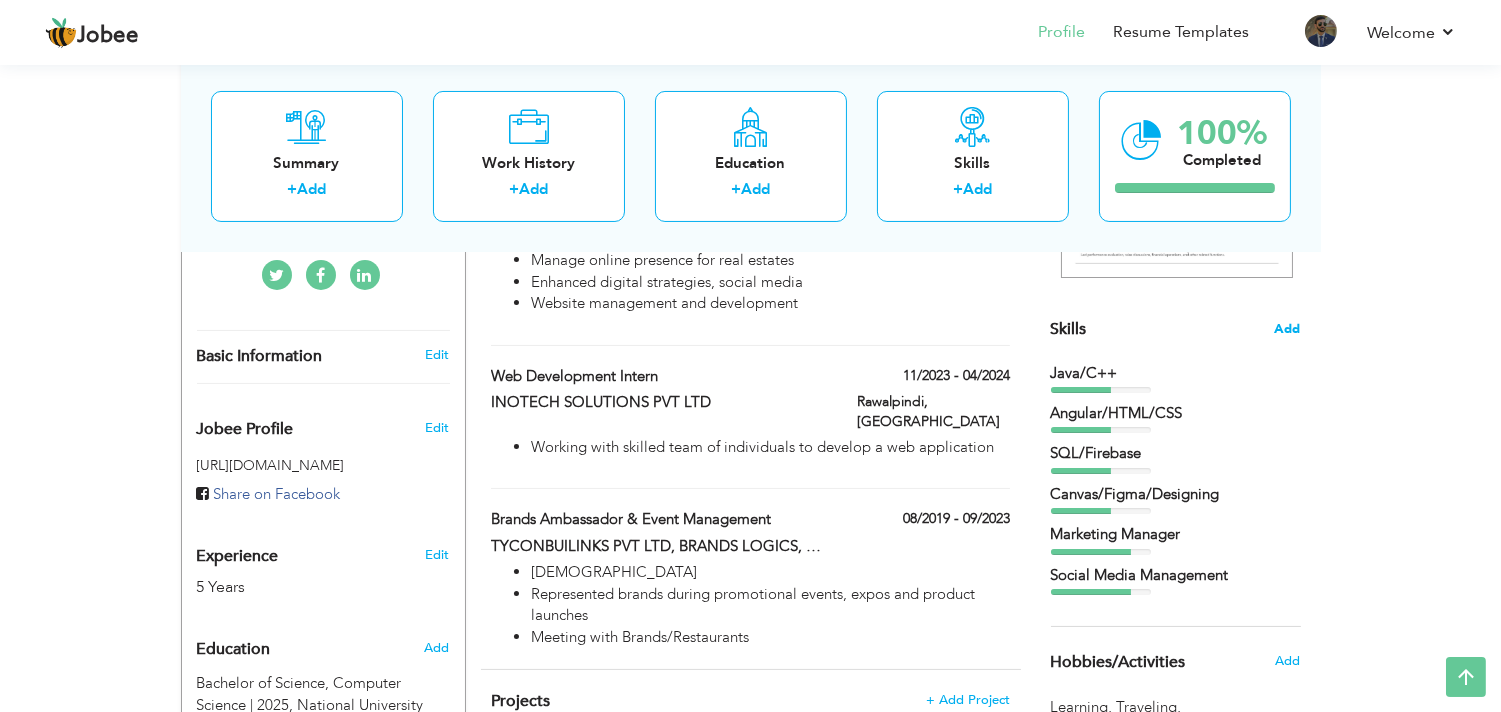 click on "Add" at bounding box center [1288, 329] 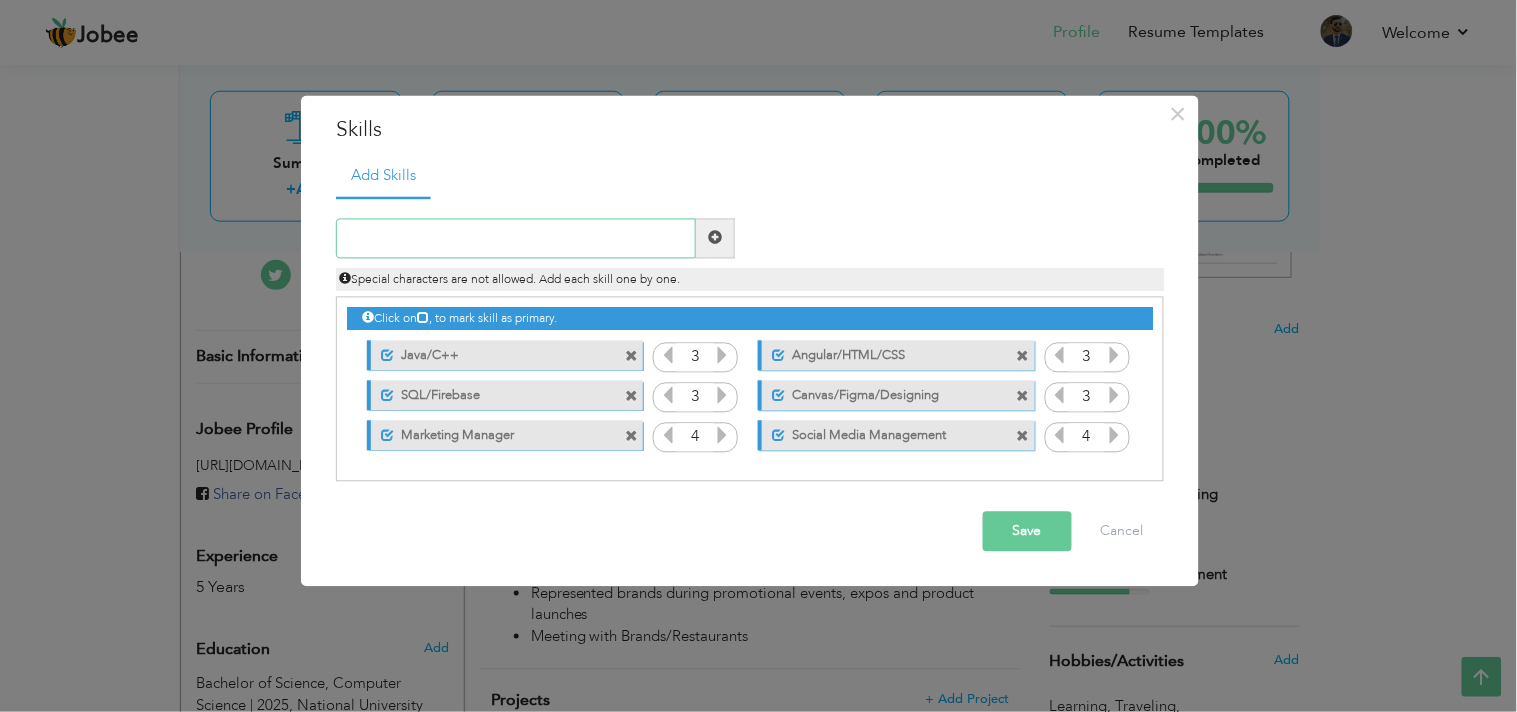 click at bounding box center (516, 238) 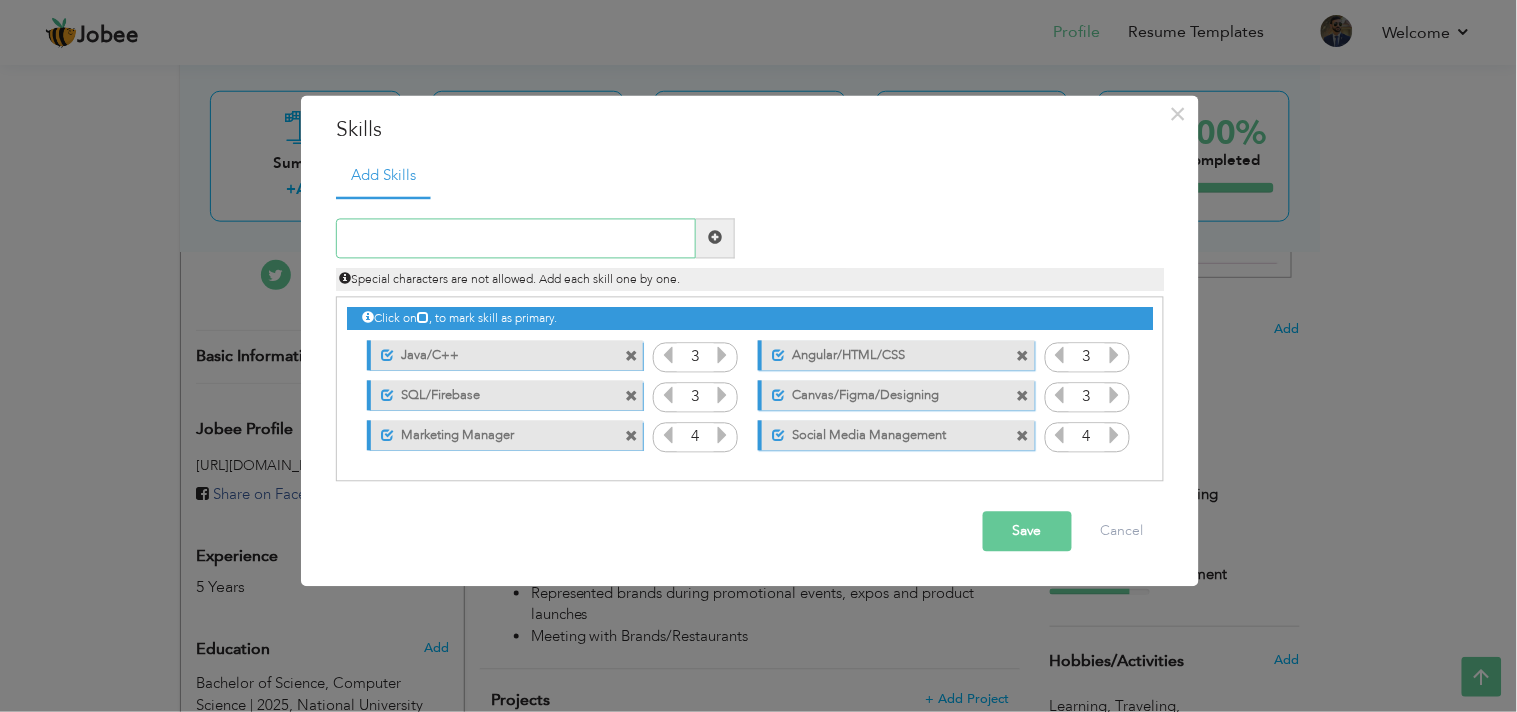 click at bounding box center (516, 238) 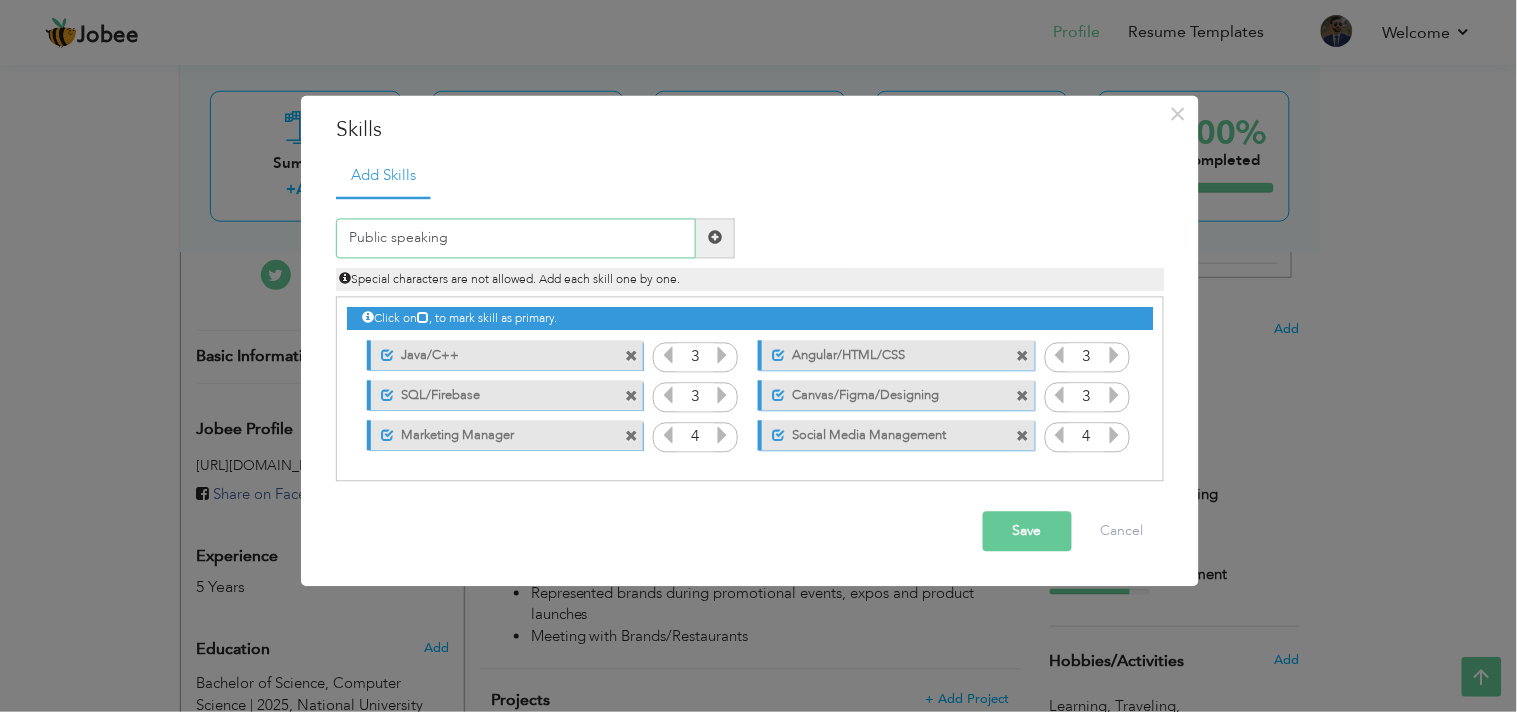 type on "Public speaking" 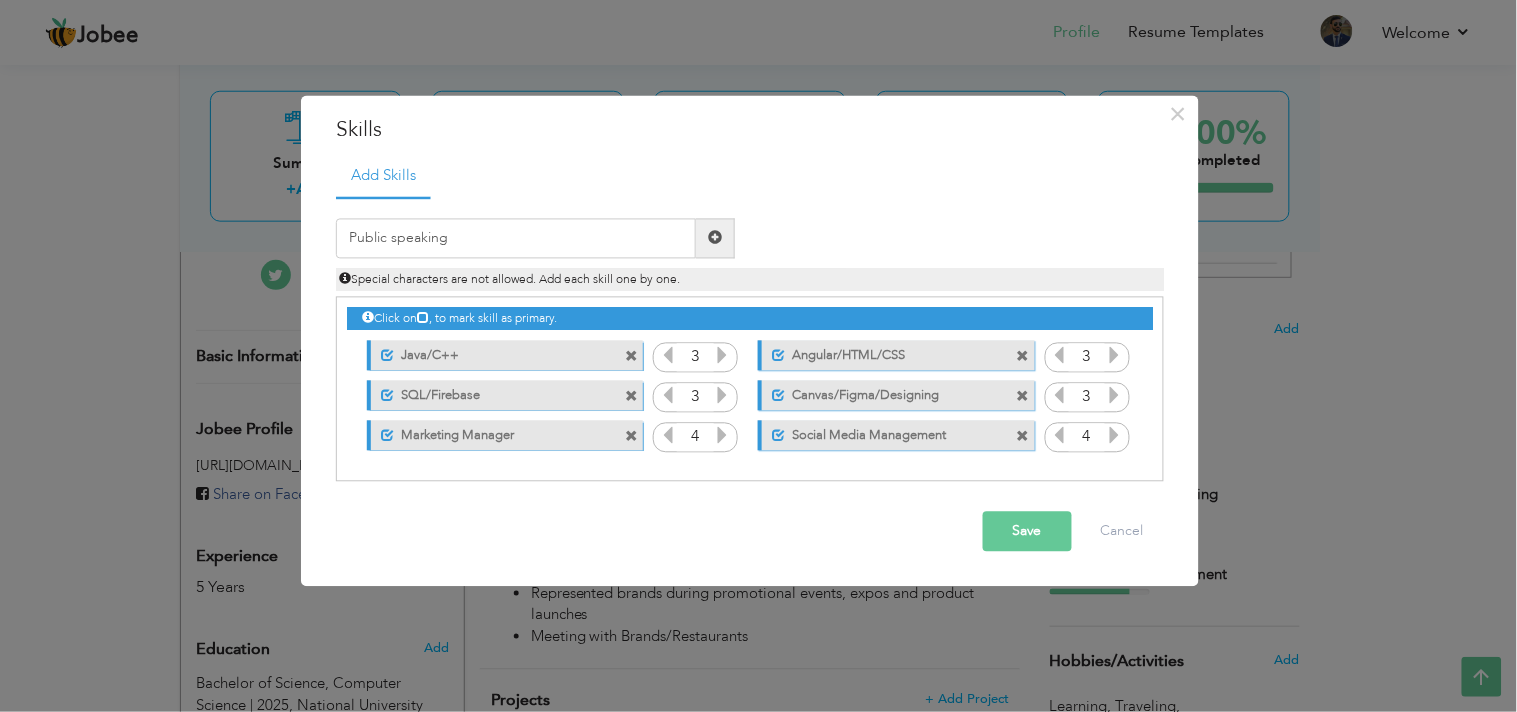 click at bounding box center [715, 238] 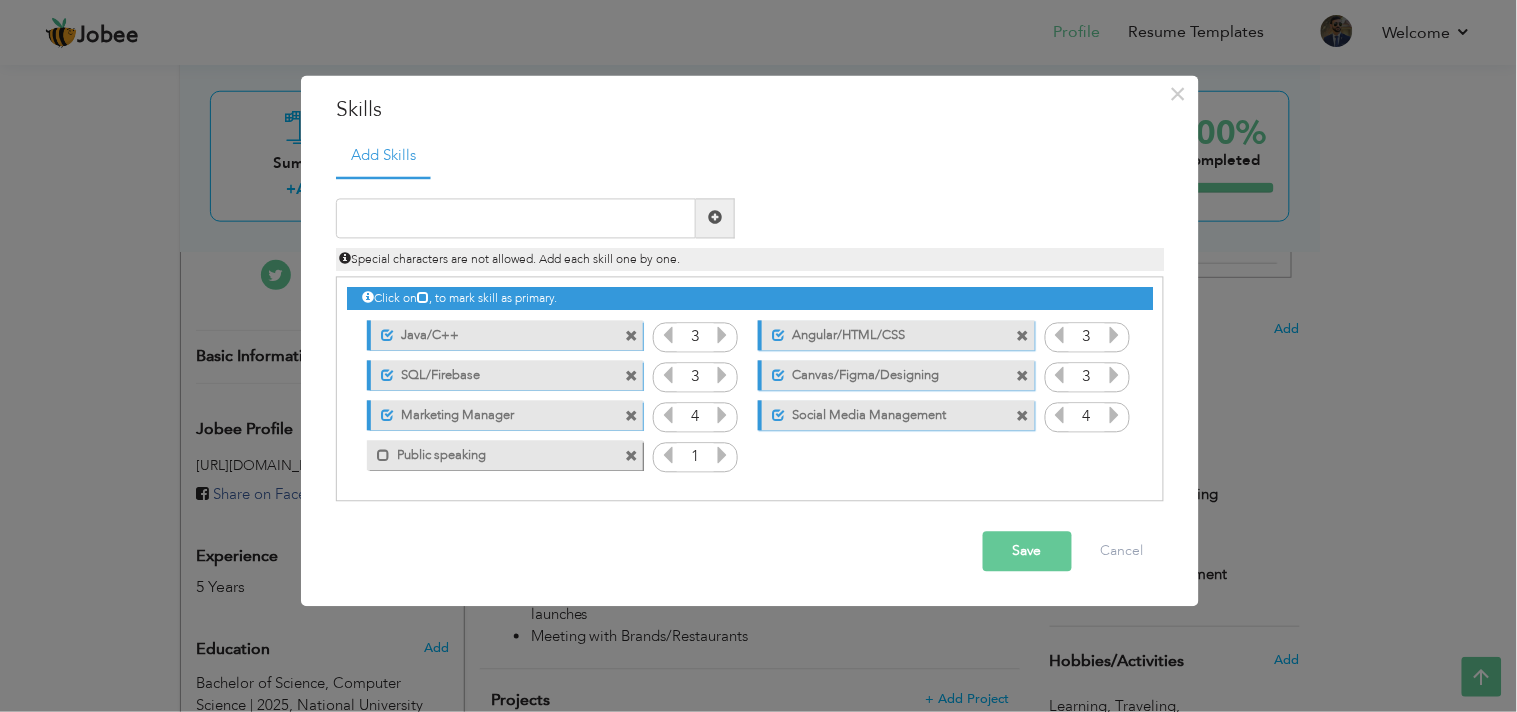 click at bounding box center [723, 455] 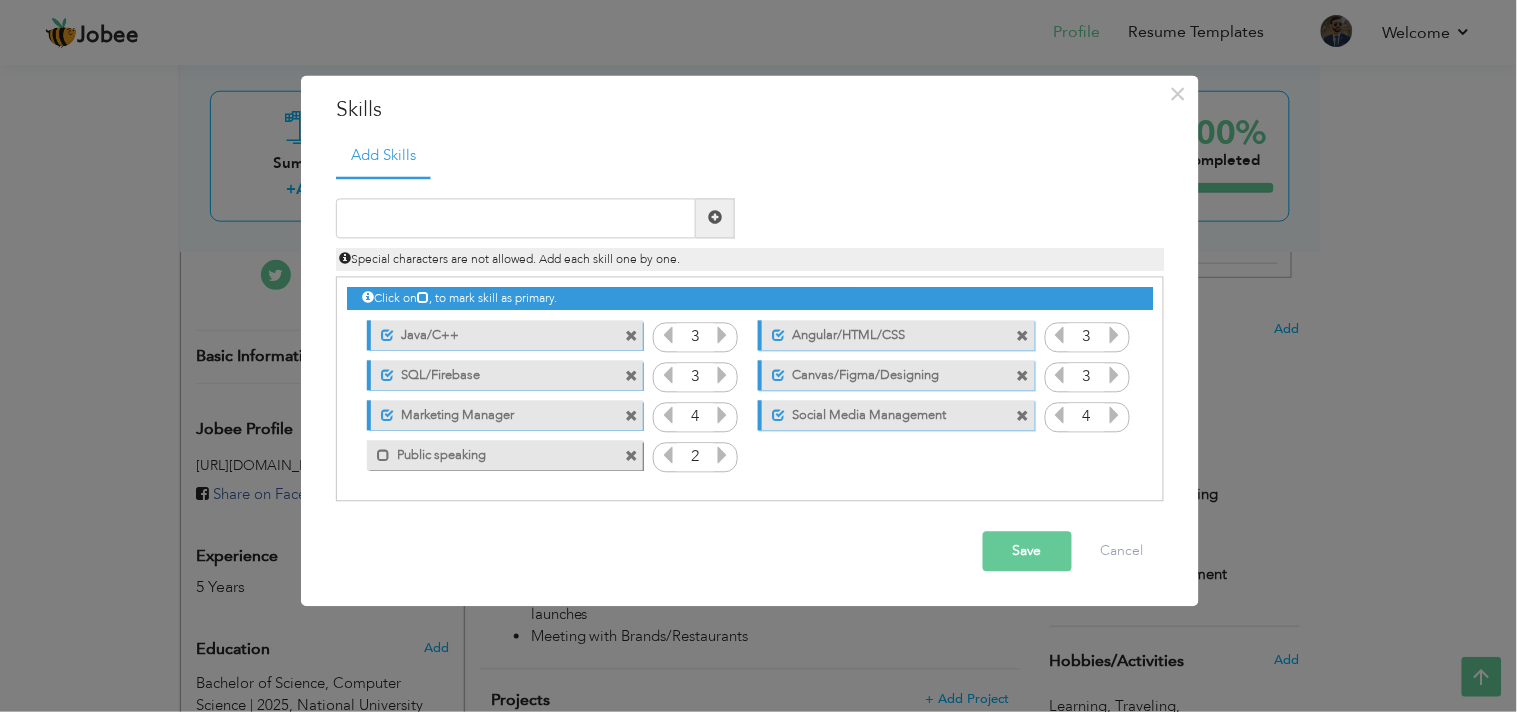 click at bounding box center [723, 455] 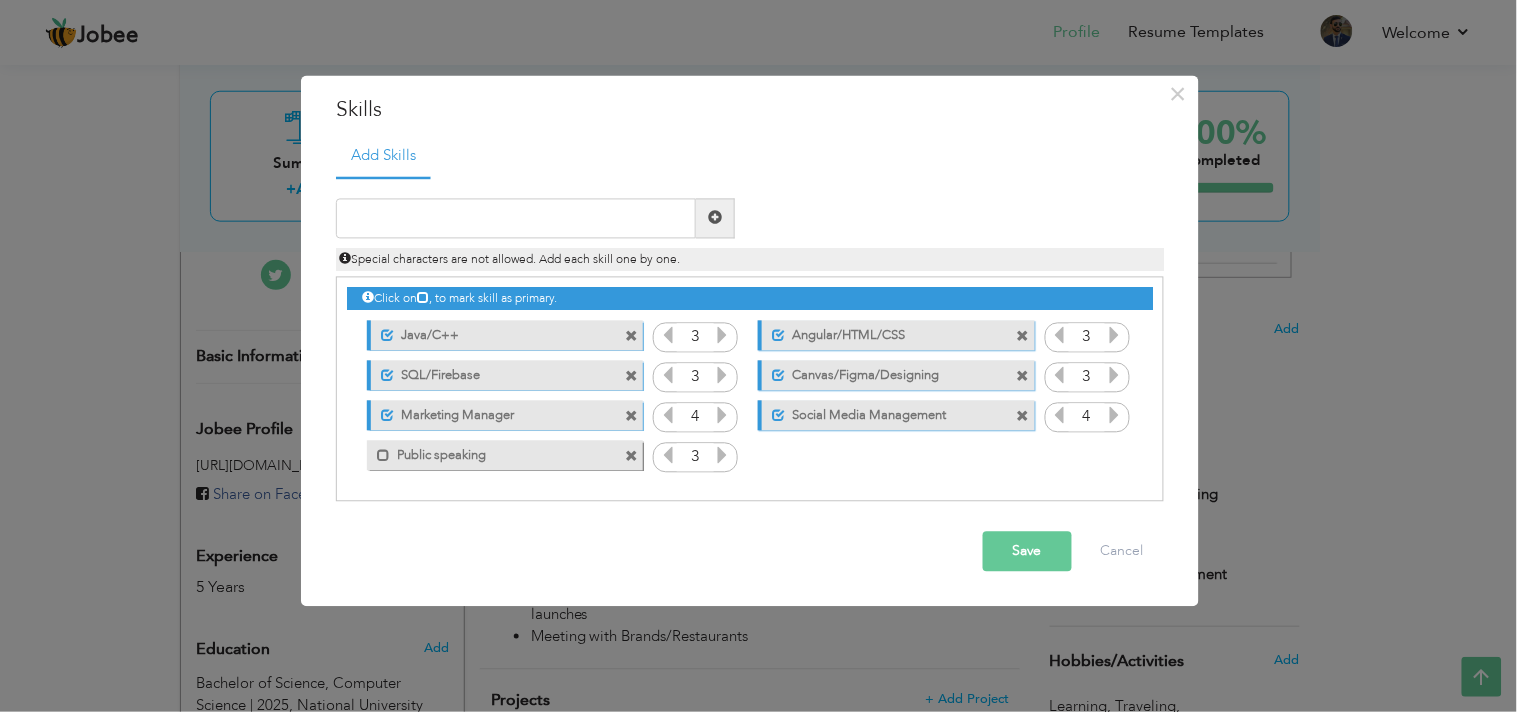 click at bounding box center [723, 455] 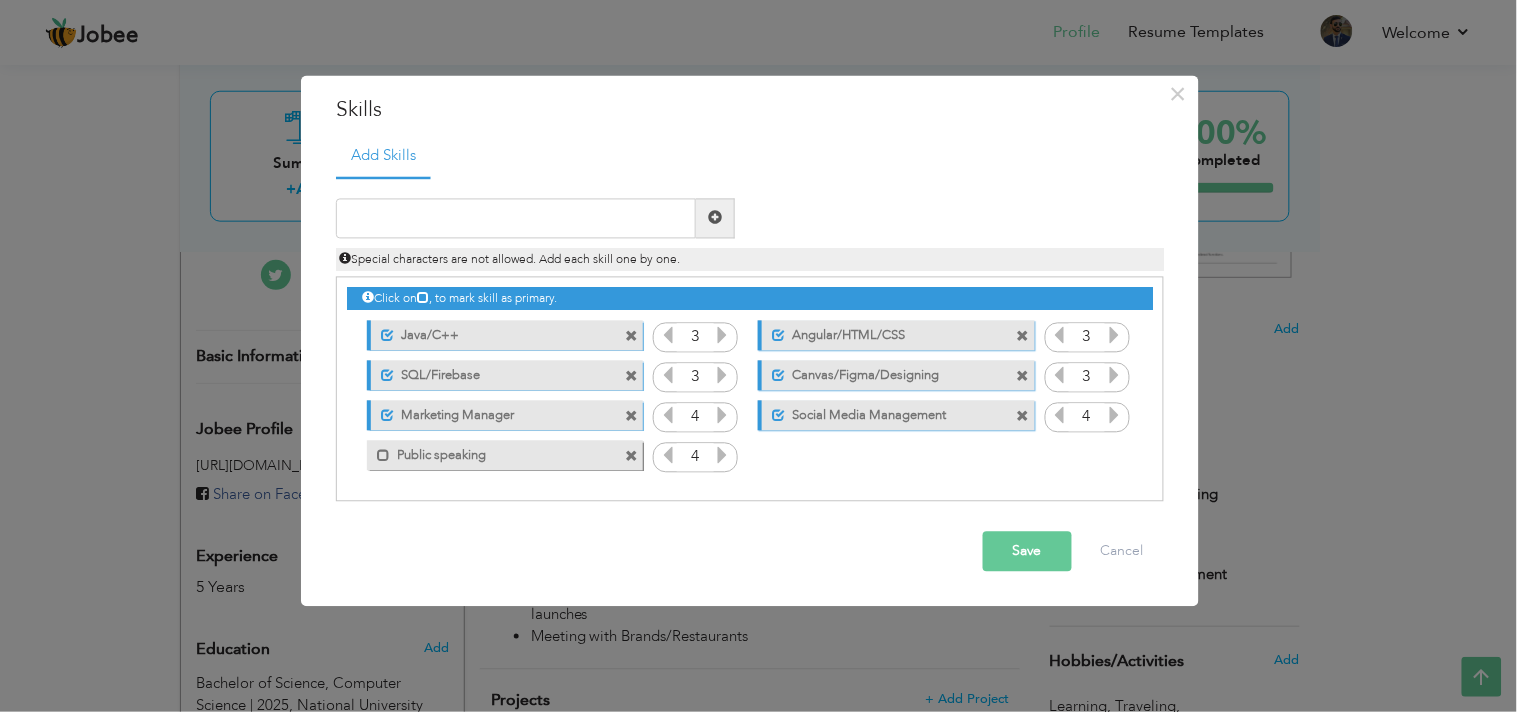 click at bounding box center (668, 455) 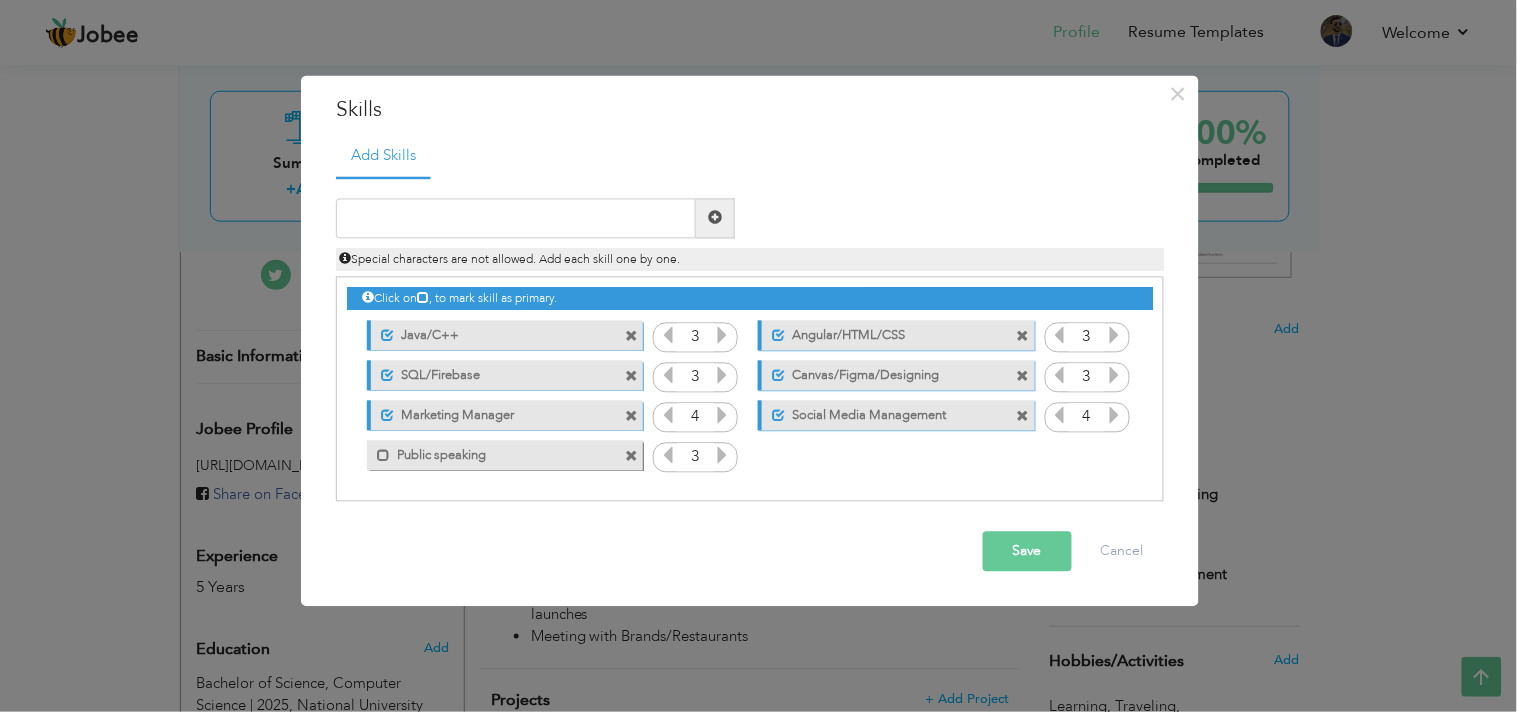 click at bounding box center [723, 455] 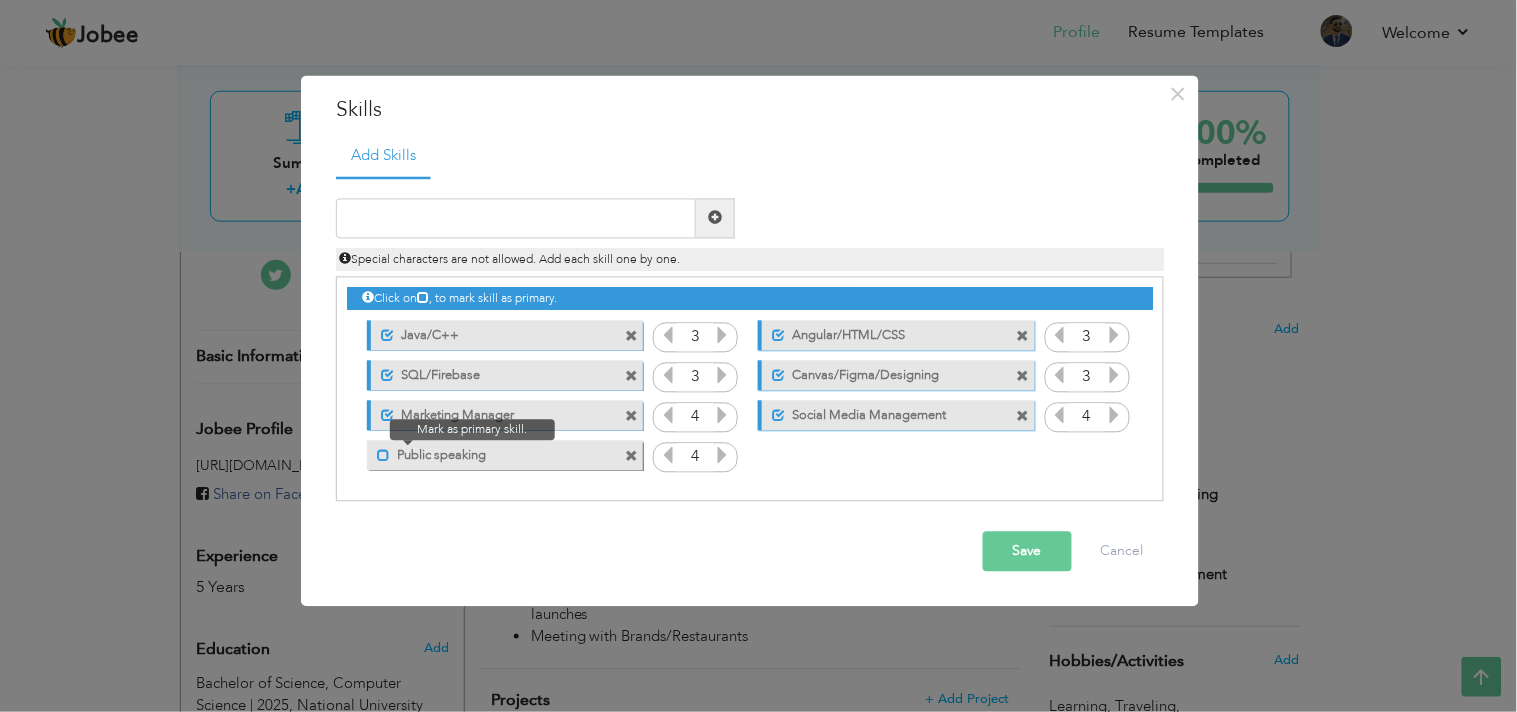 click at bounding box center (383, 456) 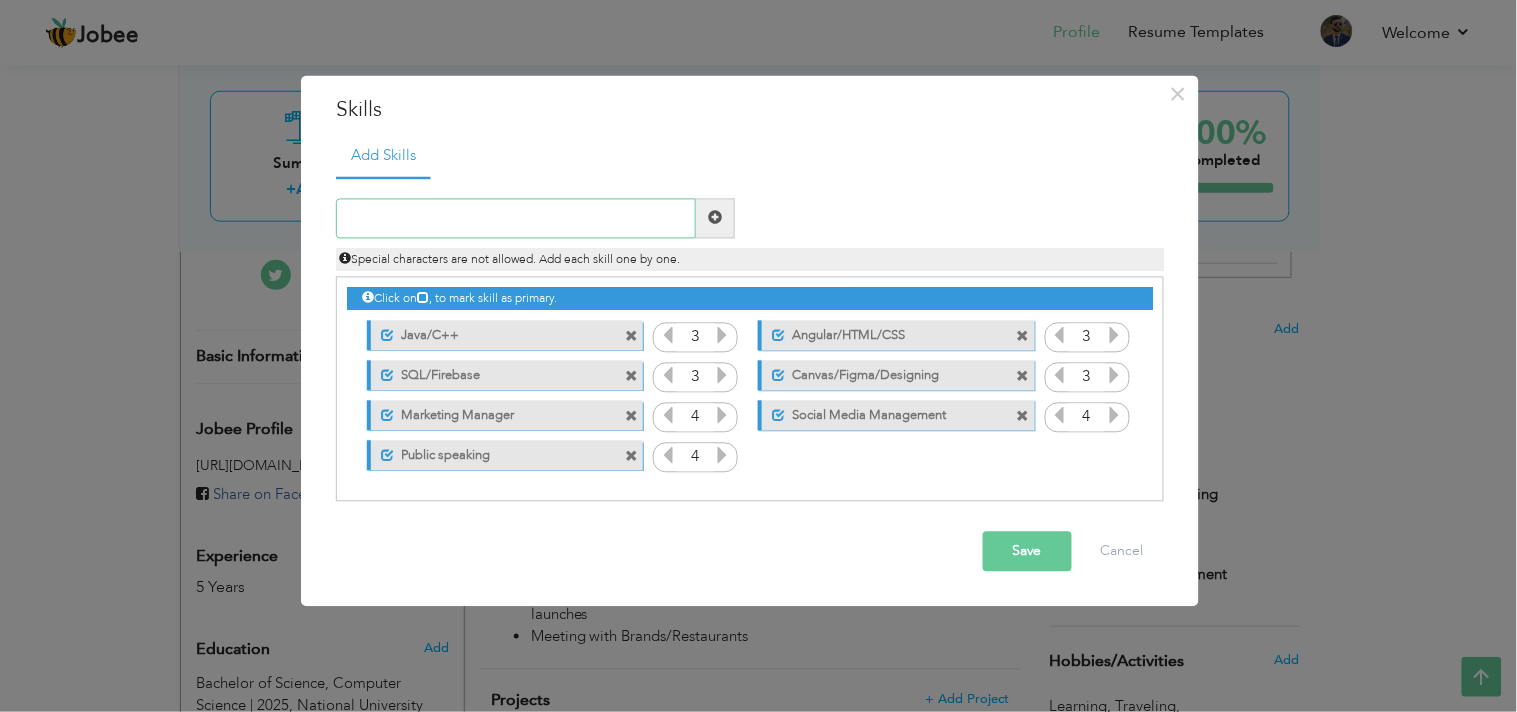 click at bounding box center [516, 218] 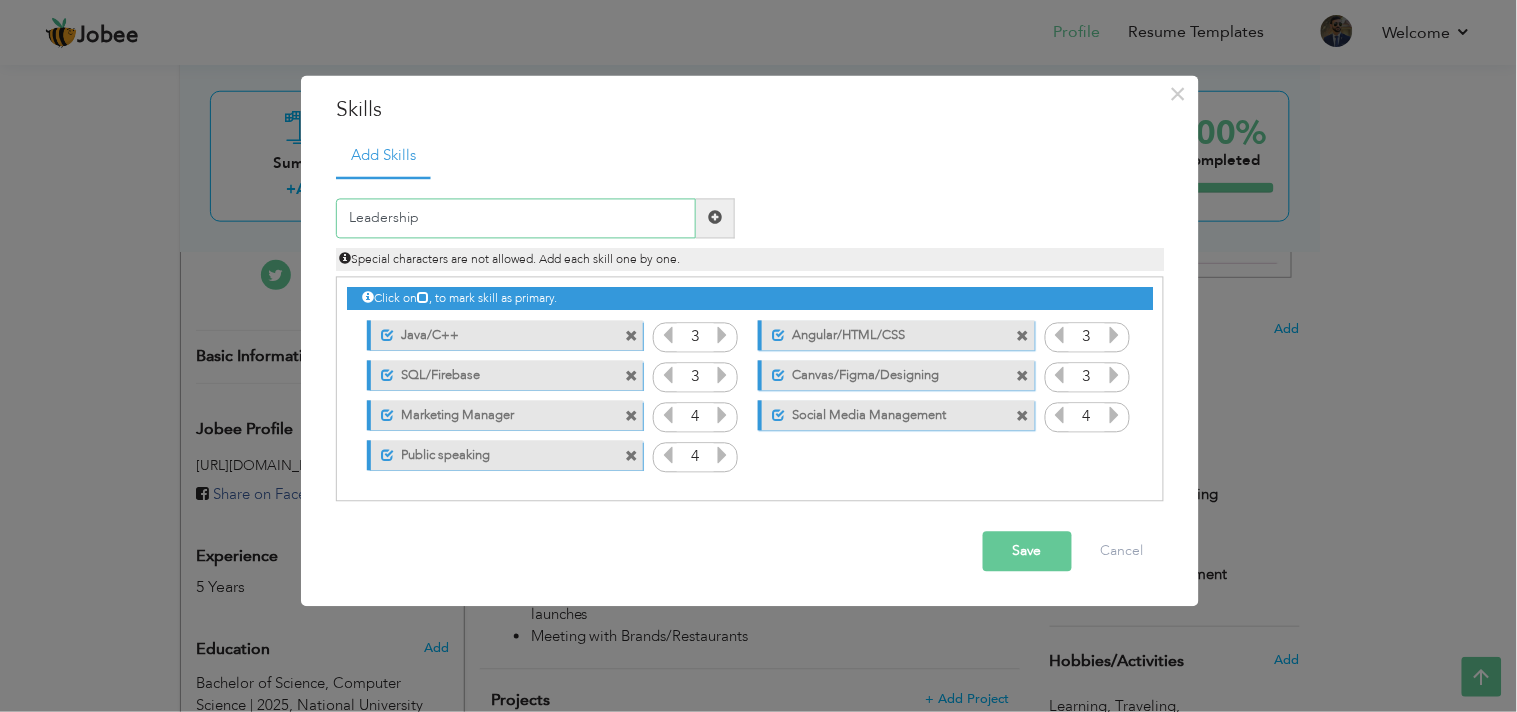 type on "Leadership" 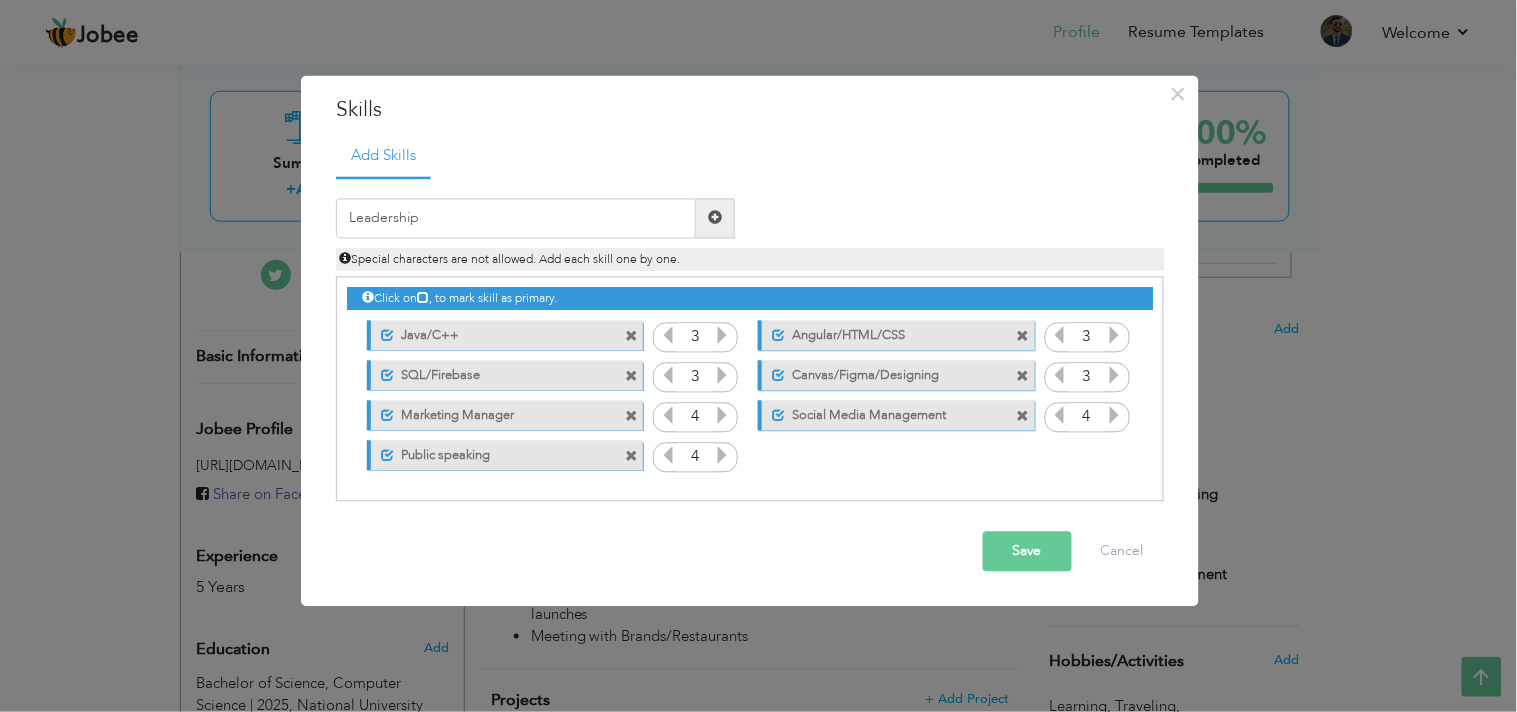 click at bounding box center [715, 218] 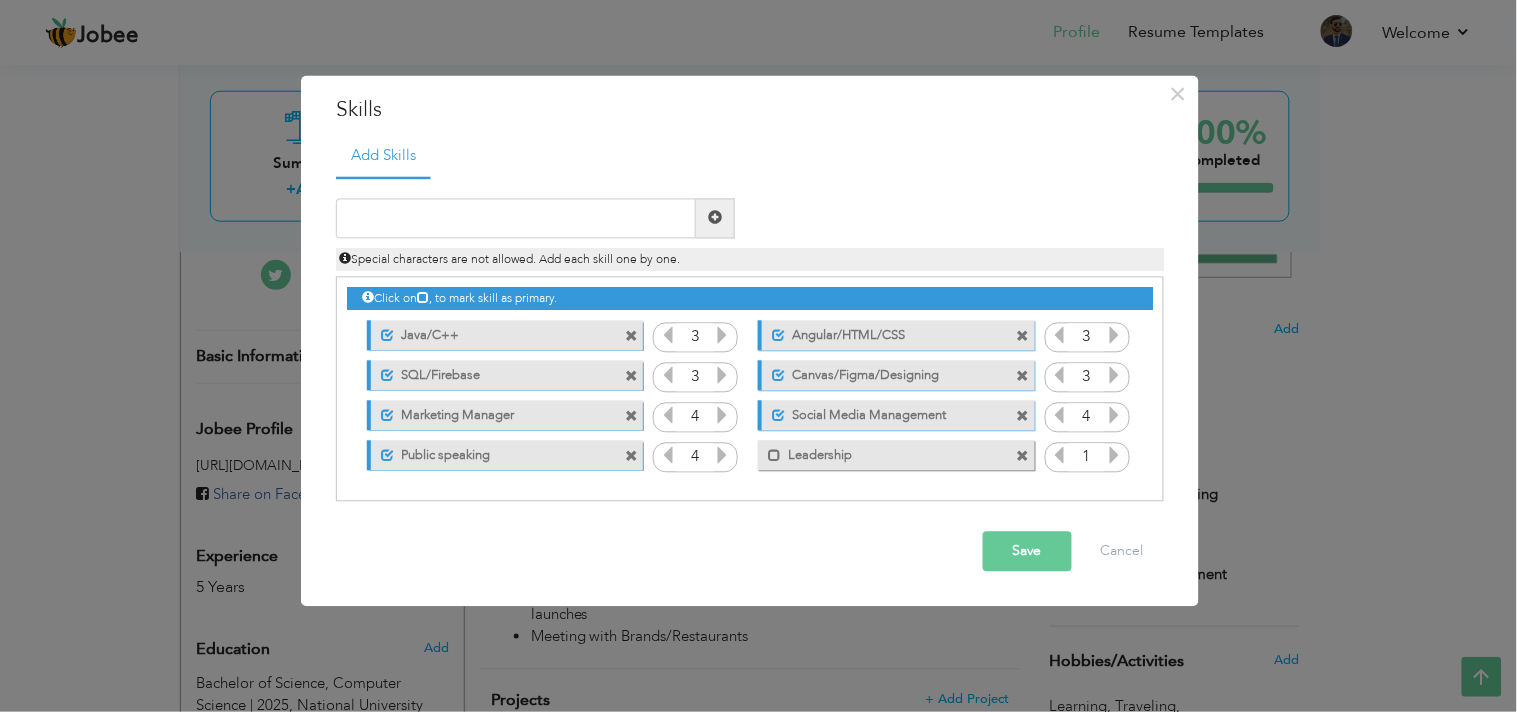 click at bounding box center [1114, 455] 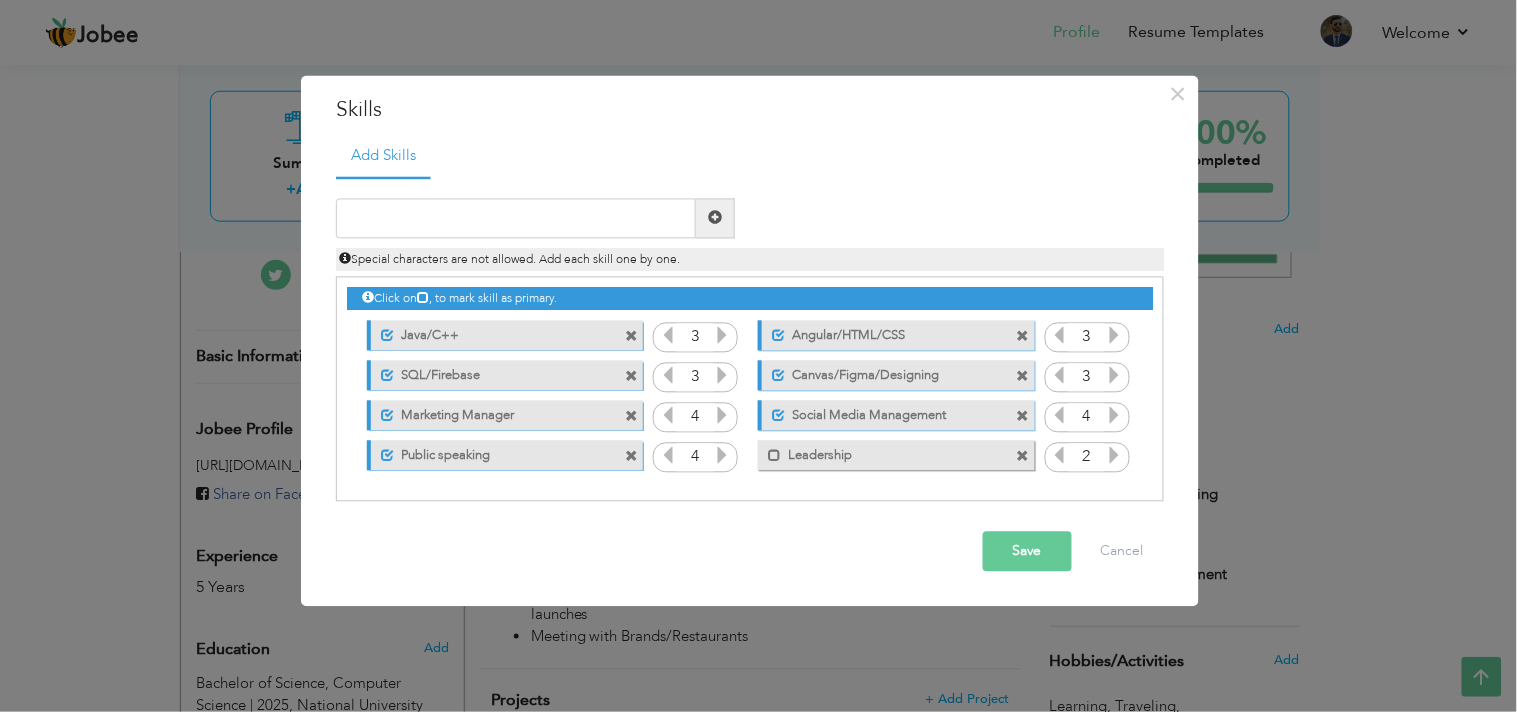 click at bounding box center [1114, 455] 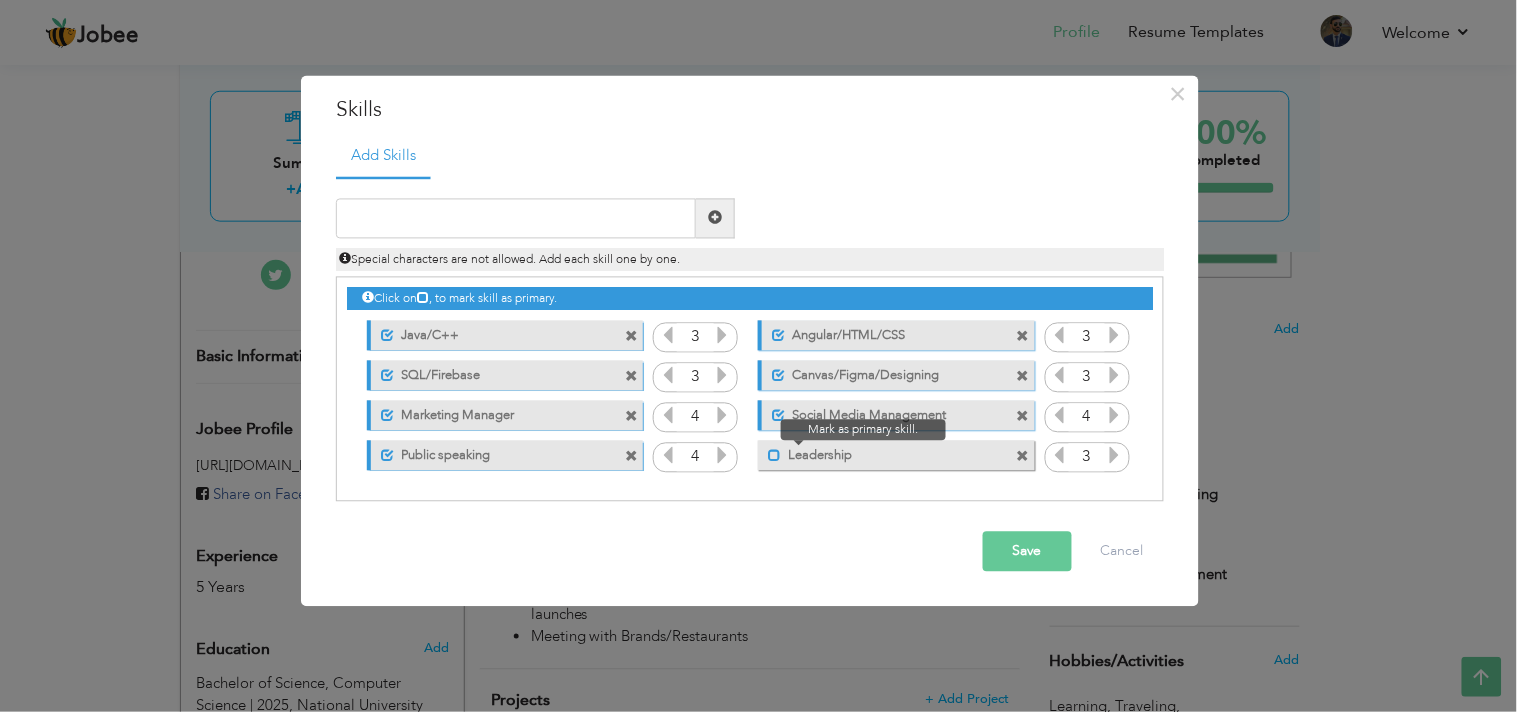 click at bounding box center (774, 456) 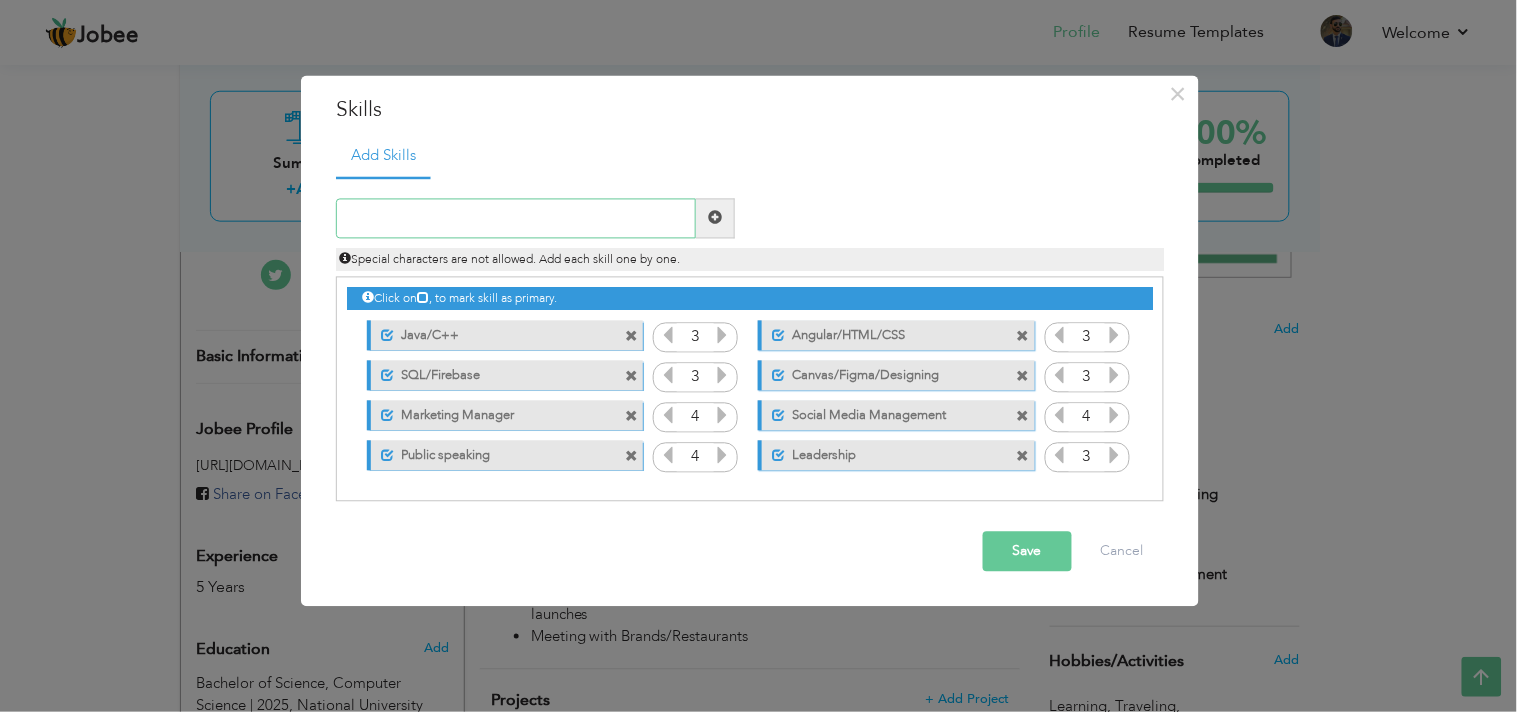 click at bounding box center [516, 218] 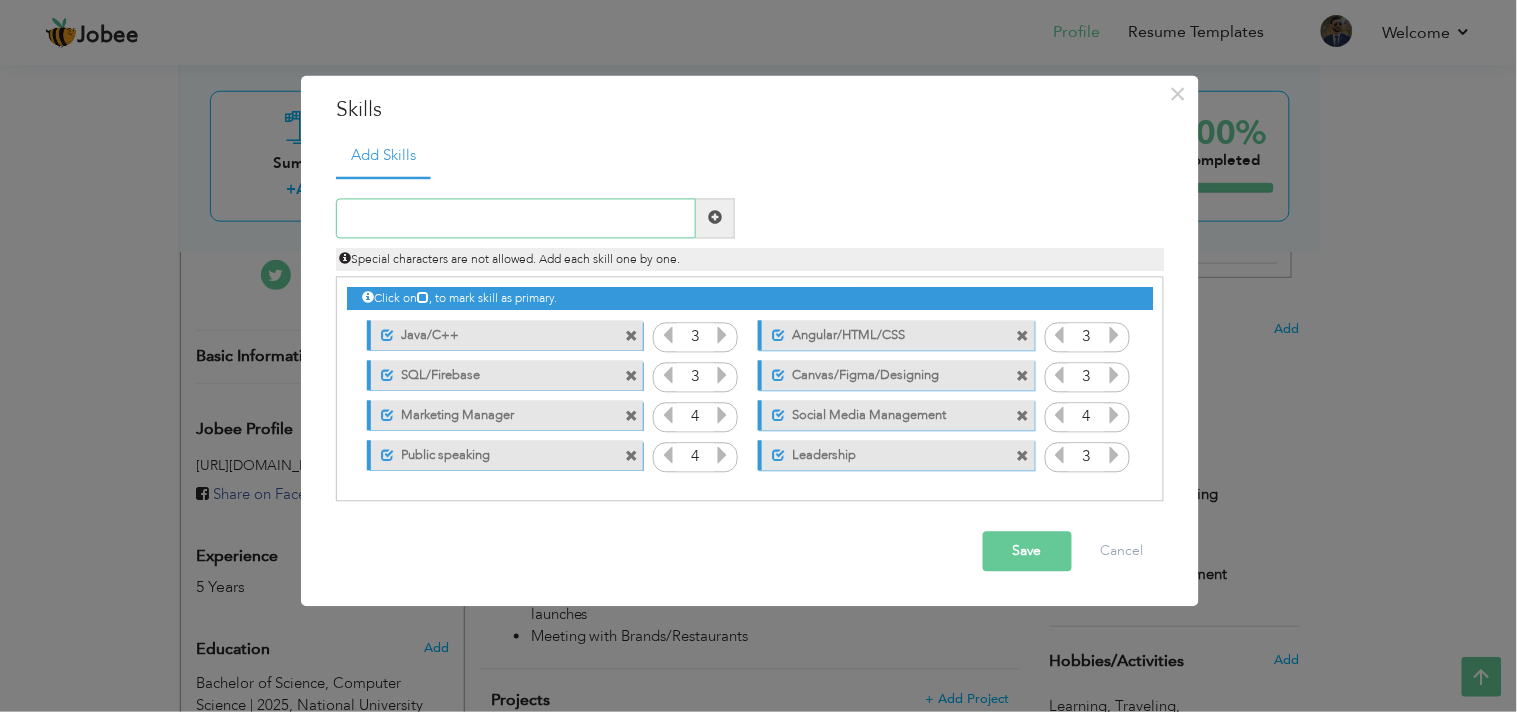 type on "c" 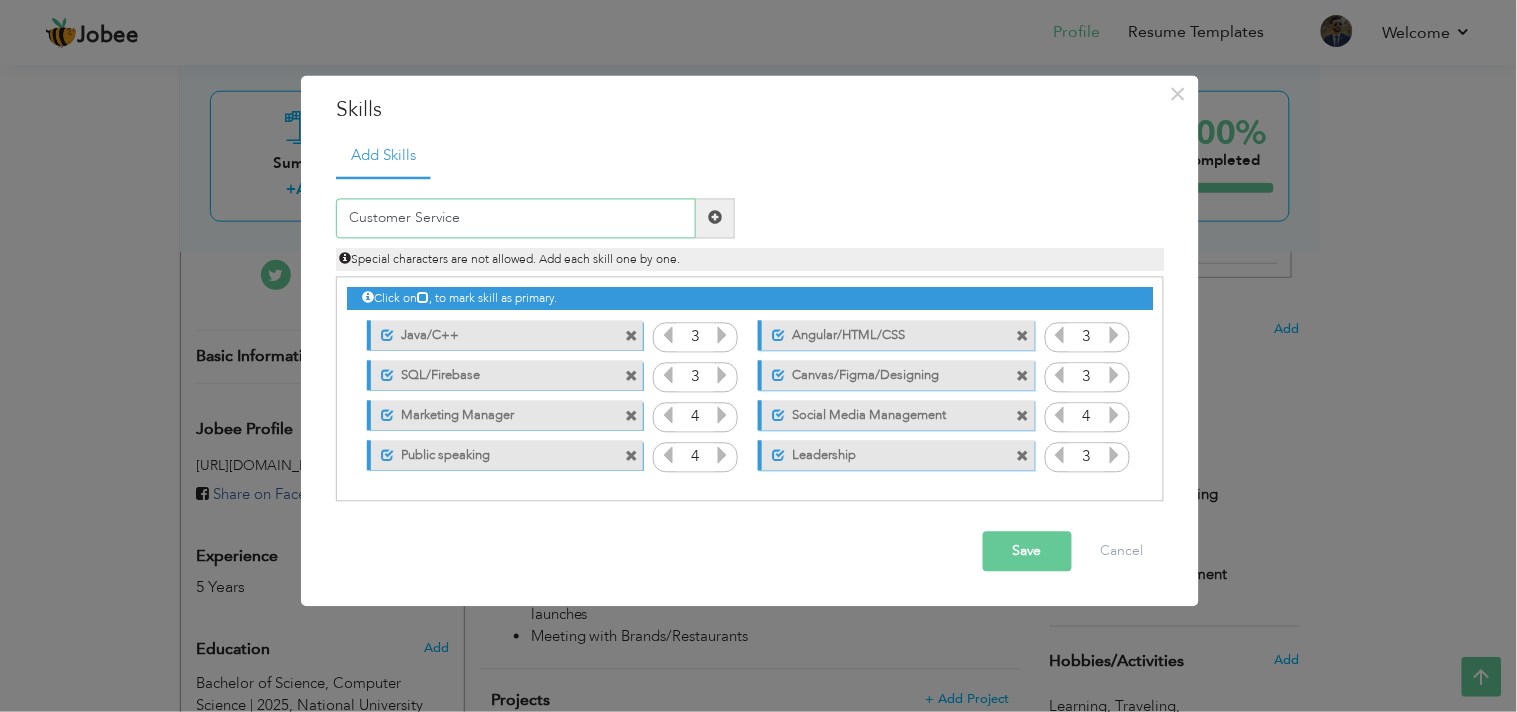 type on "Customer Service" 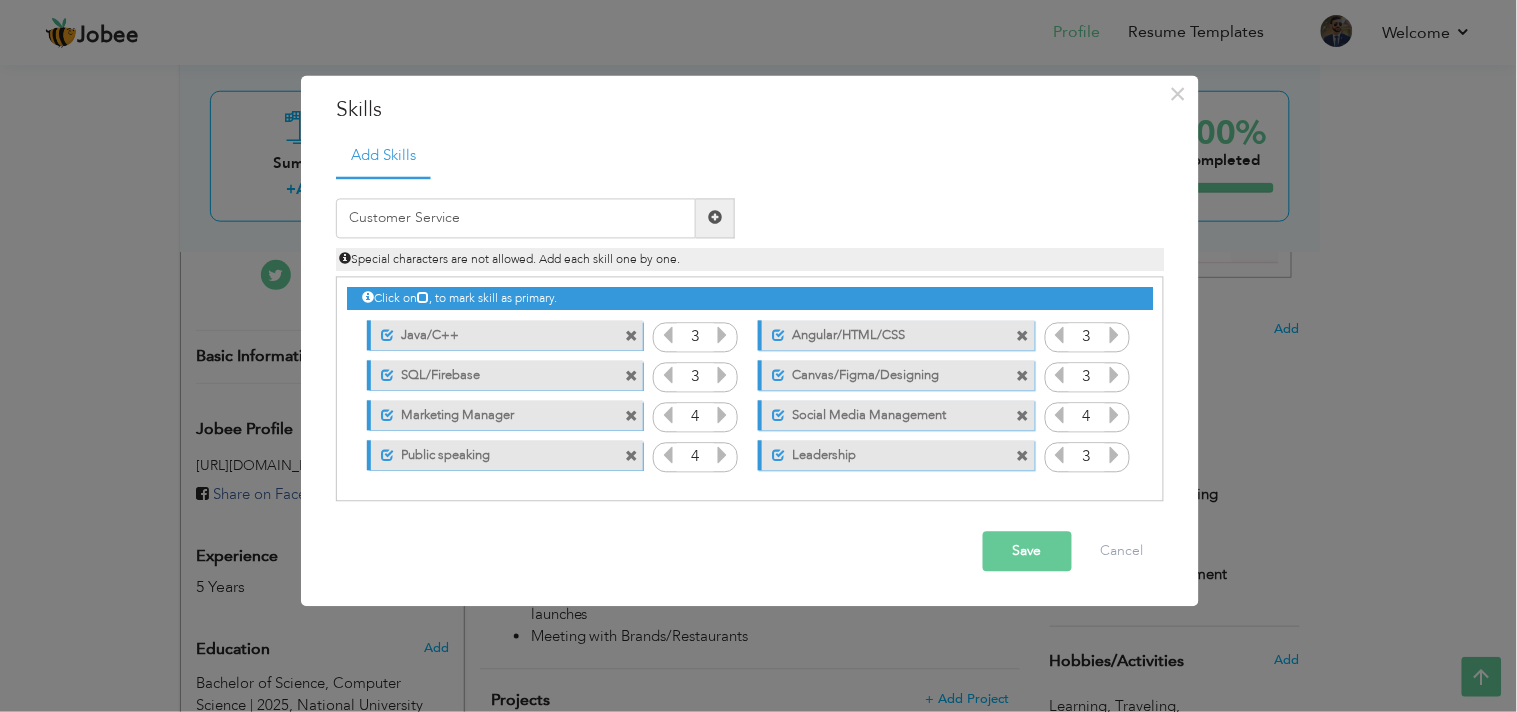 click at bounding box center (715, 218) 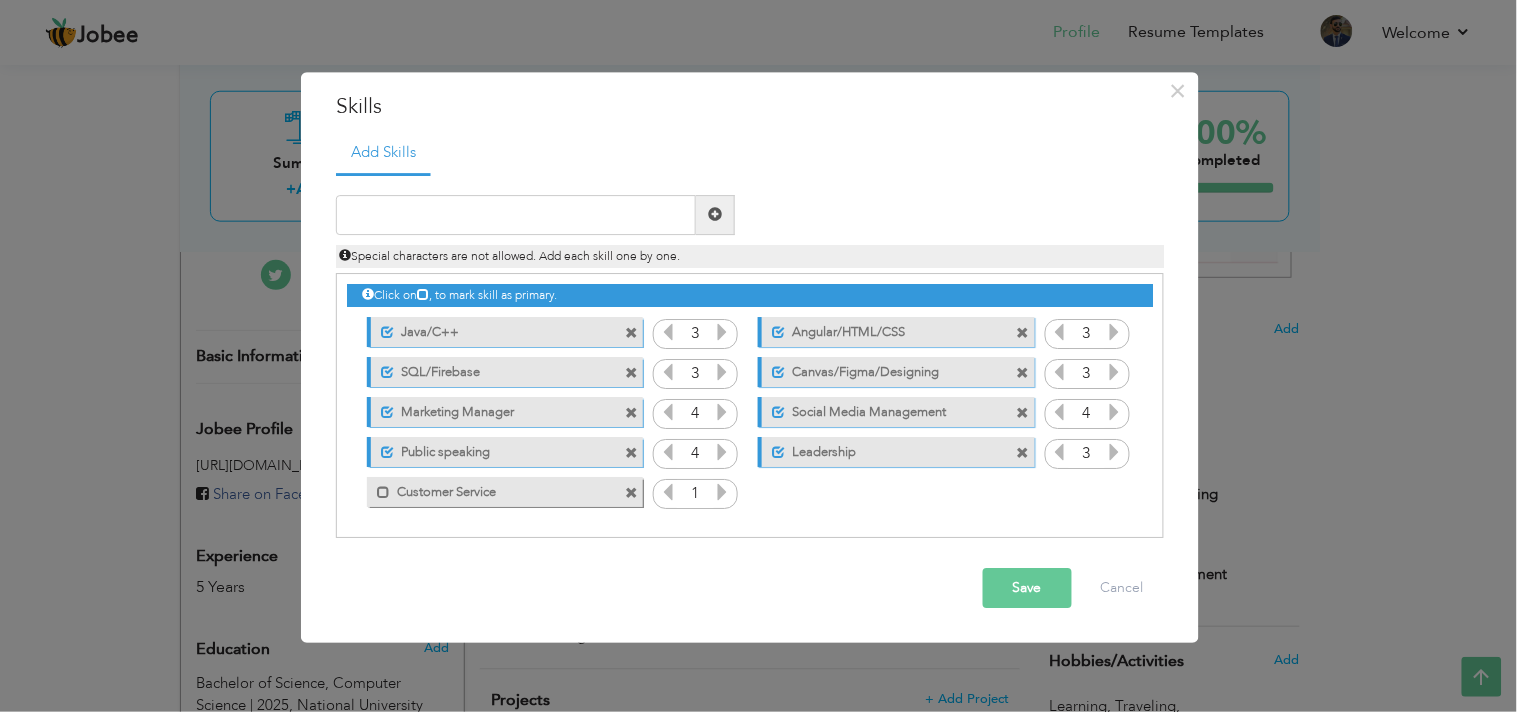 click on "Customer Service" at bounding box center (491, 489) 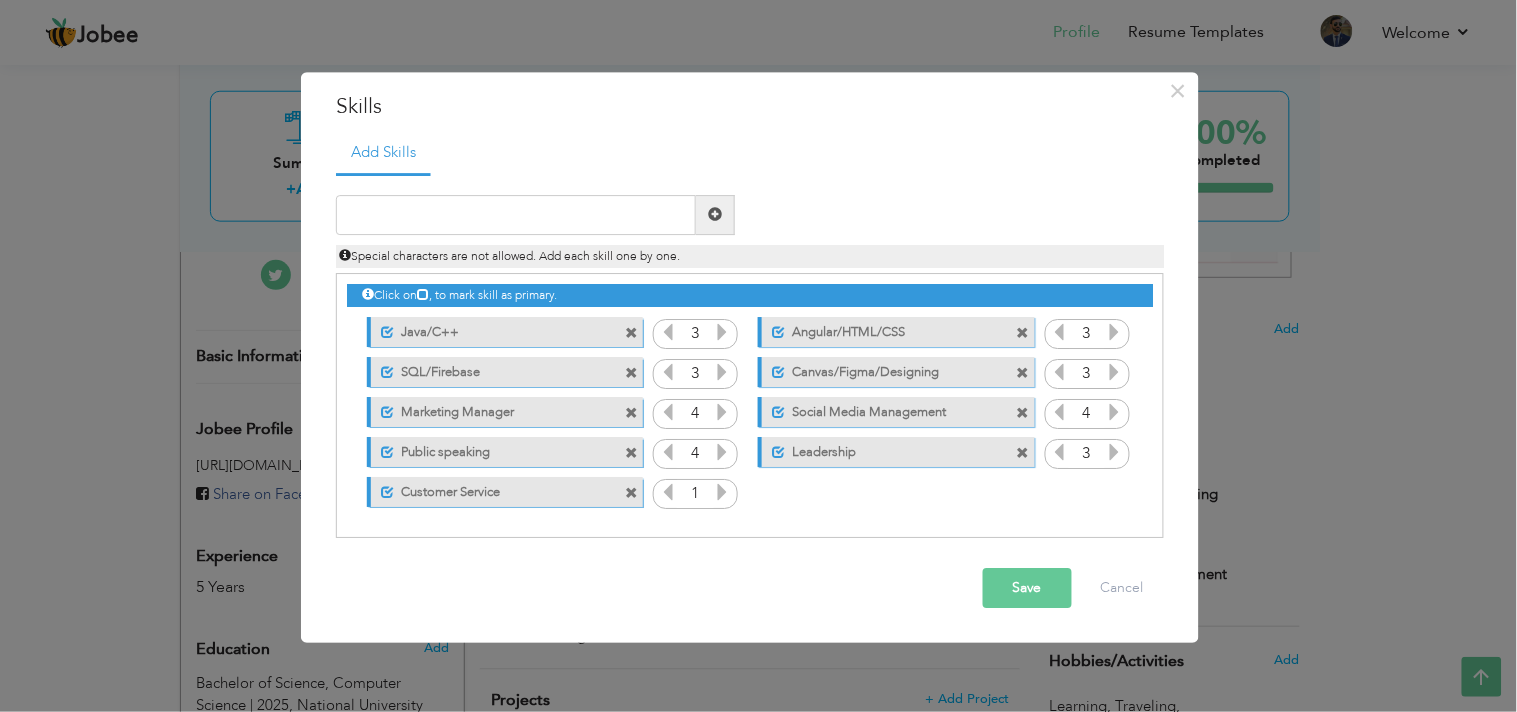 click at bounding box center (723, 492) 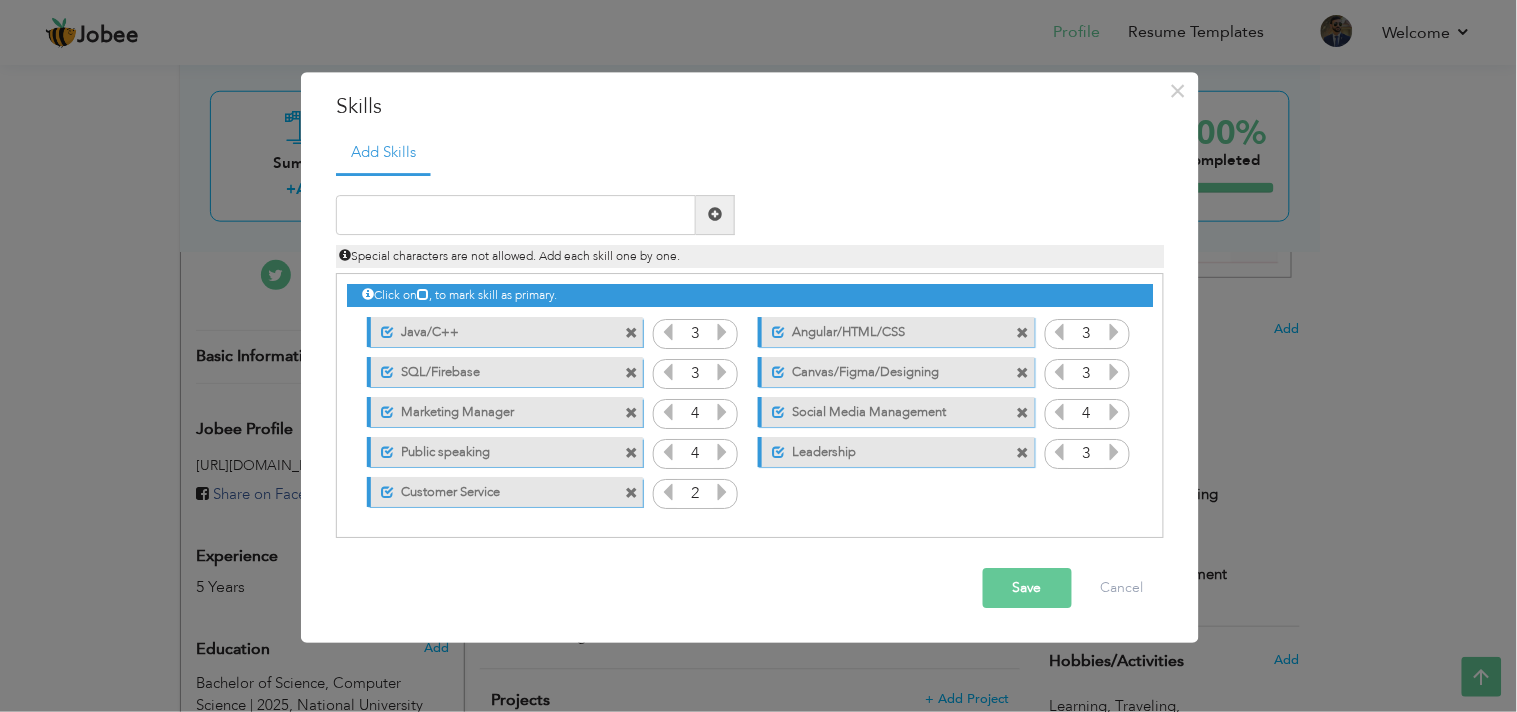 click at bounding box center [723, 492] 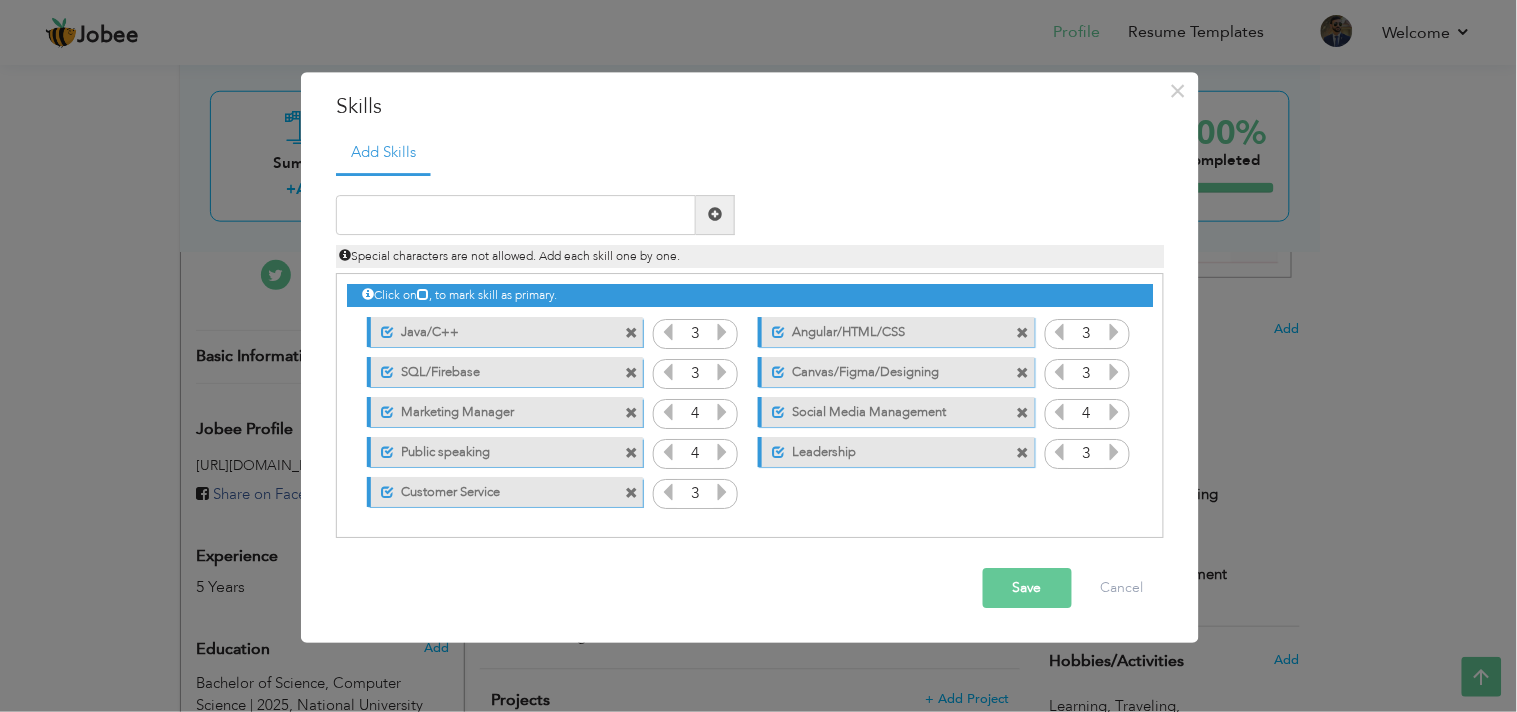 click at bounding box center [723, 492] 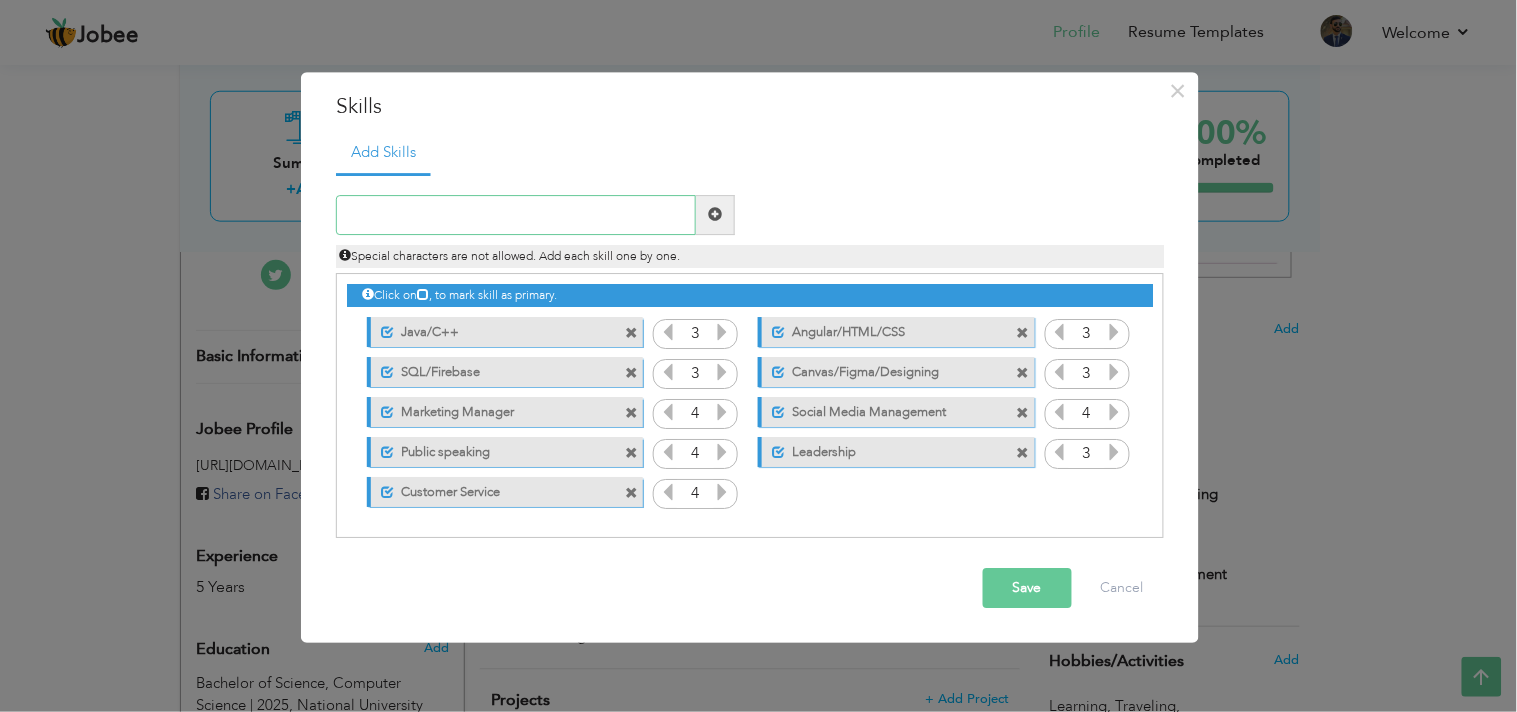 click at bounding box center [516, 215] 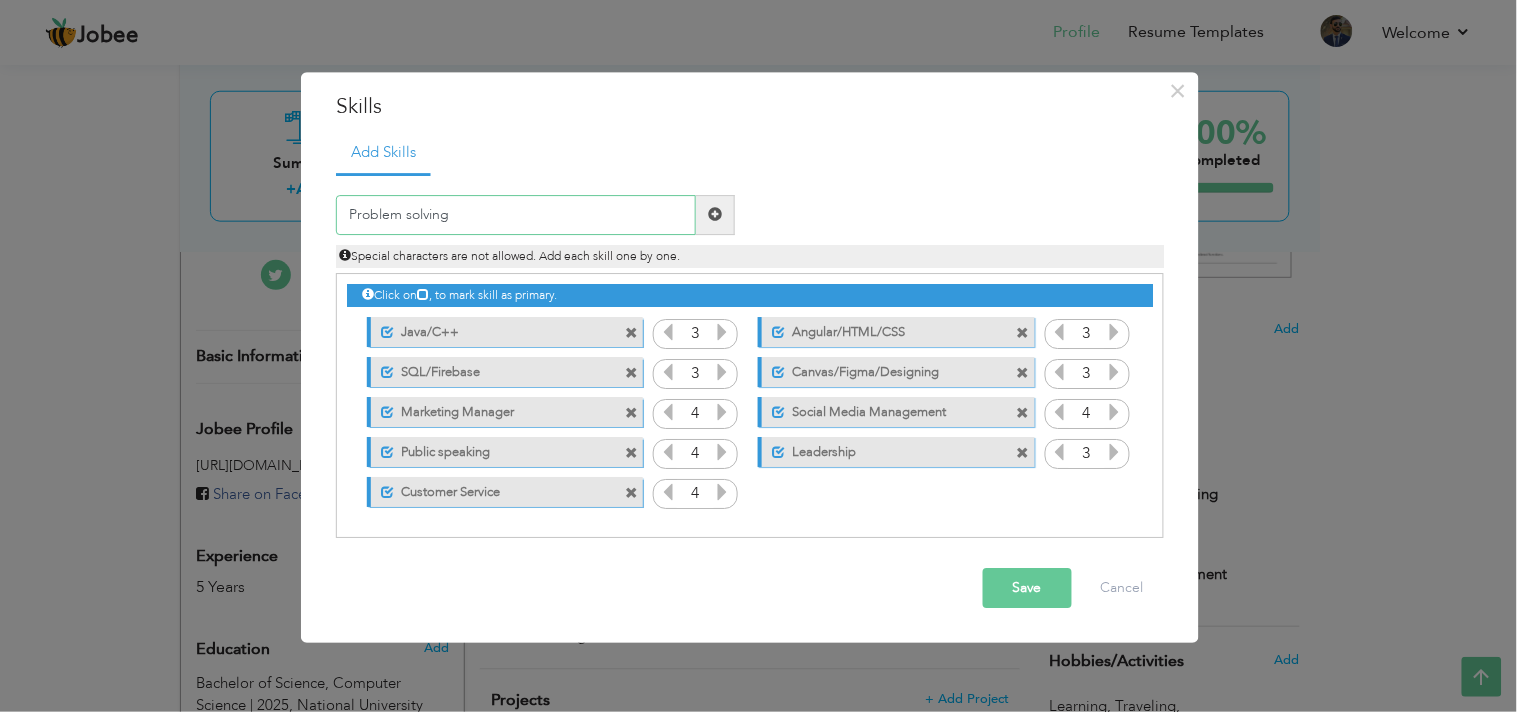 type on "Problem solving" 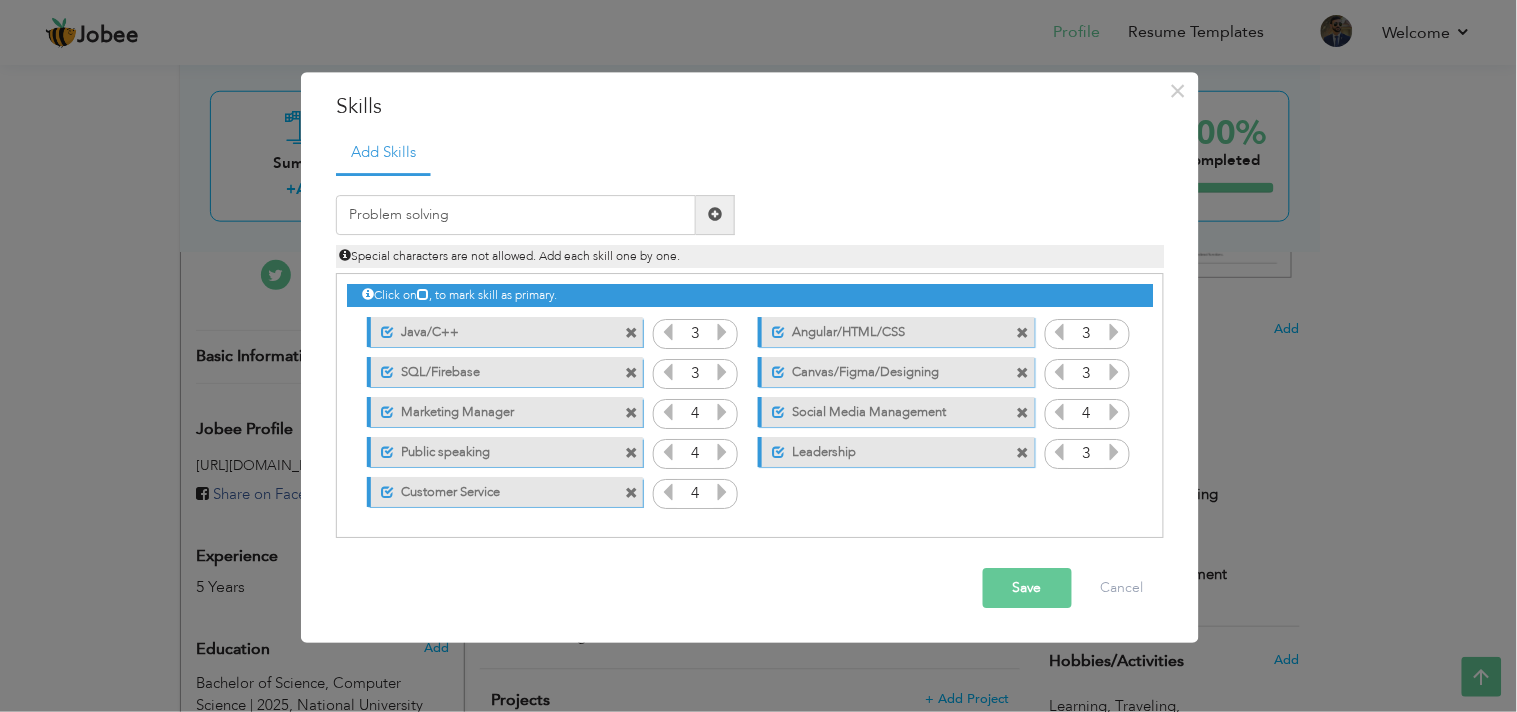 click at bounding box center [715, 215] 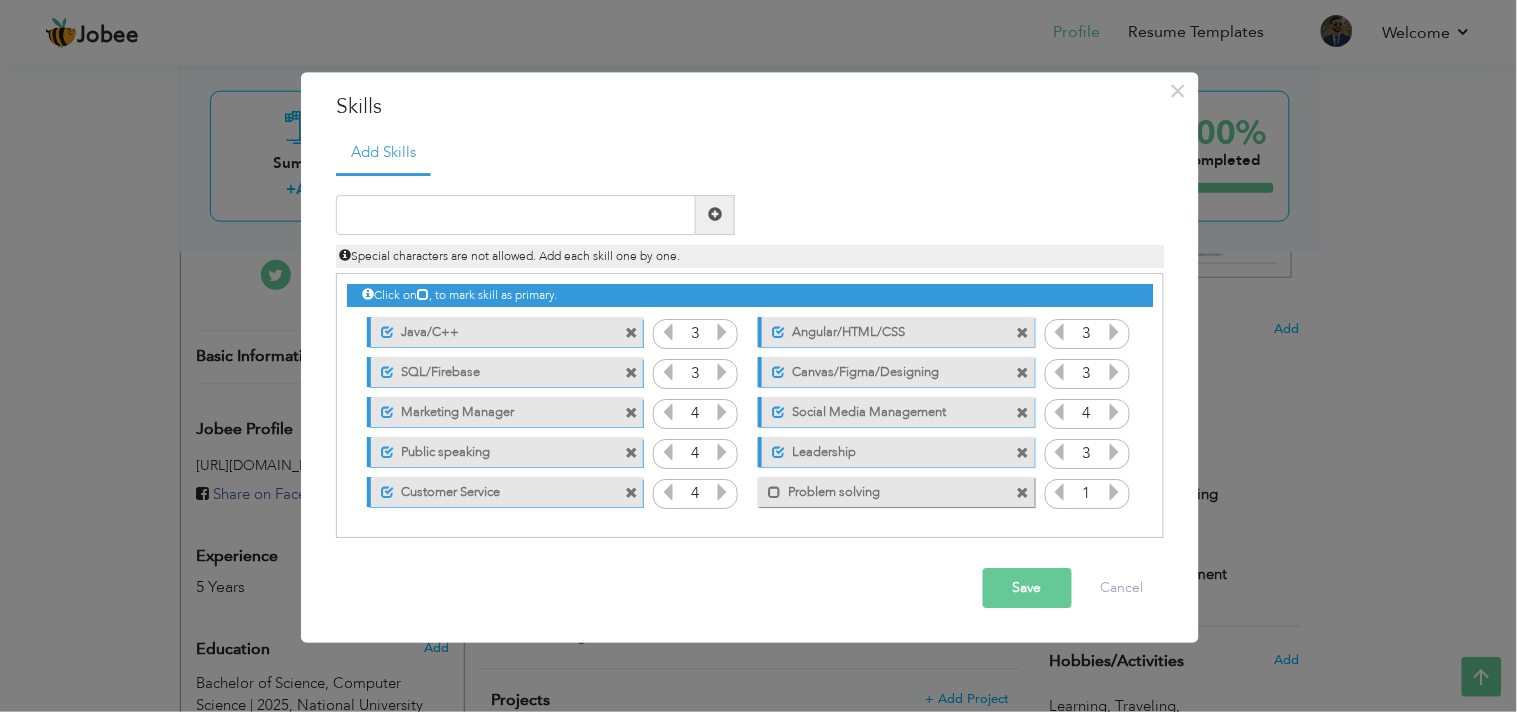 click at bounding box center (1114, 492) 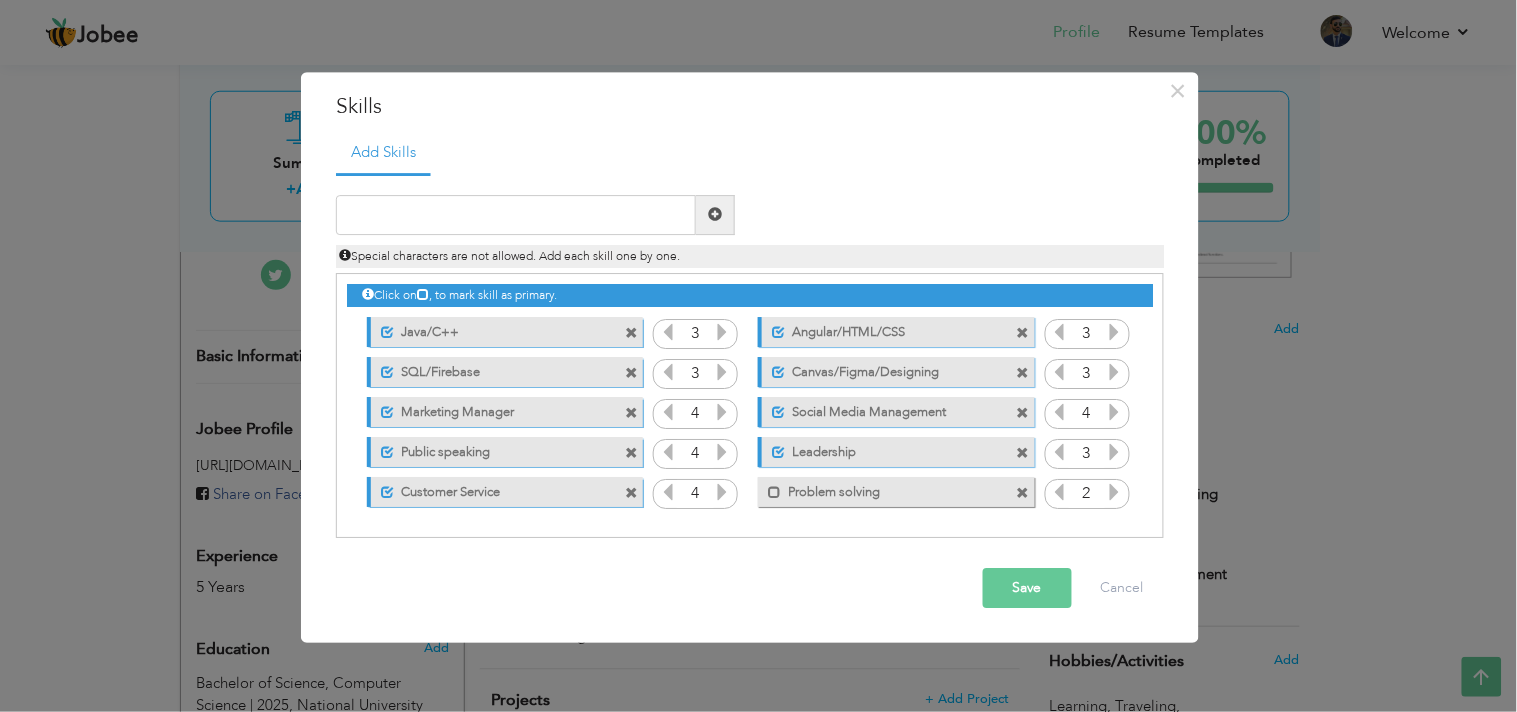 click at bounding box center [1114, 492] 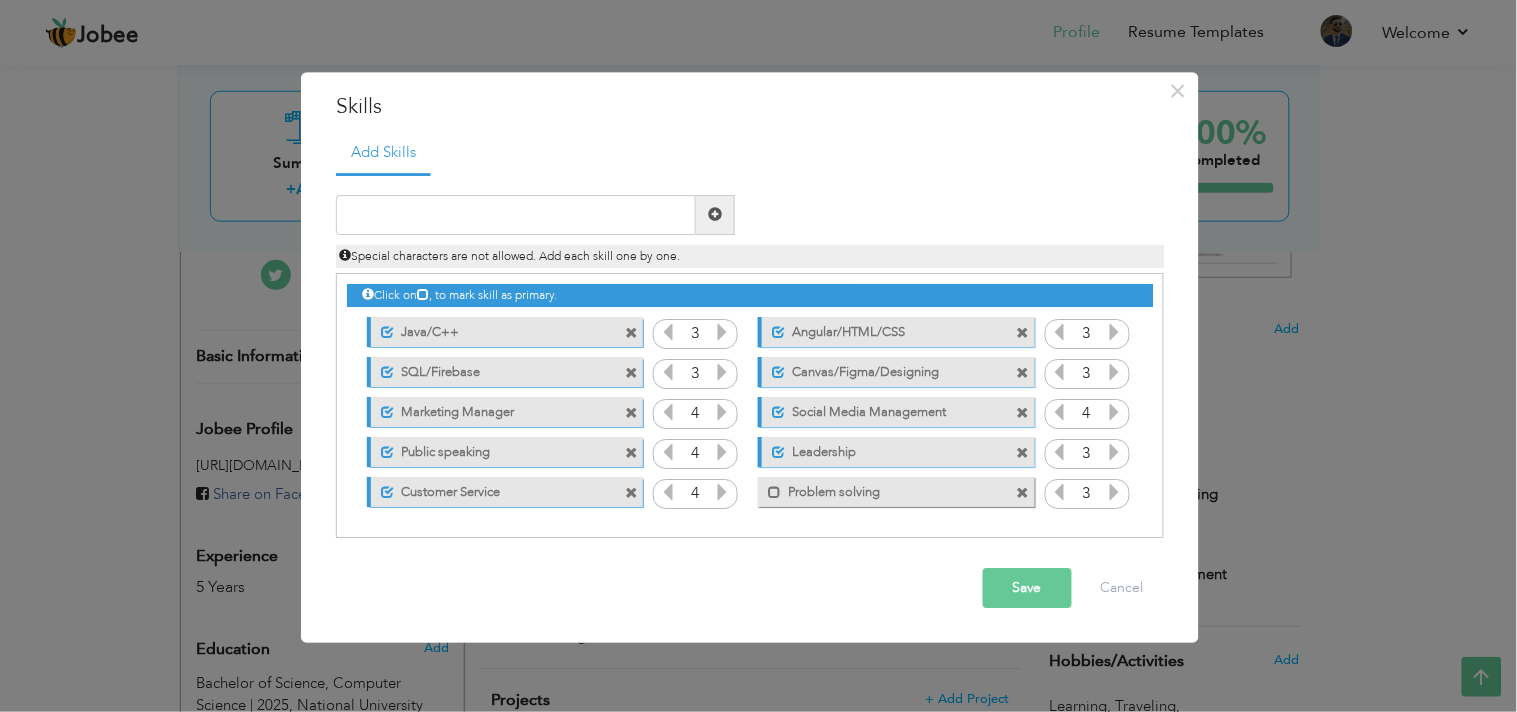 click at bounding box center [1114, 492] 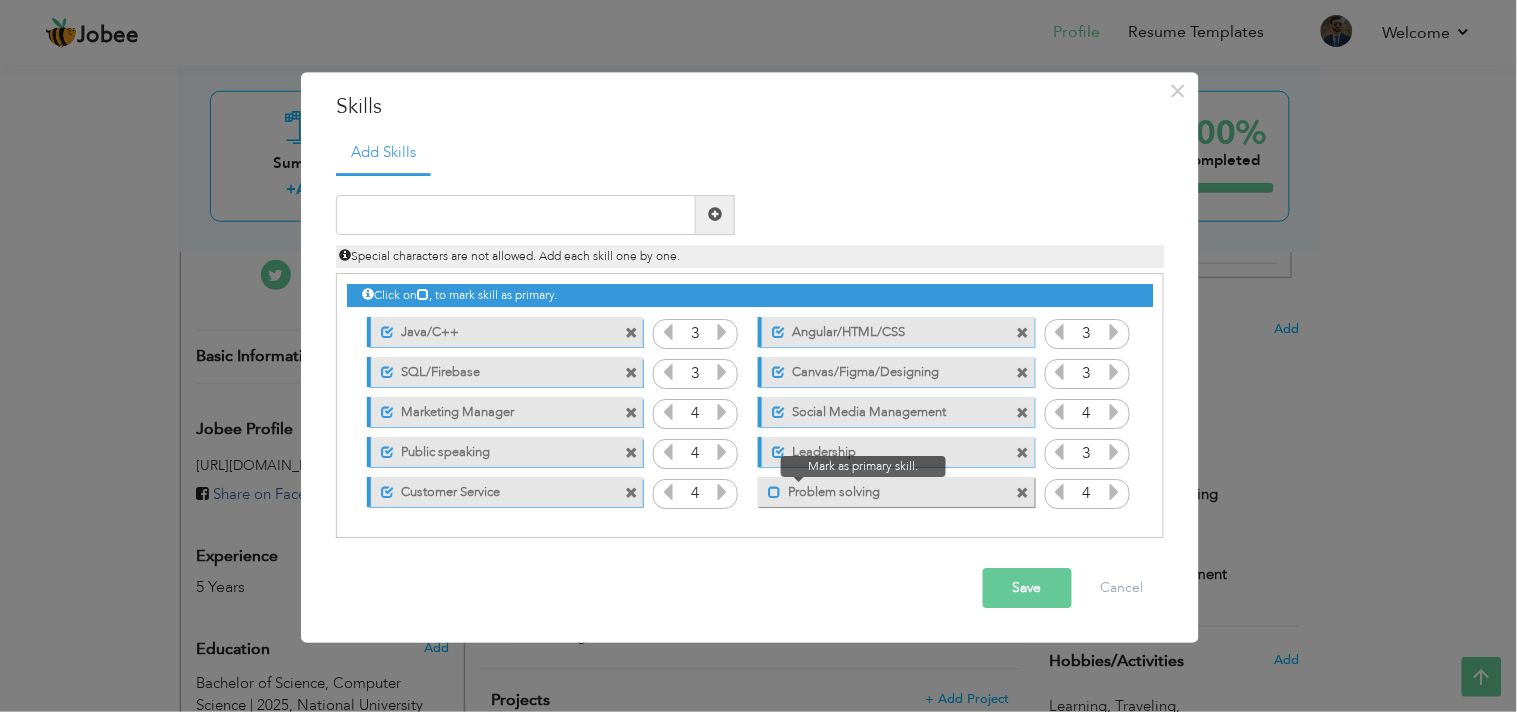 click at bounding box center [774, 492] 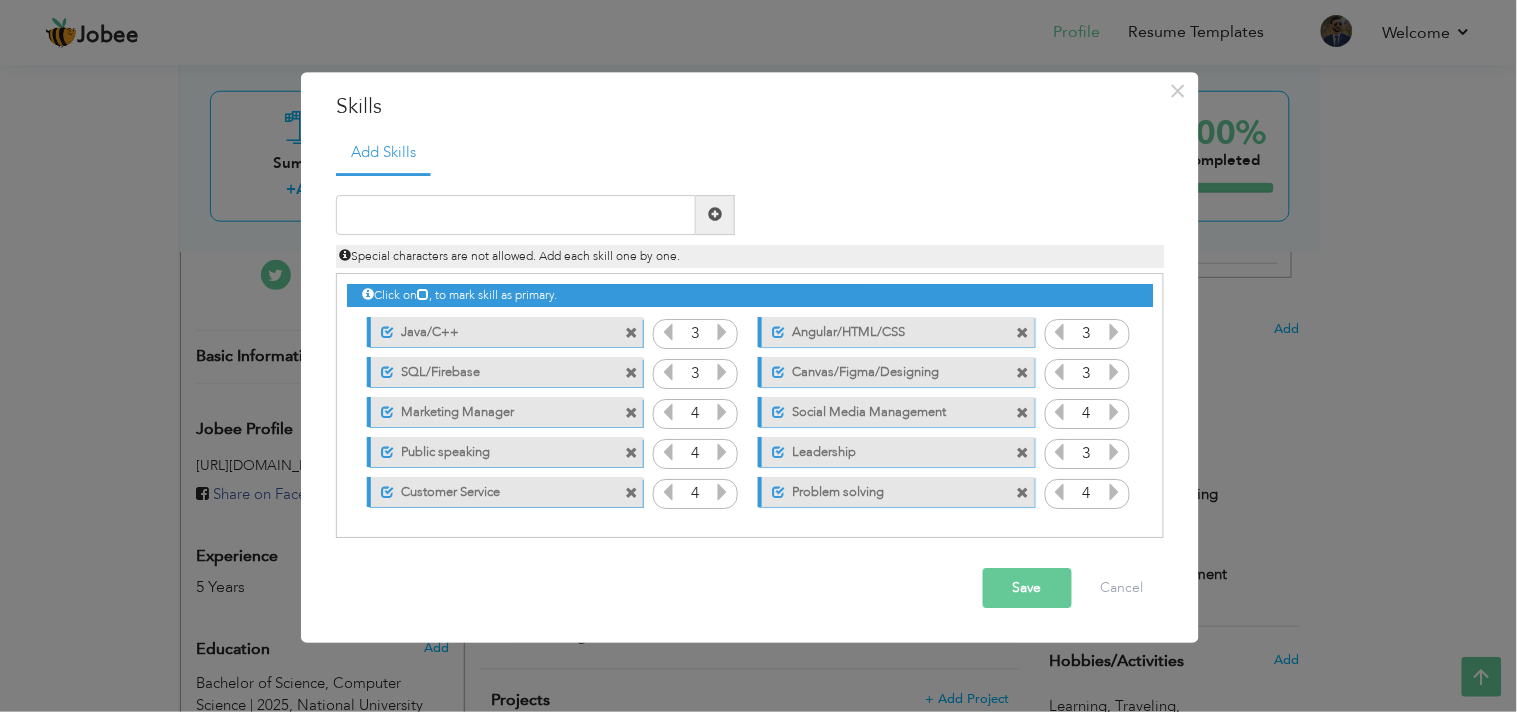 click on "Save" at bounding box center [1027, 588] 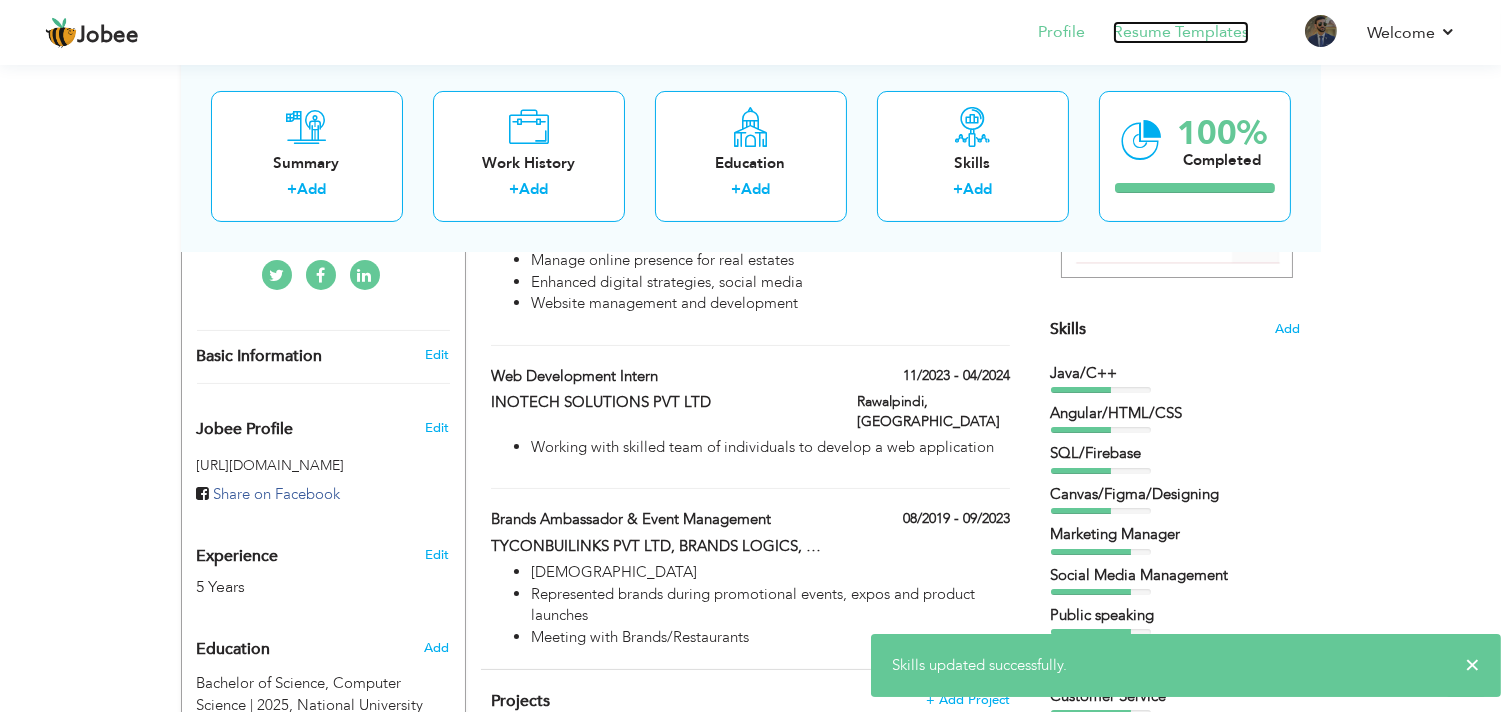 click on "Resume Templates" at bounding box center [1181, 32] 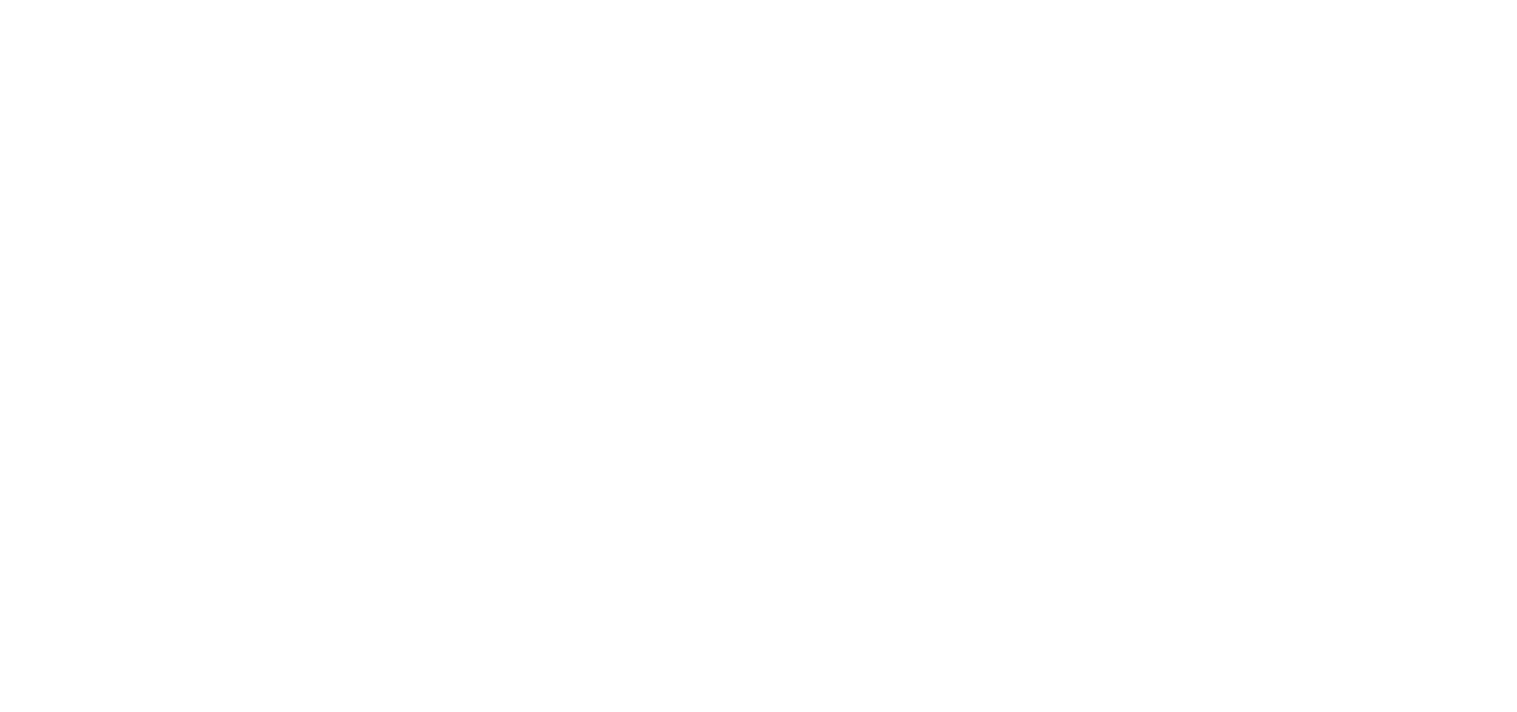 scroll, scrollTop: 0, scrollLeft: 0, axis: both 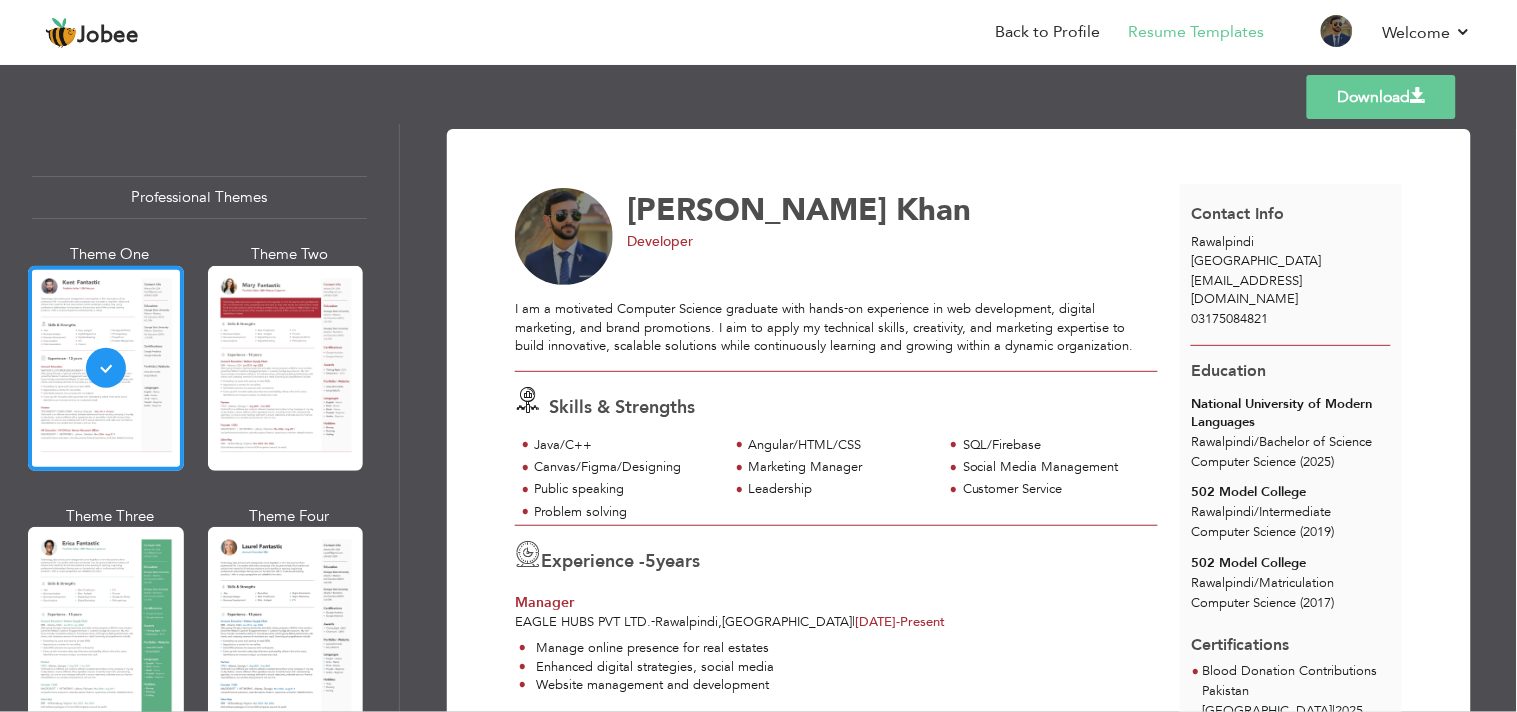 click at bounding box center (286, 629) 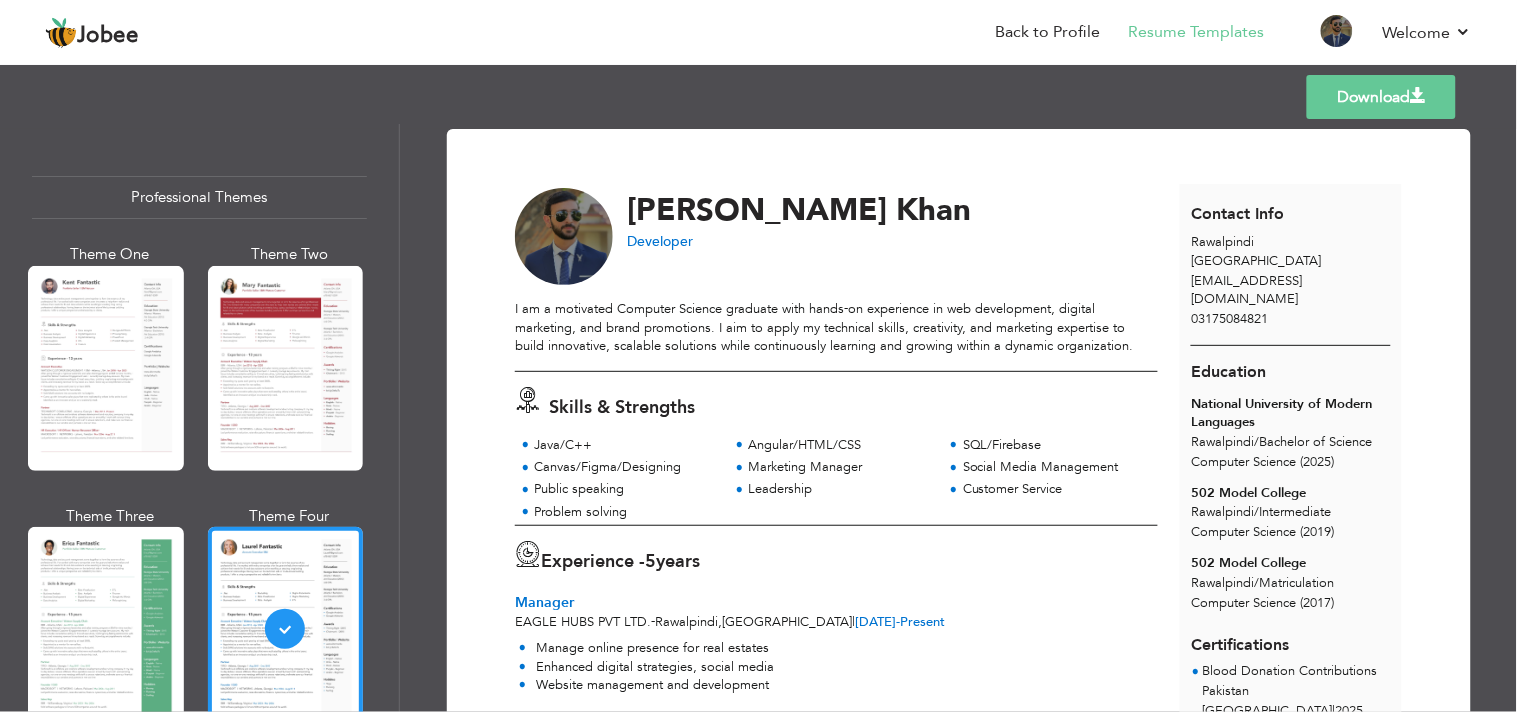 drag, startPoint x: 1508, startPoint y: 197, endPoint x: 1516, endPoint y: 252, distance: 55.578773 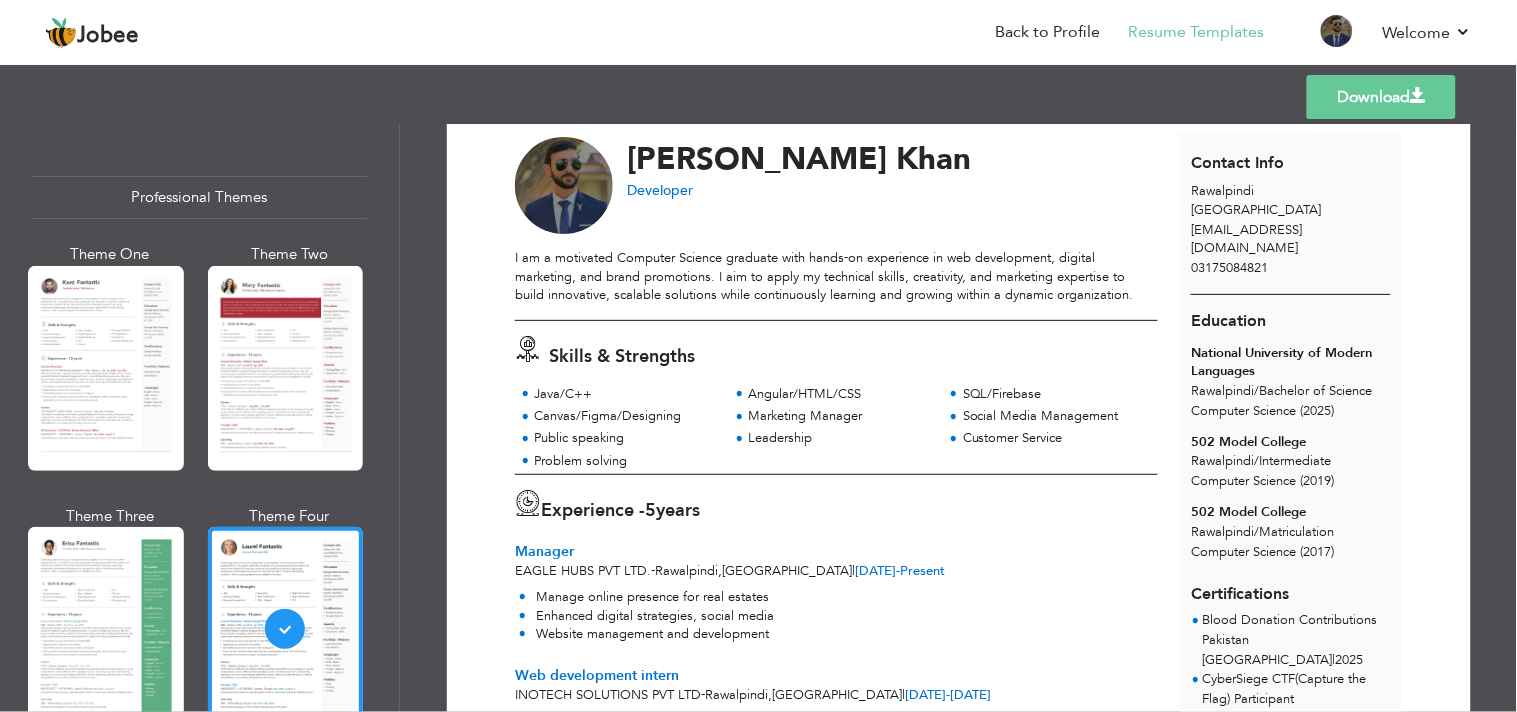 scroll, scrollTop: 8, scrollLeft: 0, axis: vertical 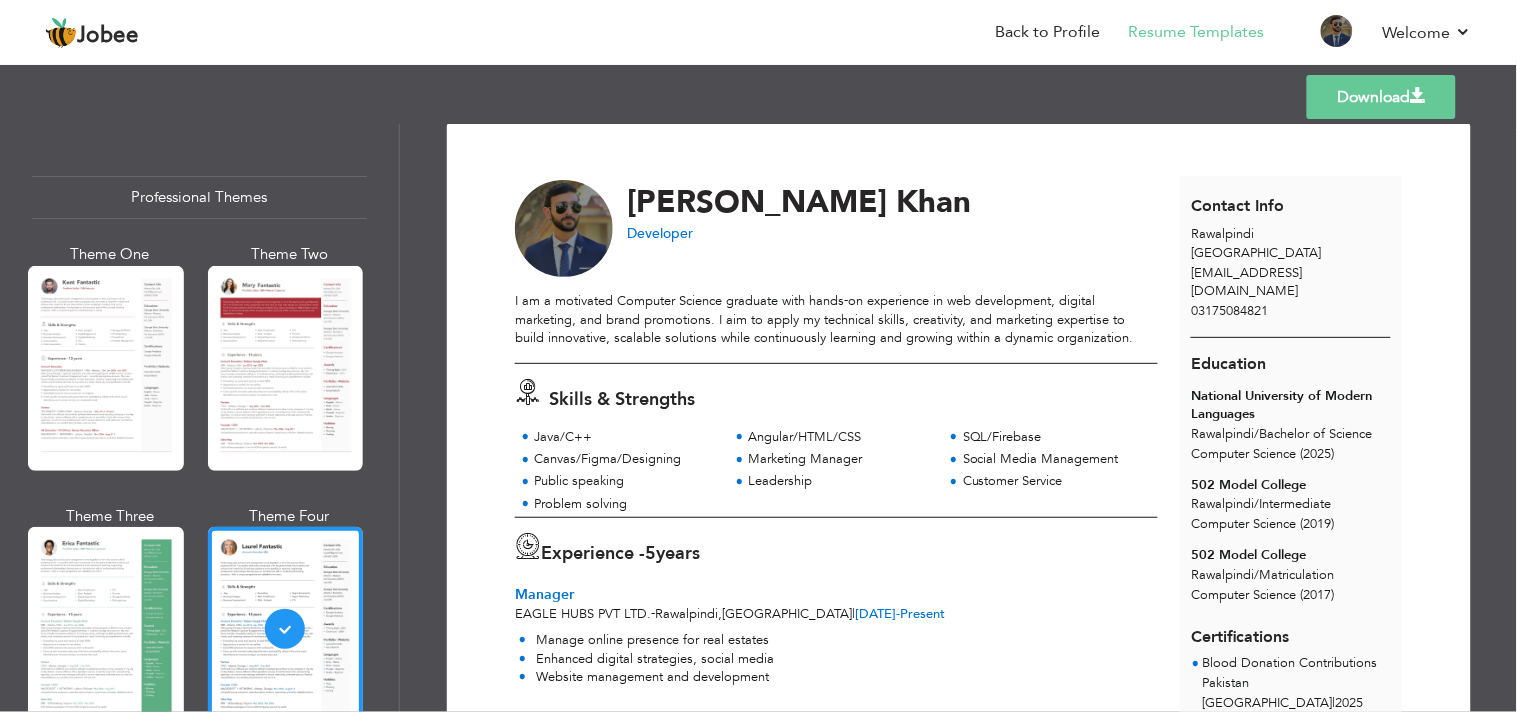 click on "Download" at bounding box center (1381, 97) 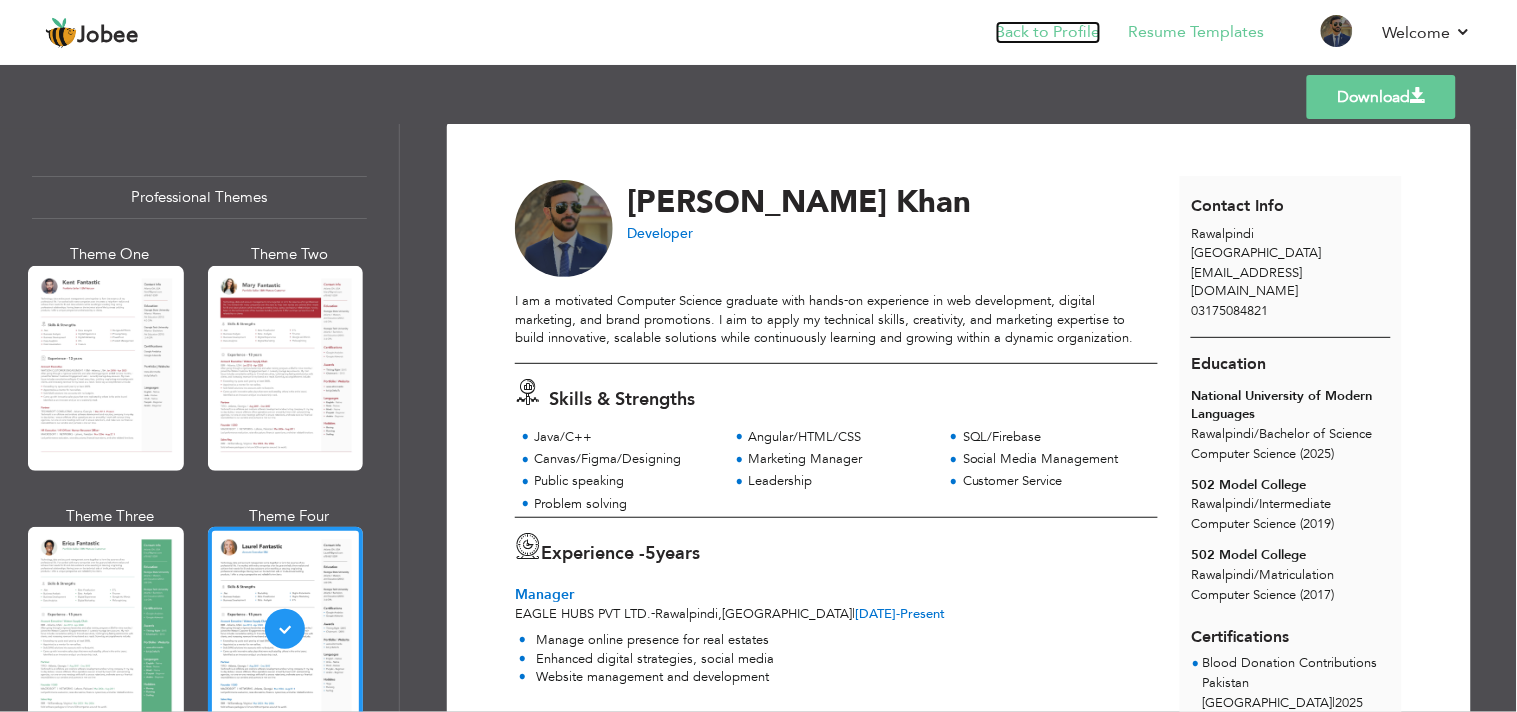 click on "Back to Profile" at bounding box center (1048, 32) 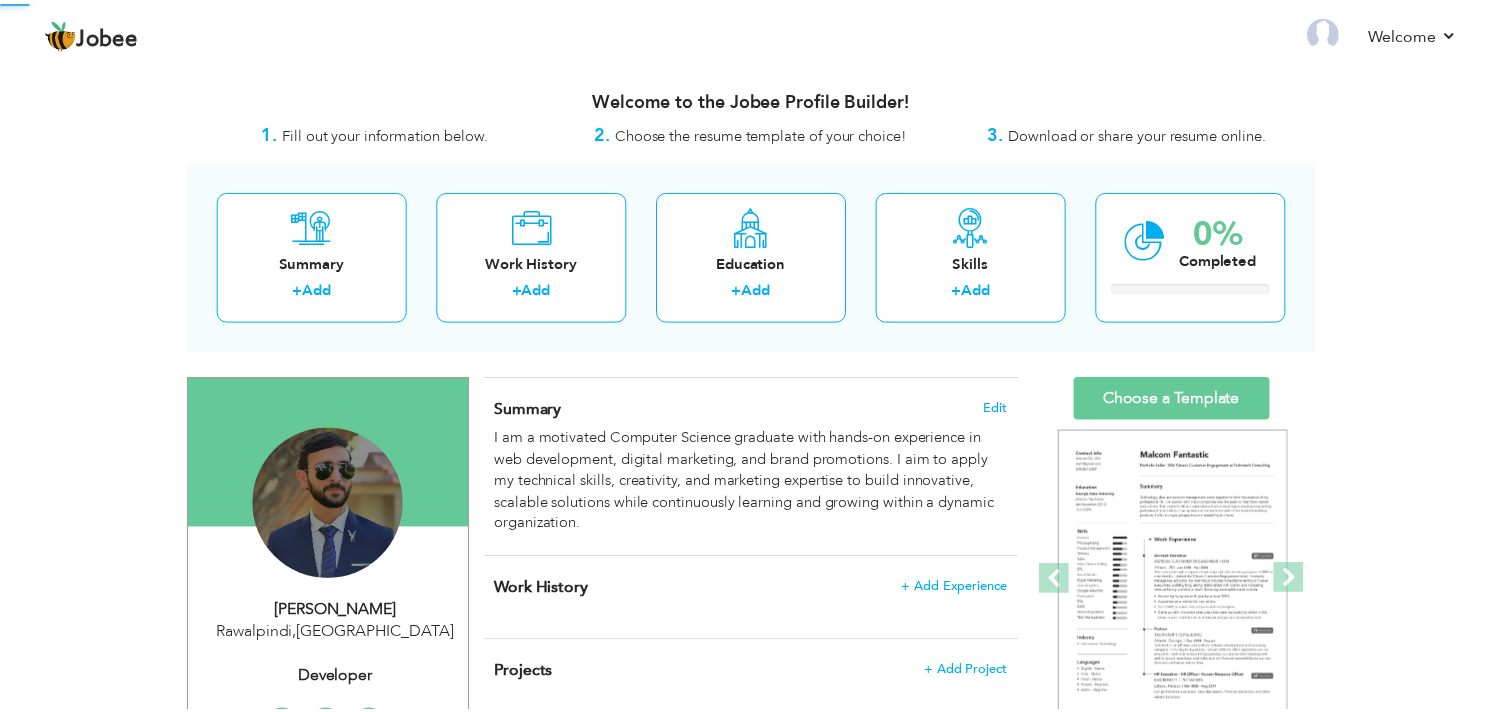 scroll, scrollTop: 0, scrollLeft: 0, axis: both 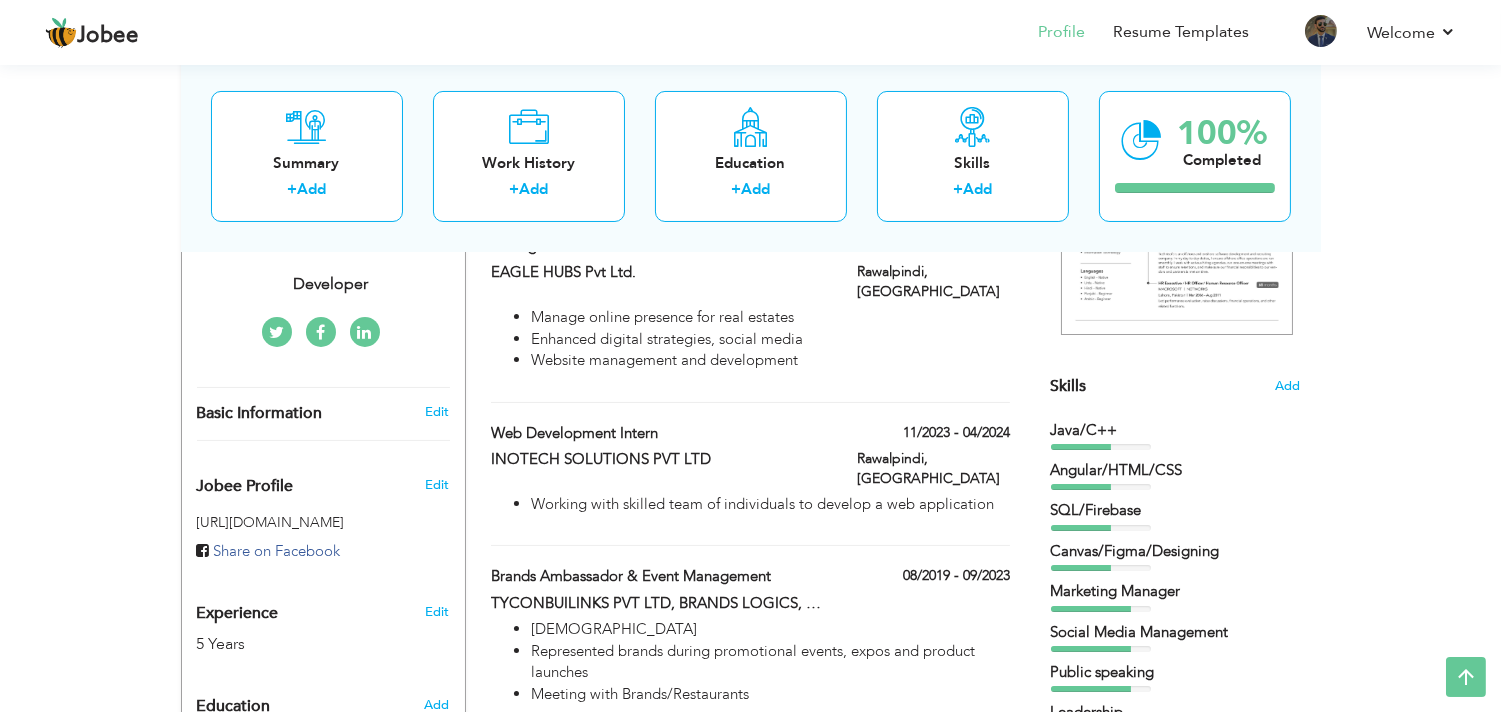 click on "Jobee
Profile
Resume Templates
Resume Templates
Cover Letters
About
My Resume
Welcome
Settings
Log off" at bounding box center (750, -38) 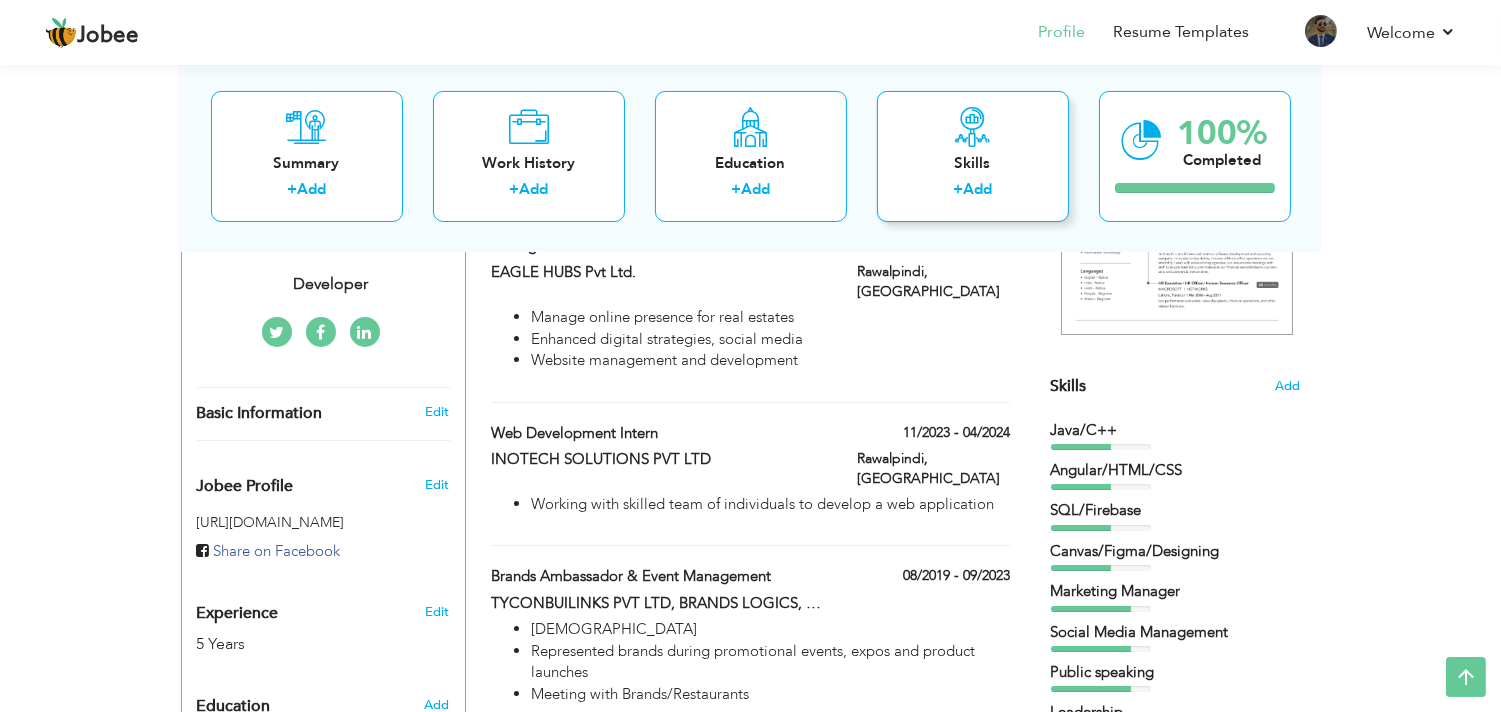 click on "Skills" at bounding box center (973, 162) 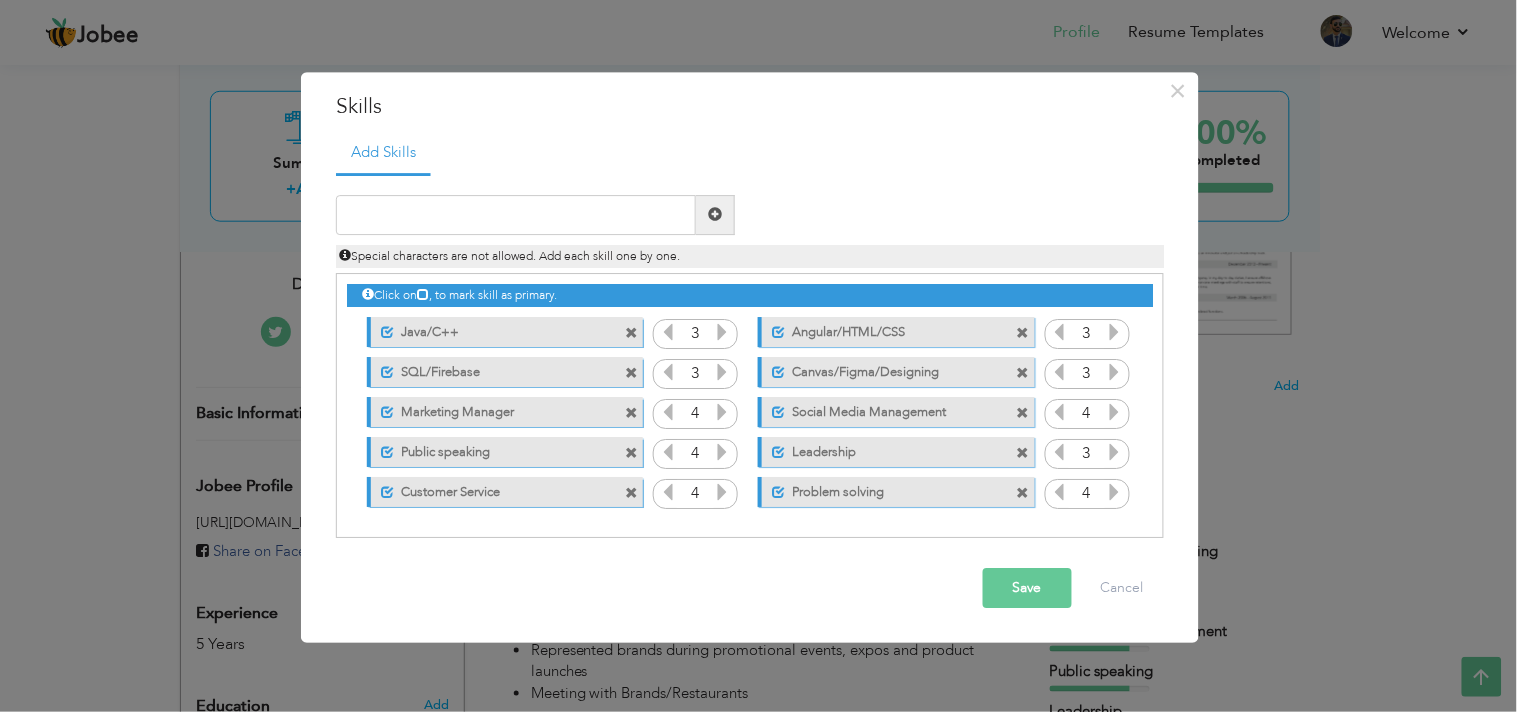 click at bounding box center (1023, 413) 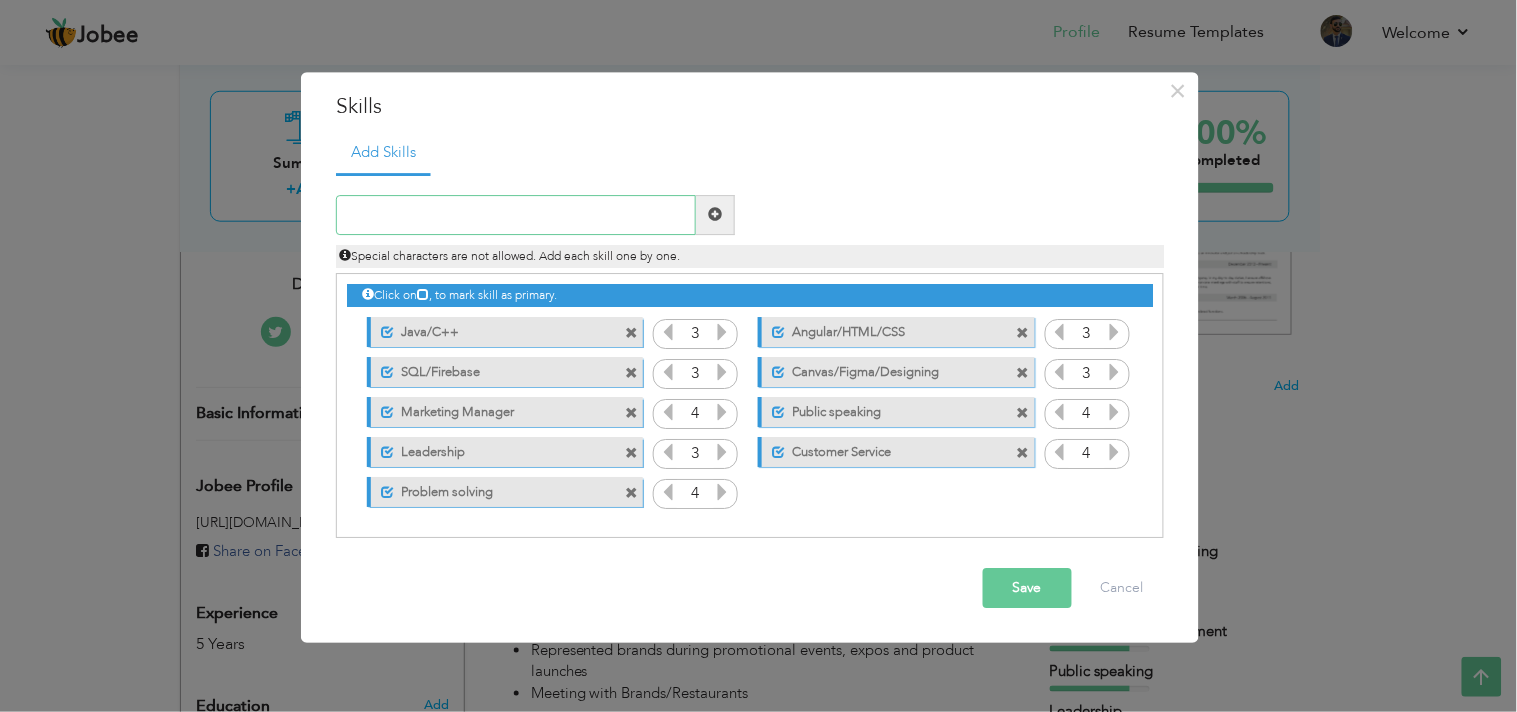 click at bounding box center [516, 215] 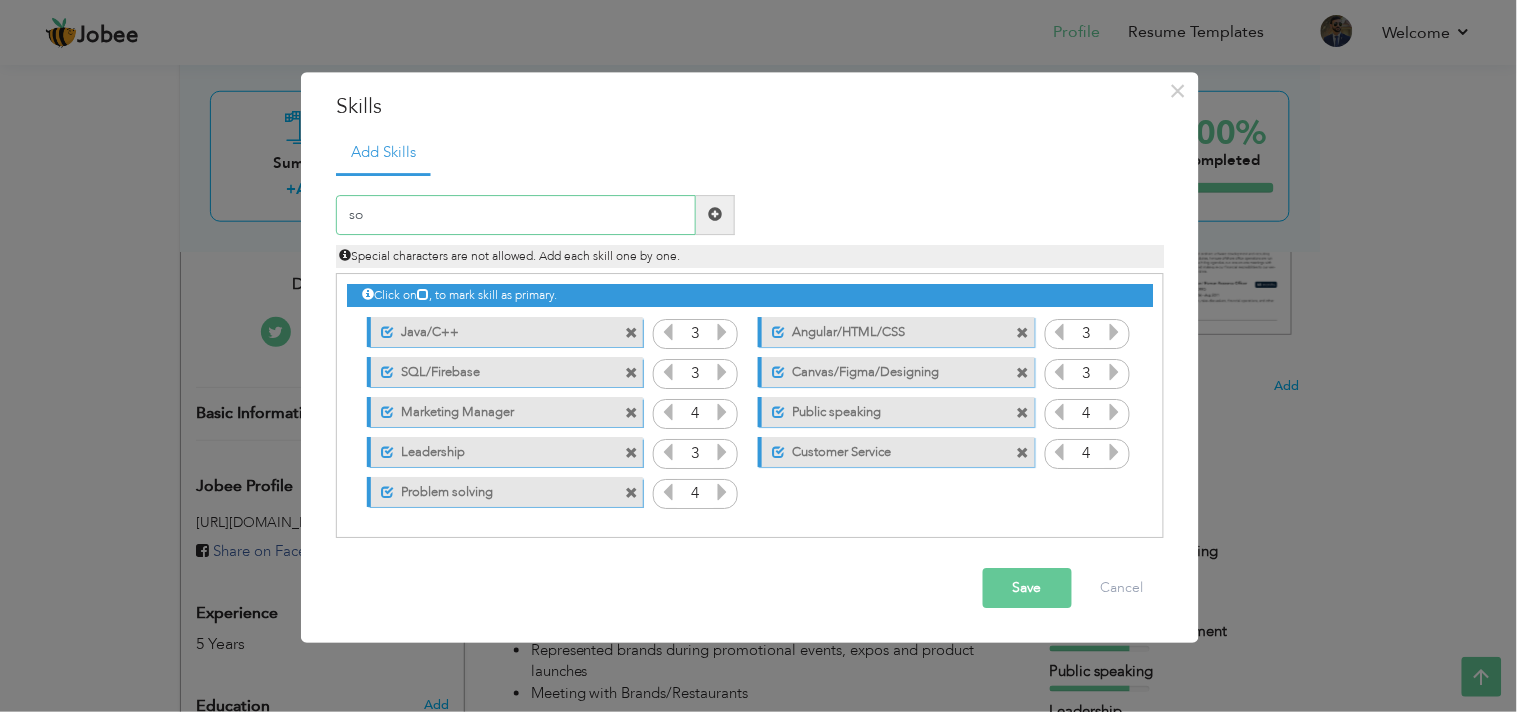 type on "s" 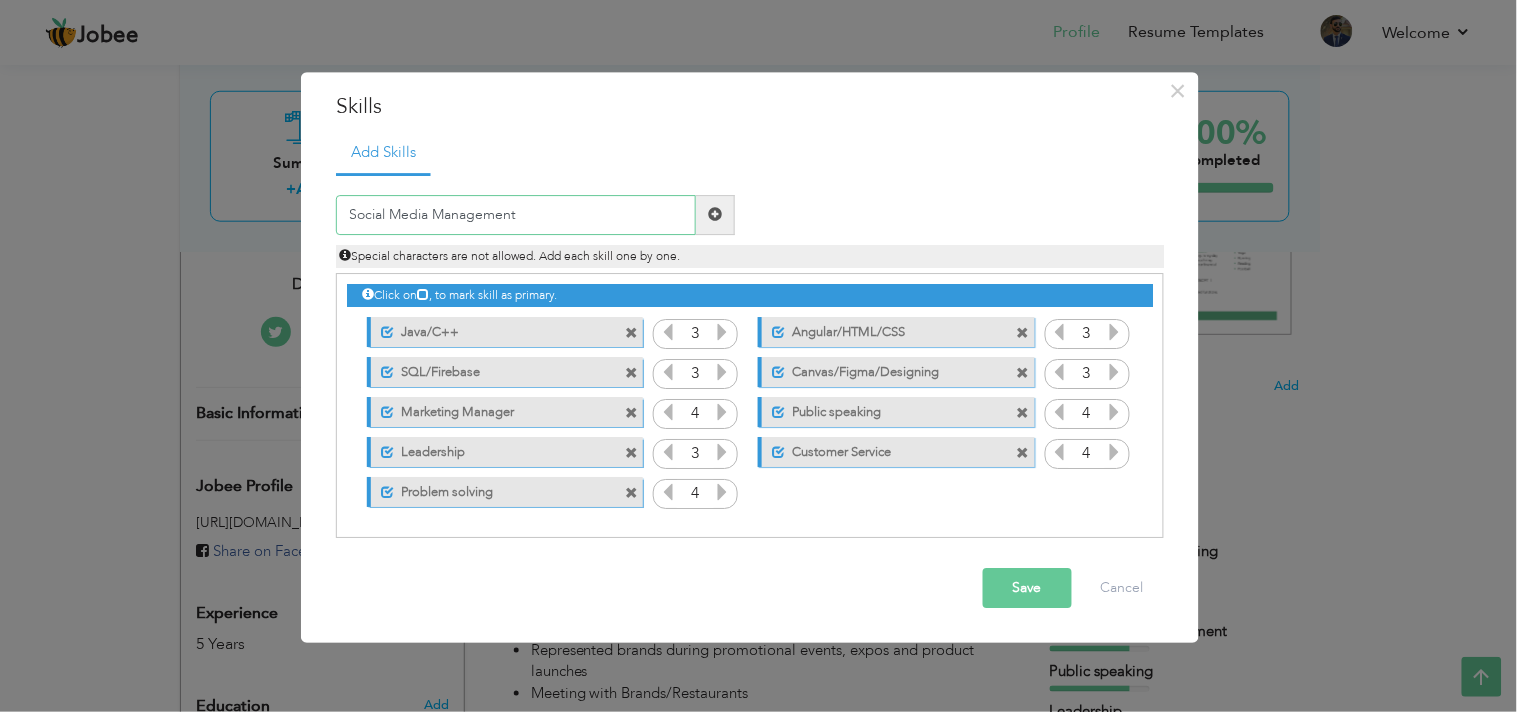 type on "Social Media Management" 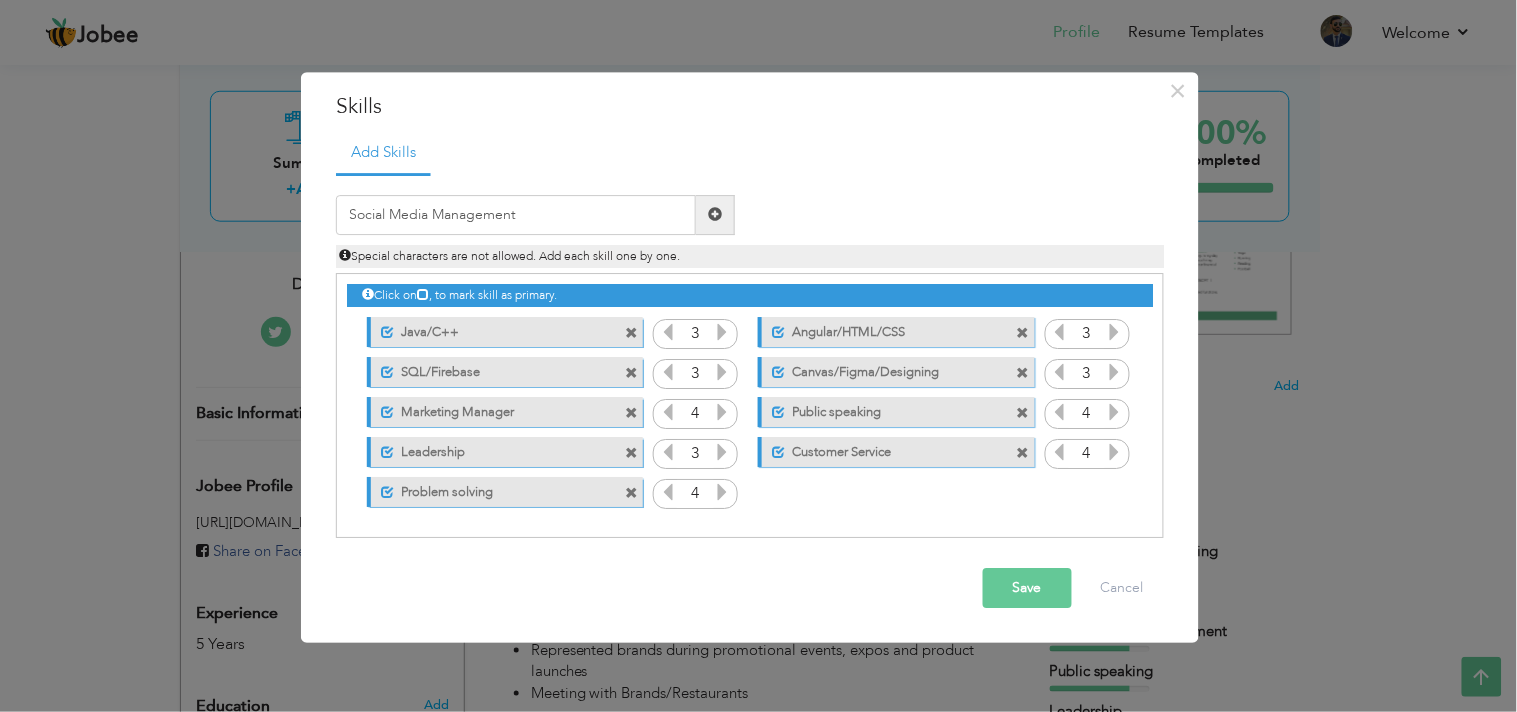 click at bounding box center (715, 215) 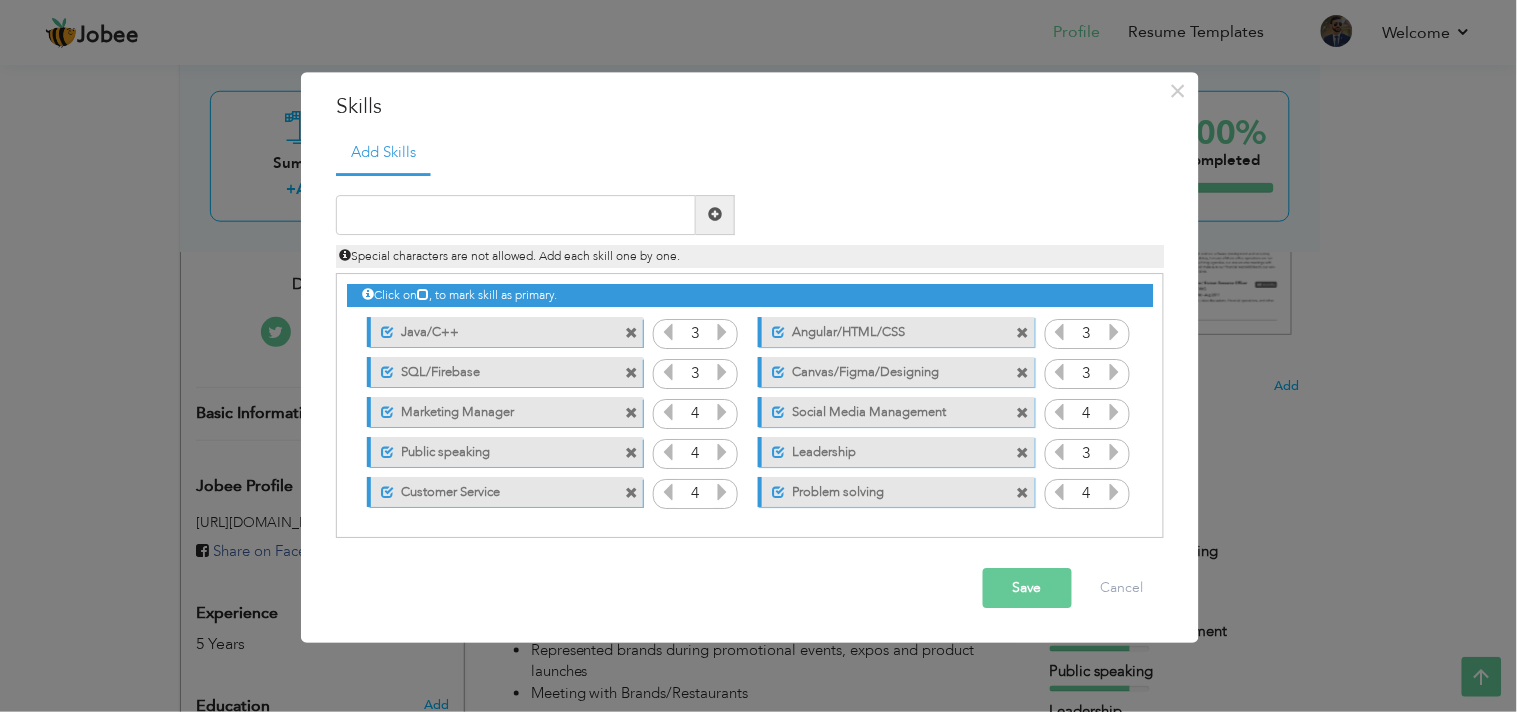 drag, startPoint x: 902, startPoint y: 410, endPoint x: 905, endPoint y: 505, distance: 95.047356 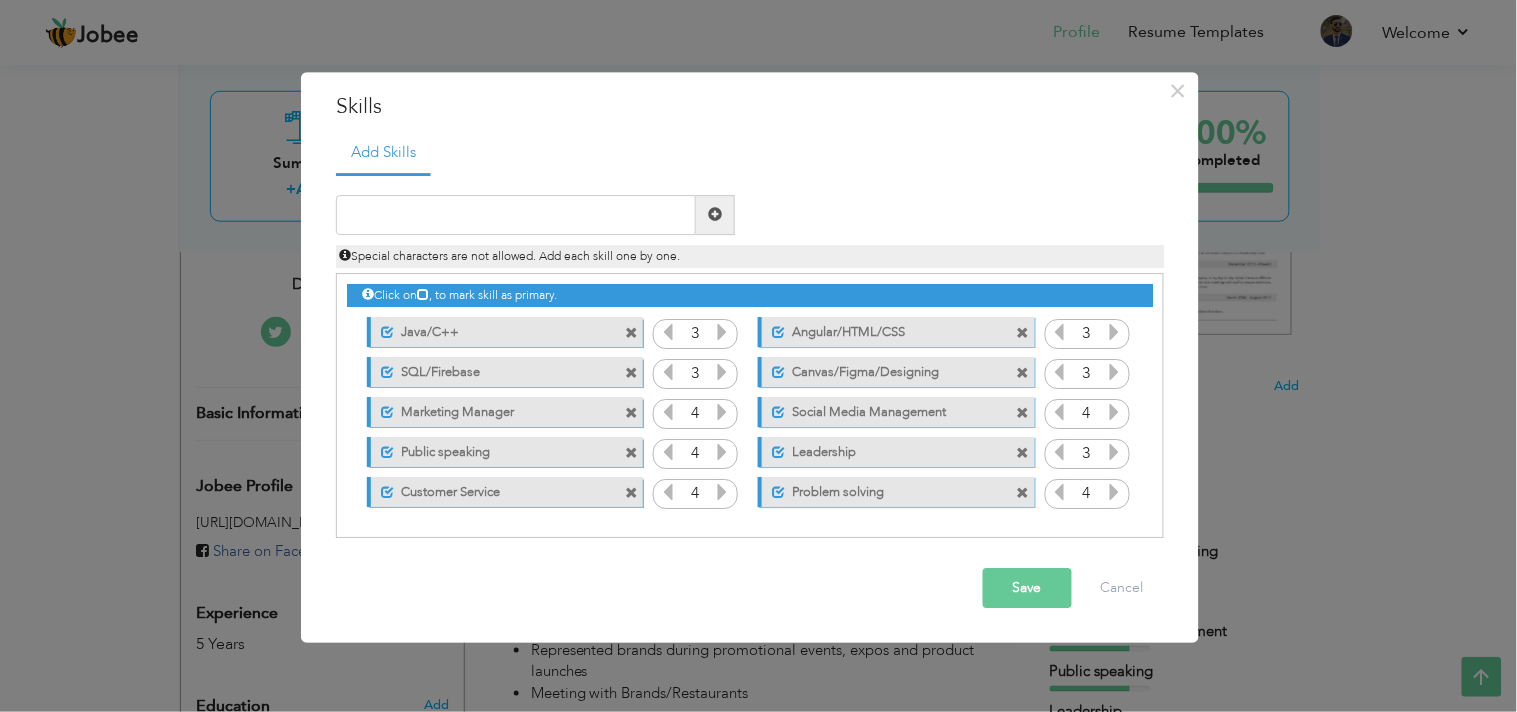 click on "Save" at bounding box center [1027, 588] 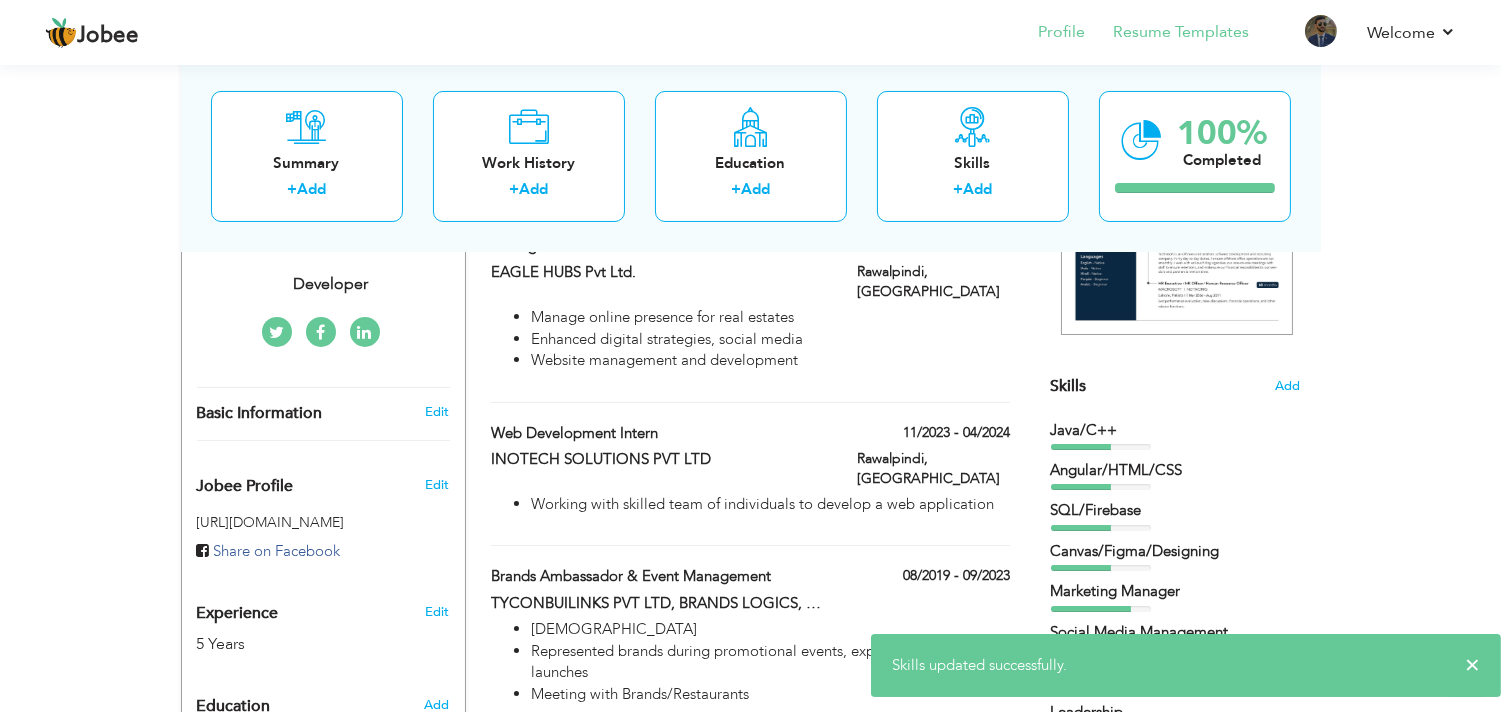click on "Resume Templates" at bounding box center [1167, 34] 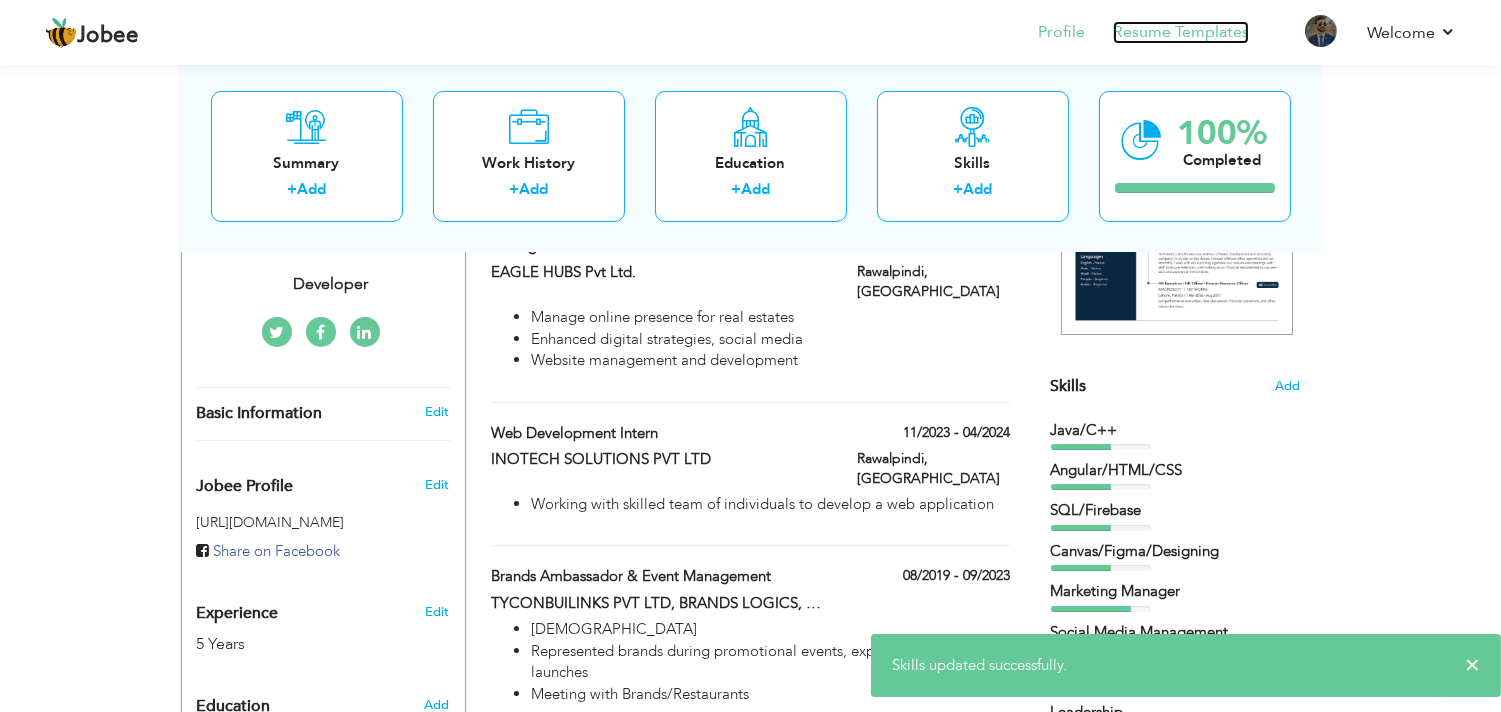 click on "Resume Templates" at bounding box center [1181, 32] 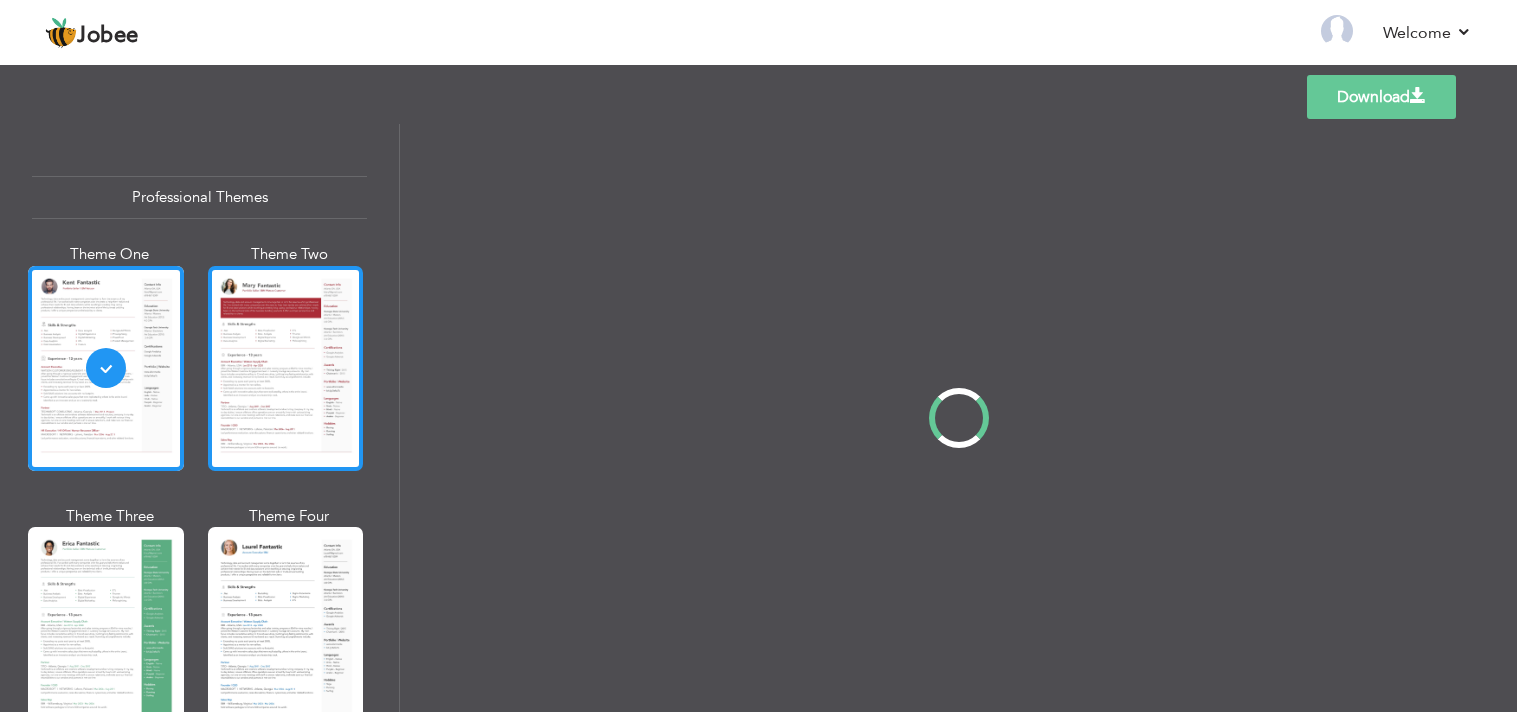 scroll, scrollTop: 0, scrollLeft: 0, axis: both 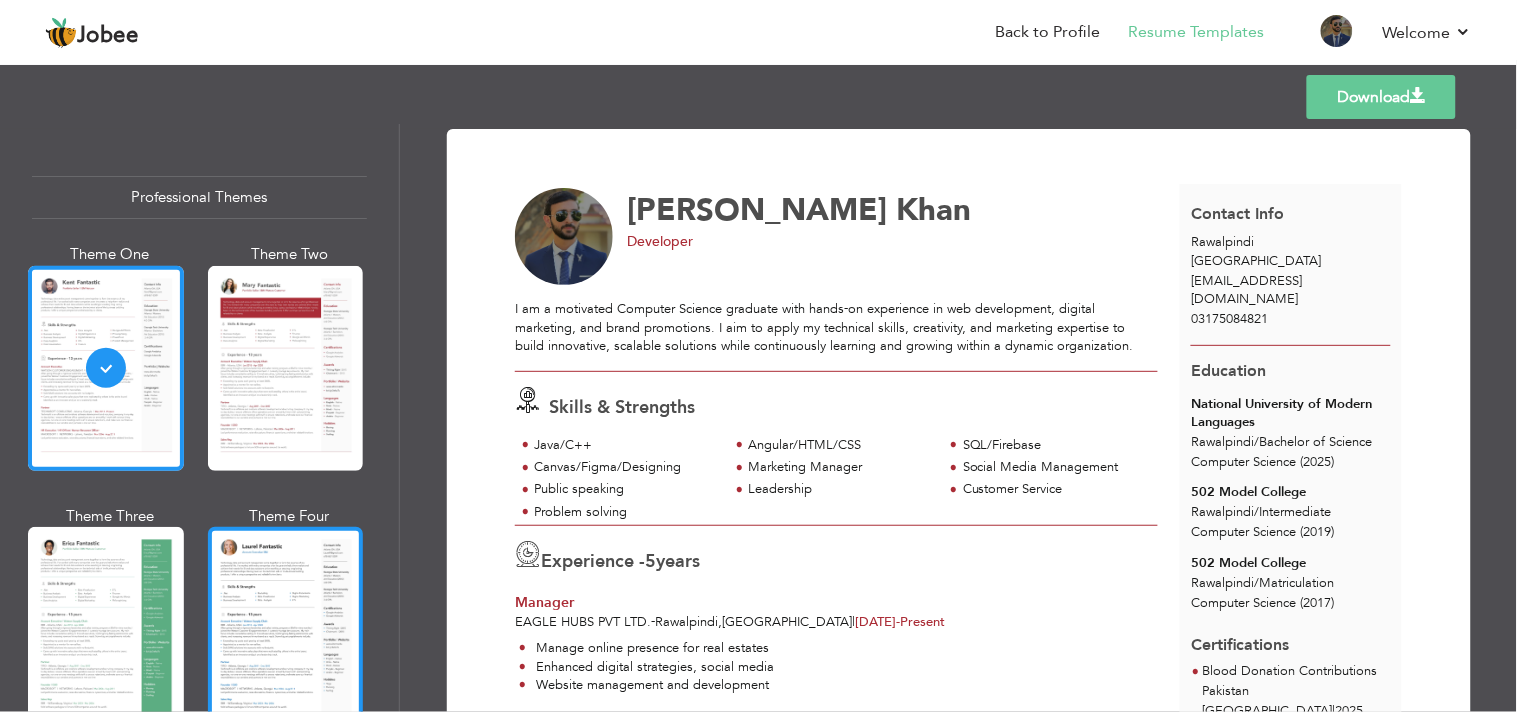 click at bounding box center [286, 629] 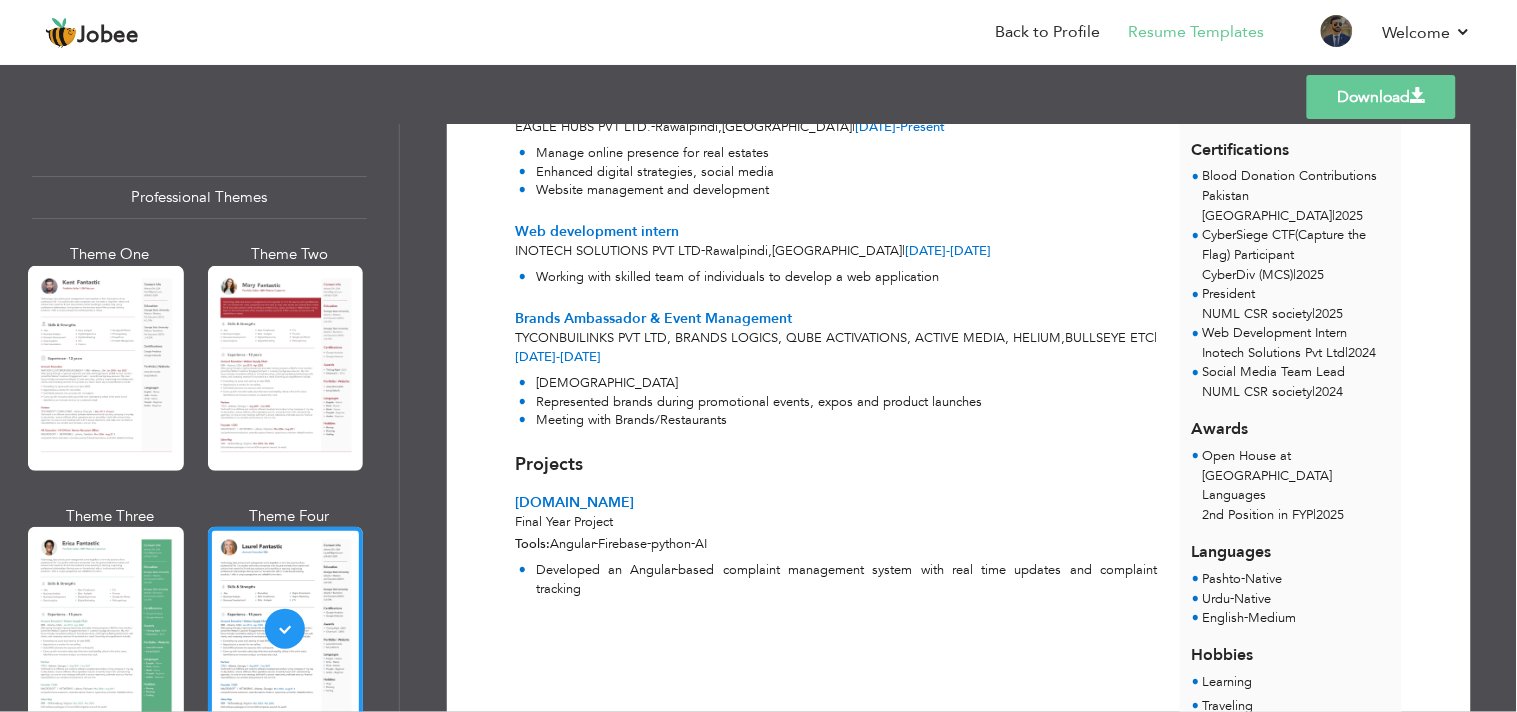 scroll, scrollTop: 577, scrollLeft: 0, axis: vertical 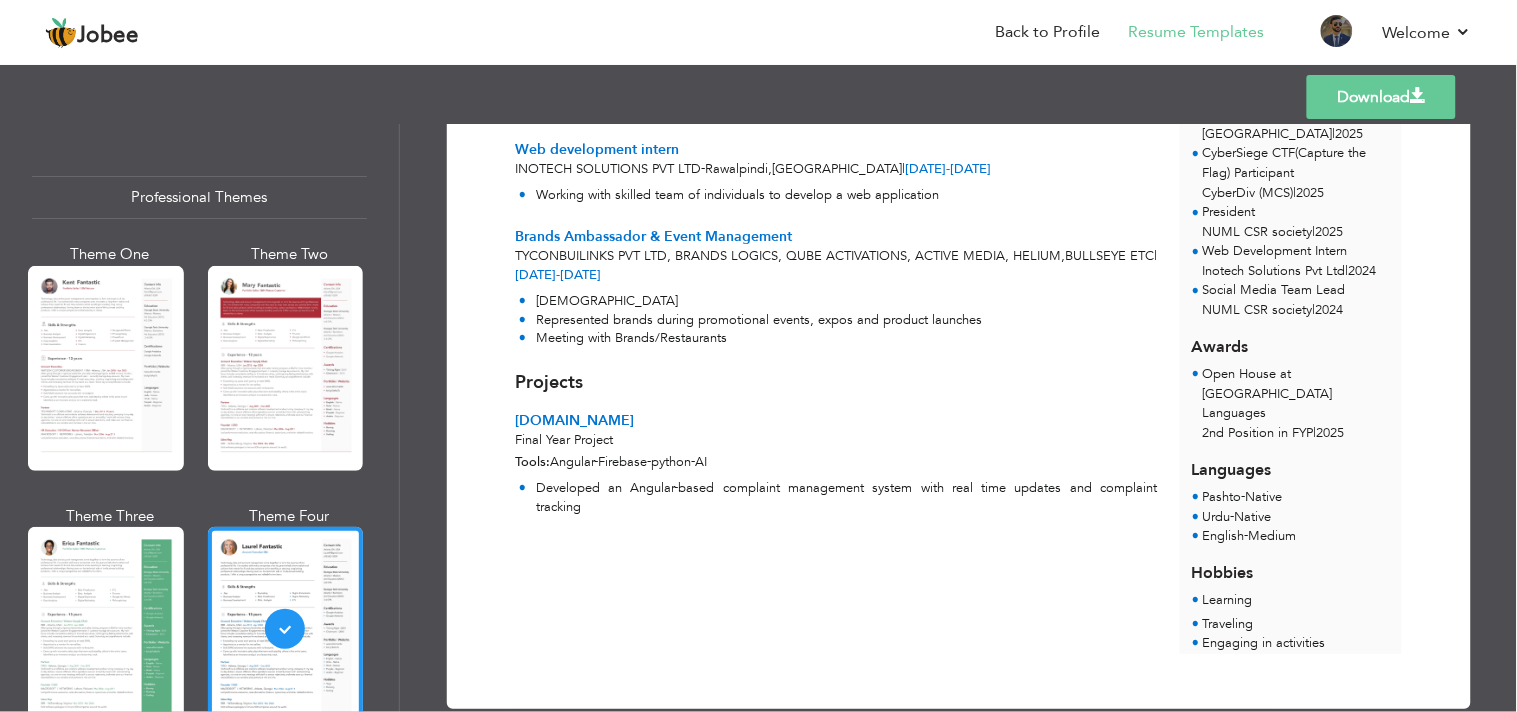 click on "Download" at bounding box center [1381, 97] 